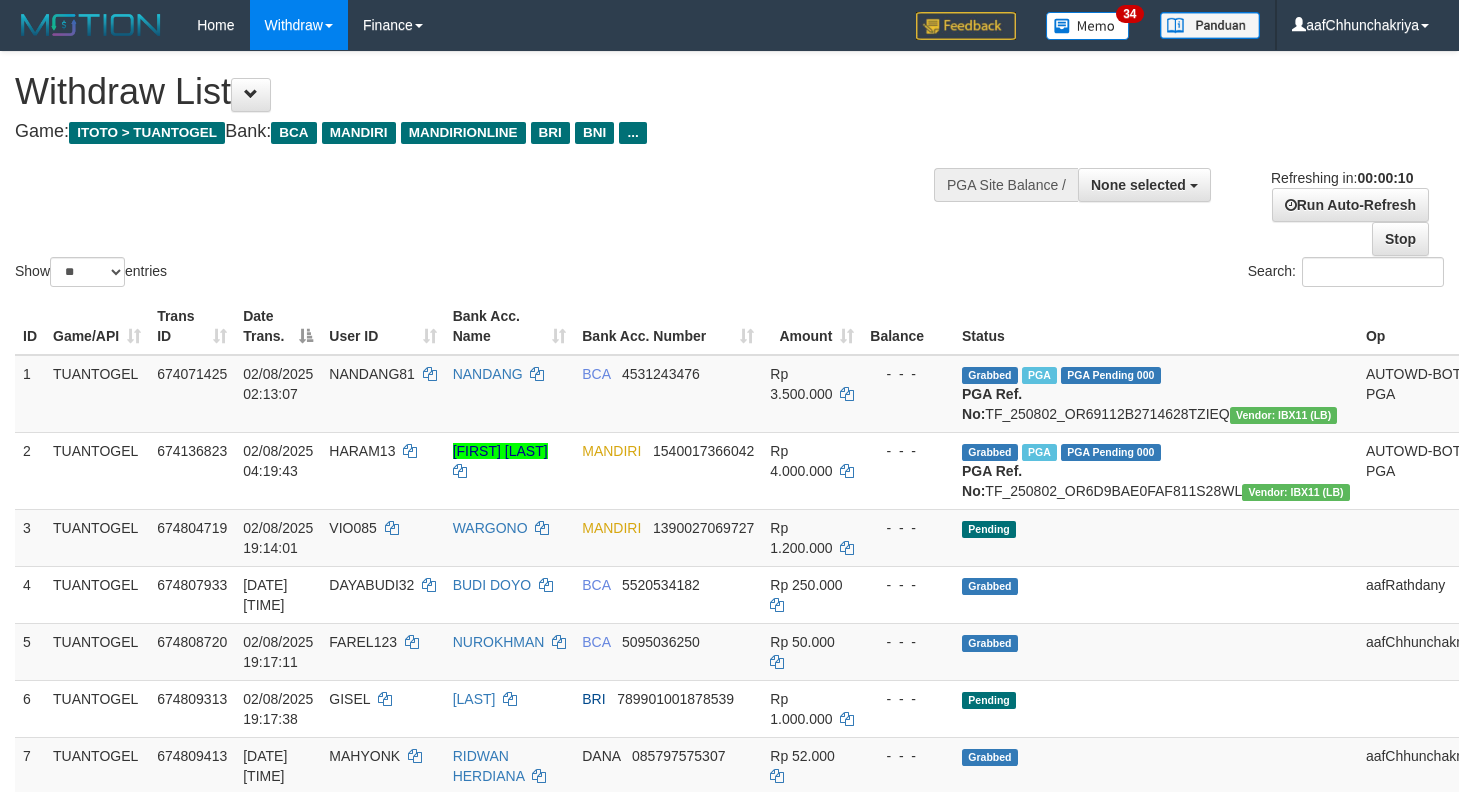 select 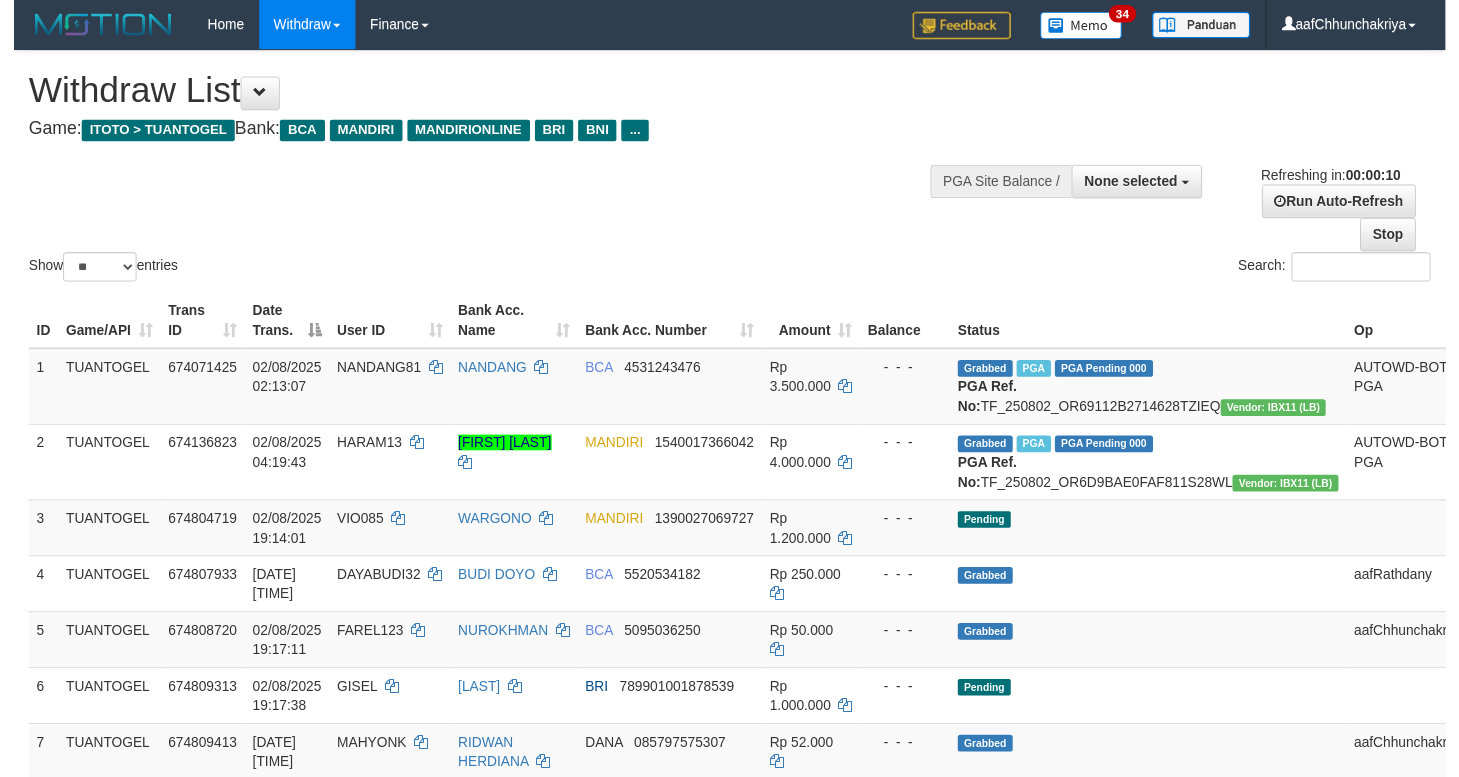 scroll, scrollTop: 0, scrollLeft: 0, axis: both 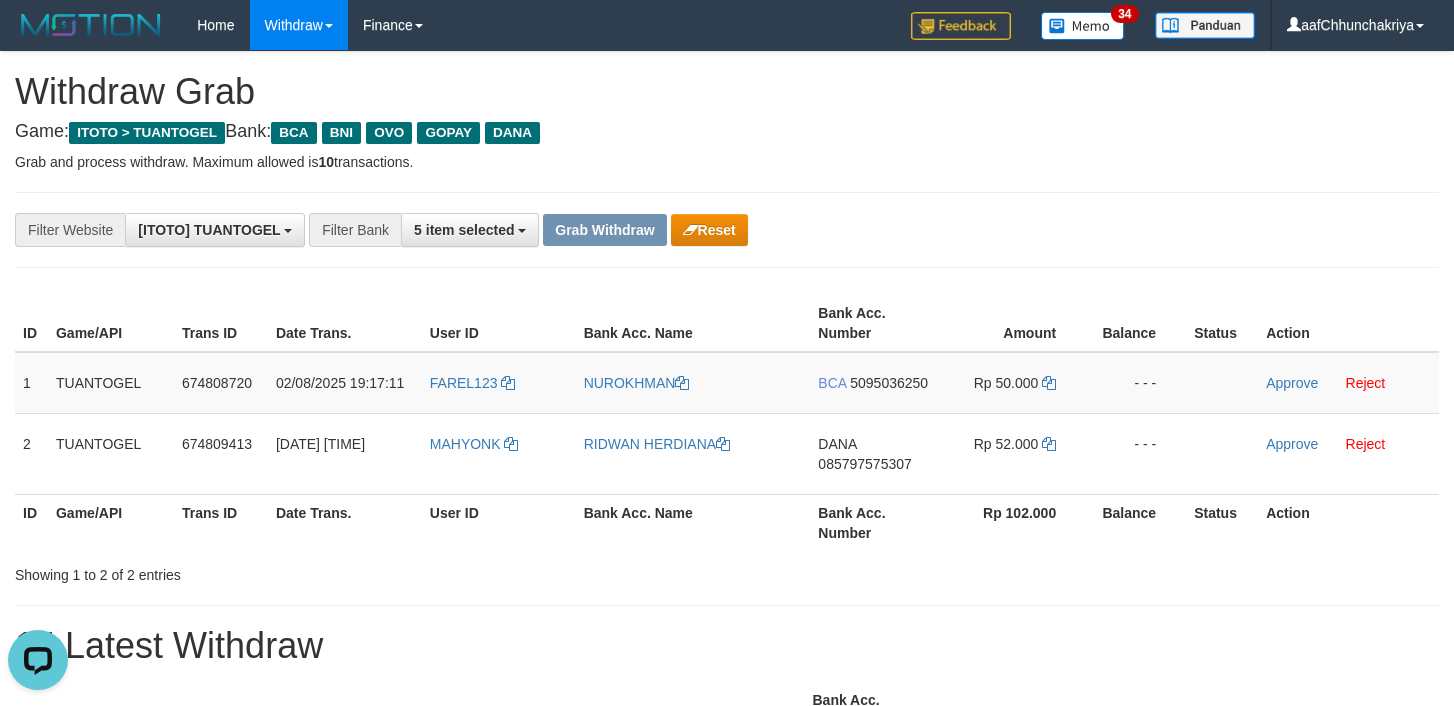 drag, startPoint x: 690, startPoint y: 531, endPoint x: 772, endPoint y: 514, distance: 83.74366 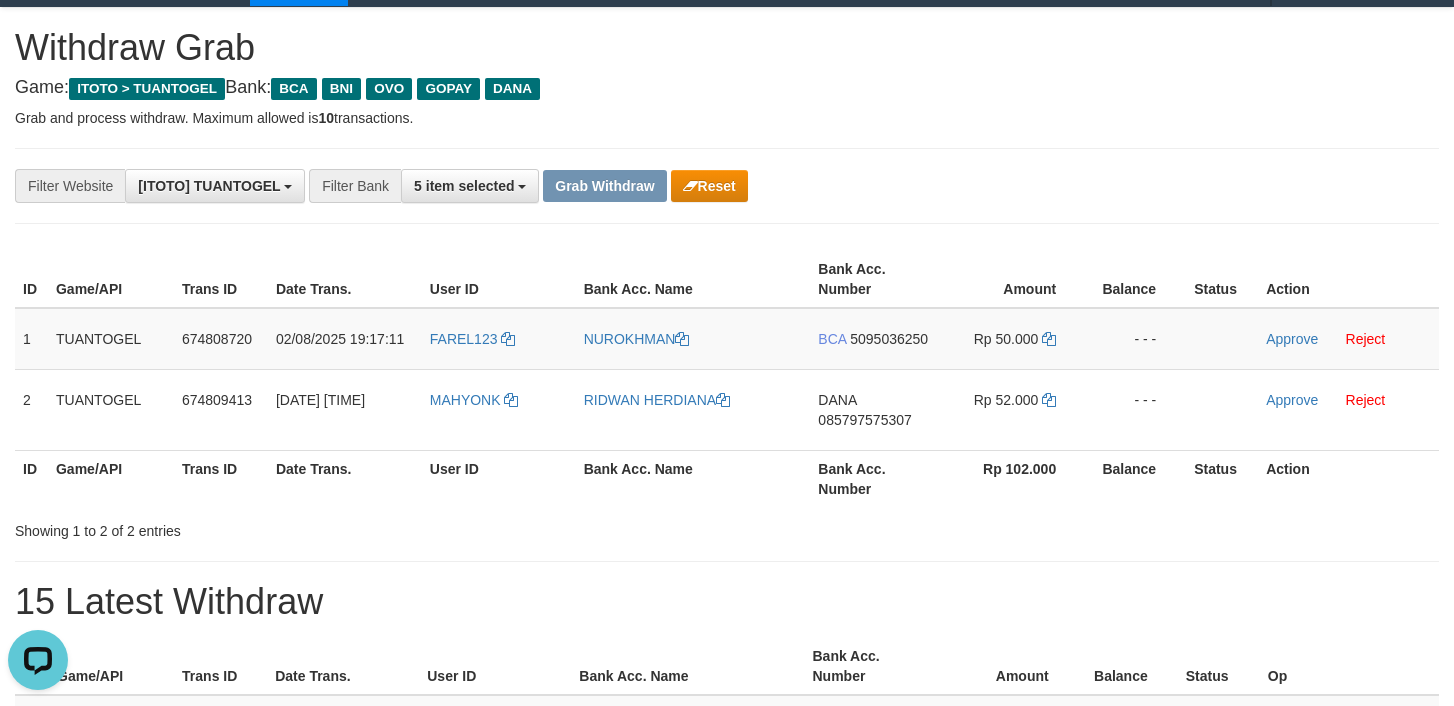 scroll, scrollTop: 0, scrollLeft: 0, axis: both 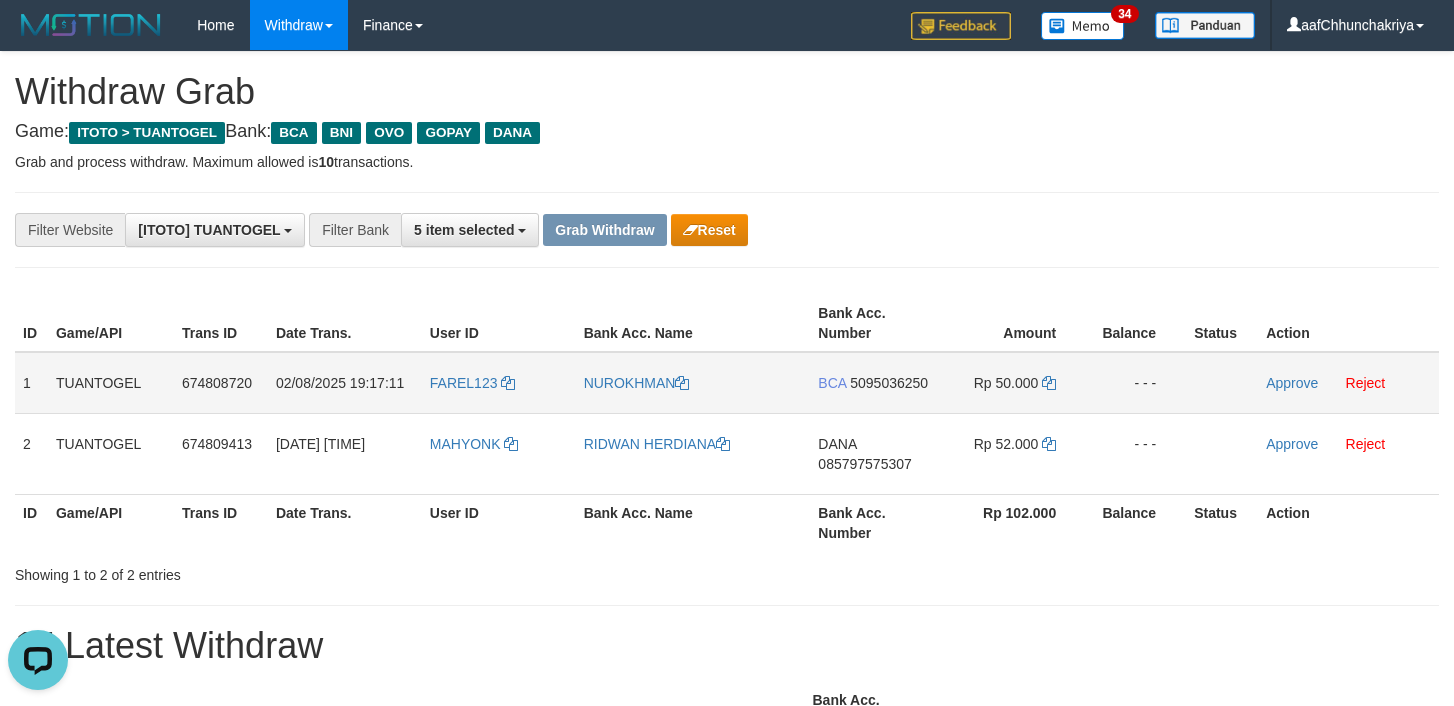 click on "BCA
5095036250" at bounding box center (873, 383) 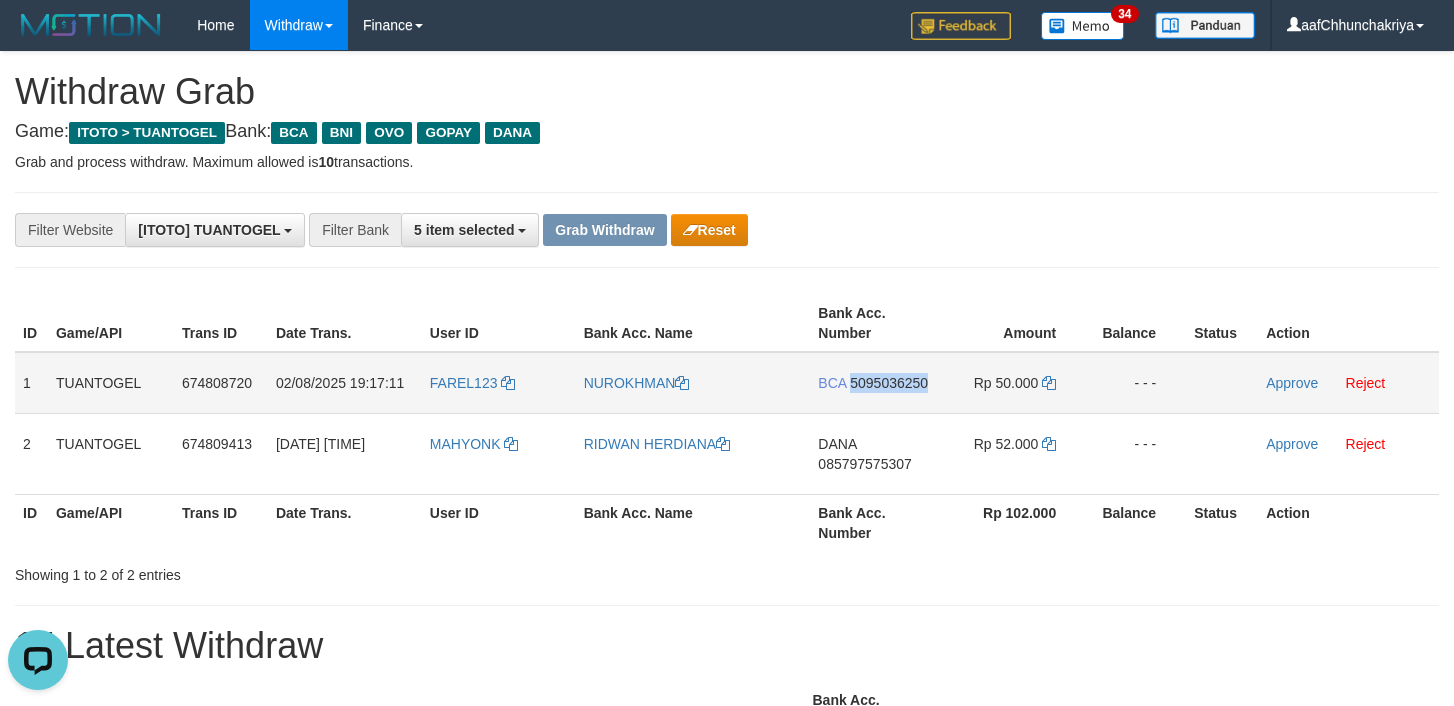 click on "BCA
5095036250" at bounding box center [873, 383] 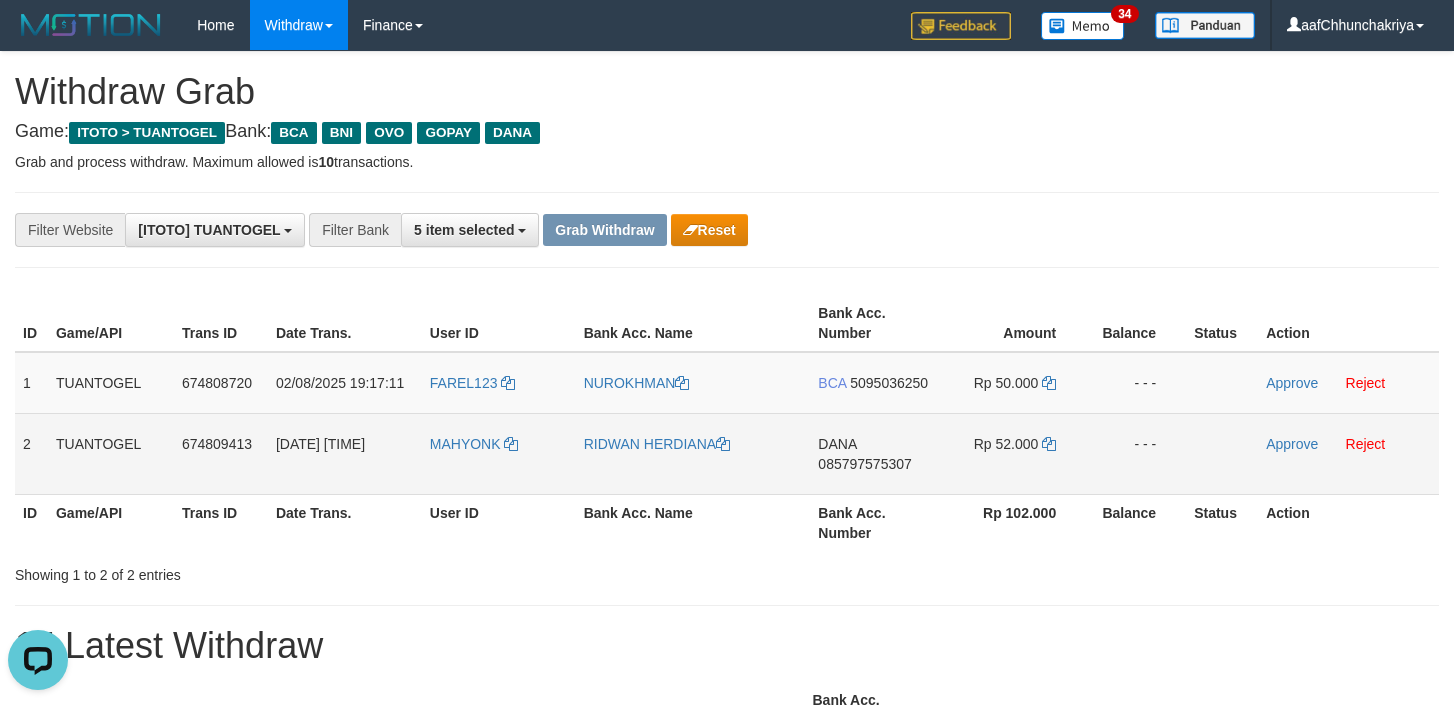 click on "DANA
085797575307" at bounding box center [873, 453] 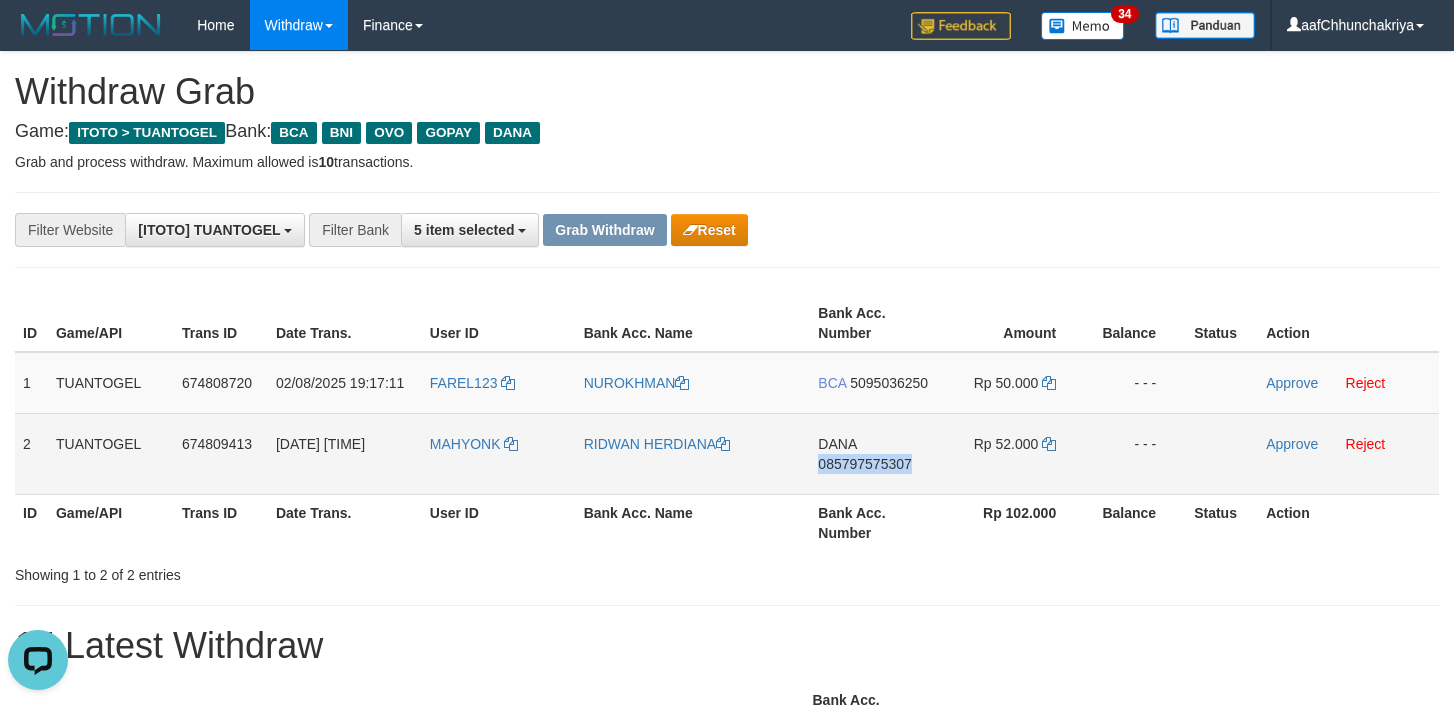 click on "DANA
085797575307" at bounding box center [873, 453] 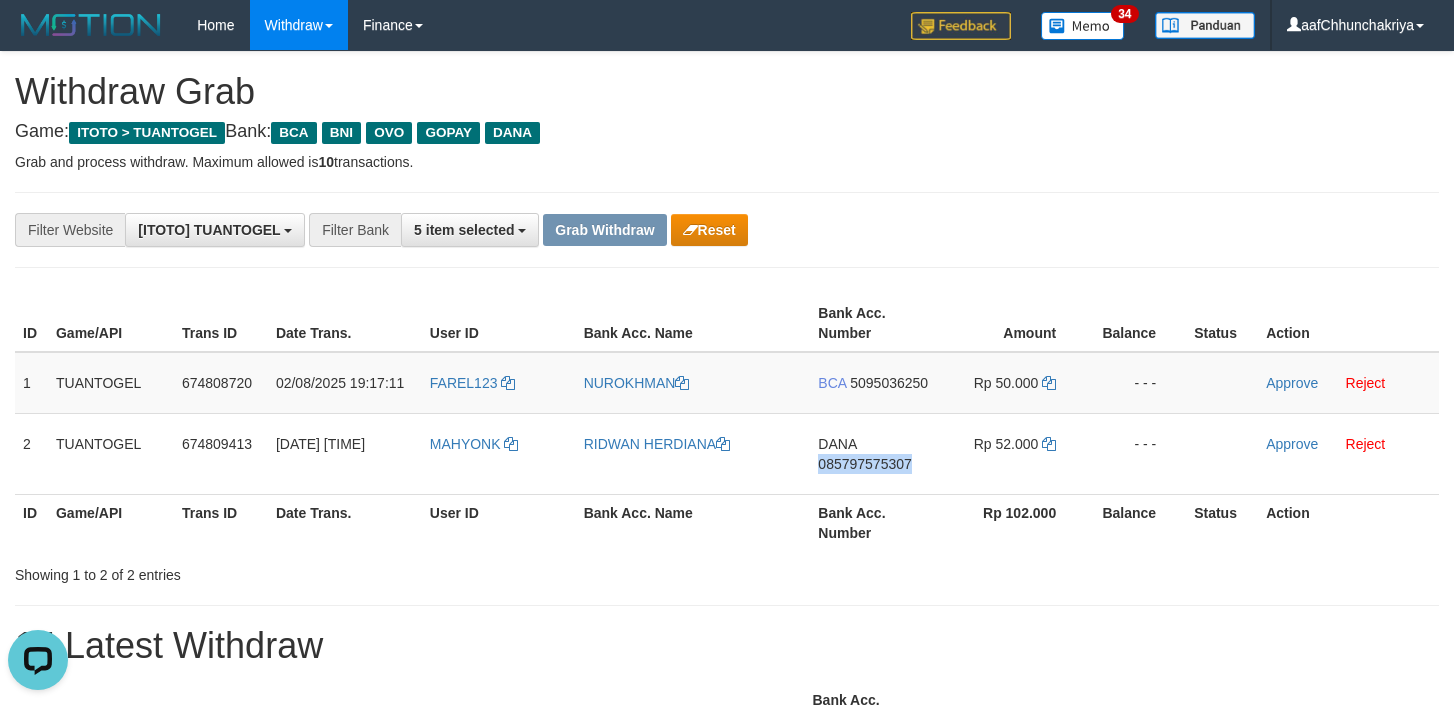 copy on "085797575307" 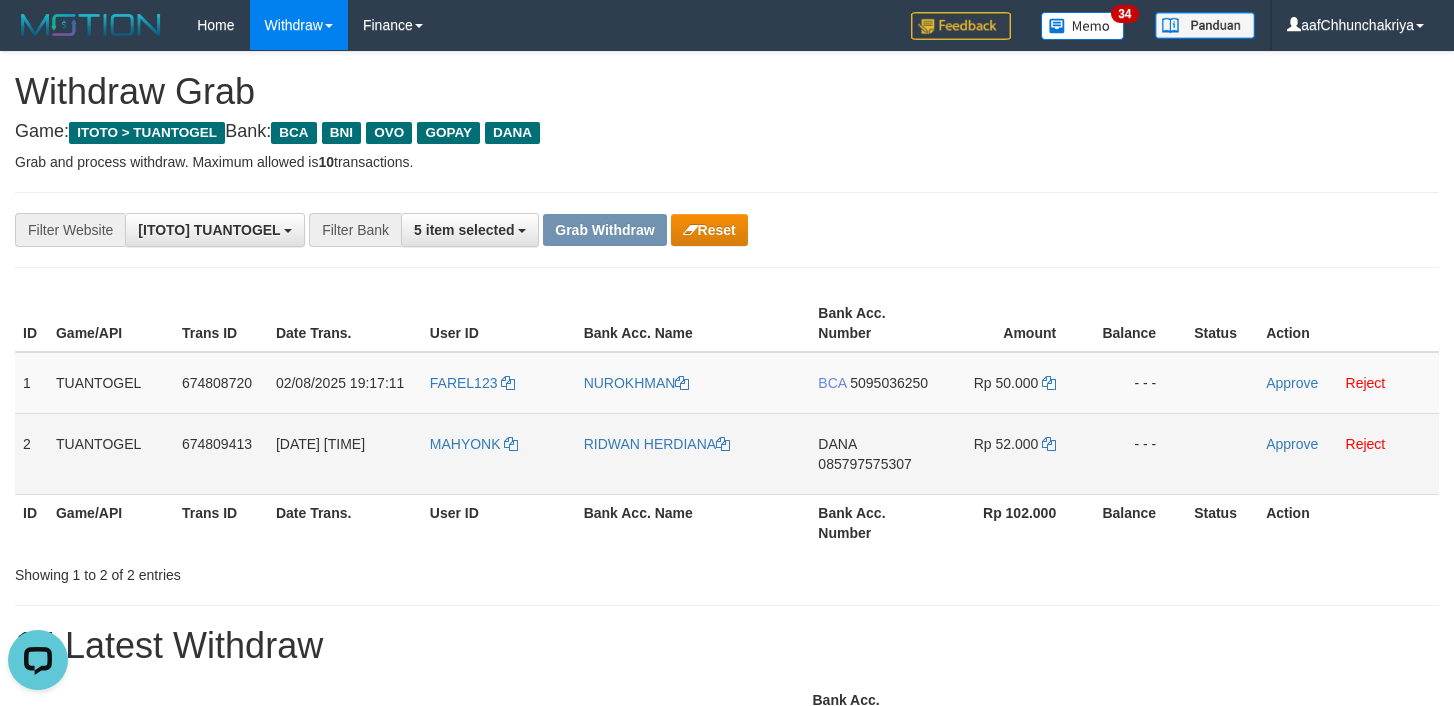 click on "Rp 52.000" at bounding box center (1011, 453) 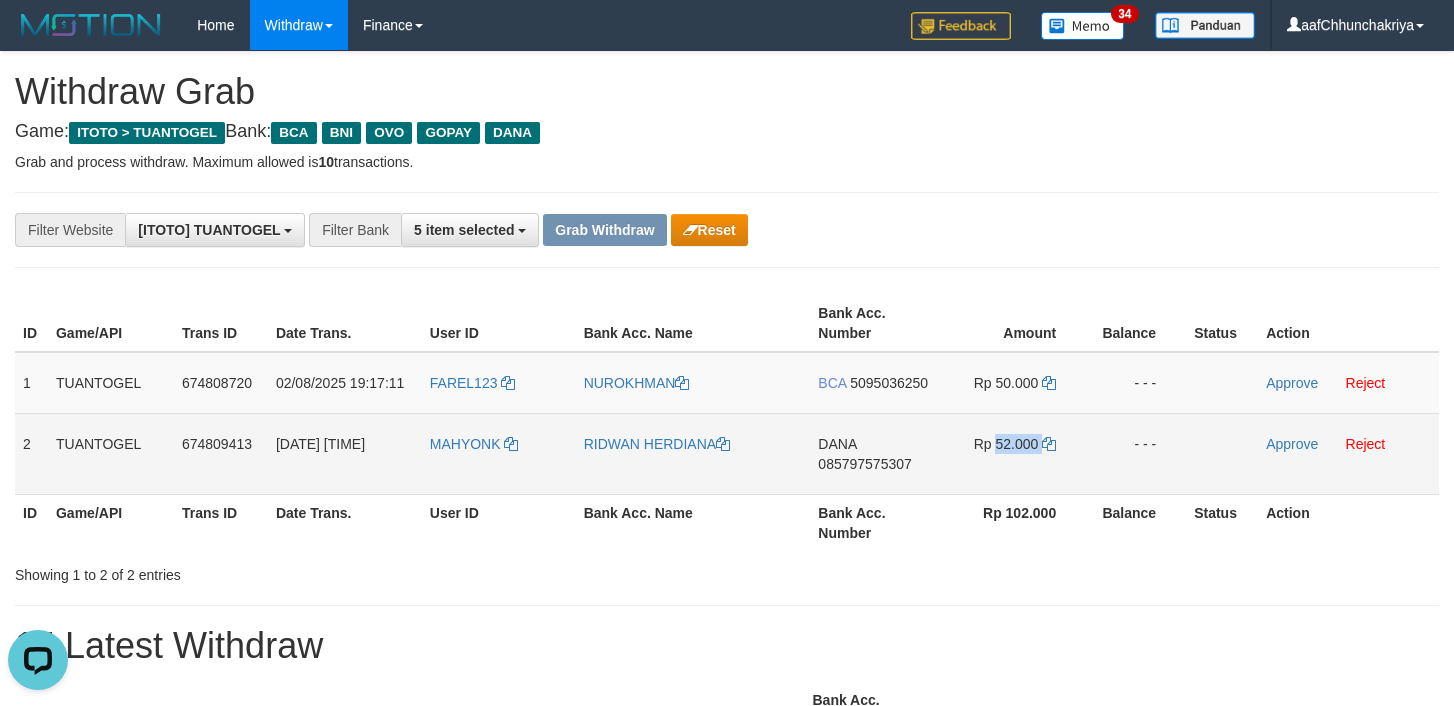 click on "Rp 52.000" at bounding box center [1011, 453] 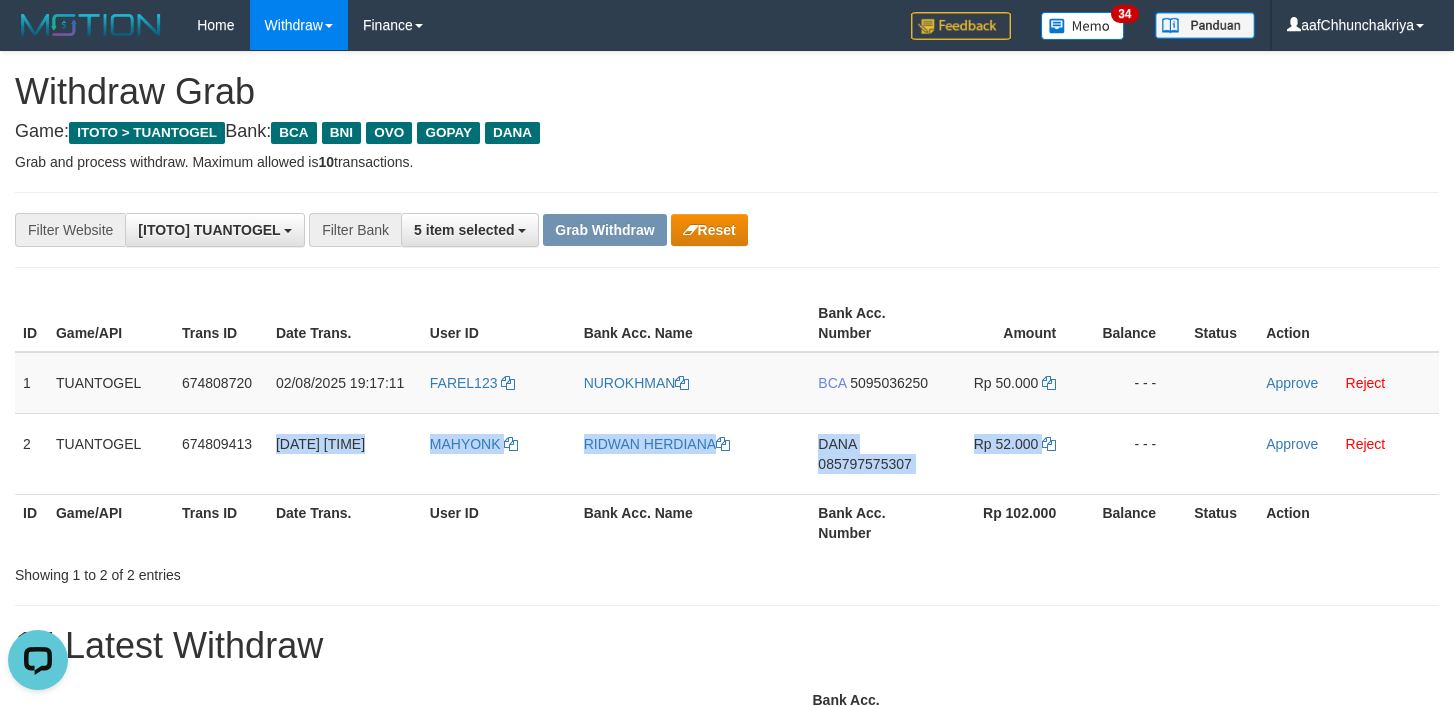 drag, startPoint x: 274, startPoint y: 441, endPoint x: 1463, endPoint y: 465, distance: 1189.2422 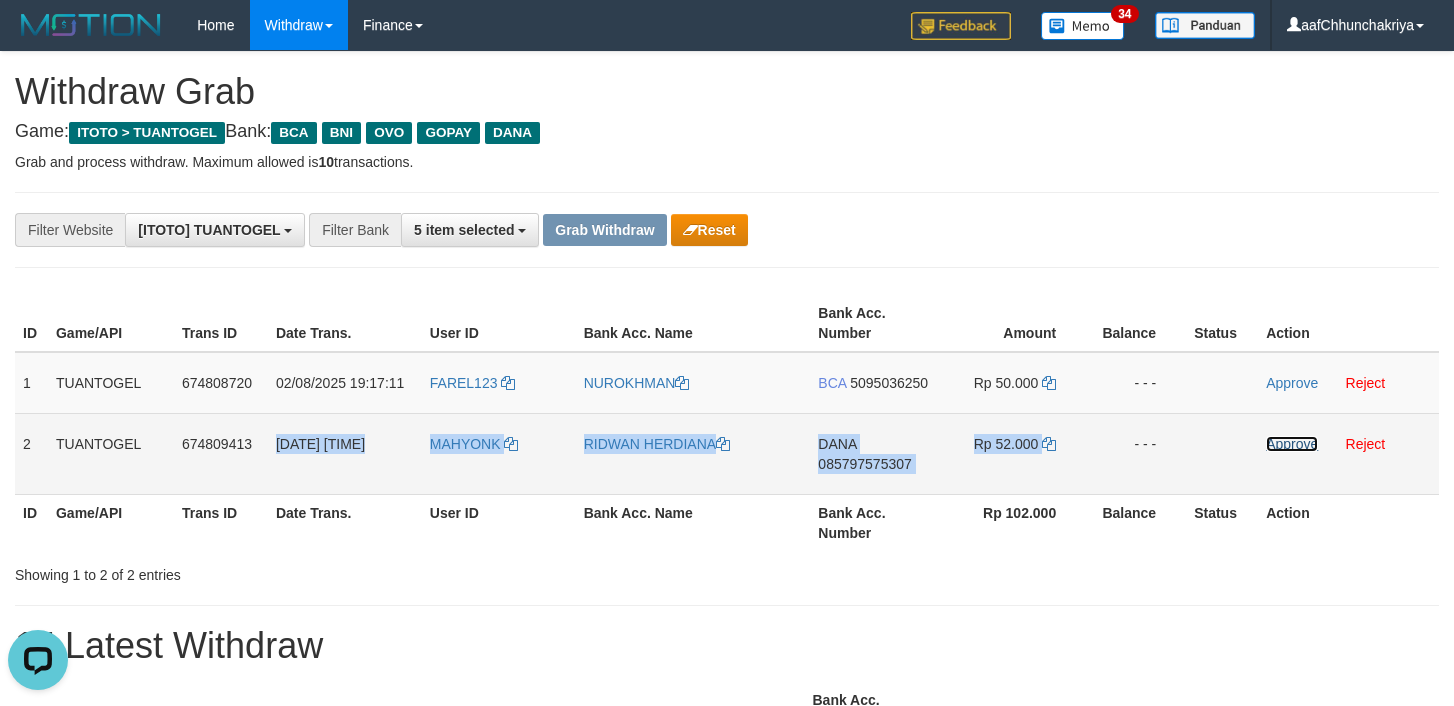 click on "Approve" at bounding box center (1292, 444) 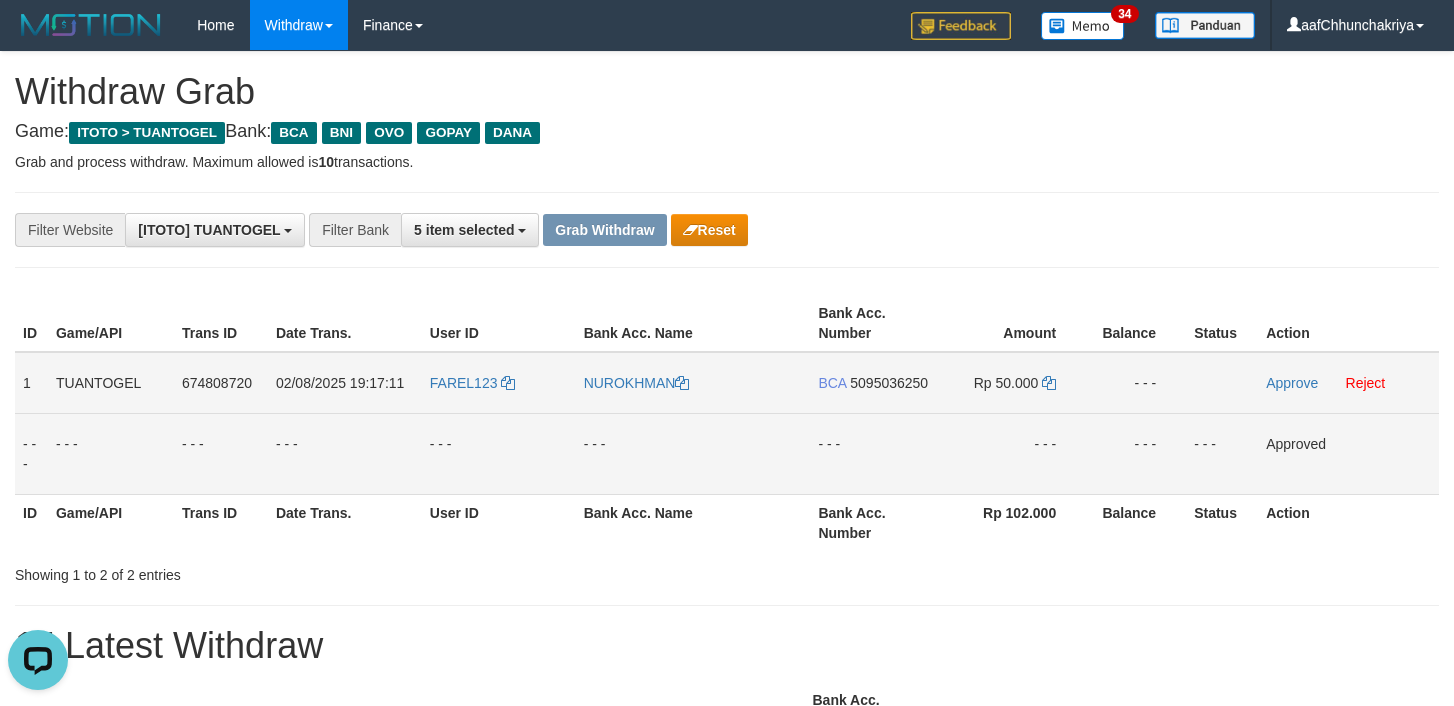 click on "BCA
5095036250" at bounding box center (873, 383) 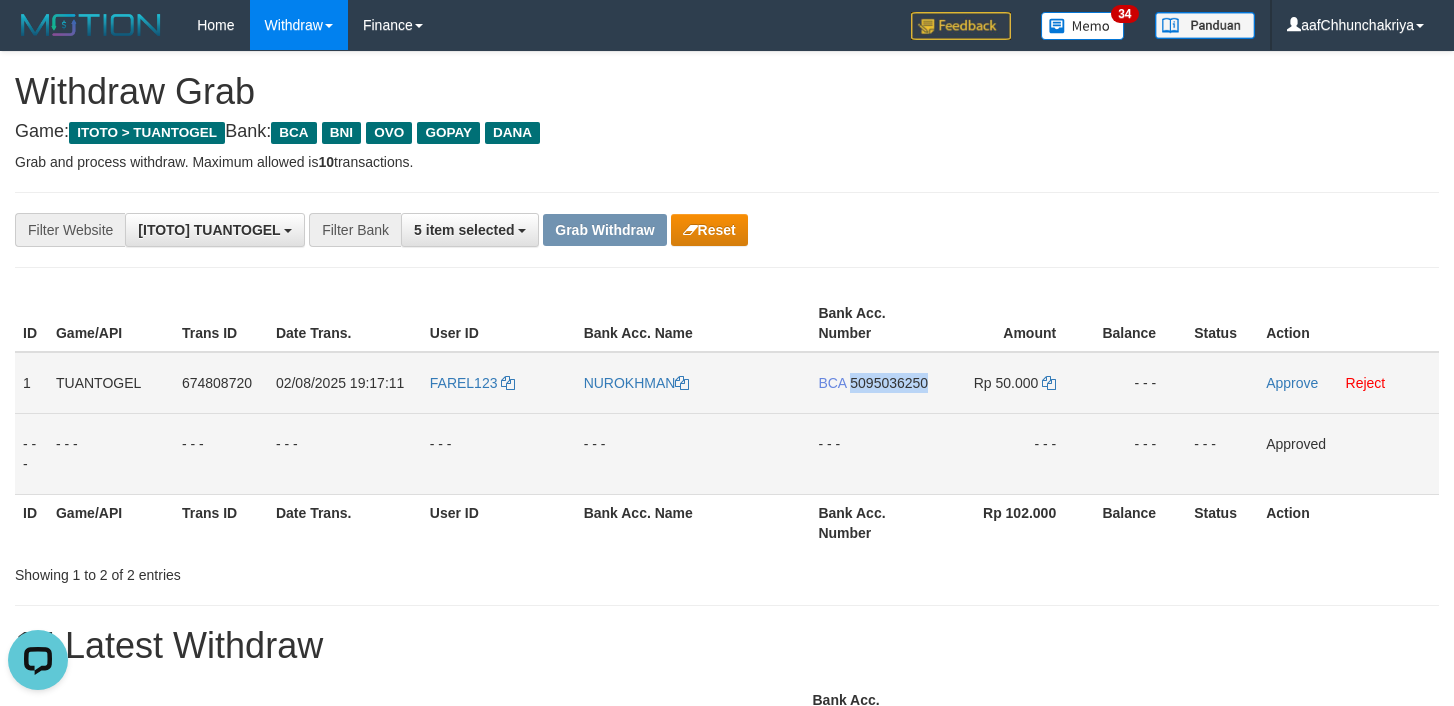click on "BCA
5095036250" at bounding box center [873, 383] 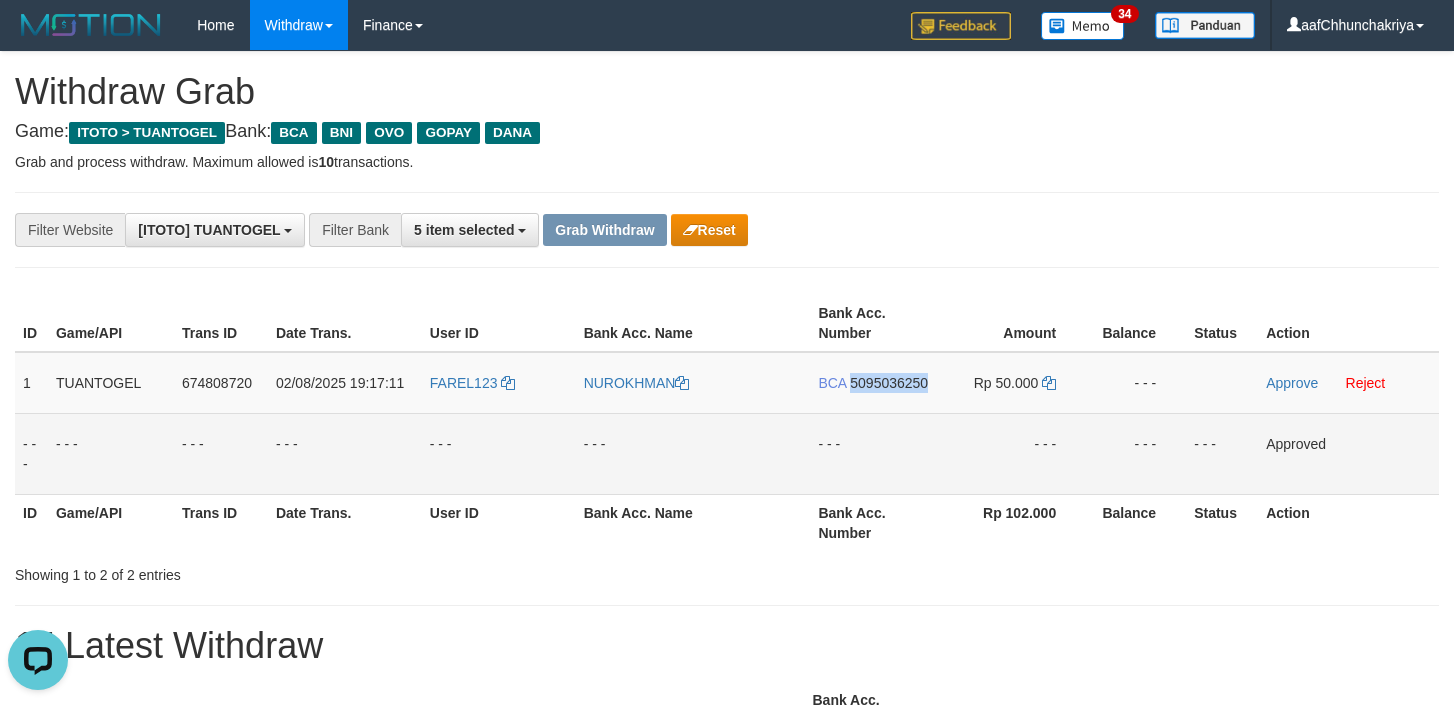 copy on "5095036250" 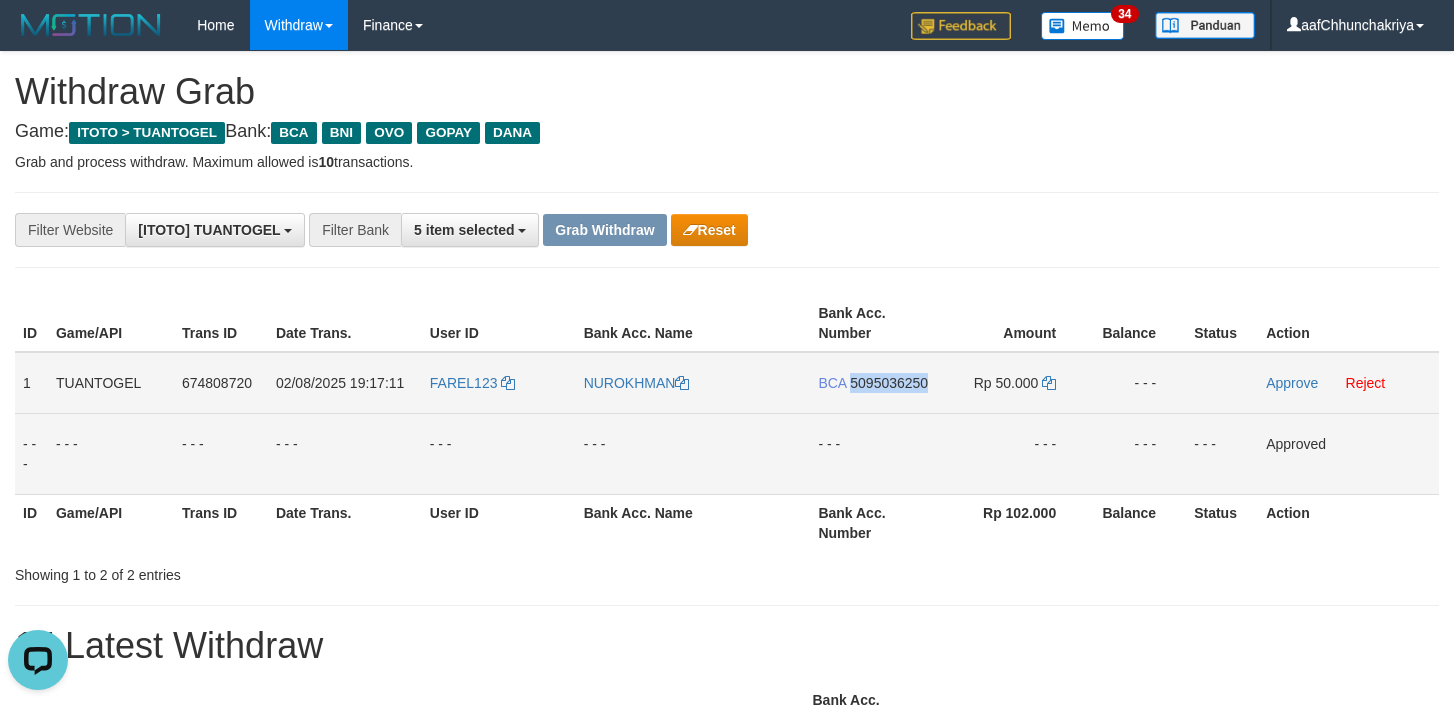 click on "Rp 50.000" at bounding box center (1006, 383) 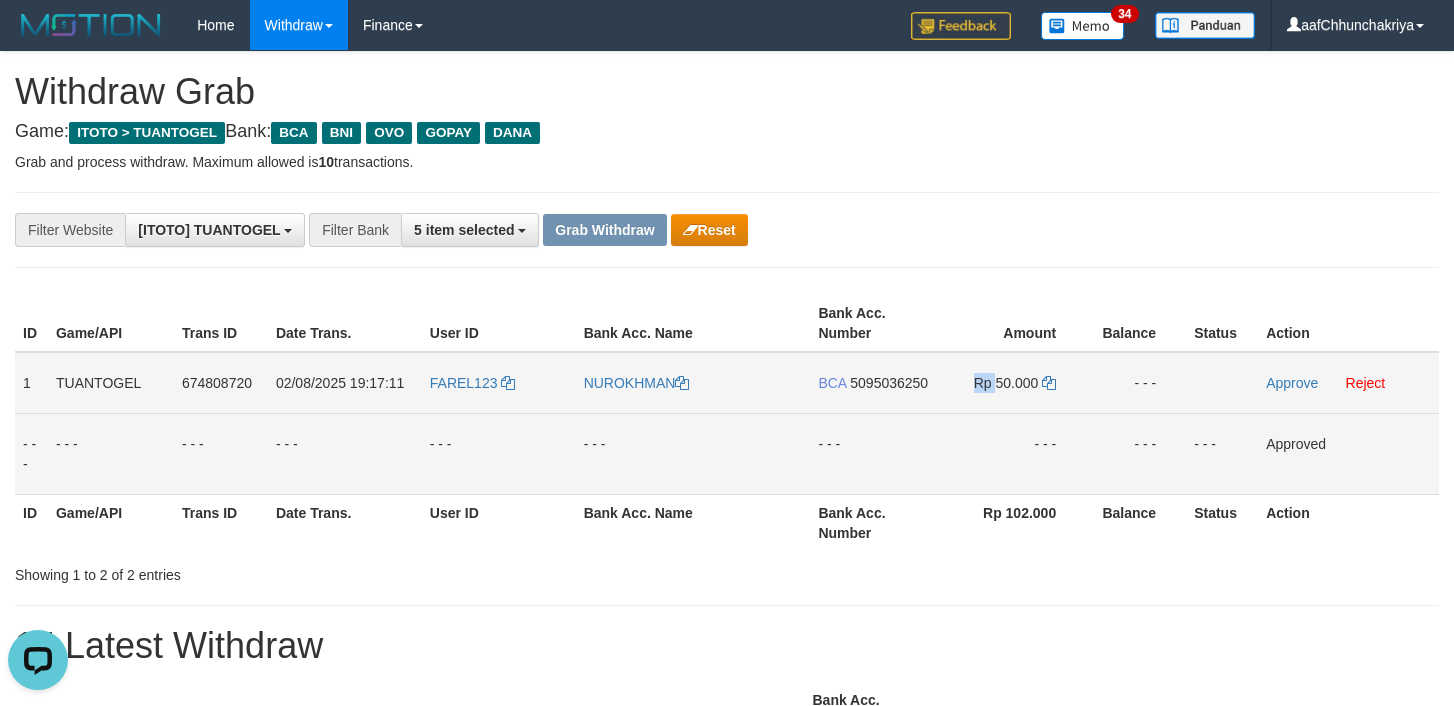 click on "Rp 50.000" at bounding box center [1006, 383] 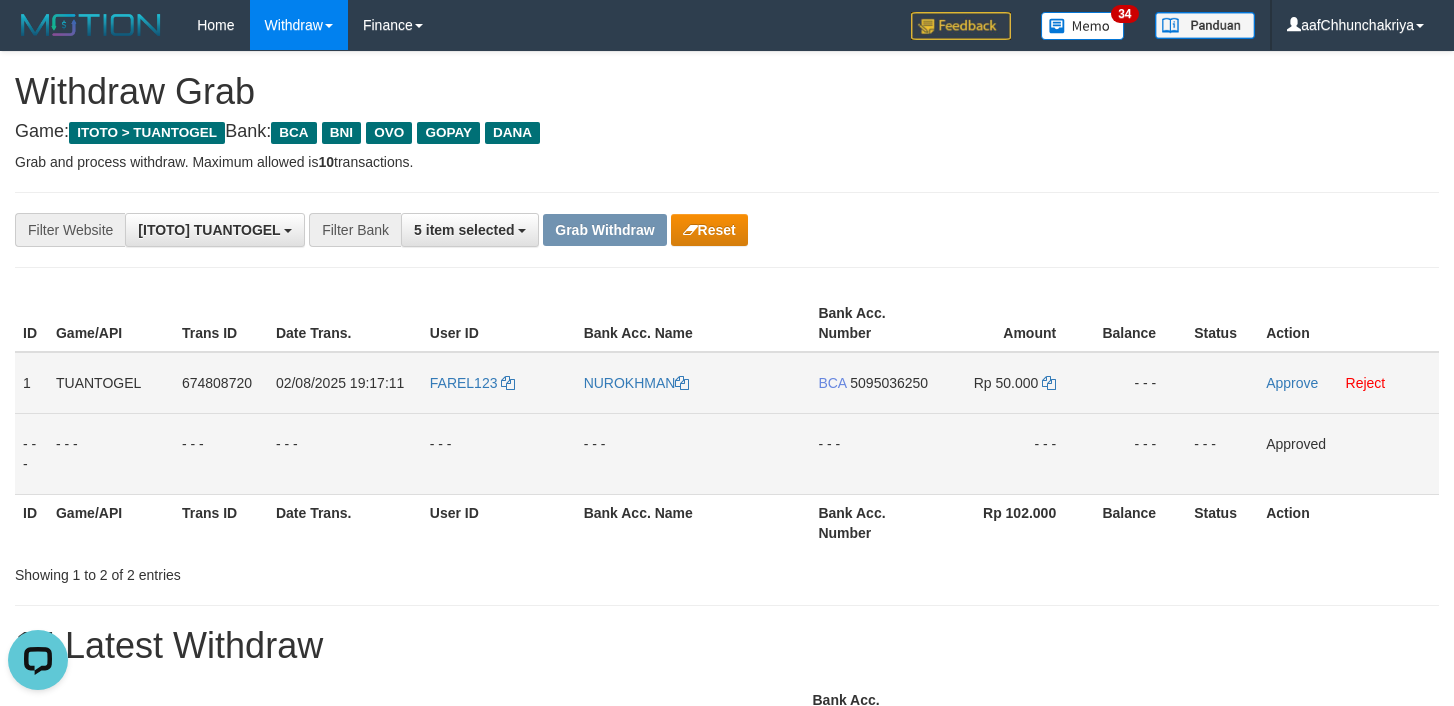 click on "Rp 50.000" at bounding box center [1006, 383] 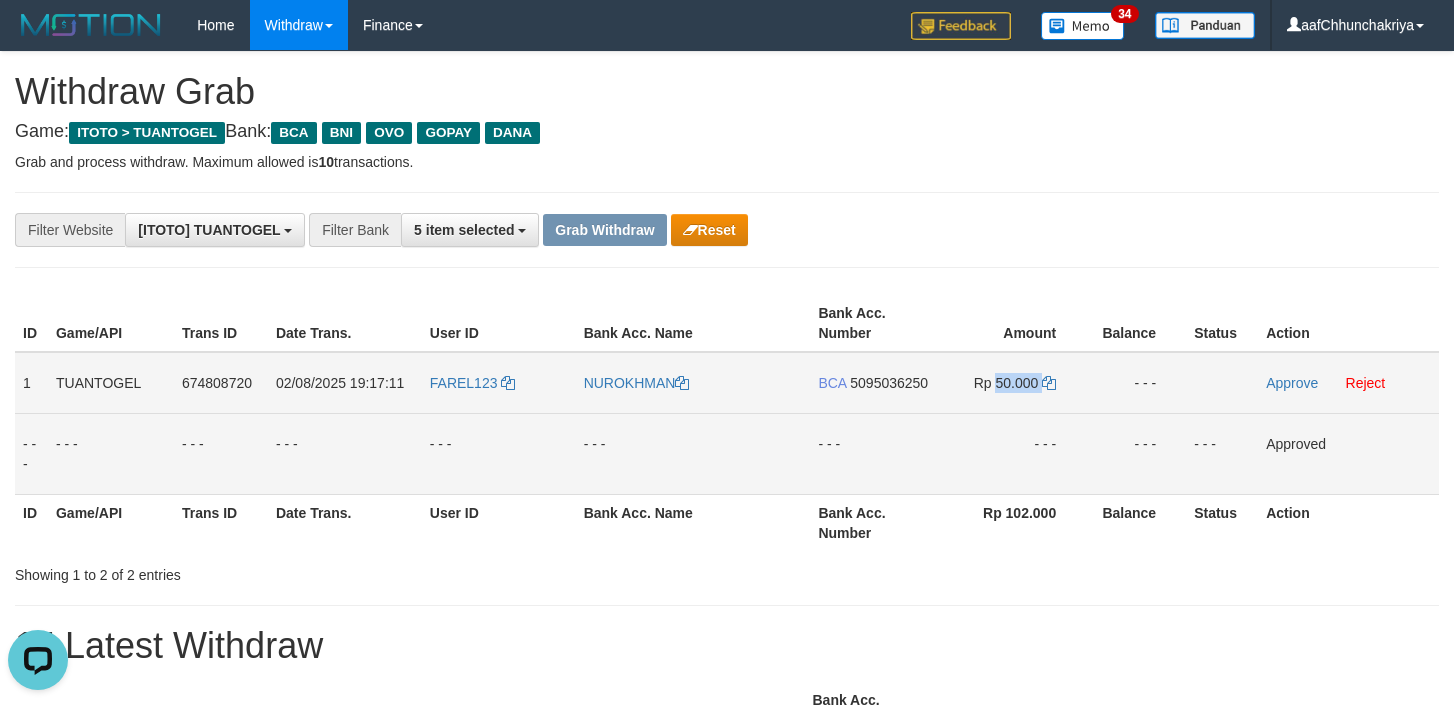click on "Rp 50.000" at bounding box center (1006, 383) 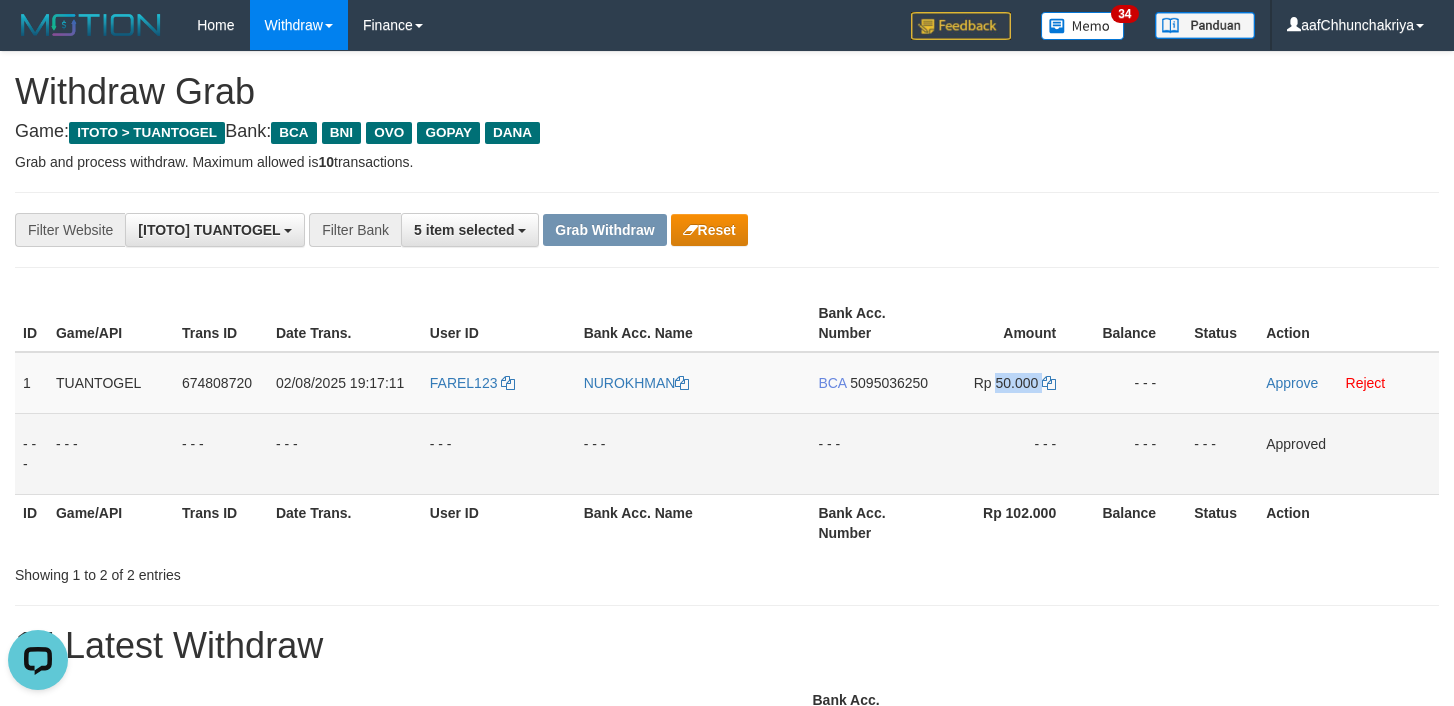 copy on "50.000" 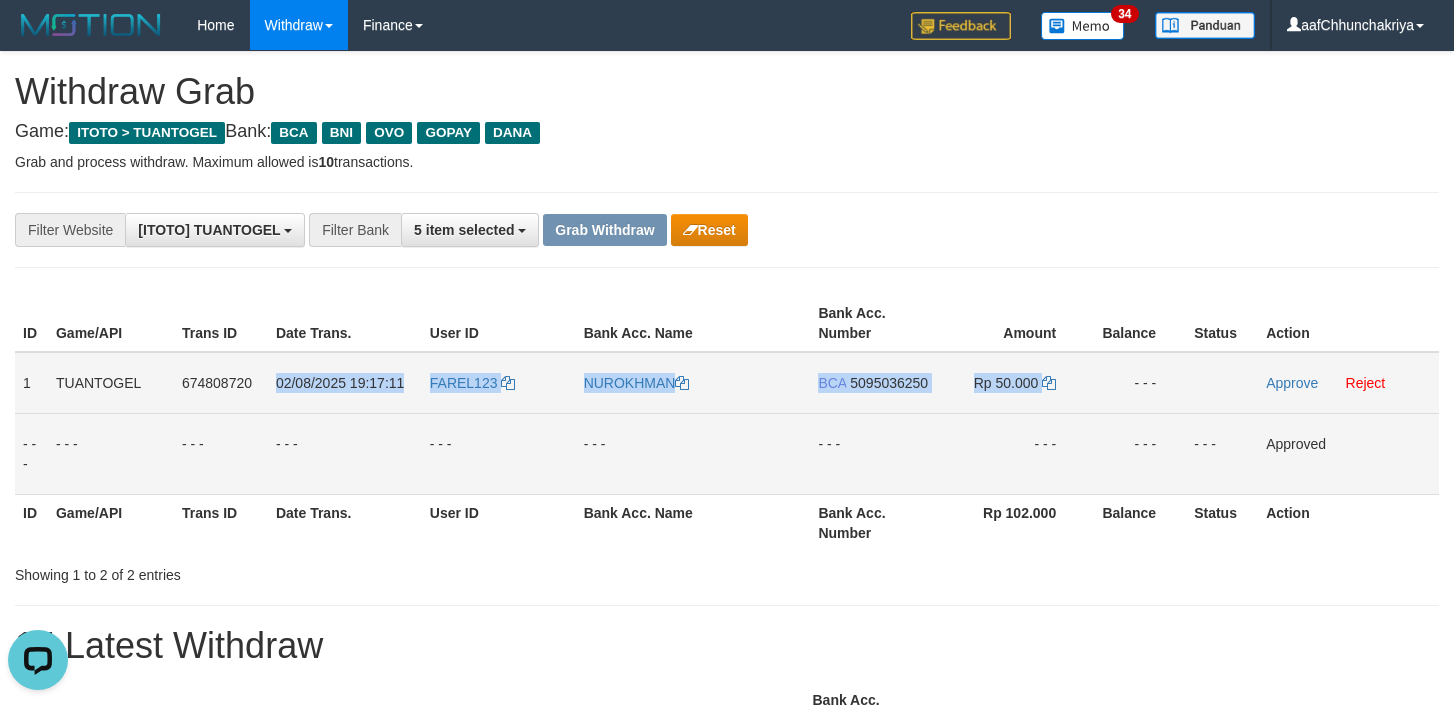 drag, startPoint x: 277, startPoint y: 384, endPoint x: 1070, endPoint y: 389, distance: 793.01575 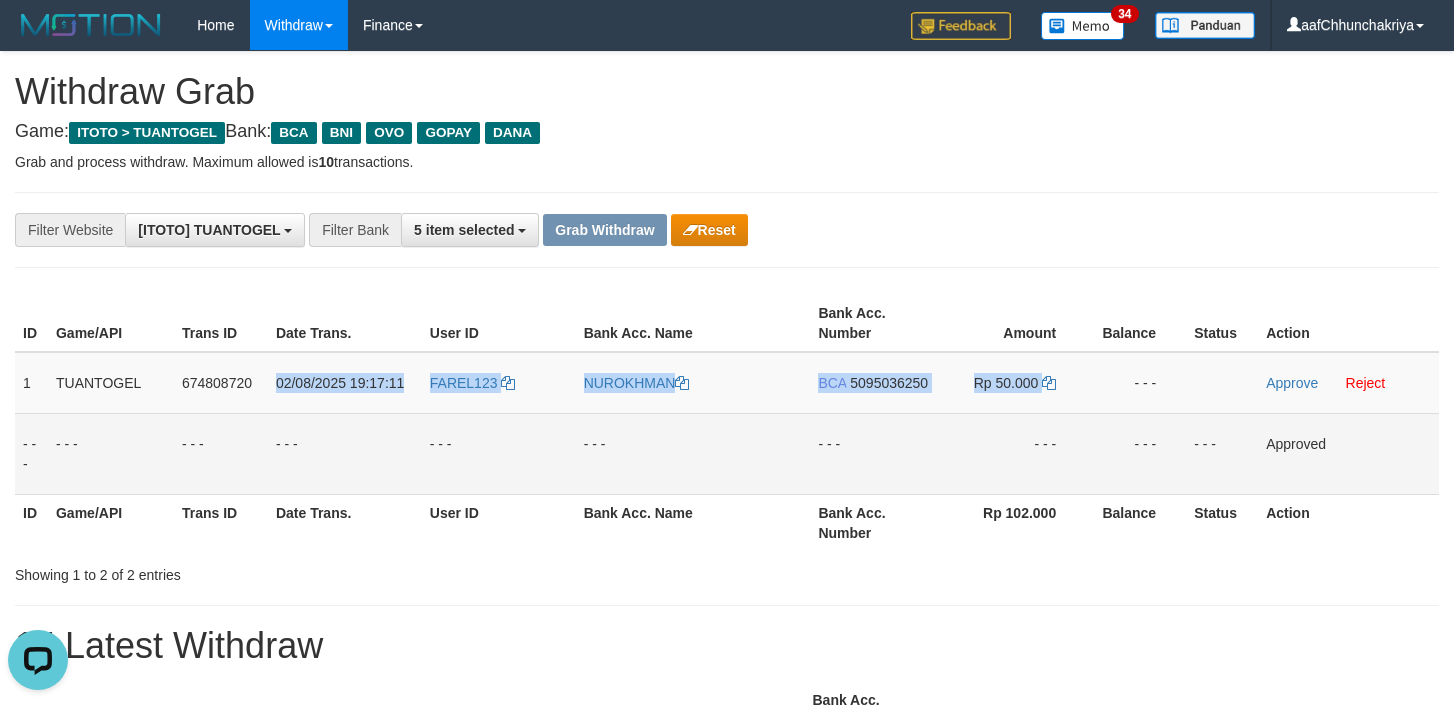 copy on "02/08/2025 19:17:11
FAREL123
NUROKHMAN
BCA
5095036250
Rp 50.000" 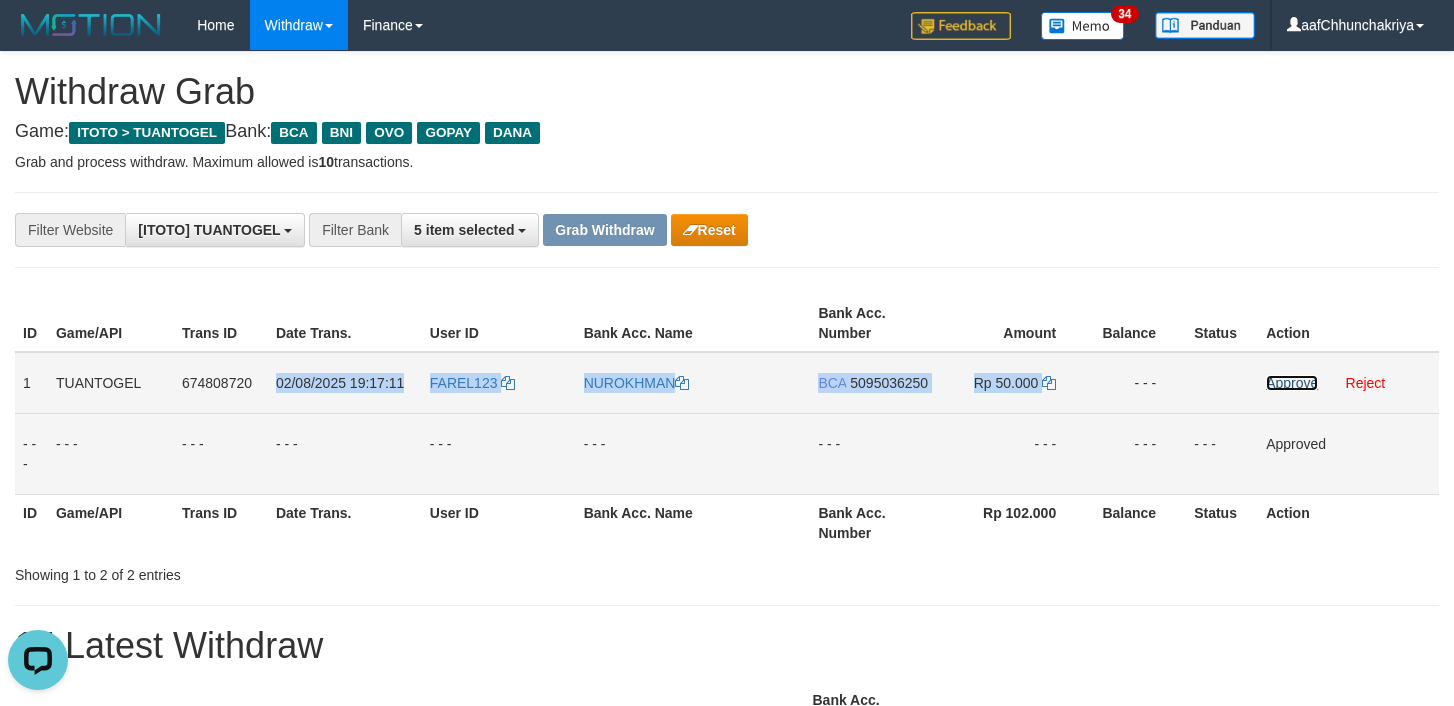click on "Approve" at bounding box center [1292, 383] 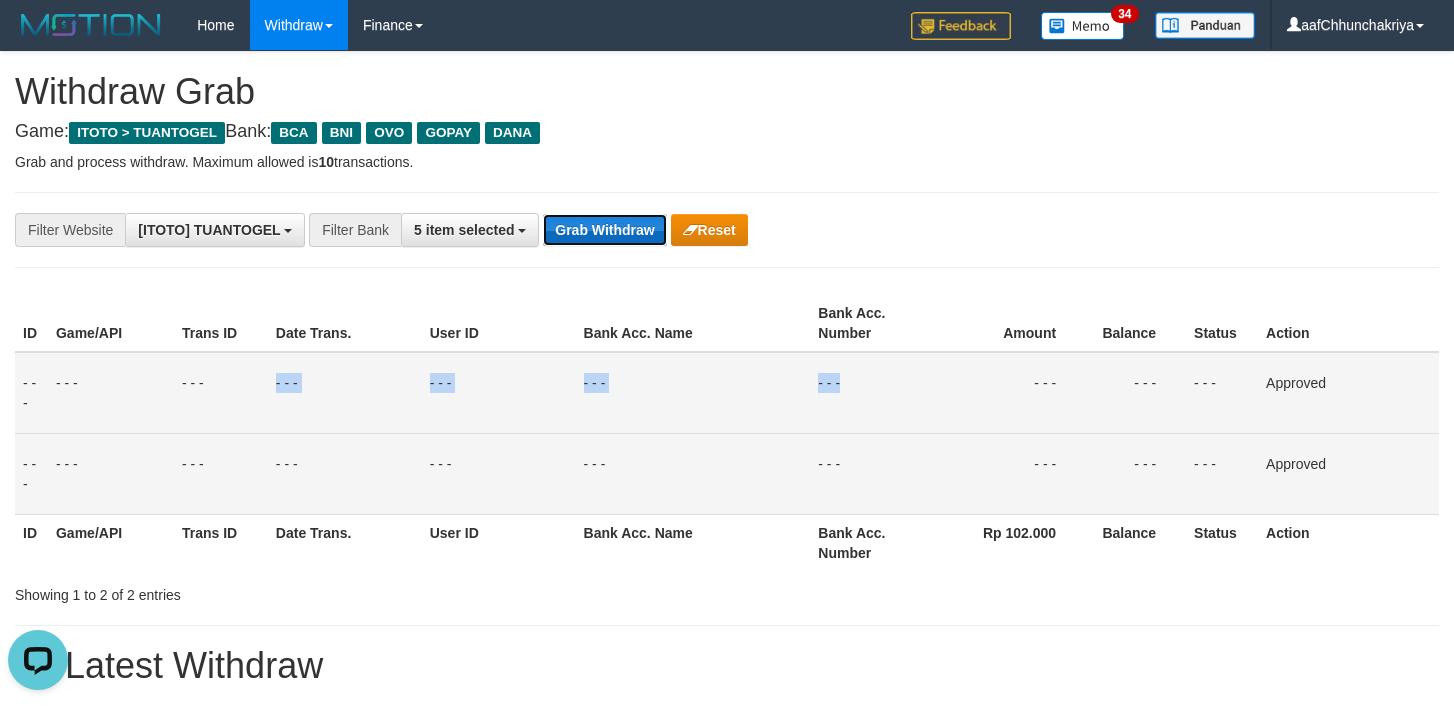 click on "Grab Withdraw" at bounding box center [604, 230] 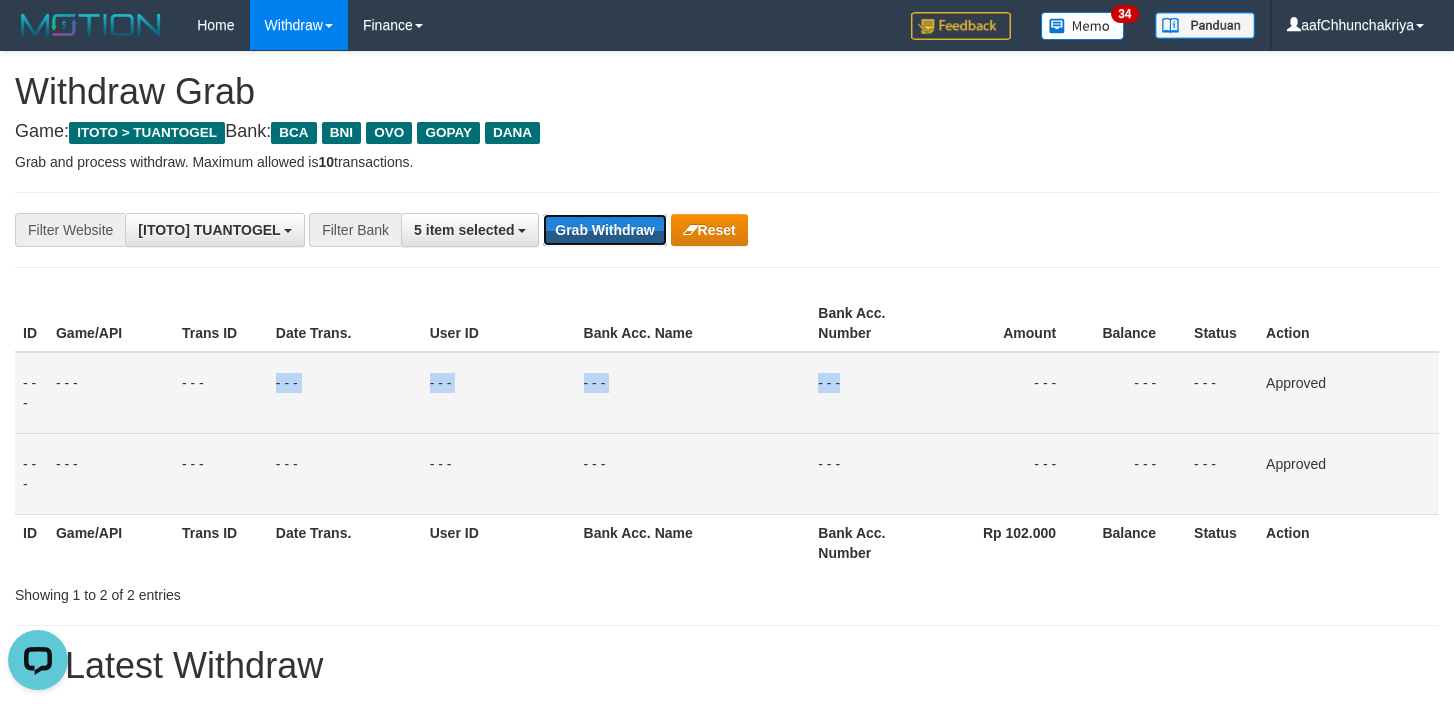 drag, startPoint x: 617, startPoint y: 228, endPoint x: 1308, endPoint y: 514, distance: 747.84827 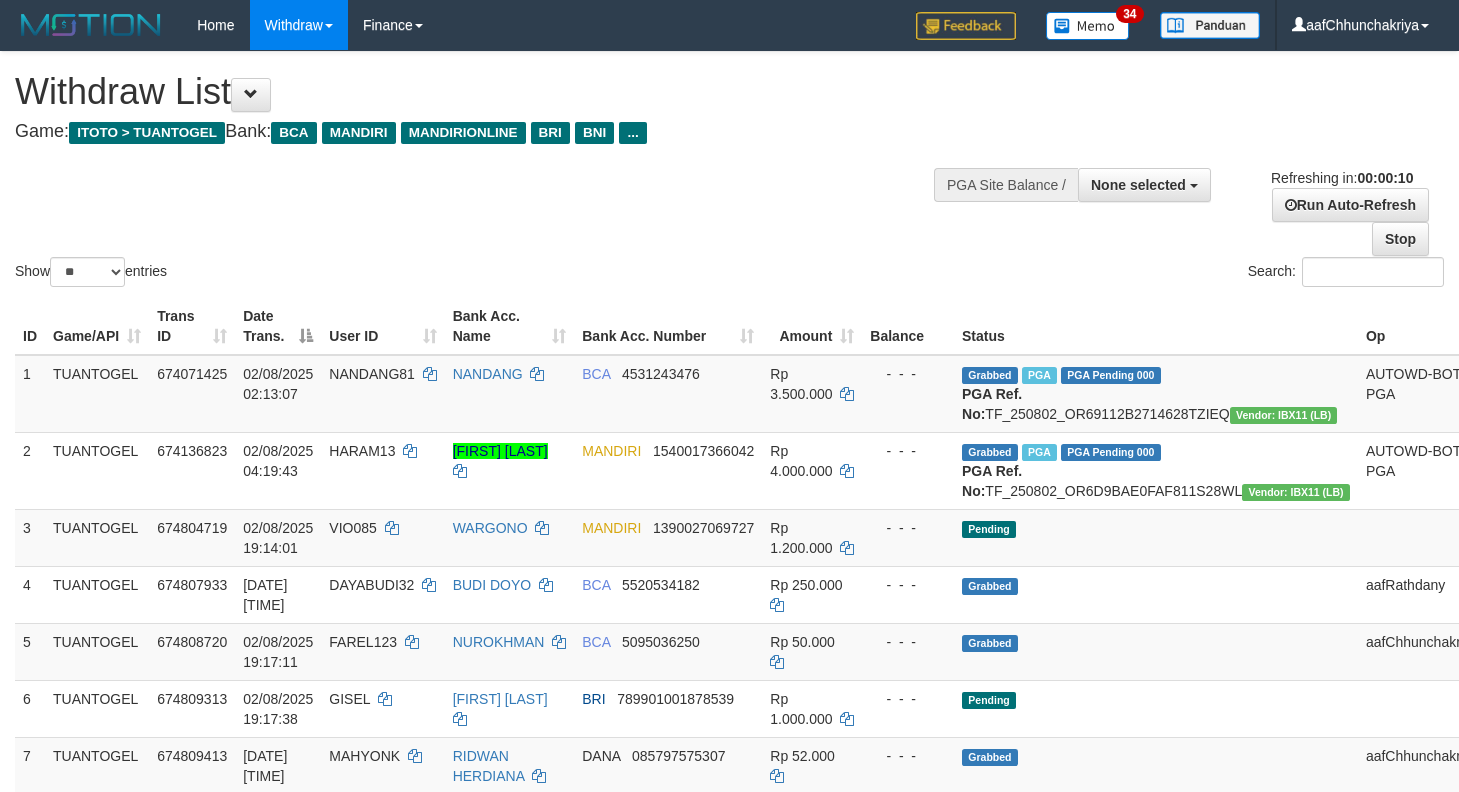 select 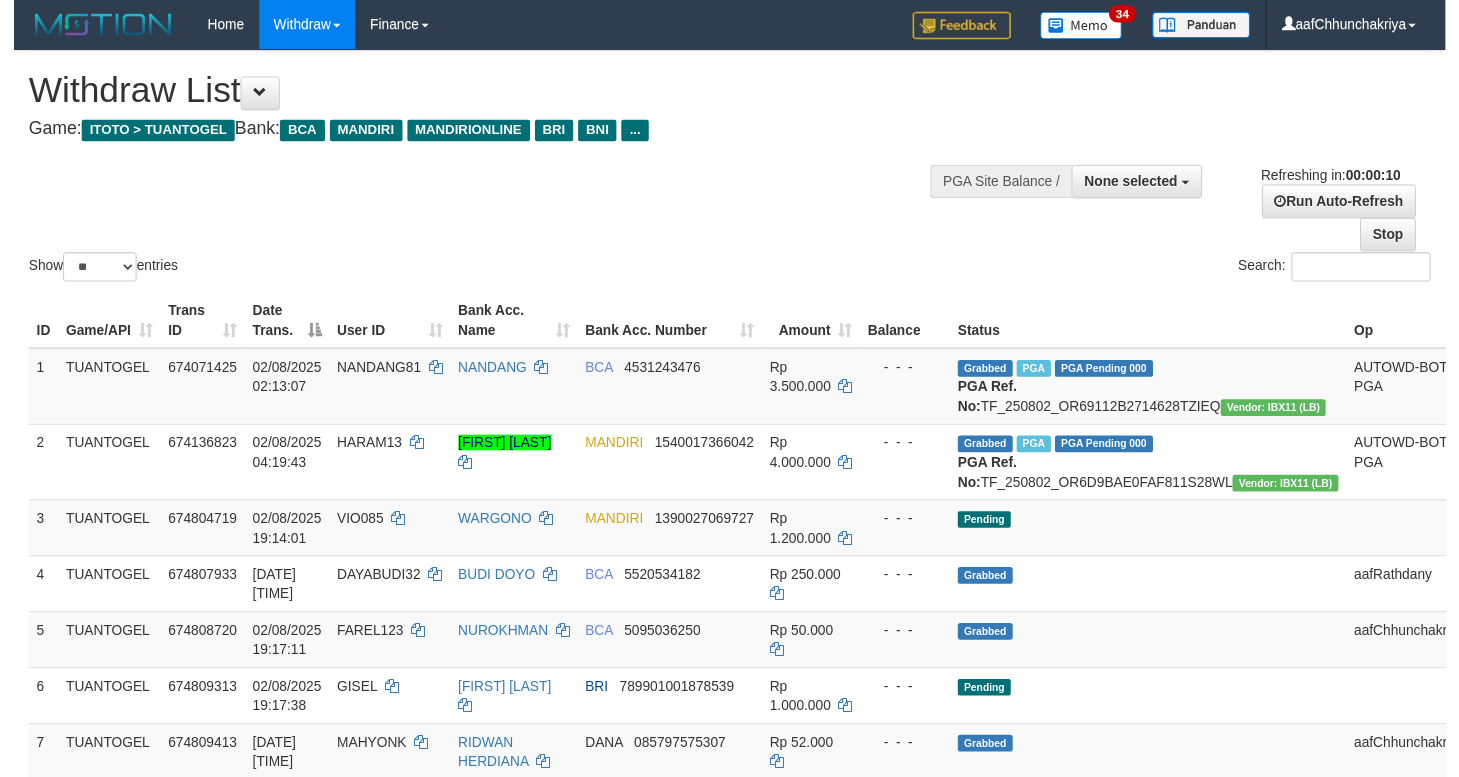 scroll, scrollTop: 0, scrollLeft: 0, axis: both 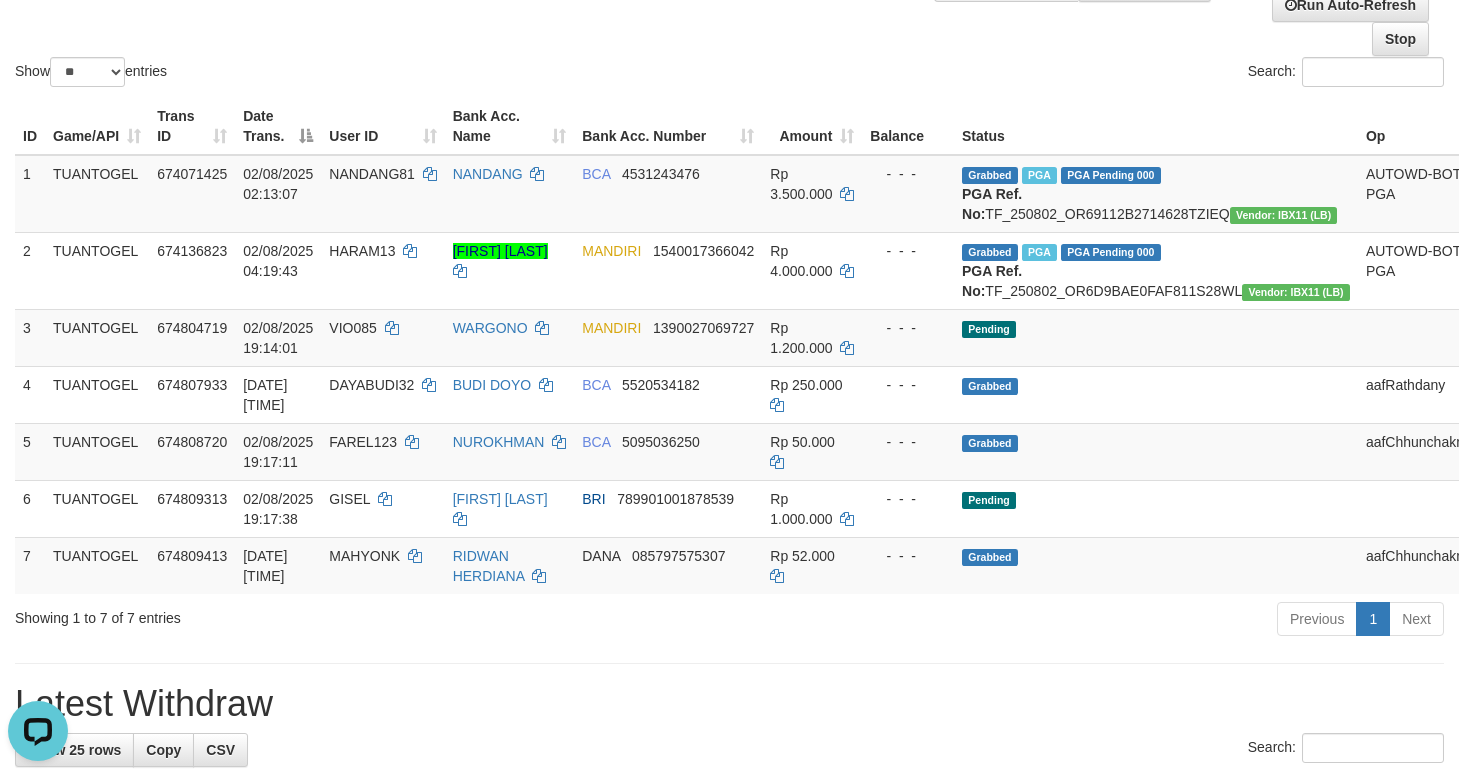 drag, startPoint x: 644, startPoint y: 699, endPoint x: 645, endPoint y: 683, distance: 16.03122 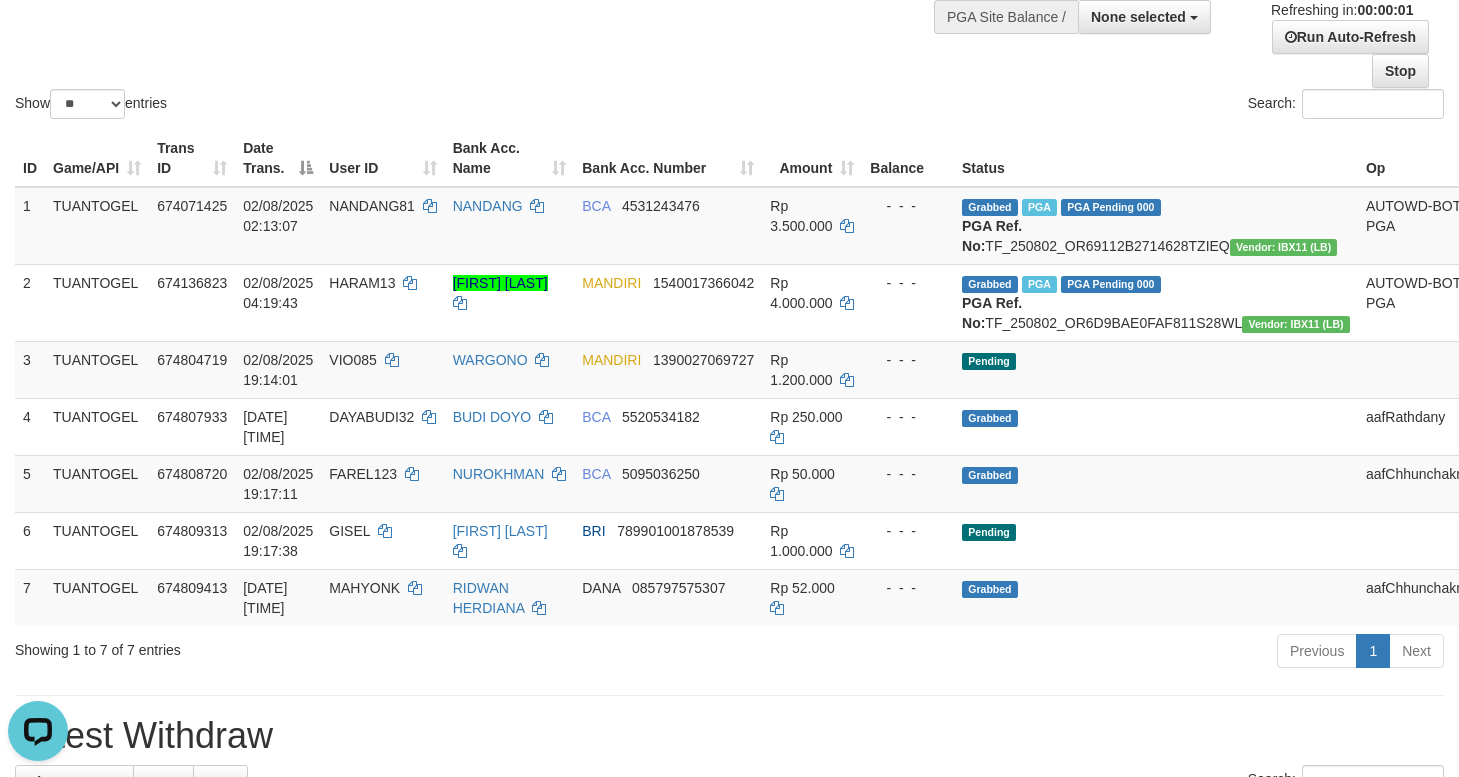 scroll, scrollTop: 200, scrollLeft: 0, axis: vertical 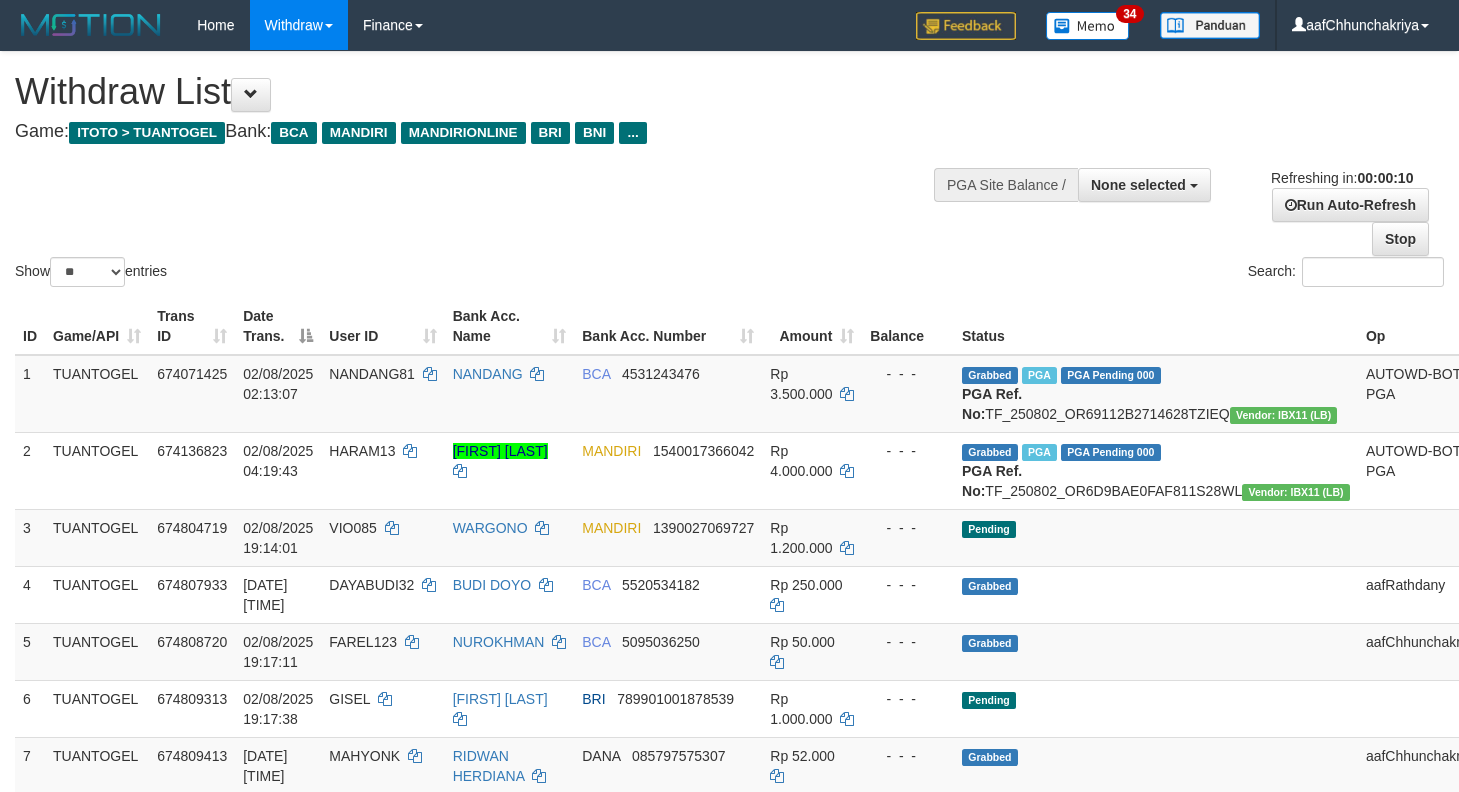 select 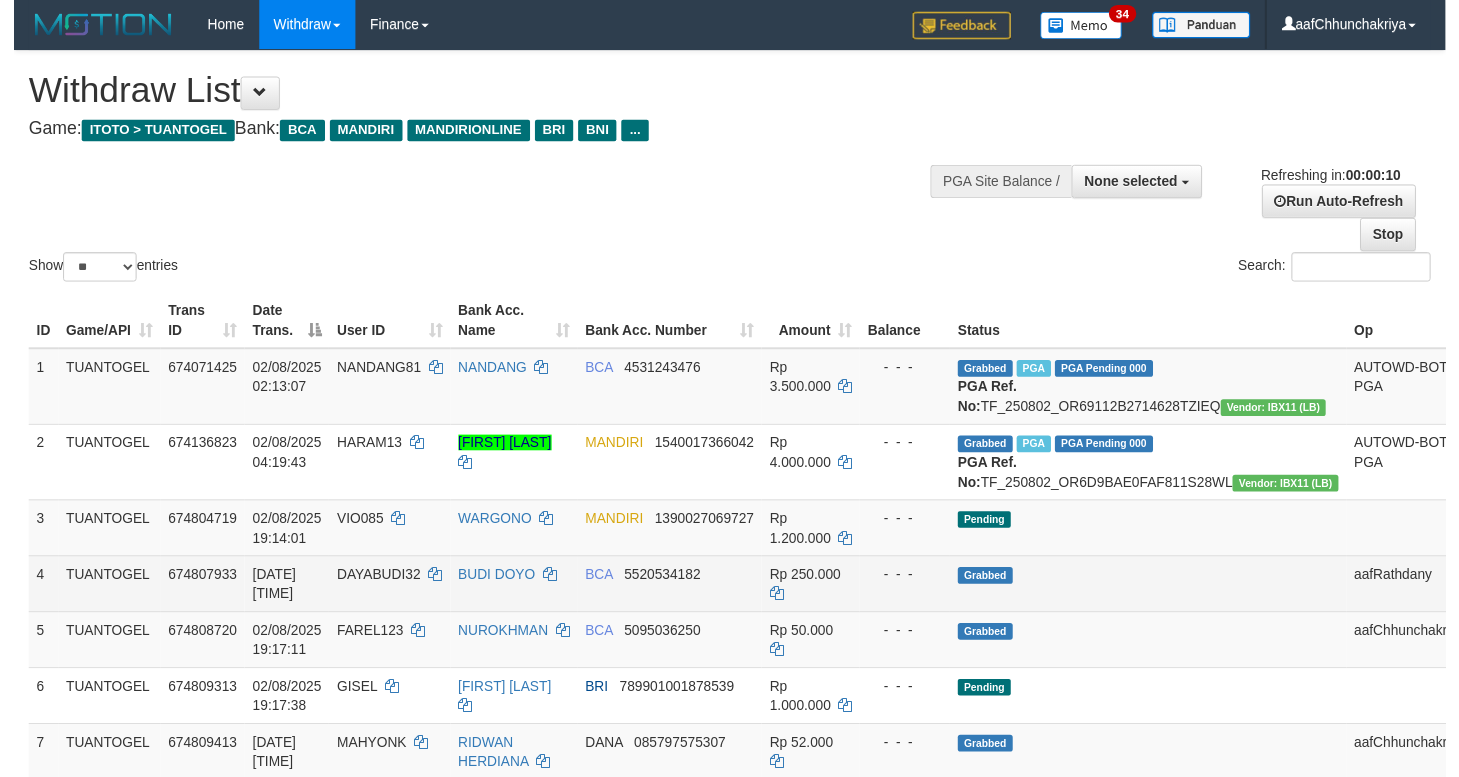 scroll, scrollTop: 0, scrollLeft: 0, axis: both 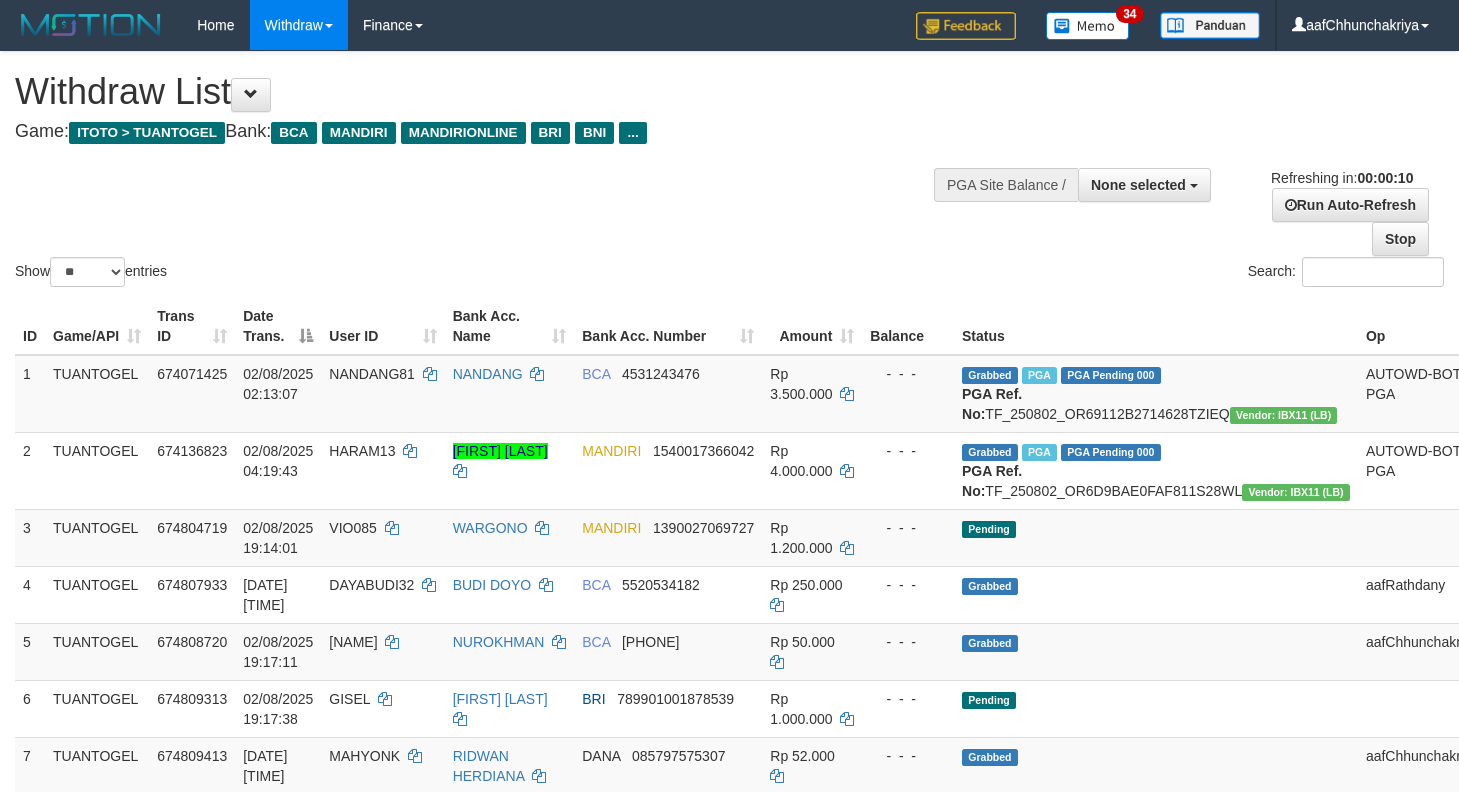 select 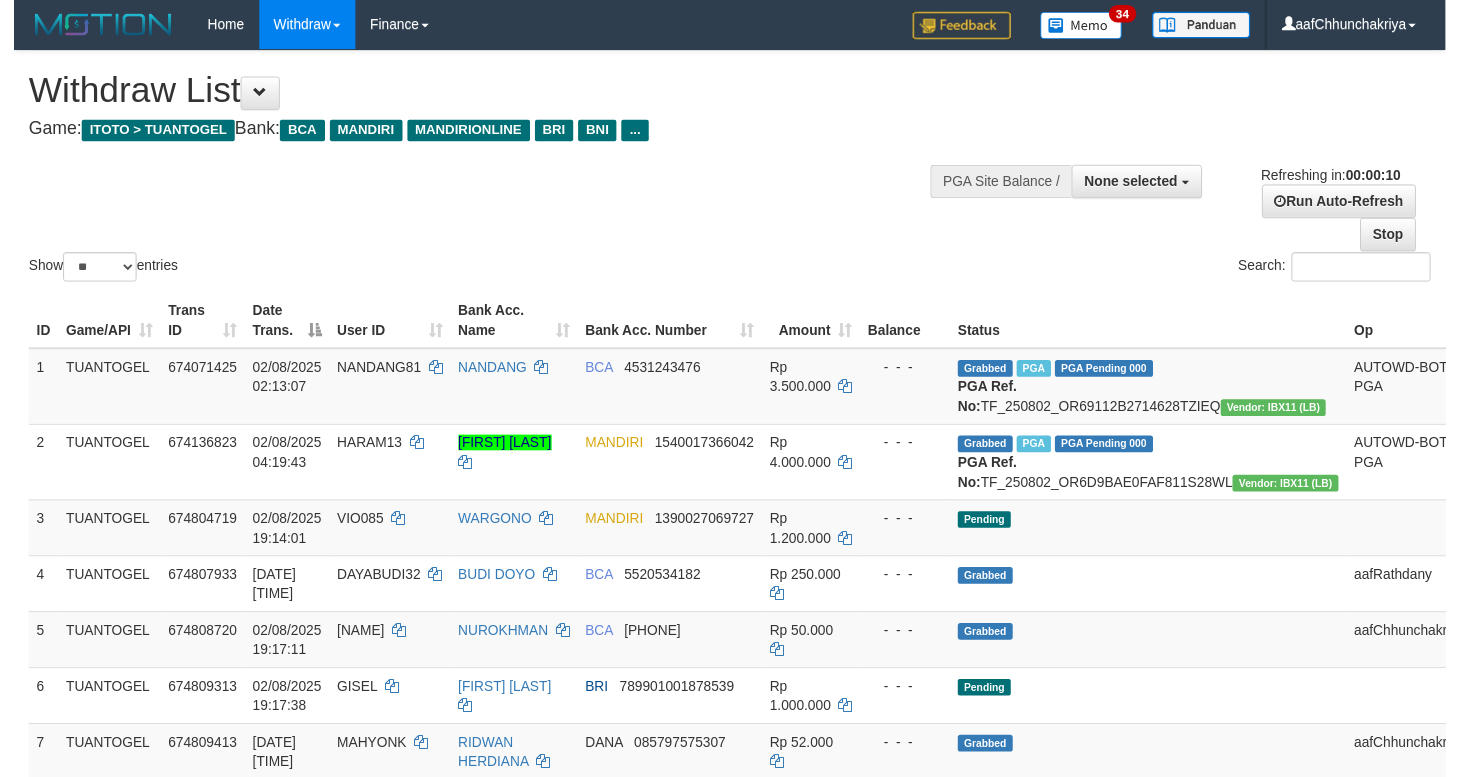 scroll, scrollTop: 0, scrollLeft: 0, axis: both 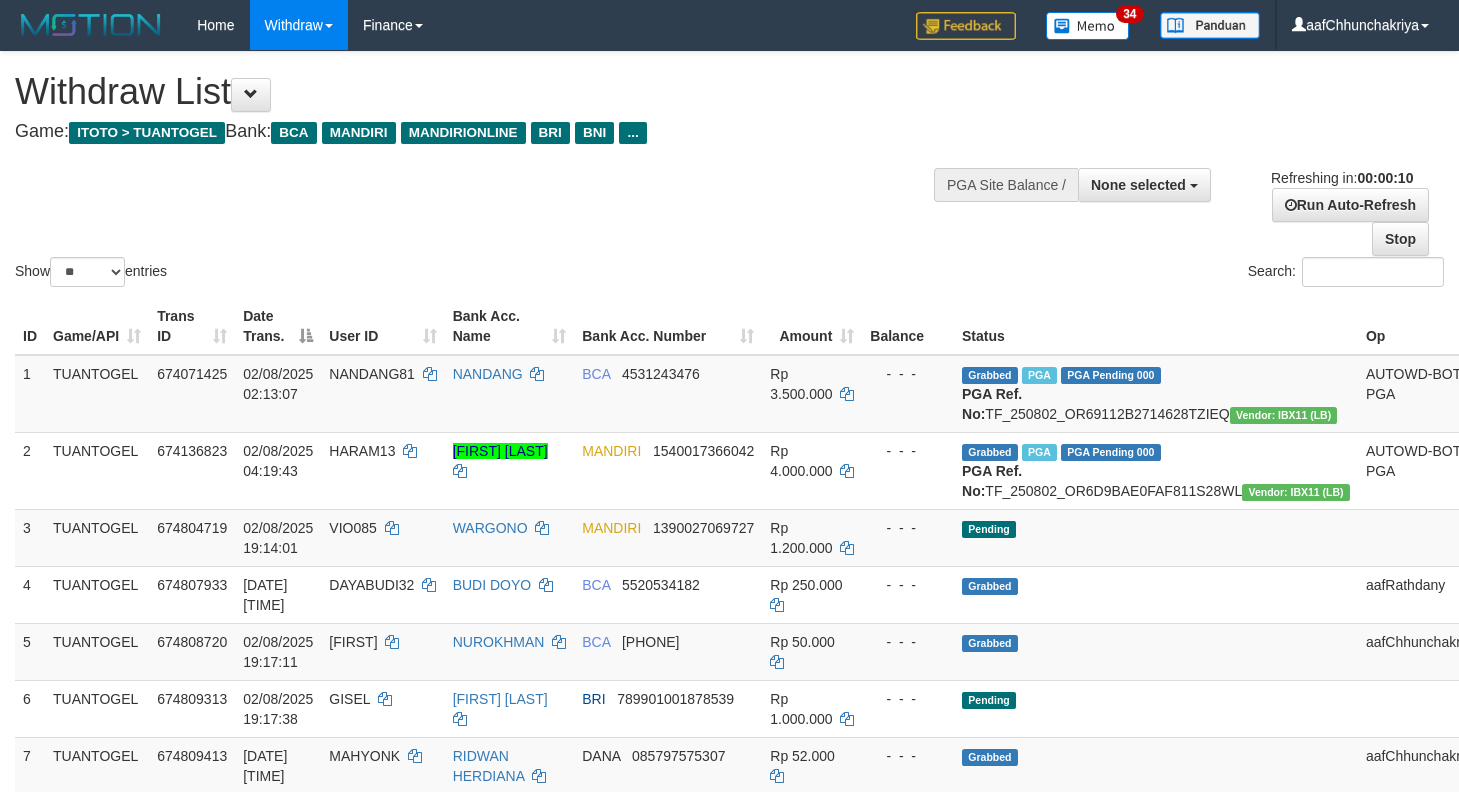select 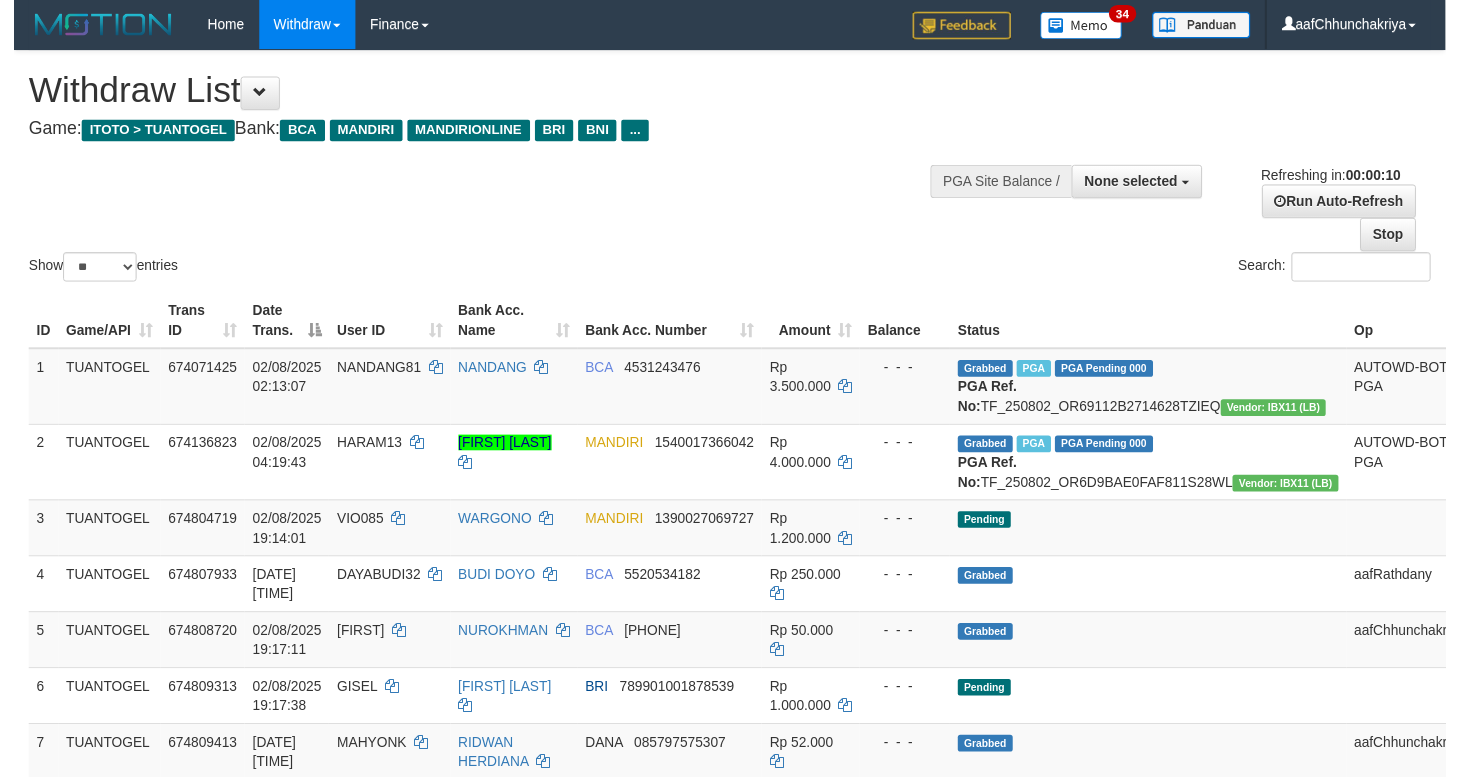 scroll, scrollTop: 0, scrollLeft: 0, axis: both 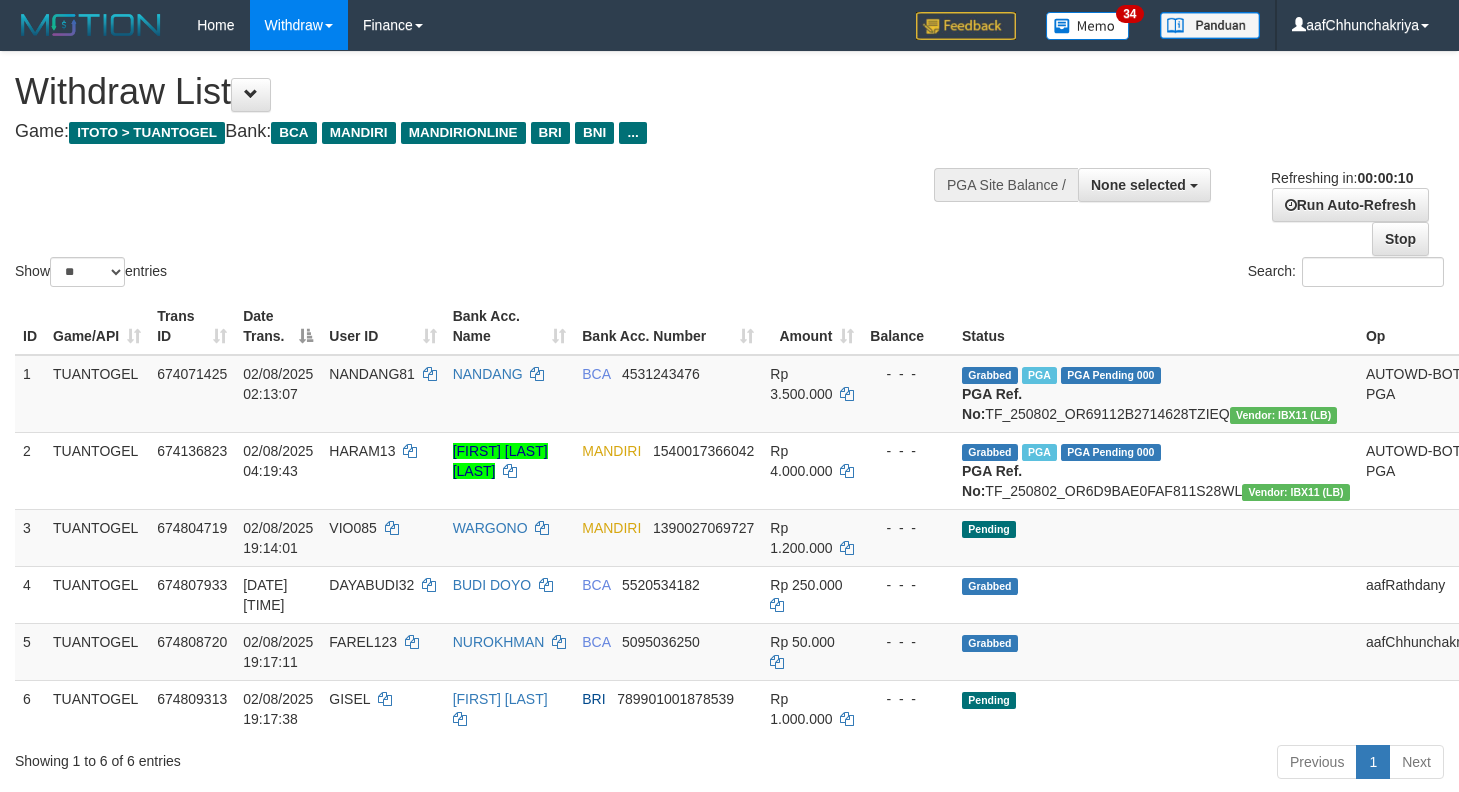 select 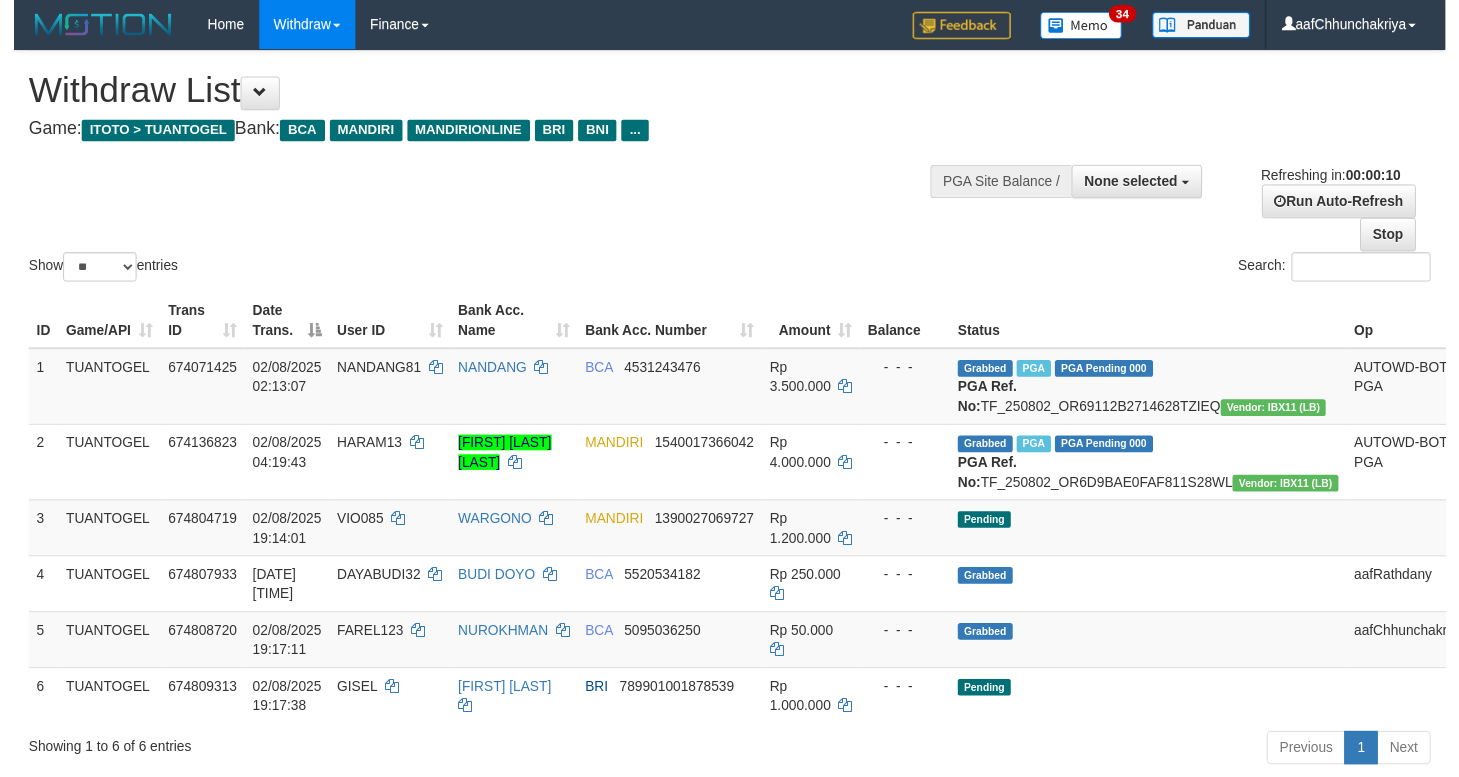 scroll, scrollTop: 0, scrollLeft: 0, axis: both 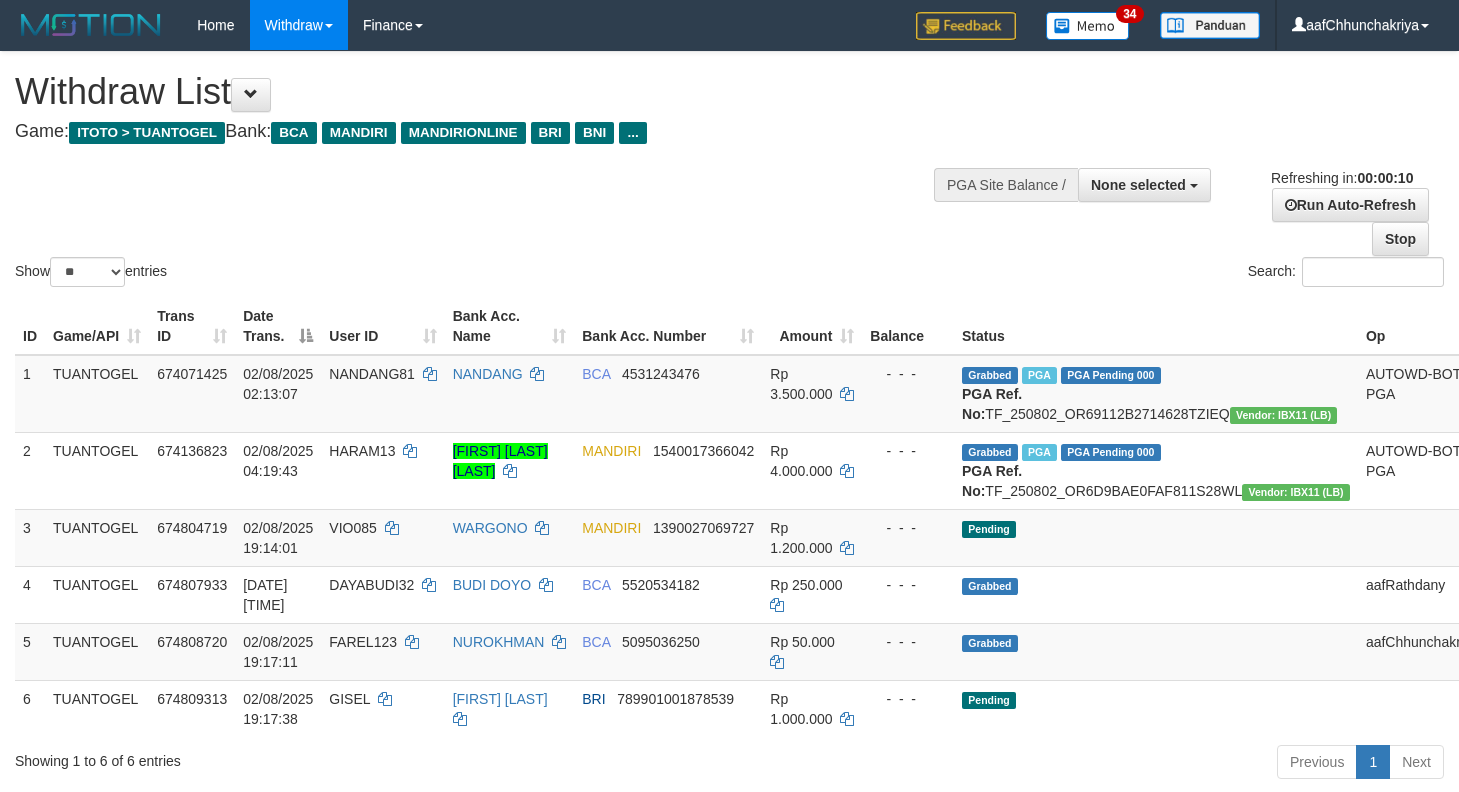 select 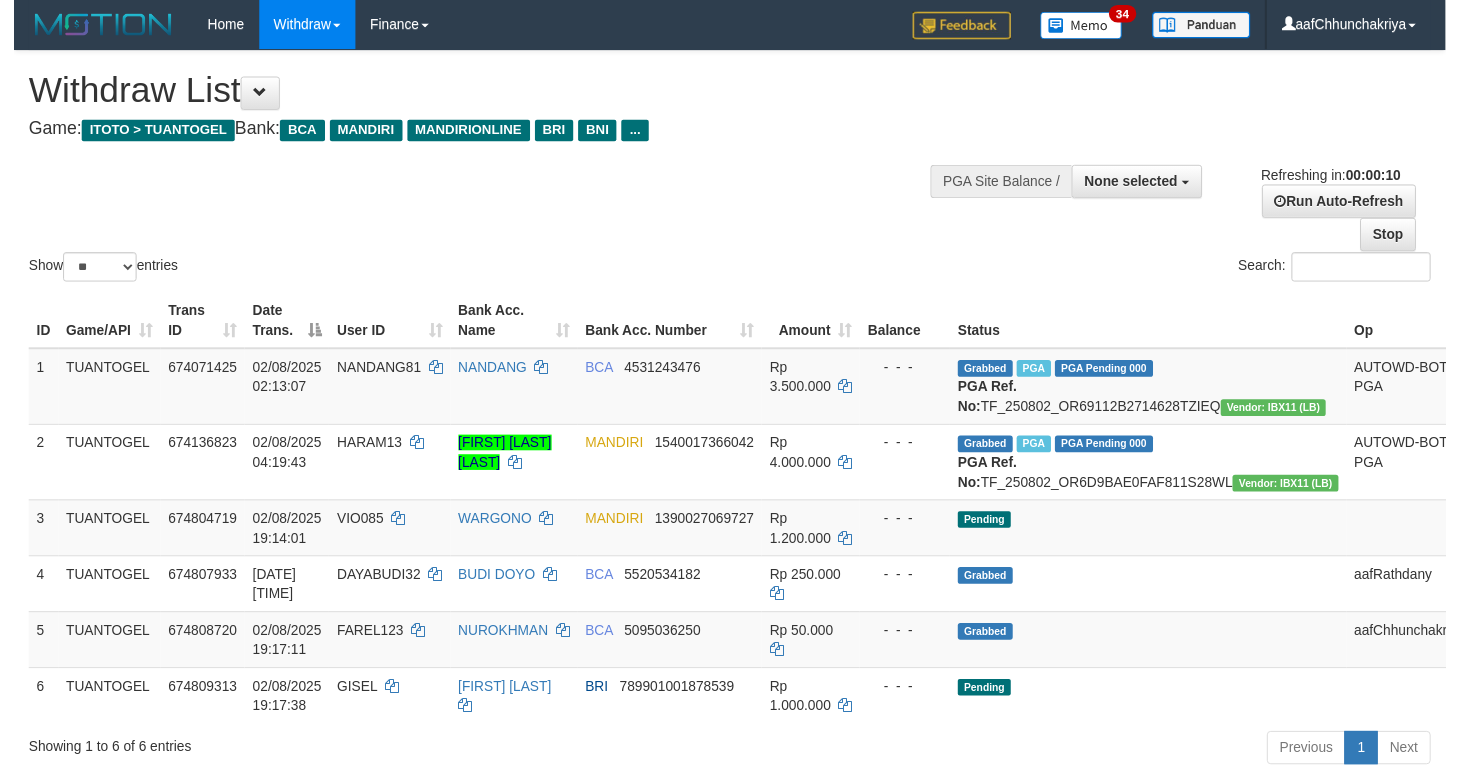 scroll, scrollTop: 0, scrollLeft: 0, axis: both 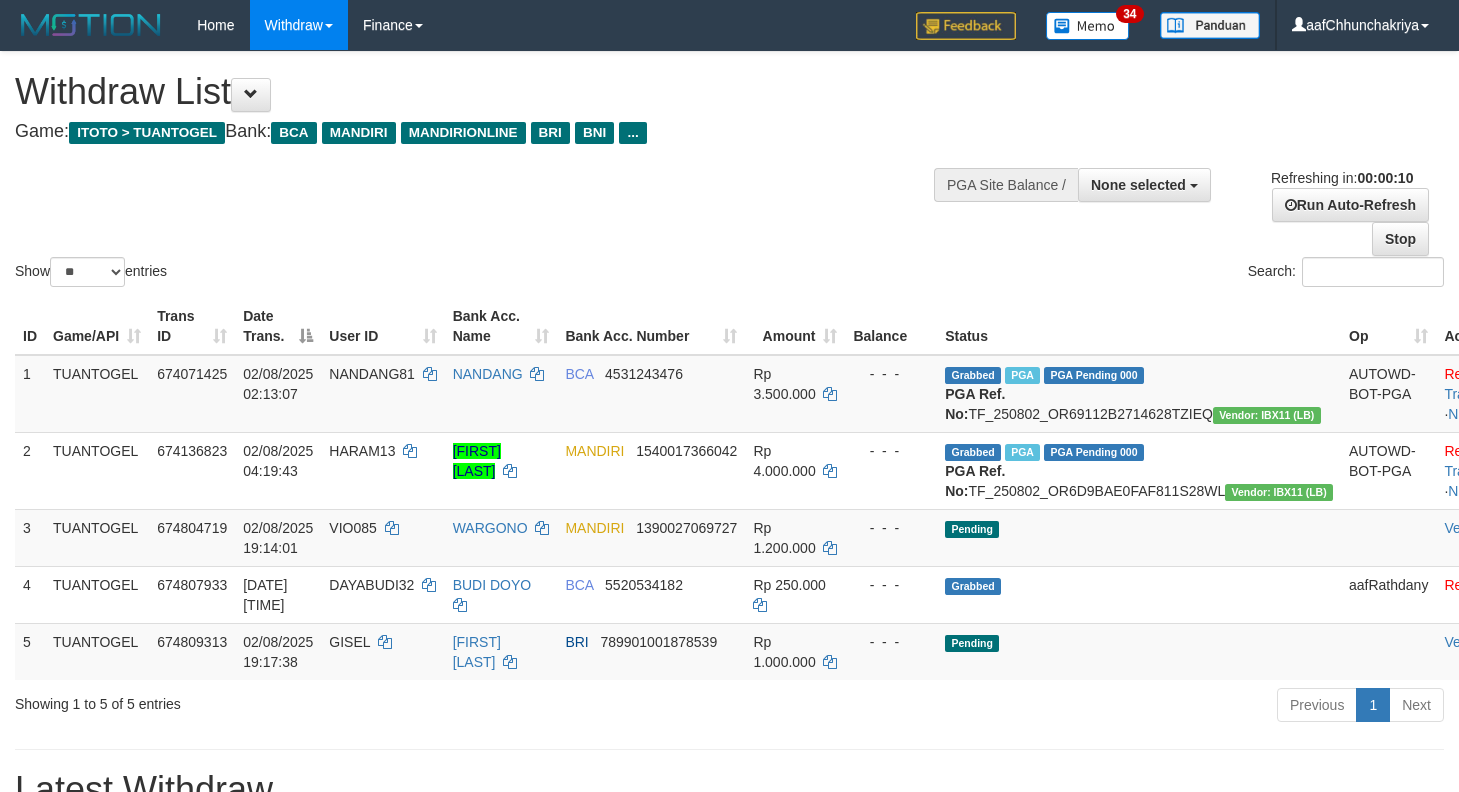 select 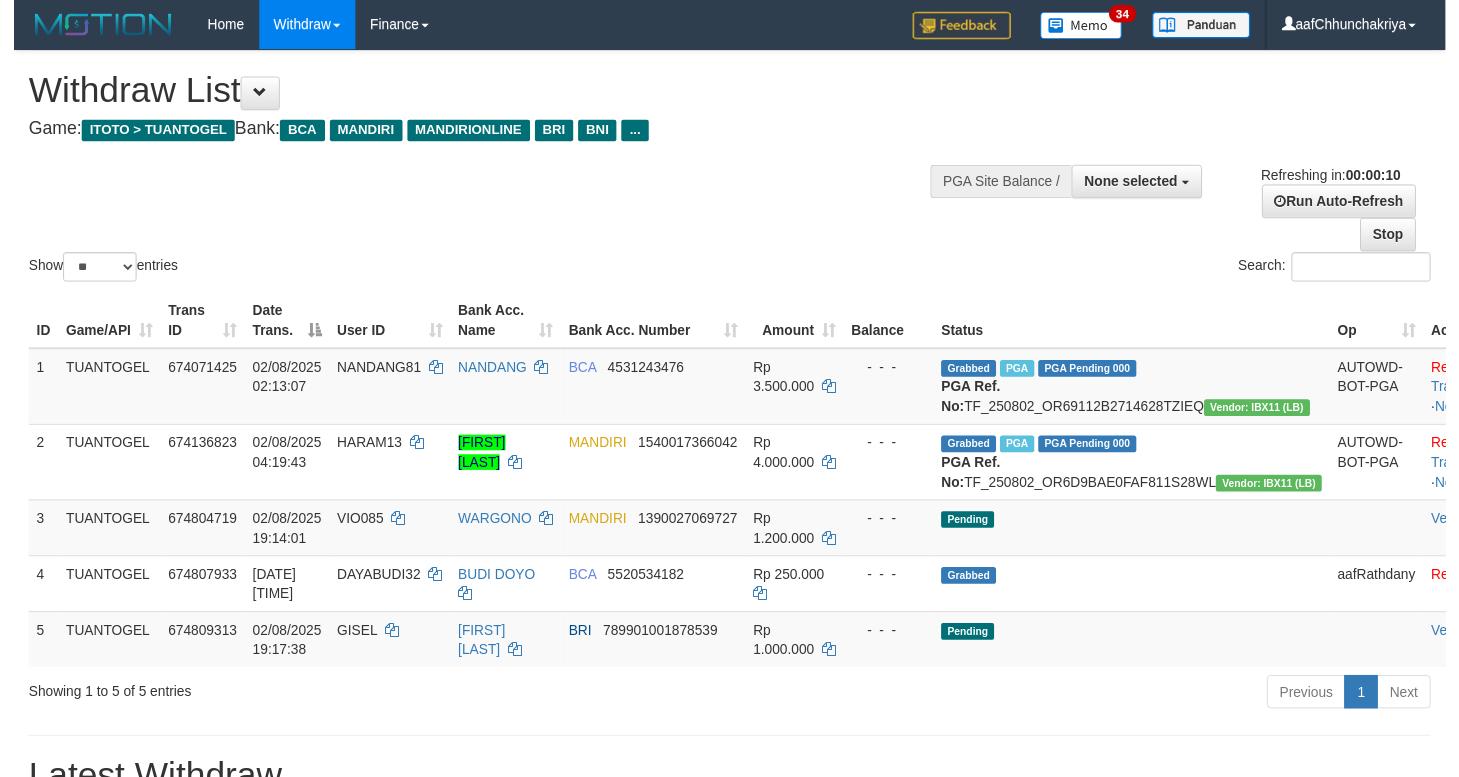 scroll, scrollTop: 0, scrollLeft: 0, axis: both 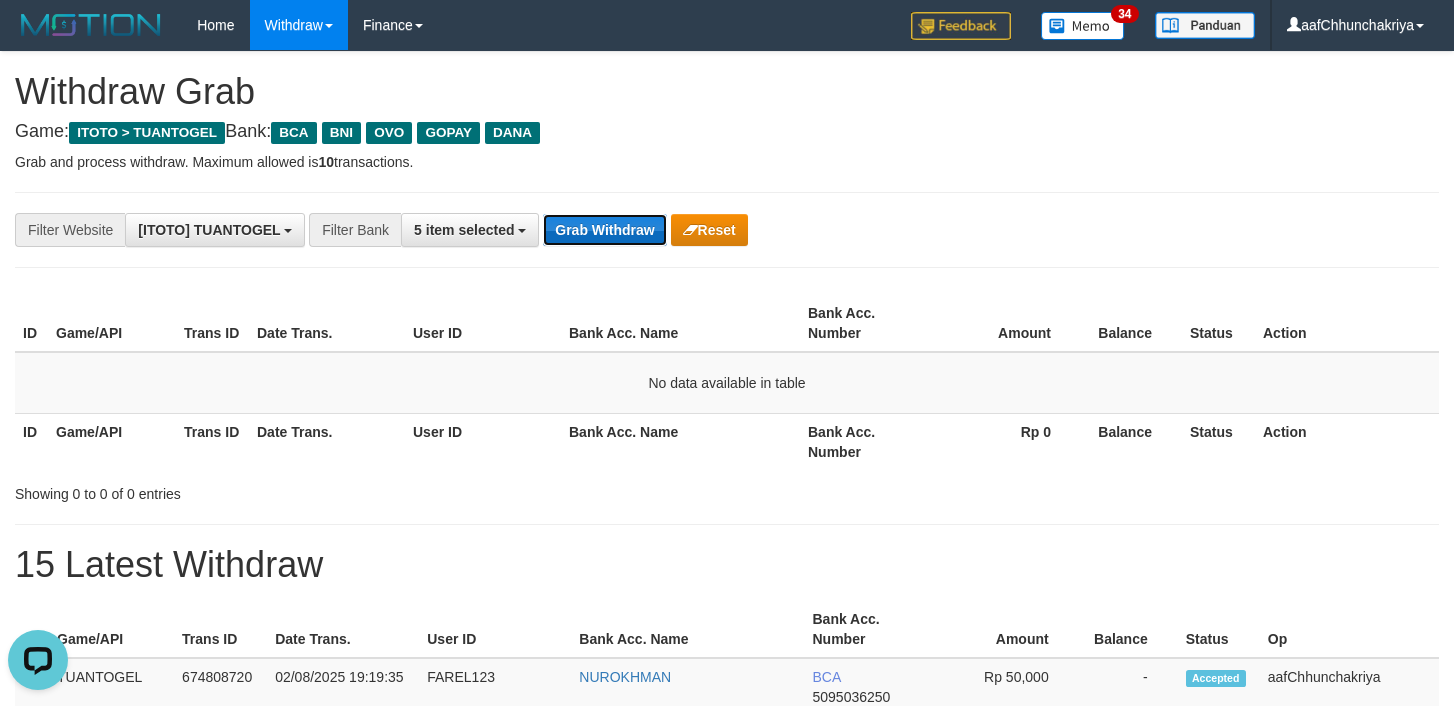 click on "Grab Withdraw" at bounding box center (604, 230) 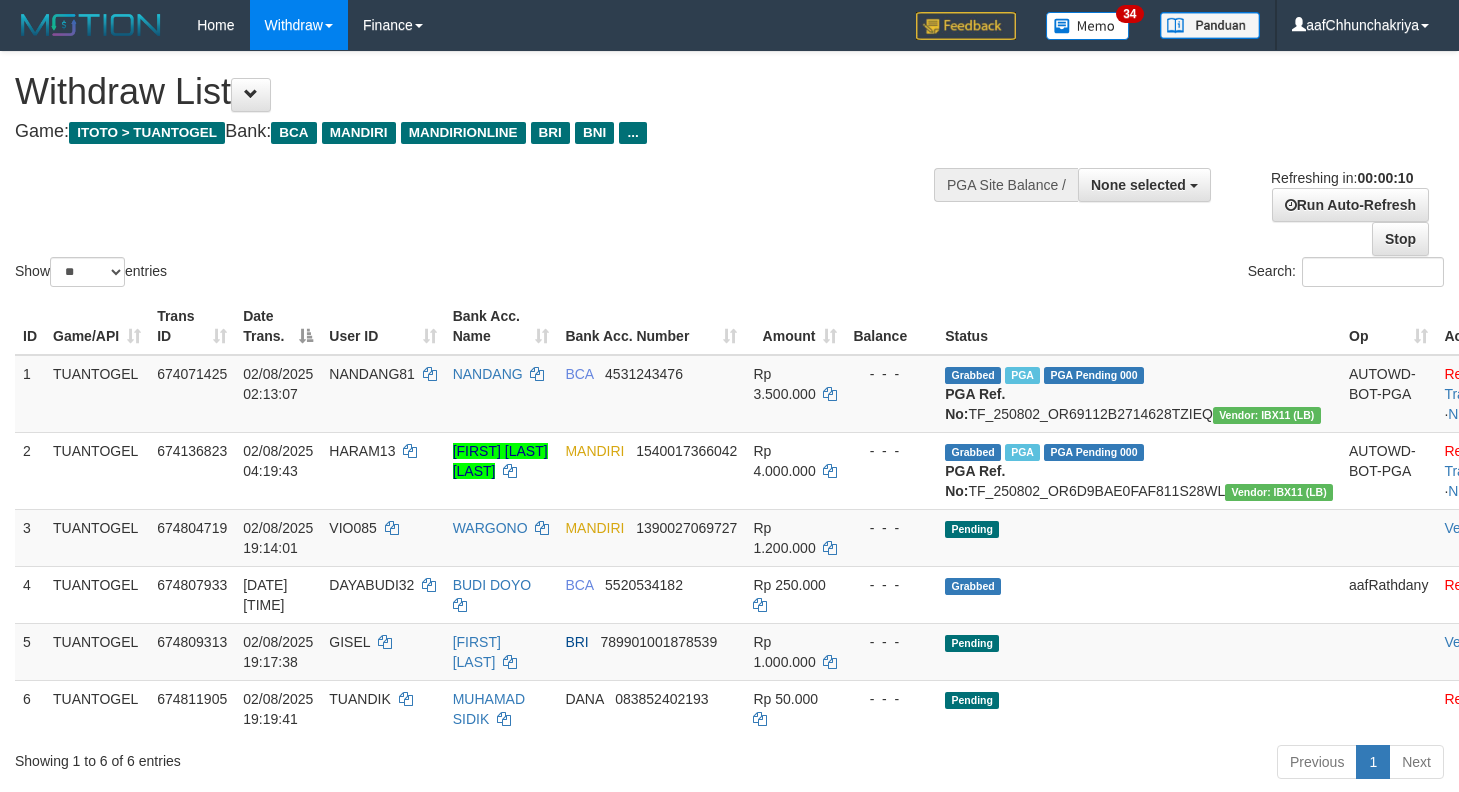 select 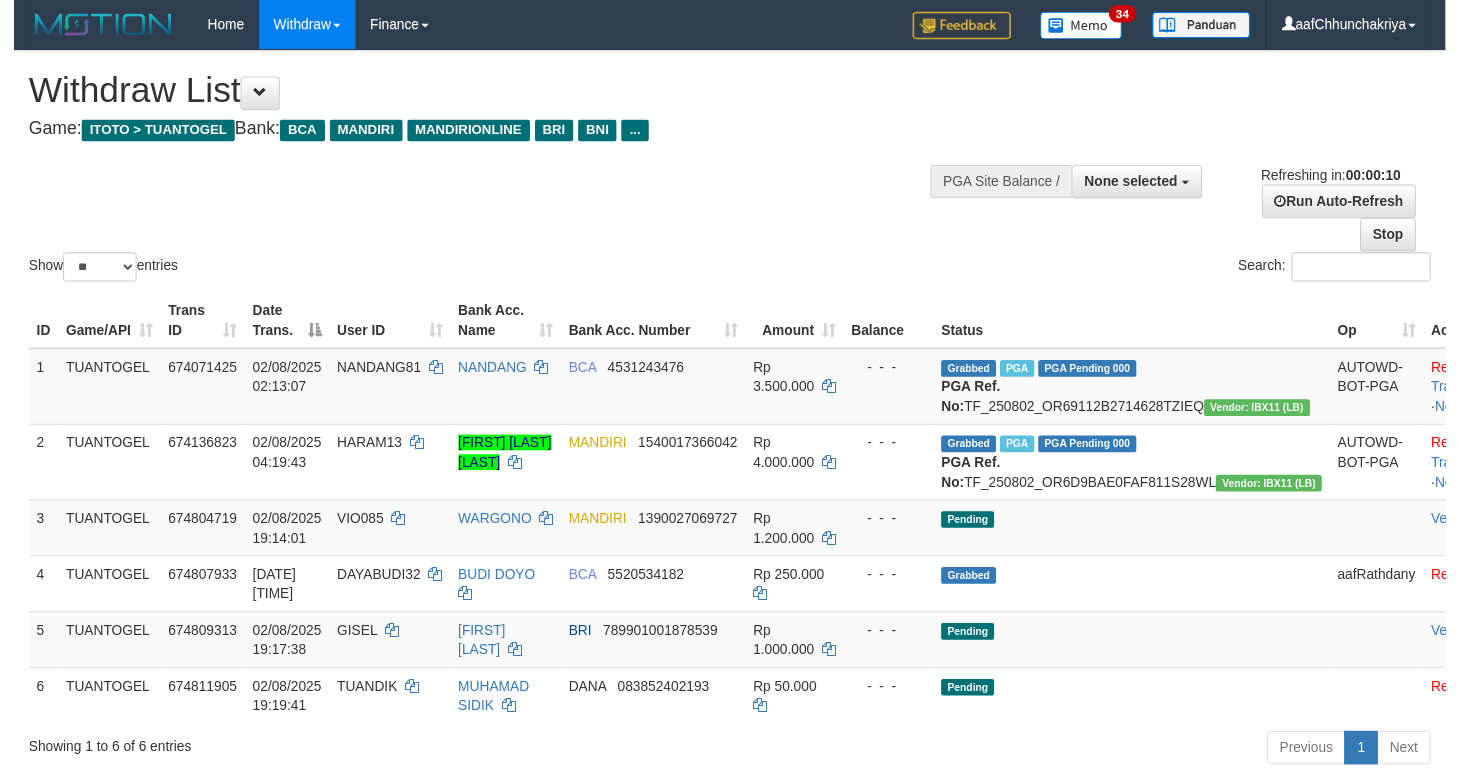 scroll, scrollTop: 0, scrollLeft: 0, axis: both 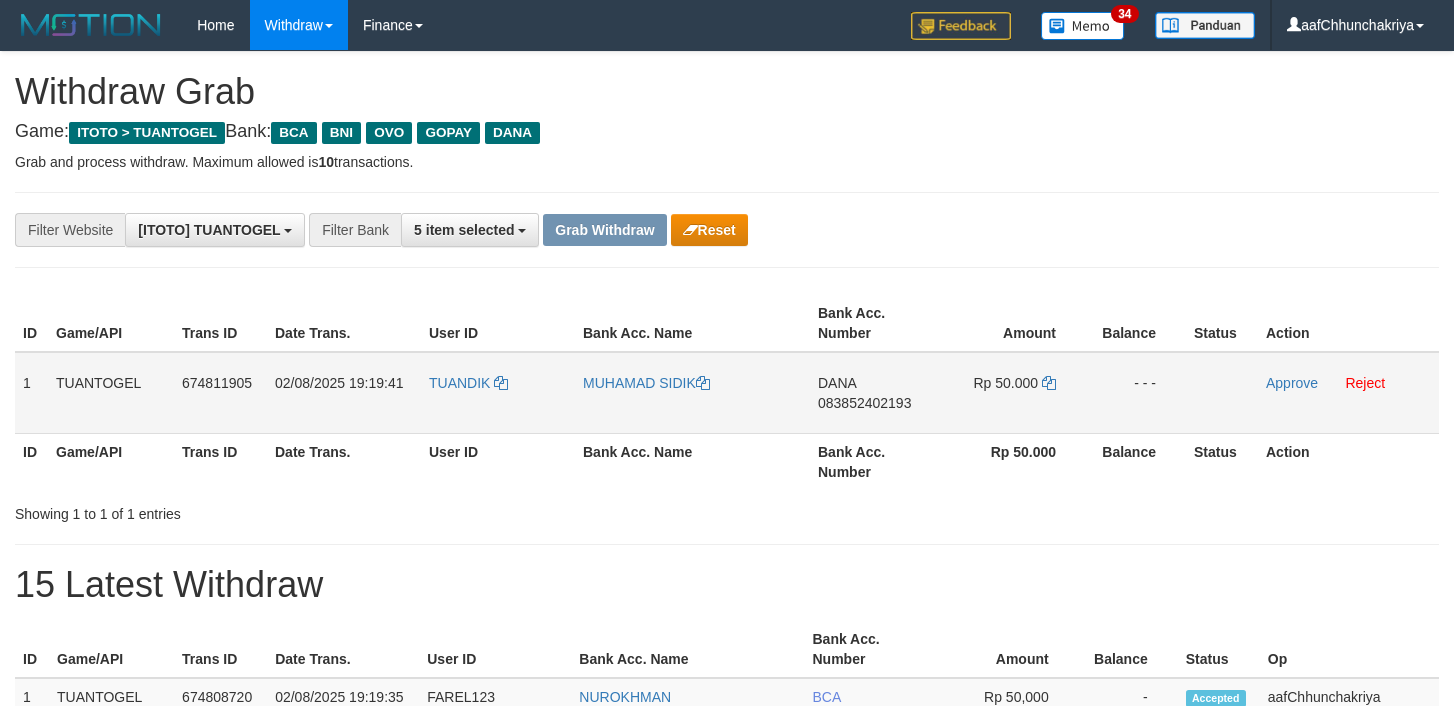 click on "TUANDIK" at bounding box center [498, 393] 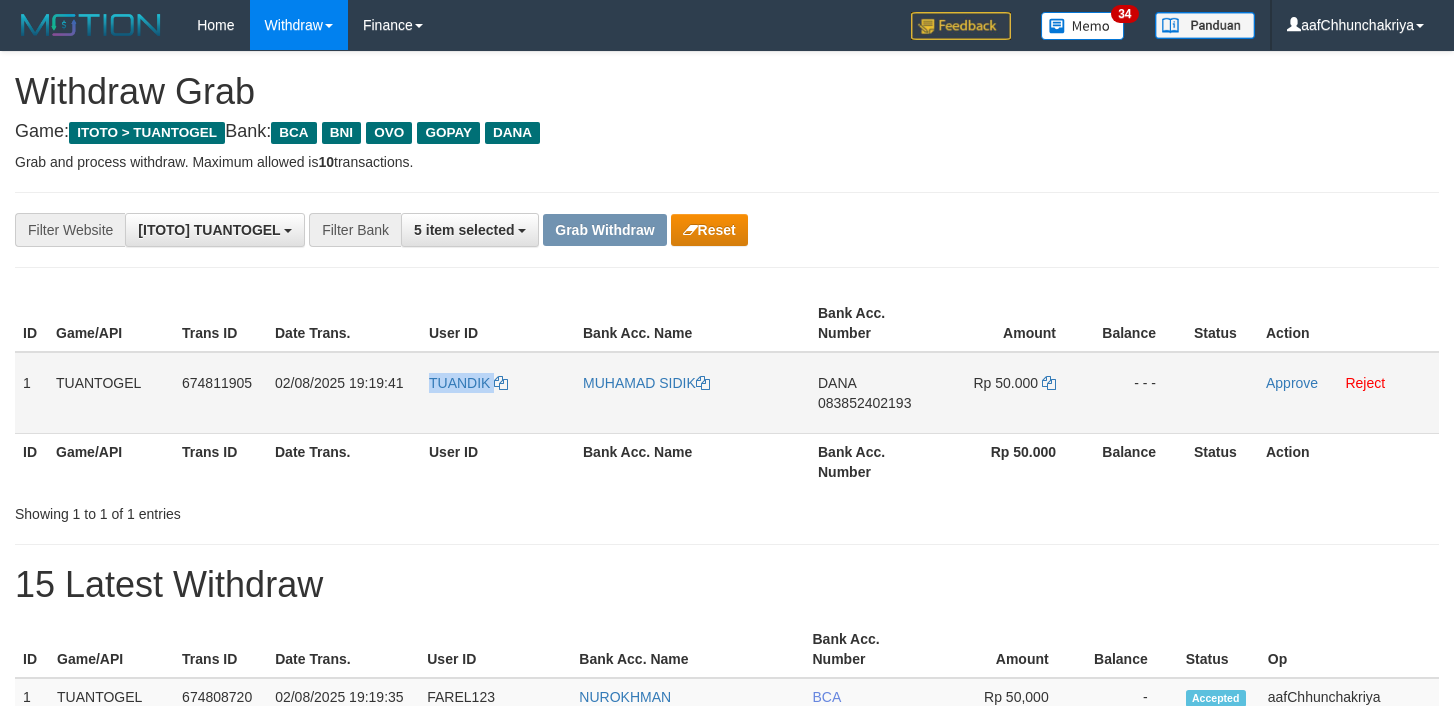 click on "TUANDIK" at bounding box center (498, 393) 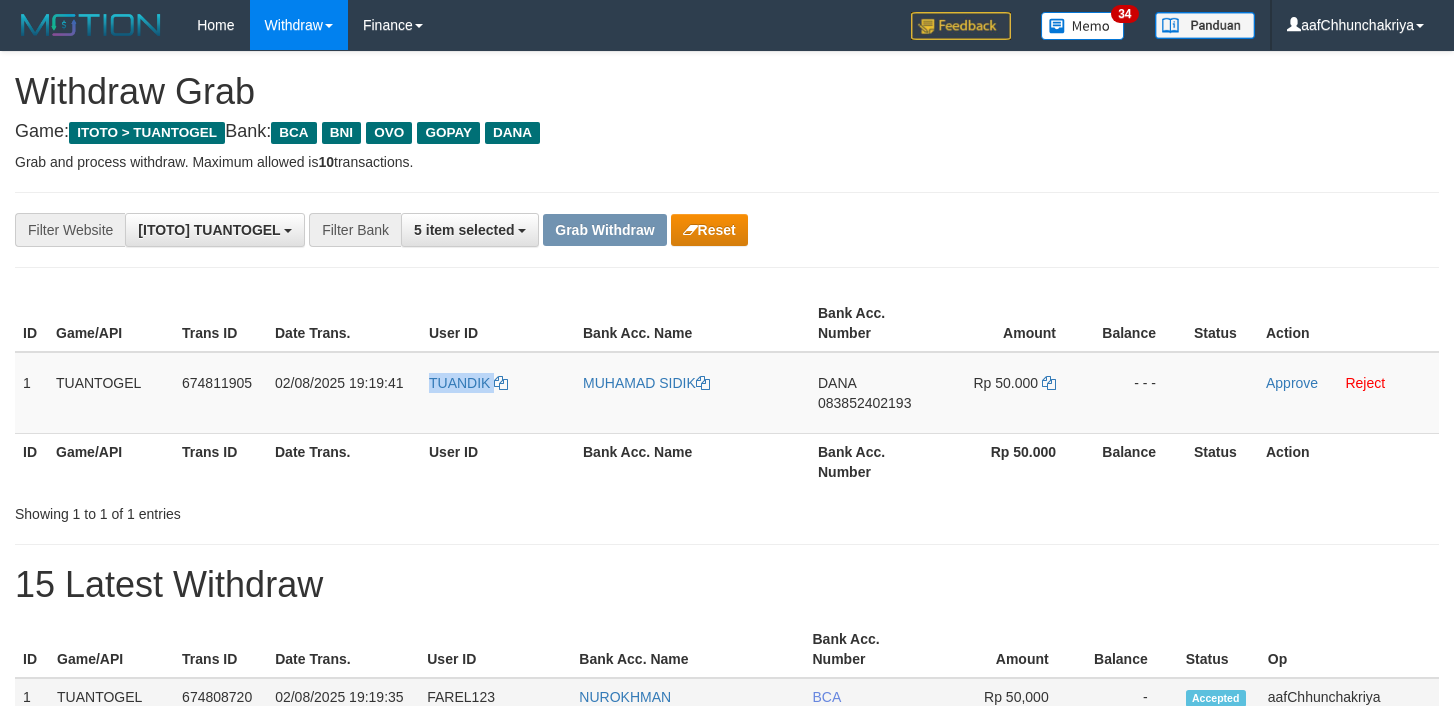 copy on "TUANDIK" 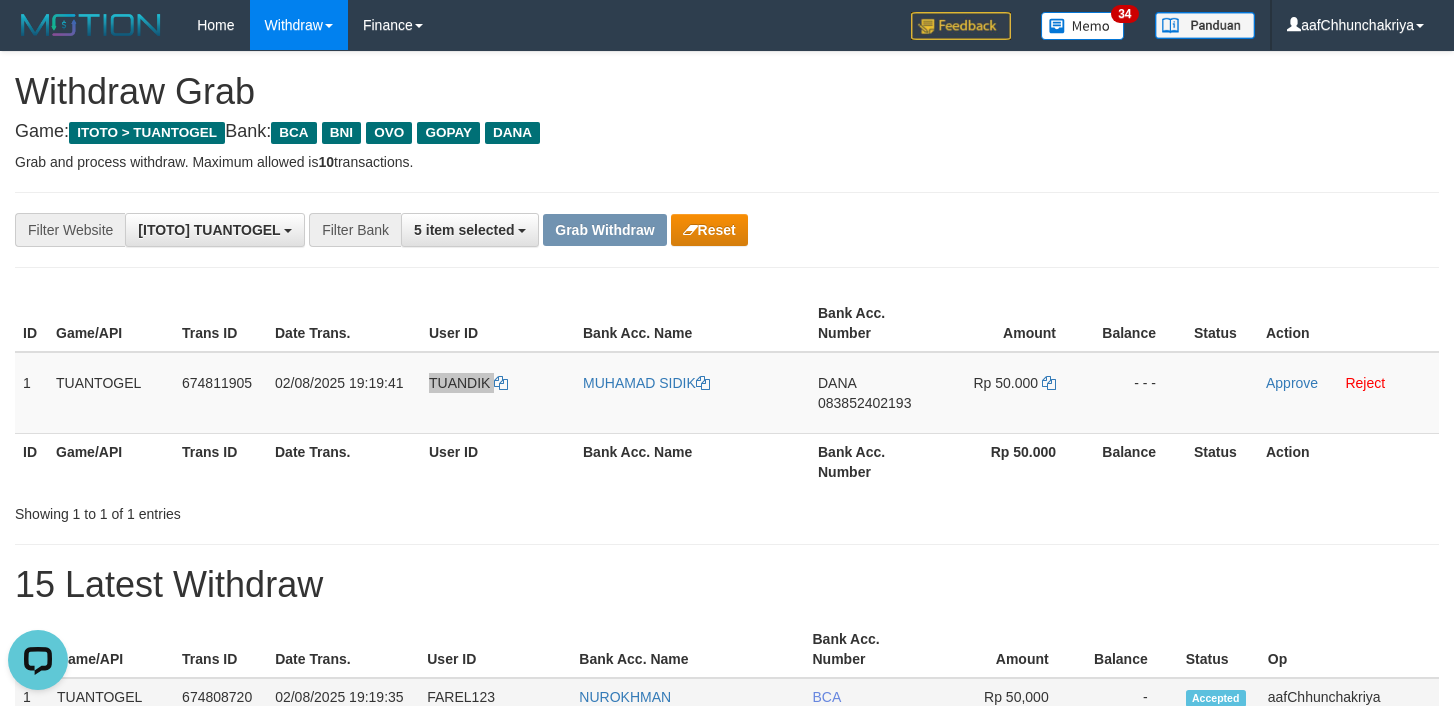 scroll, scrollTop: 0, scrollLeft: 0, axis: both 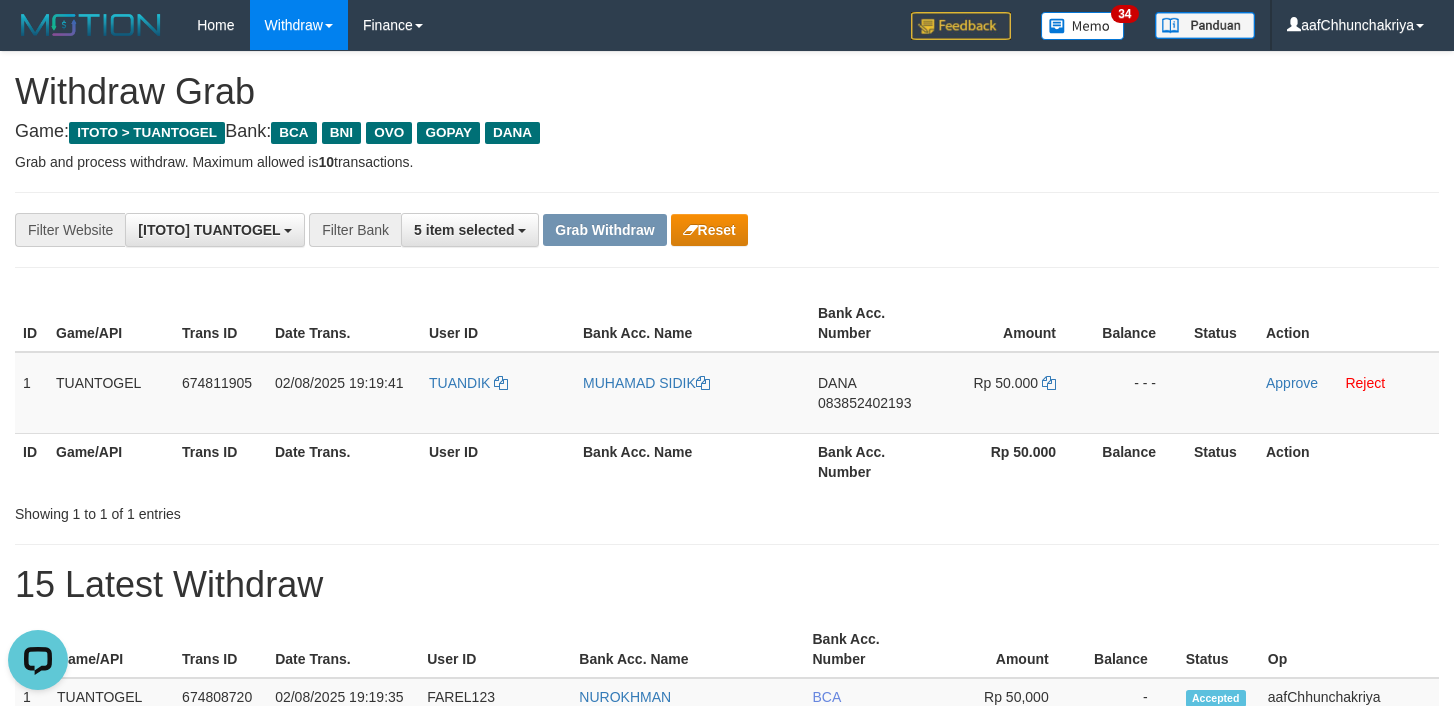 click on "15 Latest Withdraw" at bounding box center [727, 585] 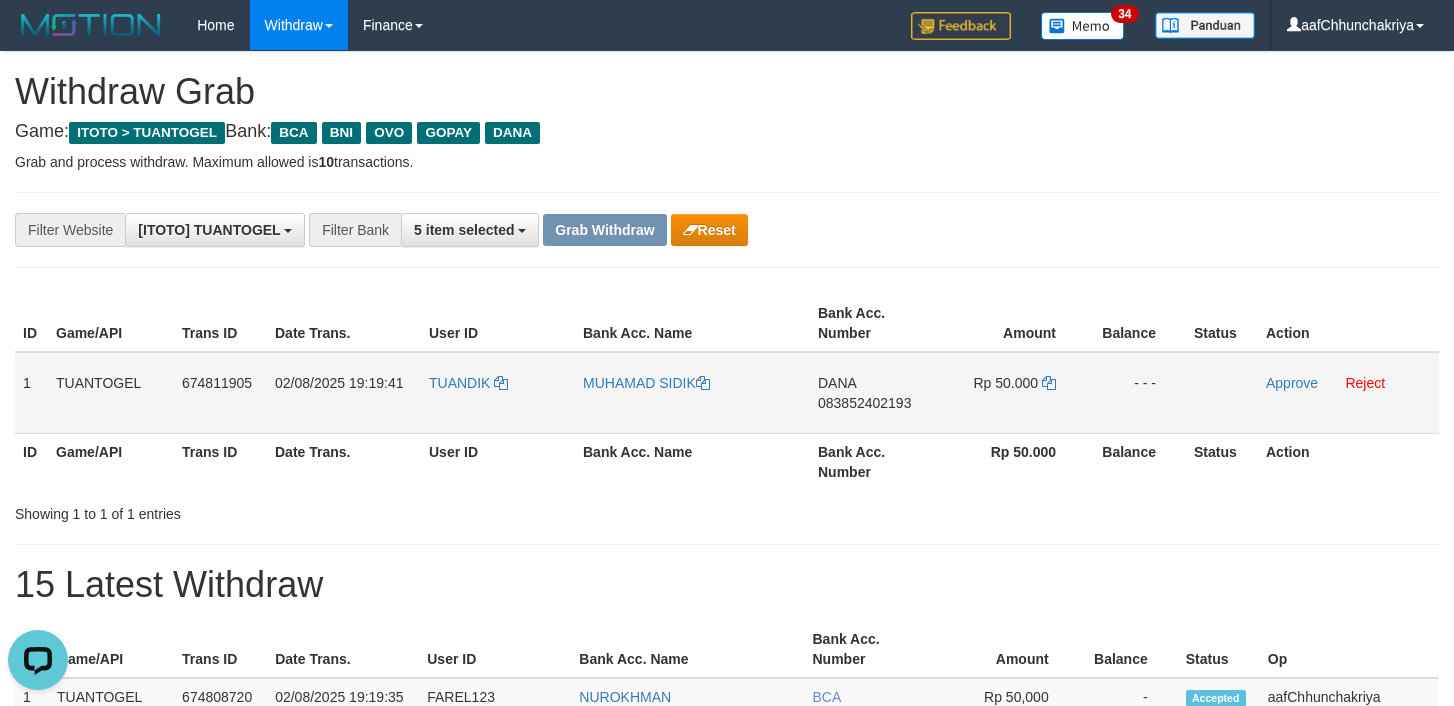 click on "TUANDIK" at bounding box center [498, 393] 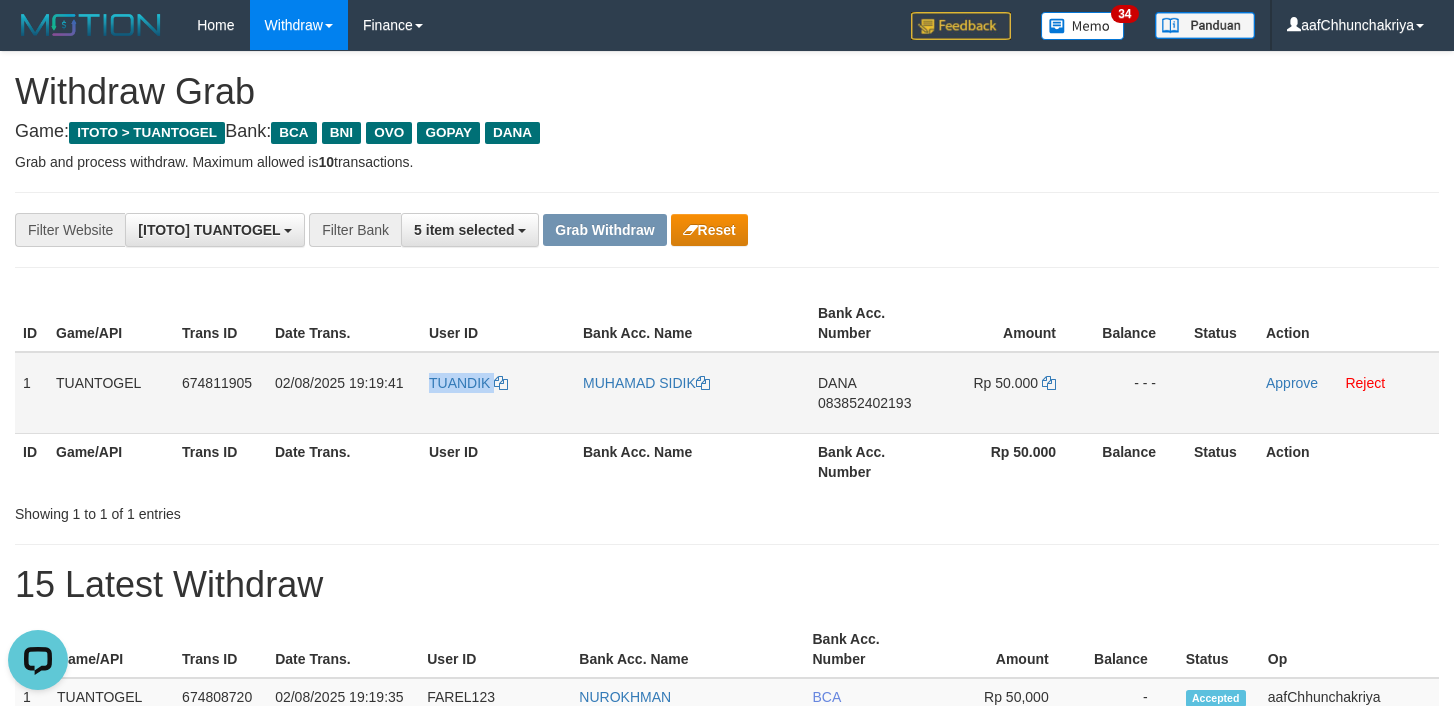 click on "TUANDIK" at bounding box center [498, 393] 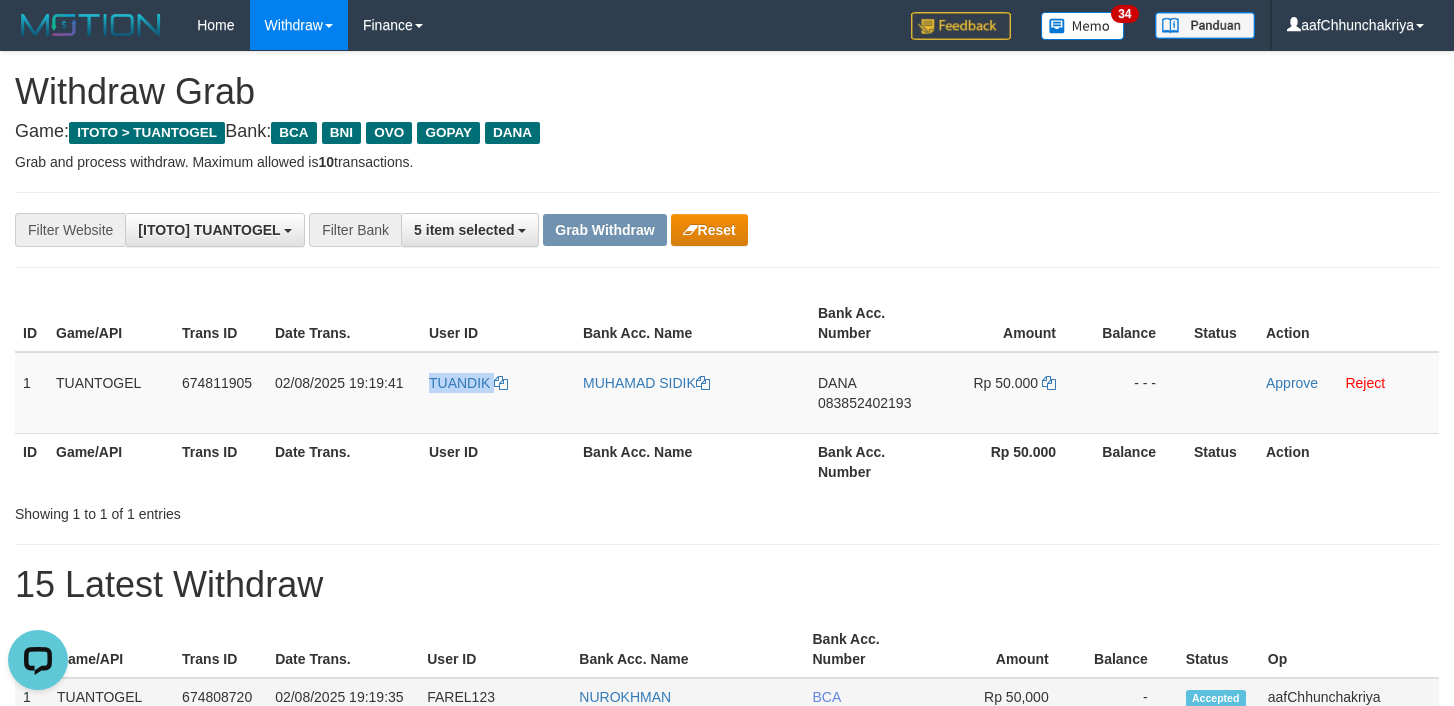 copy on "TUANDIK" 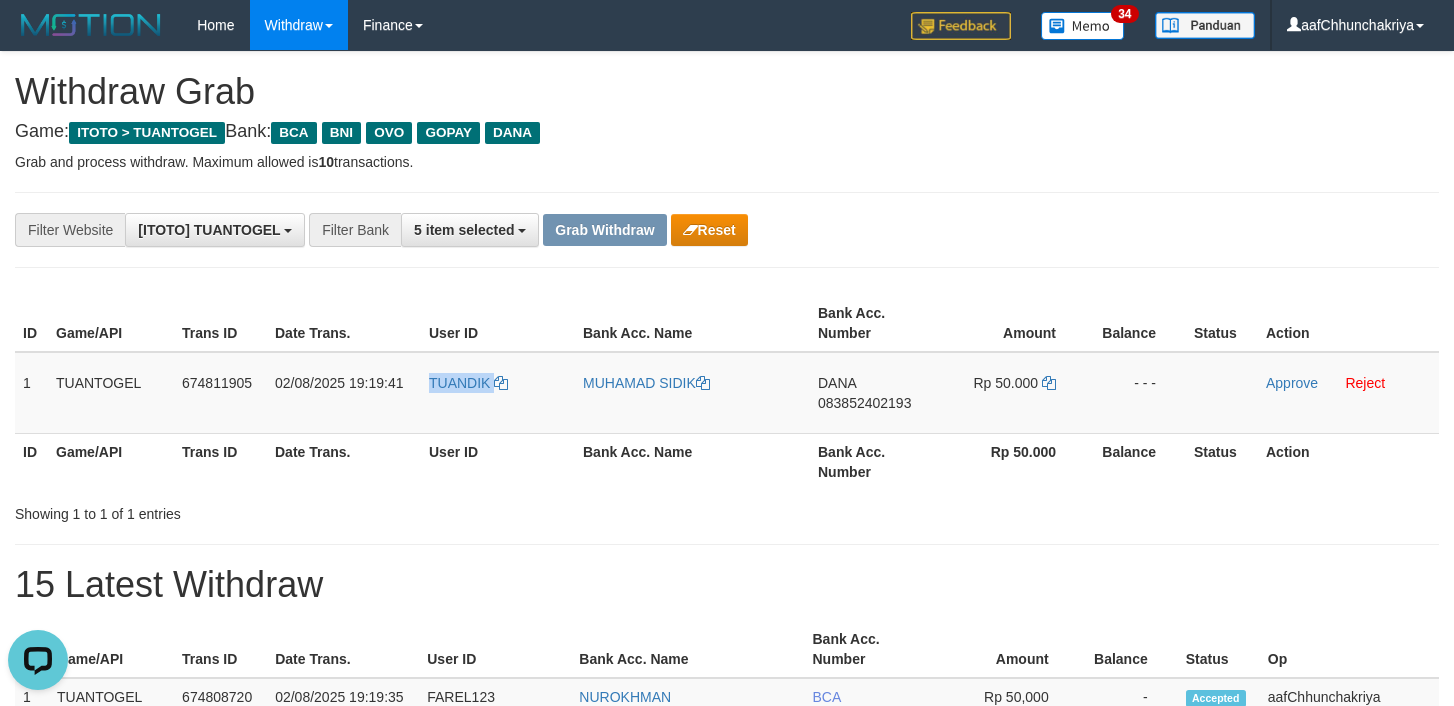 drag, startPoint x: 1200, startPoint y: 156, endPoint x: 1139, endPoint y: 257, distance: 117.99152 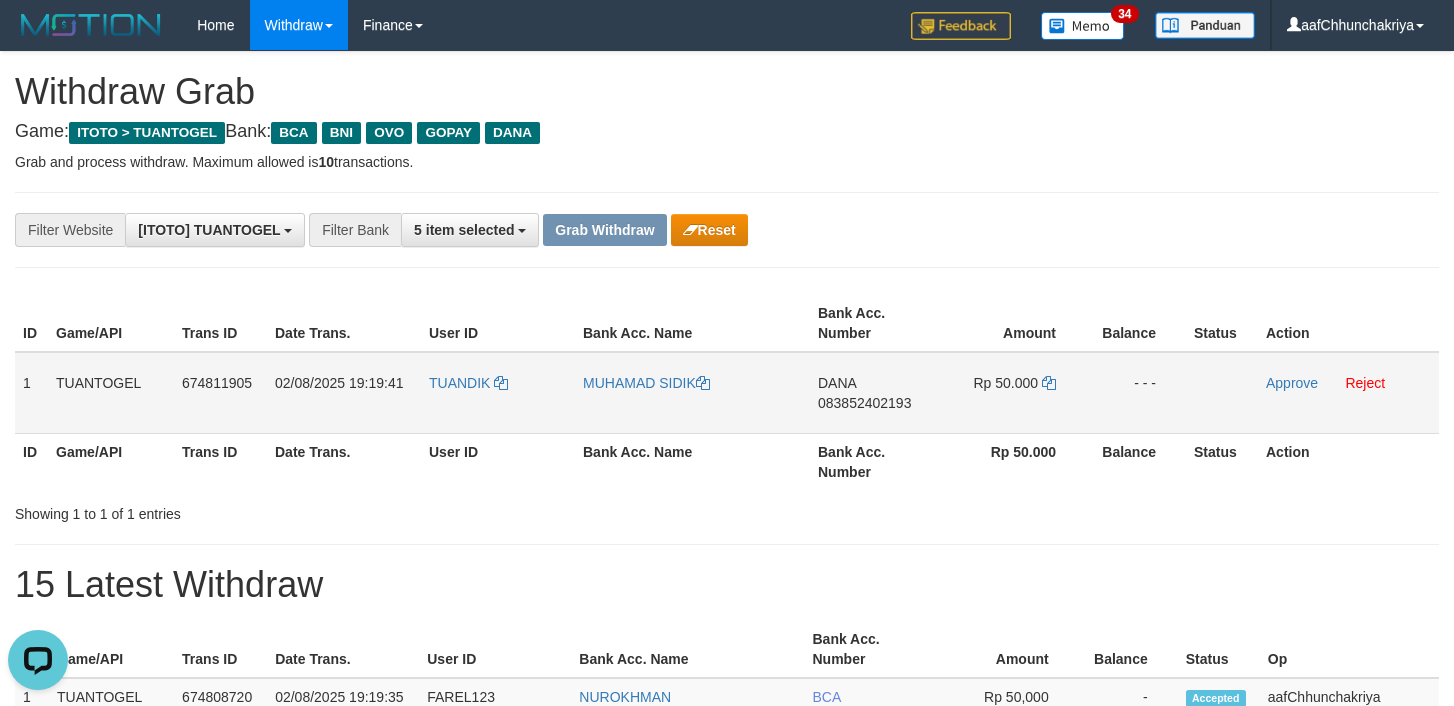 click on "DANA
083852402193" at bounding box center [873, 393] 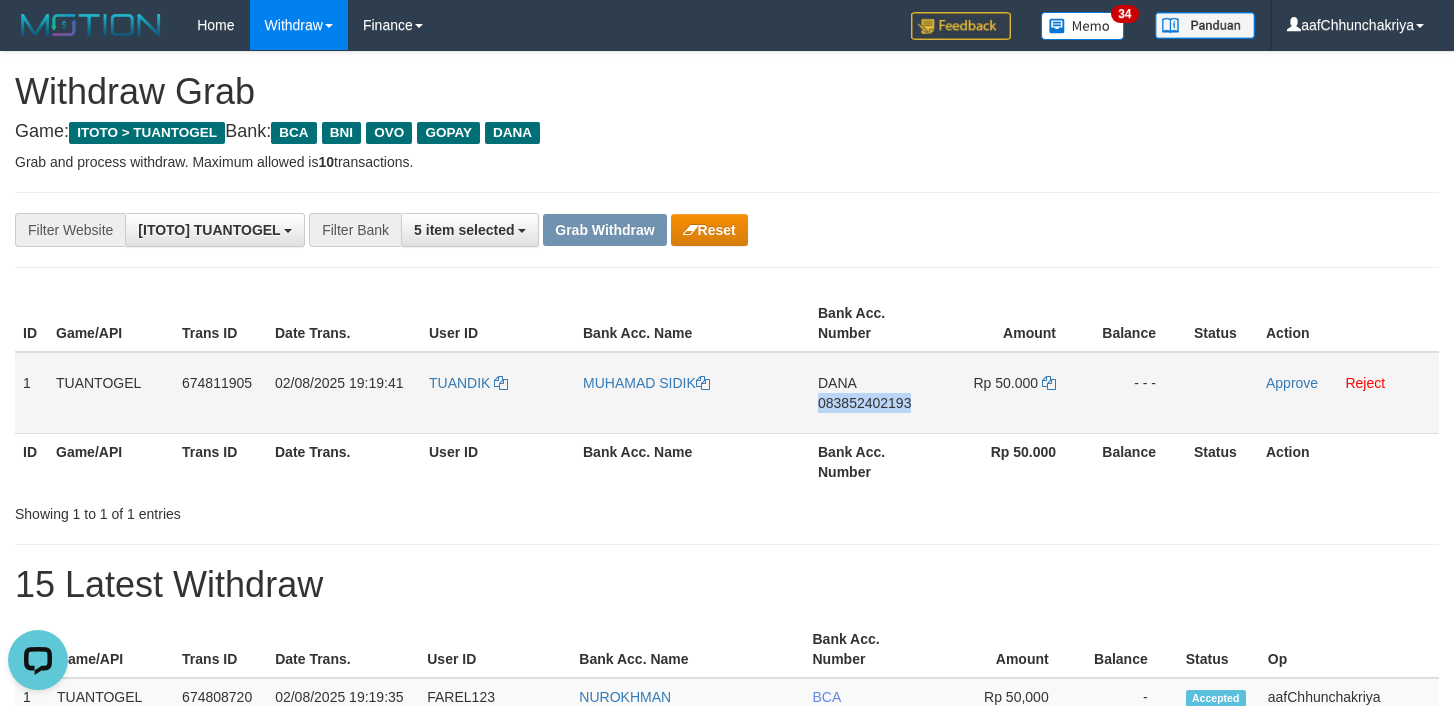 click on "DANA
083852402193" at bounding box center [873, 393] 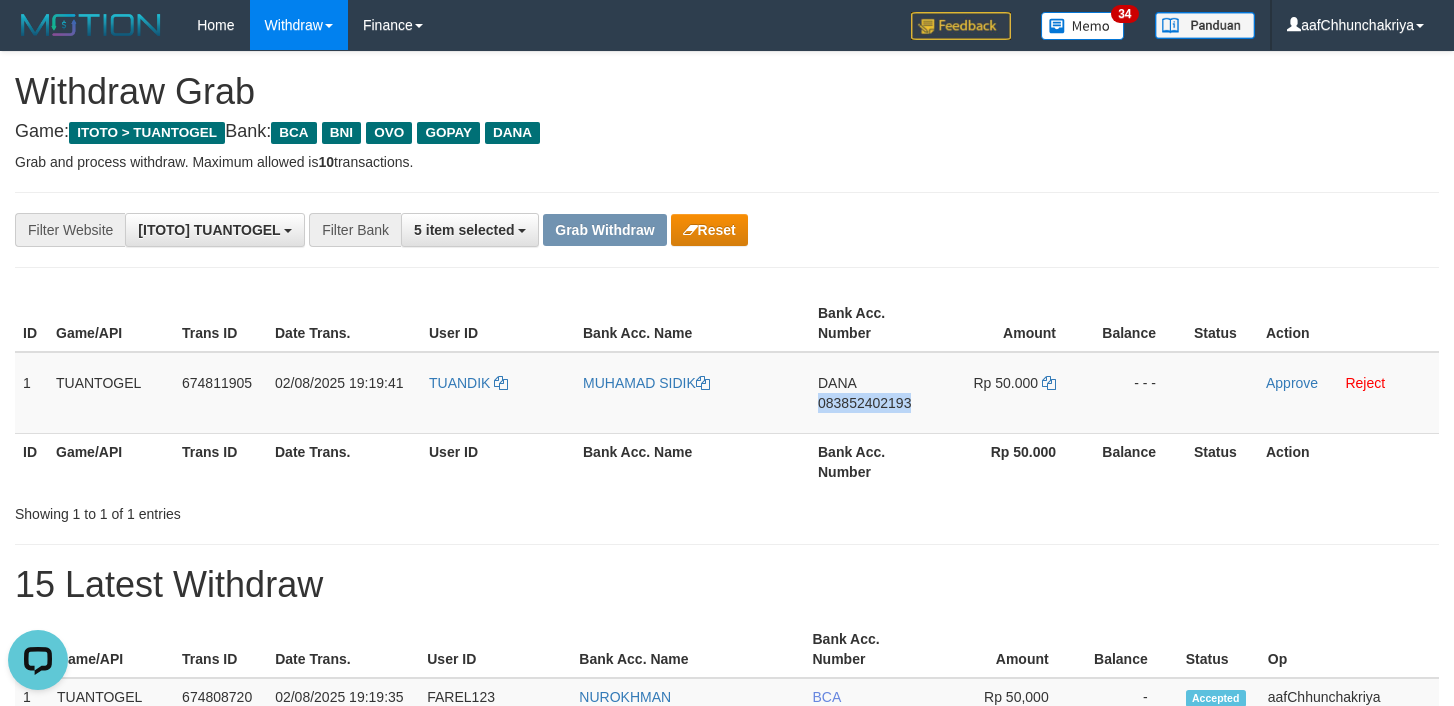 copy on "083852402193" 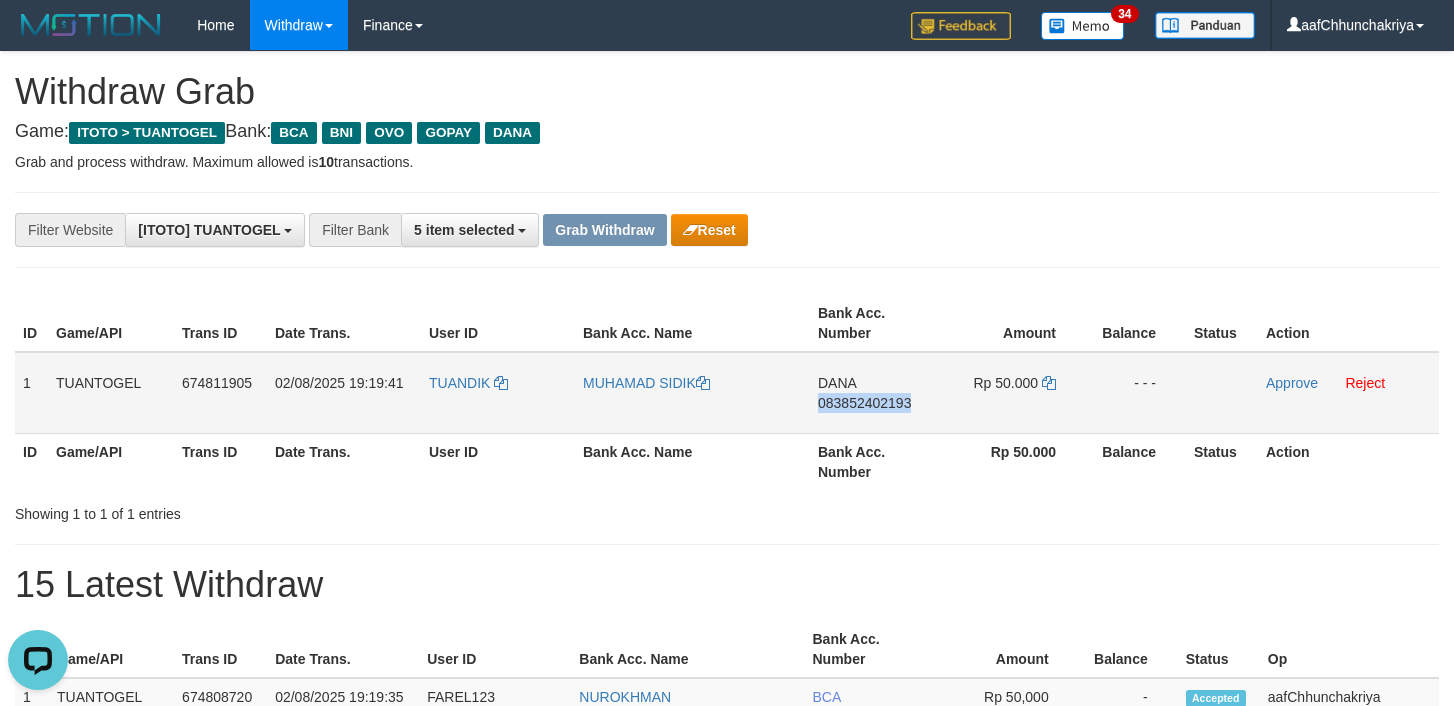 click on "Rp 50.000" at bounding box center (1011, 393) 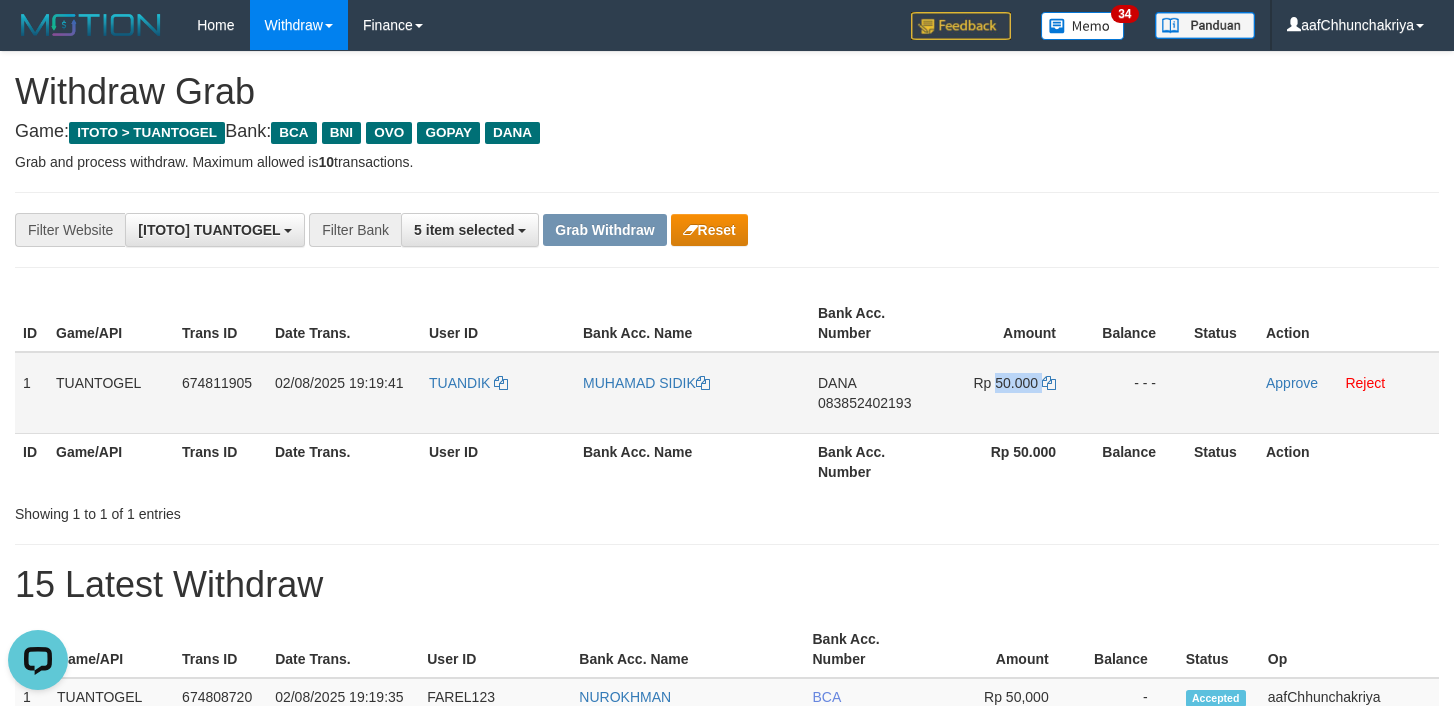 click on "Rp 50.000" at bounding box center (1011, 393) 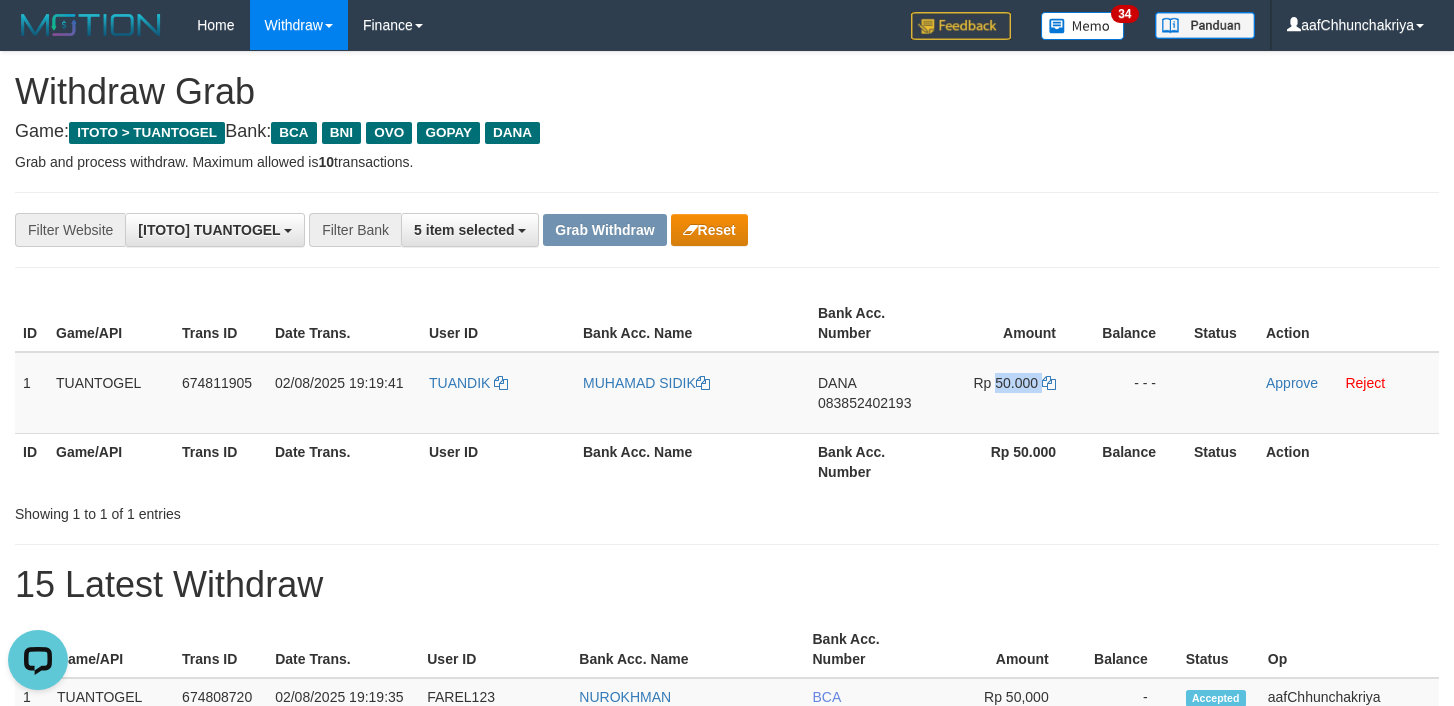 copy on "50.000" 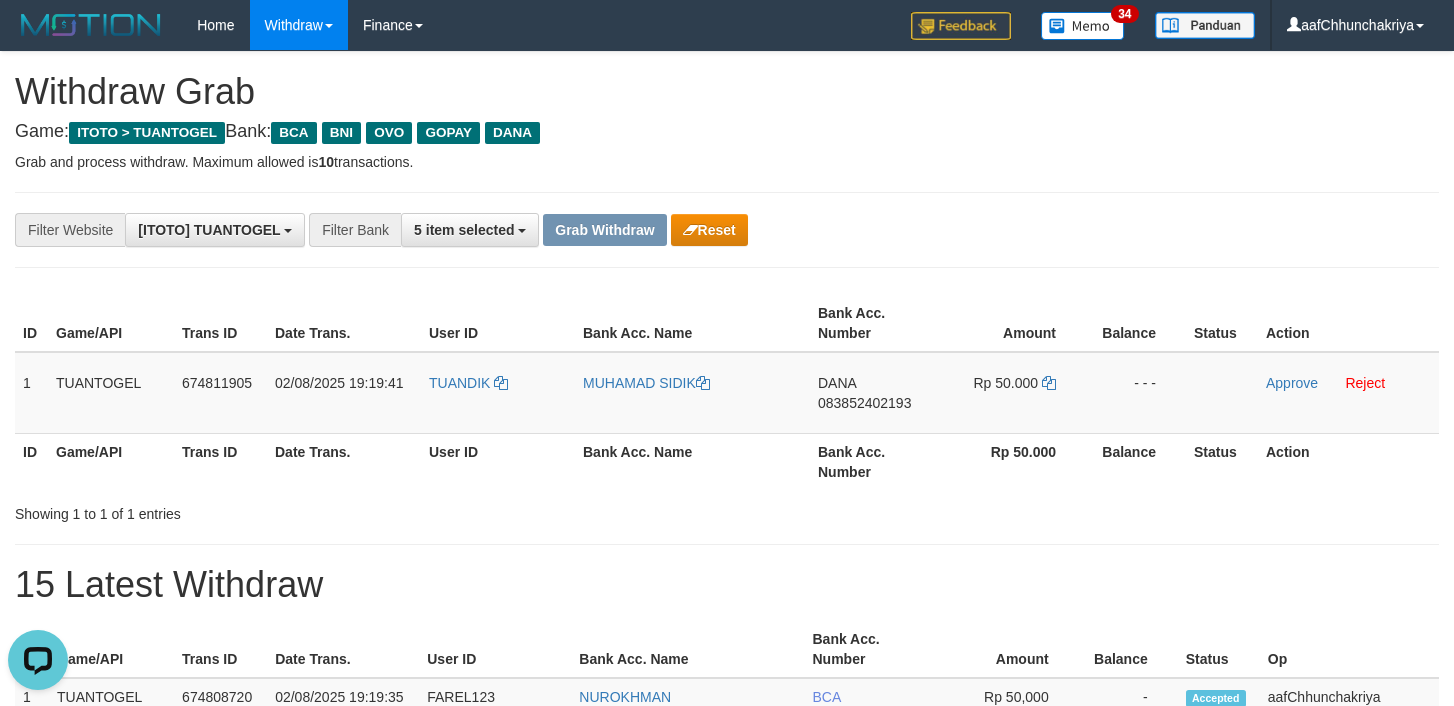drag, startPoint x: 883, startPoint y: 97, endPoint x: 879, endPoint y: 116, distance: 19.416489 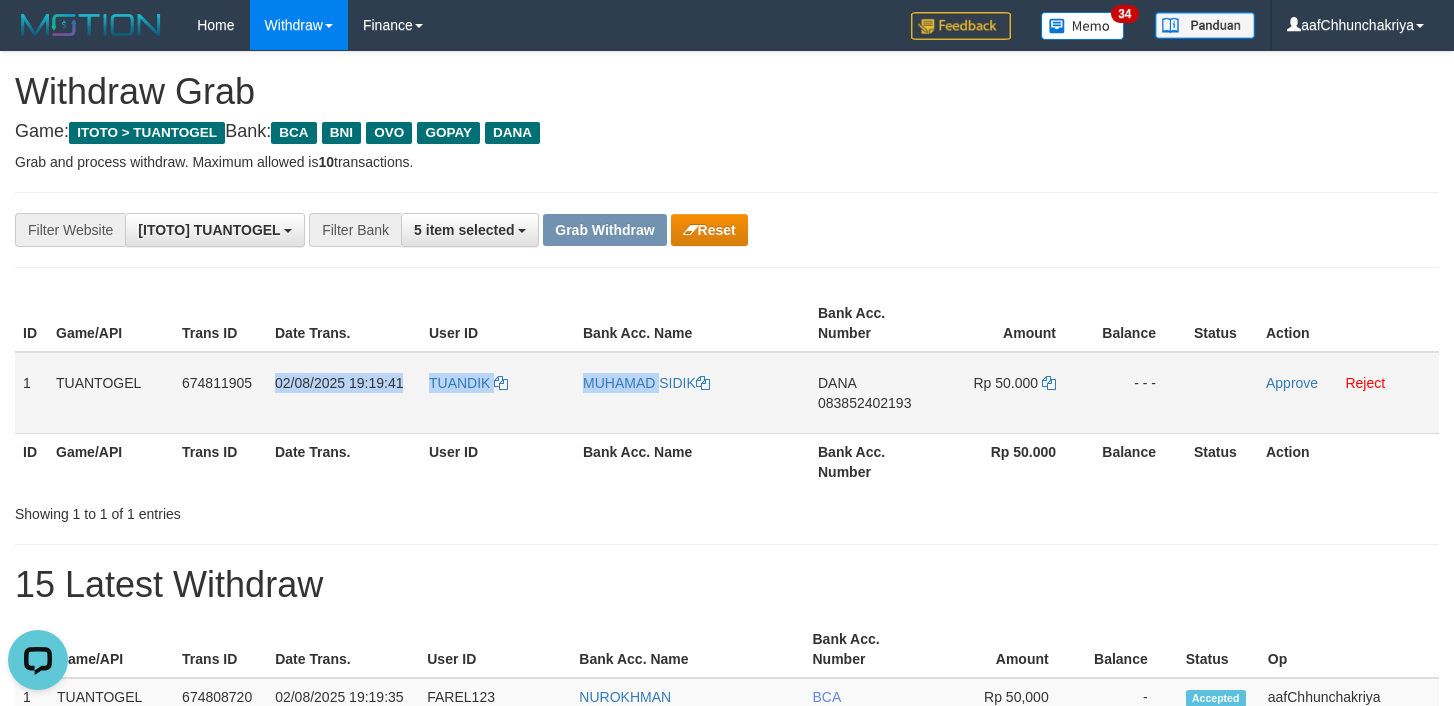 drag, startPoint x: 377, startPoint y: 383, endPoint x: 685, endPoint y: 399, distance: 308.4153 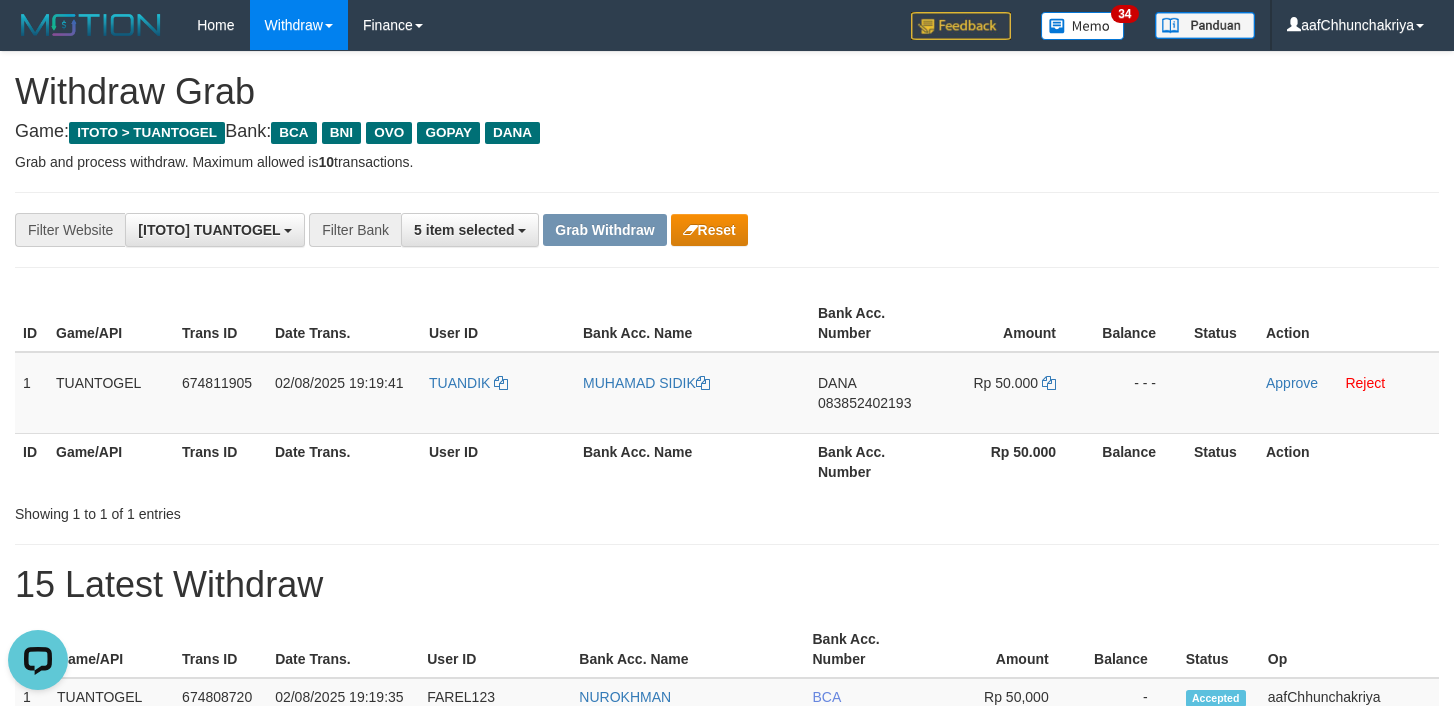 drag, startPoint x: 196, startPoint y: 458, endPoint x: 200, endPoint y: 444, distance: 14.56022 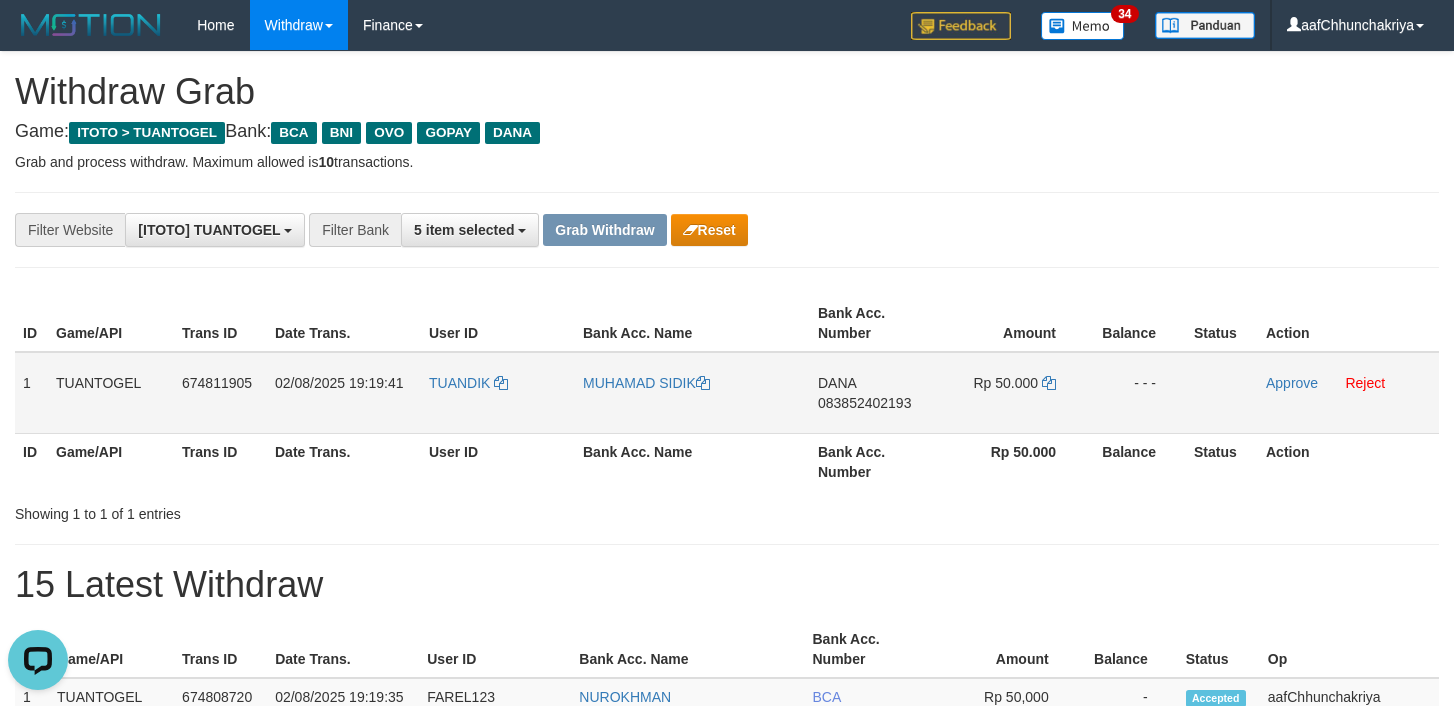 drag, startPoint x: 329, startPoint y: 383, endPoint x: 1254, endPoint y: 407, distance: 925.3113 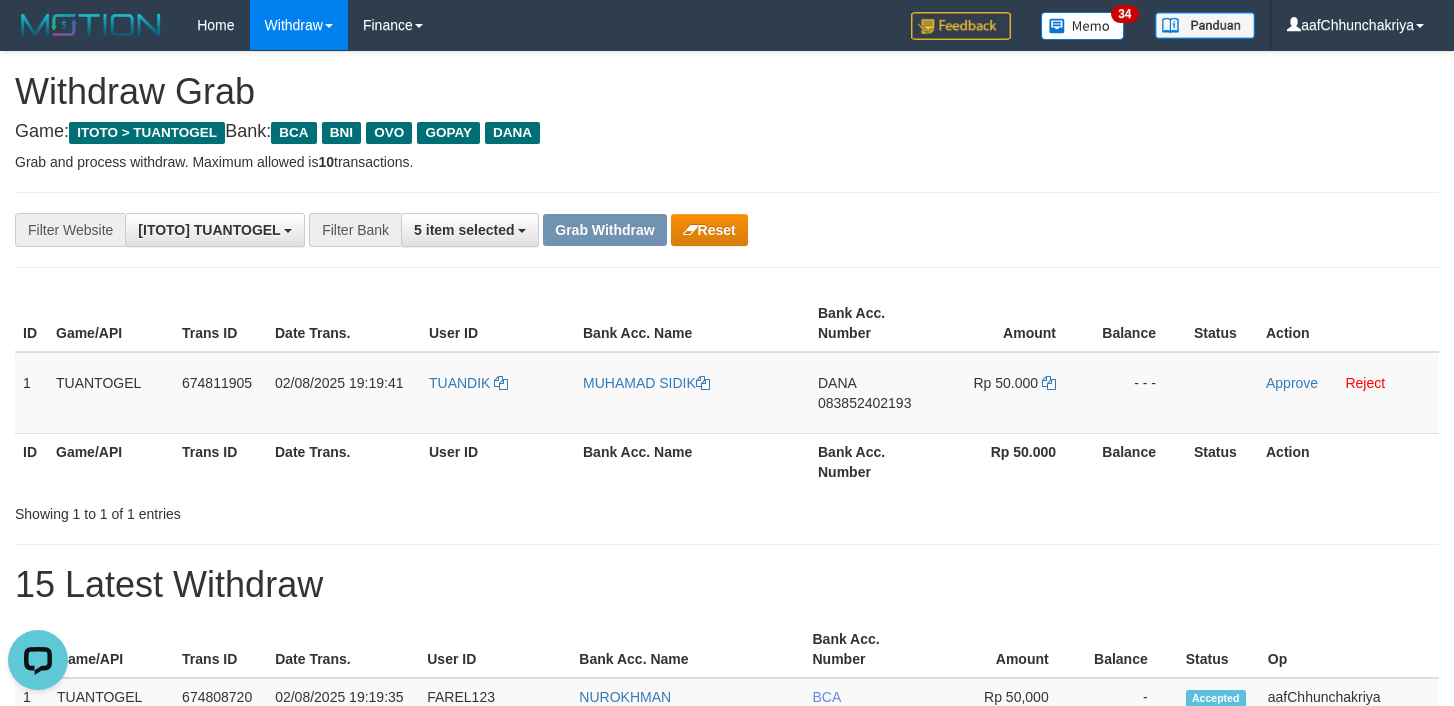 copy on "02/08/2025 19:19:41
TUANDIK
MUHAMAD SIDIK
DANA
083852402193
Rp 50.000
- -" 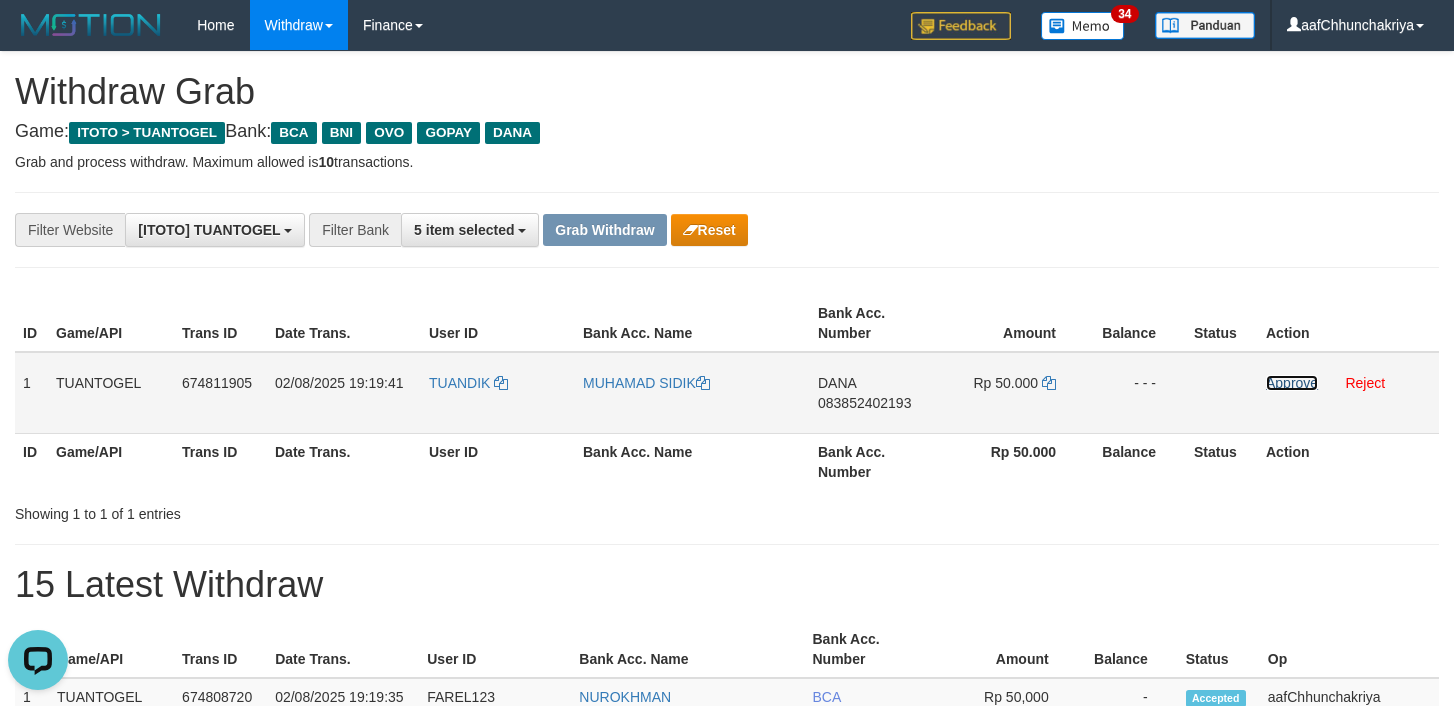 click on "Approve" at bounding box center (1292, 383) 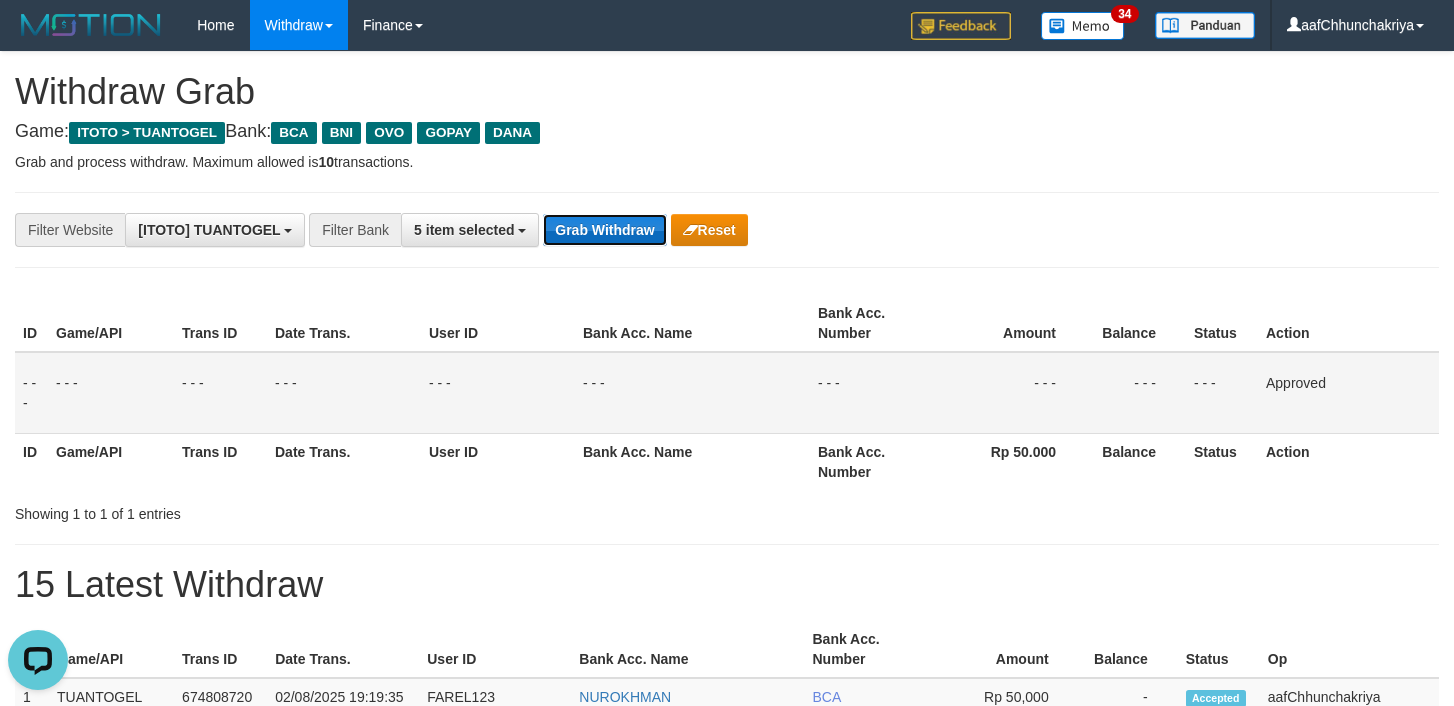 click on "Grab Withdraw" at bounding box center (604, 230) 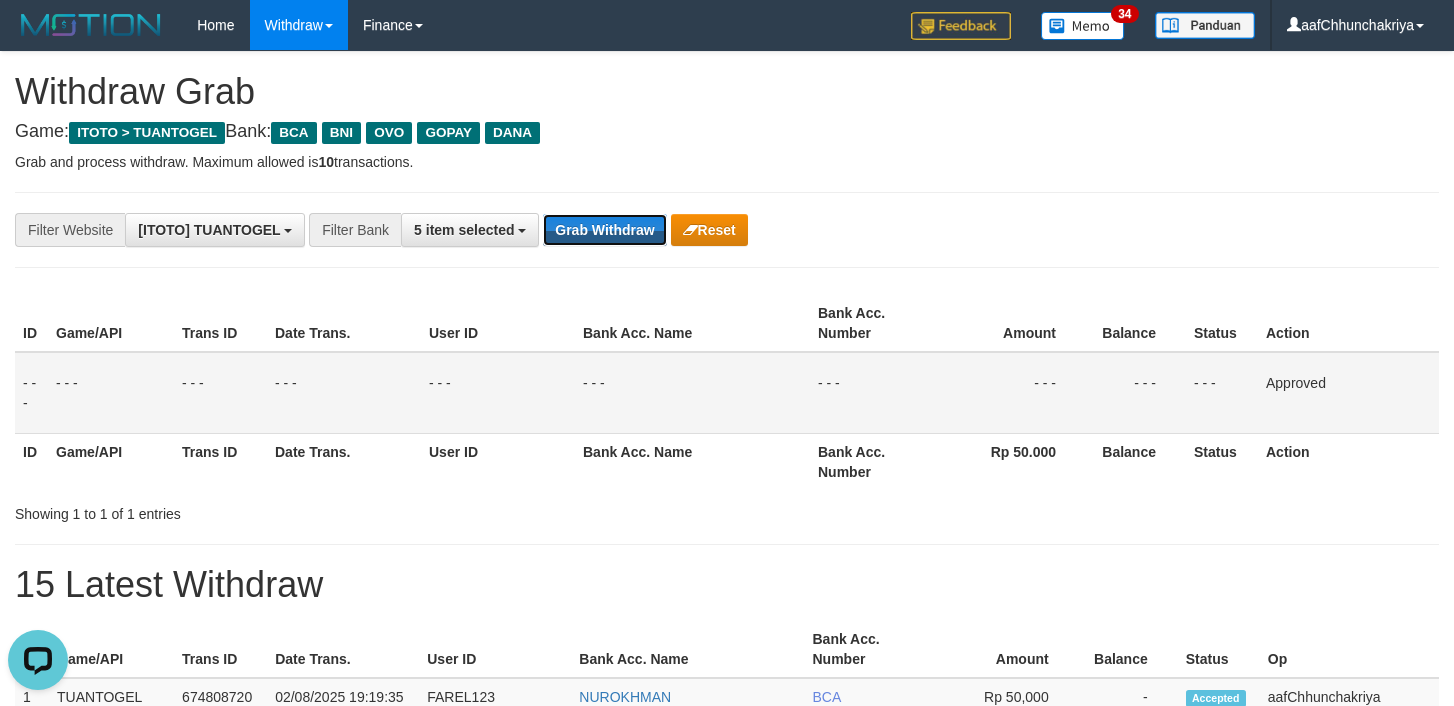 drag, startPoint x: 624, startPoint y: 232, endPoint x: 761, endPoint y: 229, distance: 137.03284 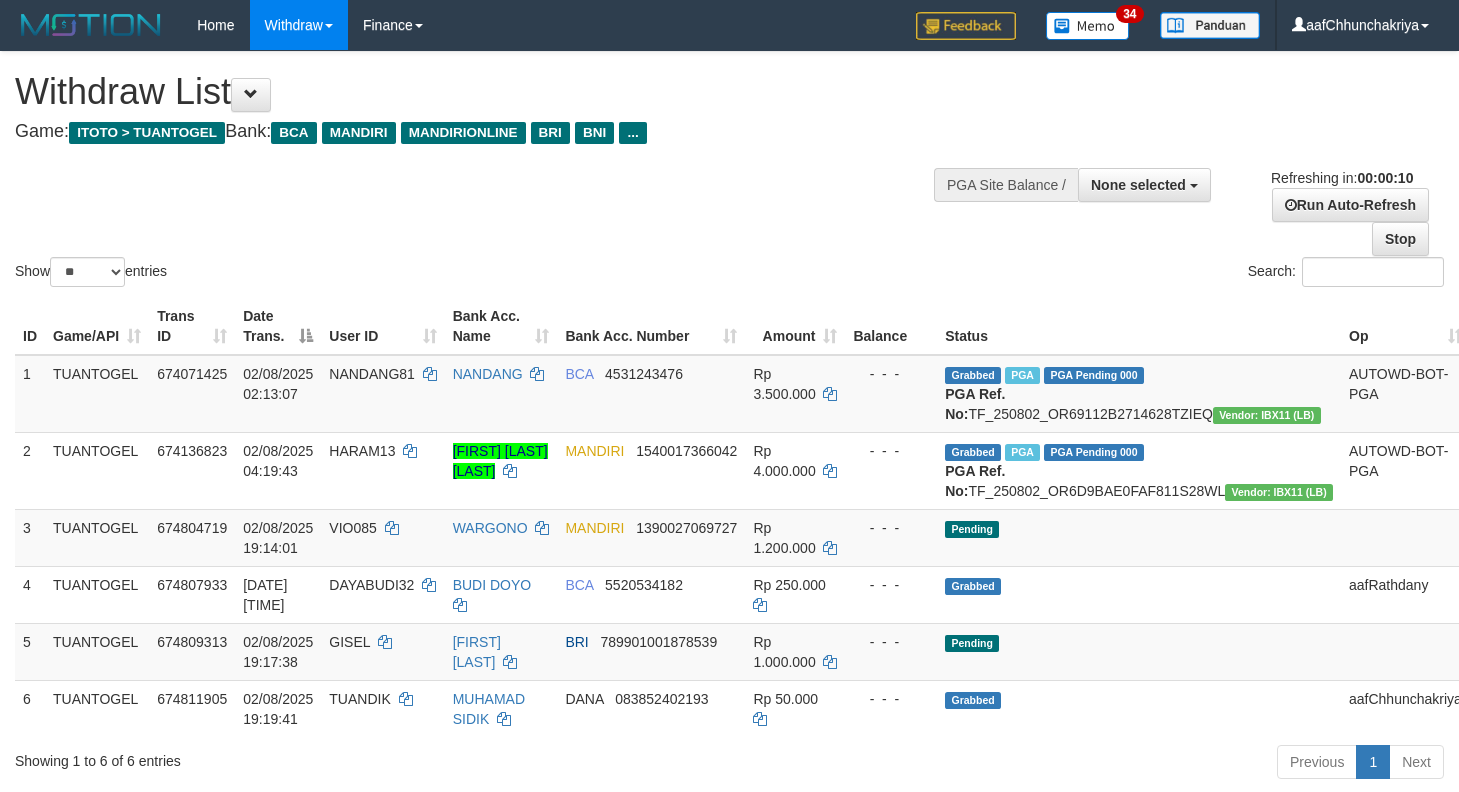 select 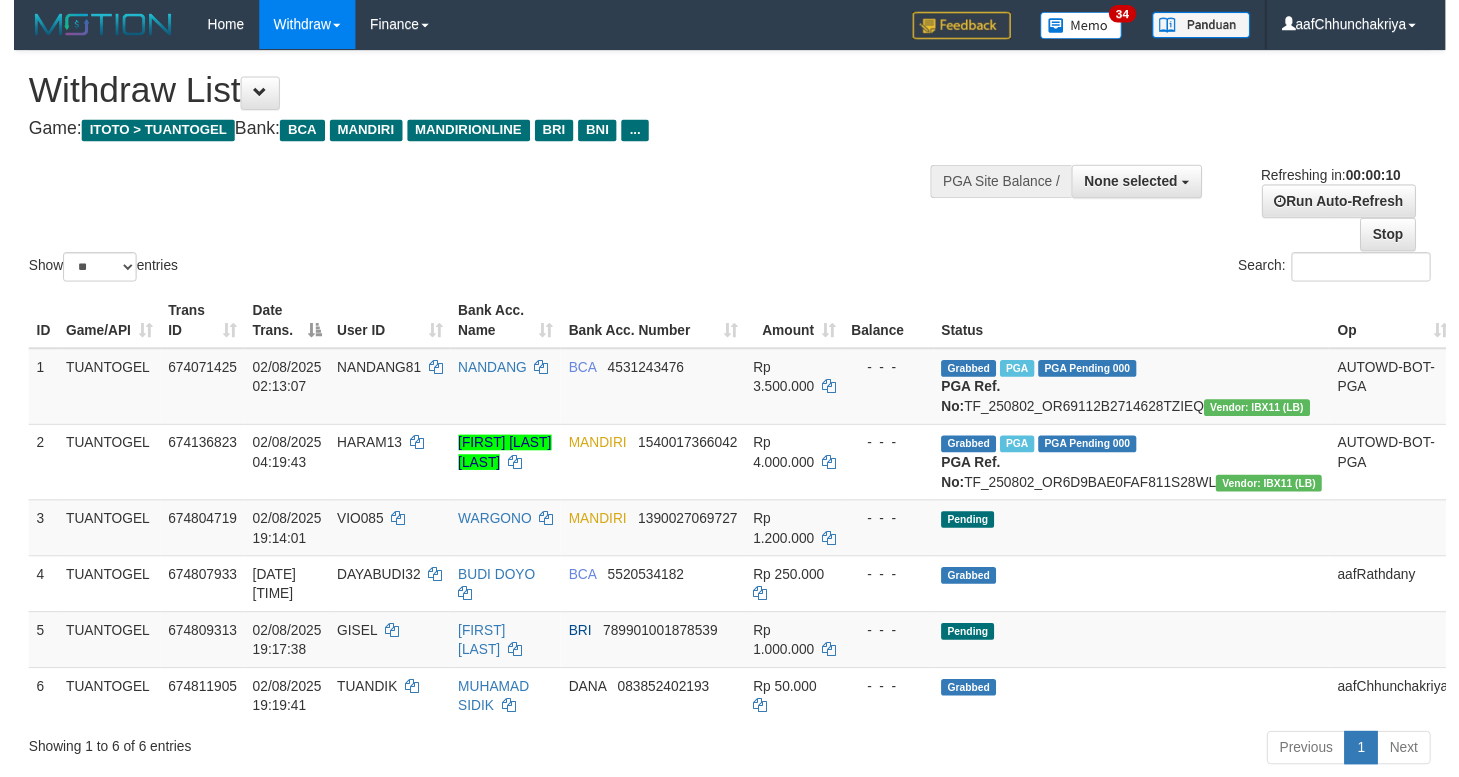 scroll, scrollTop: 0, scrollLeft: 0, axis: both 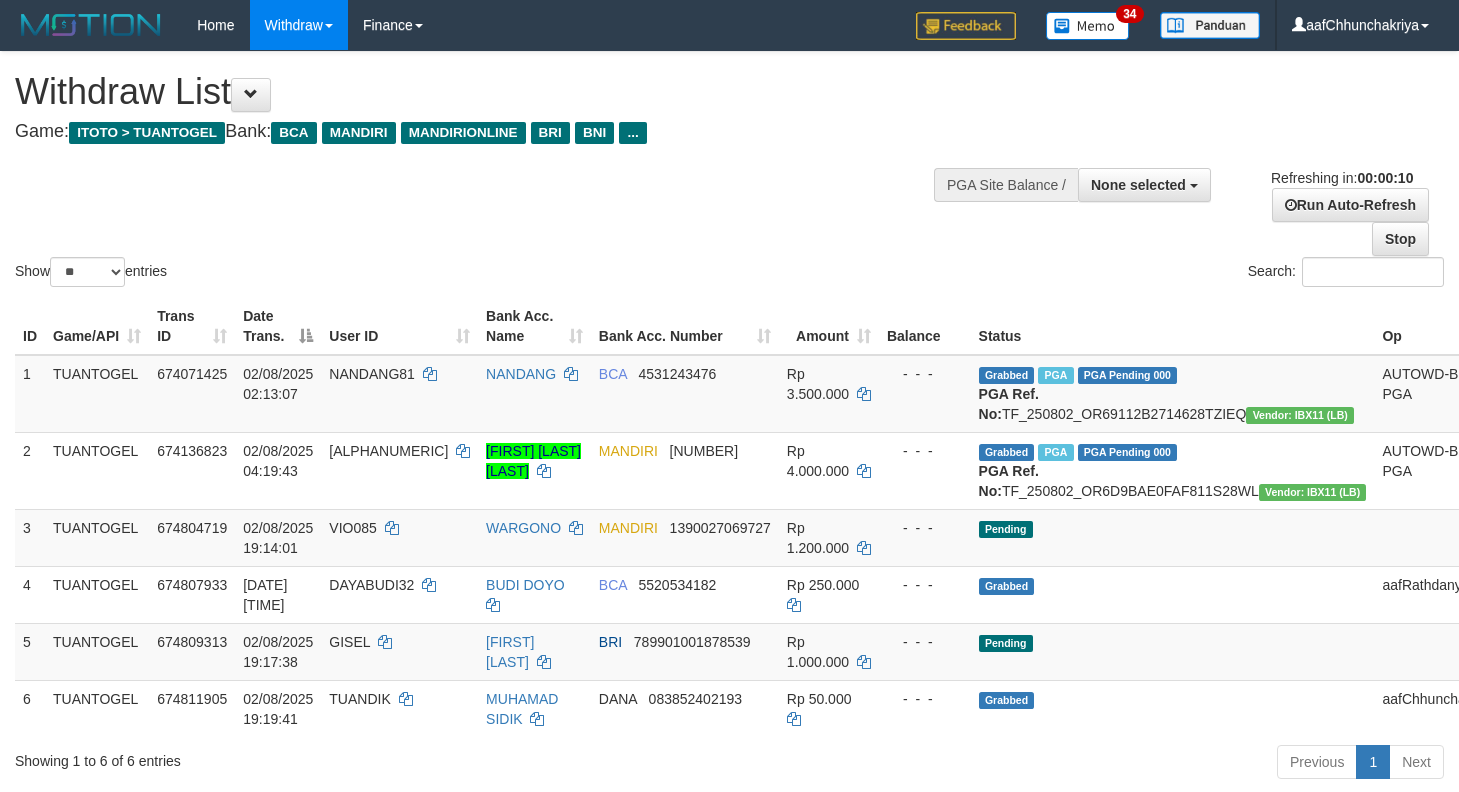 select 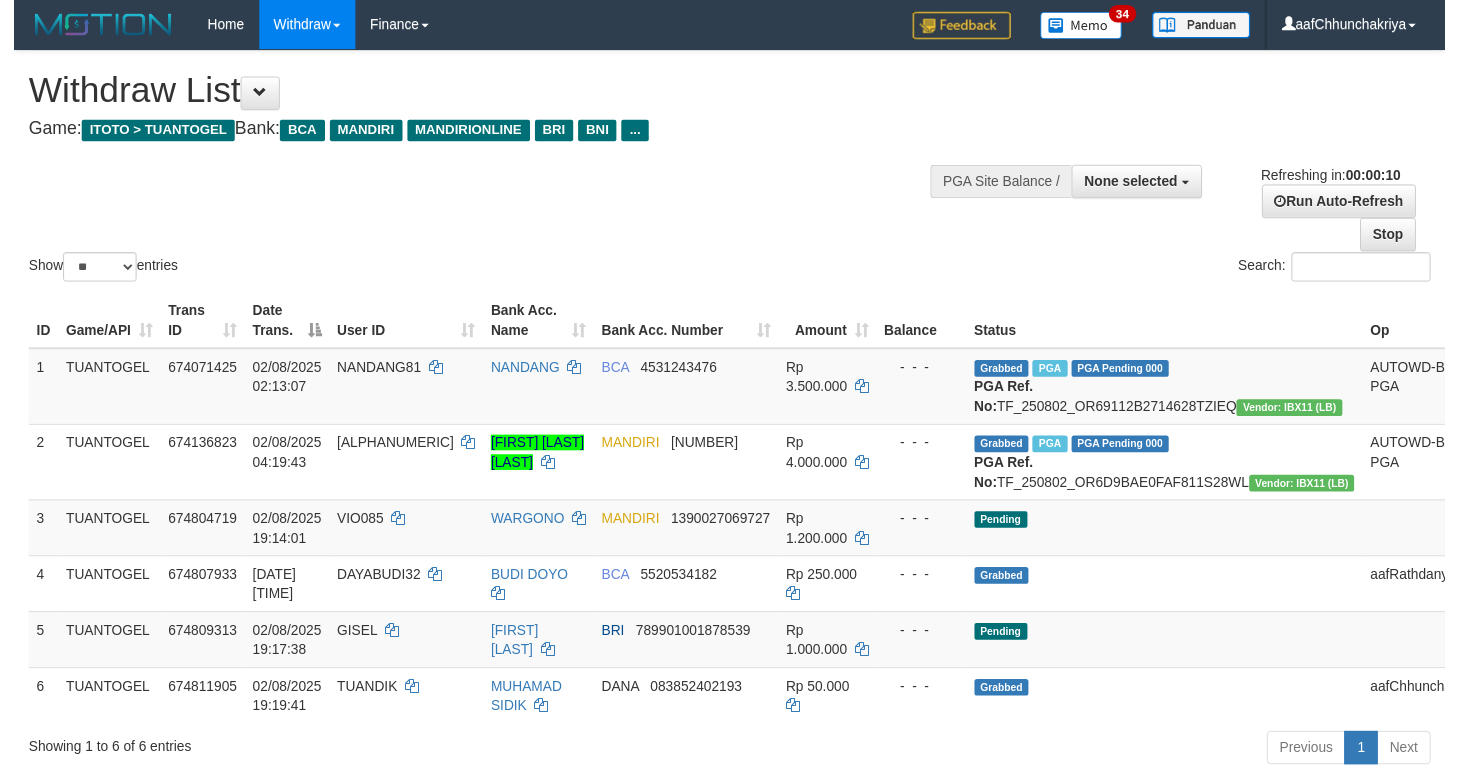 scroll, scrollTop: 0, scrollLeft: 0, axis: both 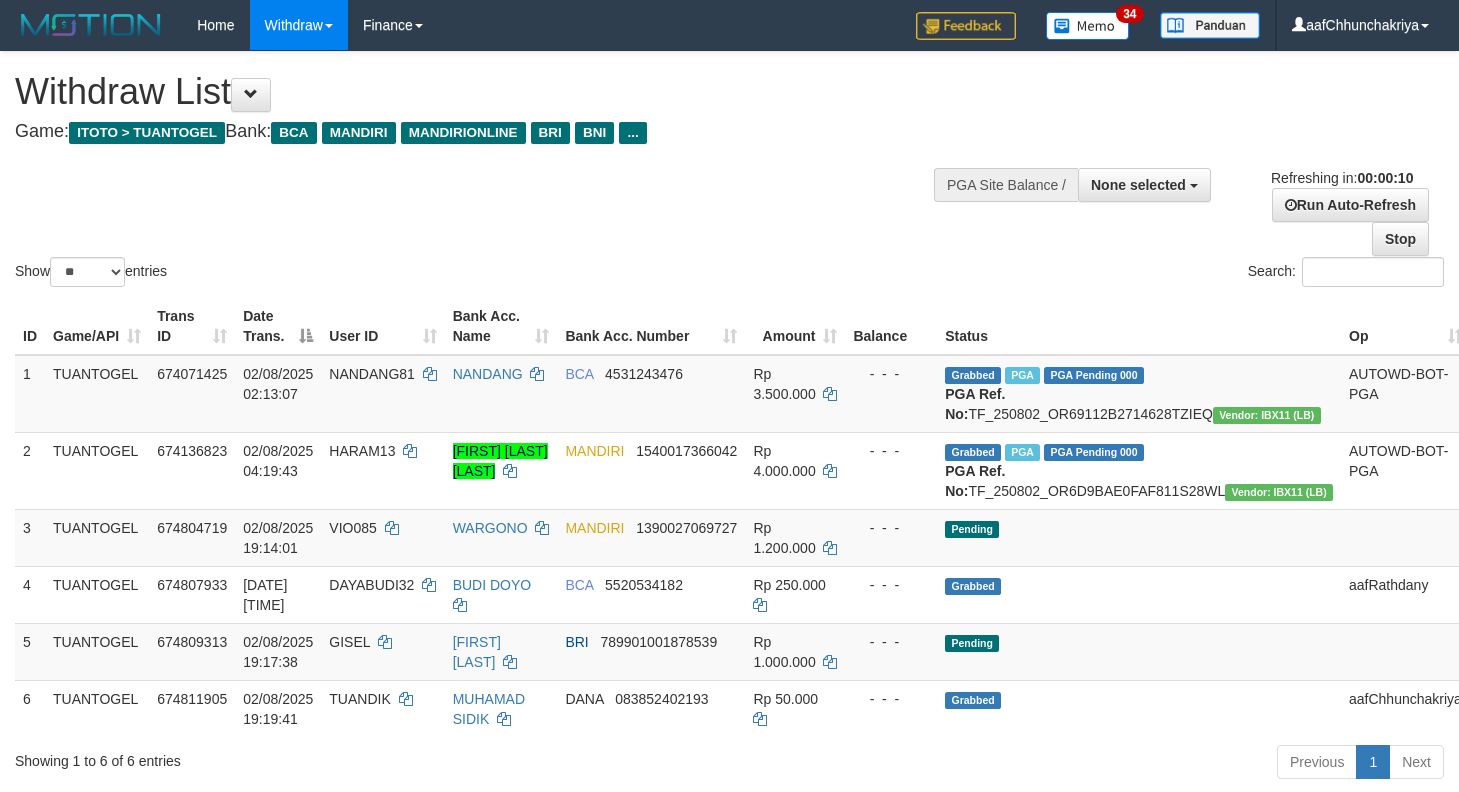 select 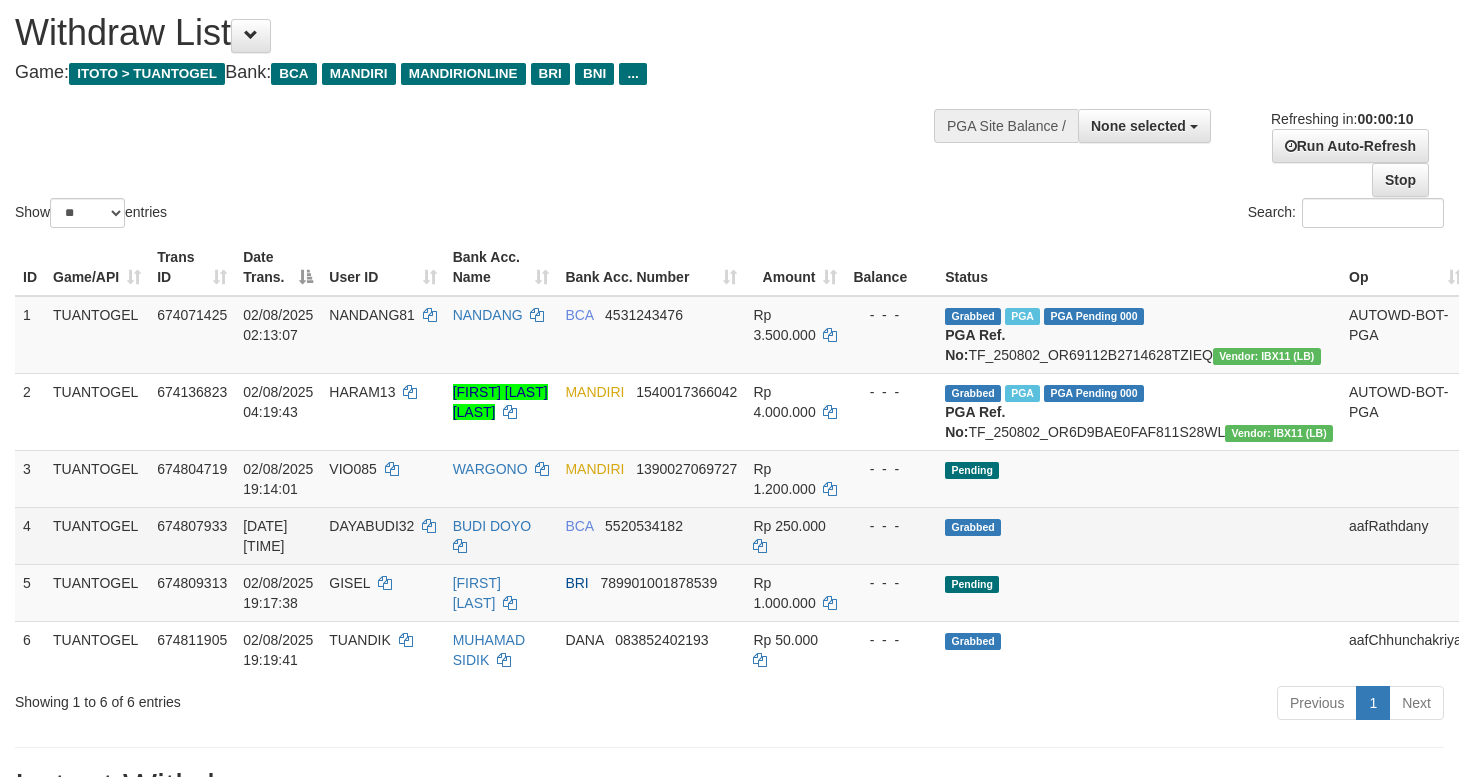 scroll, scrollTop: 0, scrollLeft: 0, axis: both 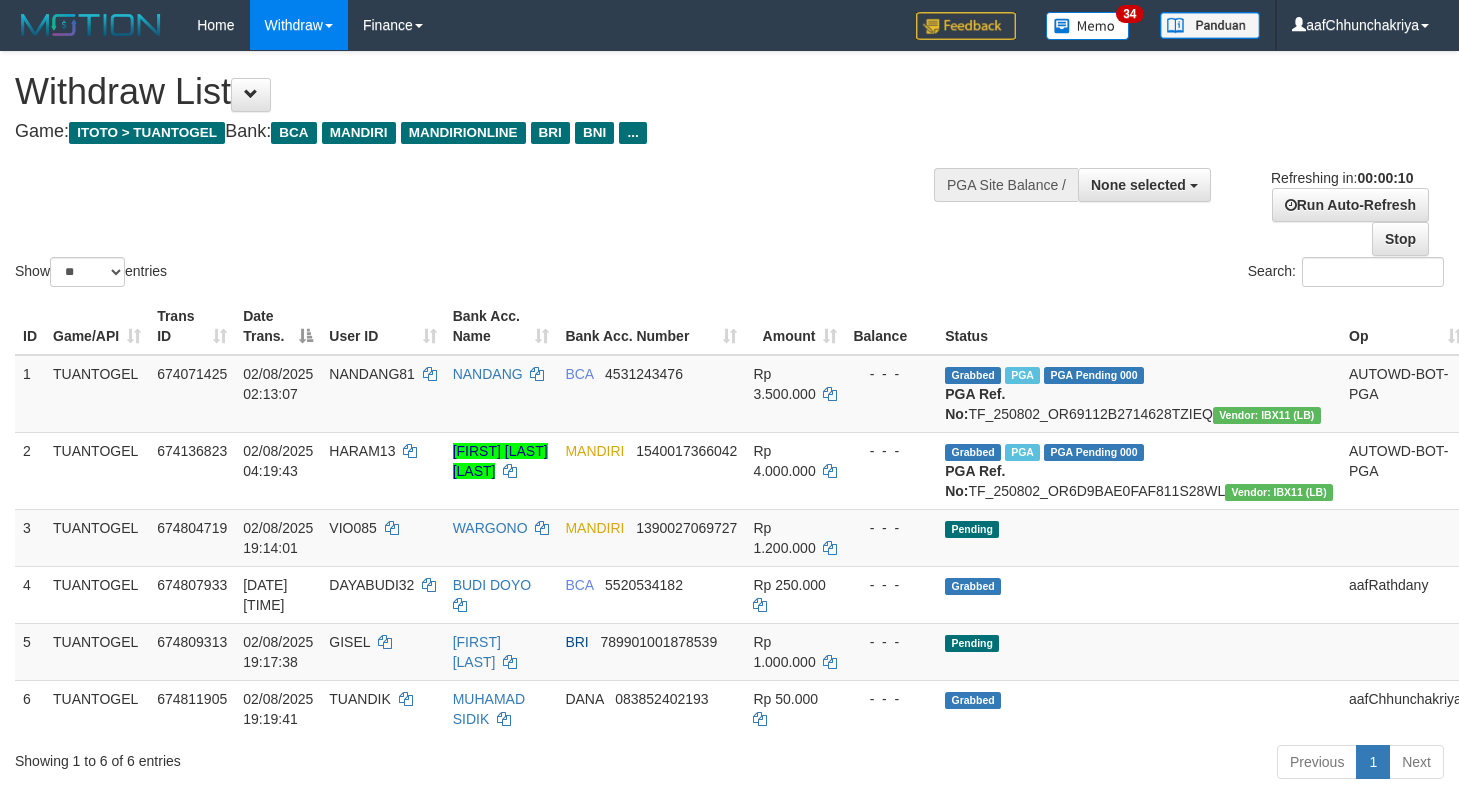 select 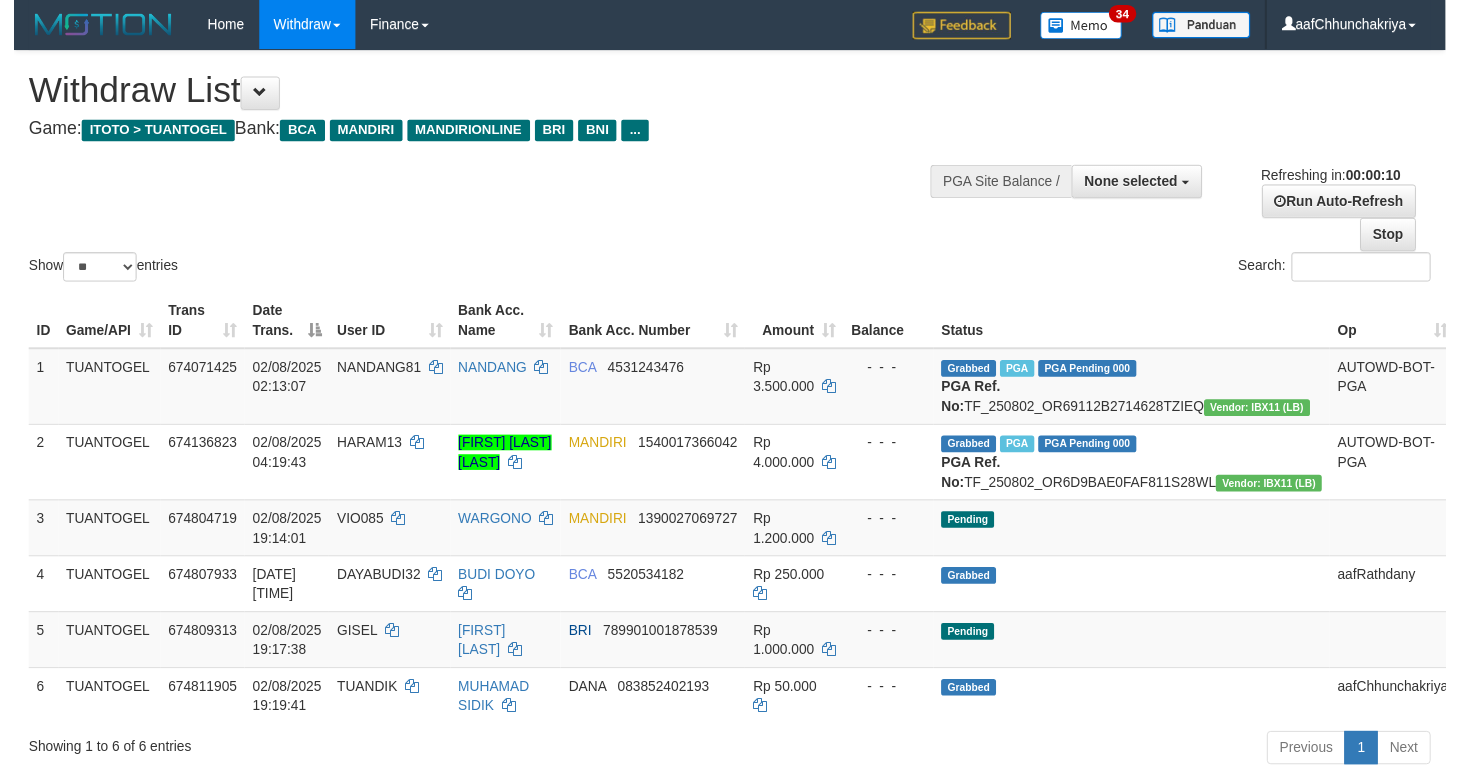scroll, scrollTop: 0, scrollLeft: 0, axis: both 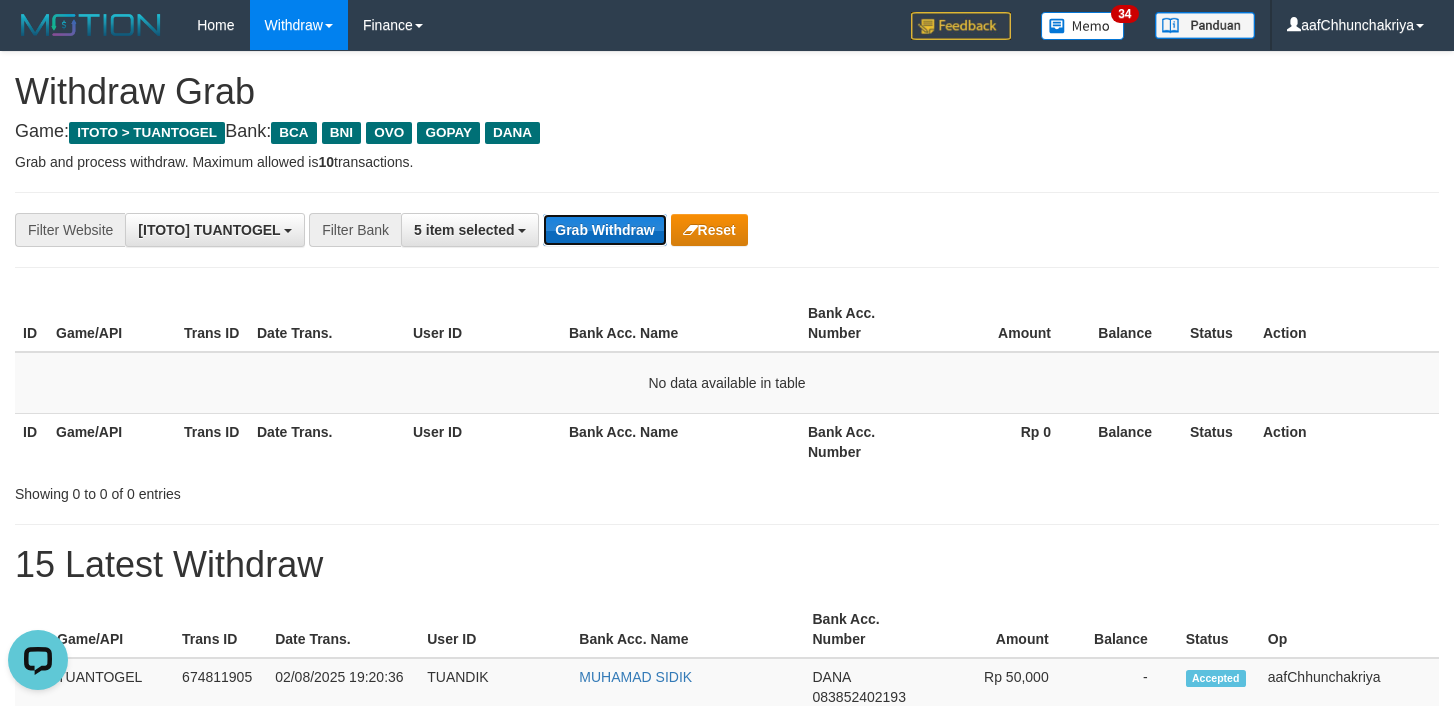click on "Grab Withdraw" at bounding box center (604, 230) 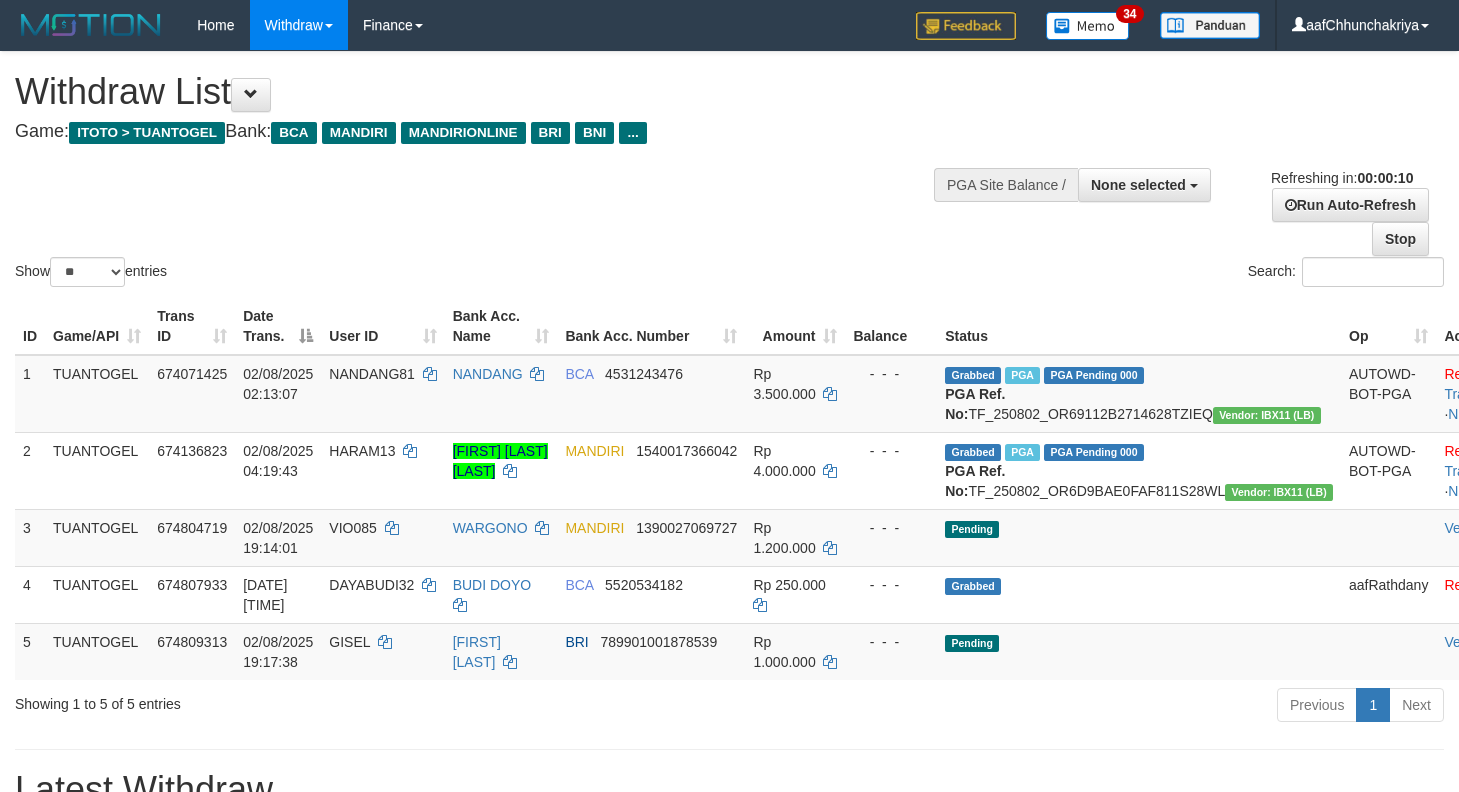 select 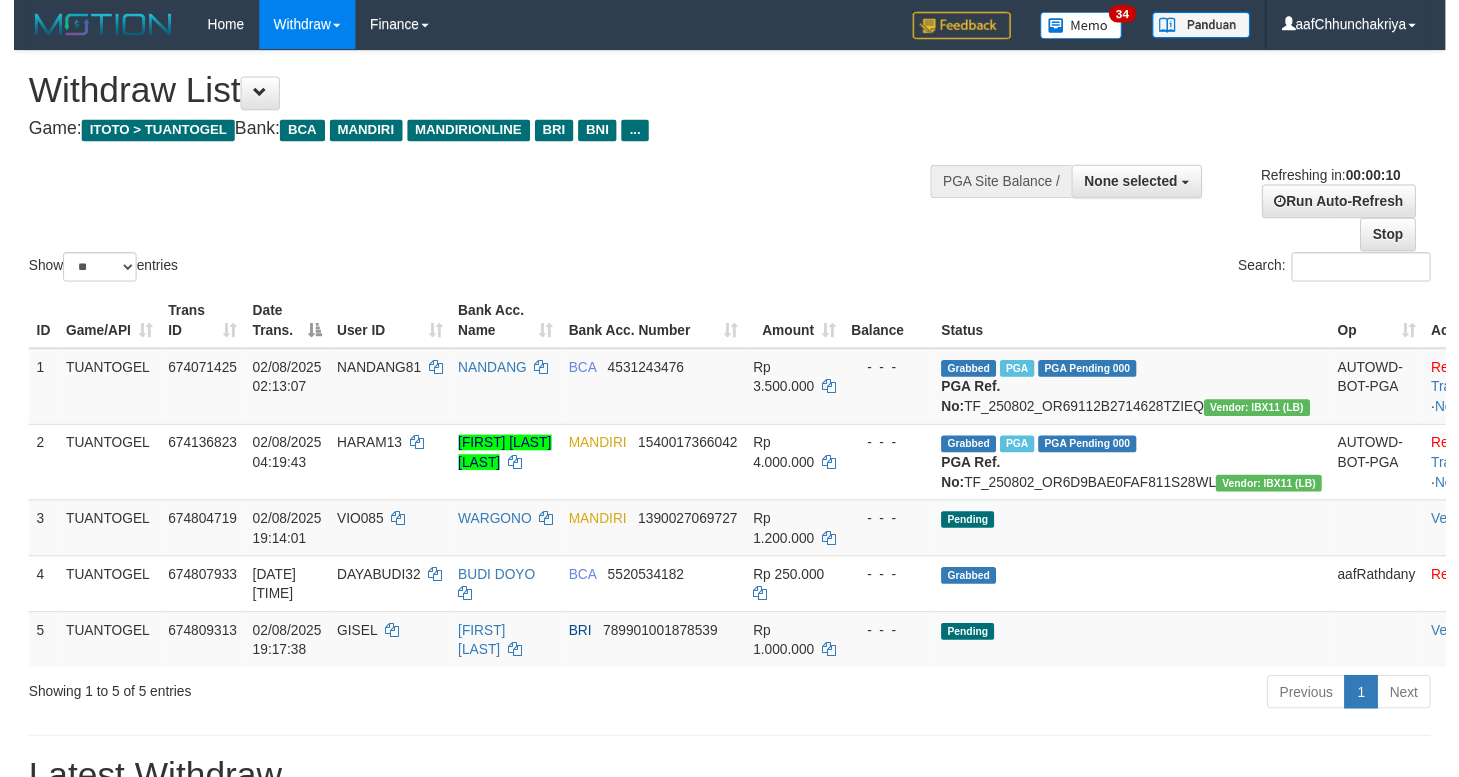 scroll, scrollTop: 0, scrollLeft: 0, axis: both 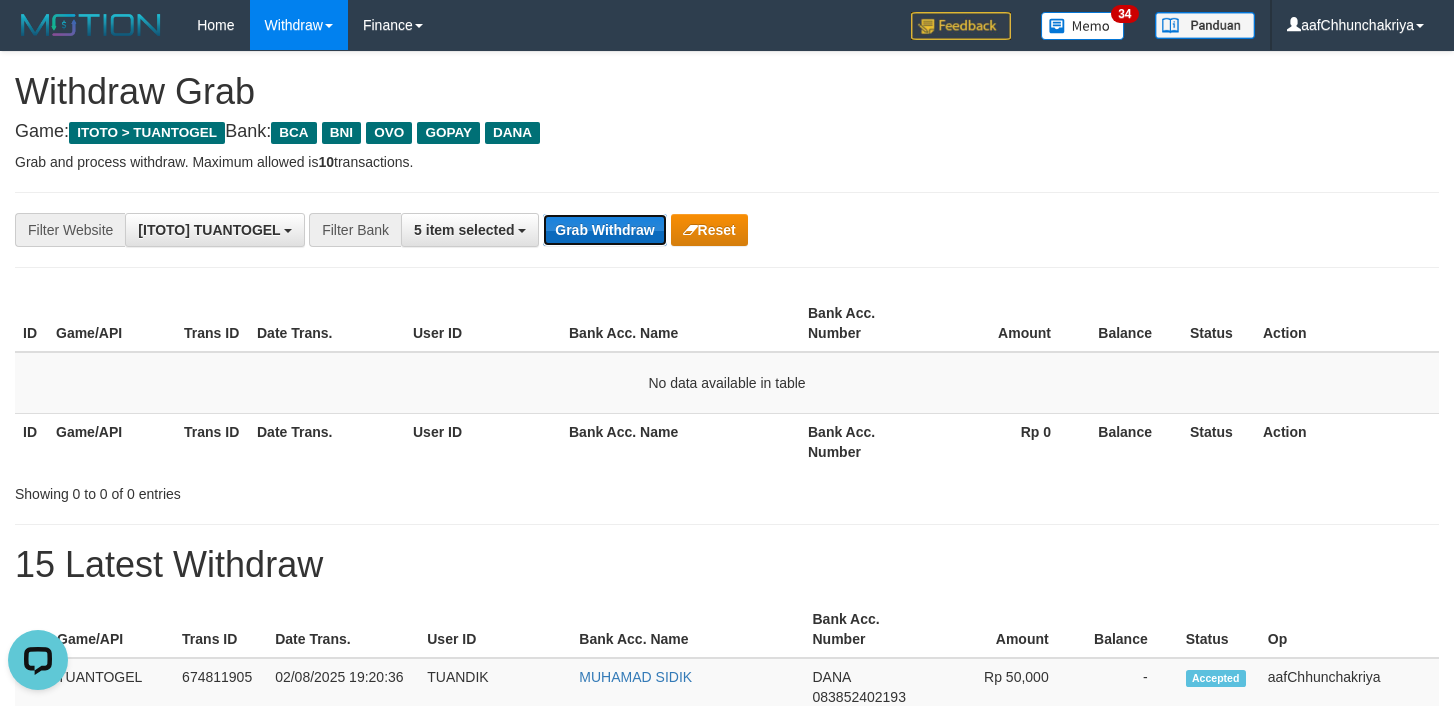 click on "Grab Withdraw" at bounding box center [604, 230] 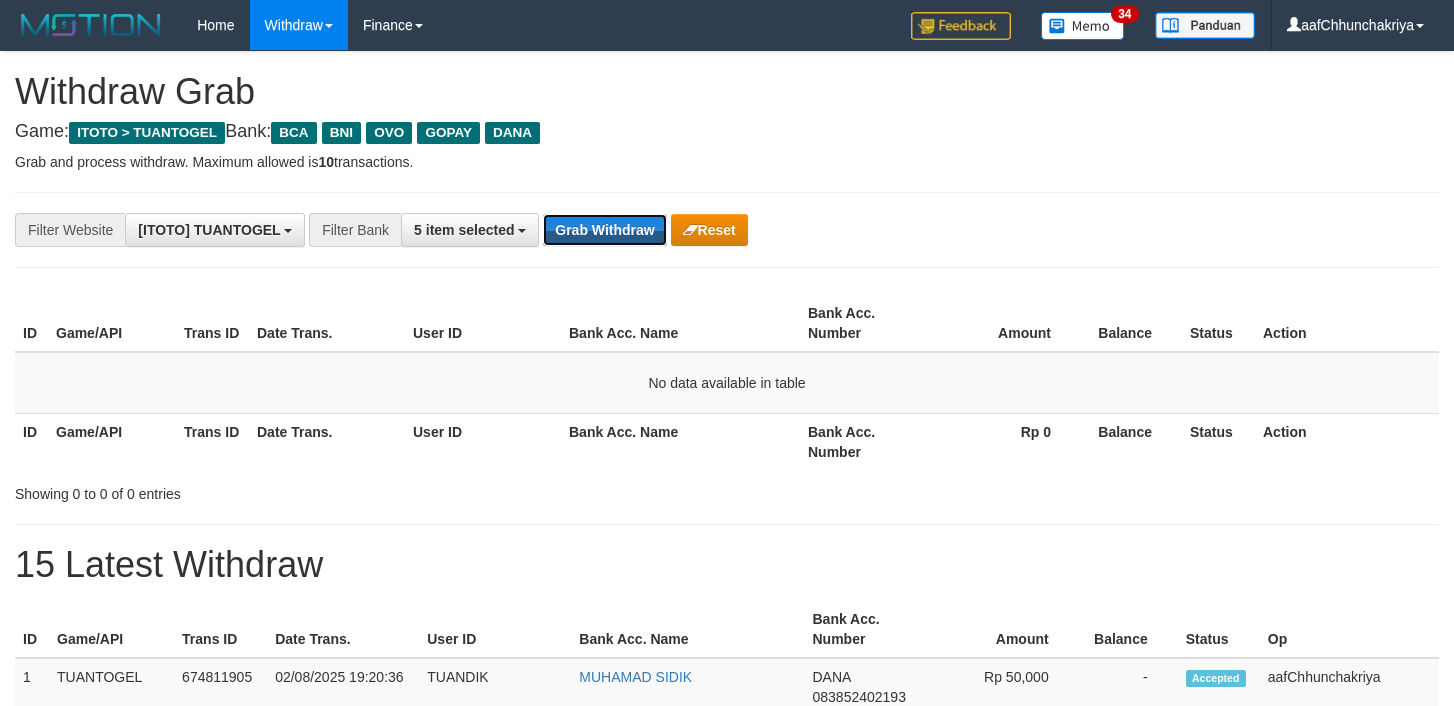 scroll, scrollTop: 0, scrollLeft: 0, axis: both 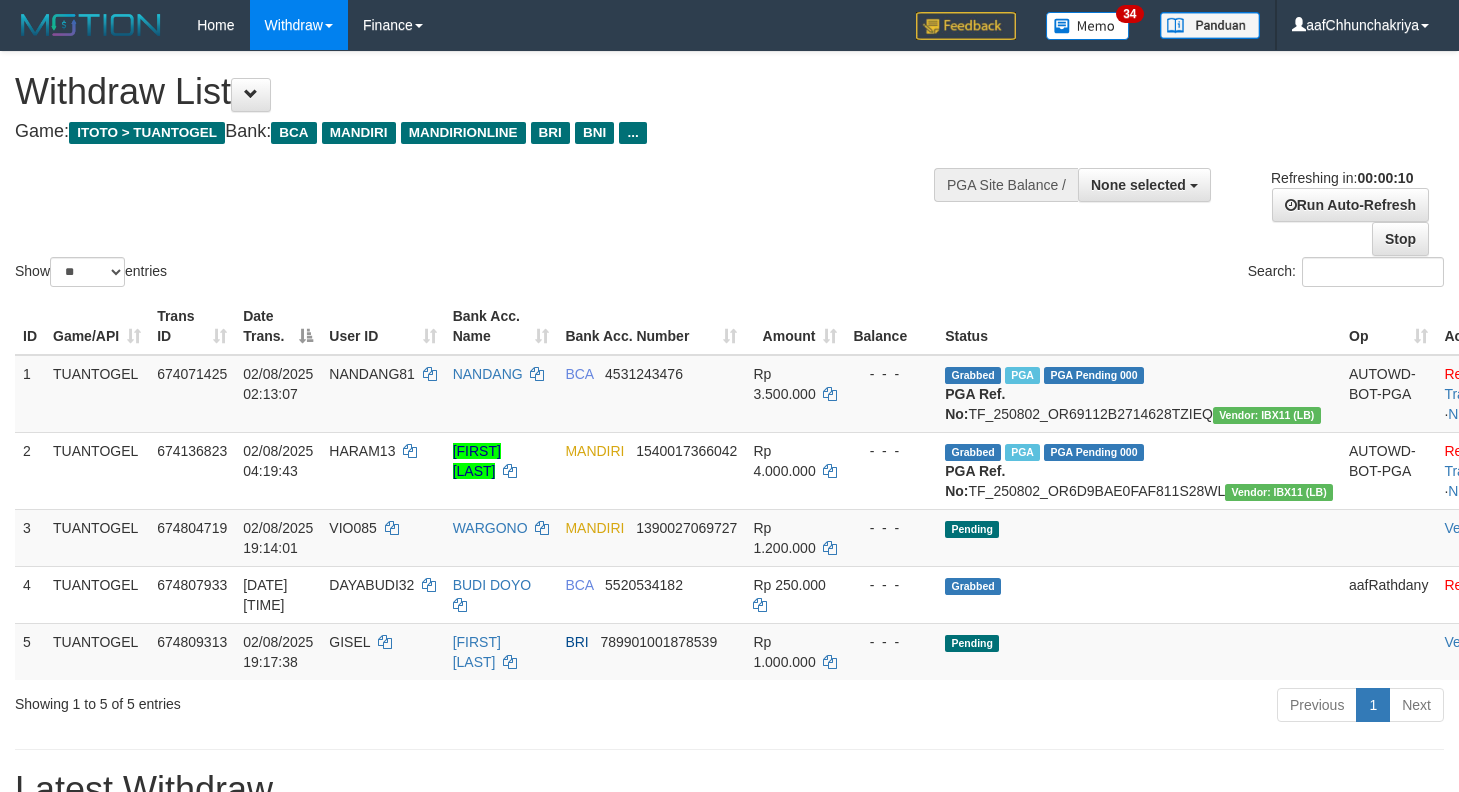select 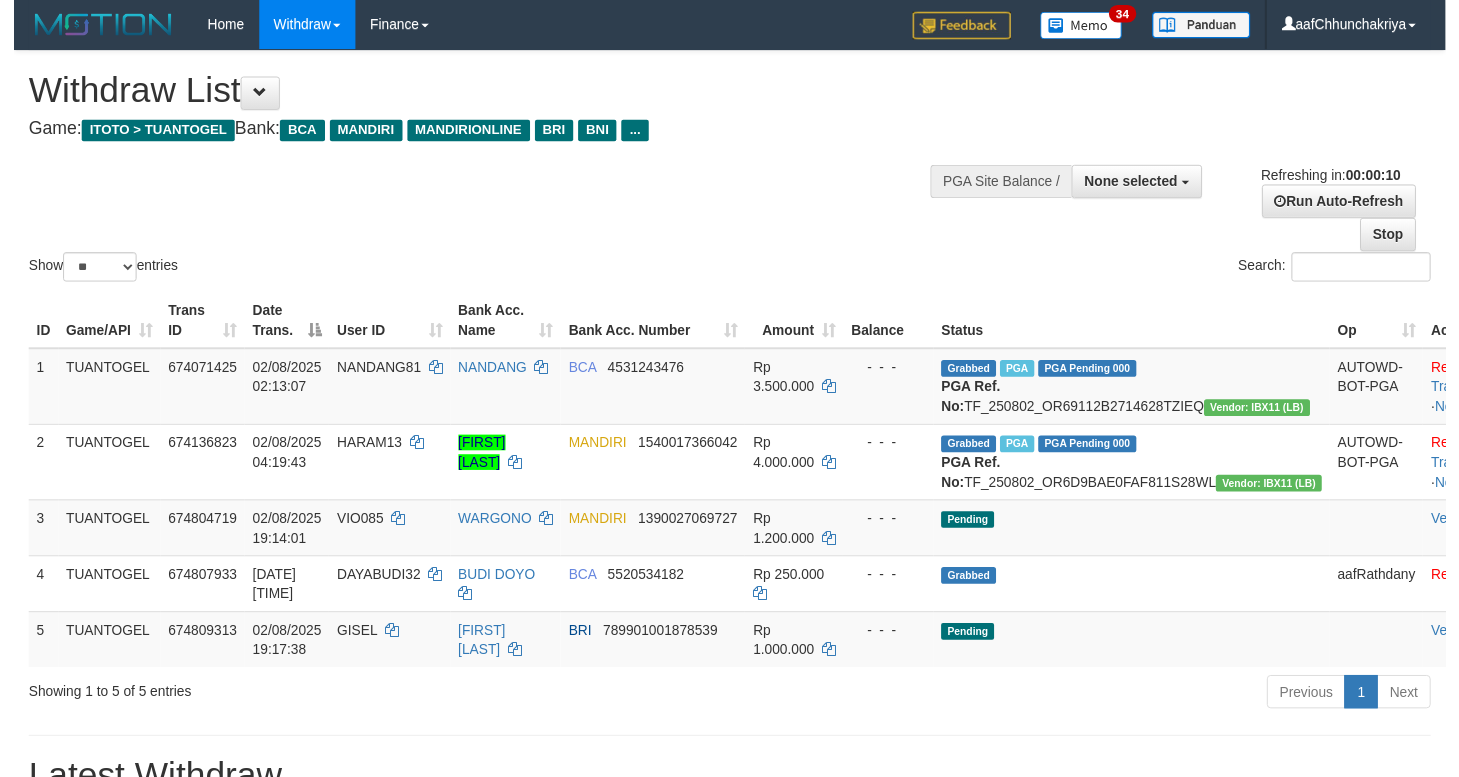 scroll, scrollTop: 0, scrollLeft: 0, axis: both 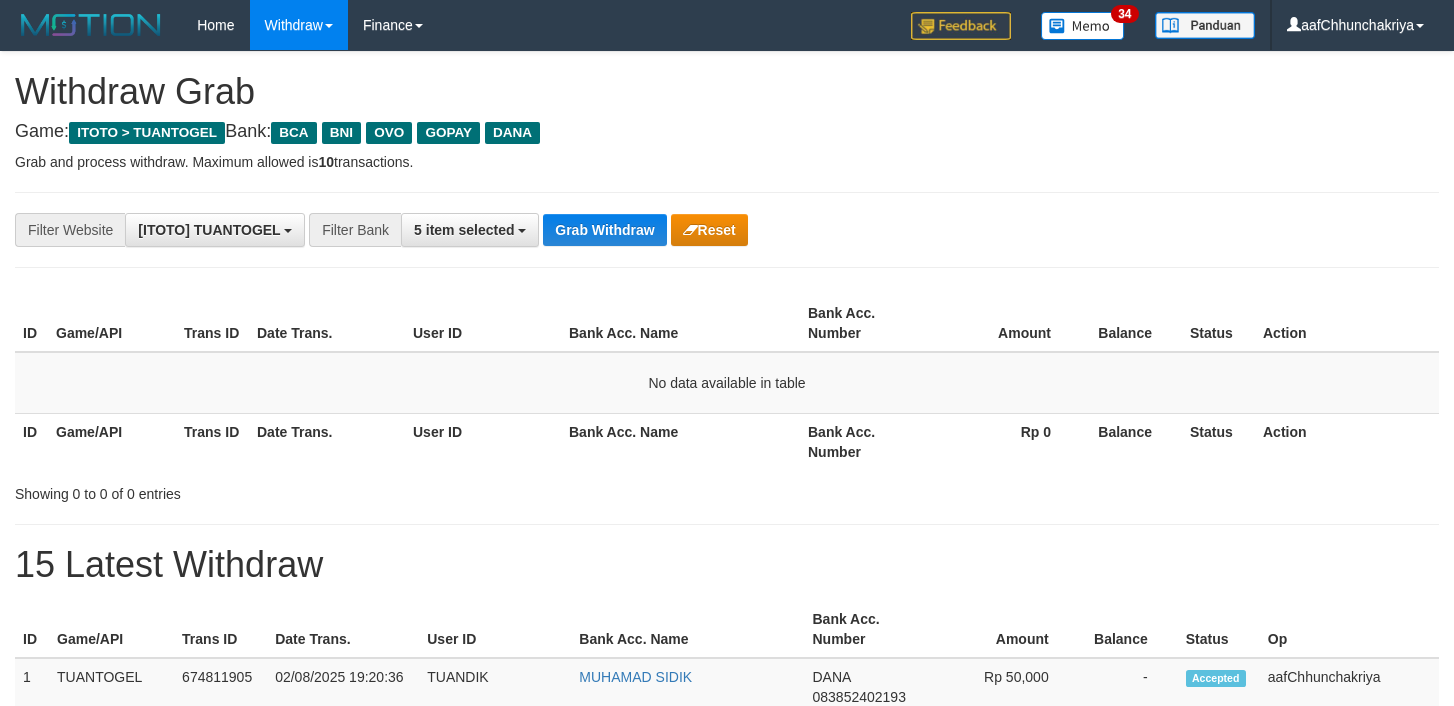 click on "Grab Withdraw" at bounding box center [604, 230] 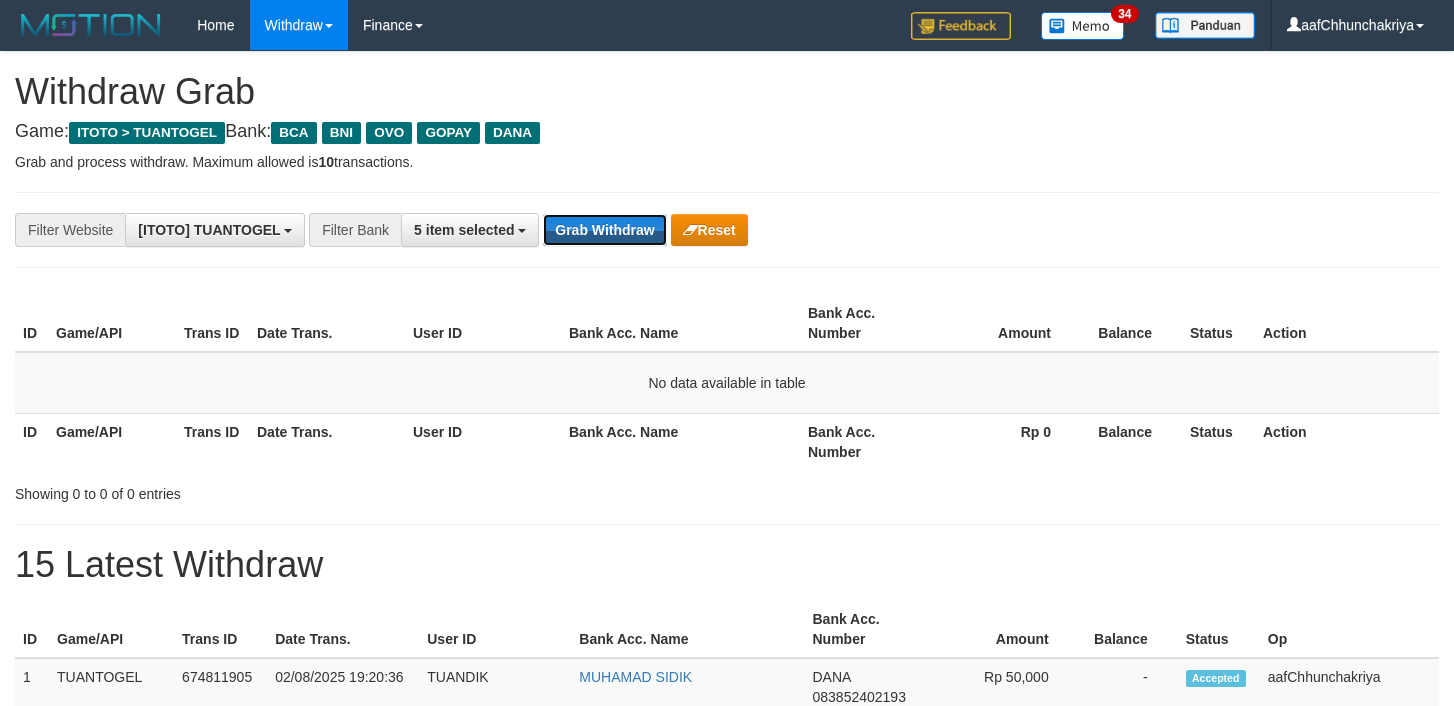 scroll, scrollTop: 0, scrollLeft: 0, axis: both 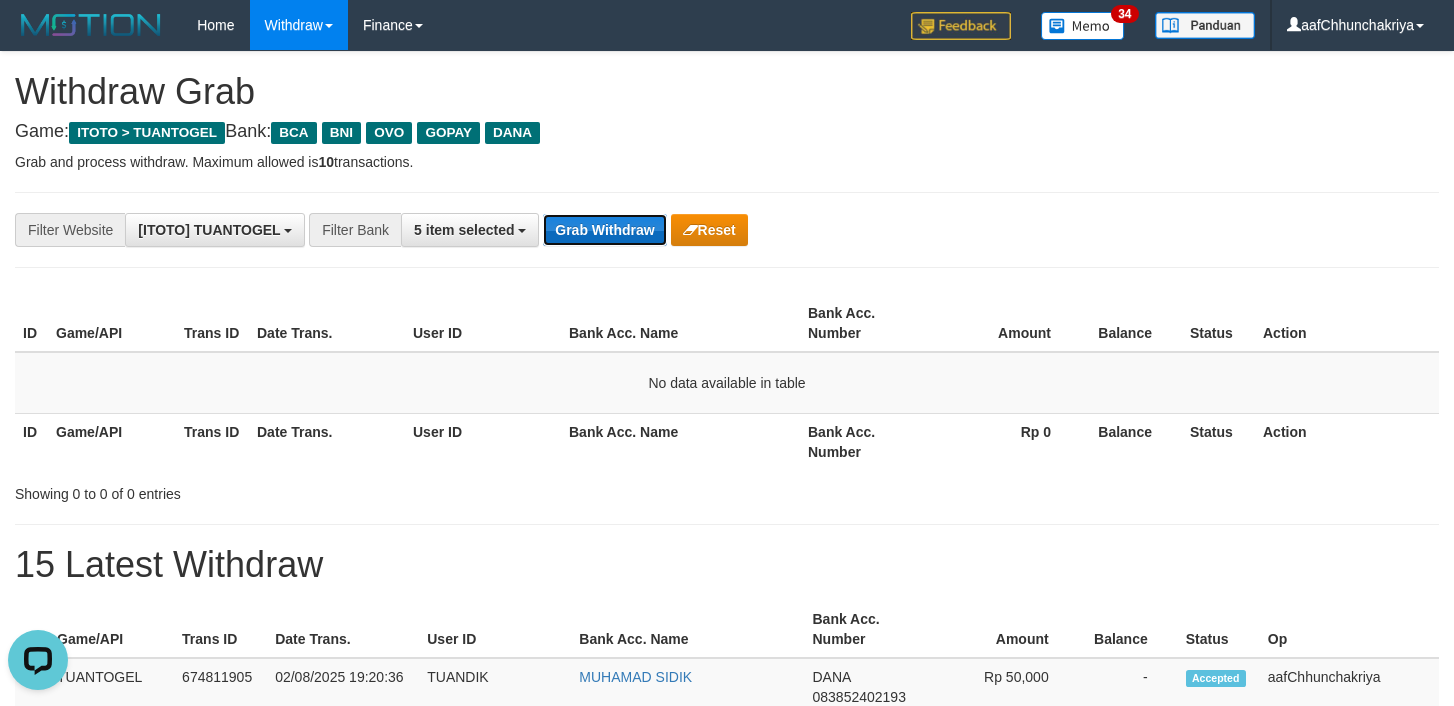 click on "Grab Withdraw" at bounding box center (604, 230) 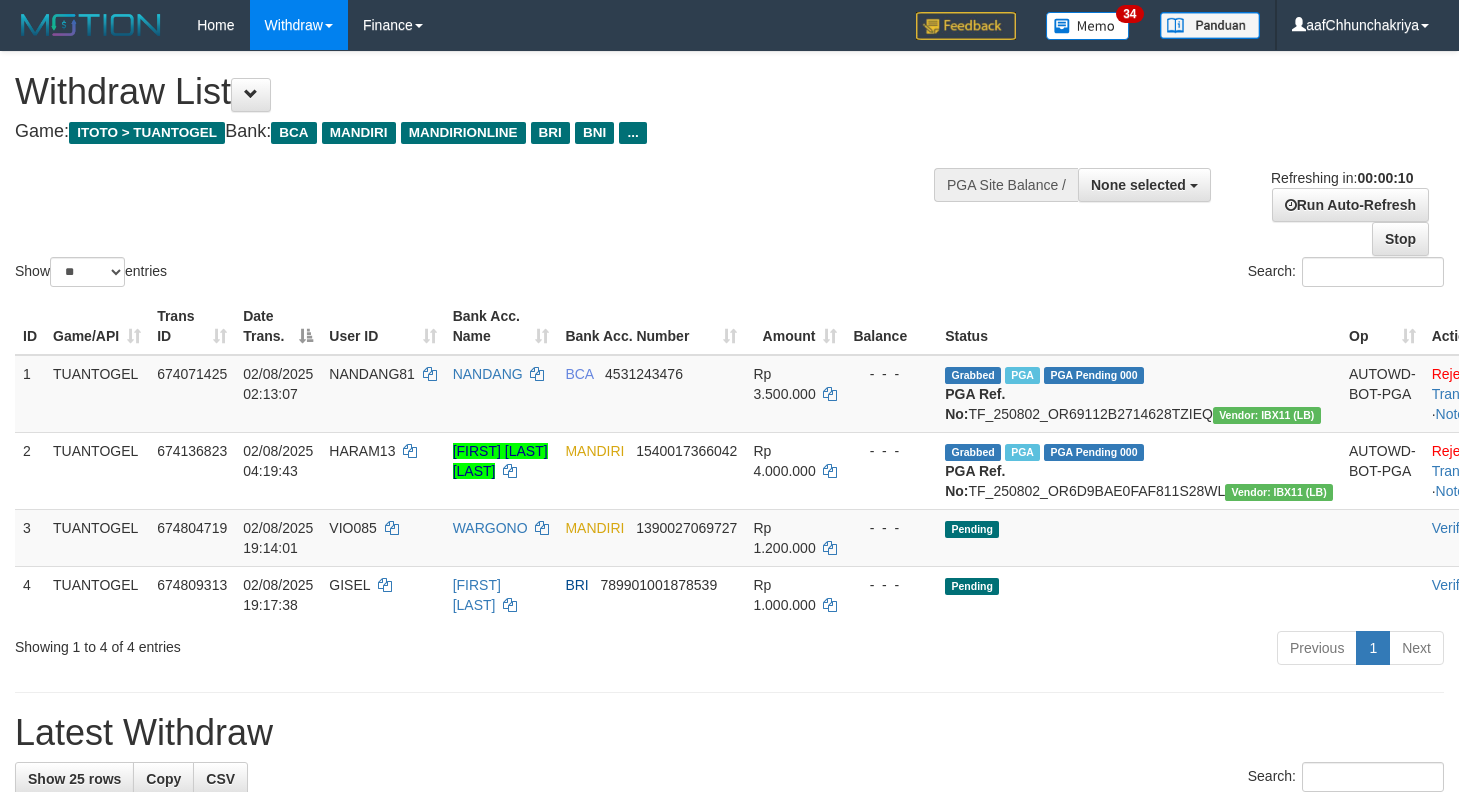 select 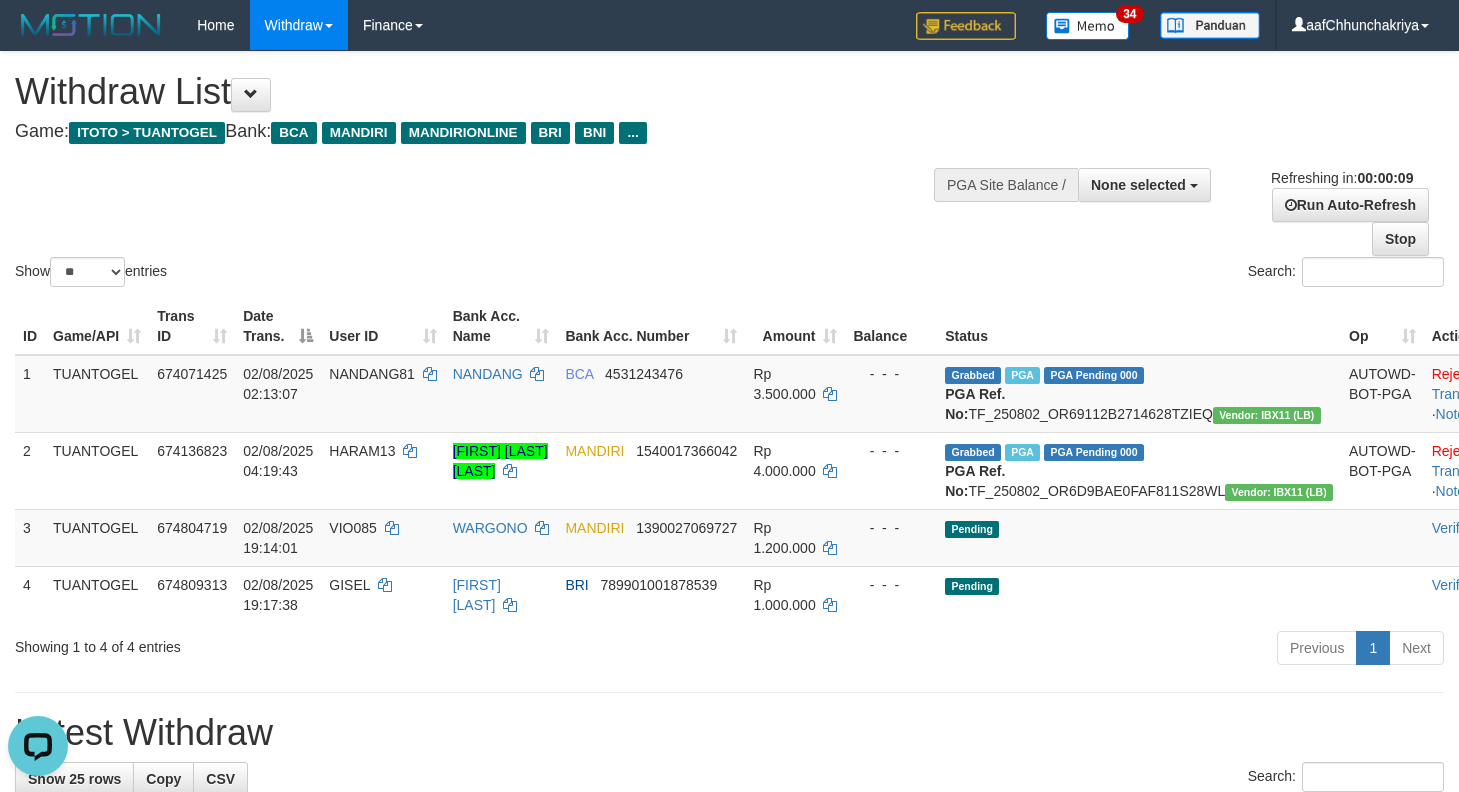 scroll, scrollTop: 0, scrollLeft: 0, axis: both 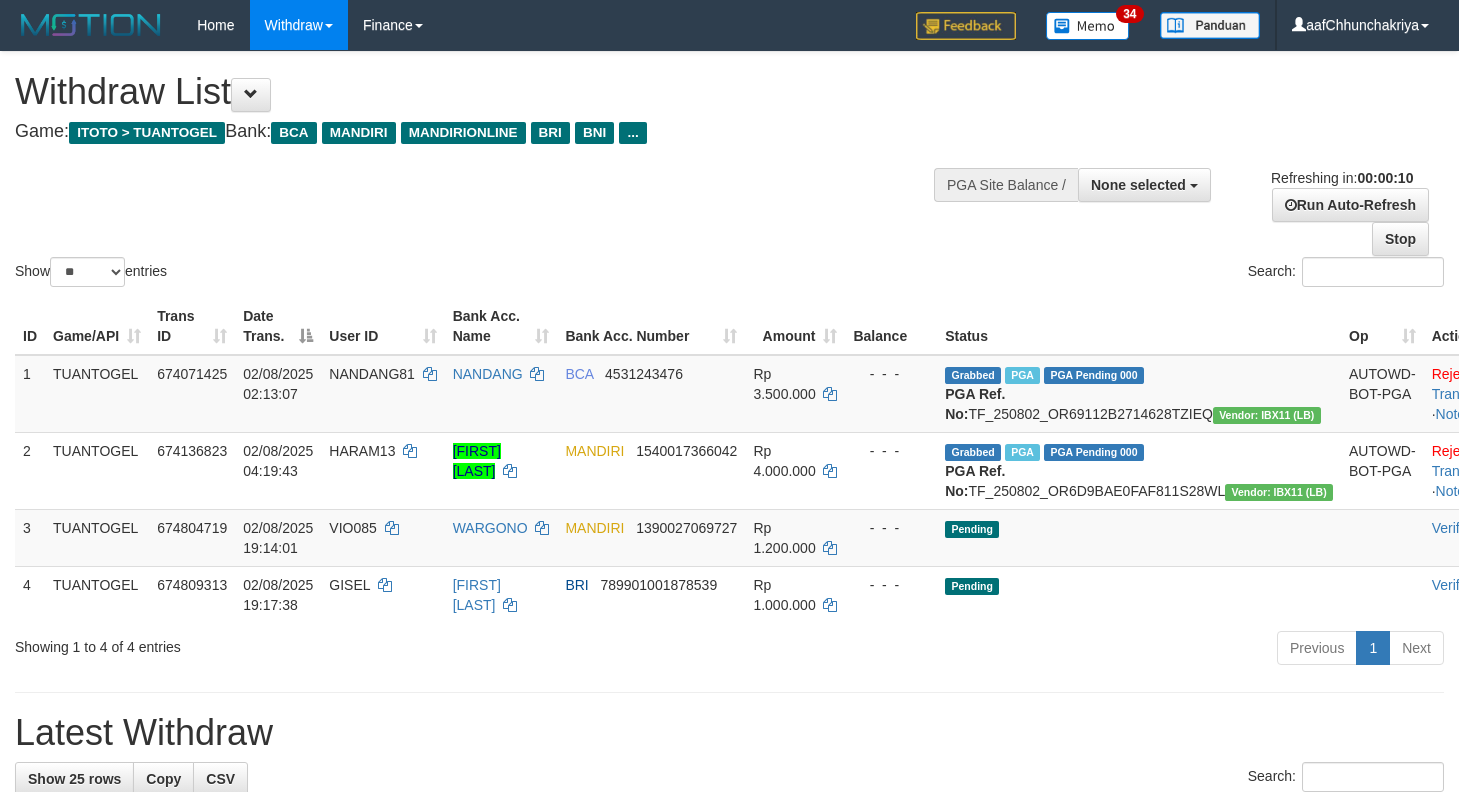 select 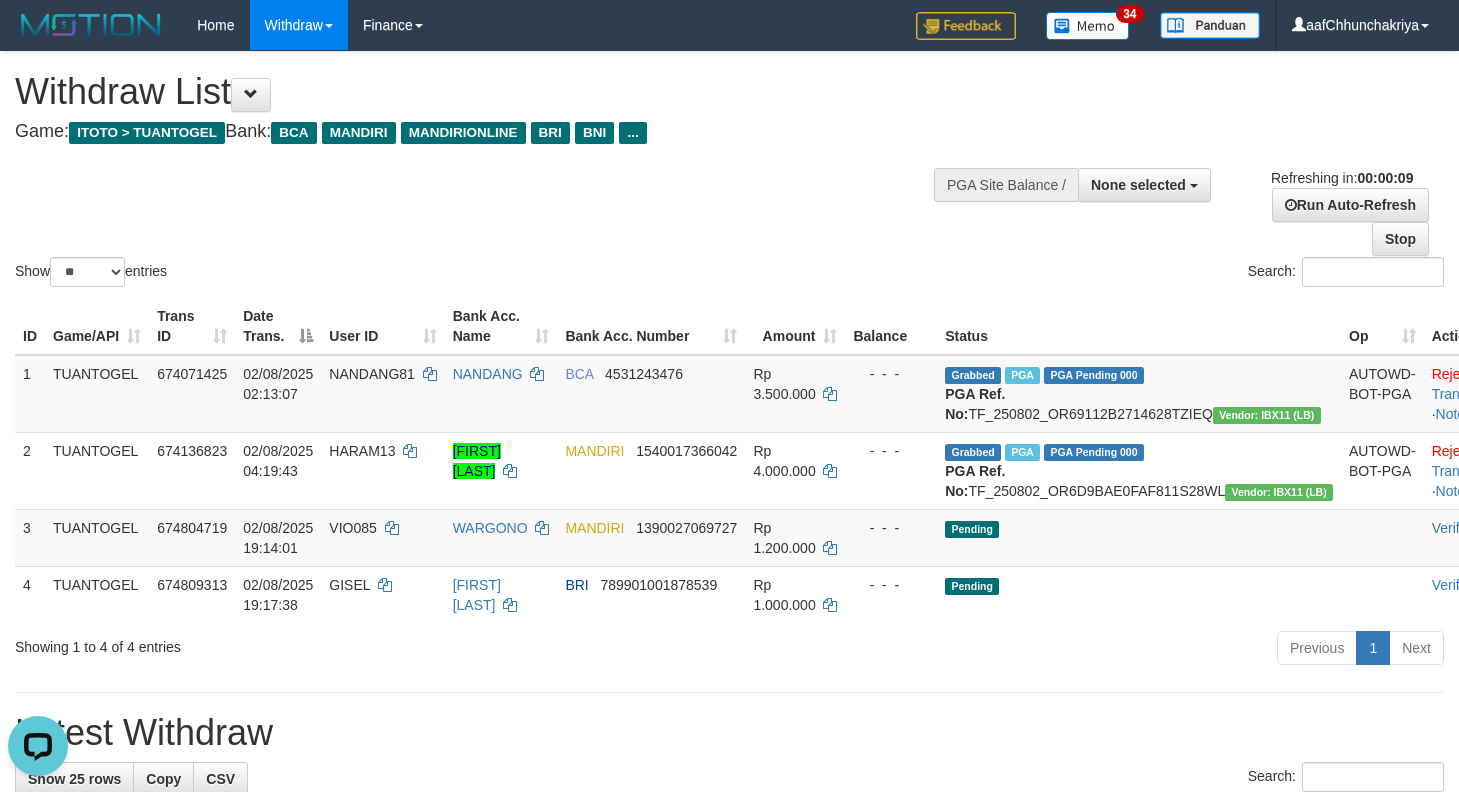 scroll, scrollTop: 0, scrollLeft: 0, axis: both 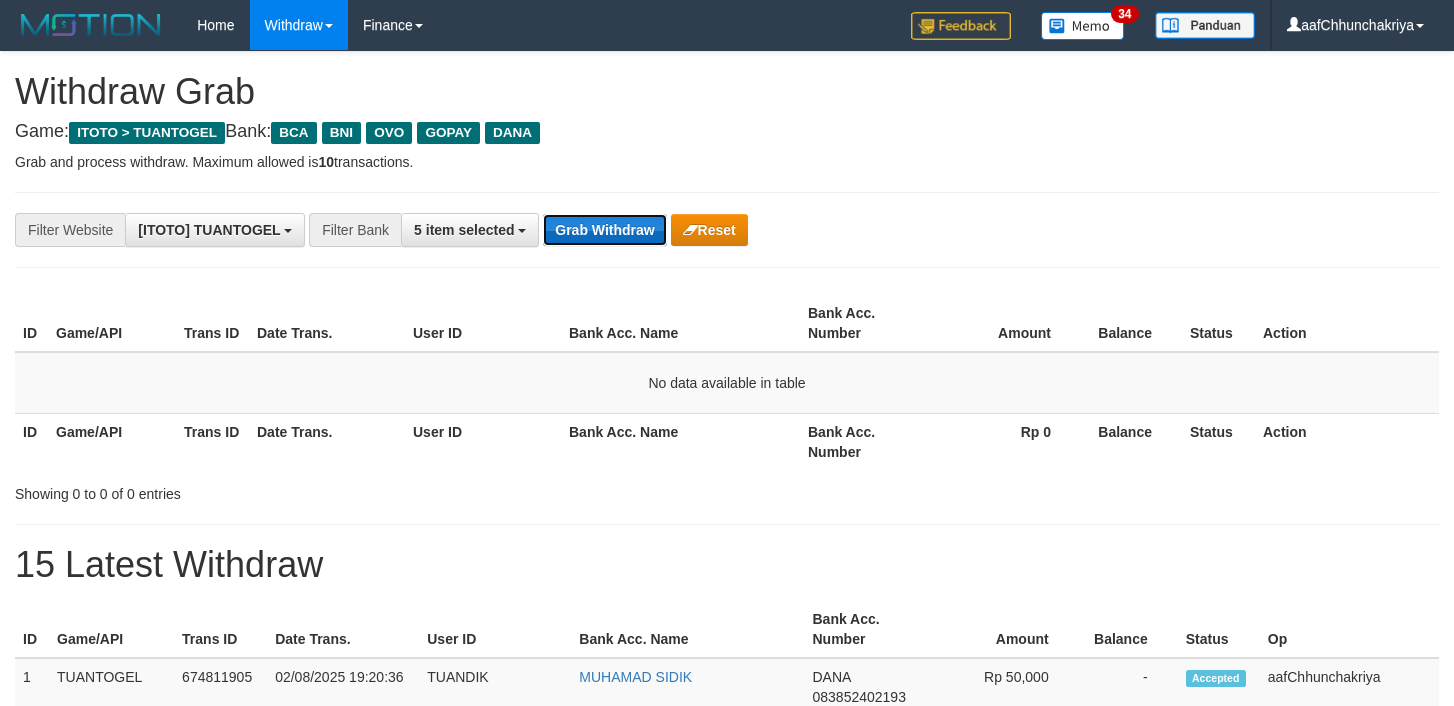 click on "Grab Withdraw" at bounding box center (604, 230) 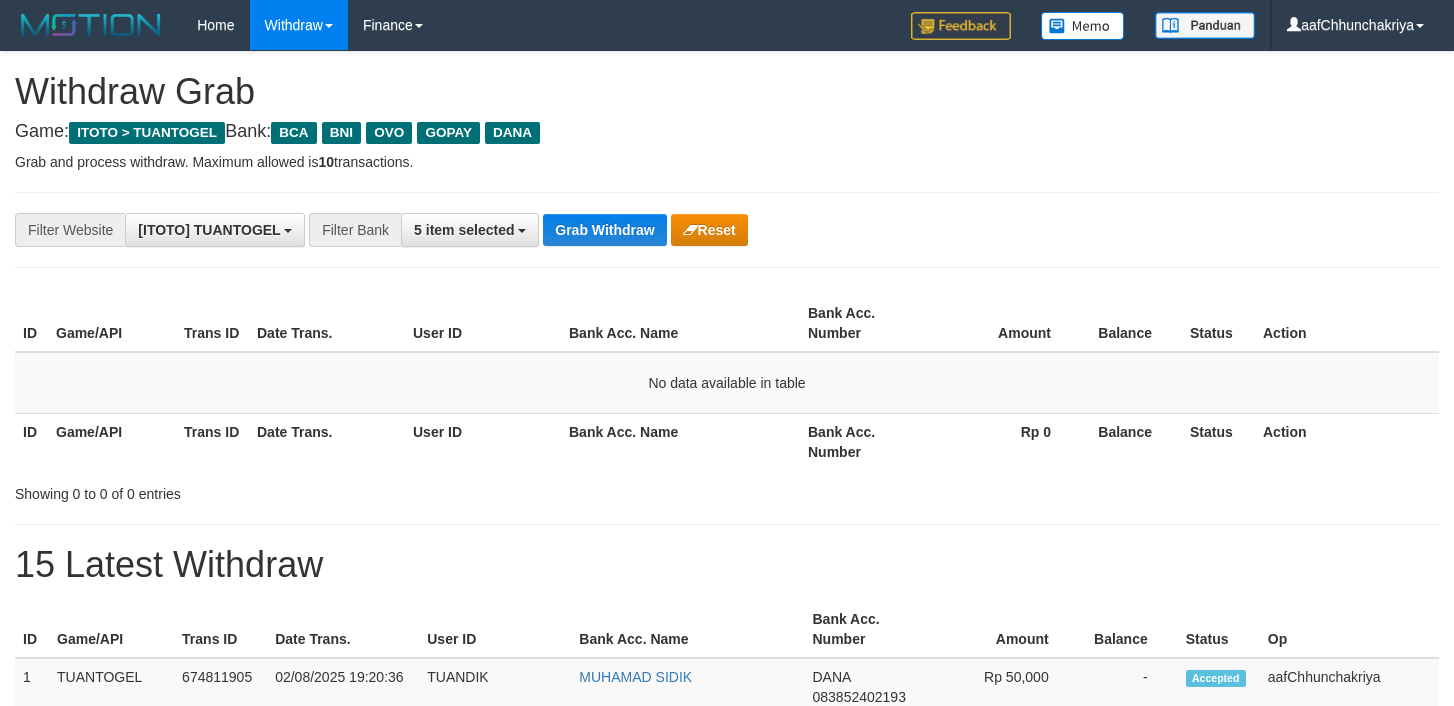 scroll, scrollTop: 0, scrollLeft: 0, axis: both 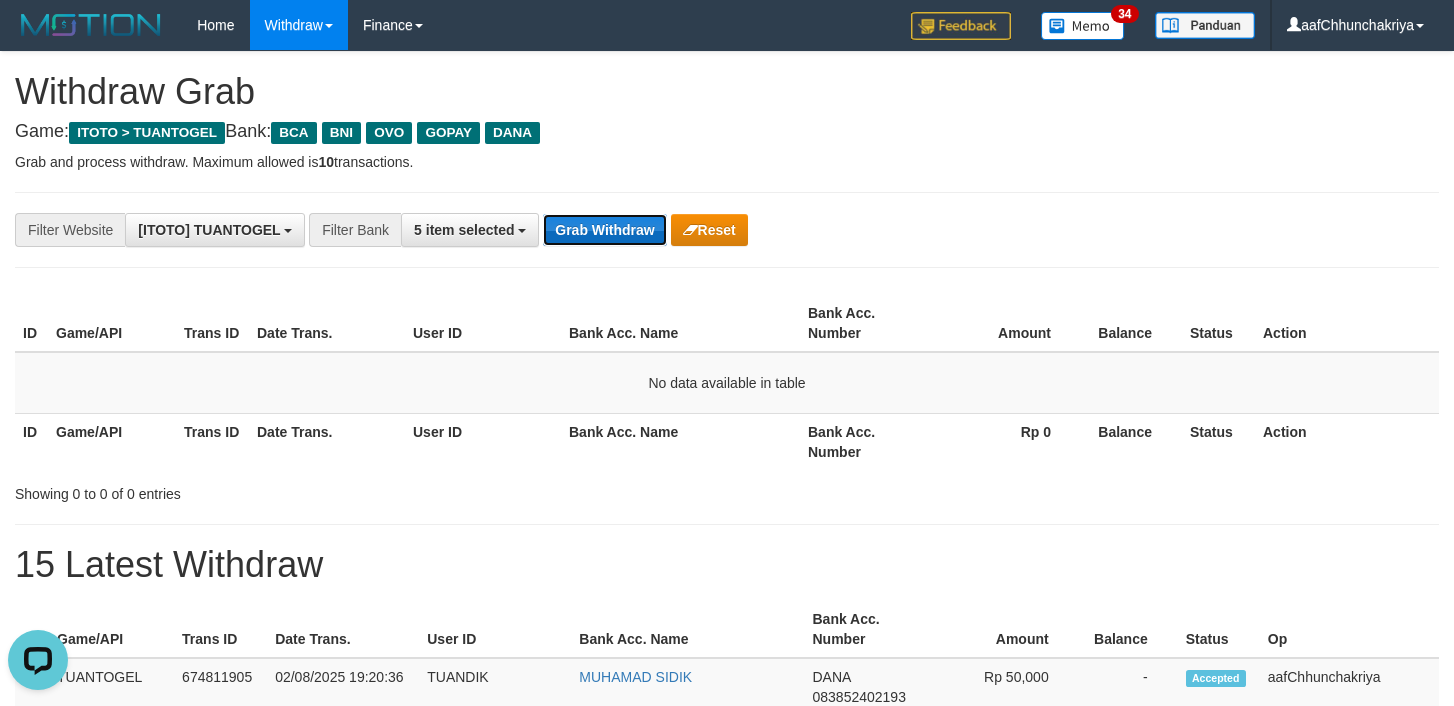 click on "Grab Withdraw" at bounding box center [604, 230] 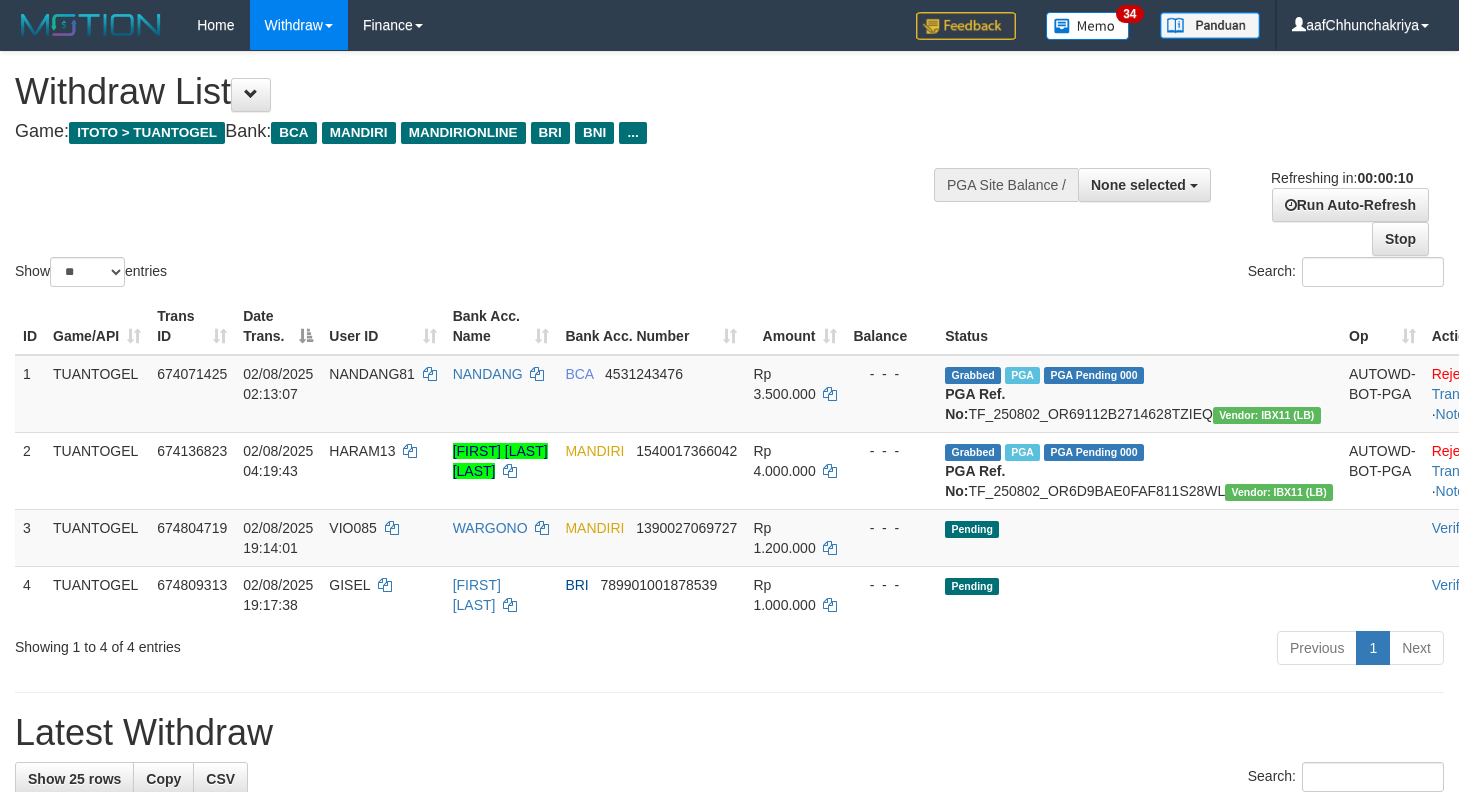 select 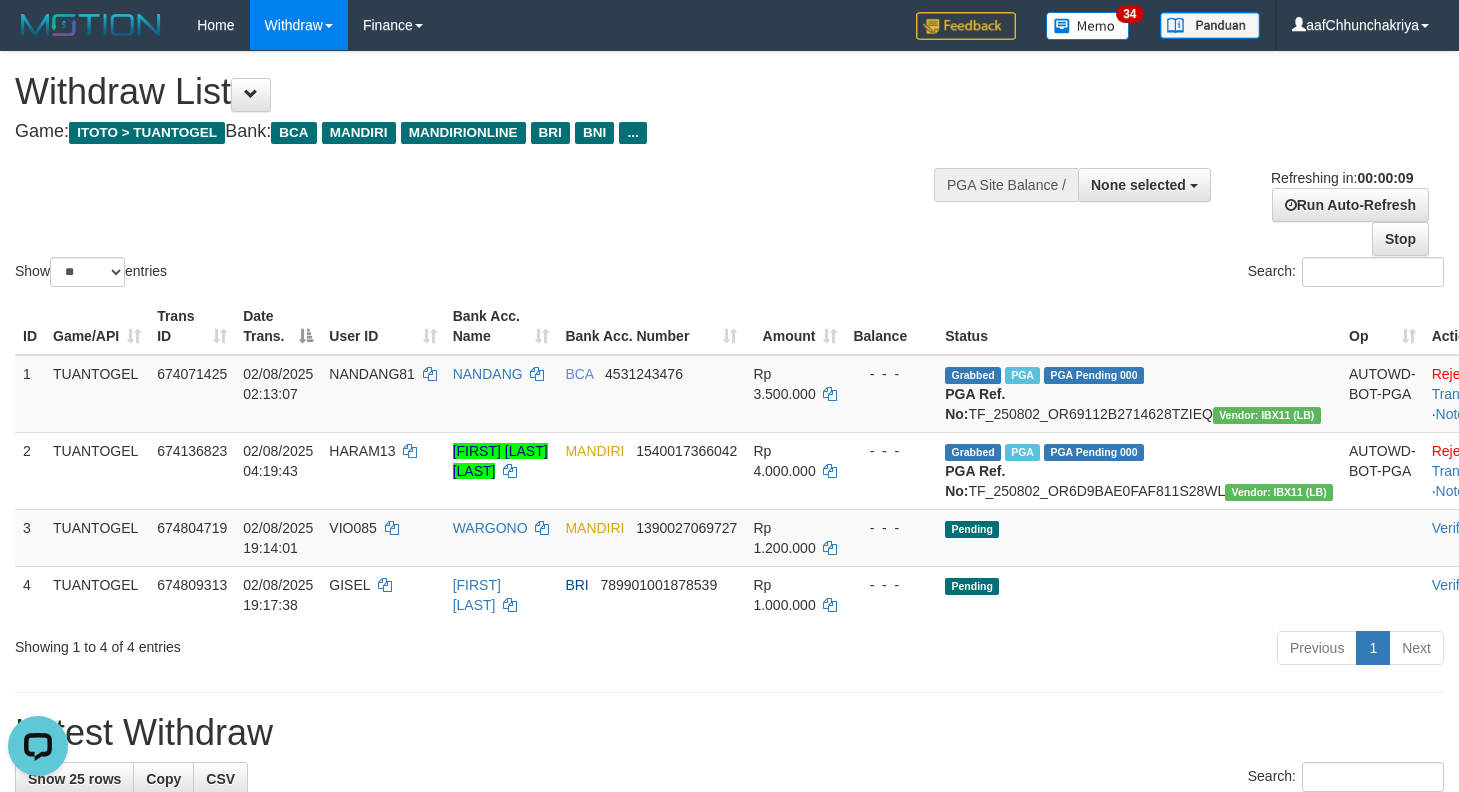 scroll, scrollTop: 0, scrollLeft: 0, axis: both 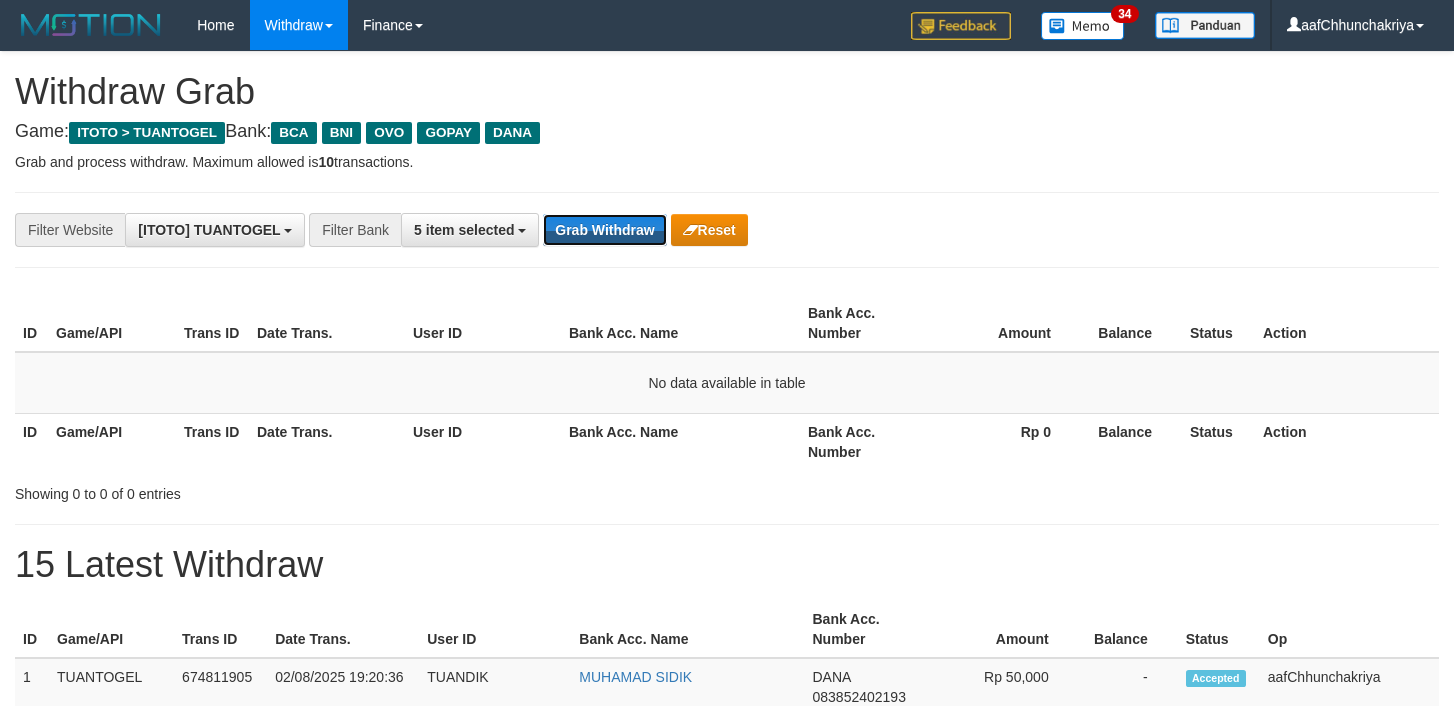 click on "Grab Withdraw" at bounding box center (604, 230) 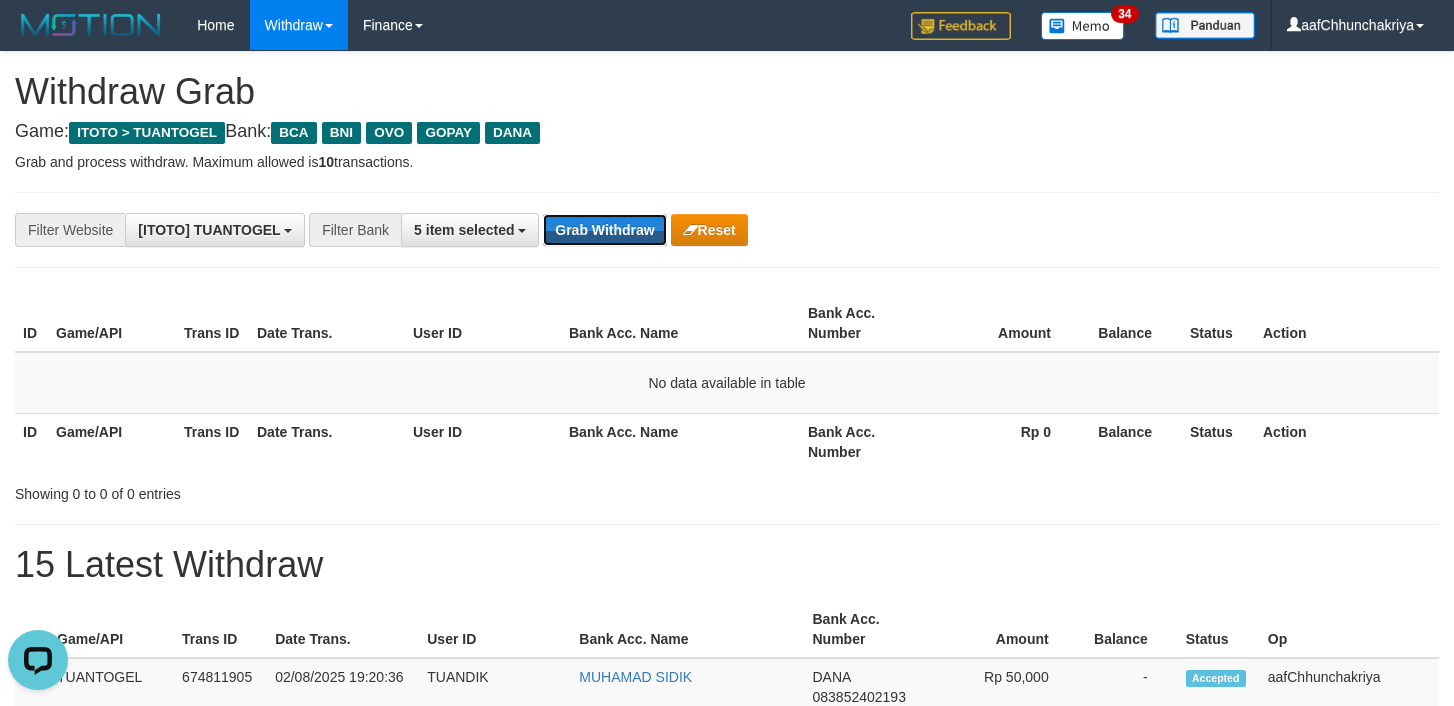 scroll, scrollTop: 0, scrollLeft: 0, axis: both 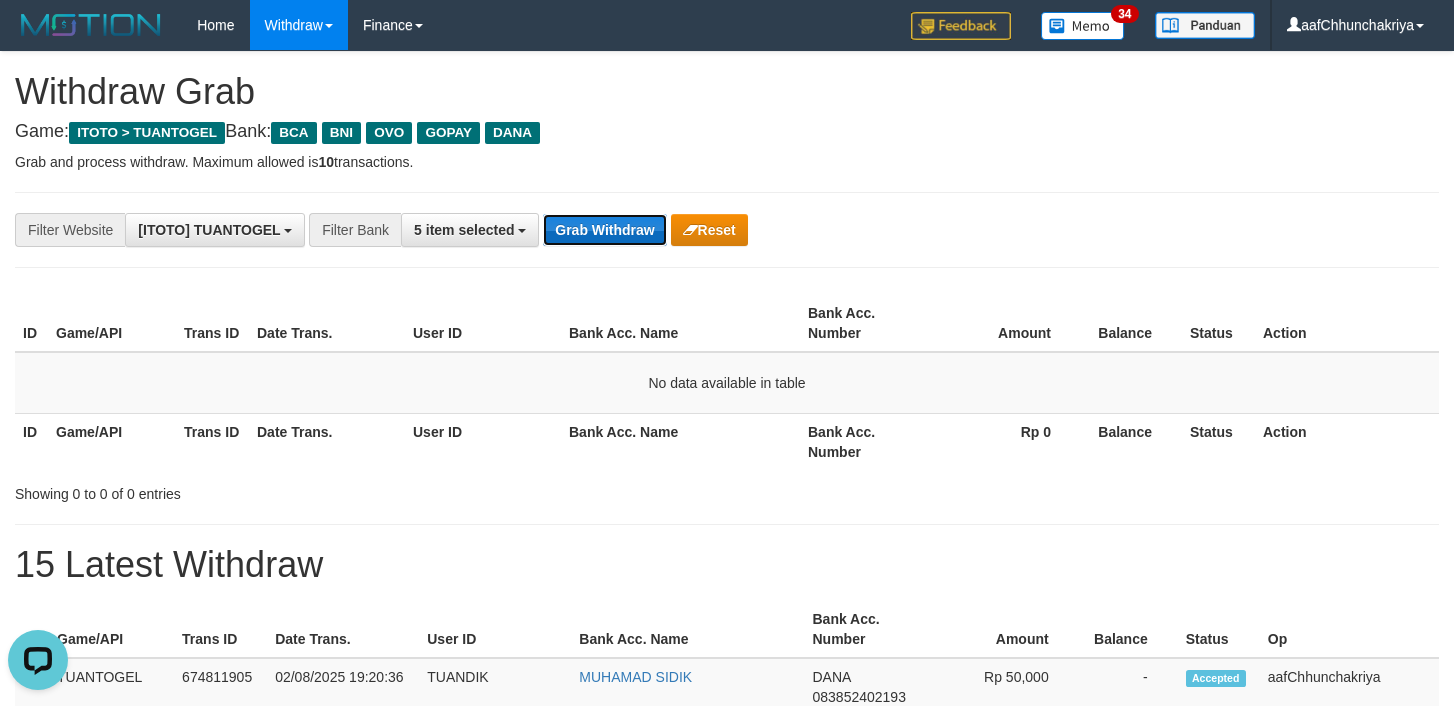 click on "Grab Withdraw" at bounding box center [604, 230] 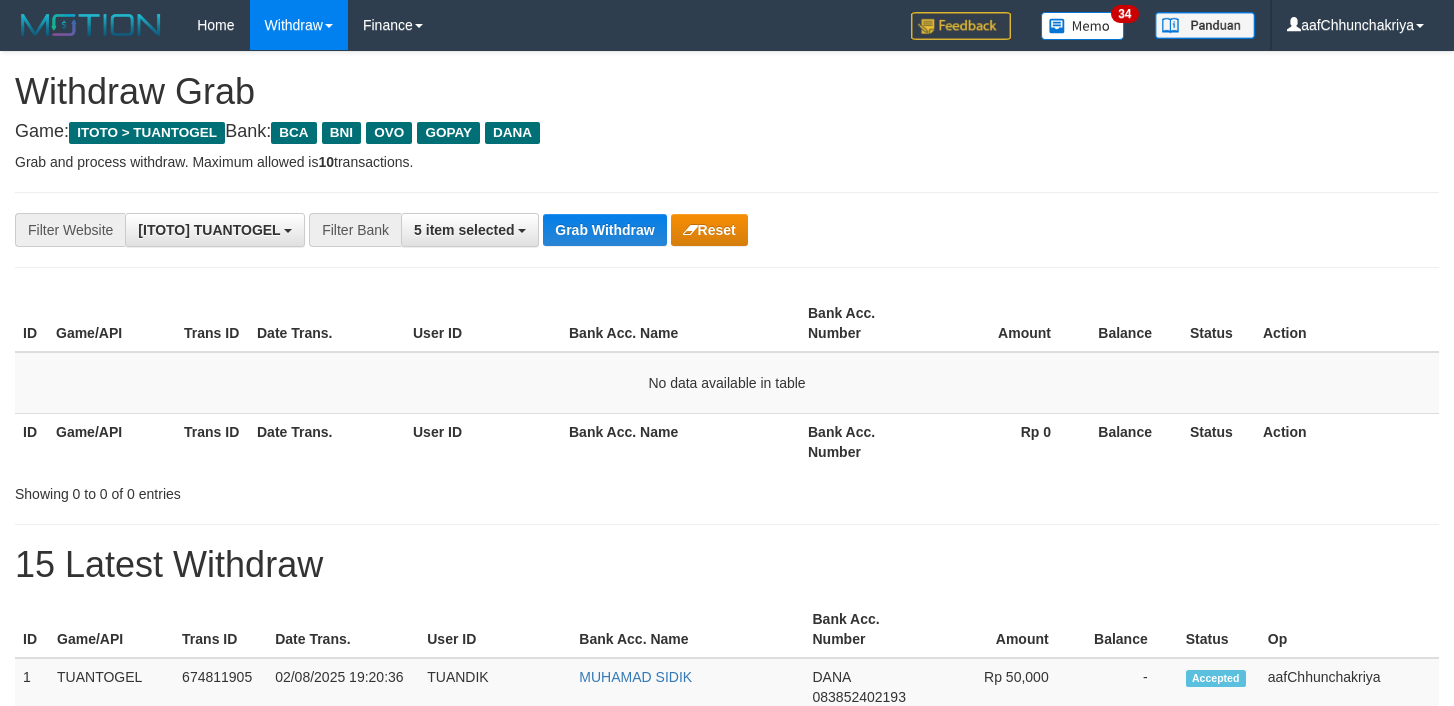 scroll, scrollTop: 0, scrollLeft: 0, axis: both 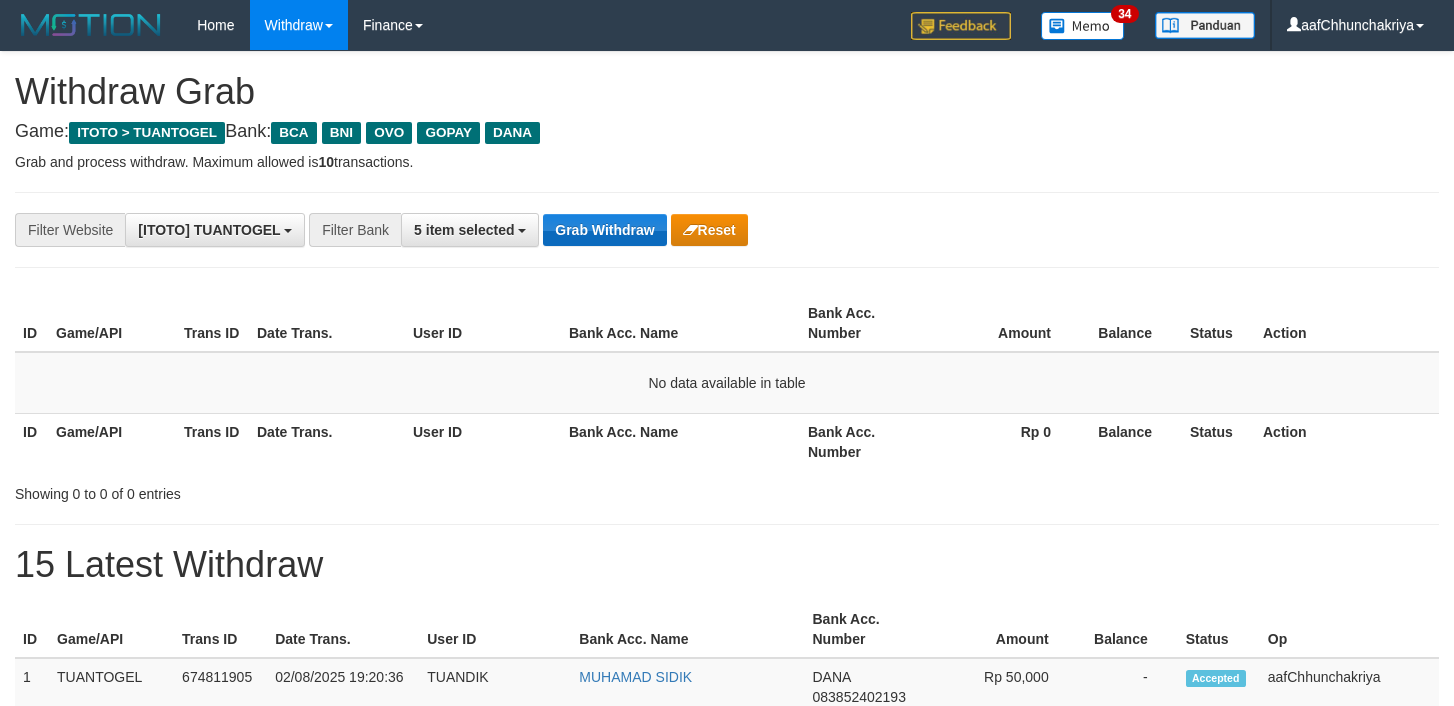 click on "Grab Withdraw" at bounding box center (604, 230) 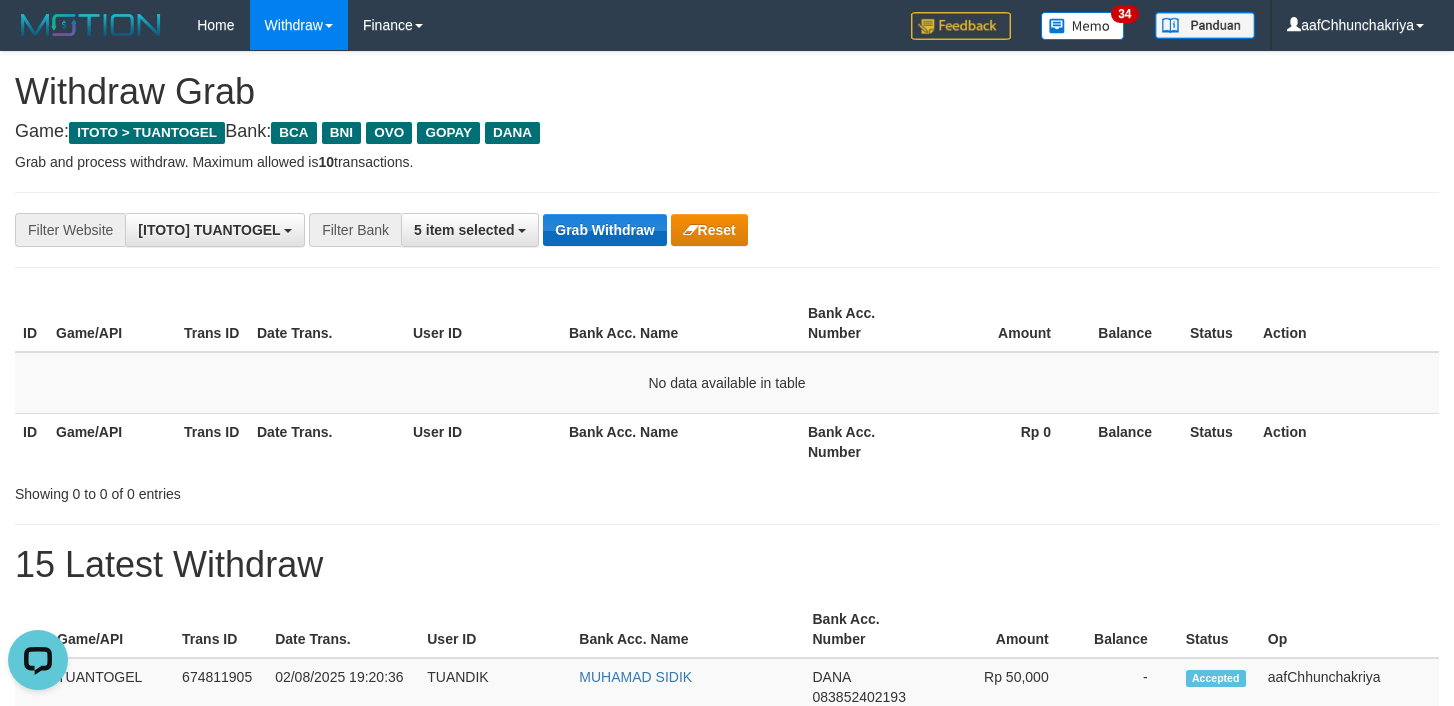 scroll, scrollTop: 0, scrollLeft: 0, axis: both 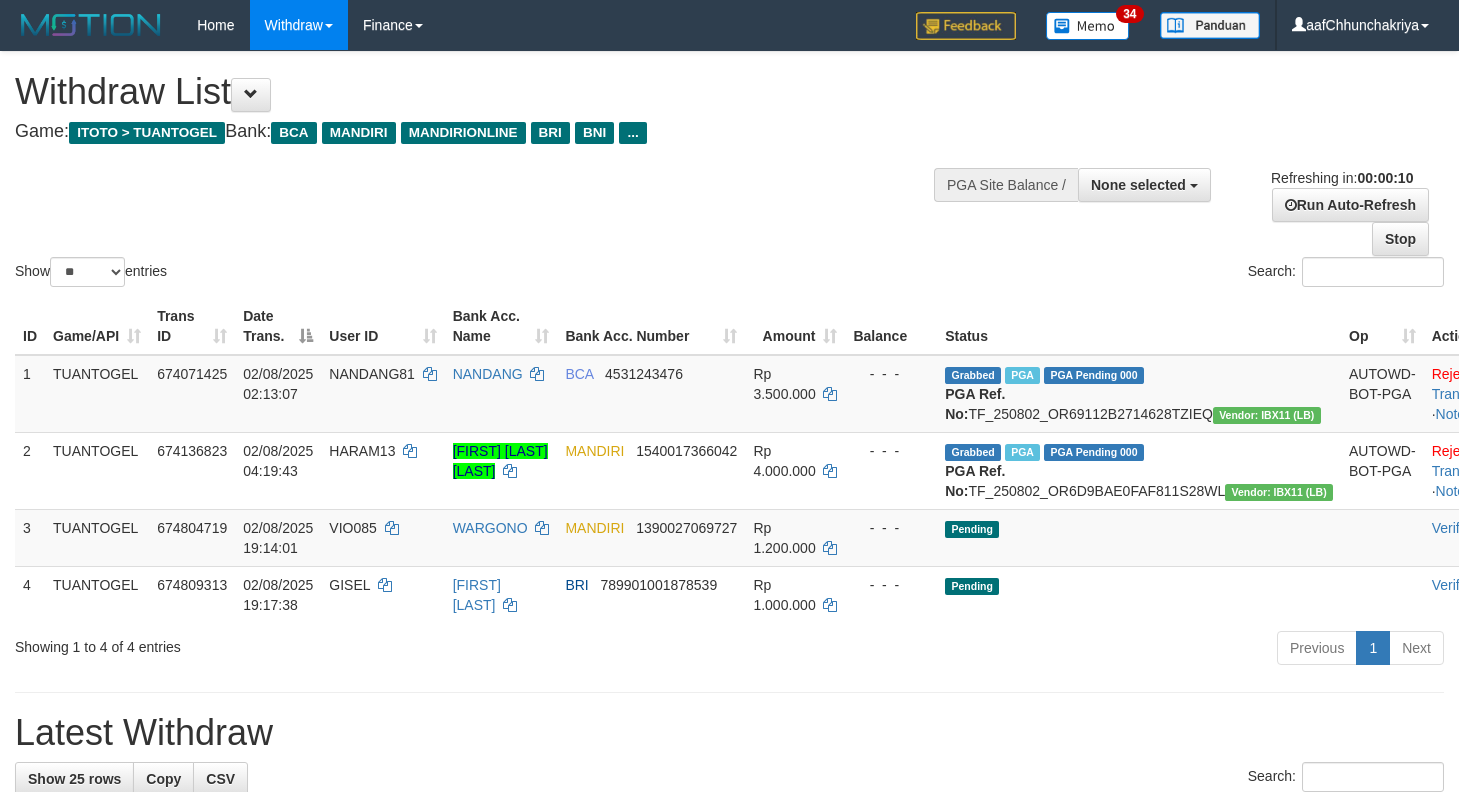 select 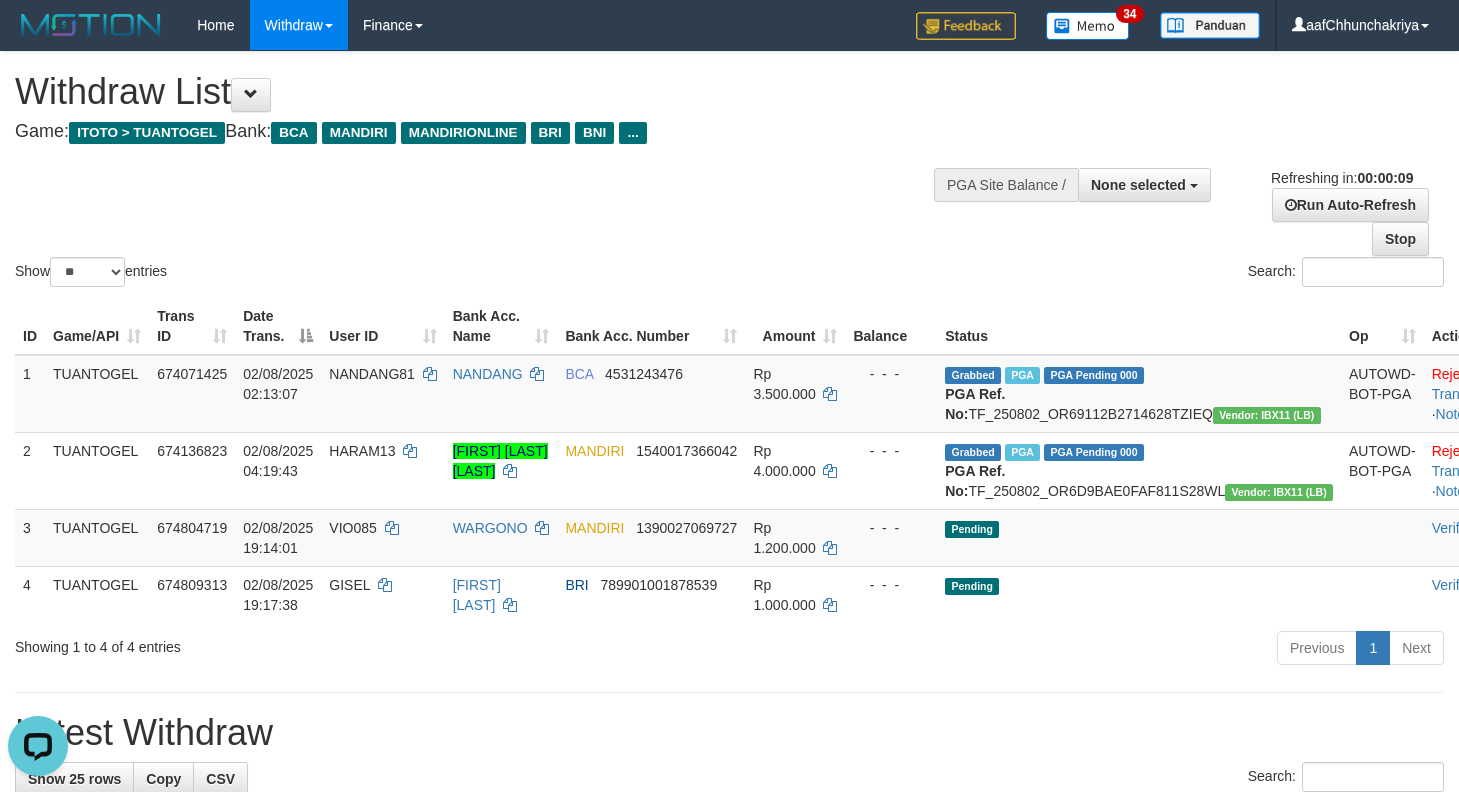 scroll, scrollTop: 0, scrollLeft: 0, axis: both 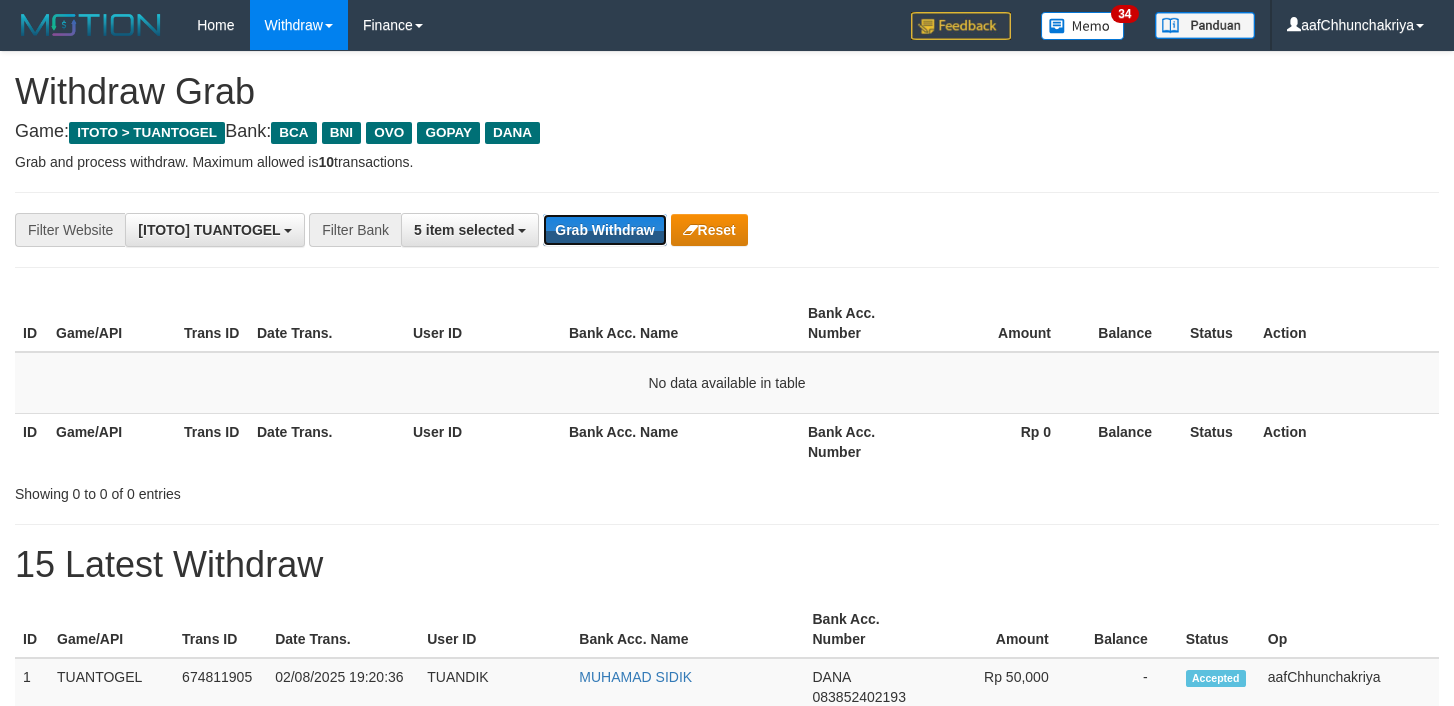 click on "Grab Withdraw" at bounding box center [604, 230] 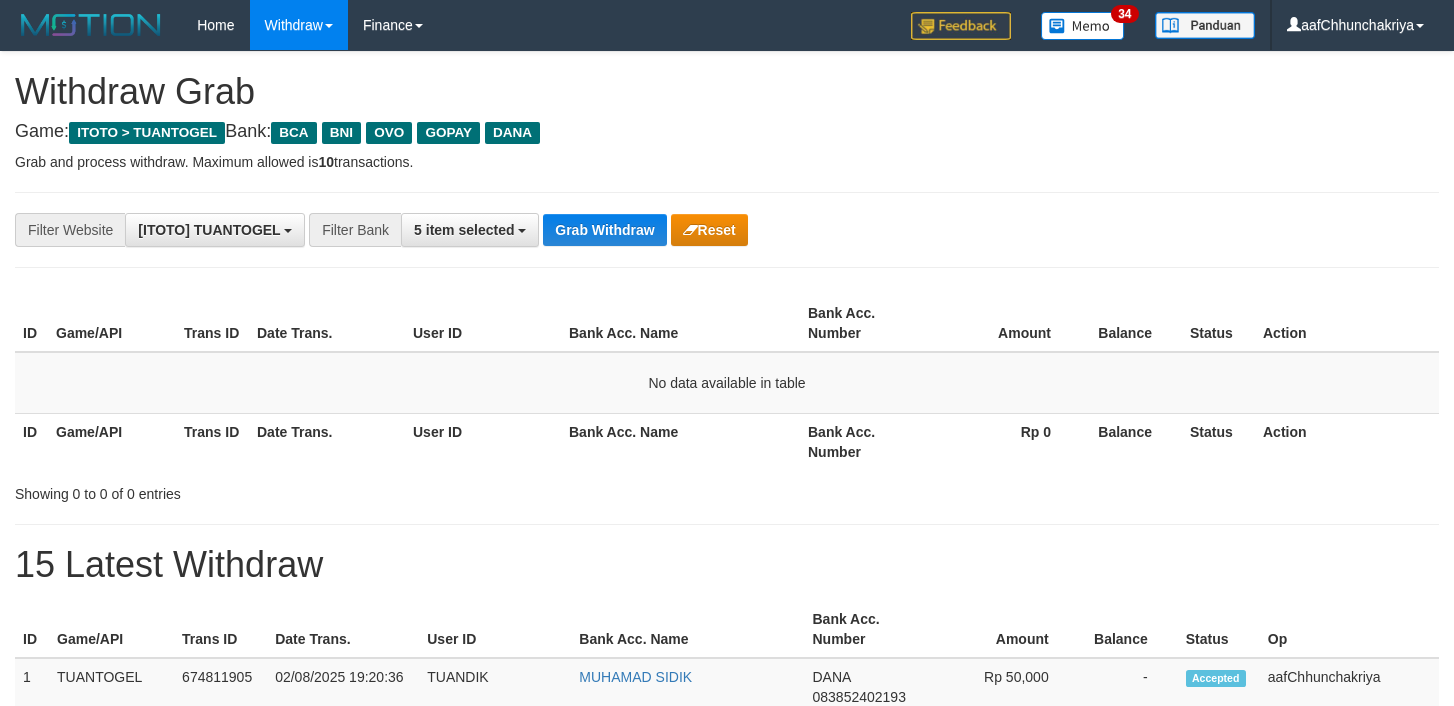 scroll, scrollTop: 0, scrollLeft: 0, axis: both 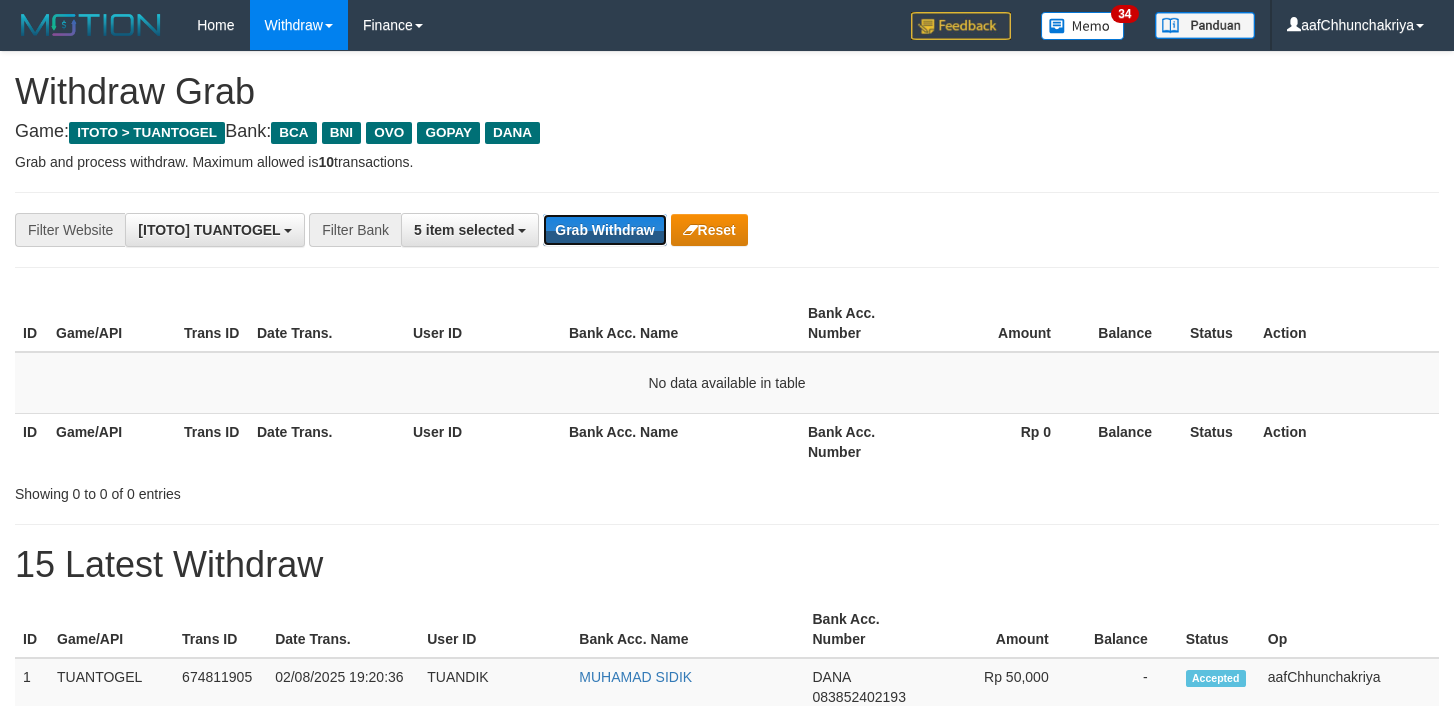 click on "Grab Withdraw" at bounding box center [604, 230] 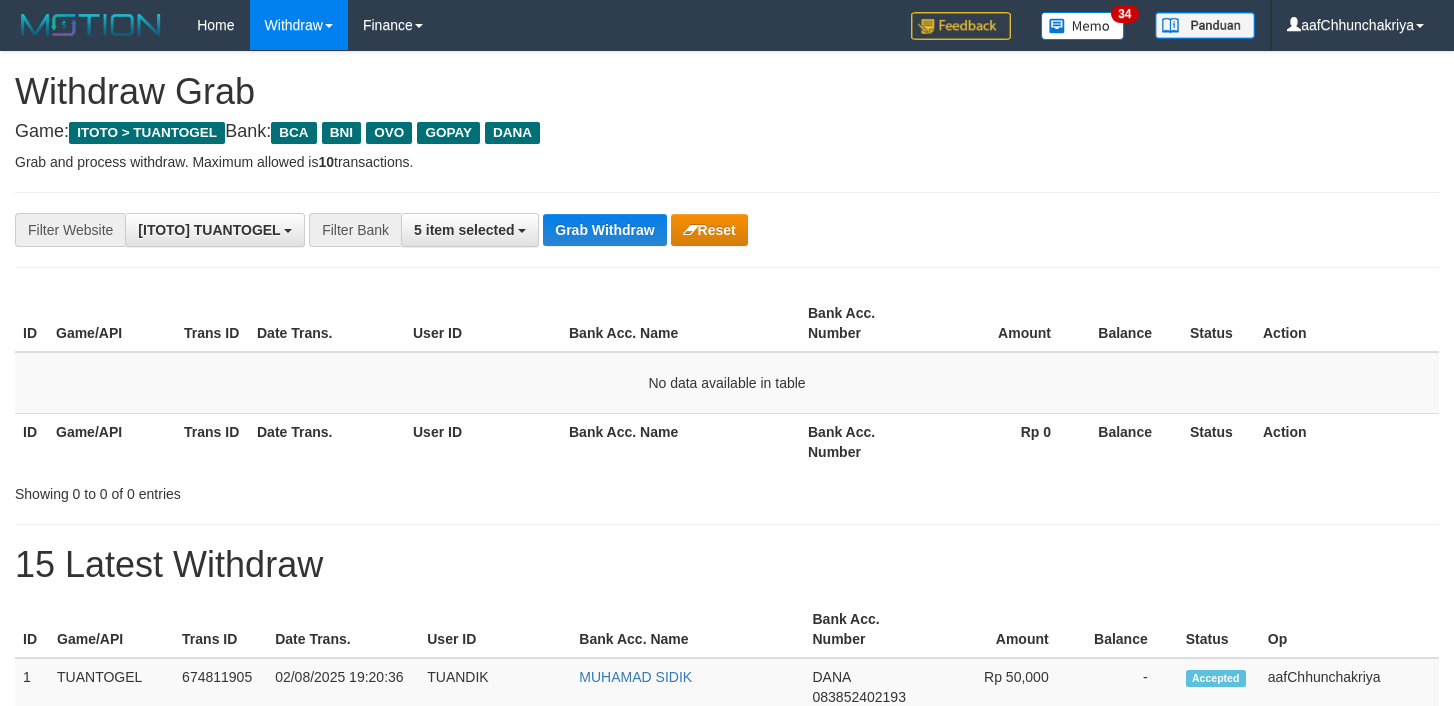 scroll, scrollTop: 0, scrollLeft: 0, axis: both 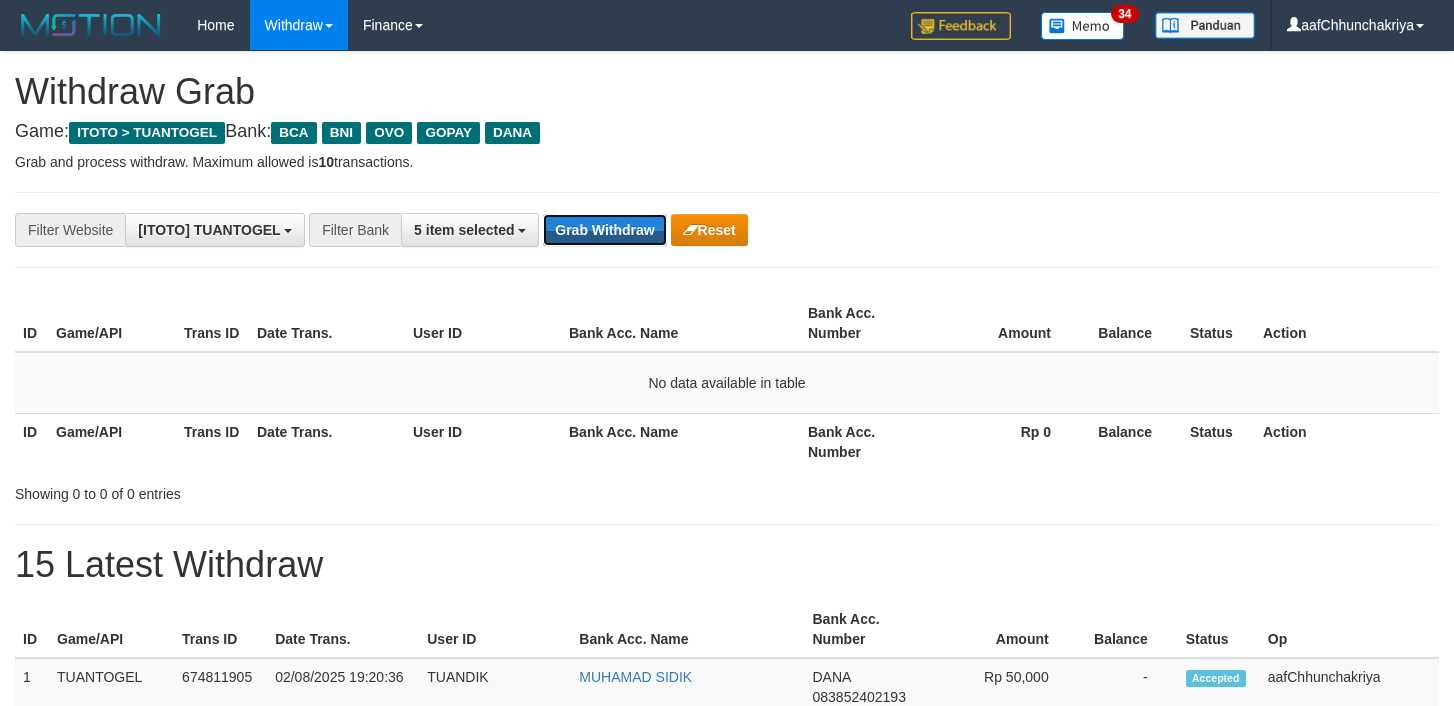 click on "Grab Withdraw" at bounding box center (604, 230) 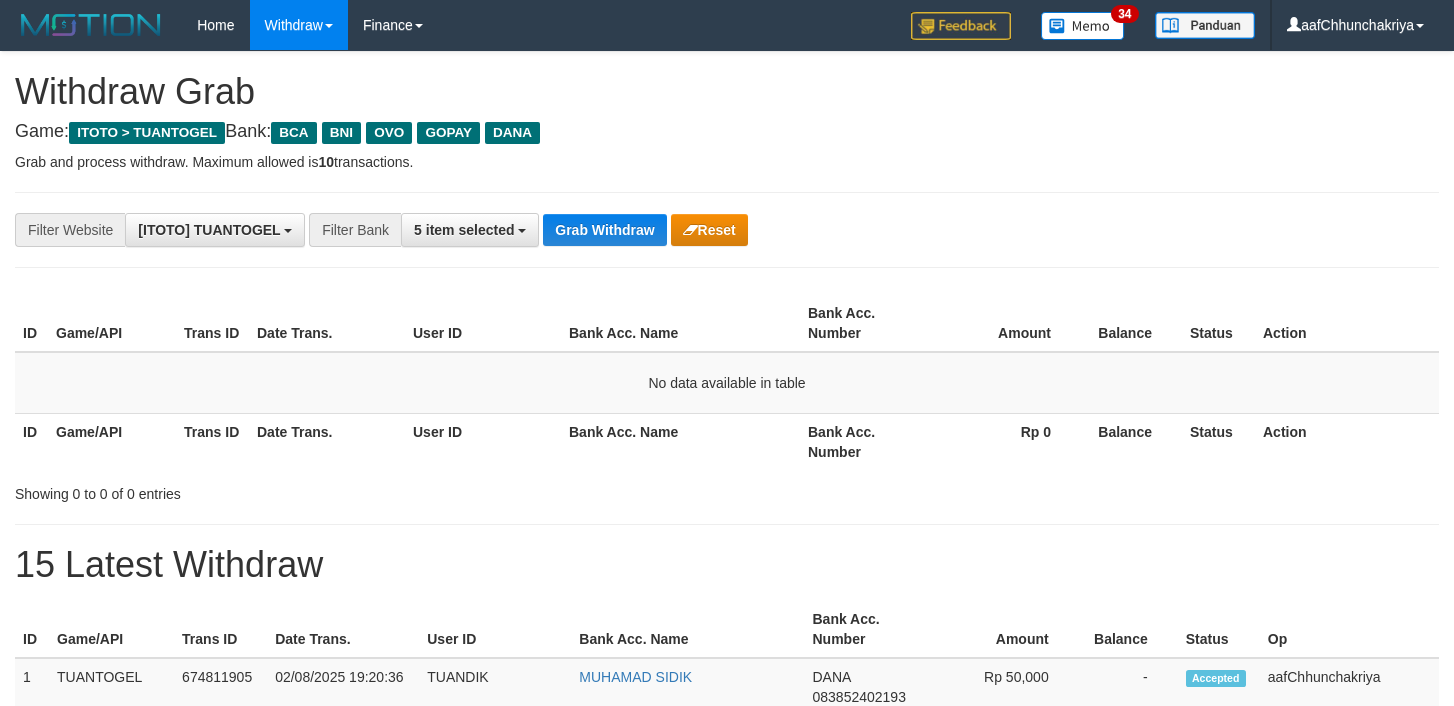 scroll, scrollTop: 0, scrollLeft: 0, axis: both 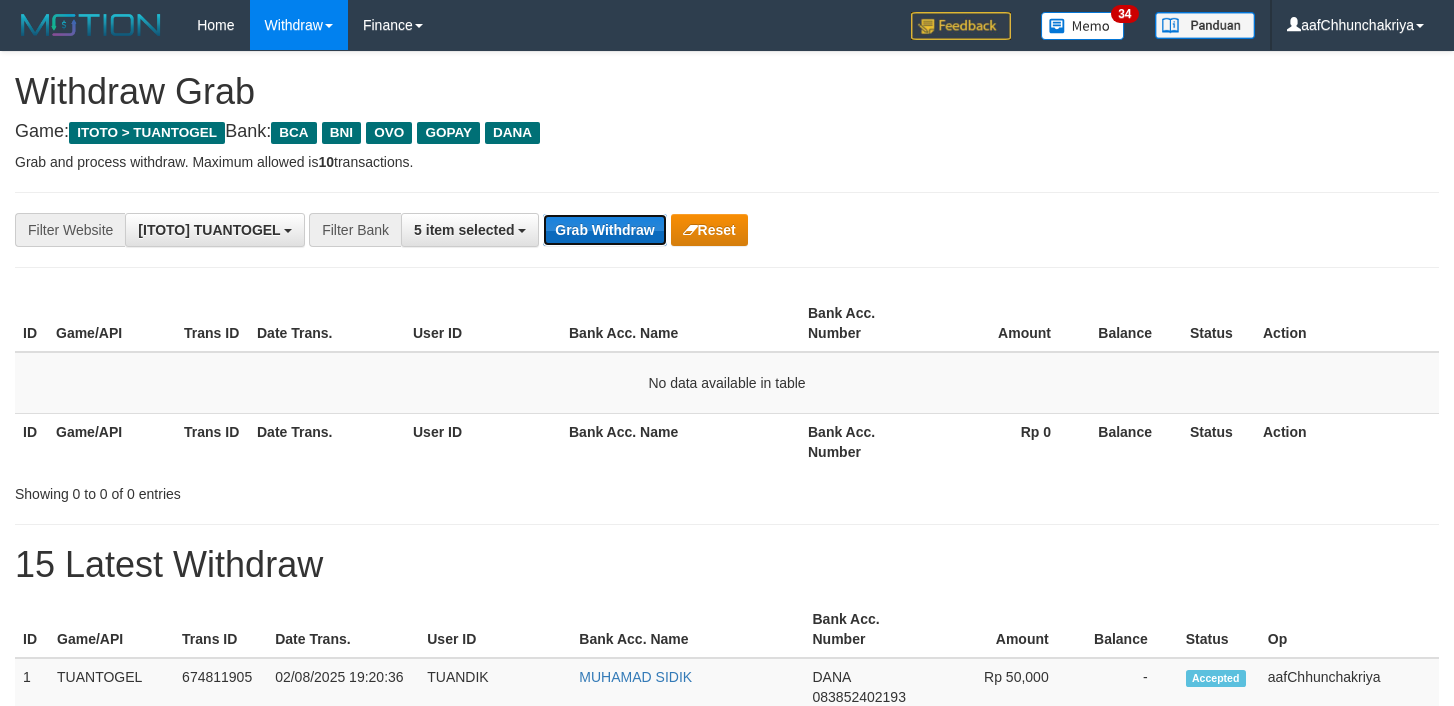 click on "Grab Withdraw" at bounding box center [604, 230] 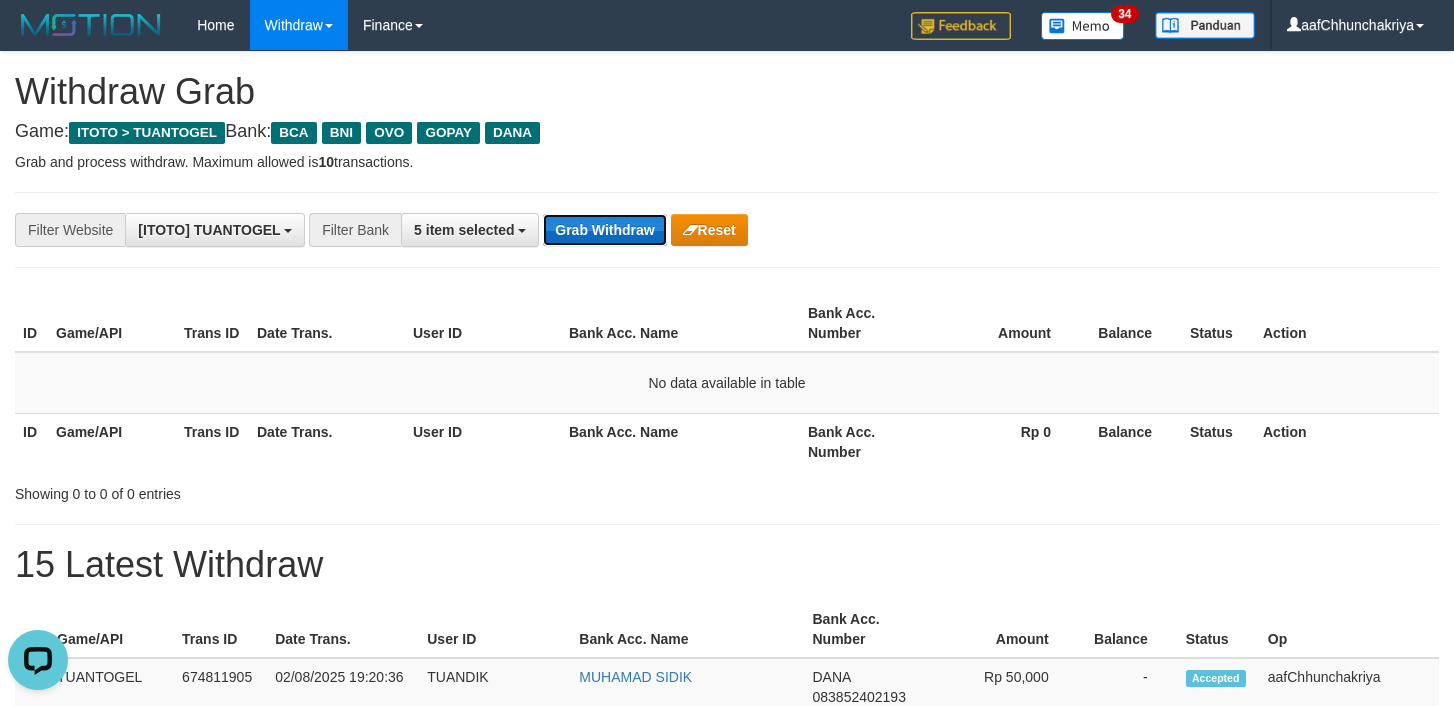 scroll, scrollTop: 0, scrollLeft: 0, axis: both 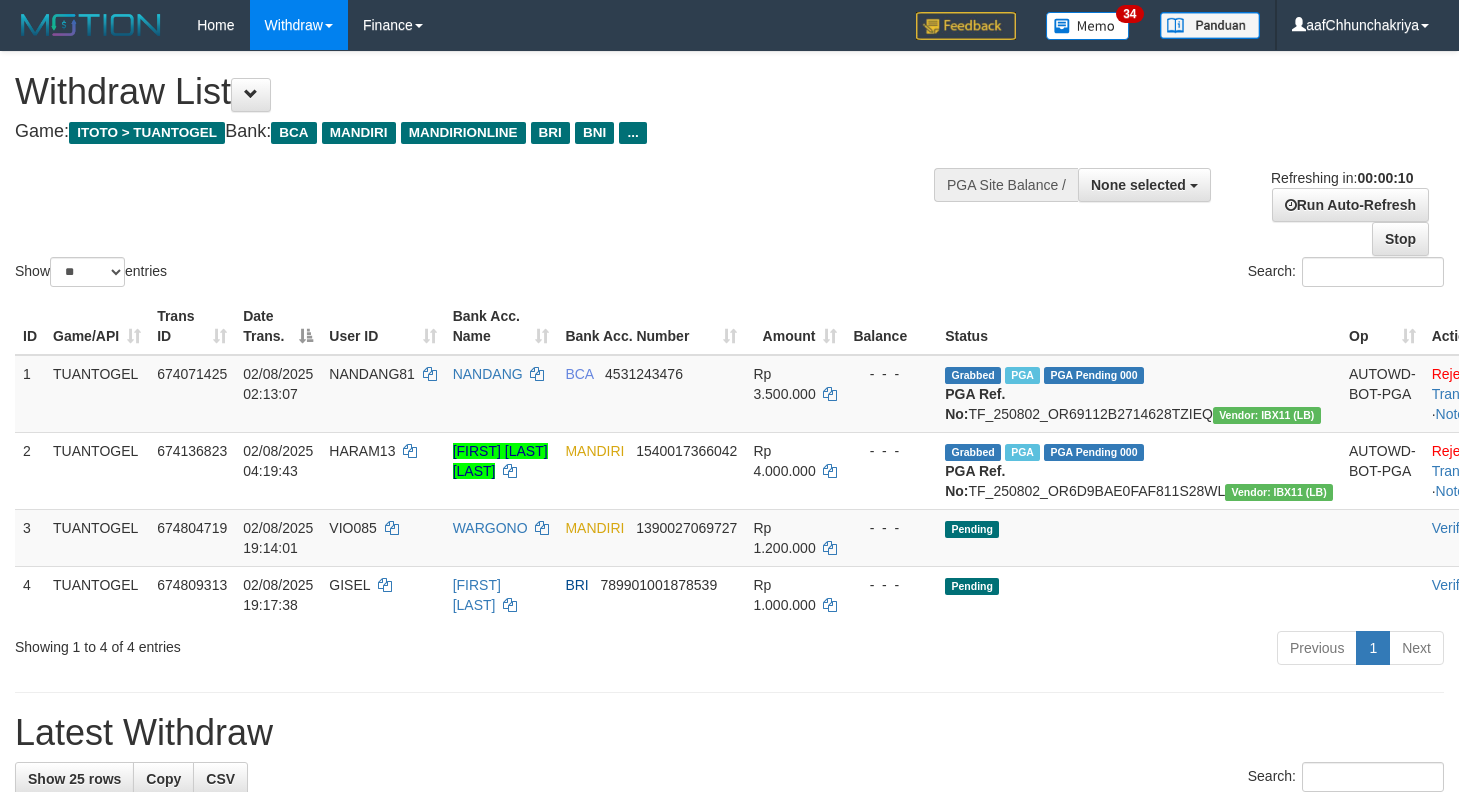 select 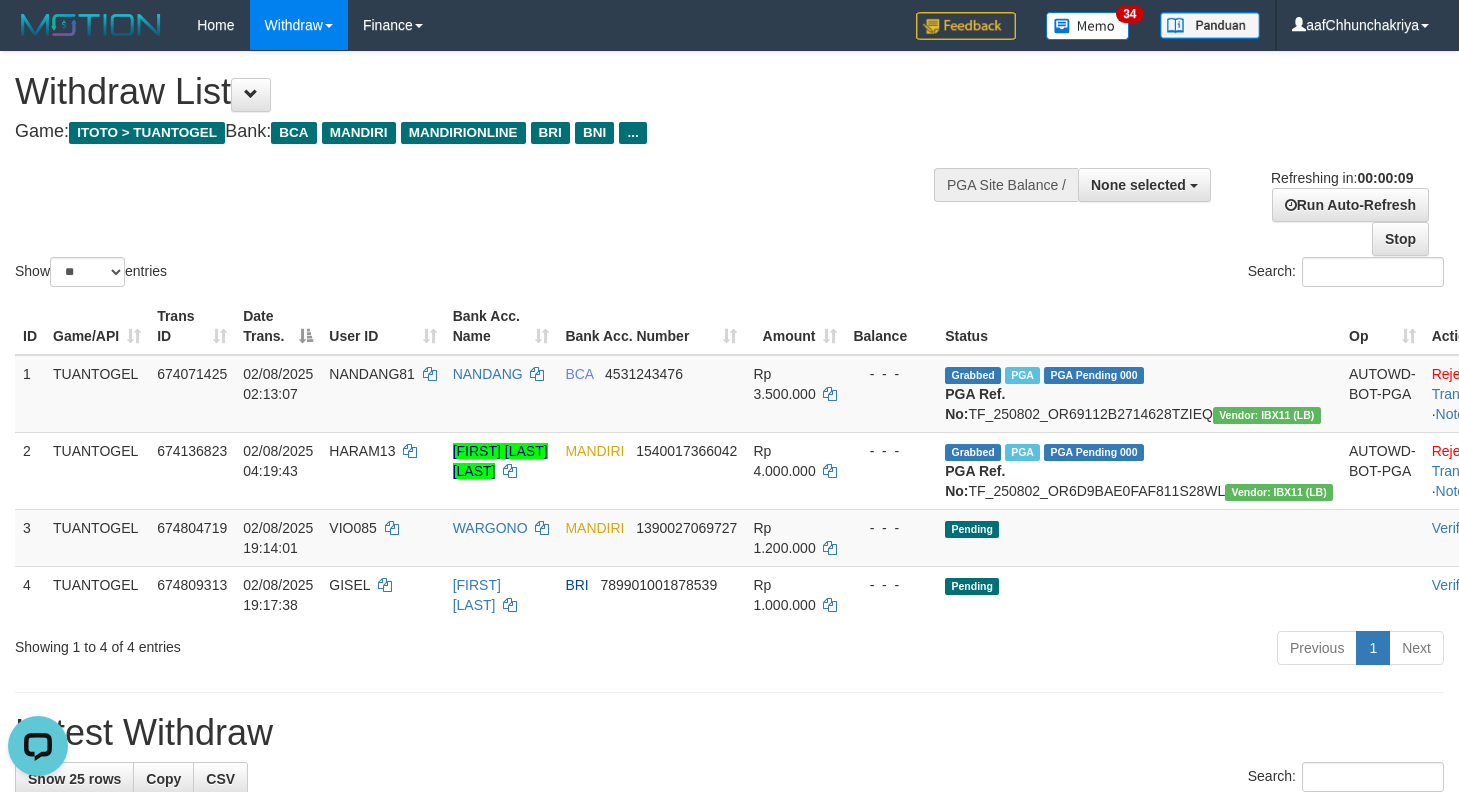 scroll, scrollTop: 0, scrollLeft: 0, axis: both 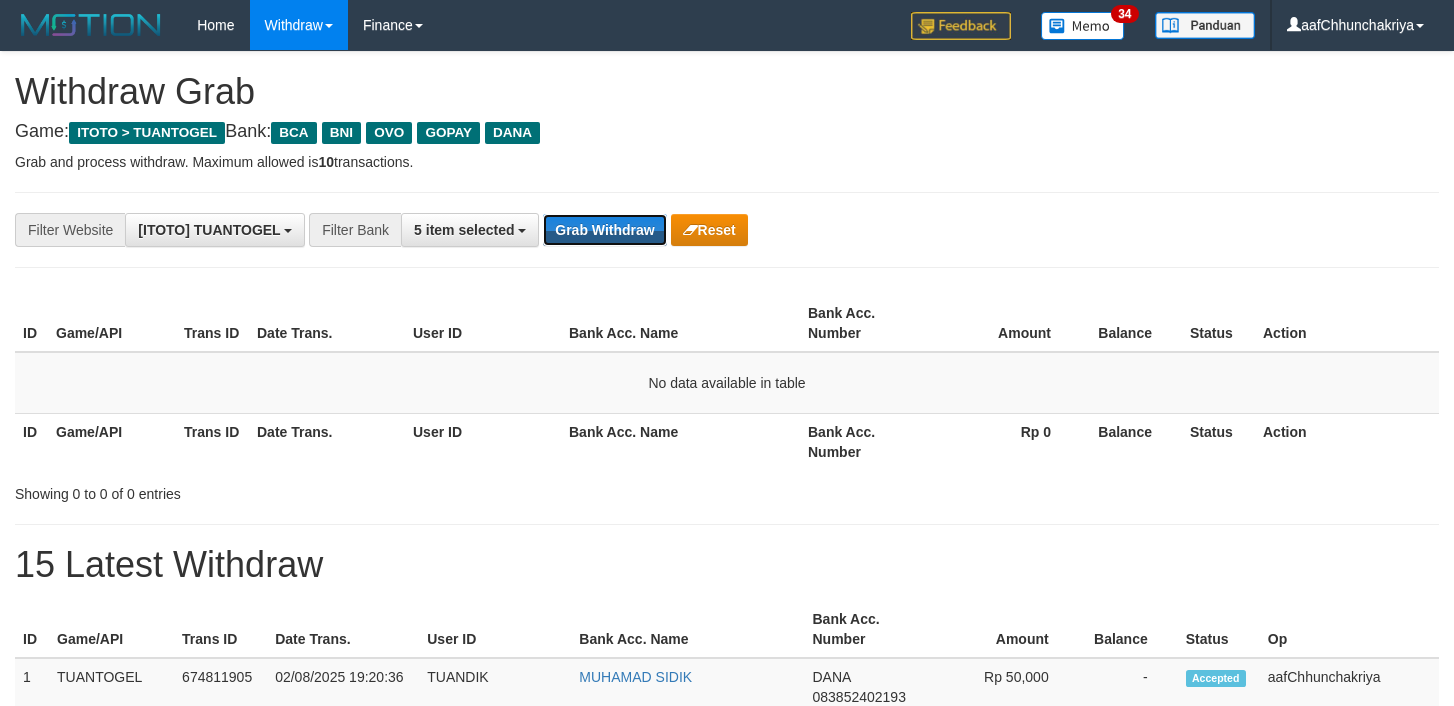 click on "Grab Withdraw" at bounding box center [604, 230] 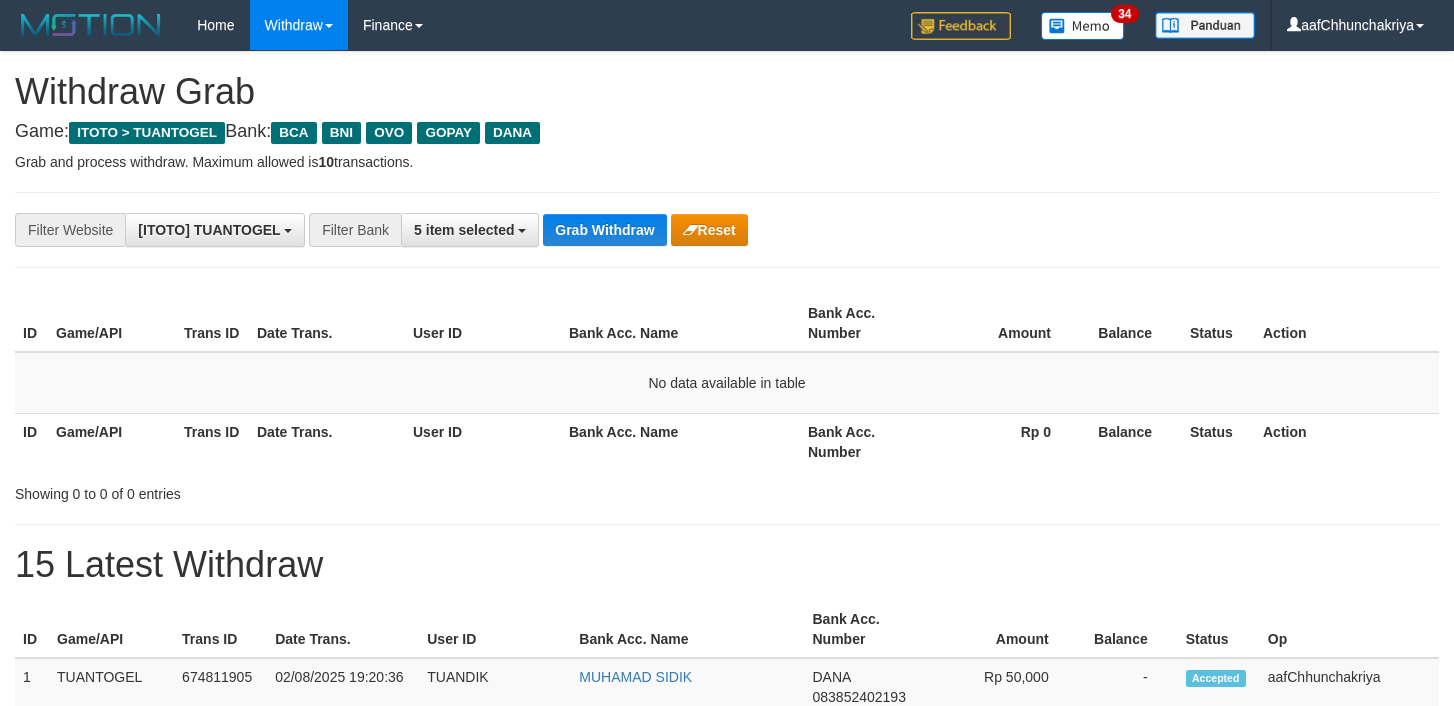 scroll, scrollTop: 0, scrollLeft: 0, axis: both 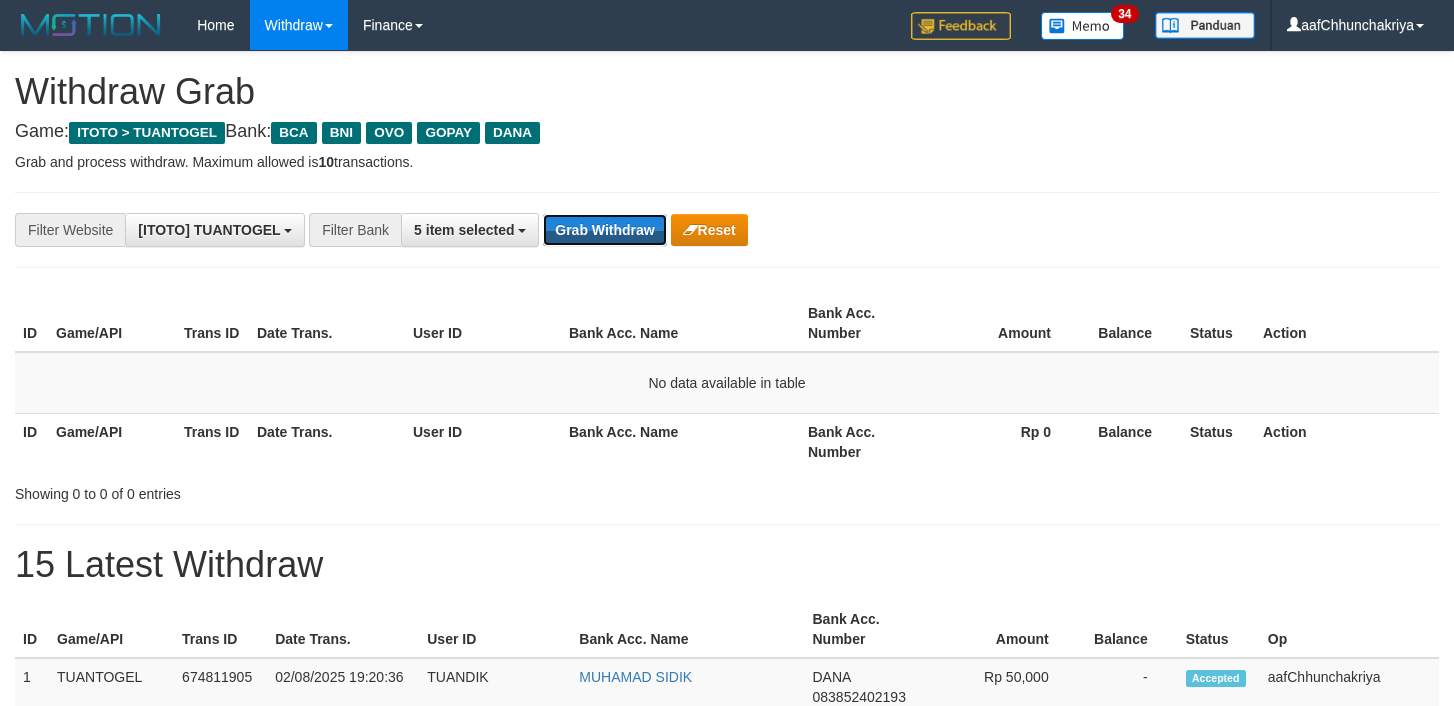 click on "Grab Withdraw" at bounding box center [604, 230] 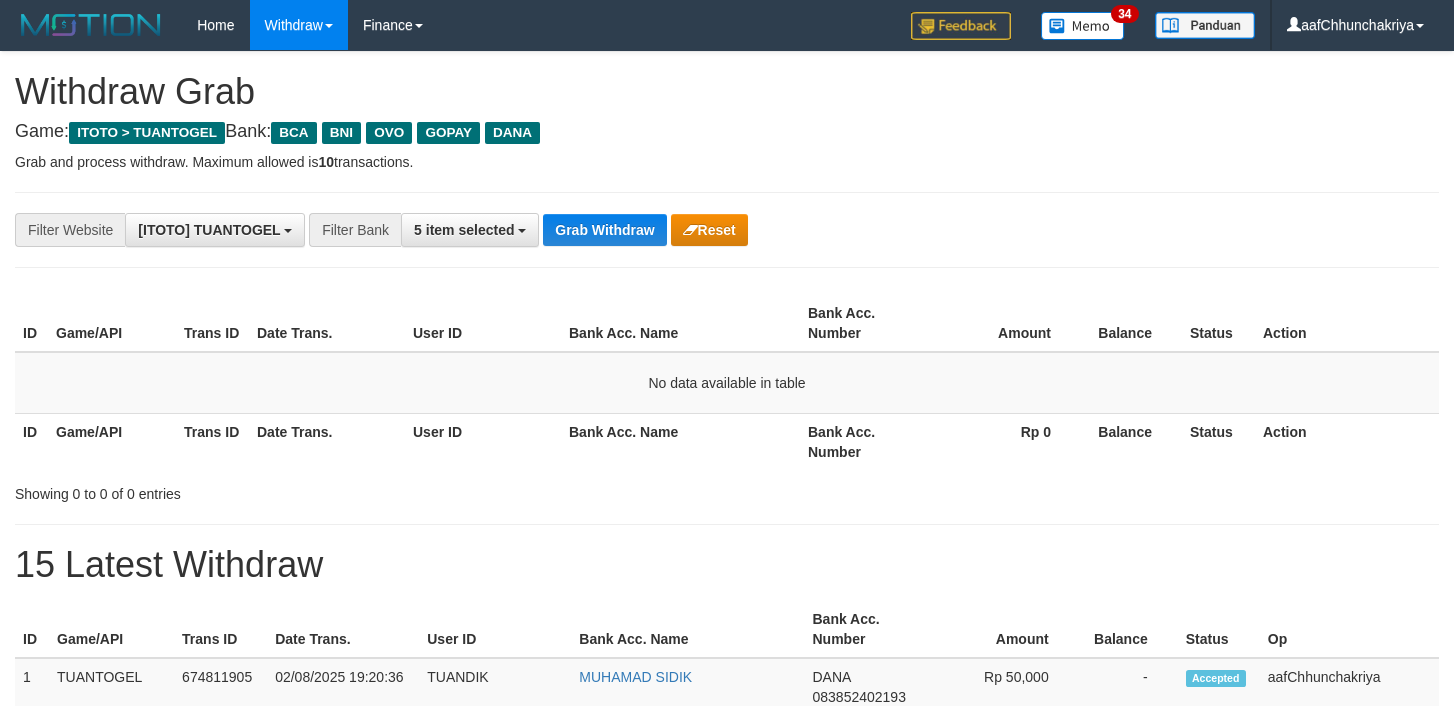 scroll, scrollTop: 0, scrollLeft: 0, axis: both 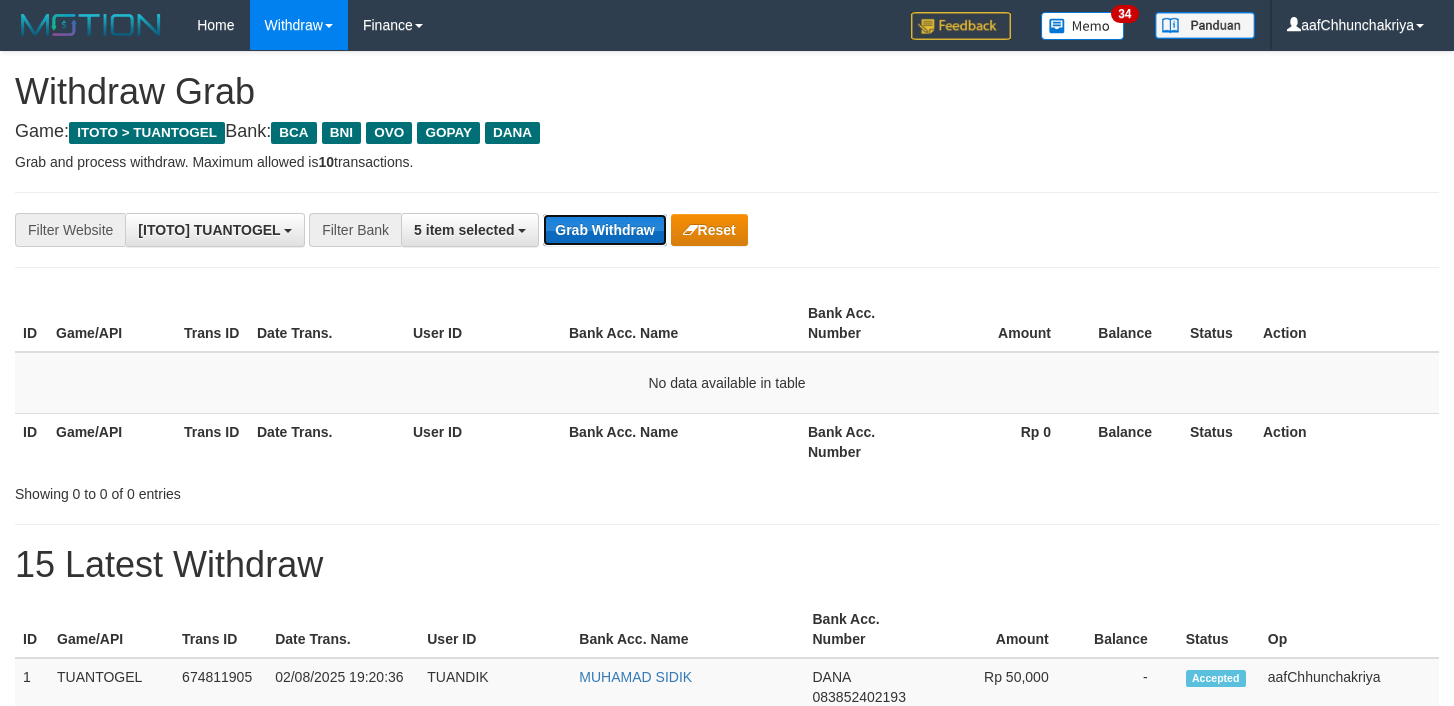 click on "Grab Withdraw" at bounding box center (604, 230) 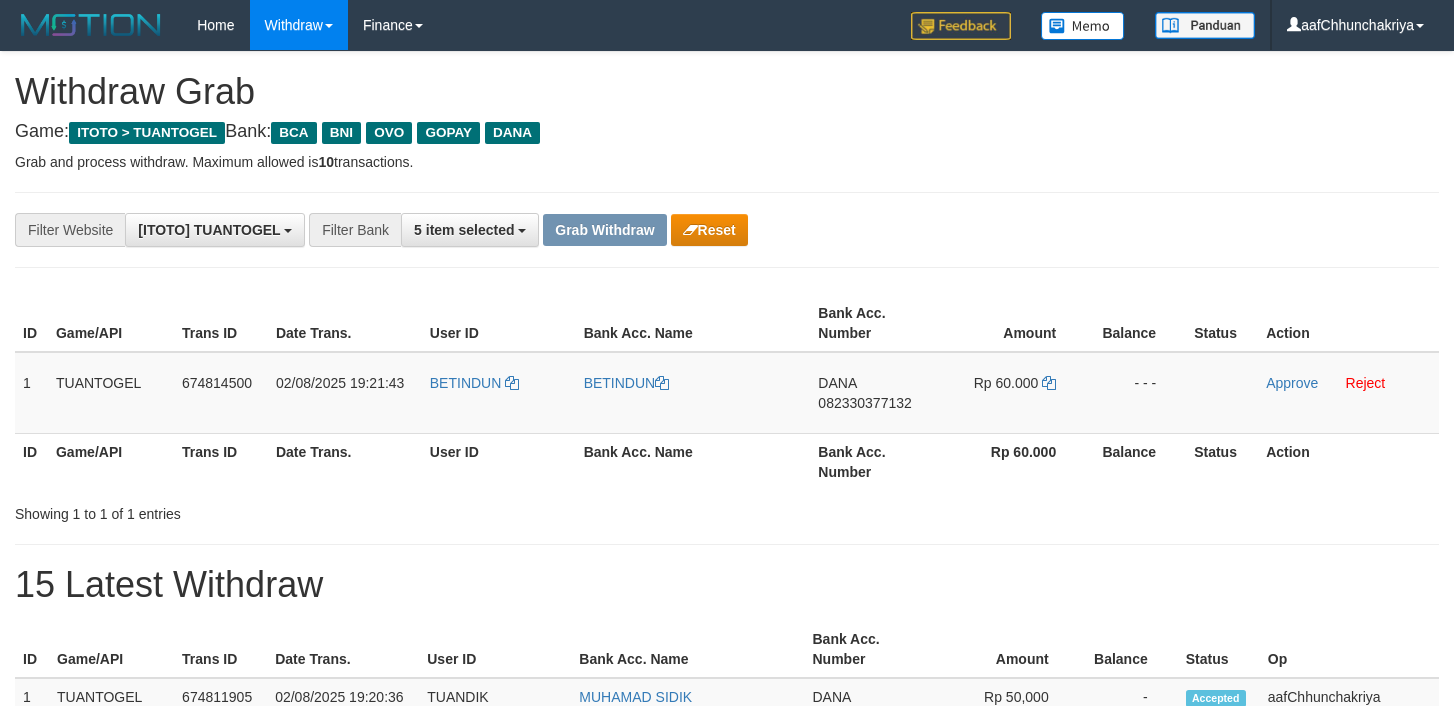 scroll, scrollTop: 0, scrollLeft: 0, axis: both 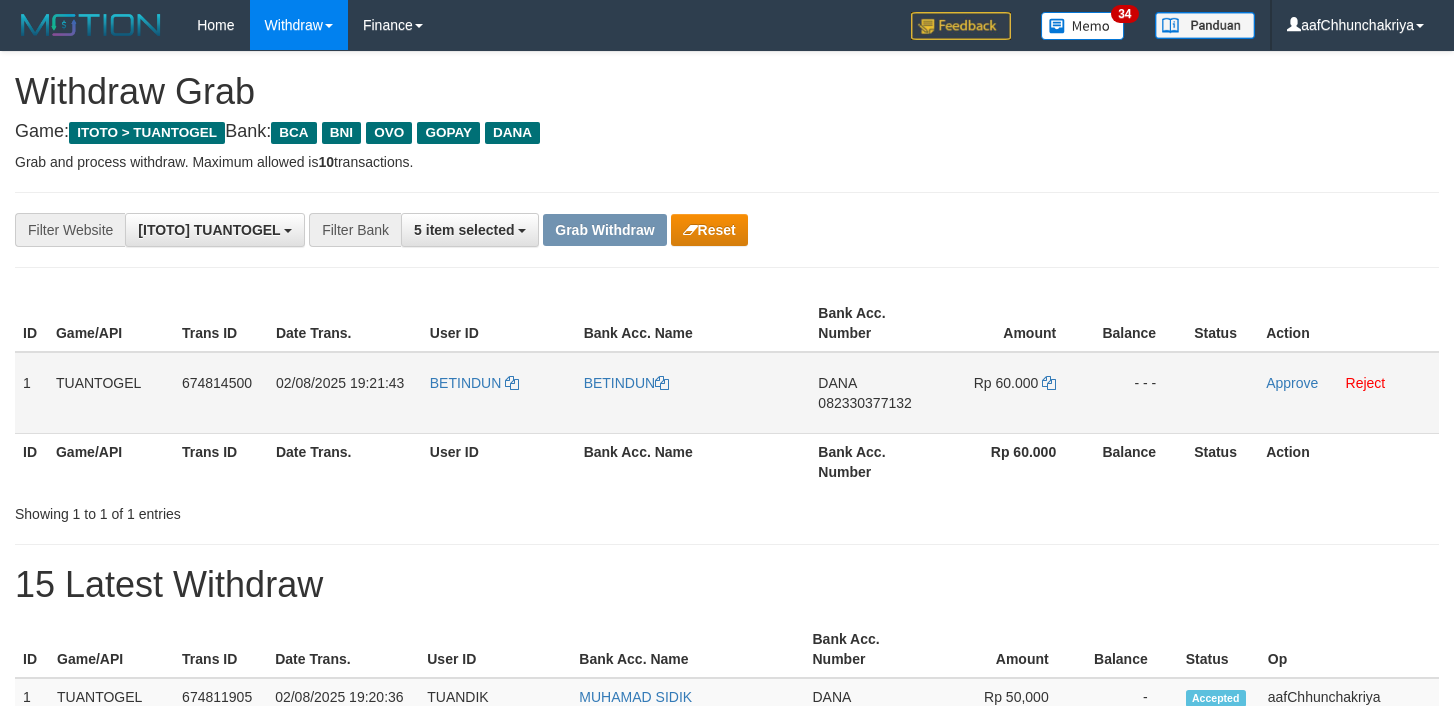 click on "BETINDUN" at bounding box center [499, 393] 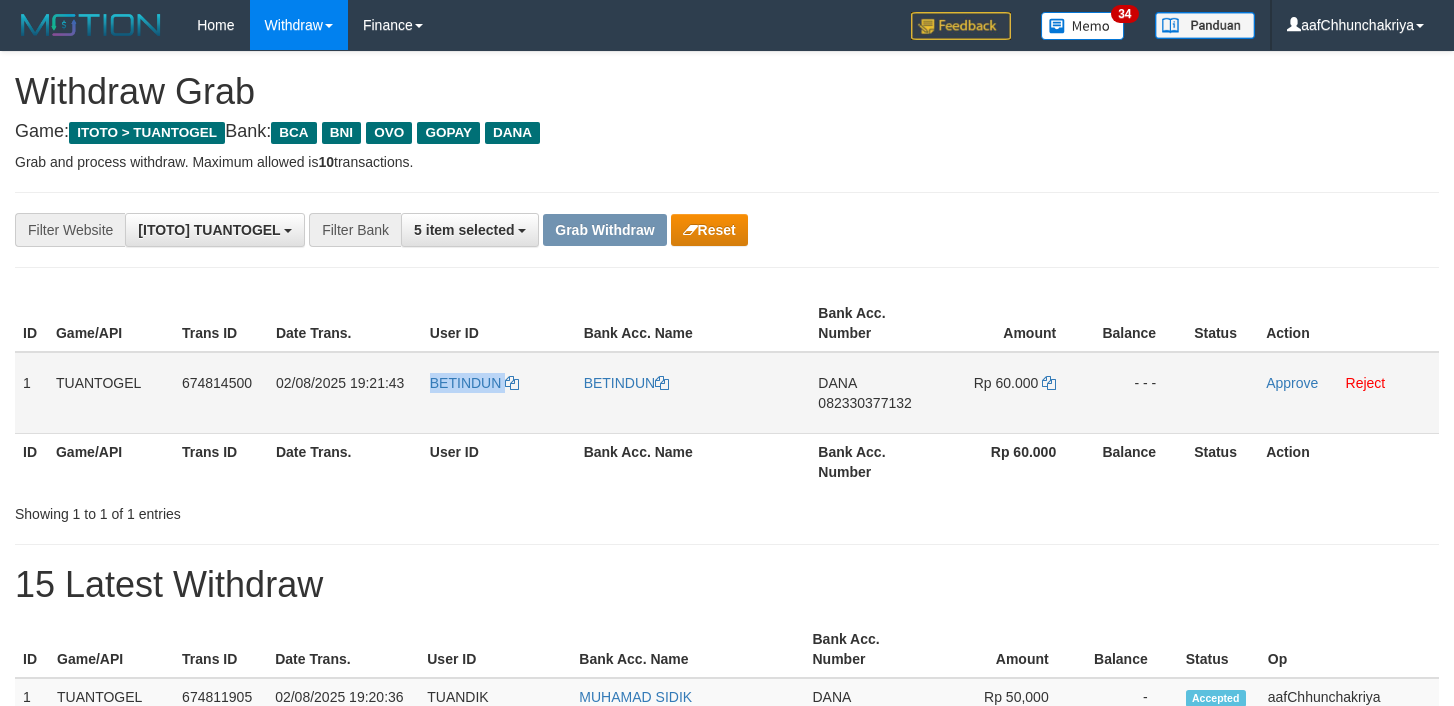 click on "BETINDUN" at bounding box center (499, 393) 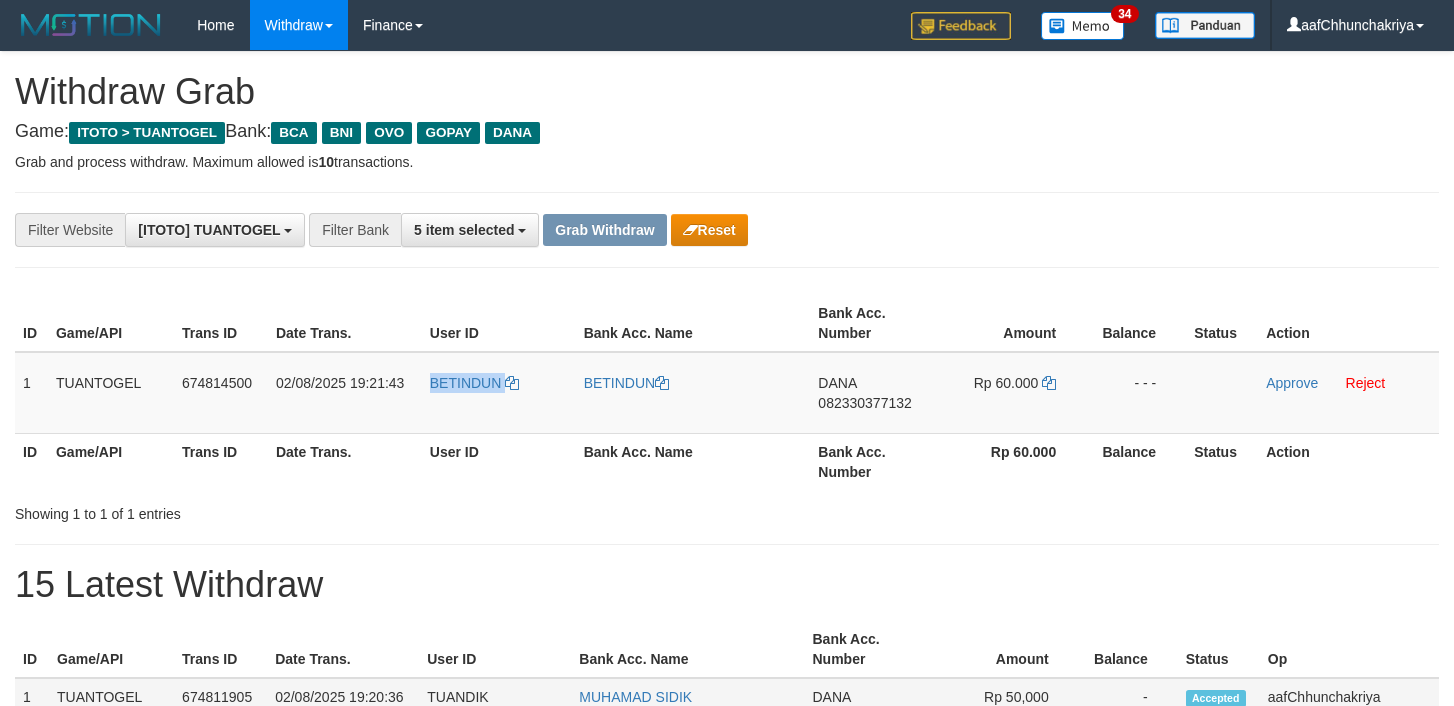copy on "BETINDUN" 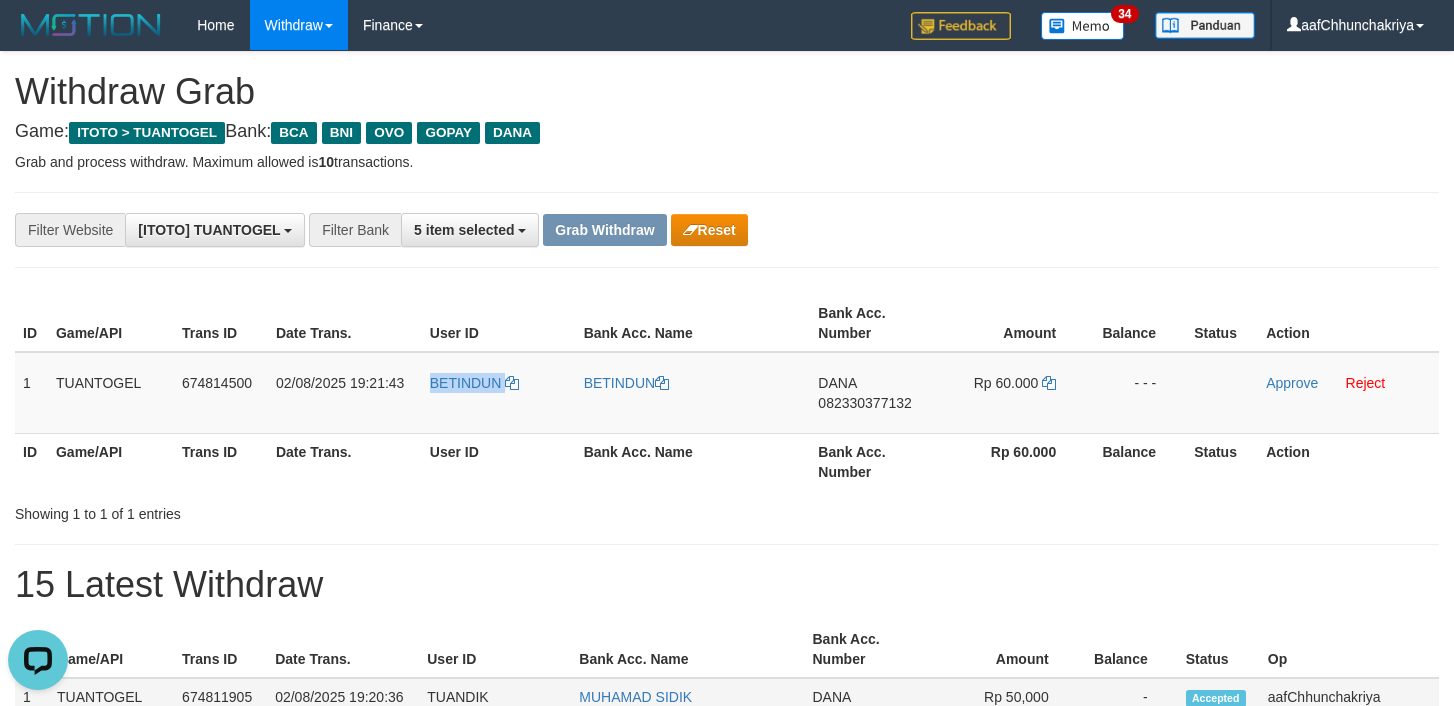 scroll, scrollTop: 0, scrollLeft: 0, axis: both 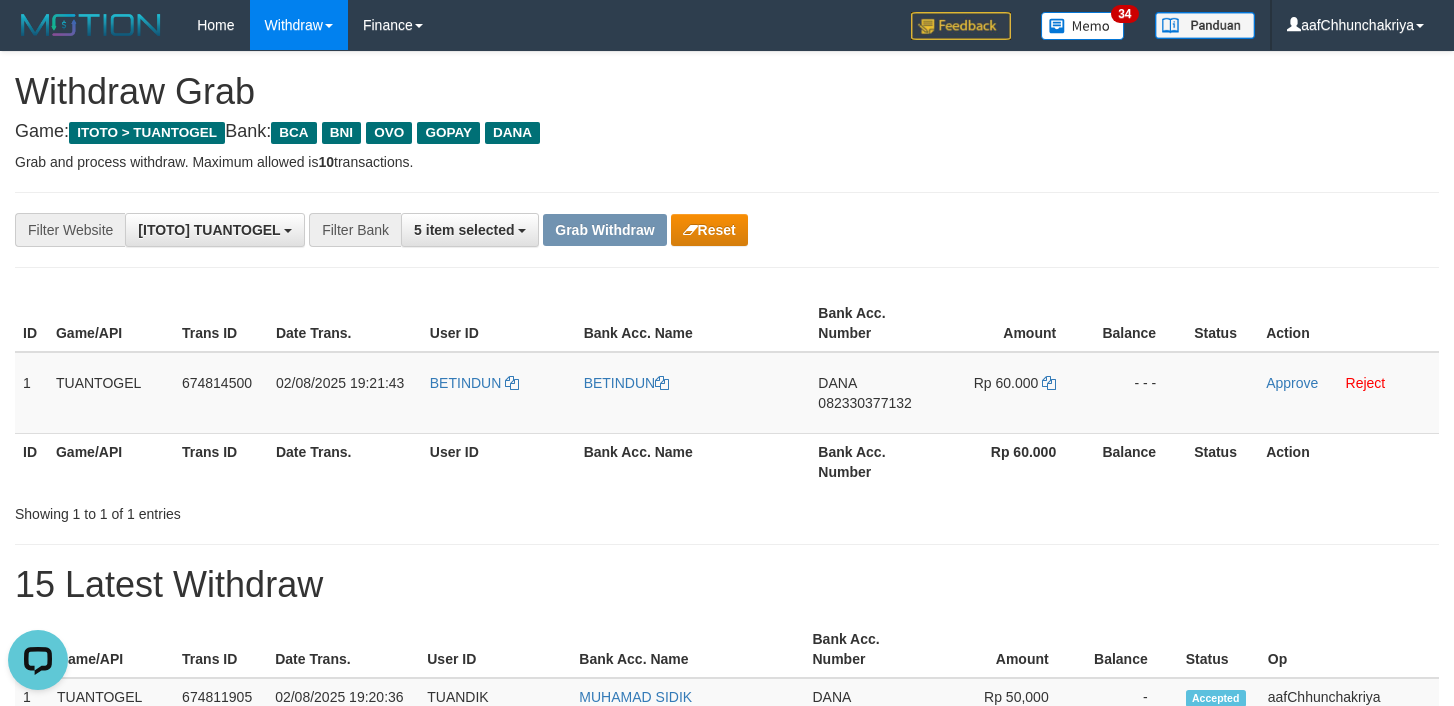 drag, startPoint x: 599, startPoint y: 607, endPoint x: 766, endPoint y: 542, distance: 179.2038 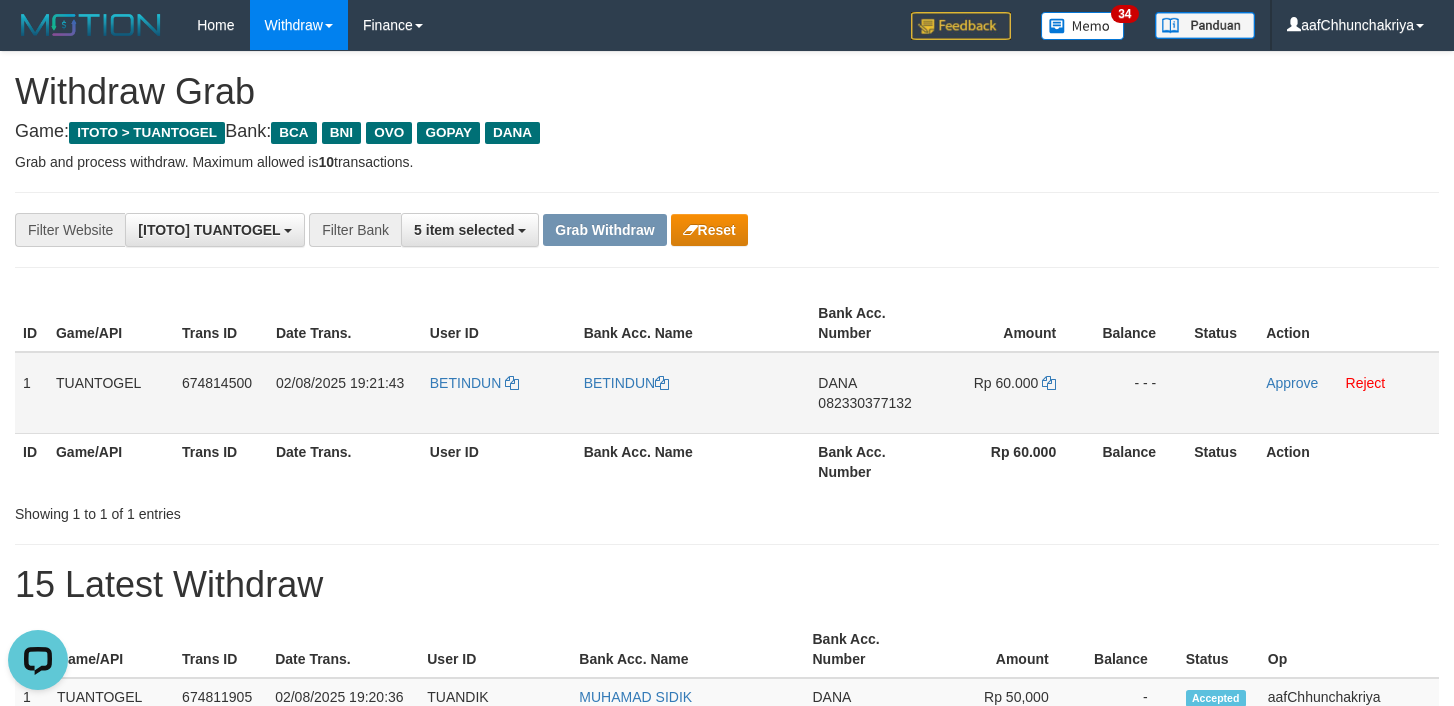 click on "DANA
082330377132" at bounding box center [873, 393] 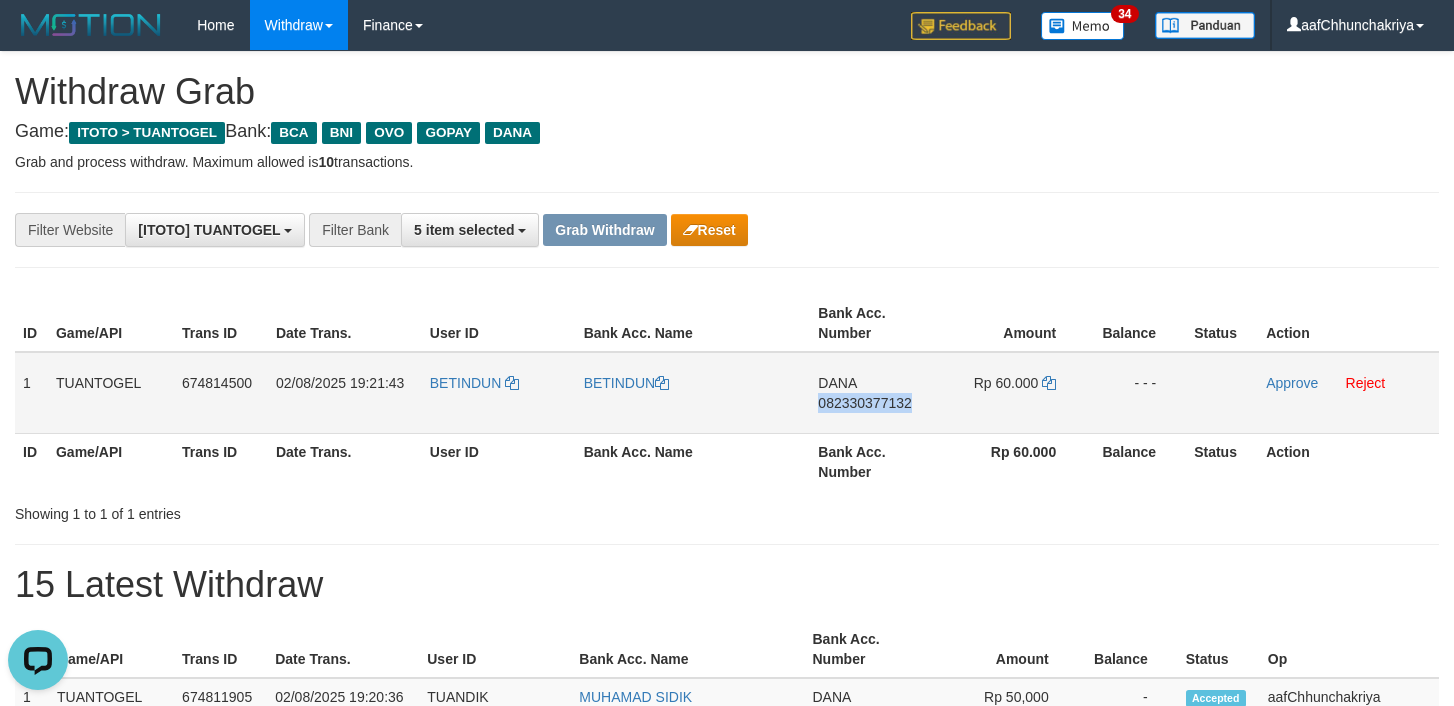 click on "DANA
082330377132" at bounding box center (873, 393) 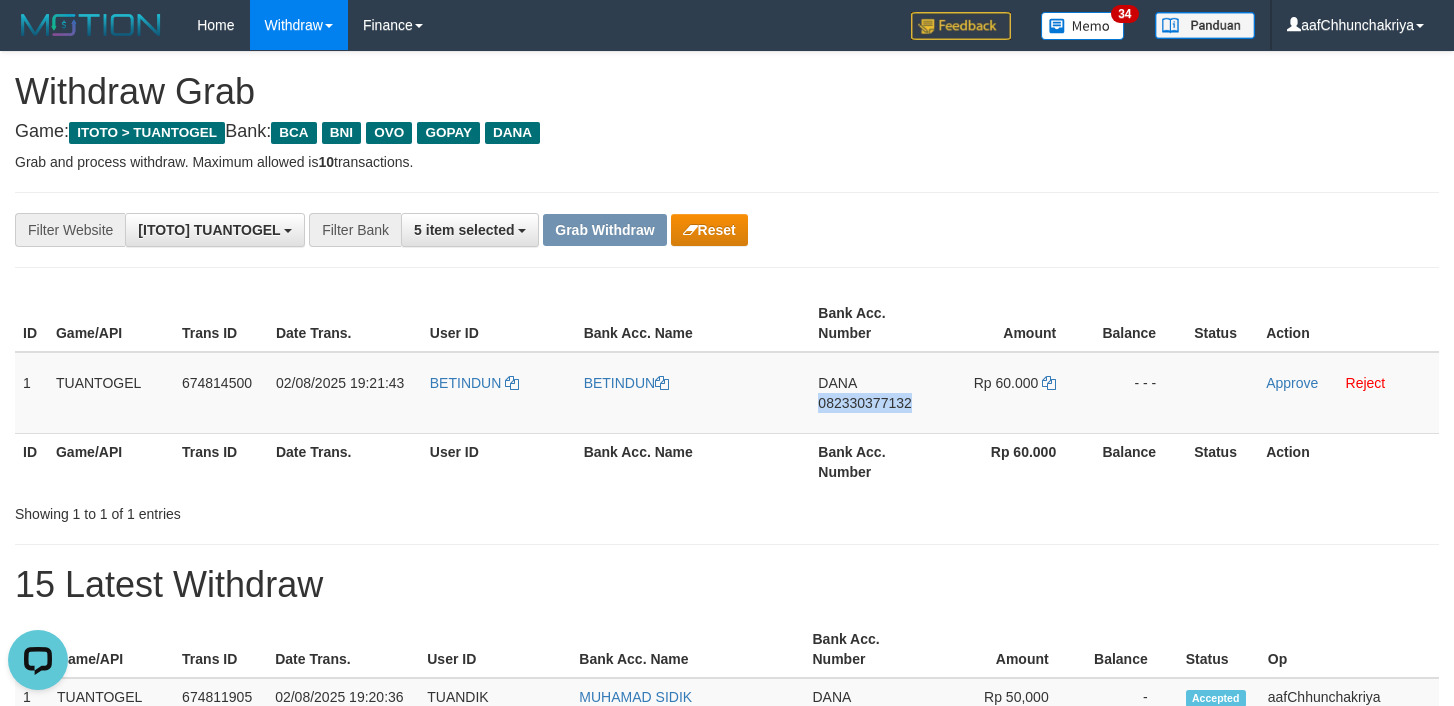 copy on "082330377132" 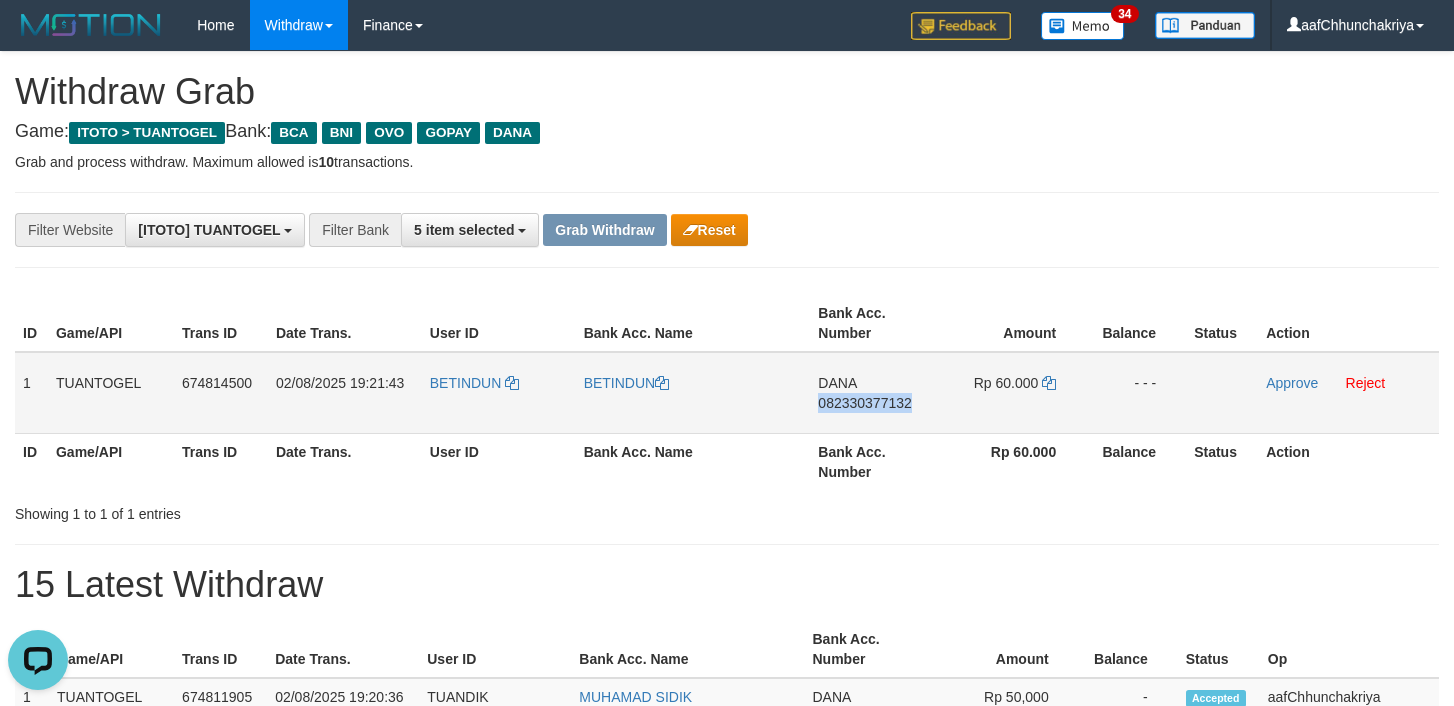 click on "DANA
082330377132" at bounding box center [873, 393] 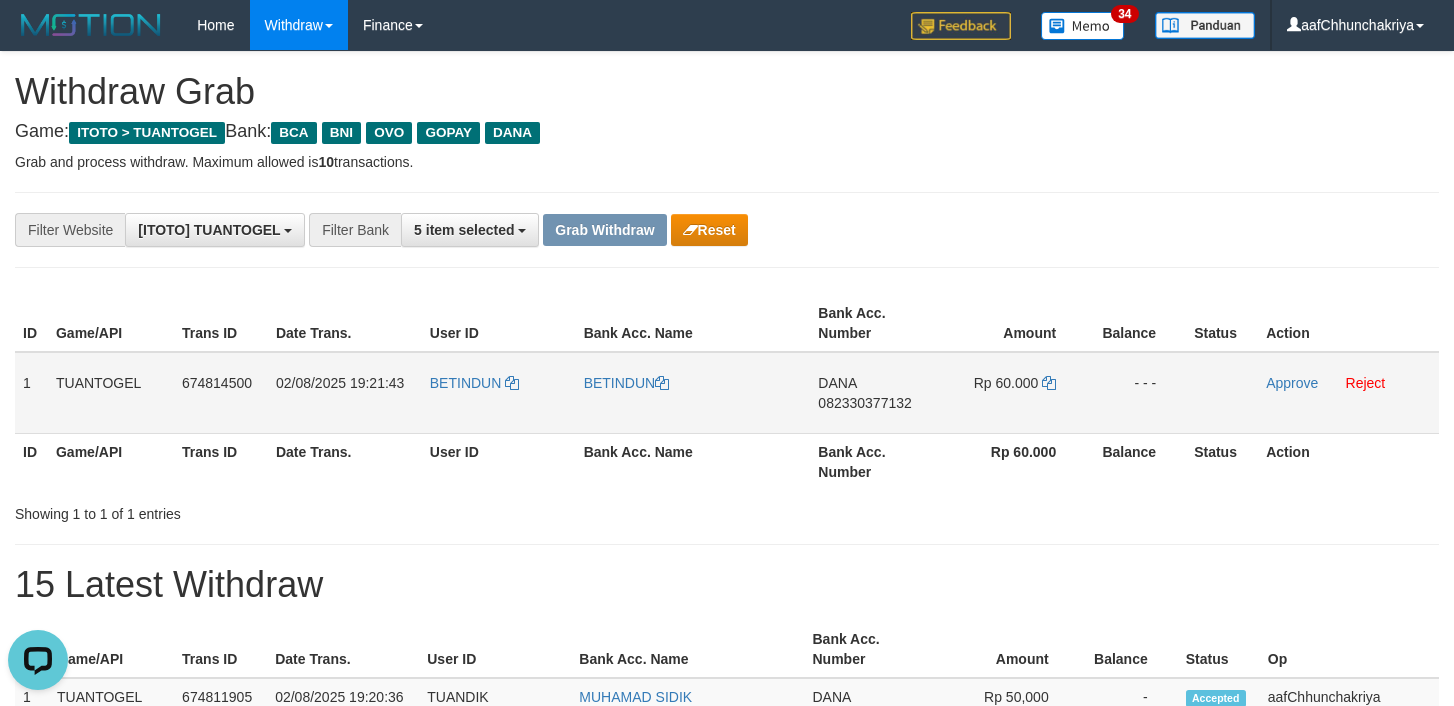 click on "Rp 60.000" at bounding box center [1006, 383] 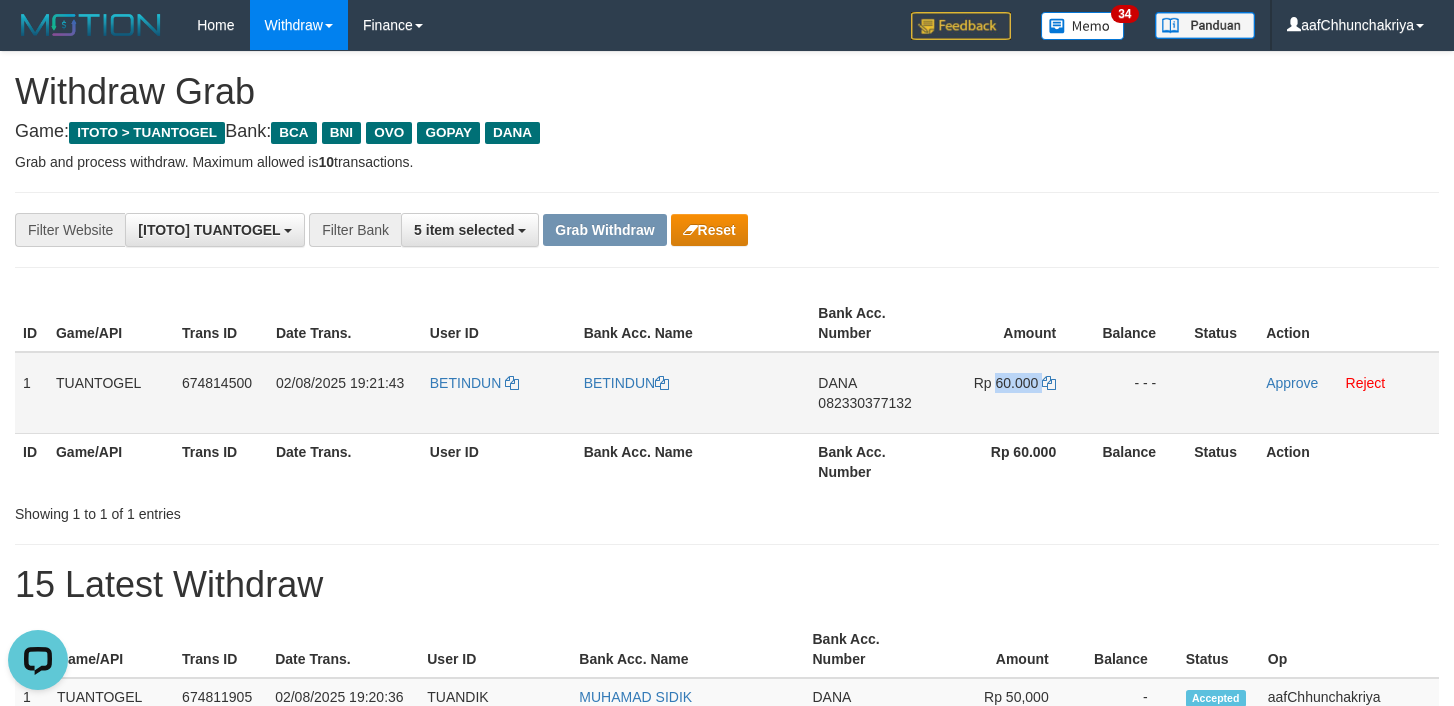 click on "Rp 60.000" at bounding box center [1006, 383] 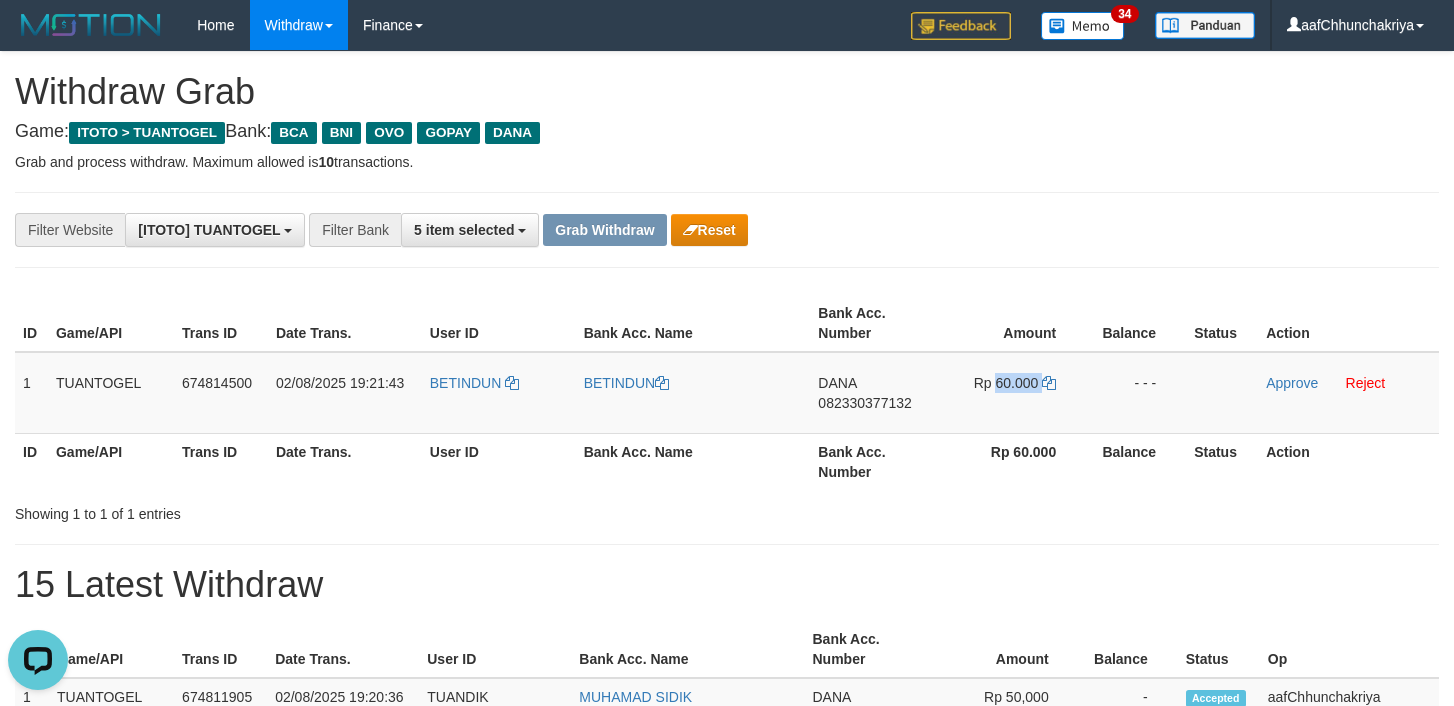copy on "60.000" 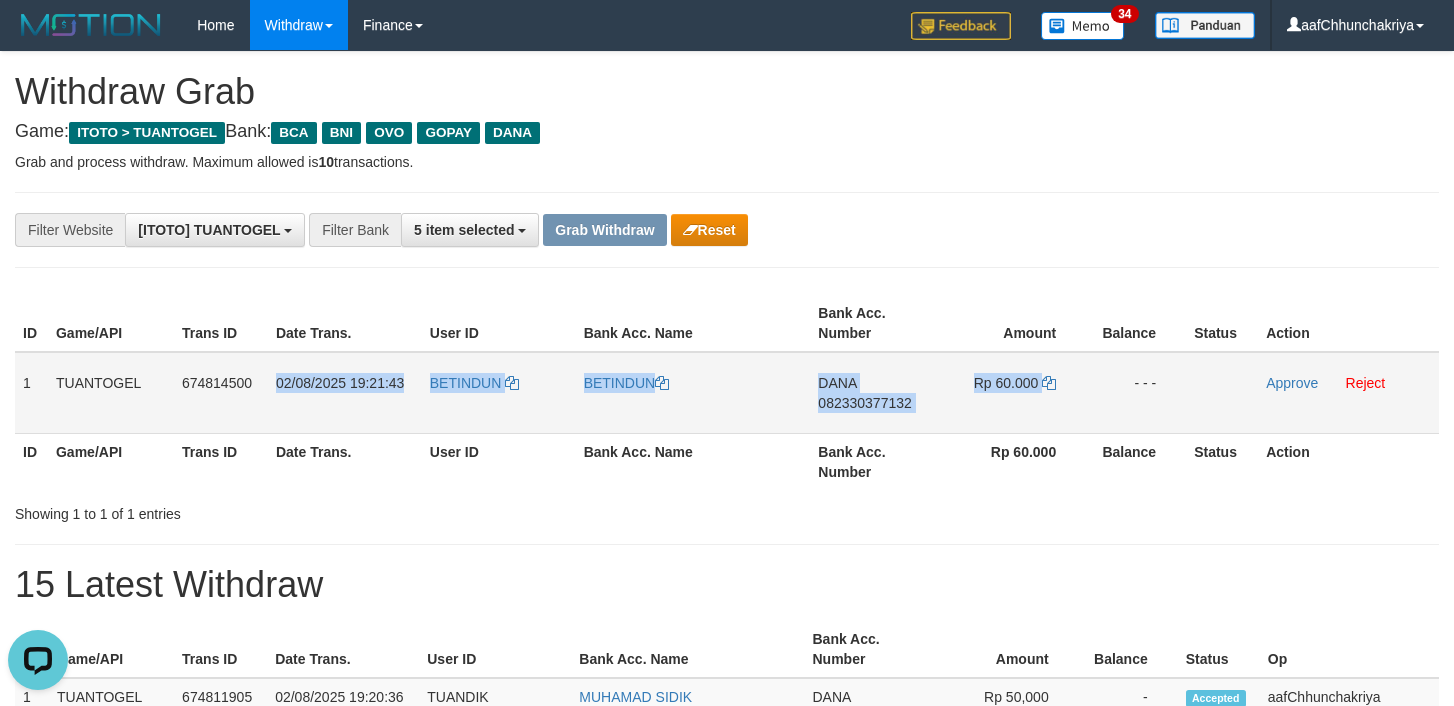 drag, startPoint x: 271, startPoint y: 378, endPoint x: 1104, endPoint y: 387, distance: 833.04865 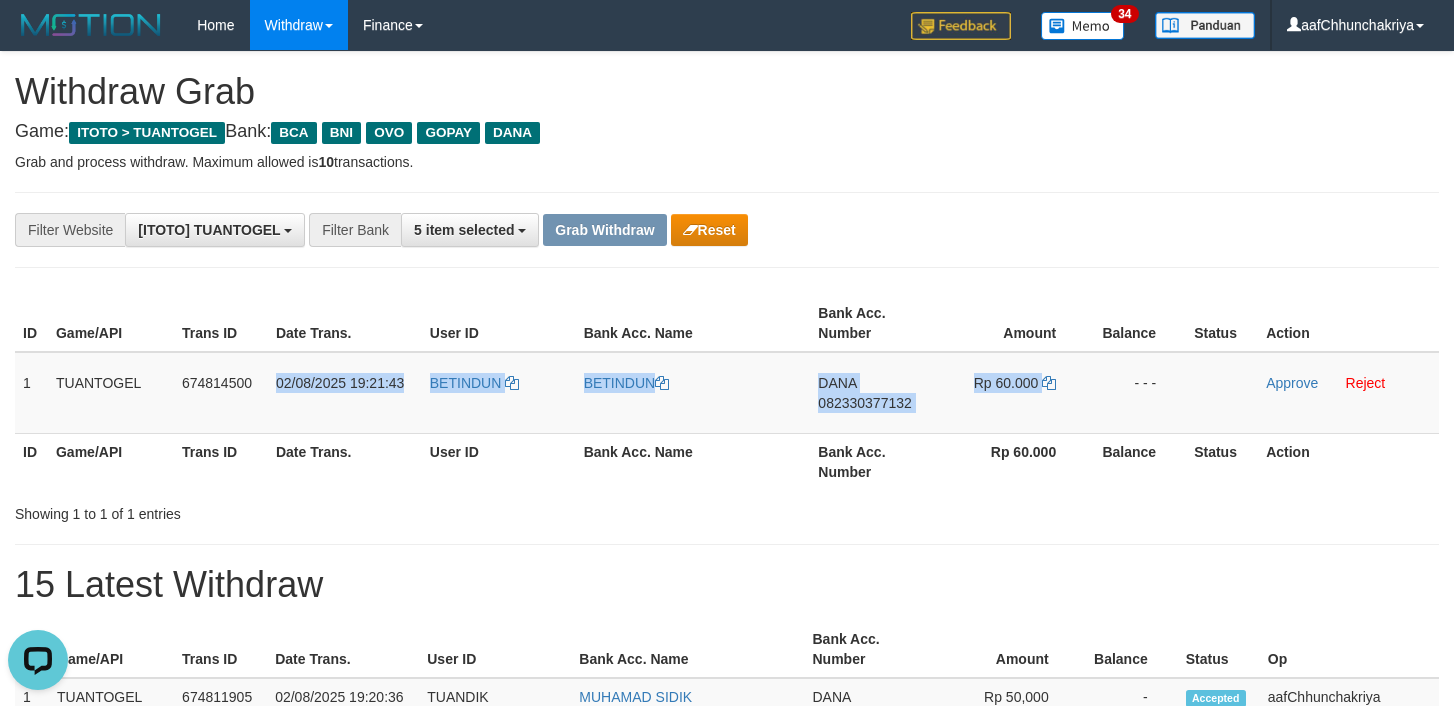 copy on "02/08/2025 19:21:43
BETINDUN
BETINDUN
DANA
082330377132
Rp 60.000" 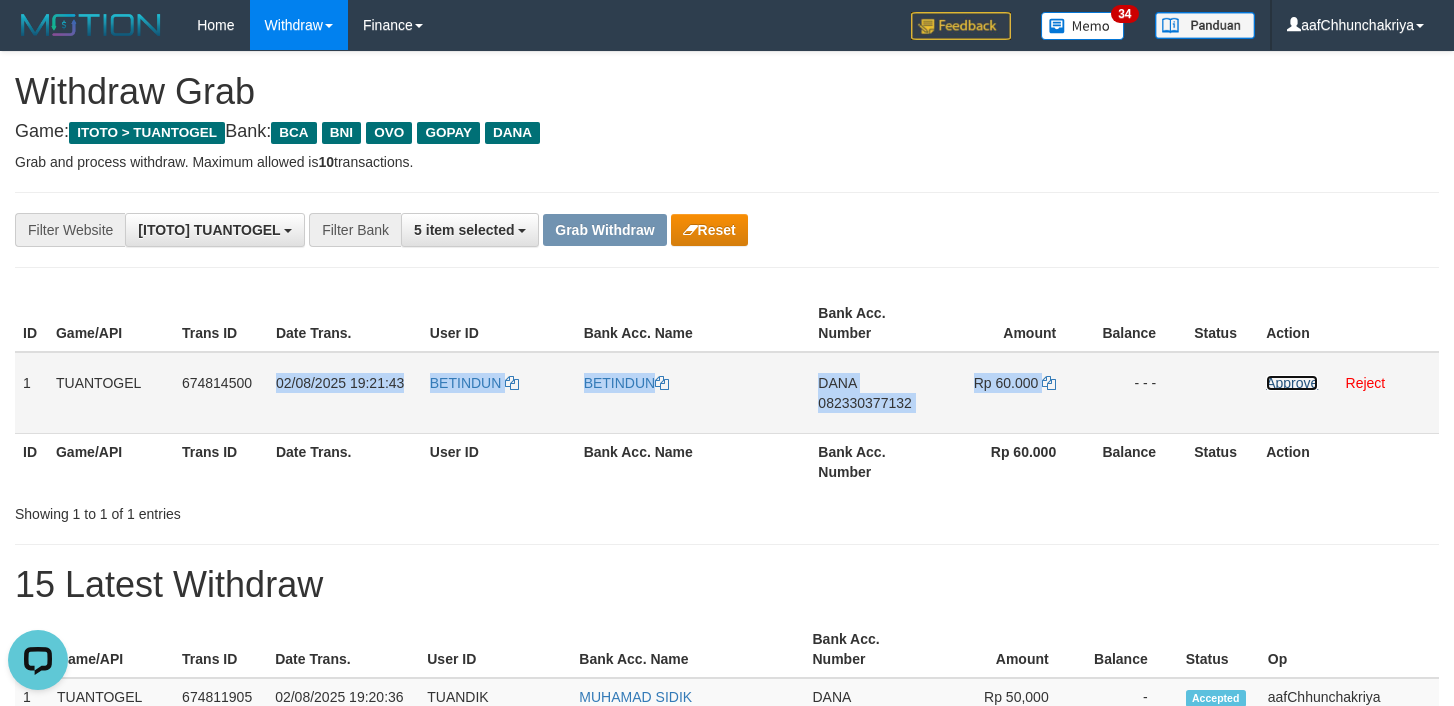 click on "Approve" at bounding box center (1292, 383) 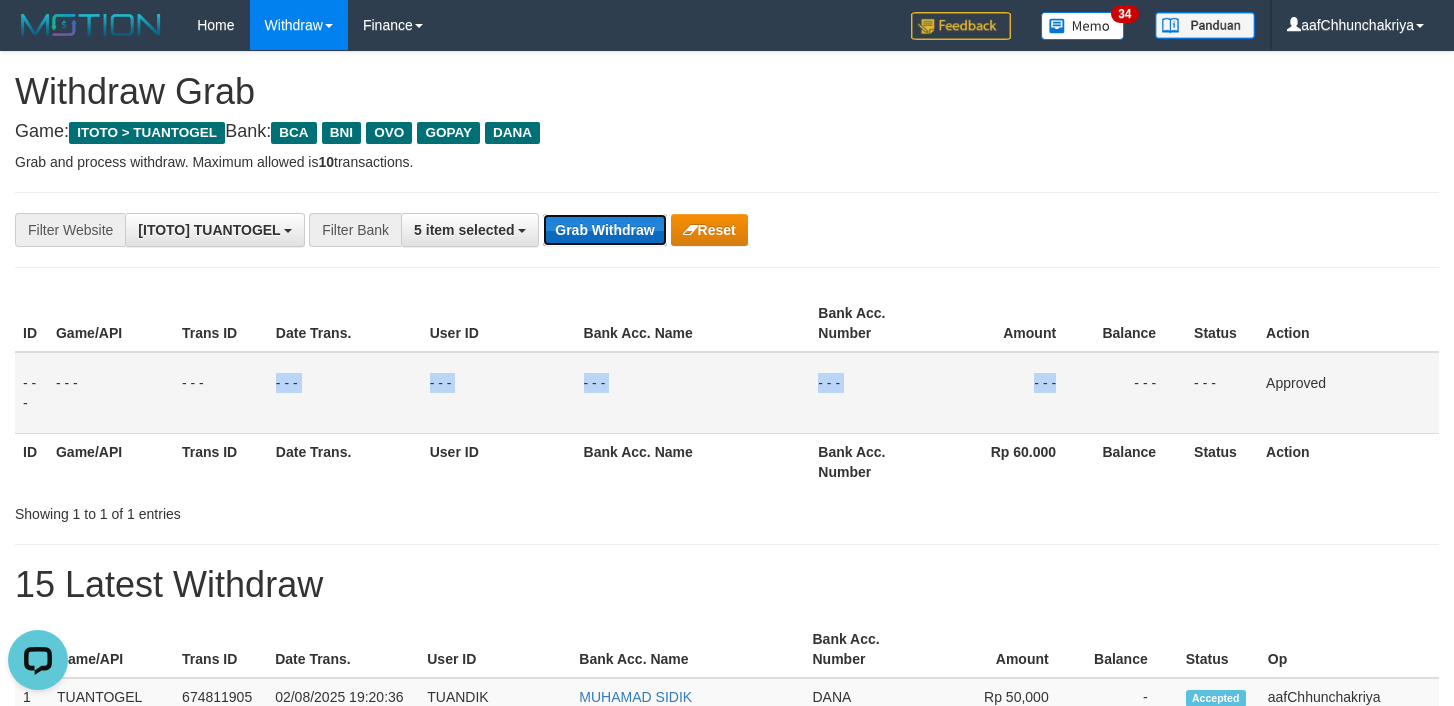 click on "Grab Withdraw" at bounding box center [604, 230] 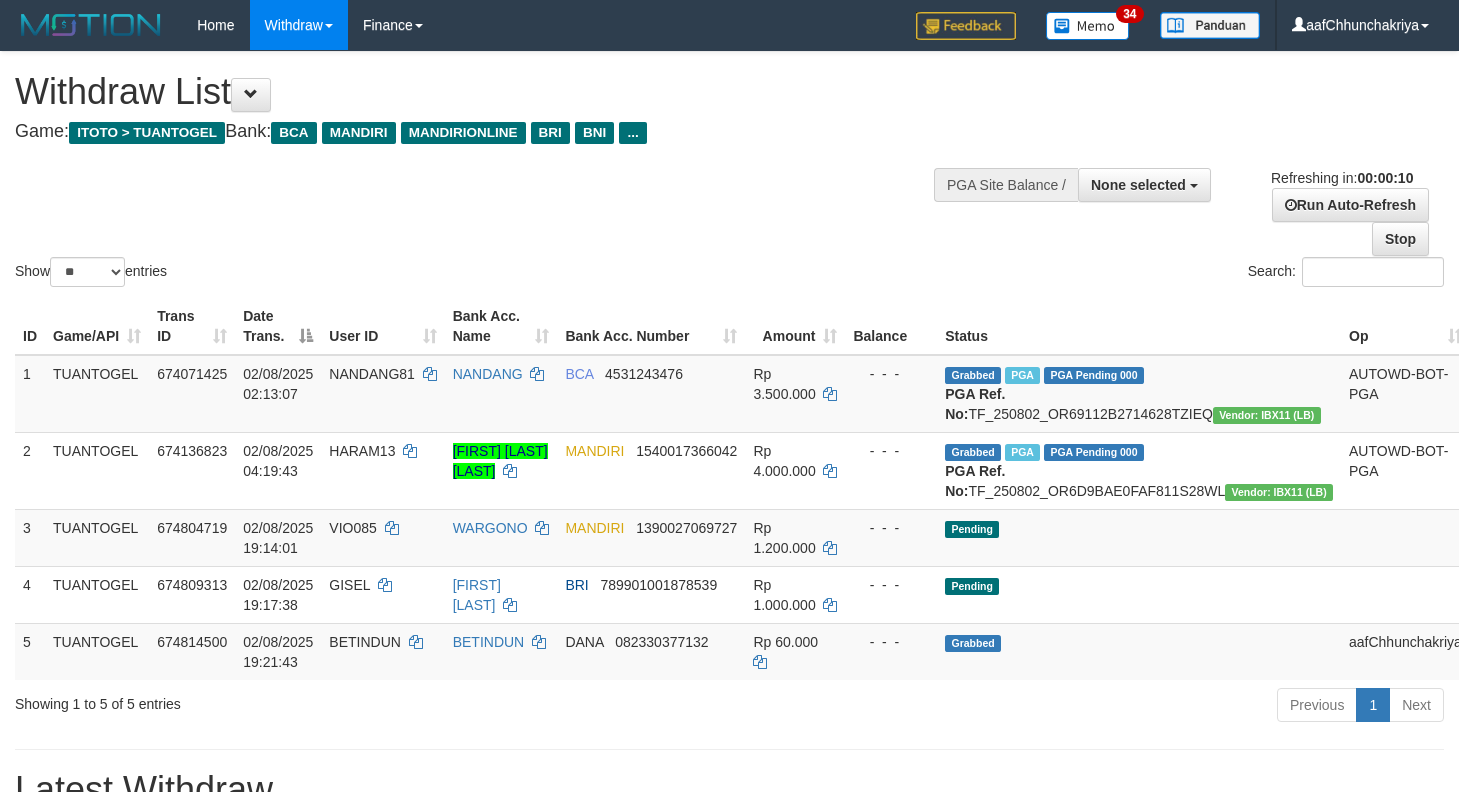 select 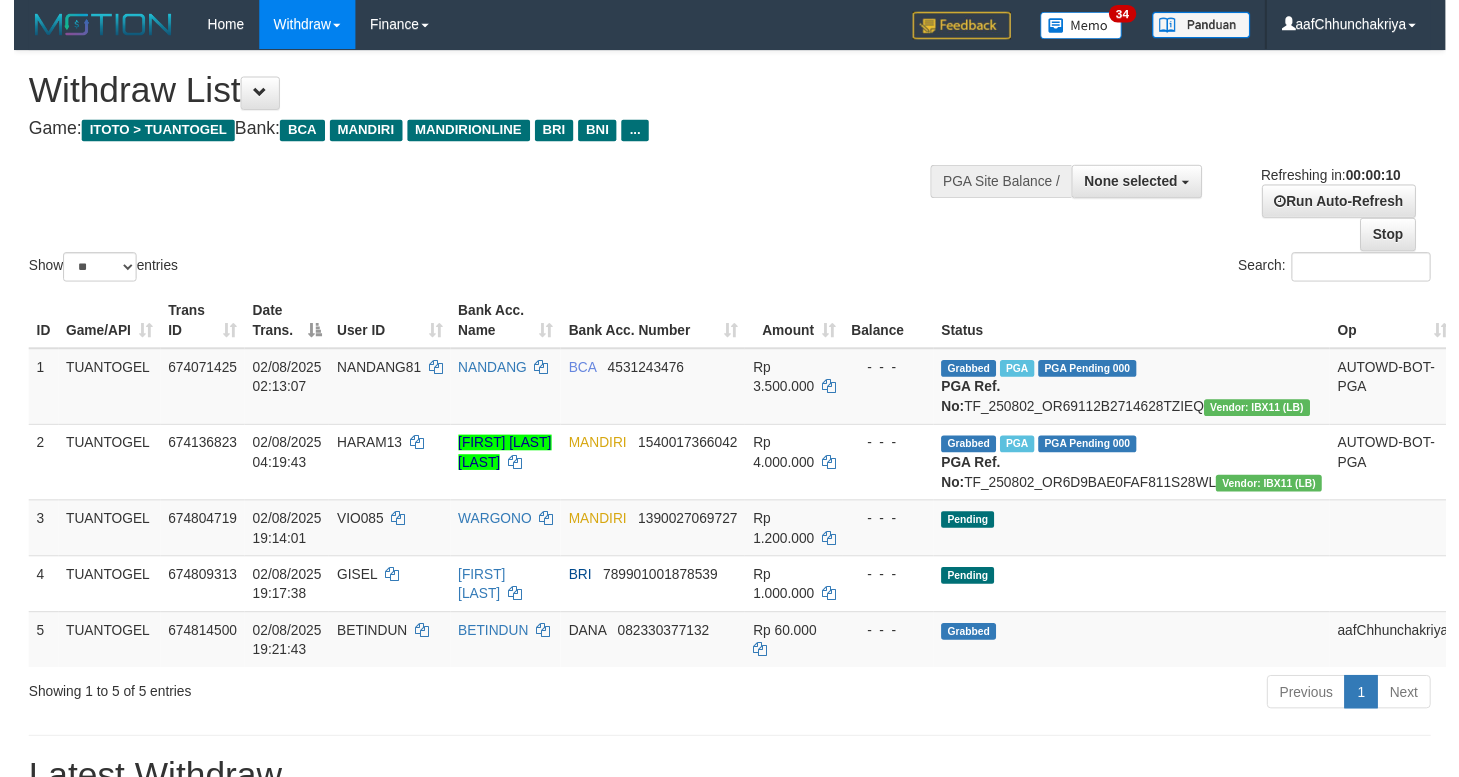 scroll, scrollTop: 0, scrollLeft: 0, axis: both 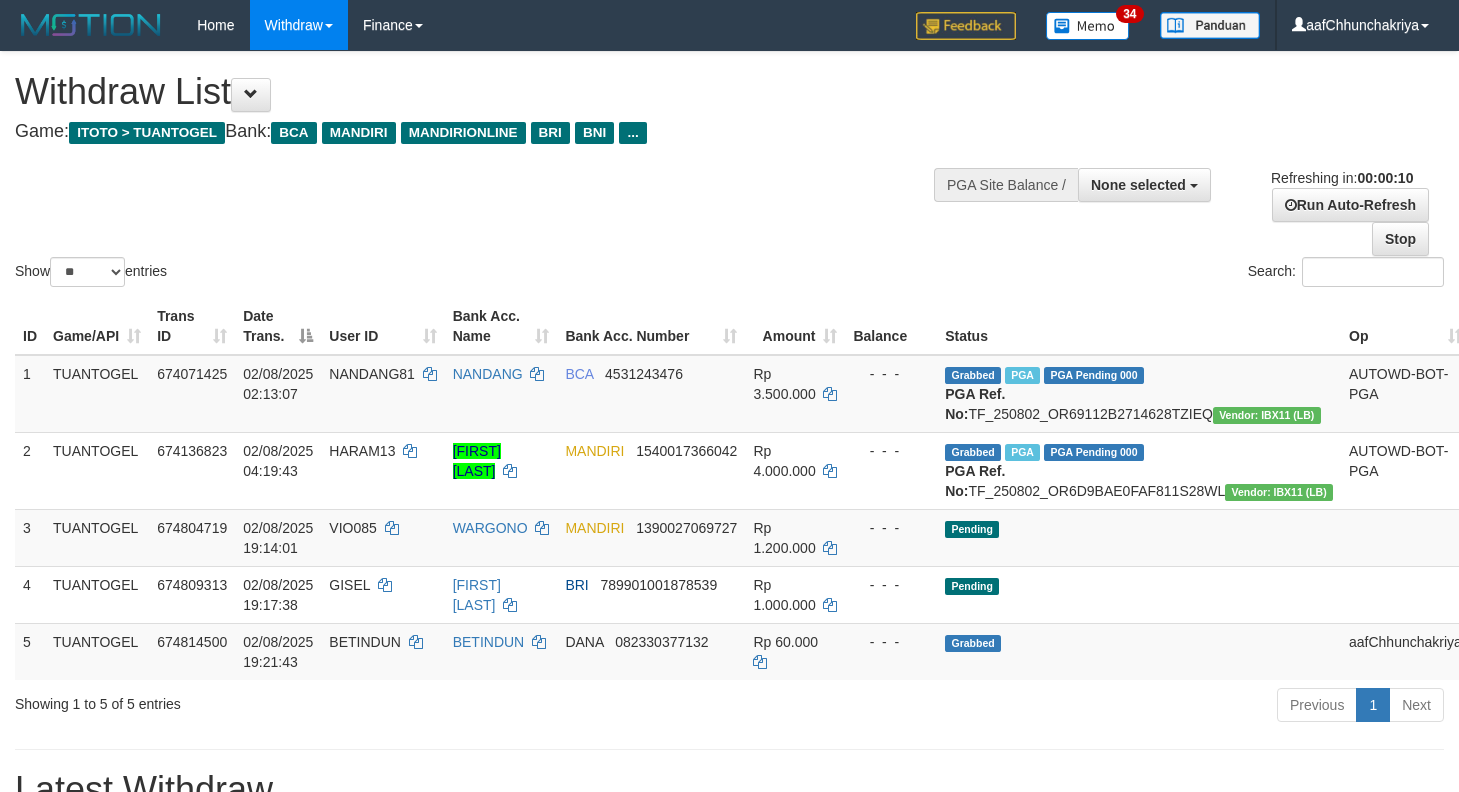 select 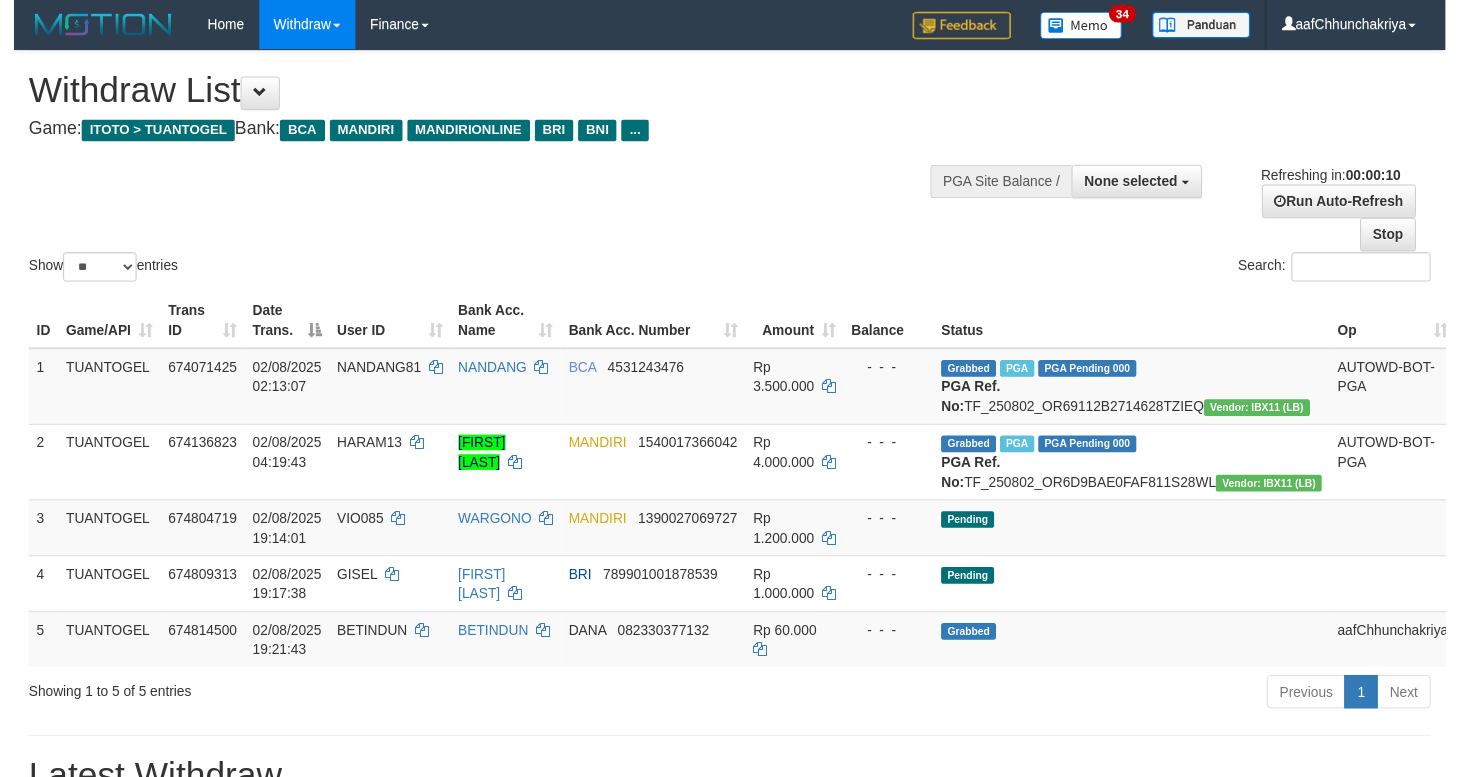 scroll, scrollTop: 0, scrollLeft: 0, axis: both 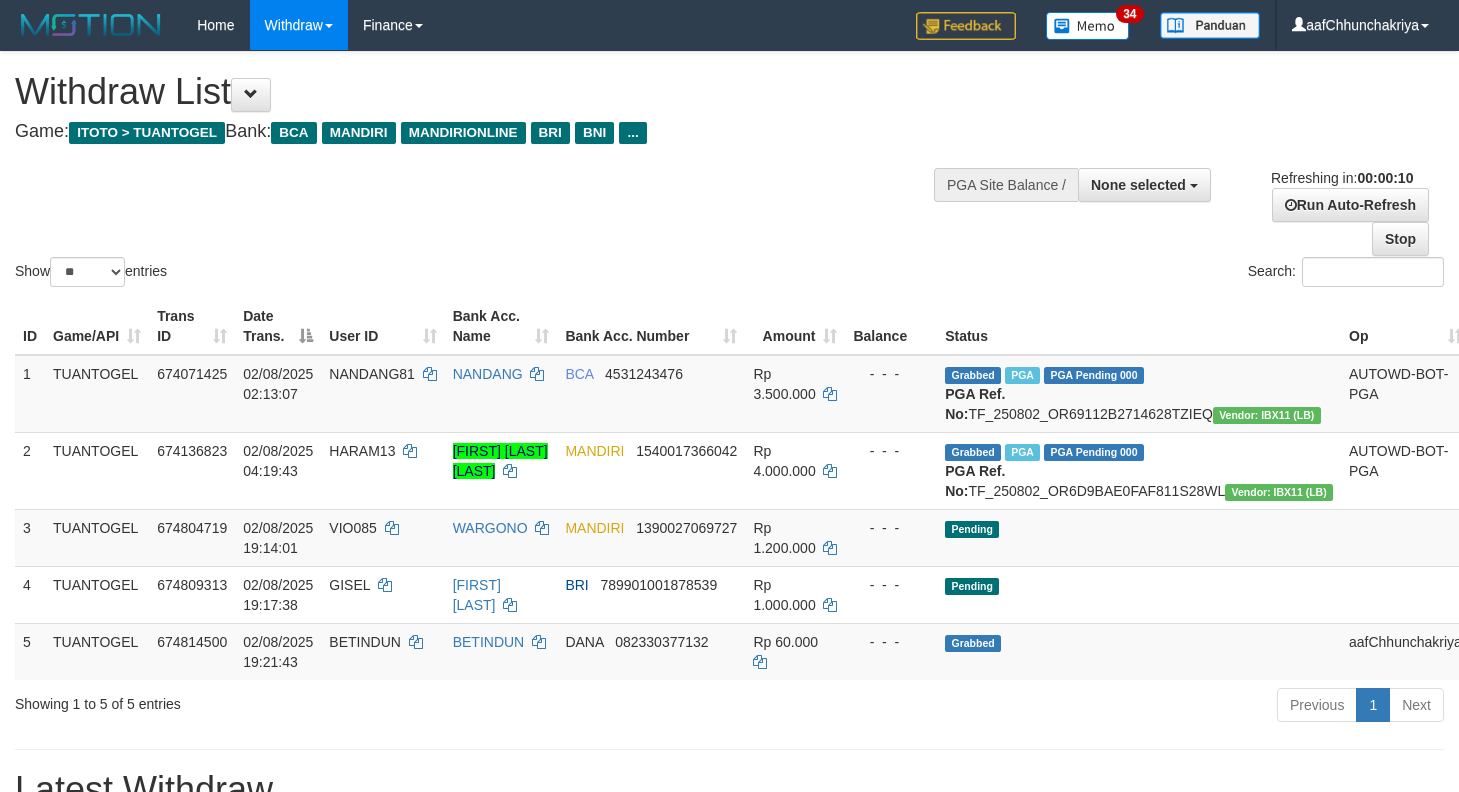 select 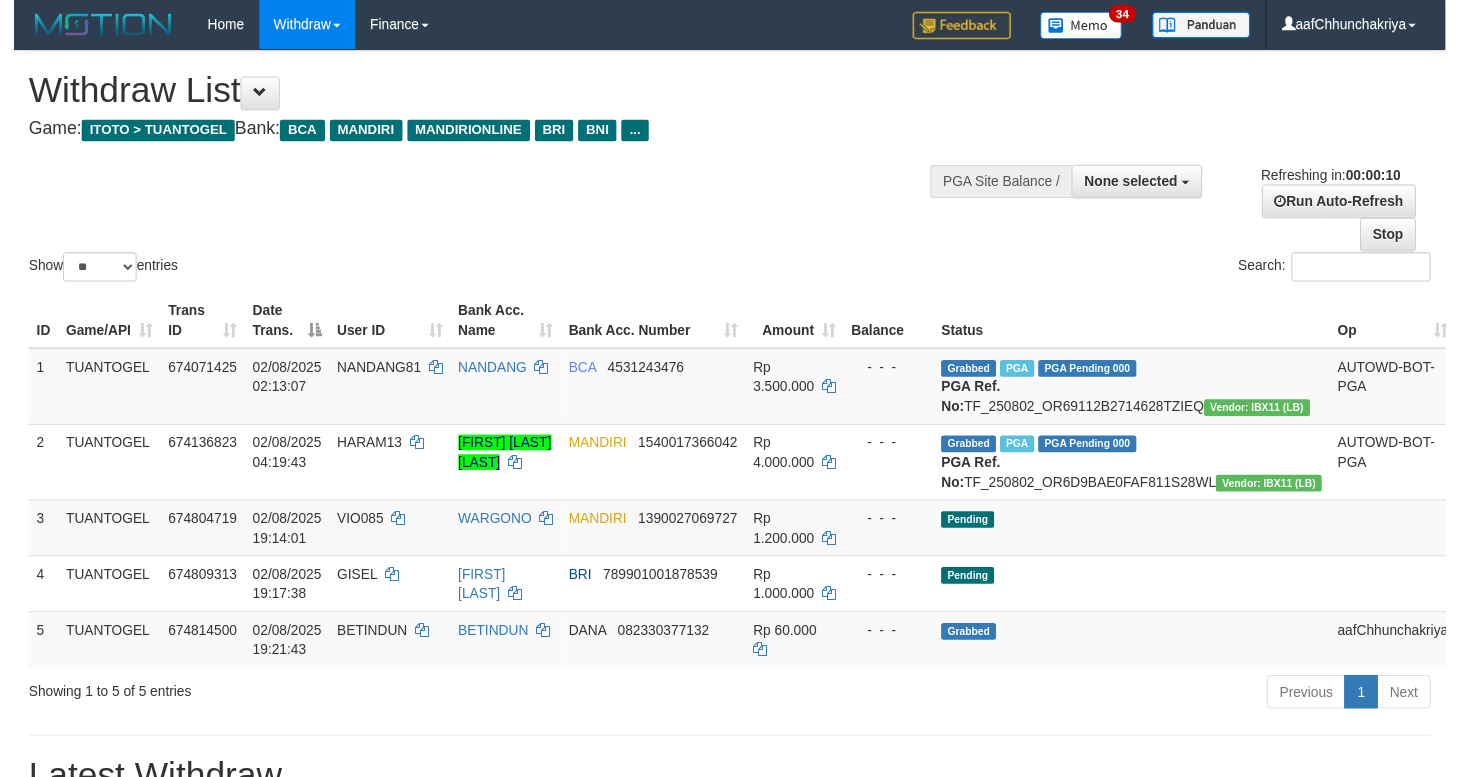 scroll, scrollTop: 0, scrollLeft: 0, axis: both 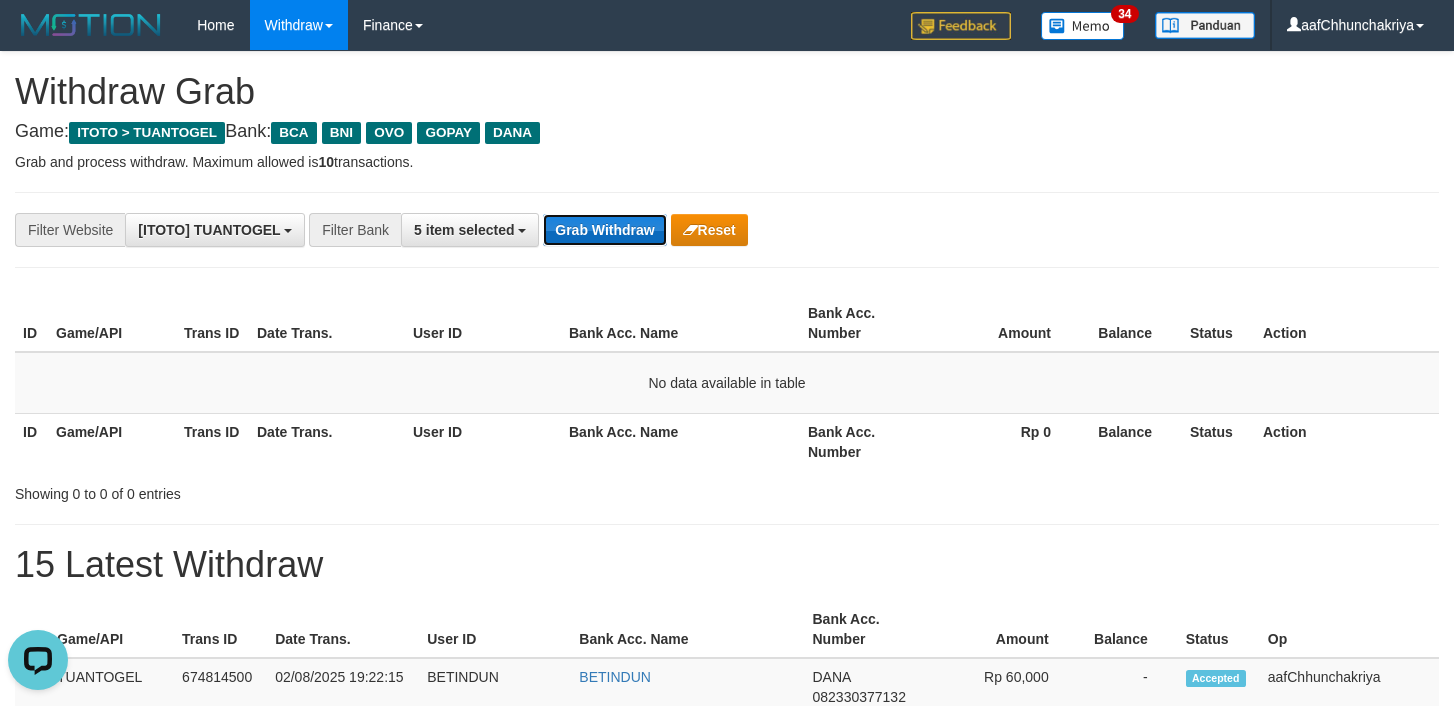click on "Grab Withdraw" at bounding box center (604, 230) 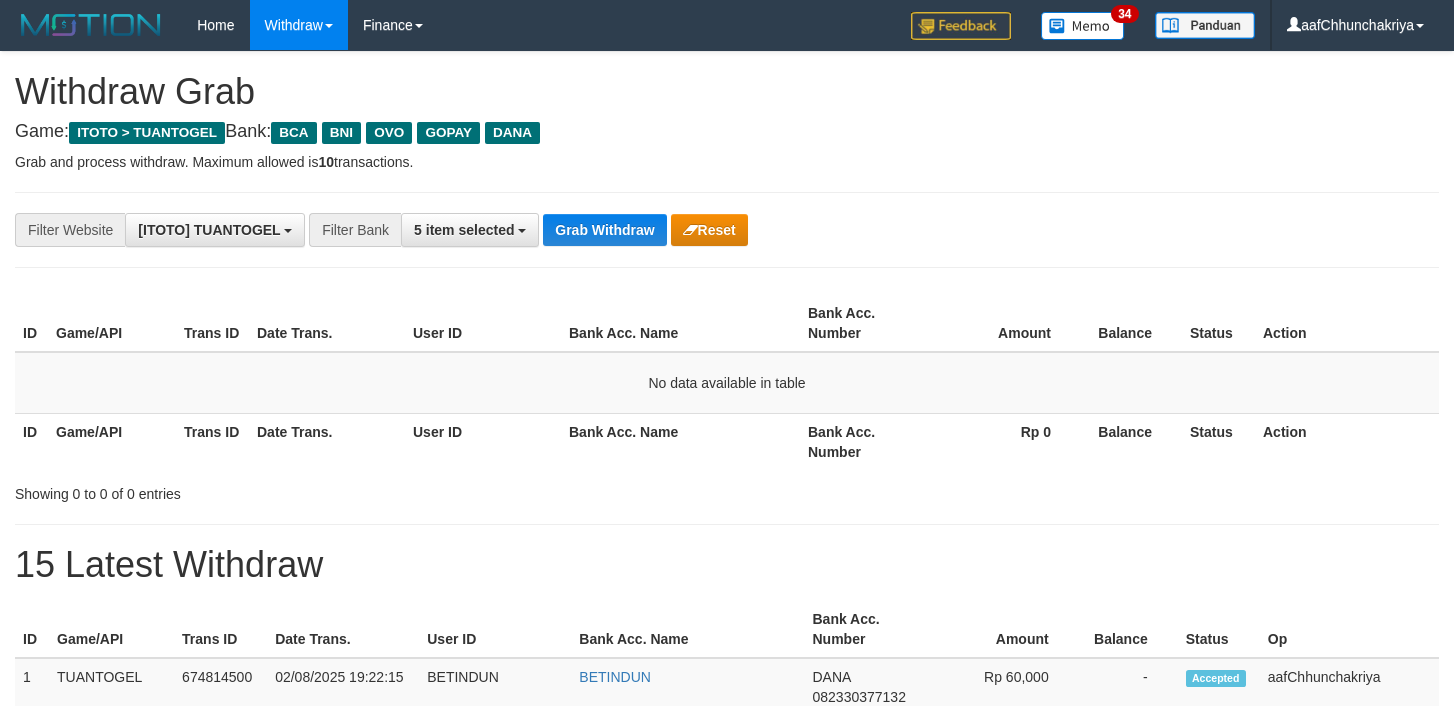click on "Grab Withdraw" at bounding box center (604, 230) 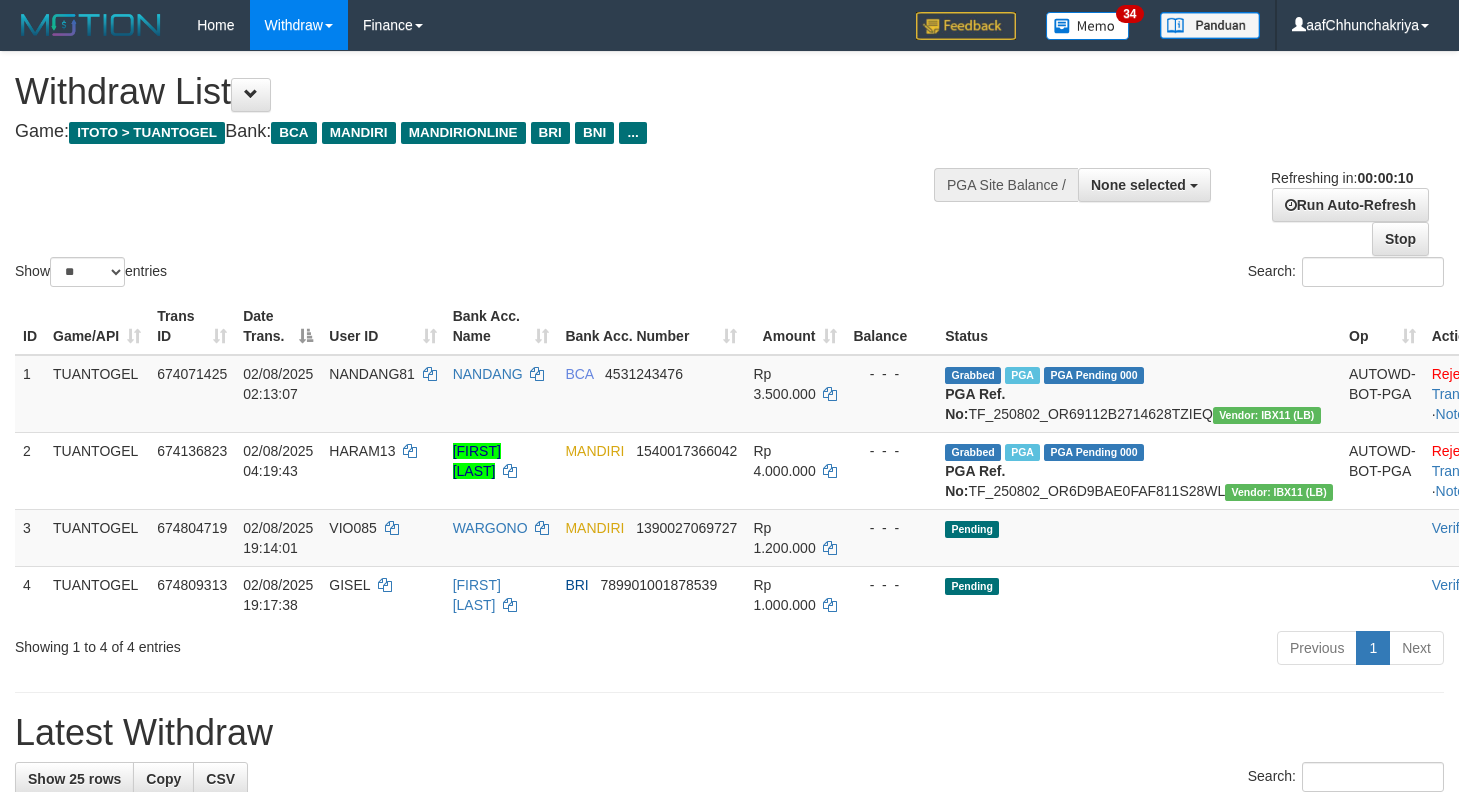 select 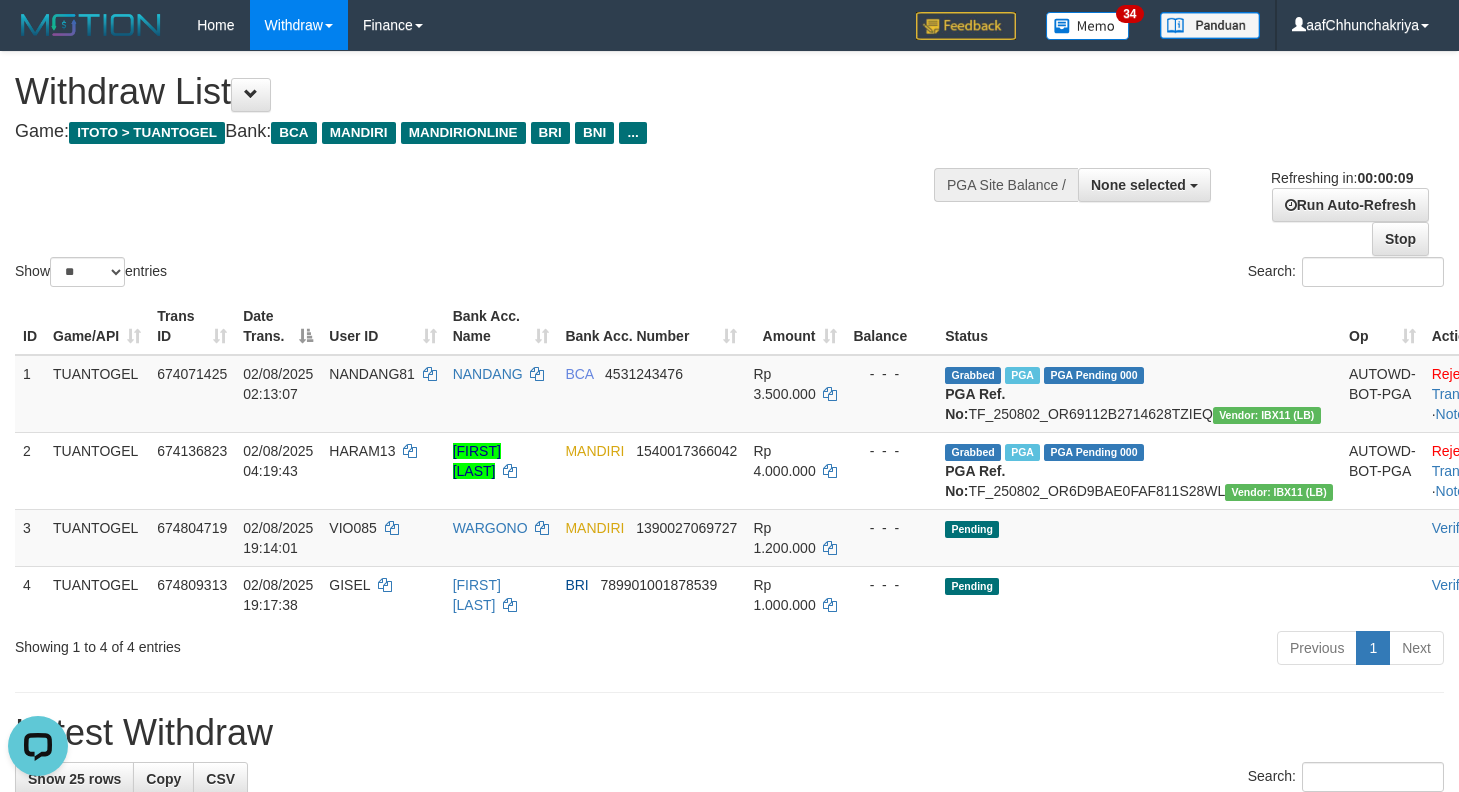 scroll, scrollTop: 0, scrollLeft: 0, axis: both 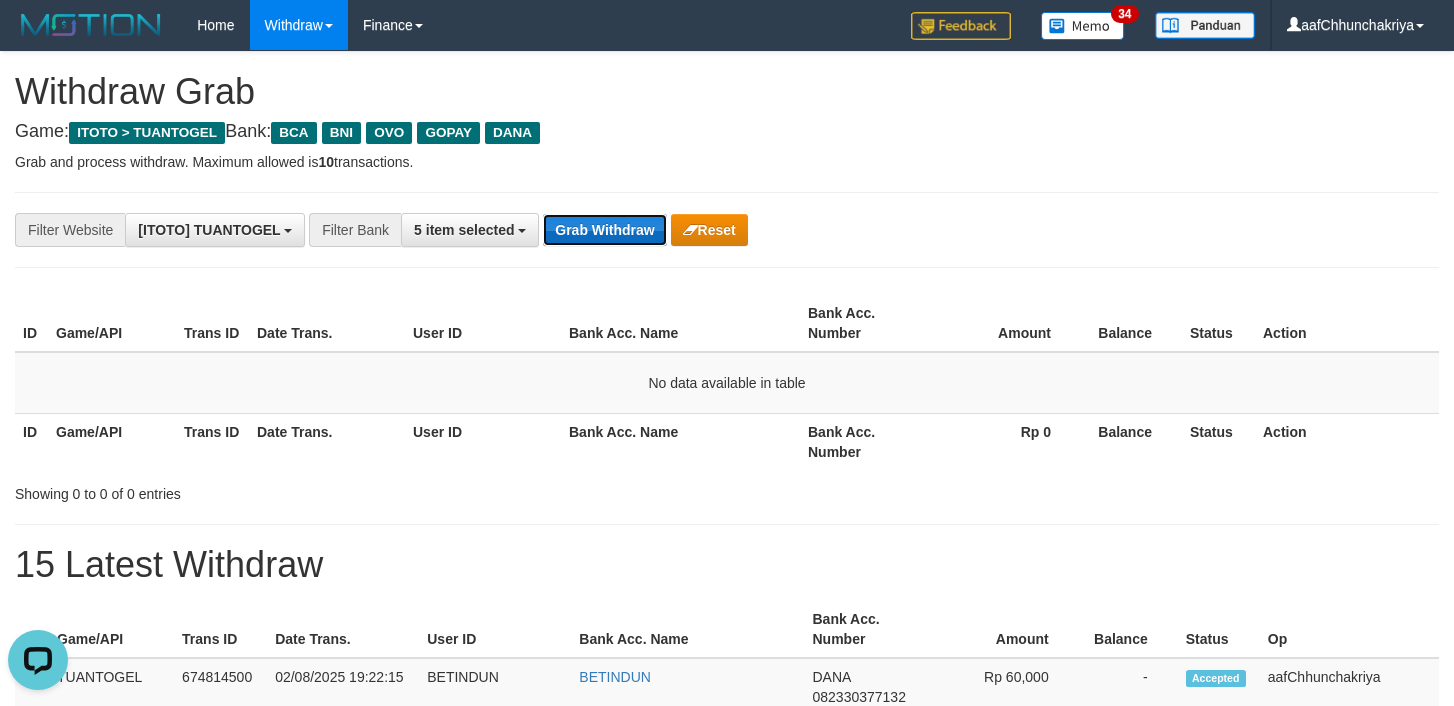 click on "Grab Withdraw" at bounding box center (604, 230) 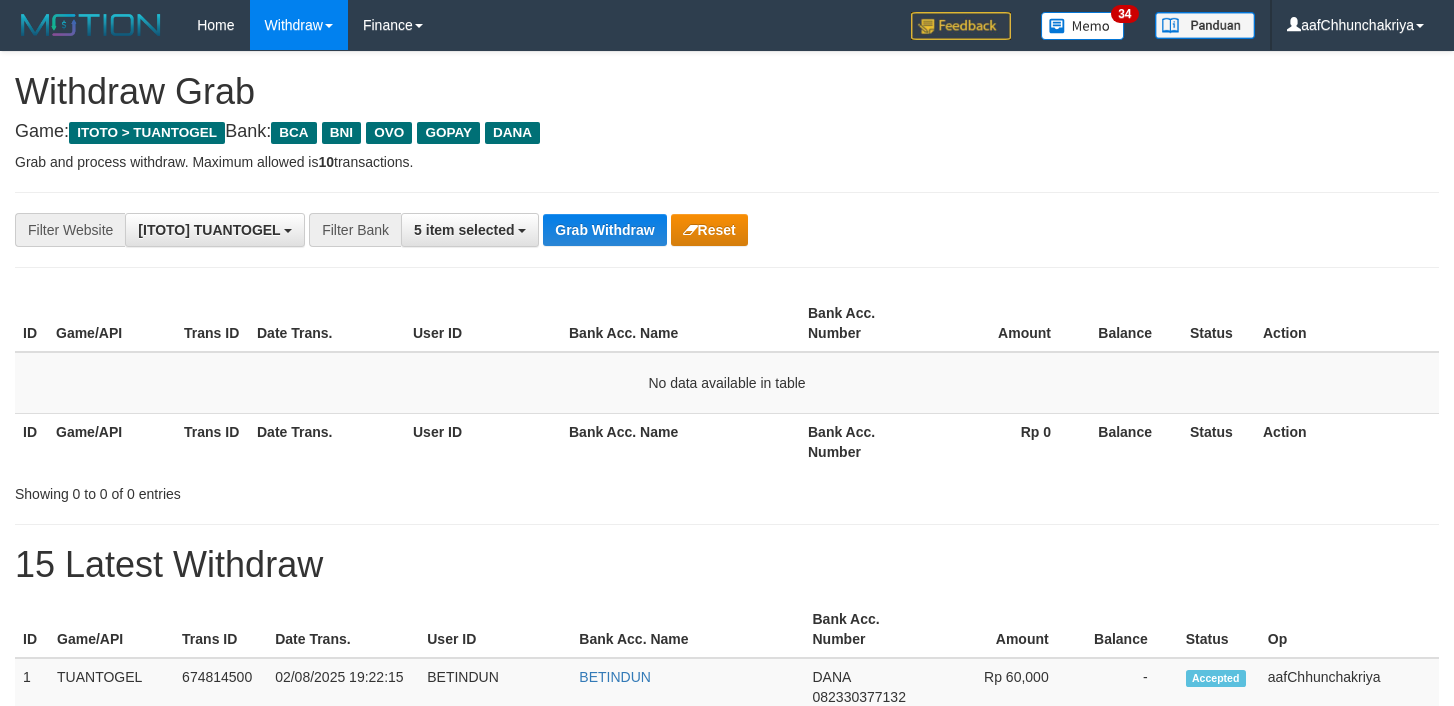 scroll, scrollTop: 0, scrollLeft: 0, axis: both 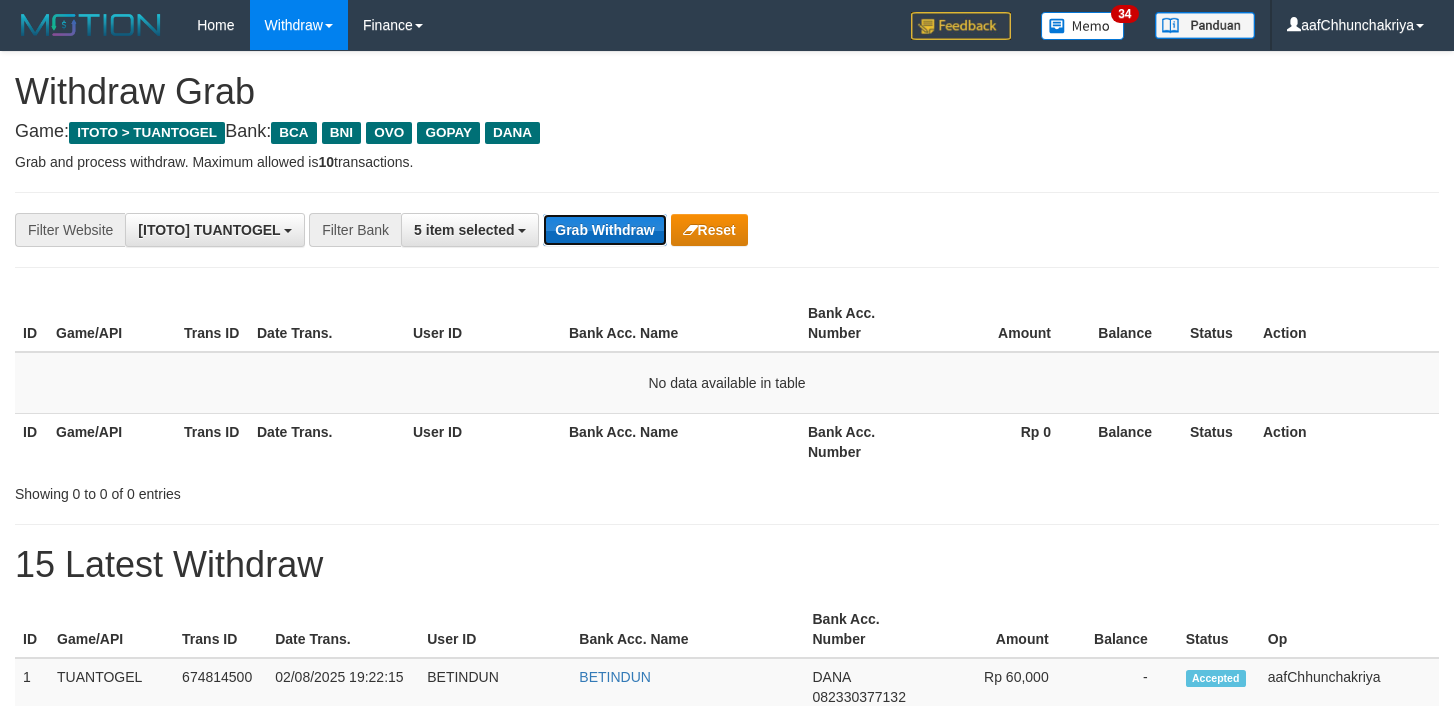 drag, startPoint x: 0, startPoint y: 0, endPoint x: 604, endPoint y: 225, distance: 644.5471 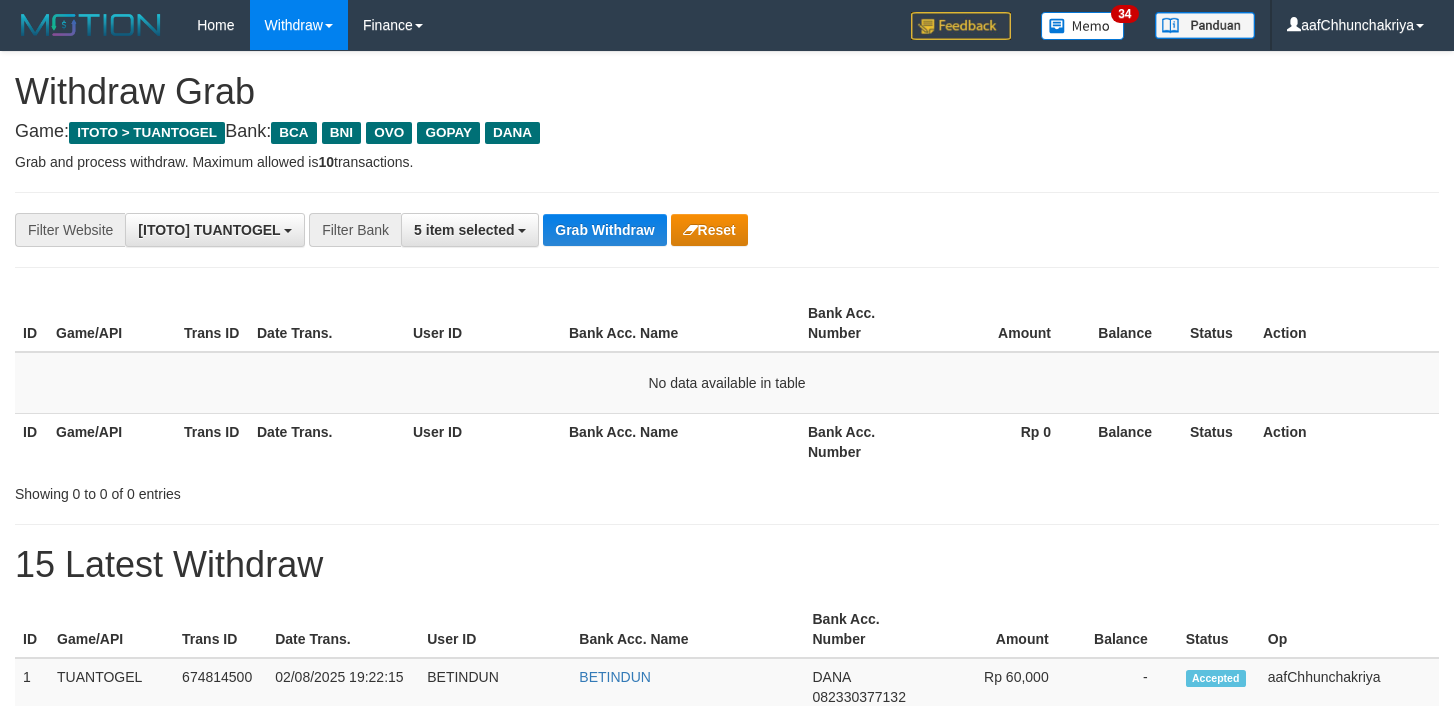 scroll, scrollTop: 0, scrollLeft: 0, axis: both 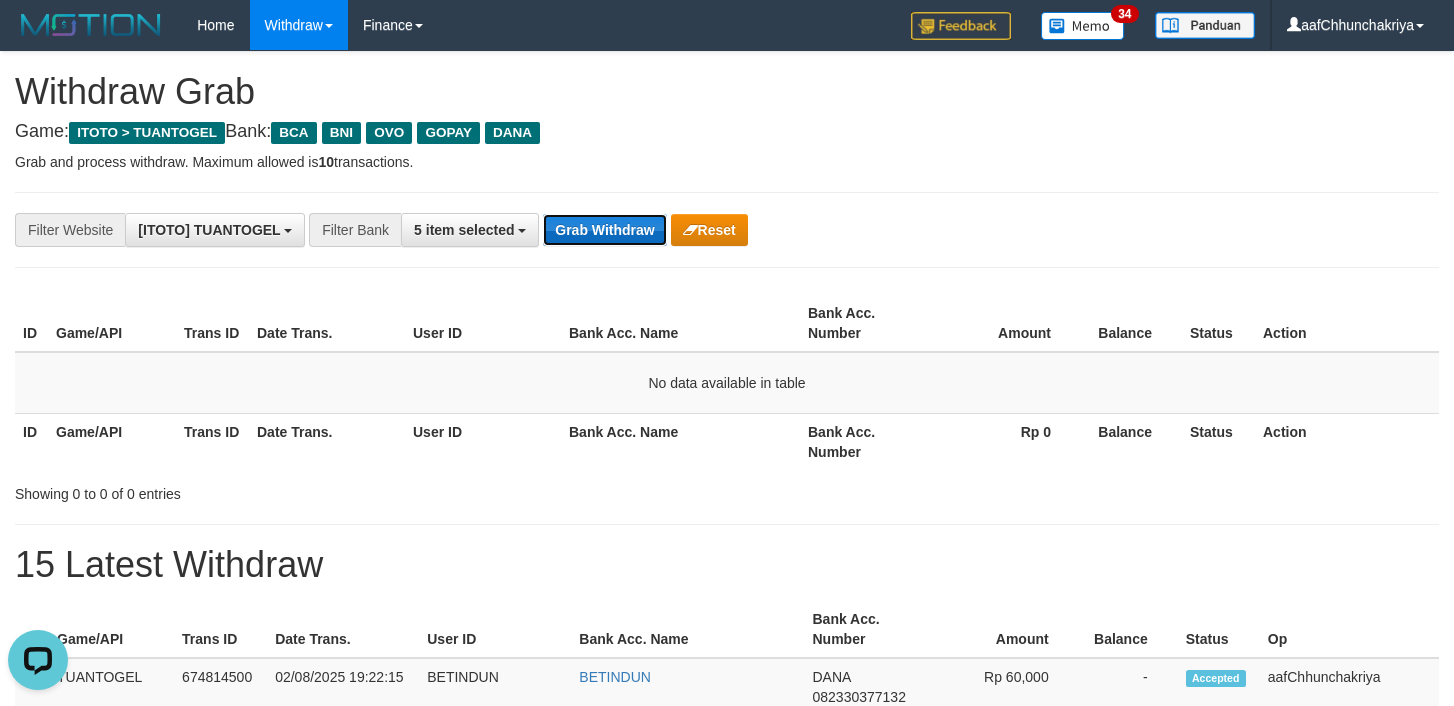 click on "Grab Withdraw" at bounding box center (604, 230) 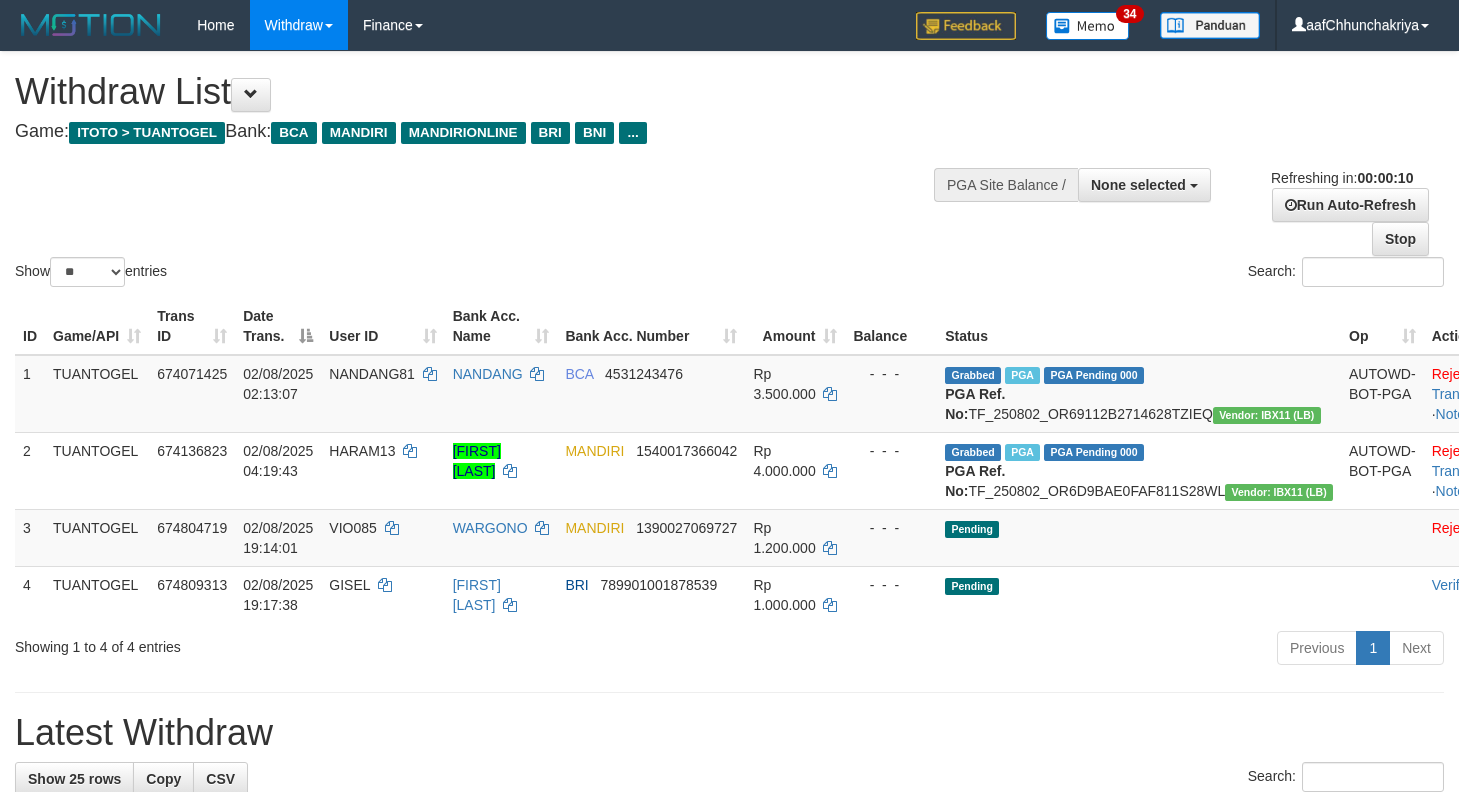 select 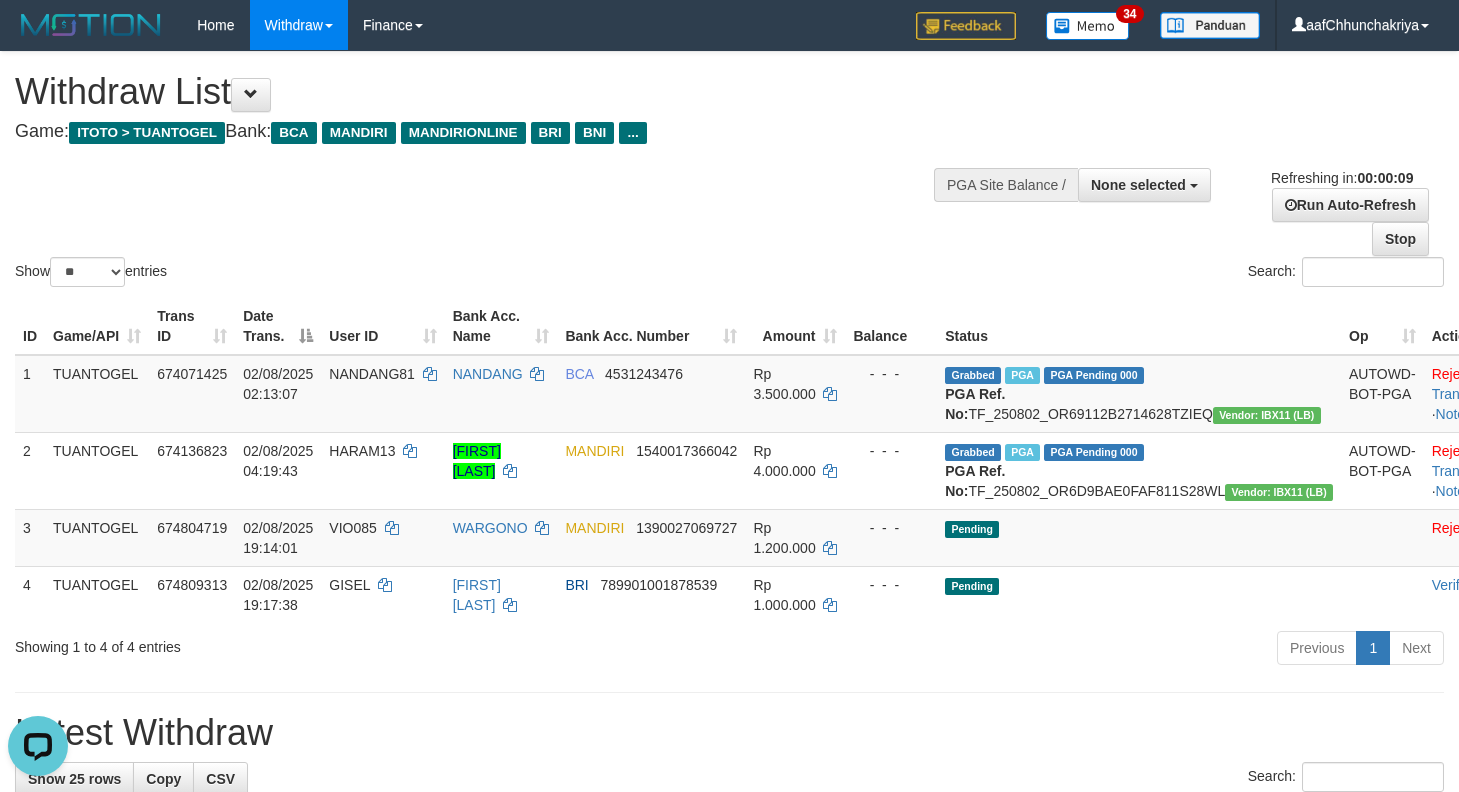 scroll, scrollTop: 0, scrollLeft: 0, axis: both 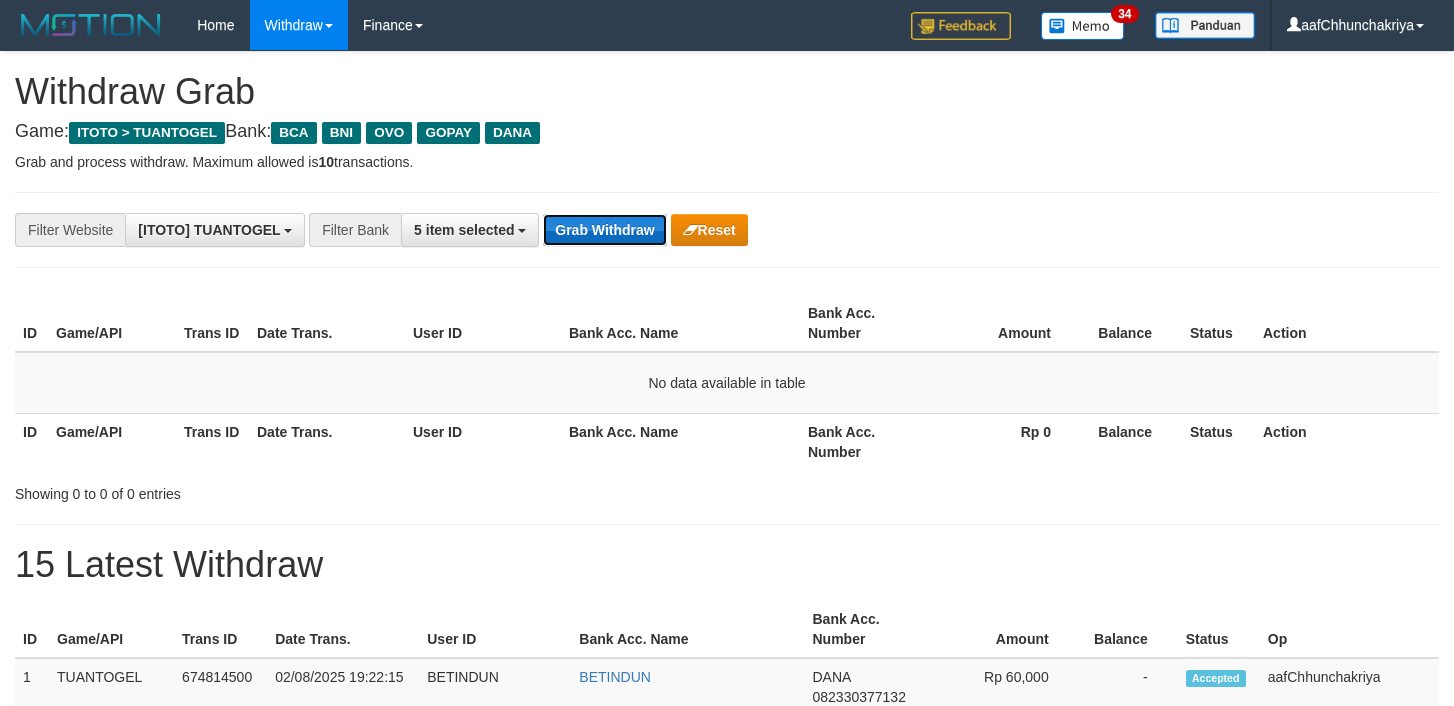 click on "Grab Withdraw" at bounding box center [604, 230] 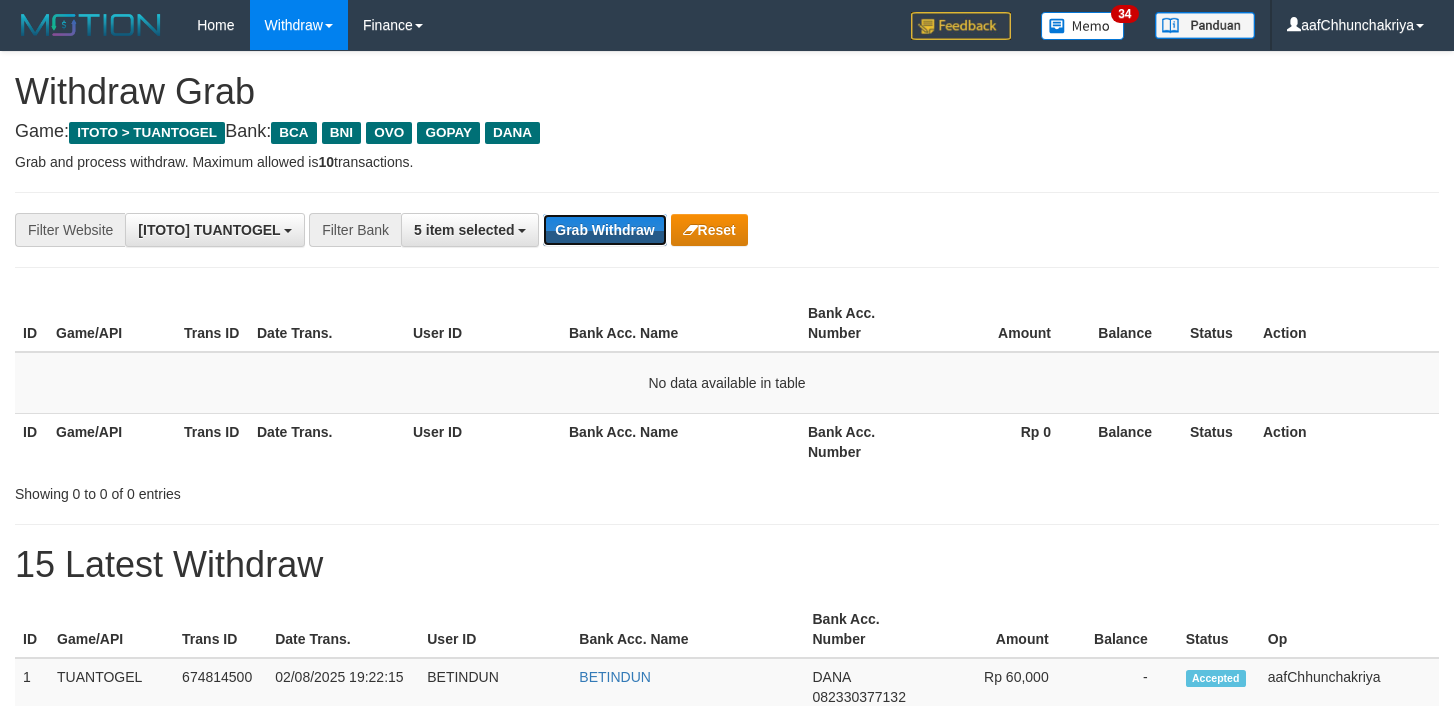 drag, startPoint x: 603, startPoint y: 234, endPoint x: 902, endPoint y: 473, distance: 382.78192 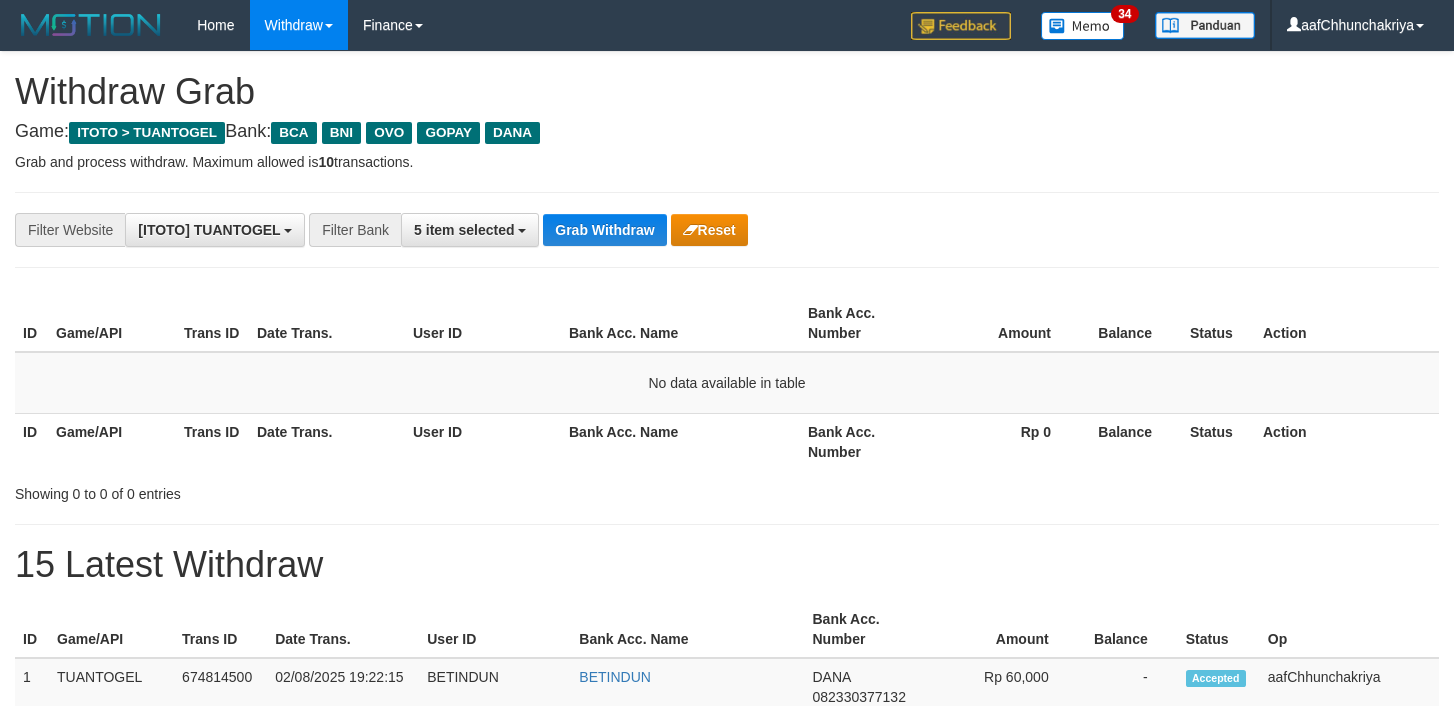 scroll, scrollTop: 0, scrollLeft: 0, axis: both 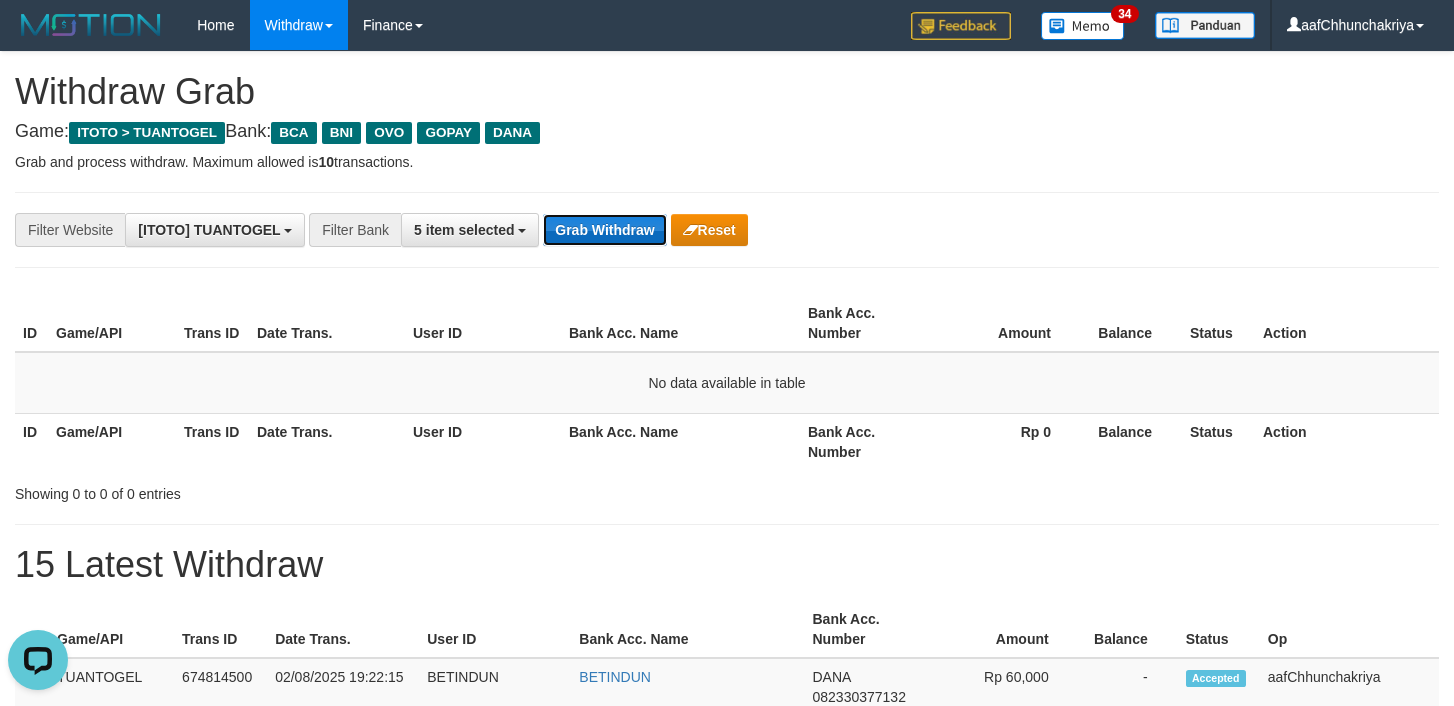 click on "Grab Withdraw" at bounding box center [604, 230] 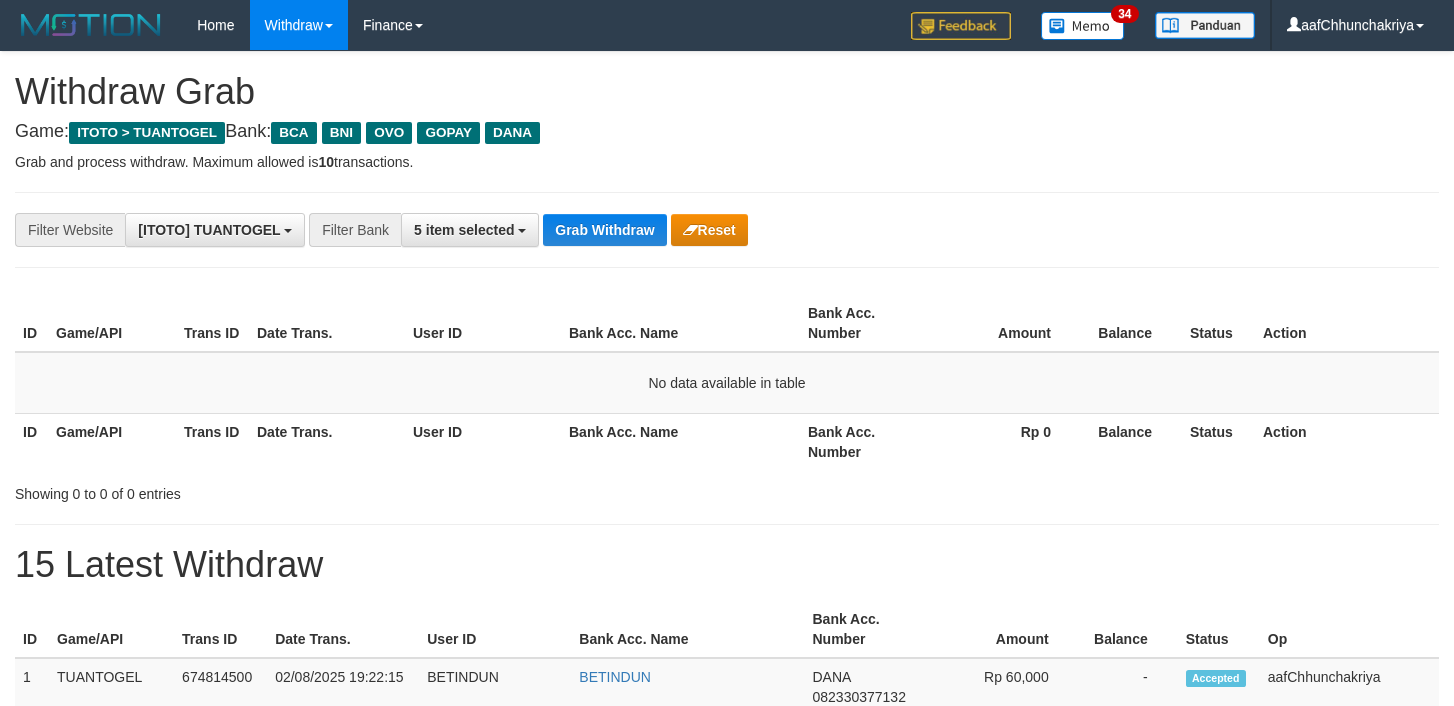 scroll, scrollTop: 0, scrollLeft: 0, axis: both 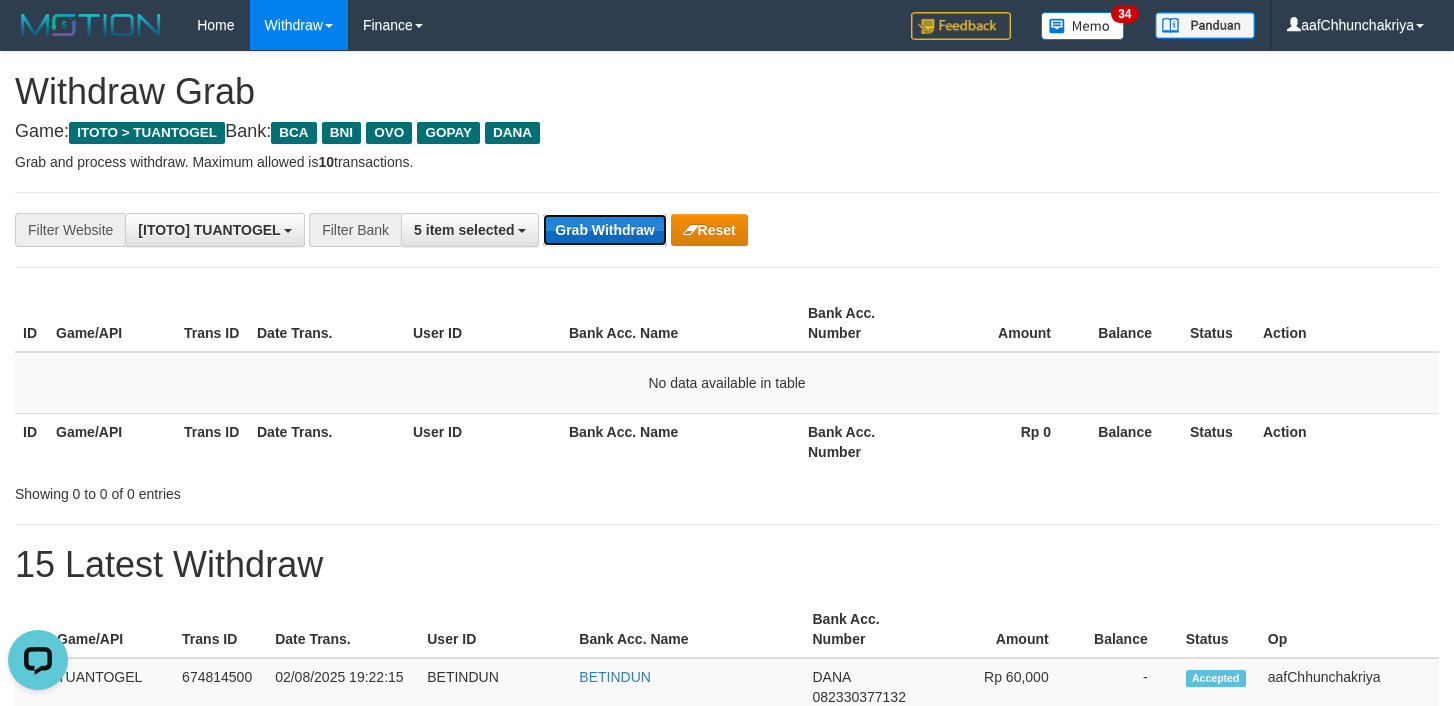 click on "Grab Withdraw" at bounding box center [604, 230] 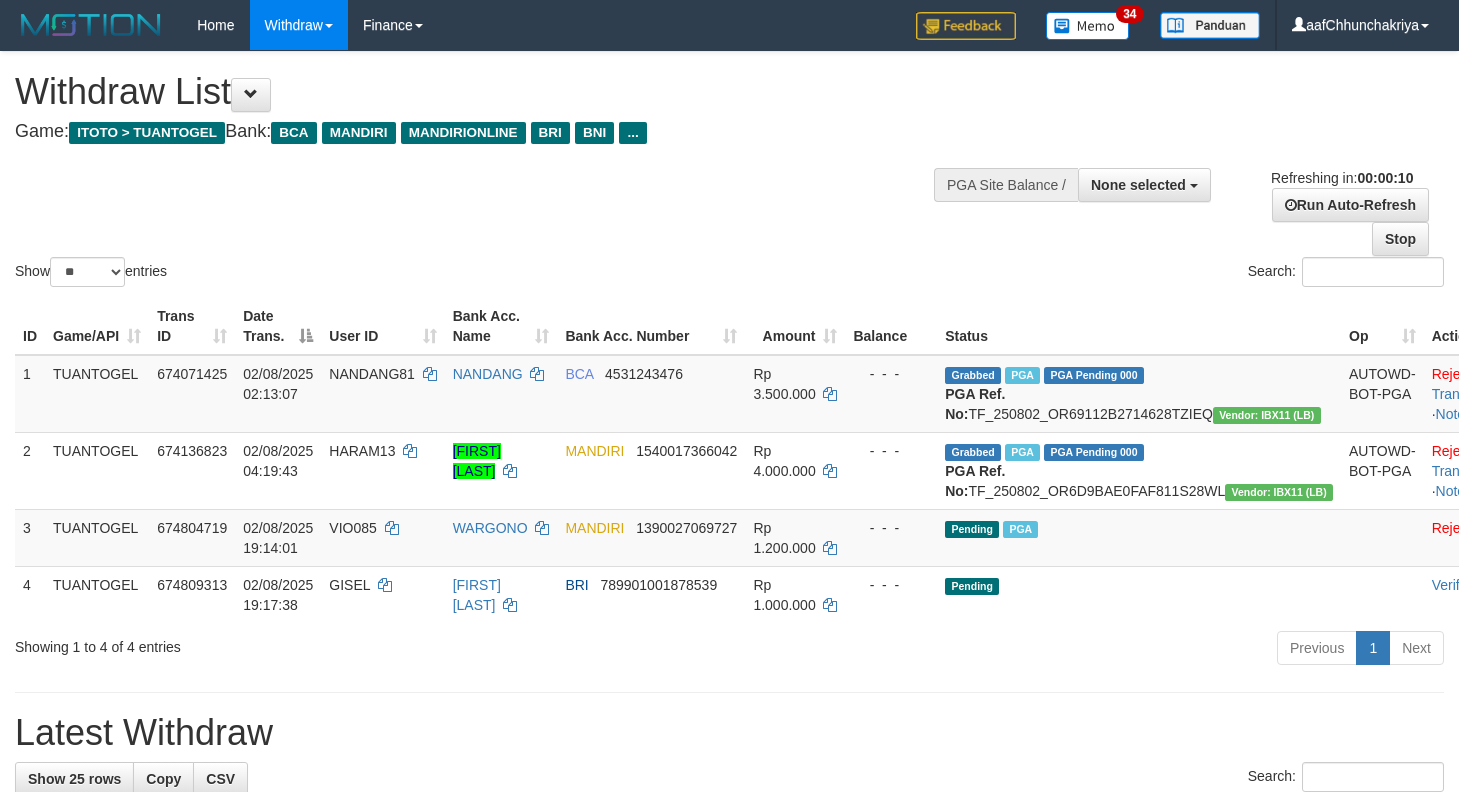select 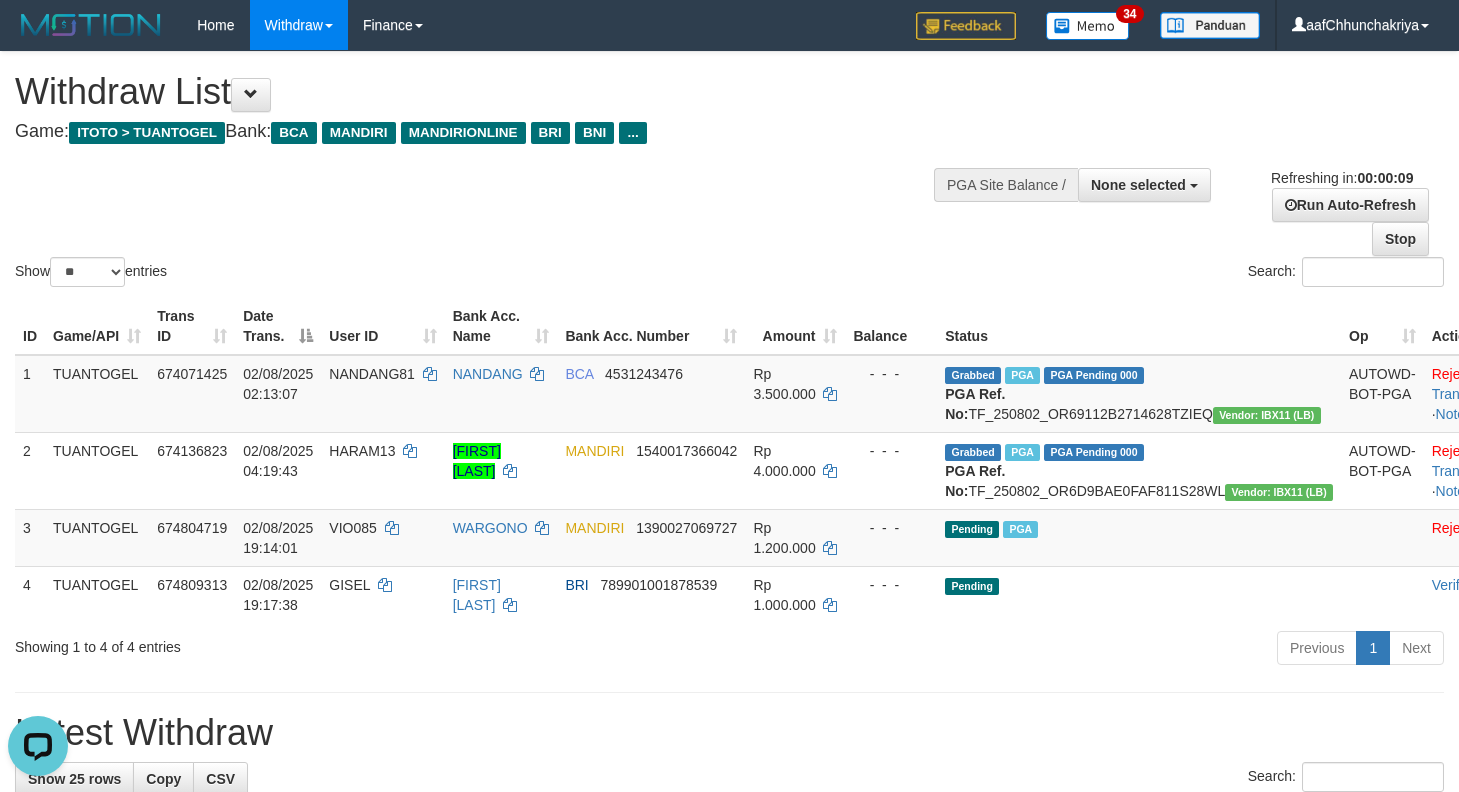 scroll, scrollTop: 0, scrollLeft: 0, axis: both 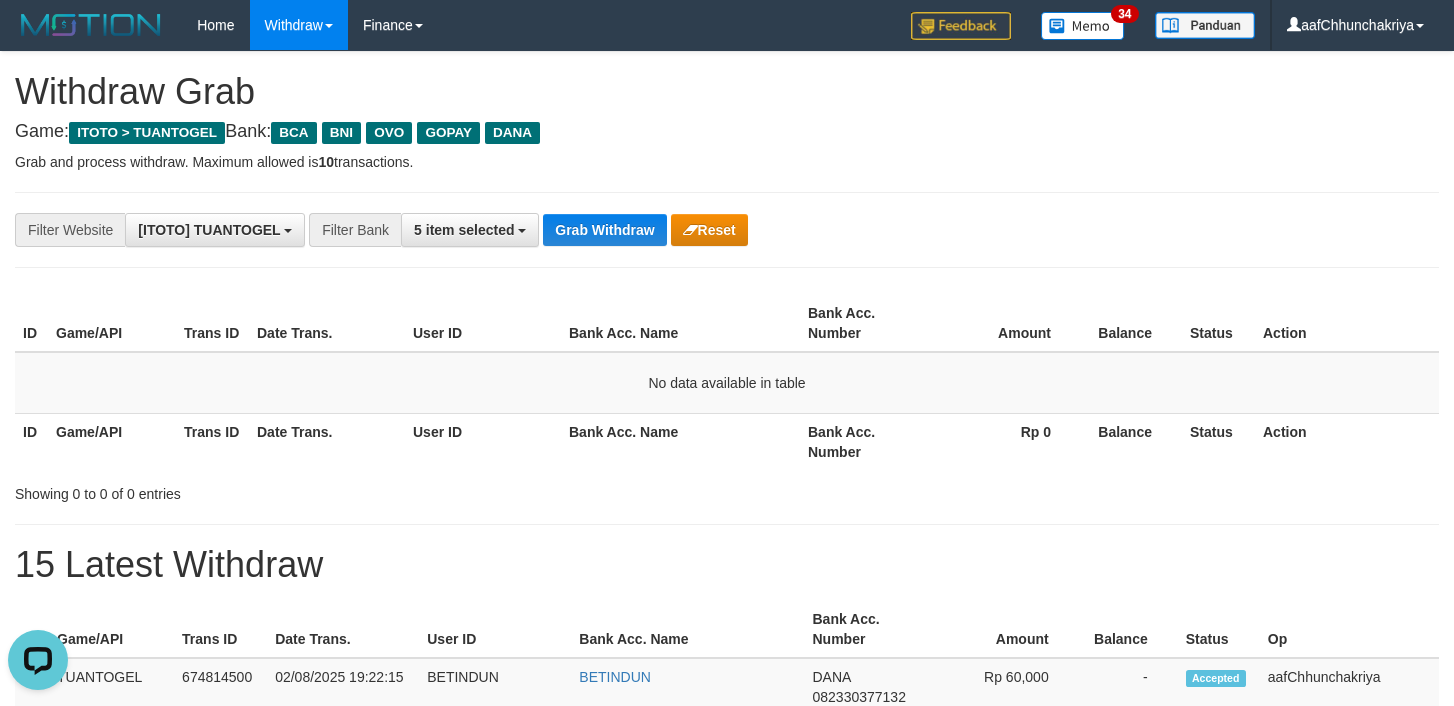 click on "**********" at bounding box center [606, 230] 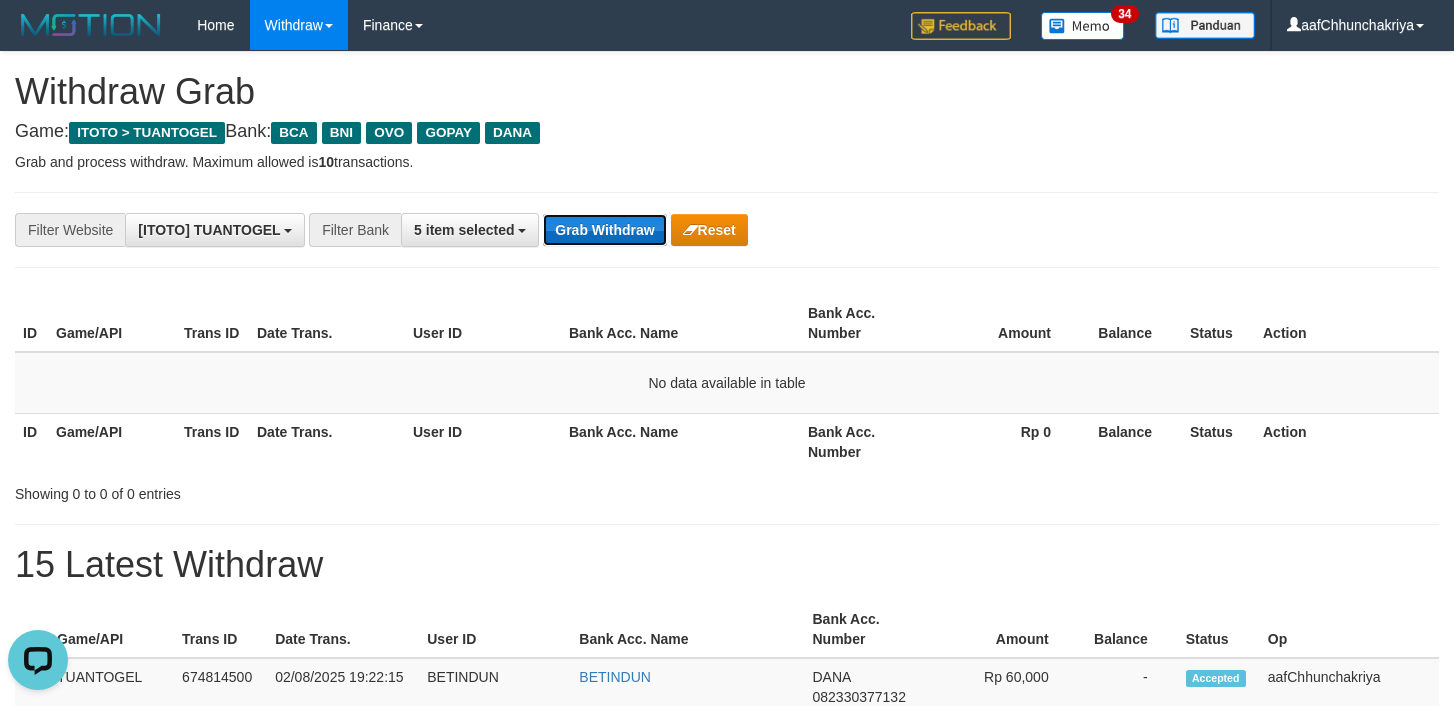 click on "Grab Withdraw" at bounding box center (604, 230) 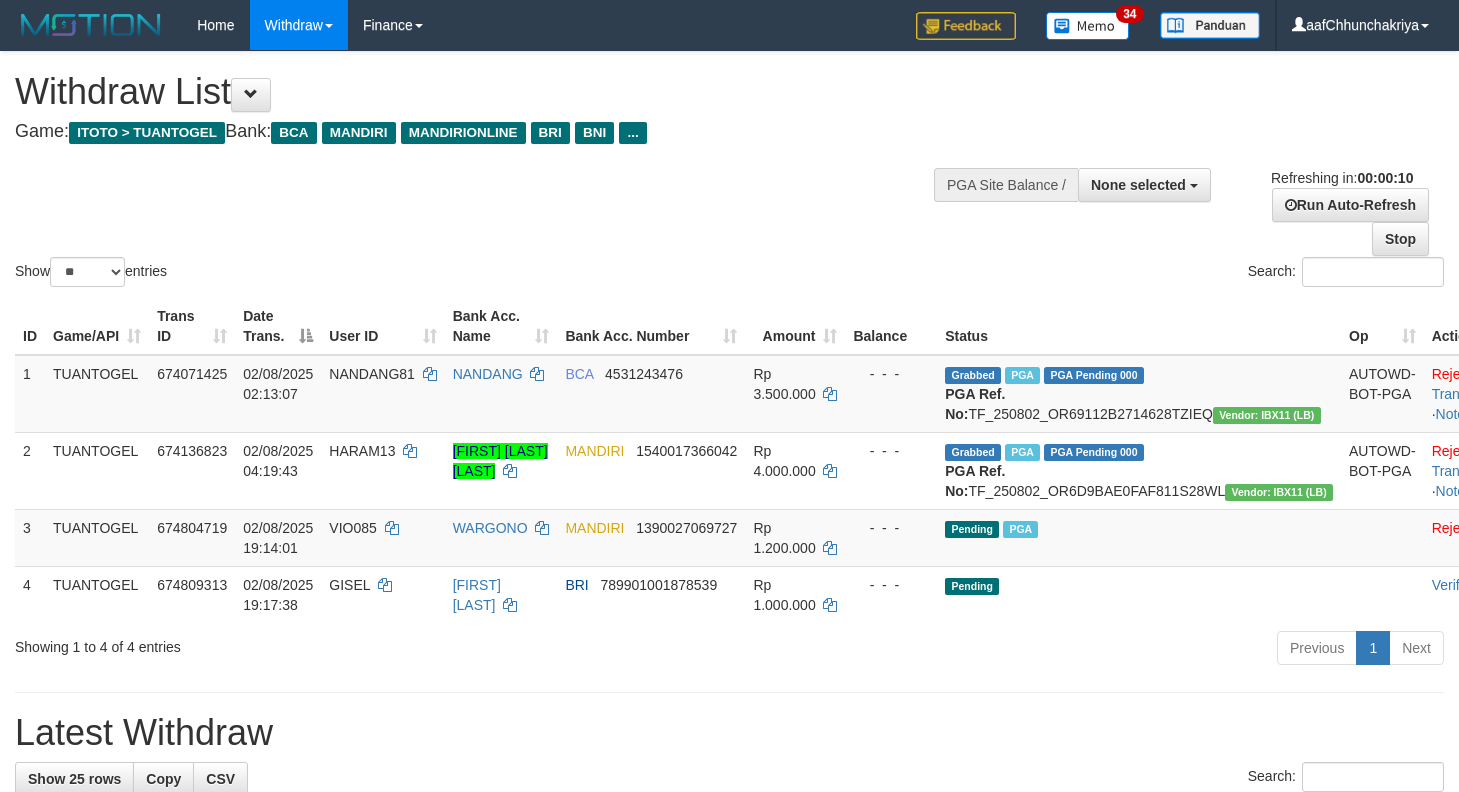 select 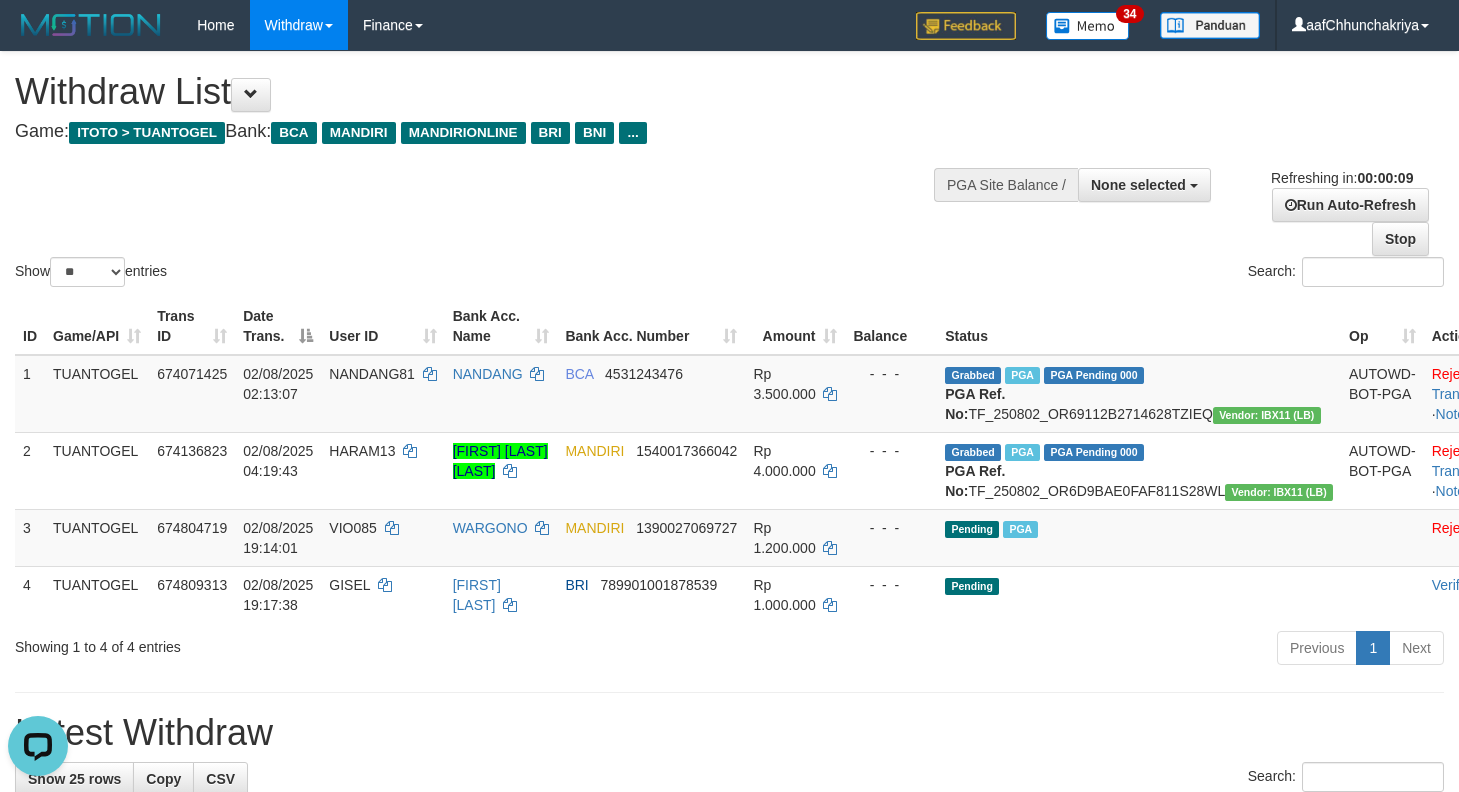 scroll, scrollTop: 0, scrollLeft: 0, axis: both 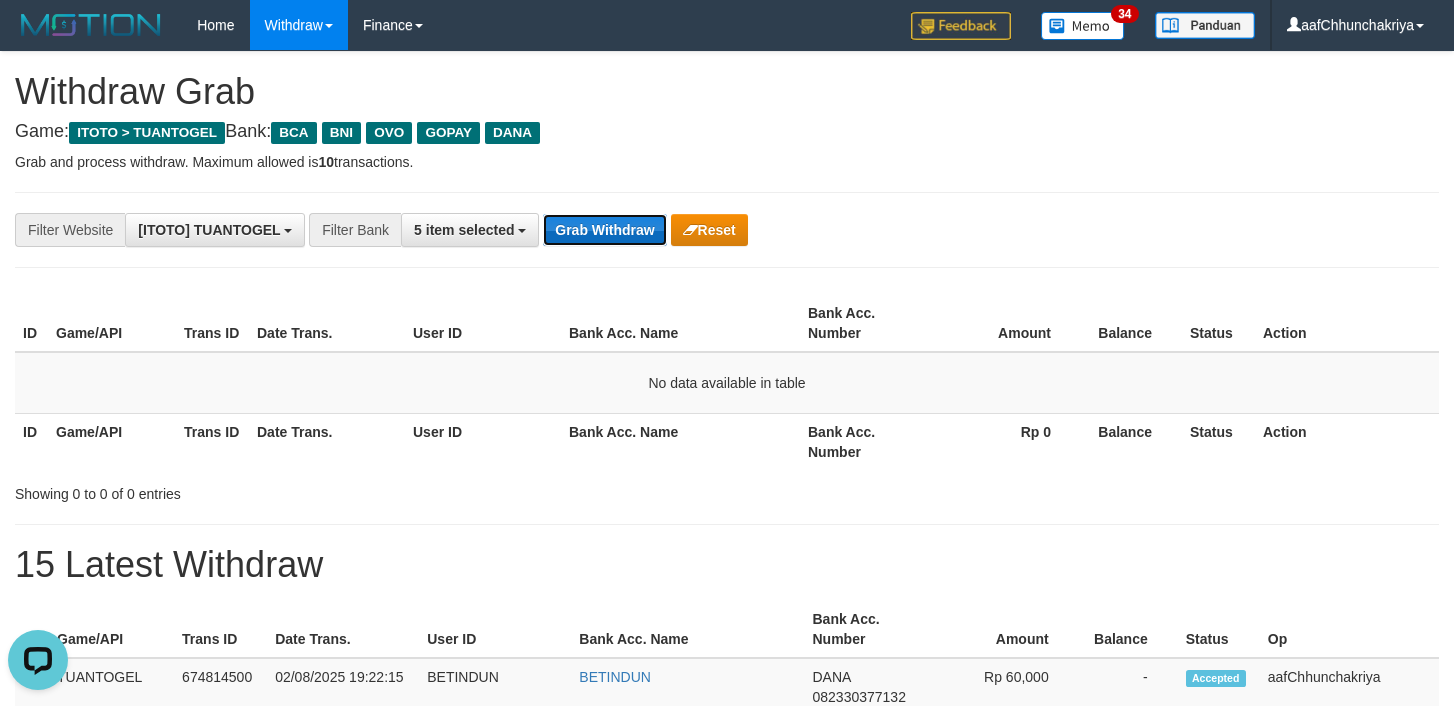 click on "Grab Withdraw" at bounding box center [604, 230] 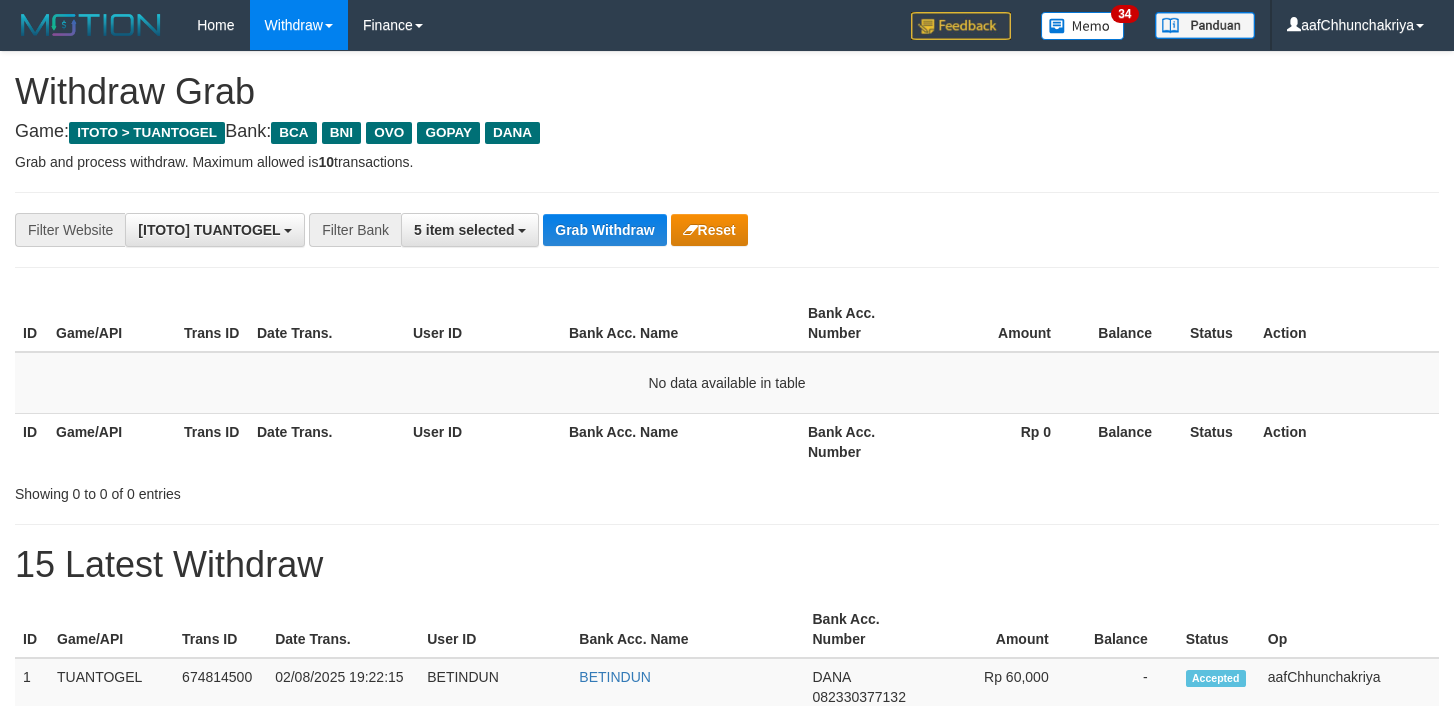 click on "Grab Withdraw" at bounding box center (604, 230) 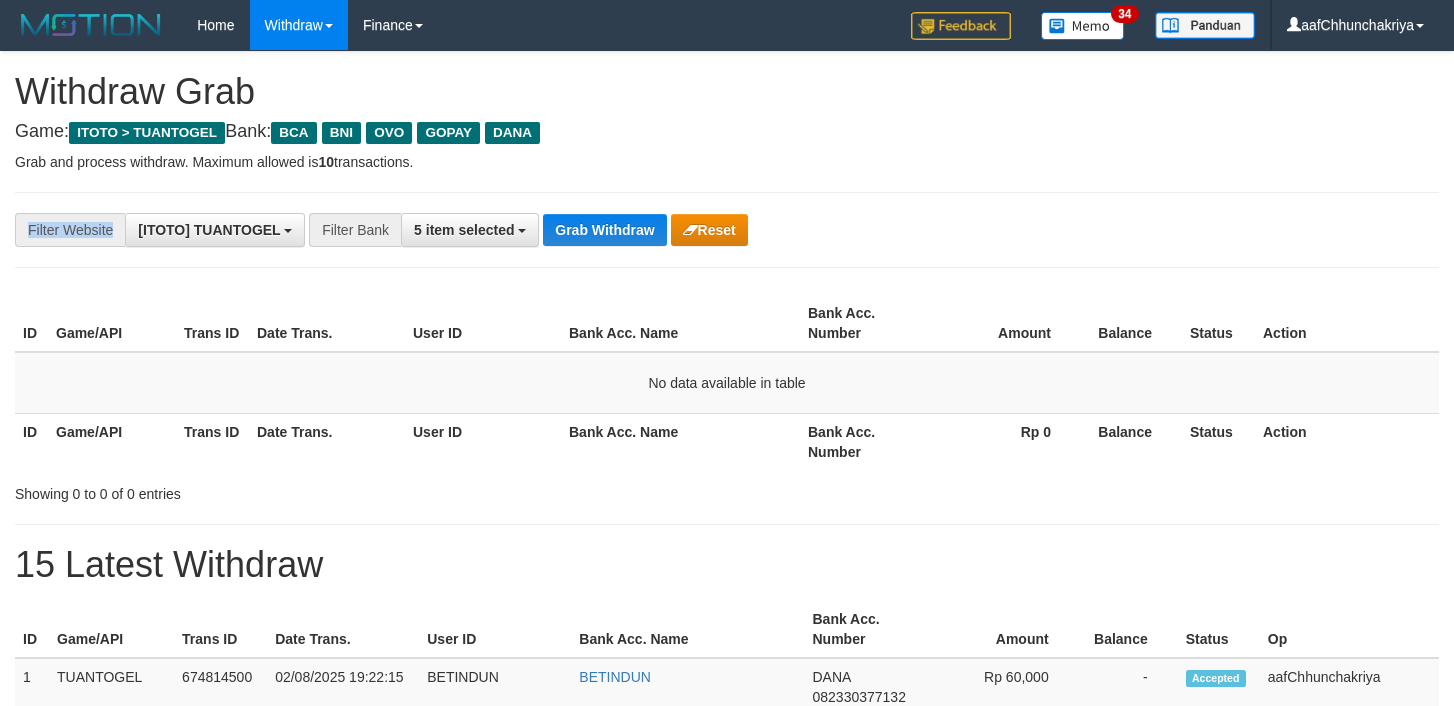 click on "**********" at bounding box center [727, 230] 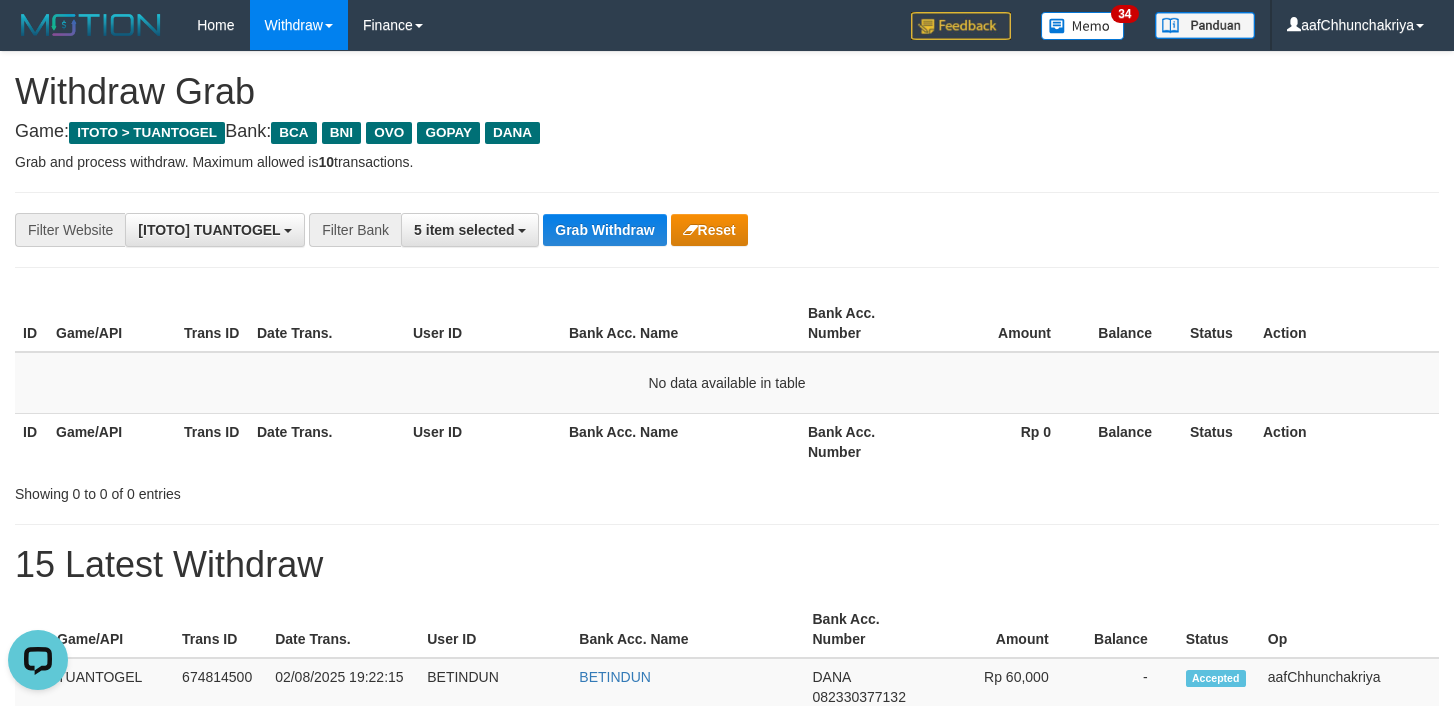 scroll, scrollTop: 0, scrollLeft: 0, axis: both 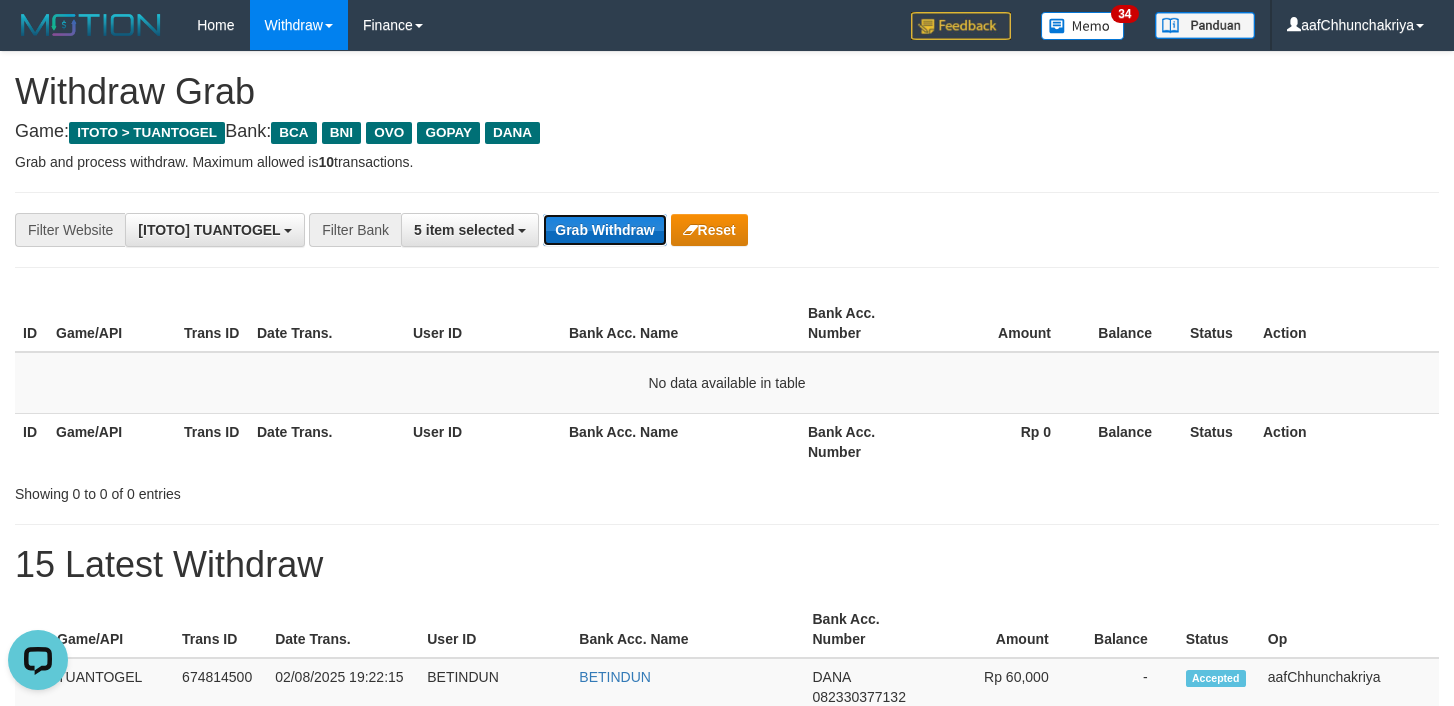 click on "Grab Withdraw" at bounding box center [604, 230] 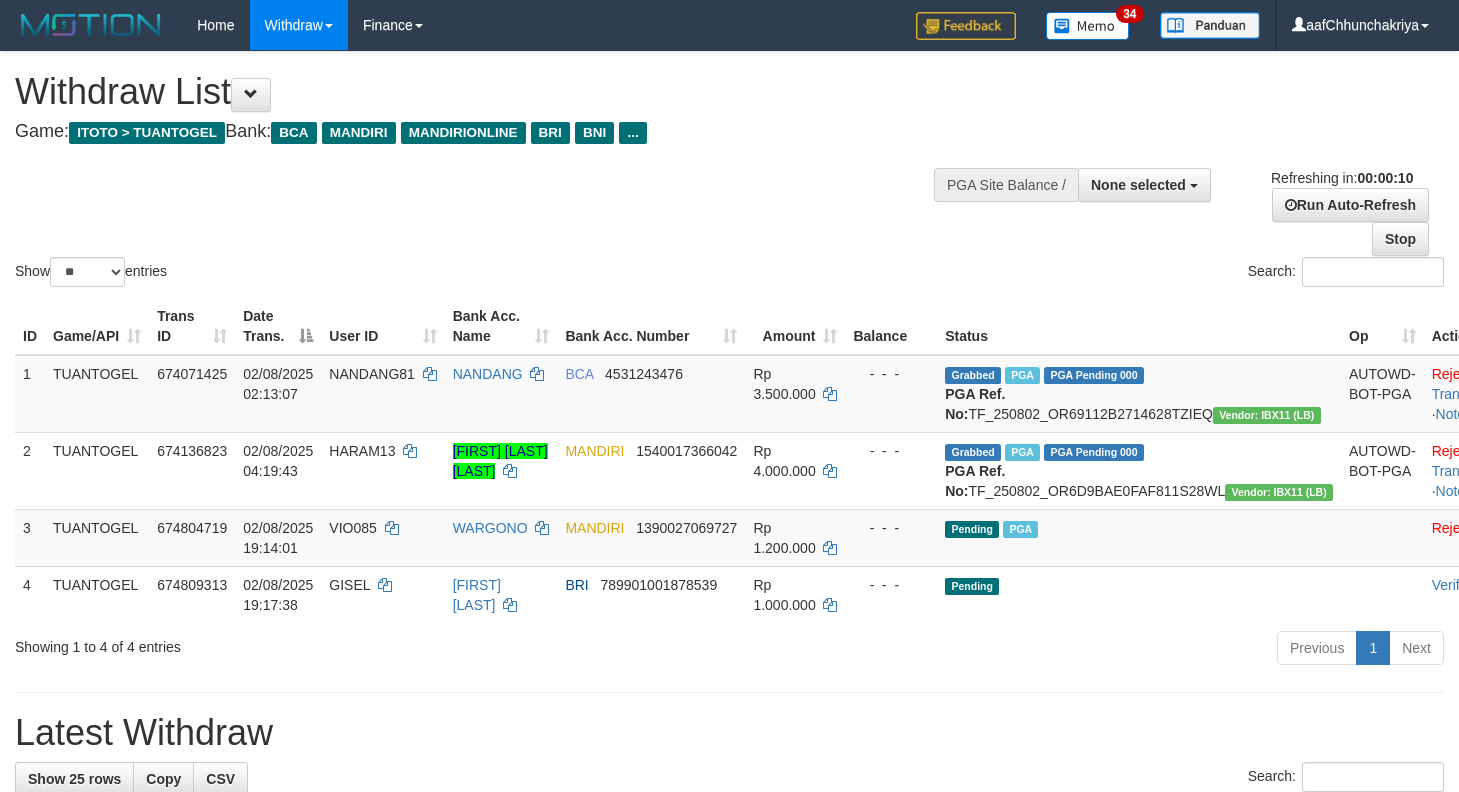 select 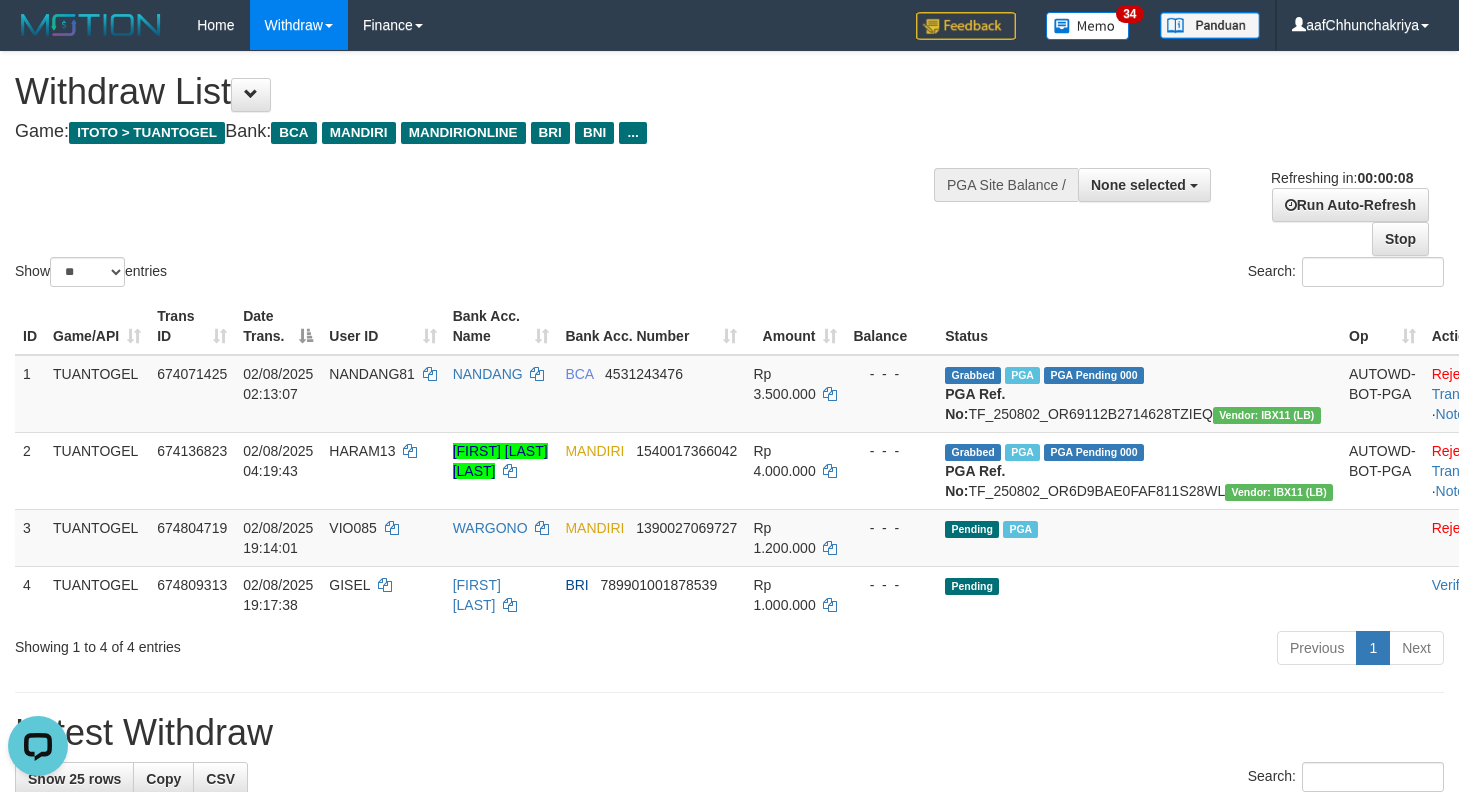 scroll, scrollTop: 0, scrollLeft: 0, axis: both 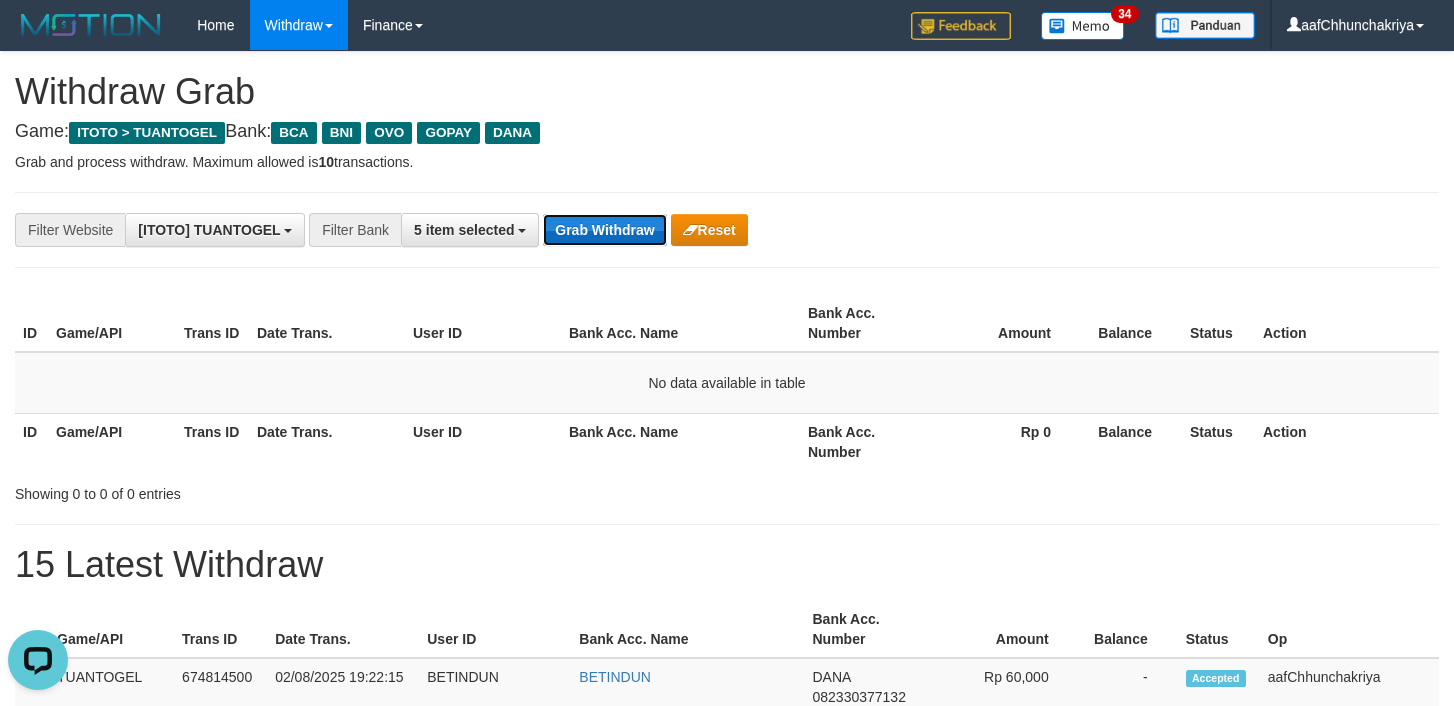 click on "Grab Withdraw" at bounding box center [604, 230] 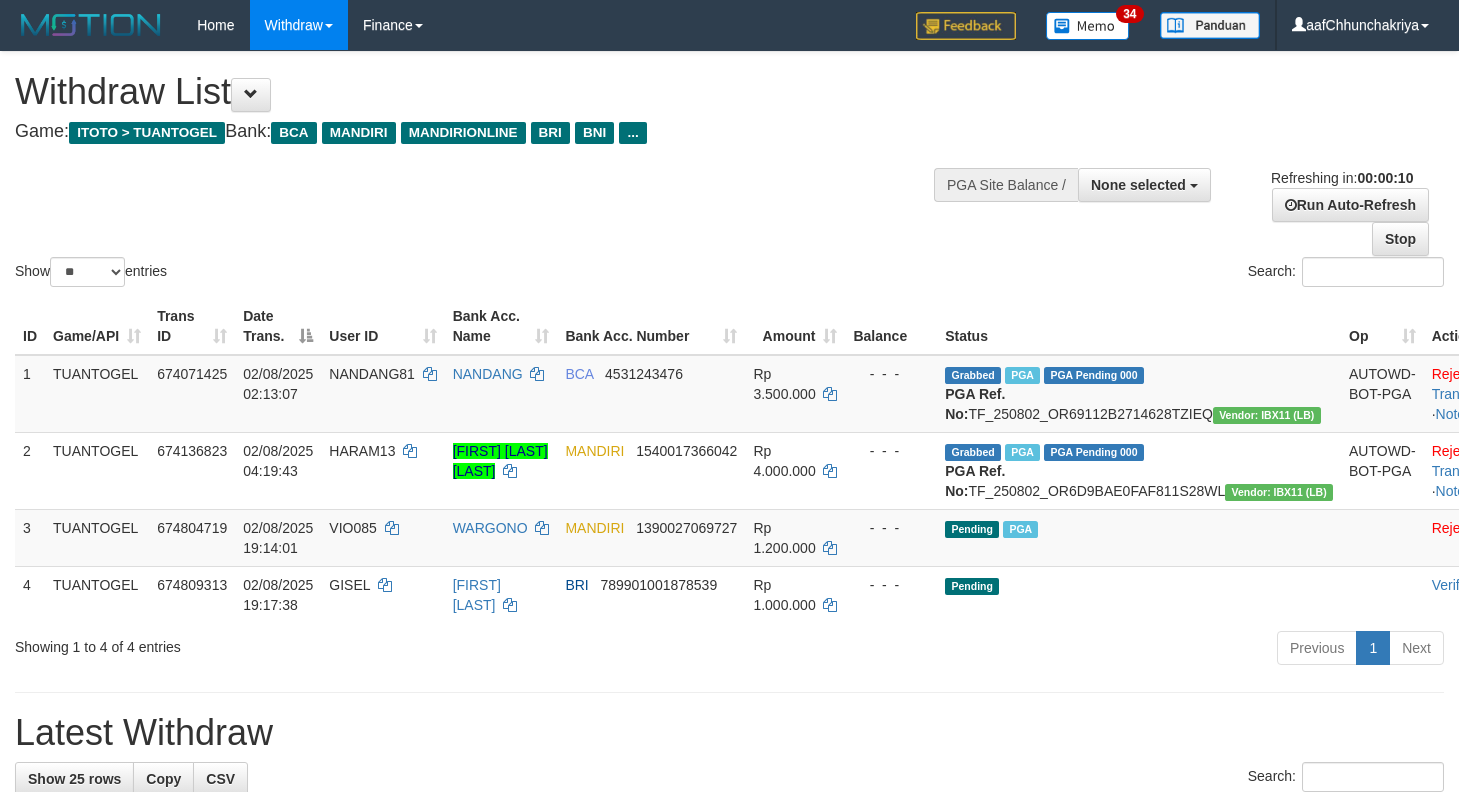 select 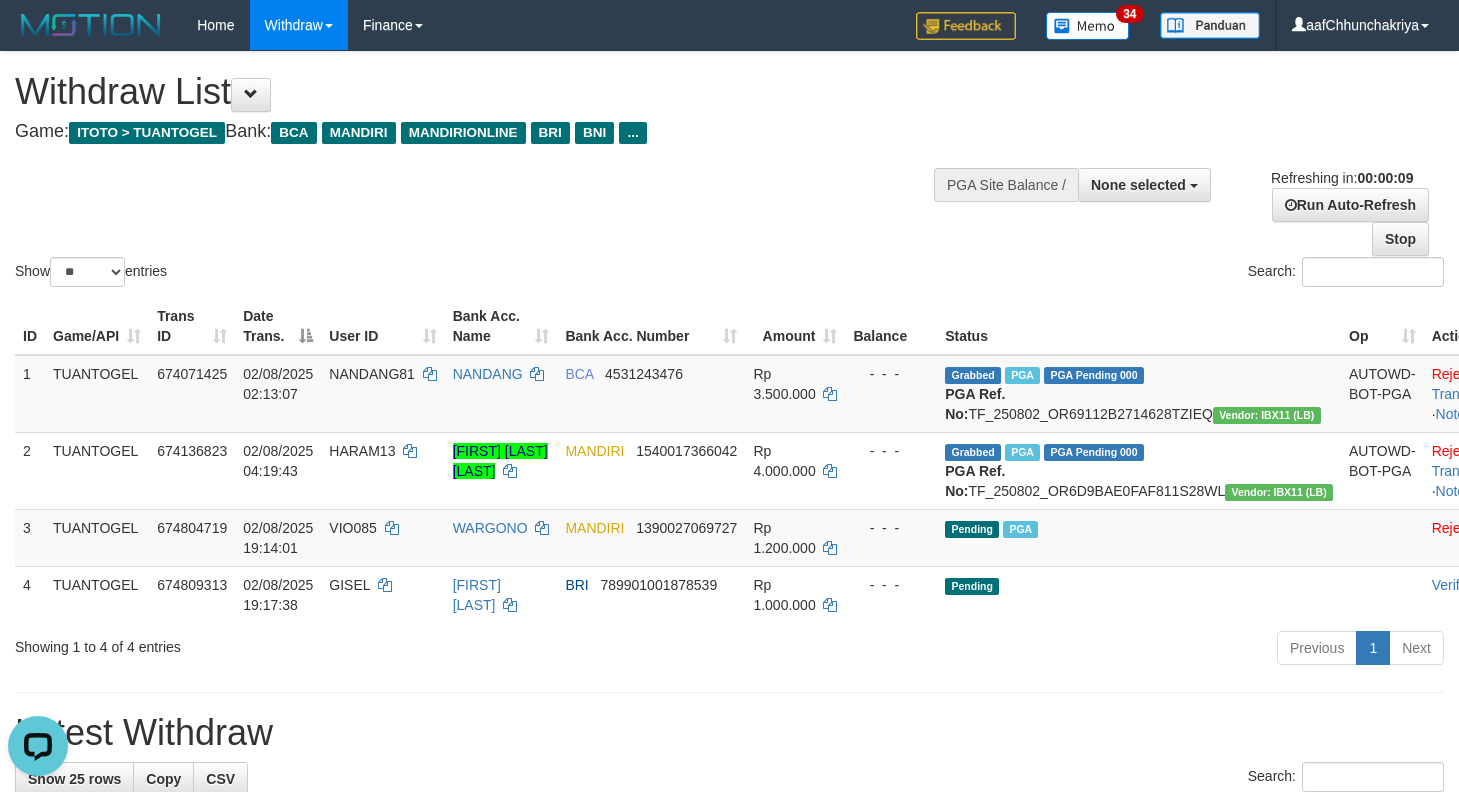 scroll, scrollTop: 0, scrollLeft: 0, axis: both 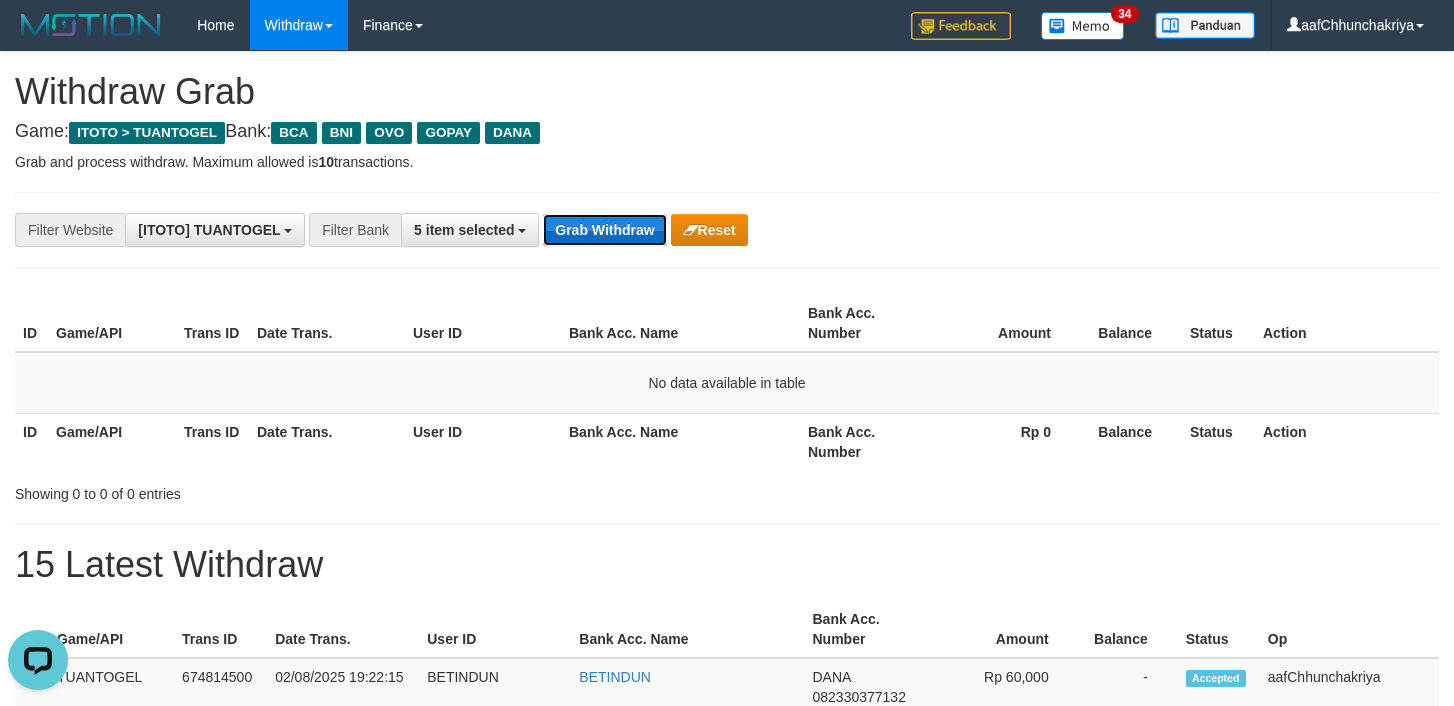 click on "Grab Withdraw" at bounding box center [604, 230] 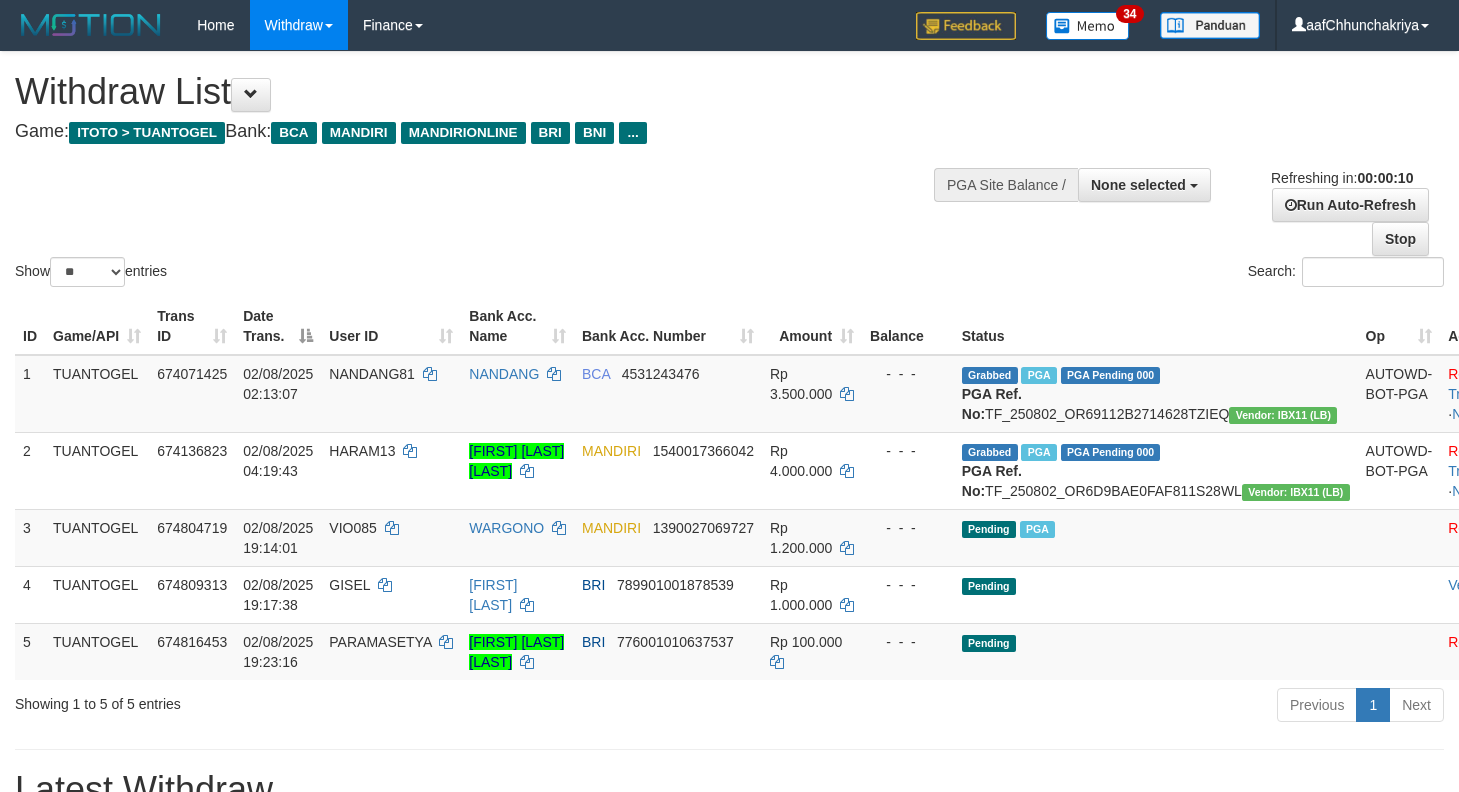 select 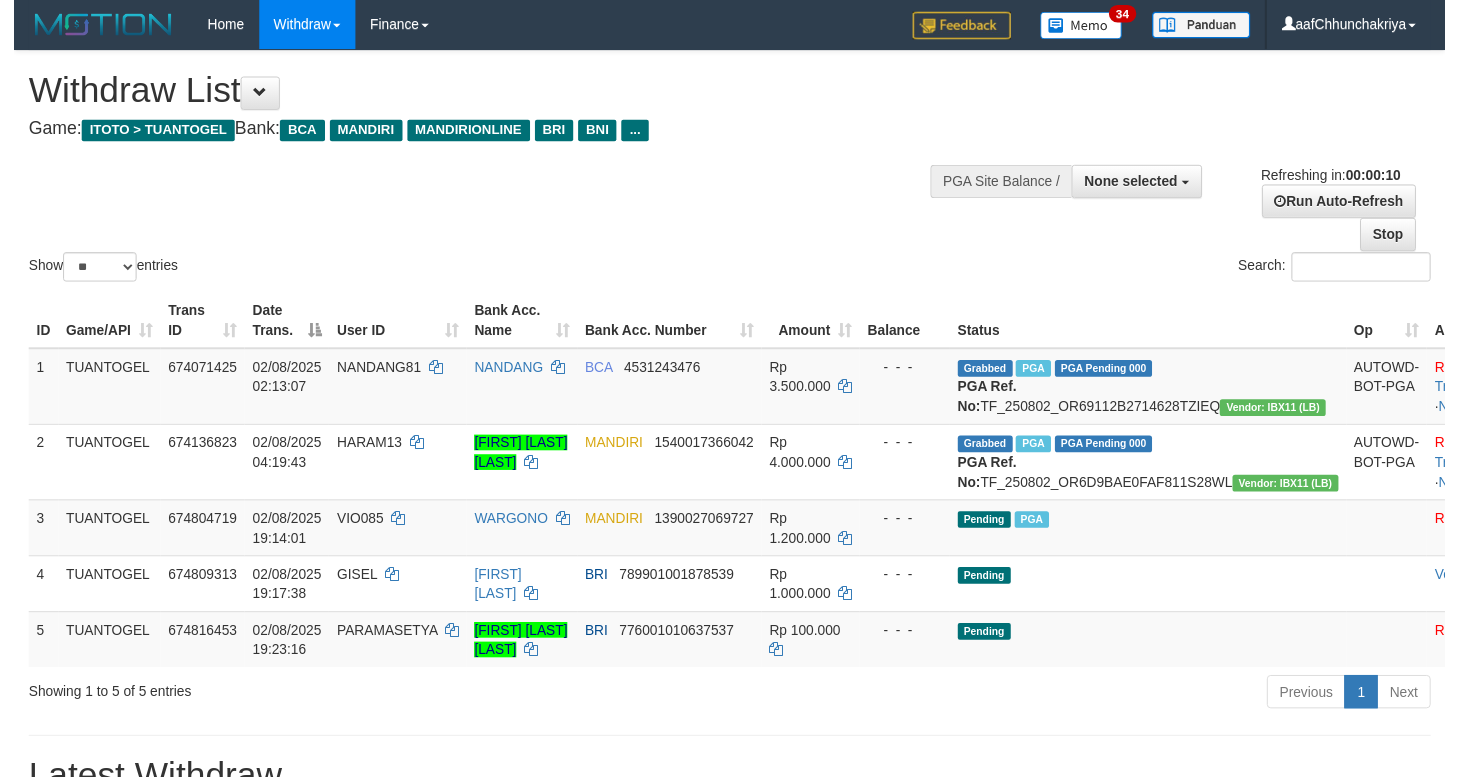 scroll, scrollTop: 0, scrollLeft: 0, axis: both 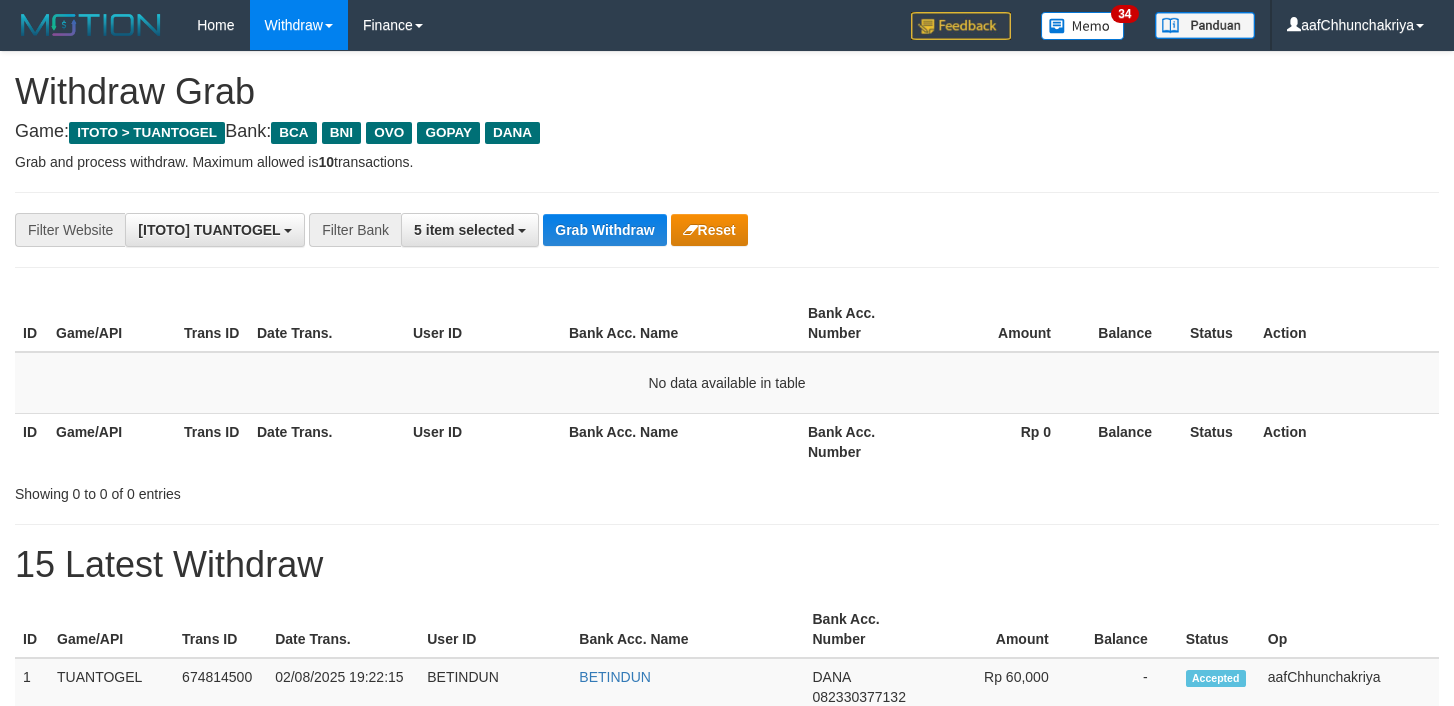 click on "Grab Withdraw" at bounding box center (604, 230) 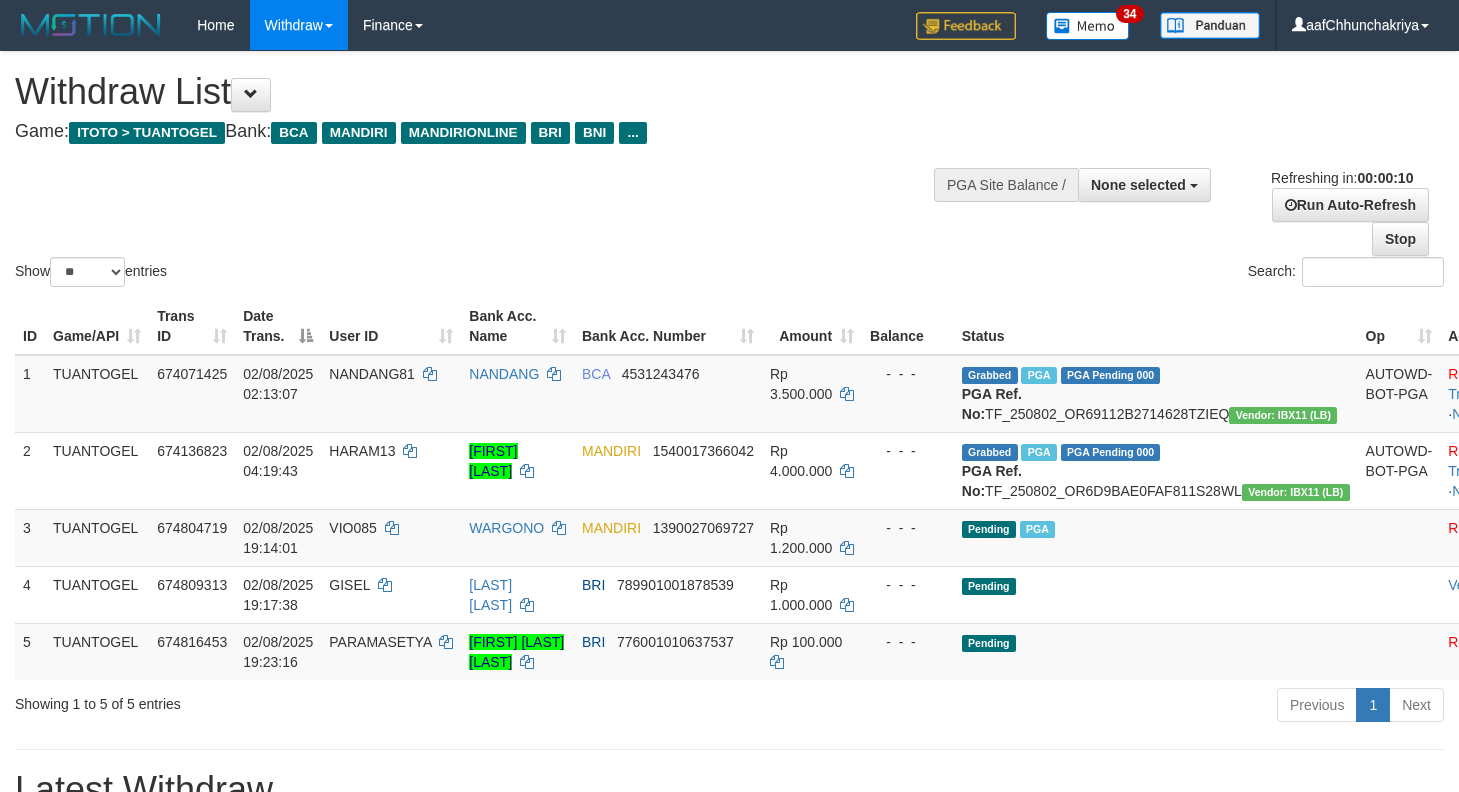 select 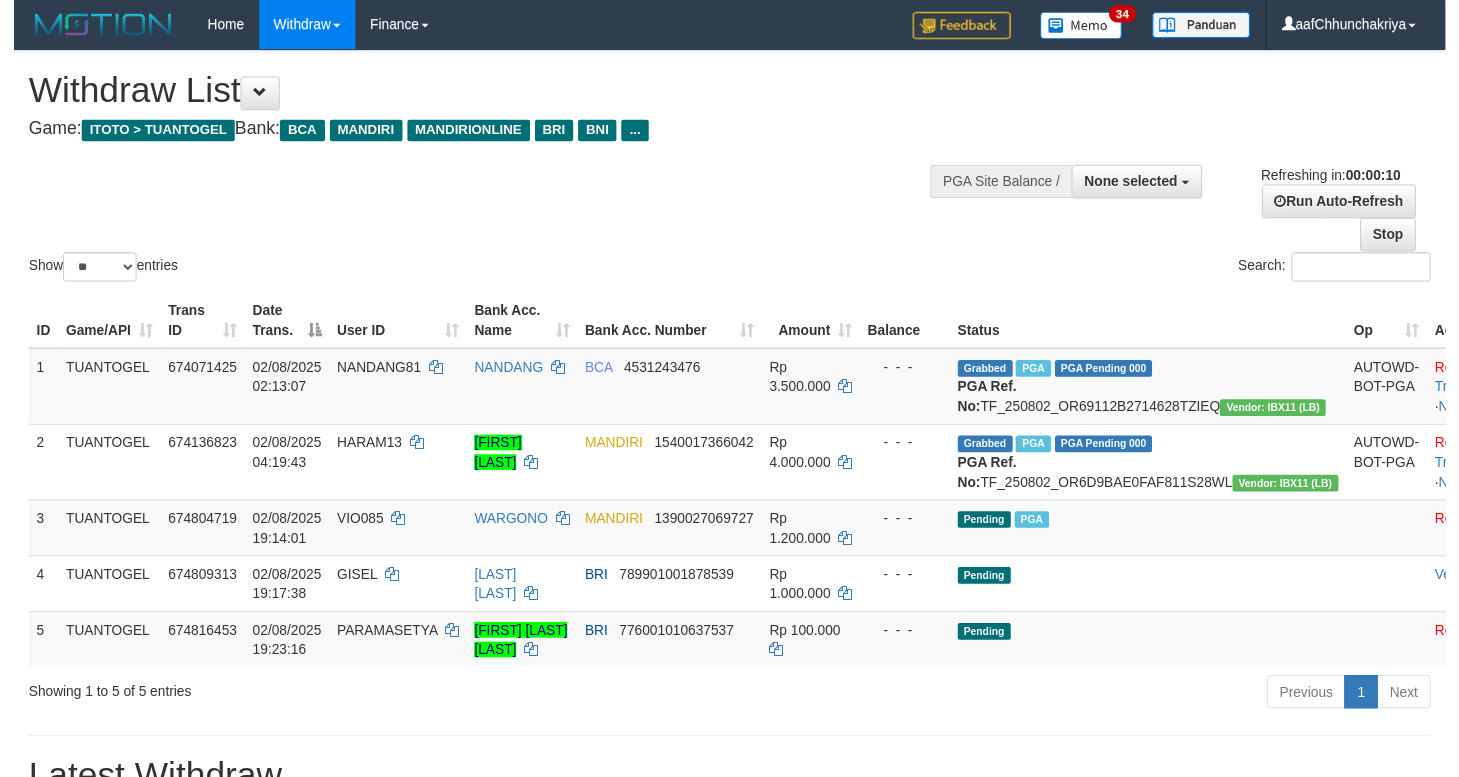 scroll, scrollTop: 0, scrollLeft: 0, axis: both 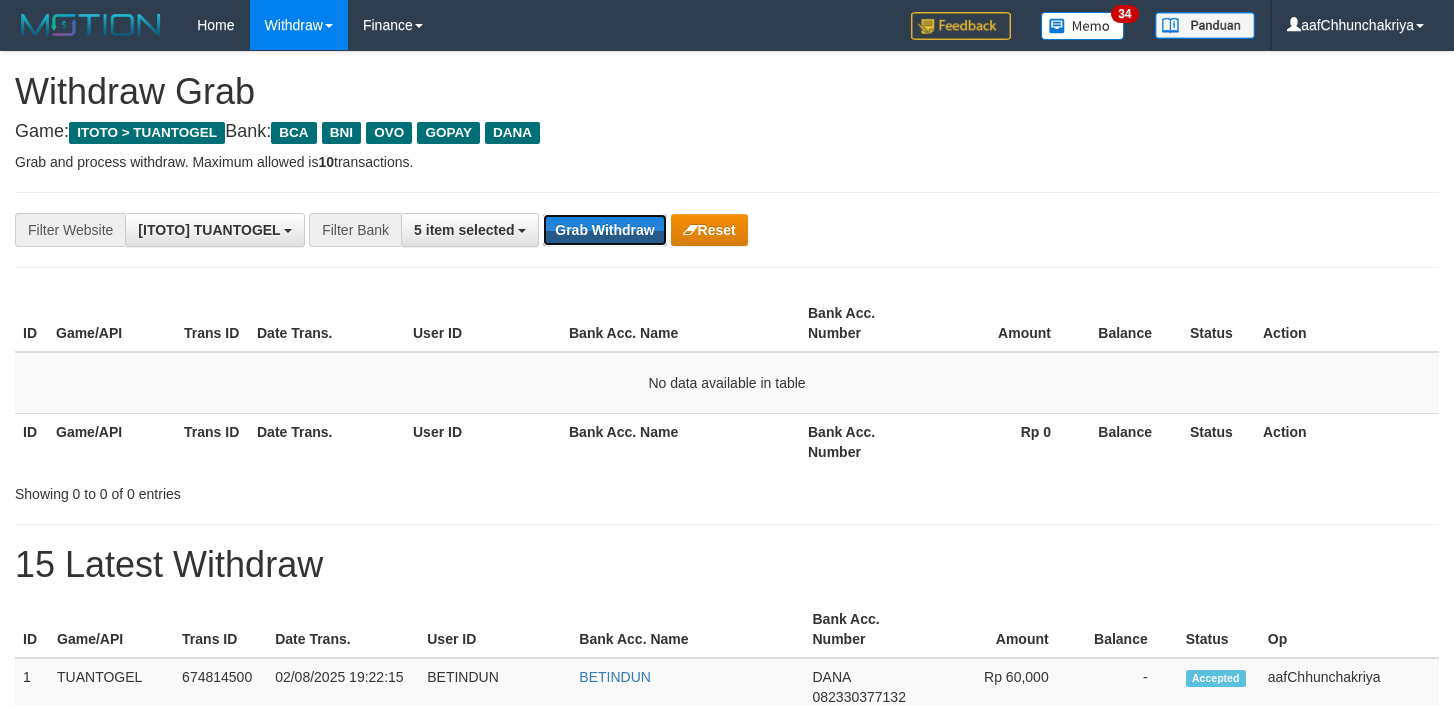 click on "Grab Withdraw" at bounding box center [604, 230] 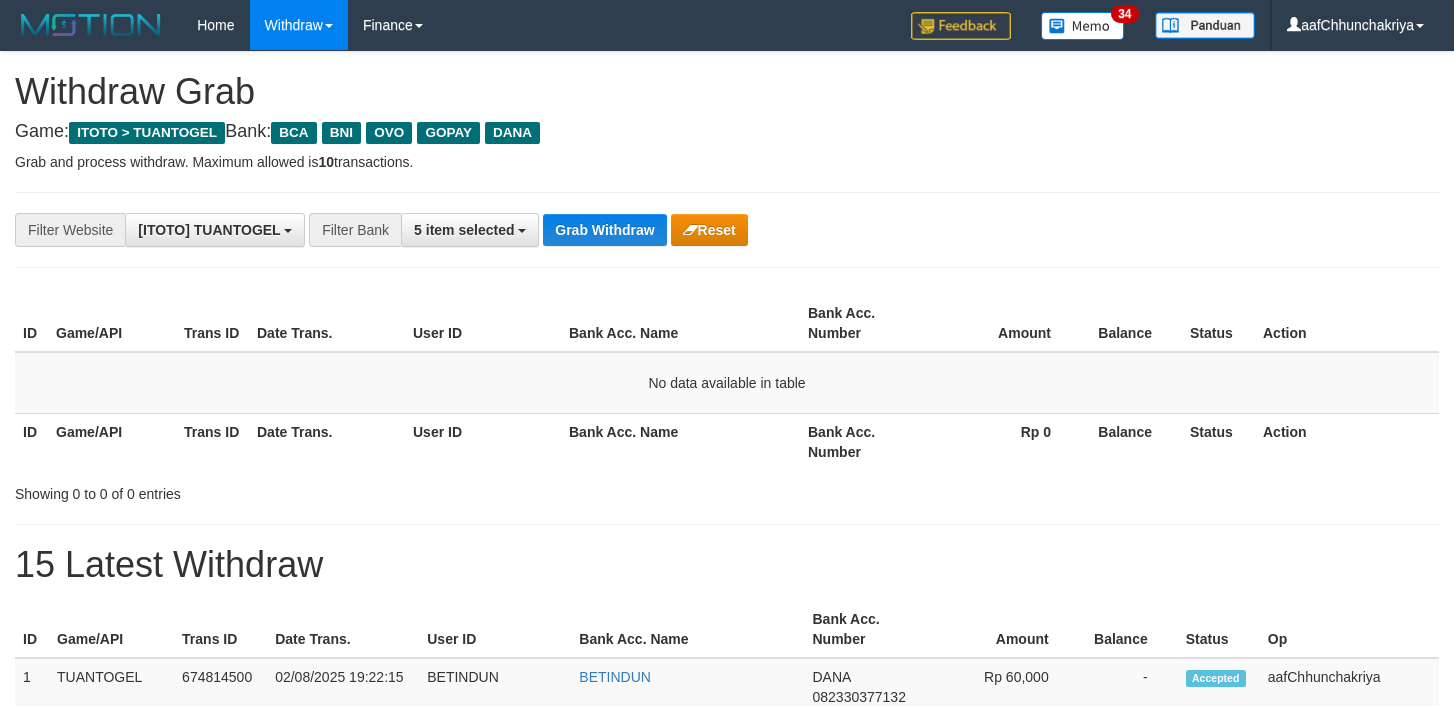 scroll, scrollTop: 0, scrollLeft: 0, axis: both 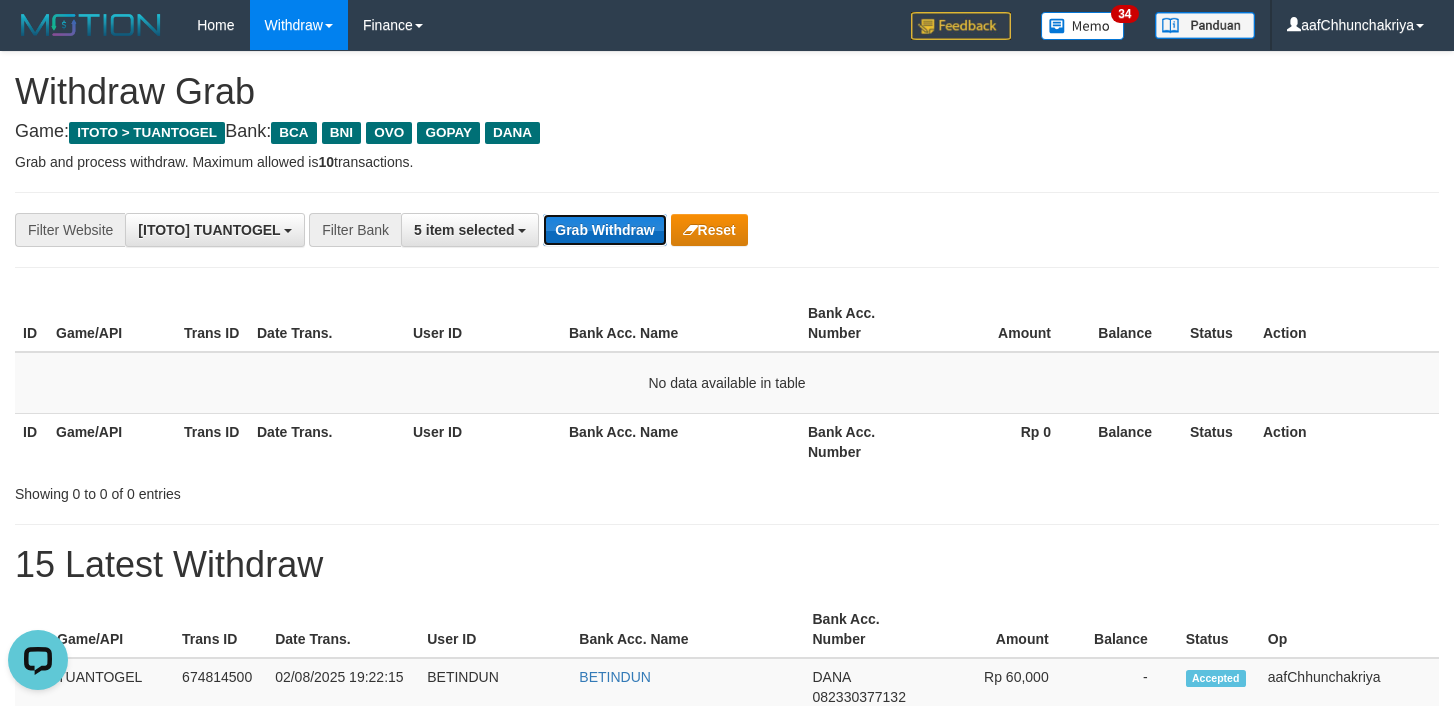 click on "Grab Withdraw" at bounding box center [604, 230] 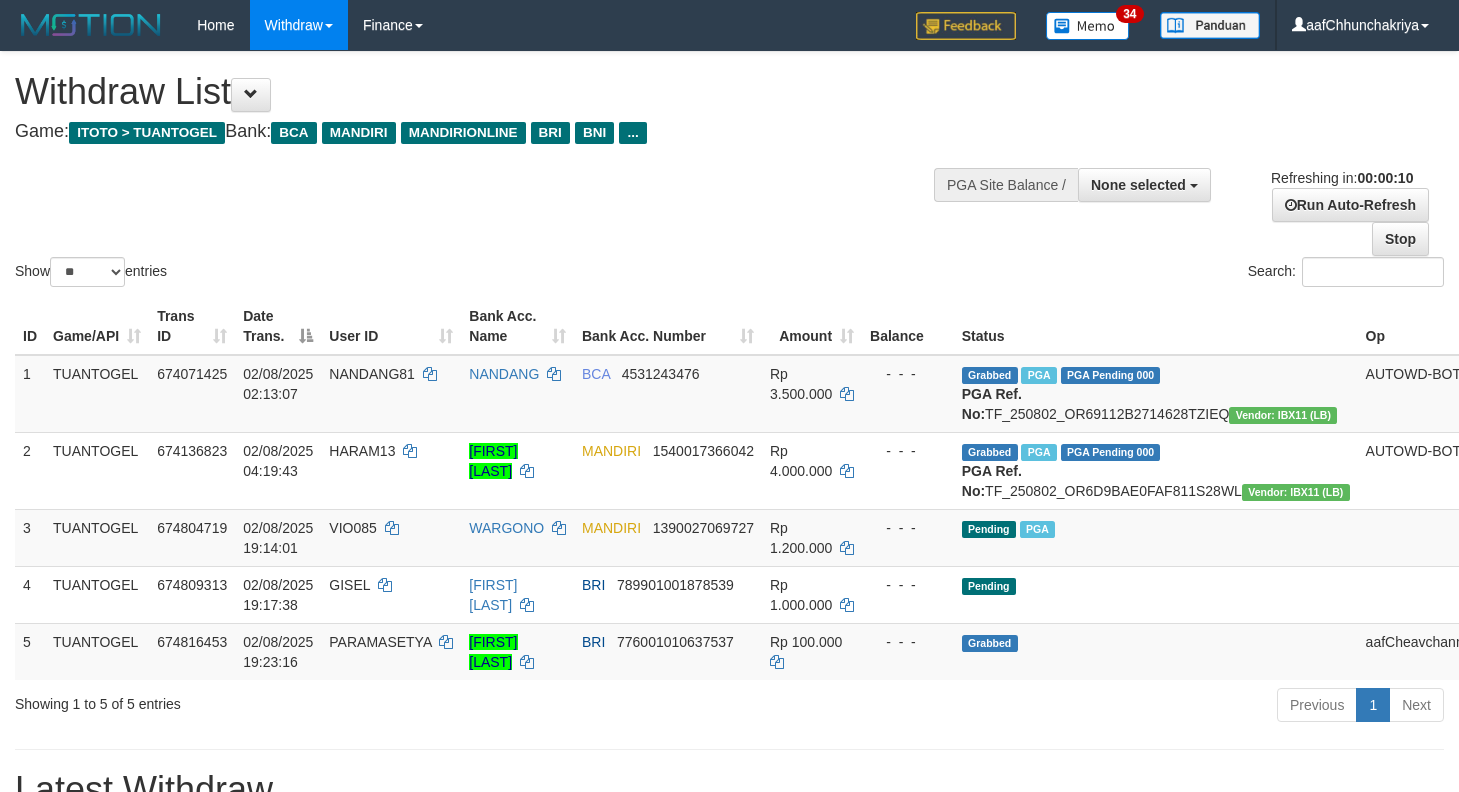 select 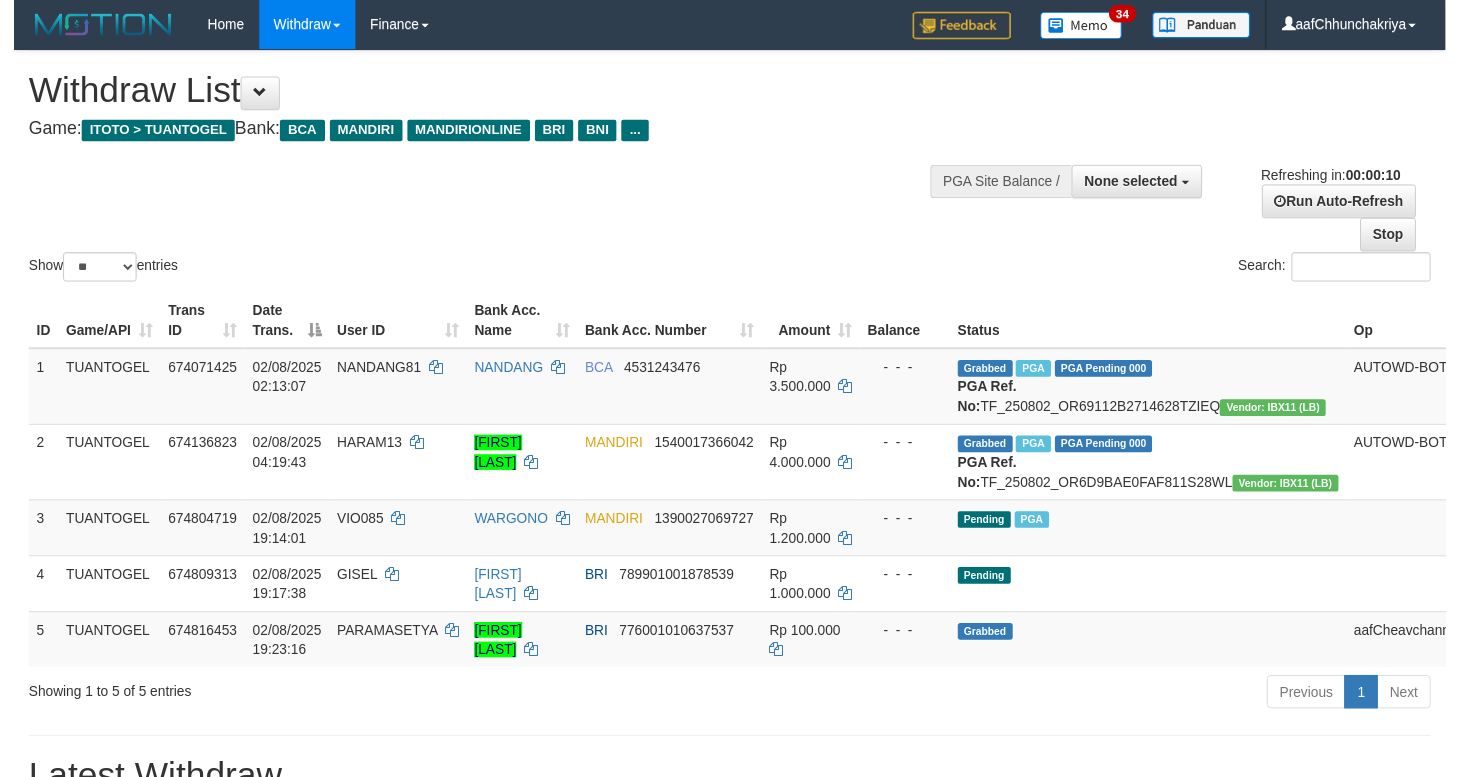 scroll, scrollTop: 0, scrollLeft: 0, axis: both 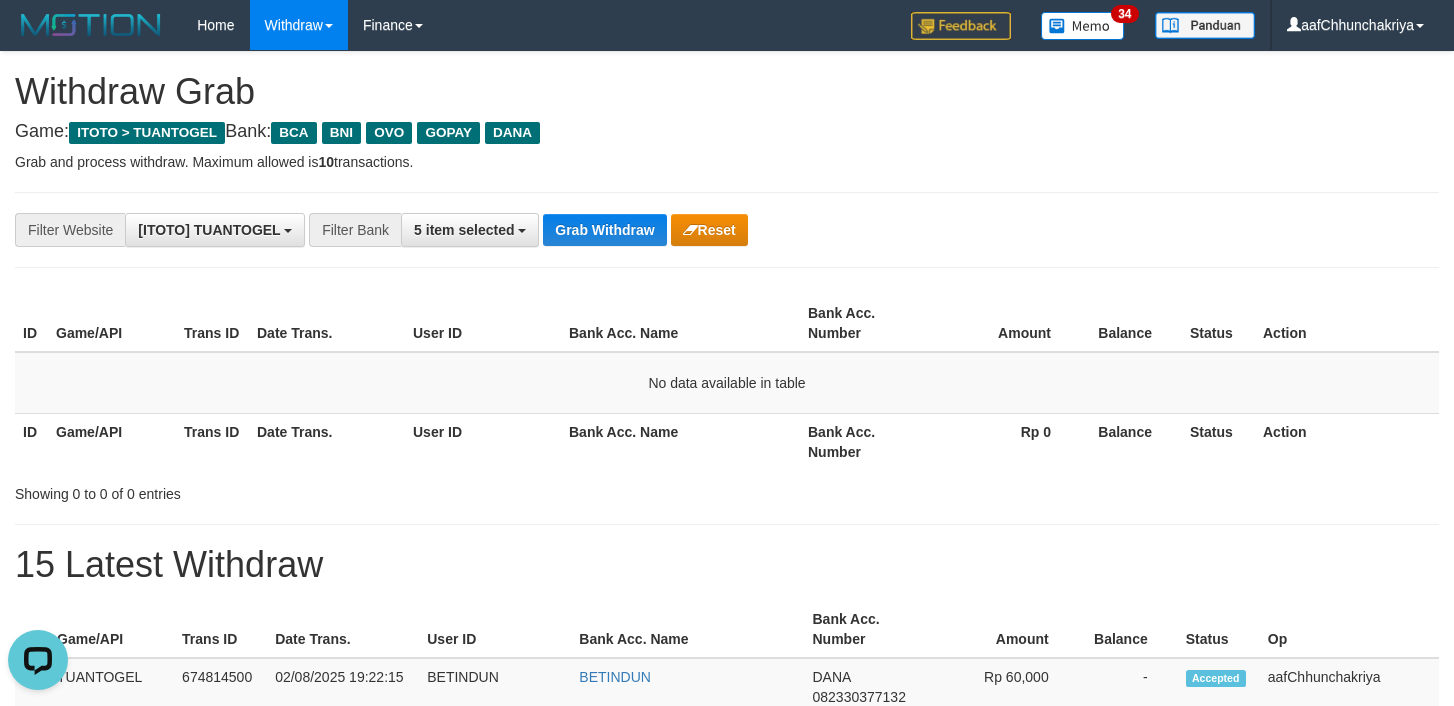 click on "**********" at bounding box center [727, 230] 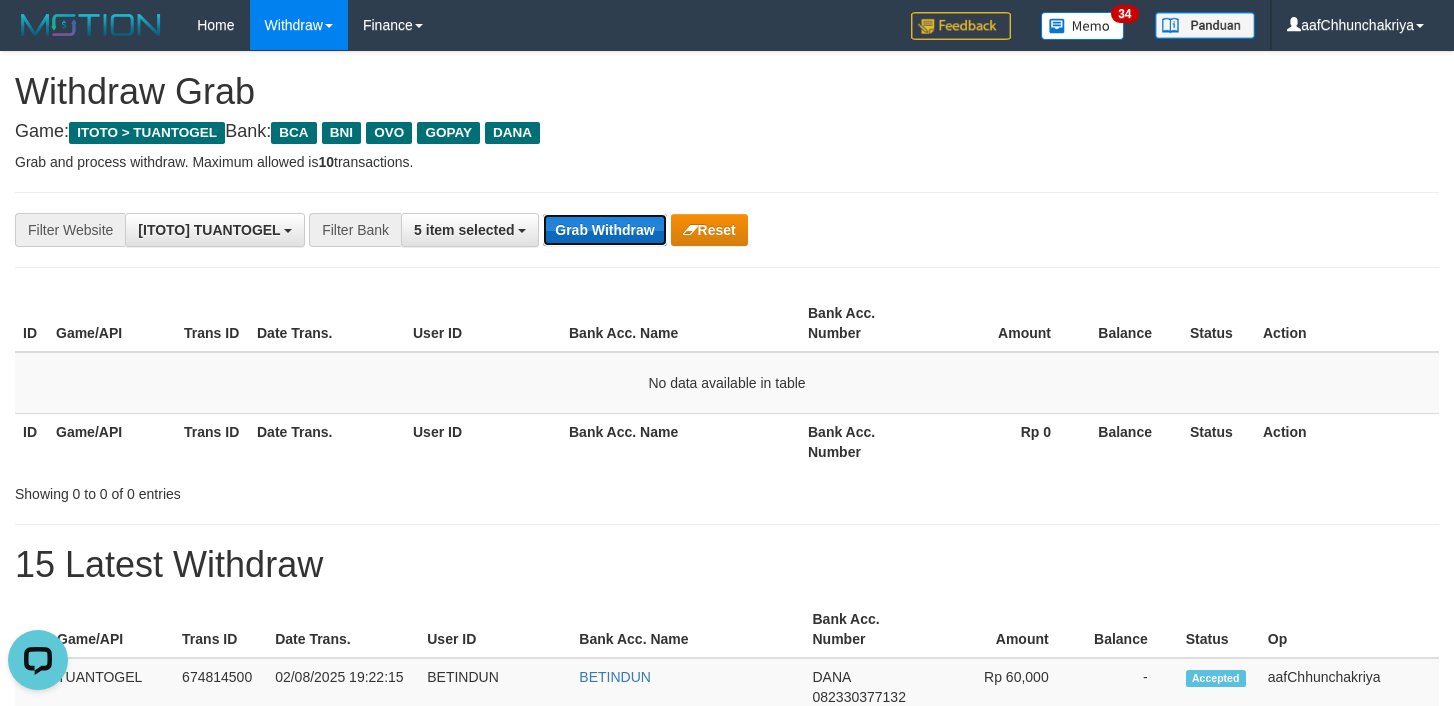 click on "Grab Withdraw" at bounding box center (604, 230) 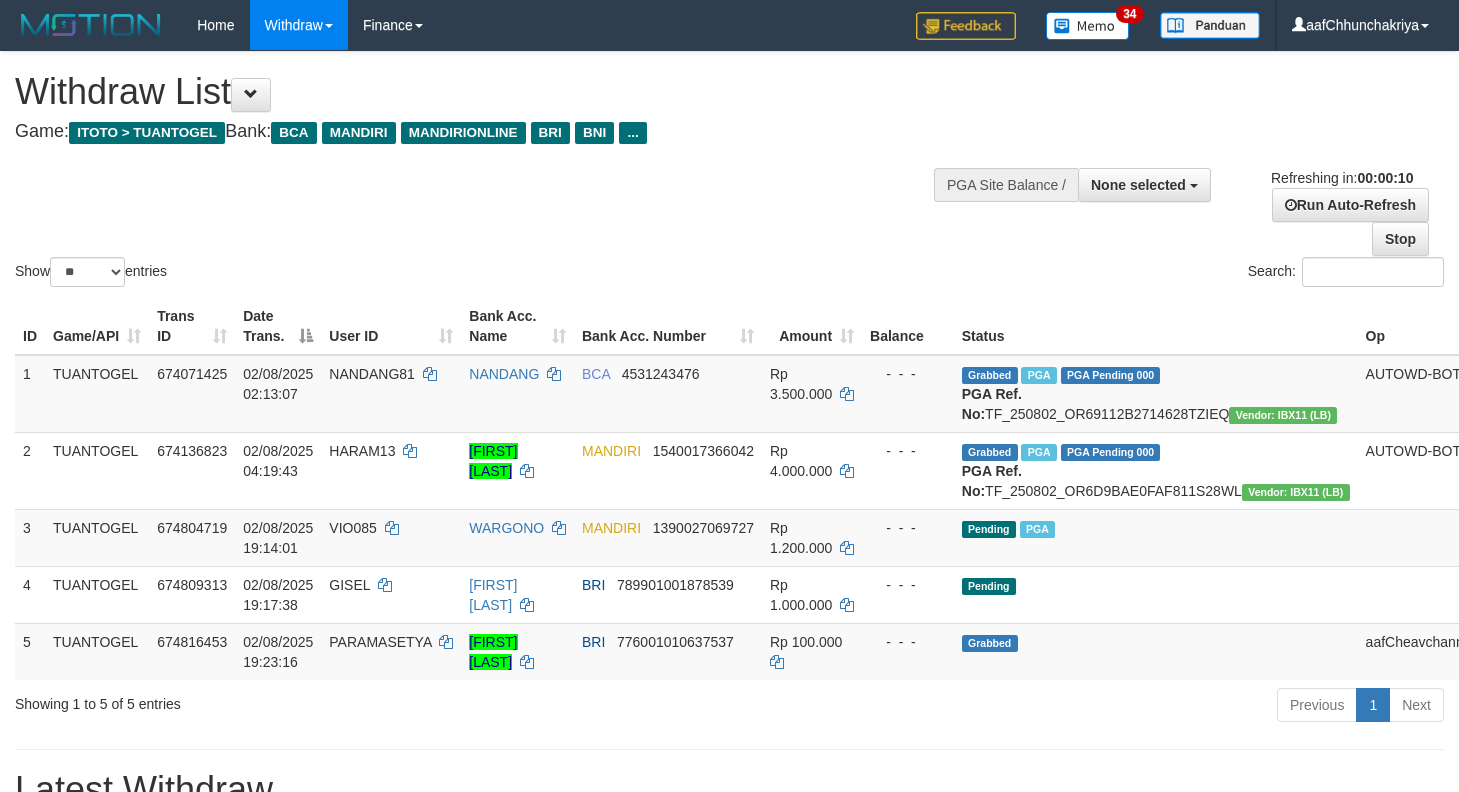 select 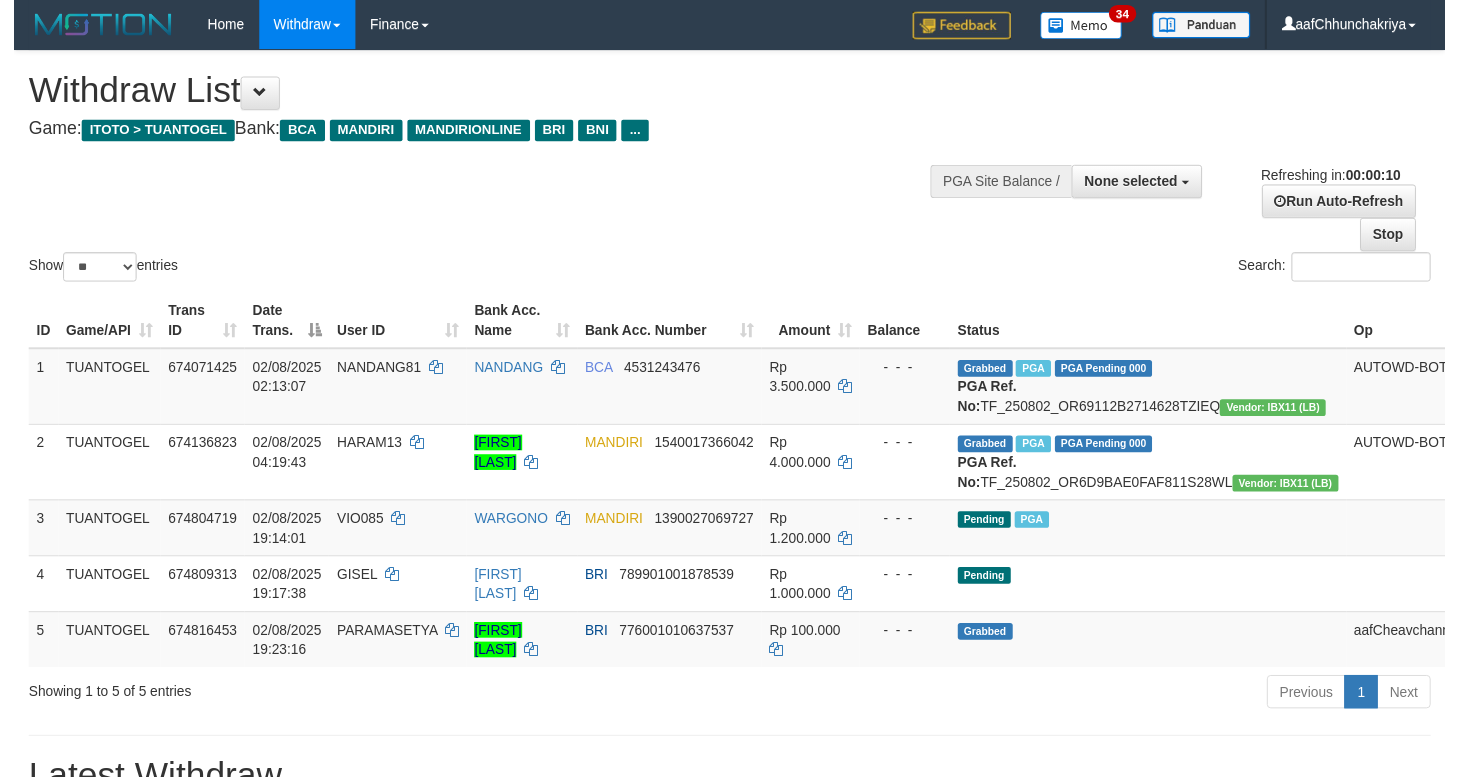 scroll, scrollTop: 0, scrollLeft: 0, axis: both 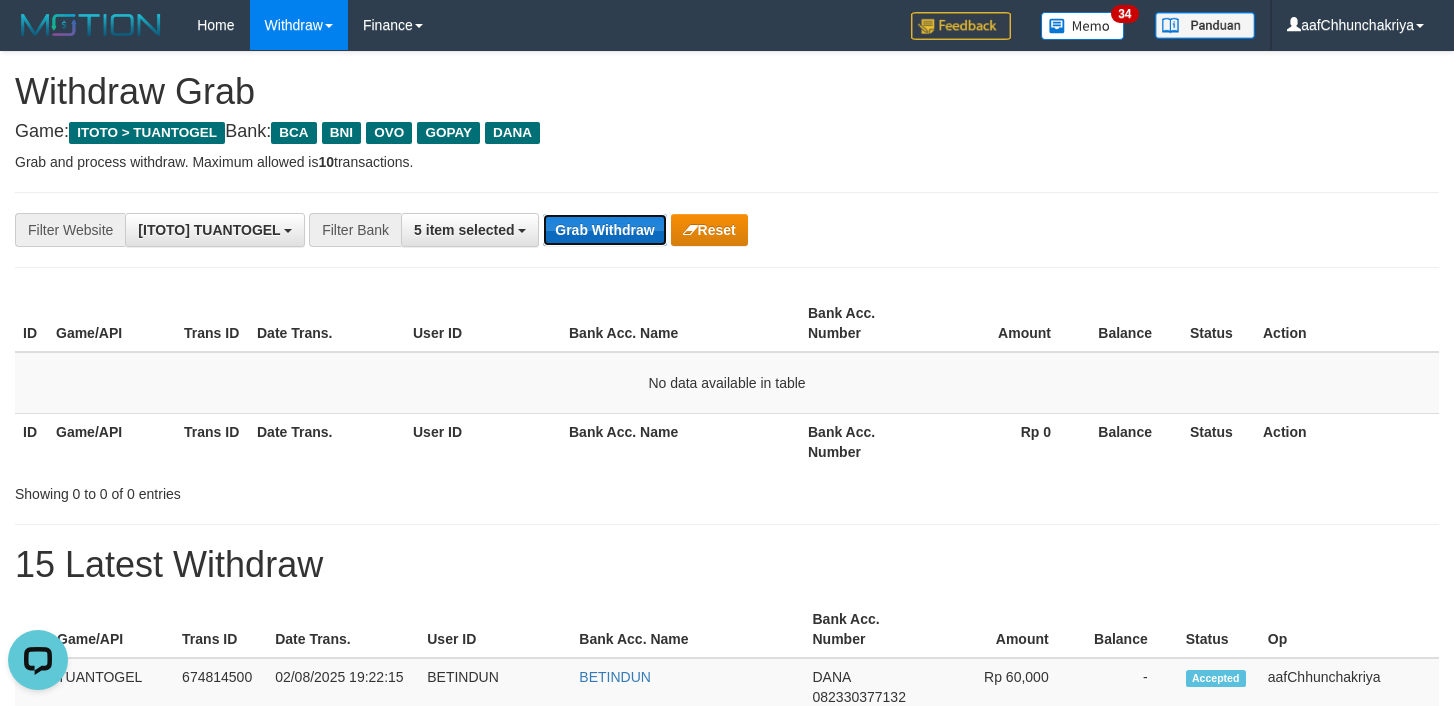 click on "Grab Withdraw" at bounding box center (604, 230) 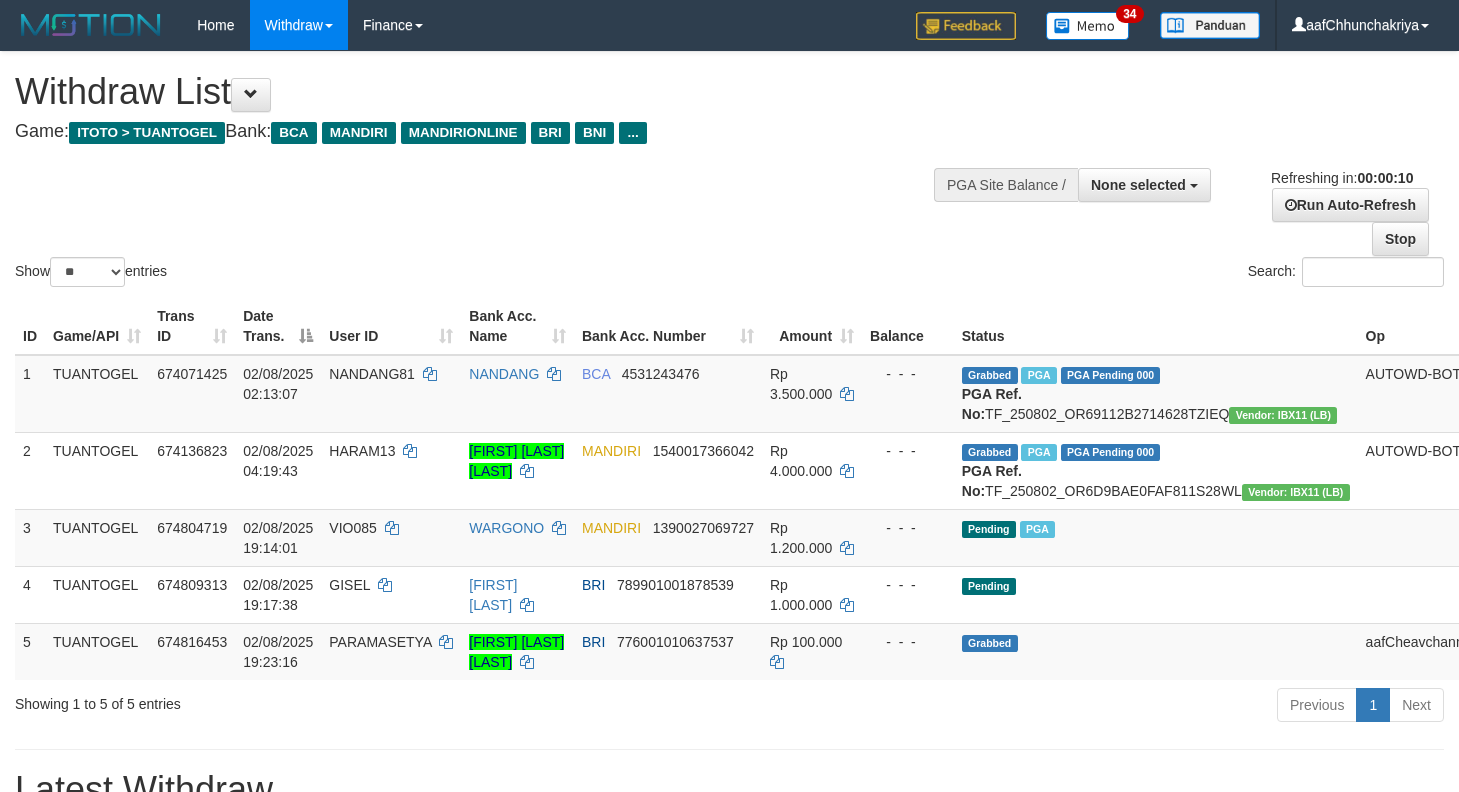 select 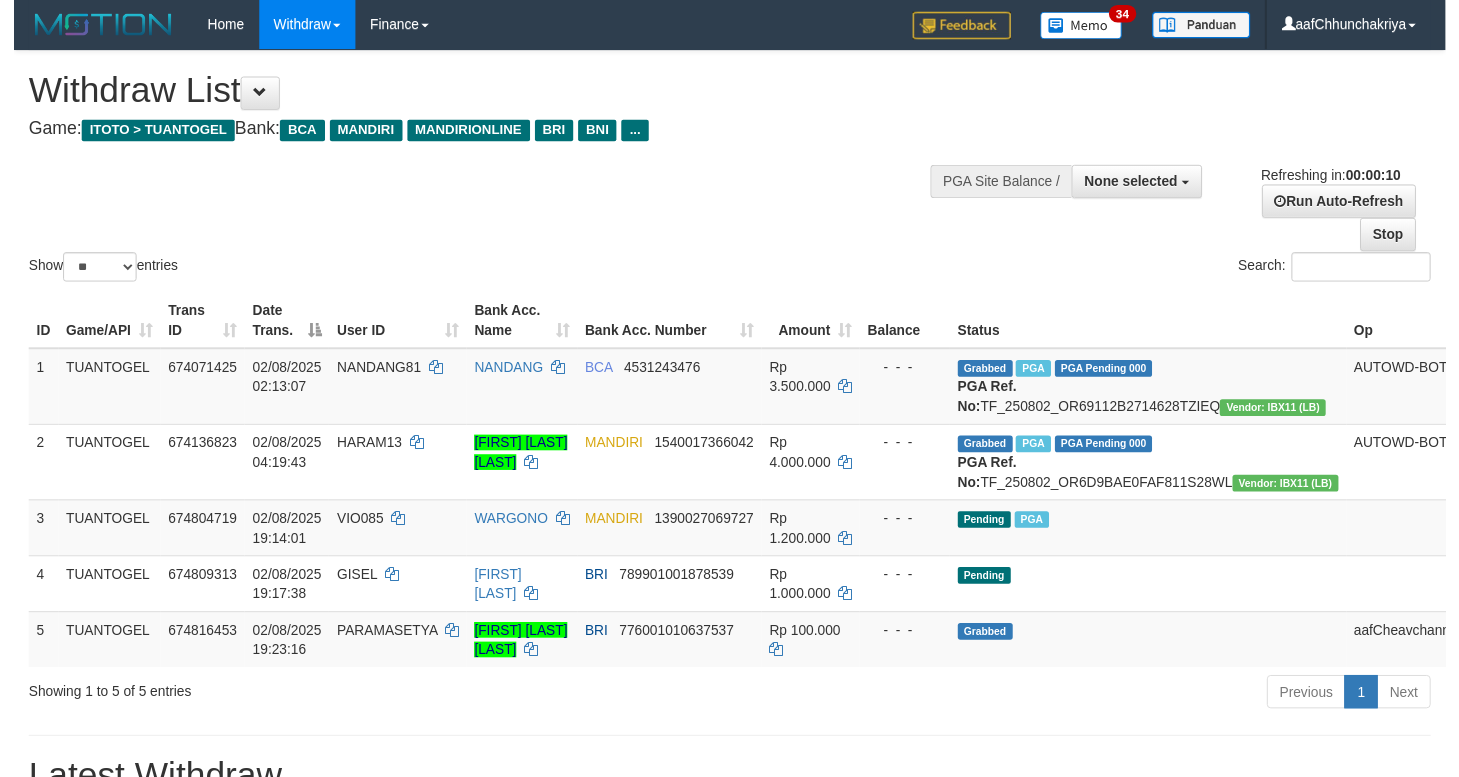 scroll, scrollTop: 0, scrollLeft: 0, axis: both 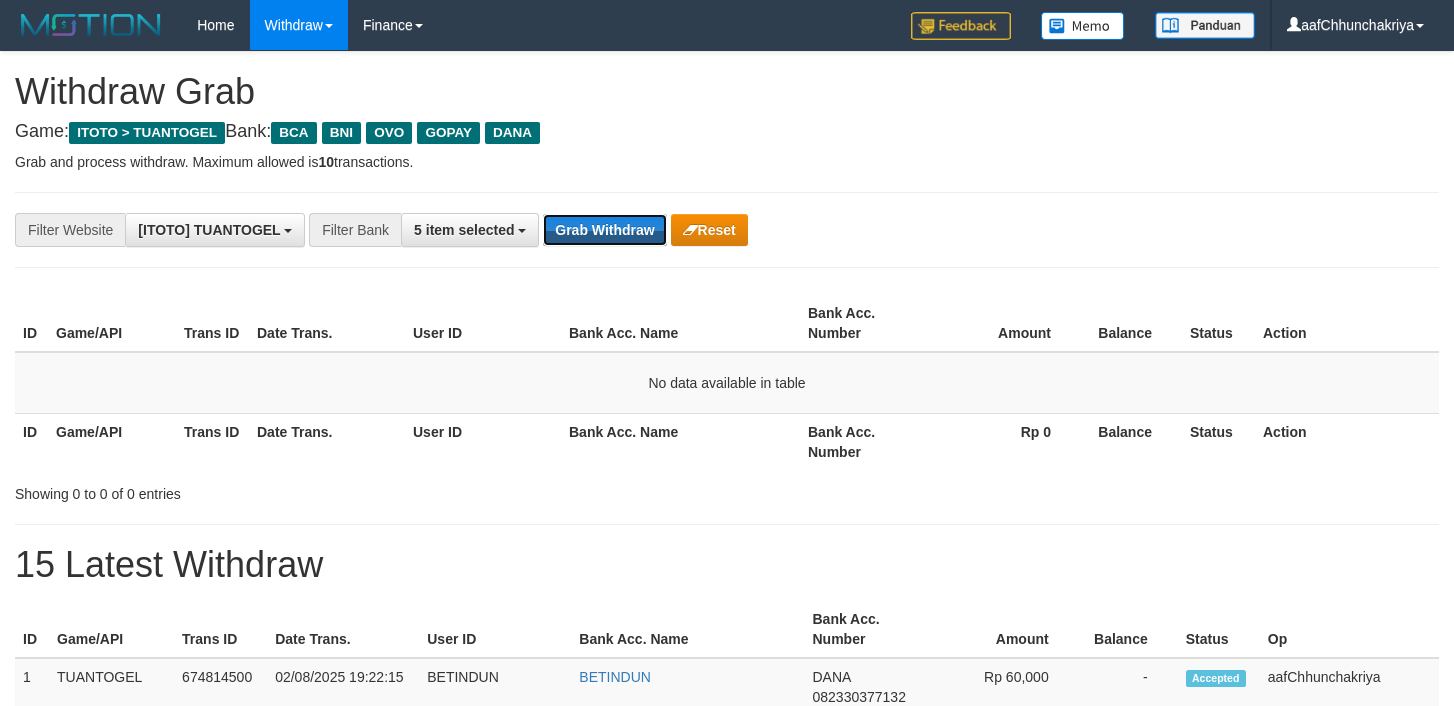 click on "Grab Withdraw" at bounding box center [604, 230] 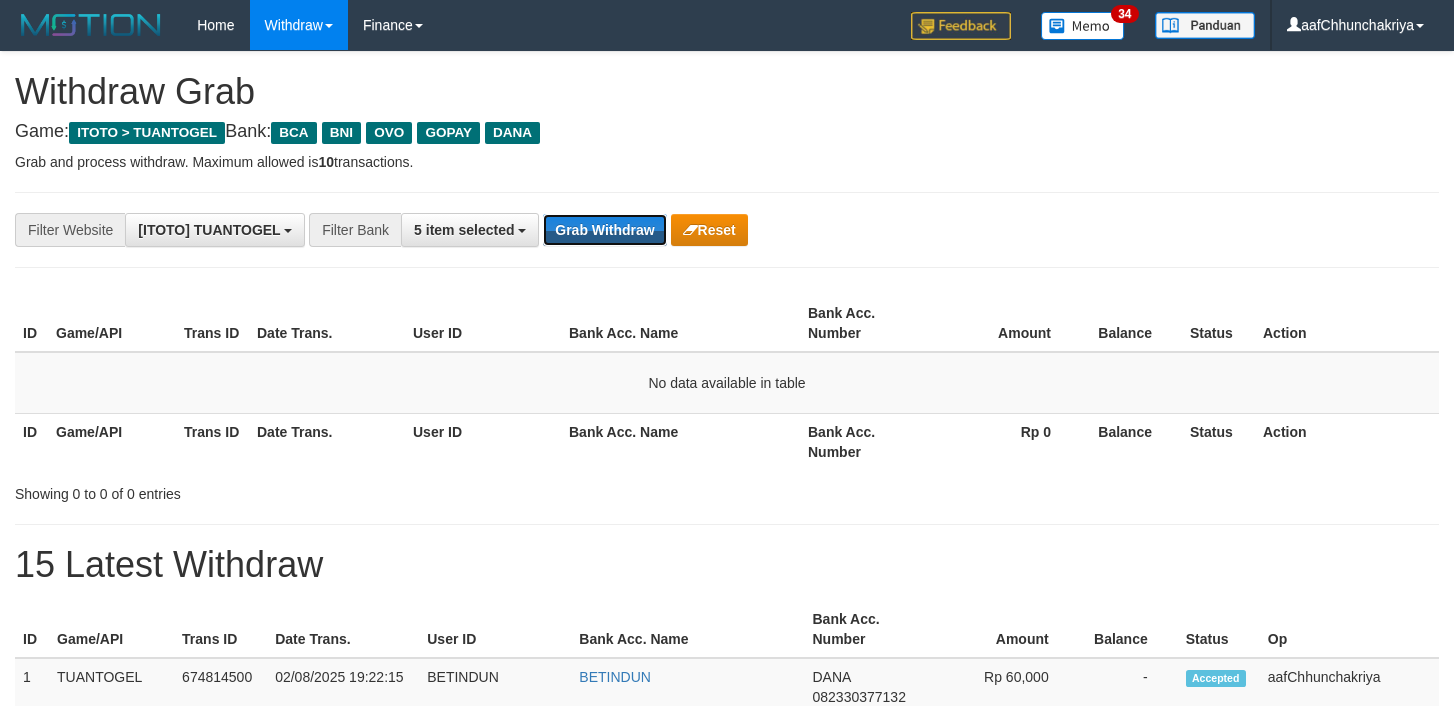 click on "Grab Withdraw" at bounding box center (604, 230) 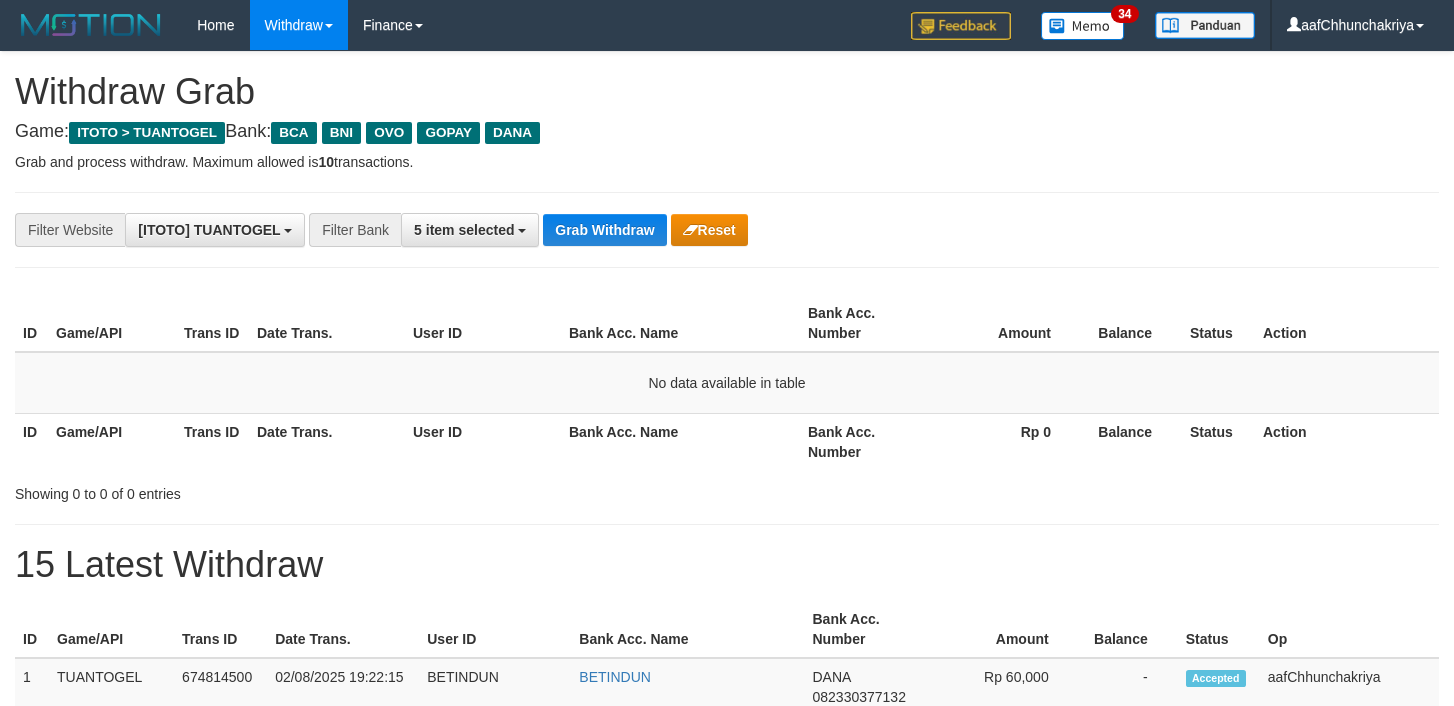 scroll, scrollTop: 0, scrollLeft: 0, axis: both 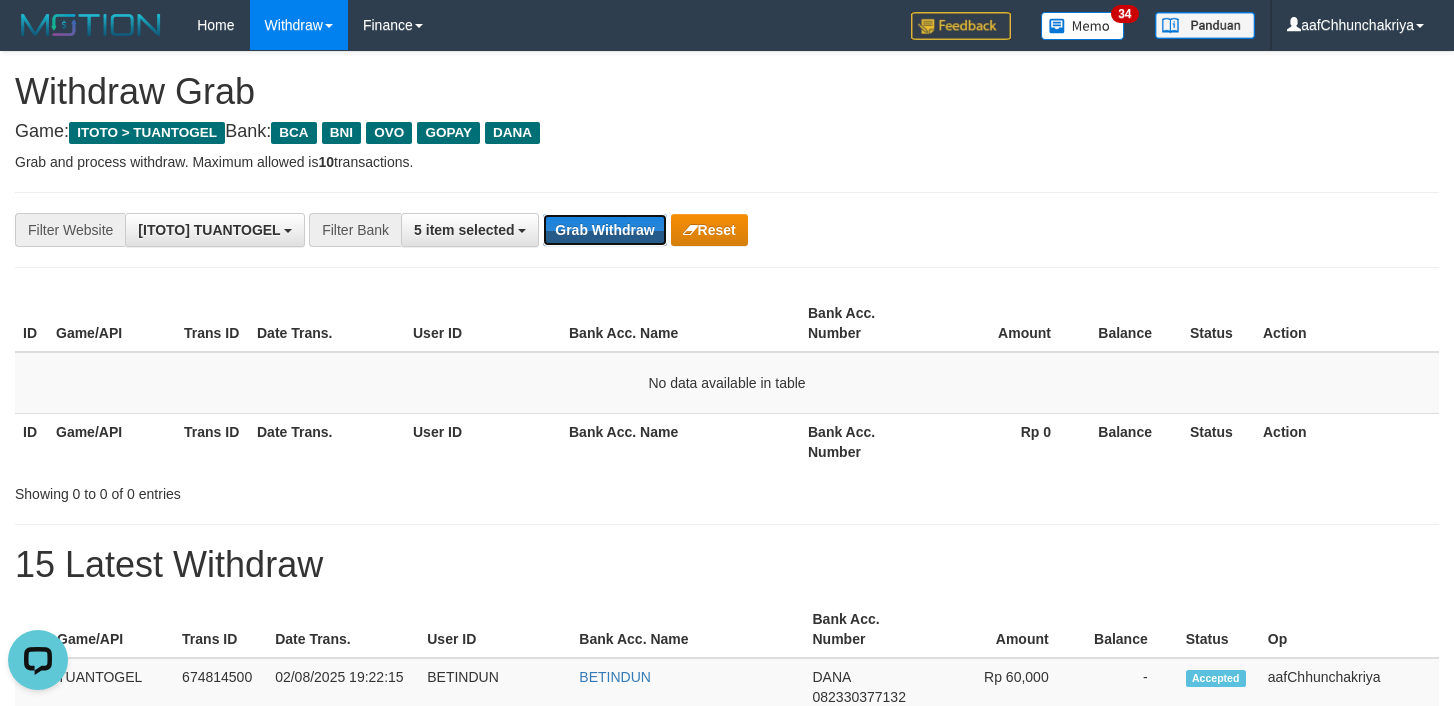 click on "Grab Withdraw" at bounding box center (604, 230) 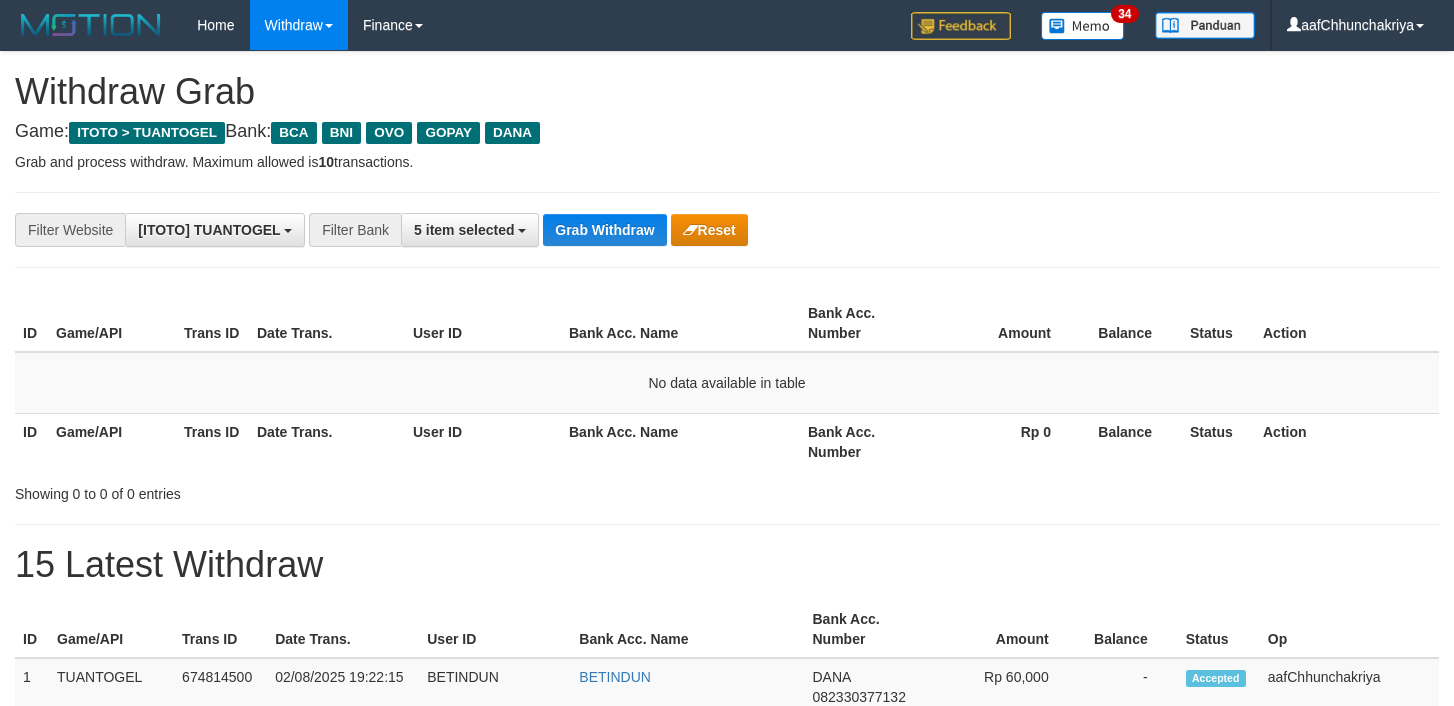 scroll, scrollTop: 0, scrollLeft: 0, axis: both 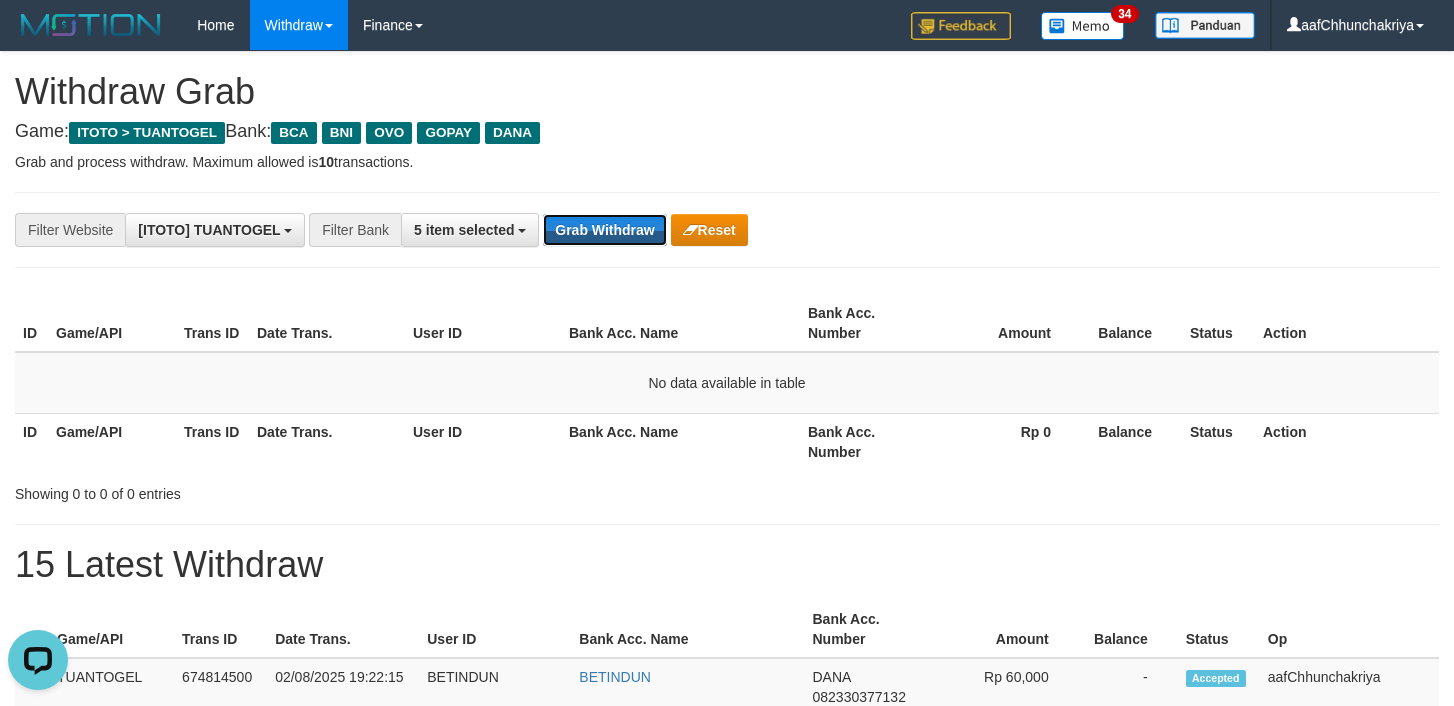 click on "Grab Withdraw" at bounding box center [604, 230] 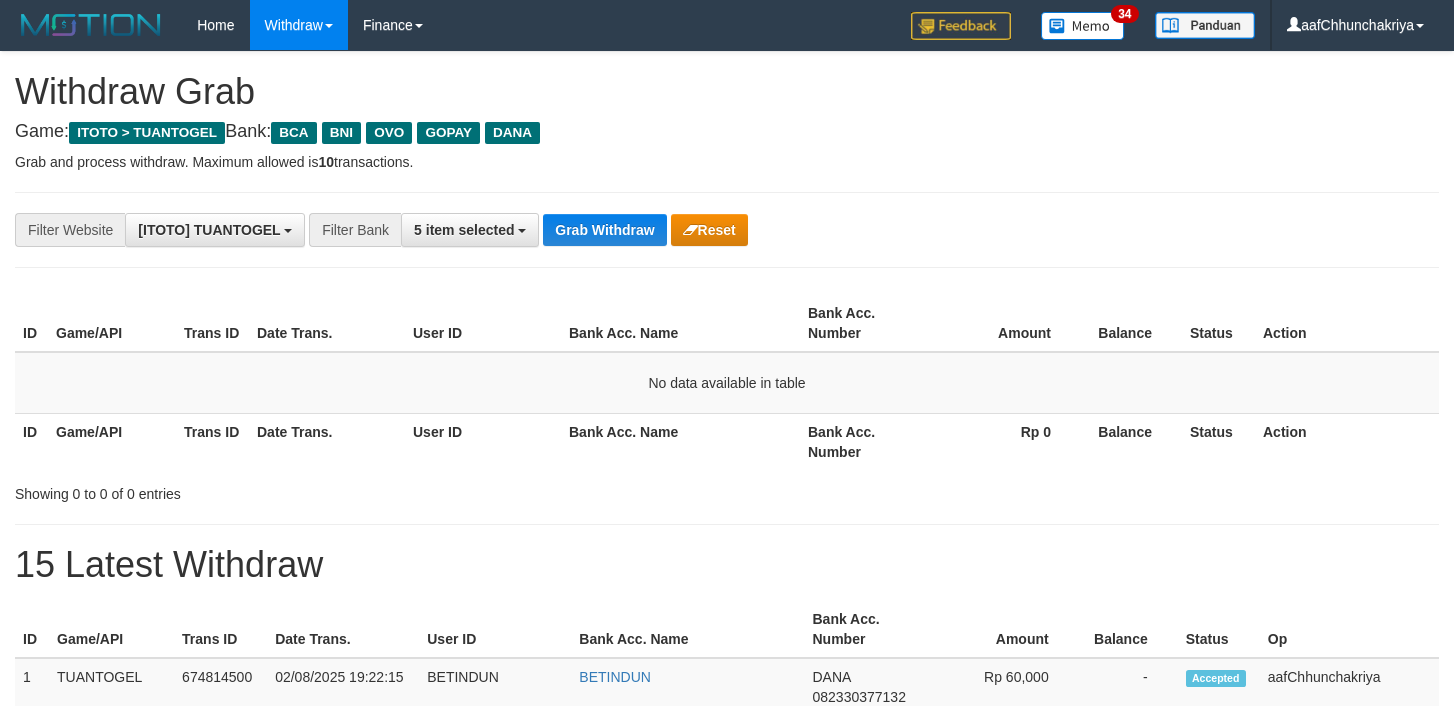 scroll, scrollTop: 0, scrollLeft: 0, axis: both 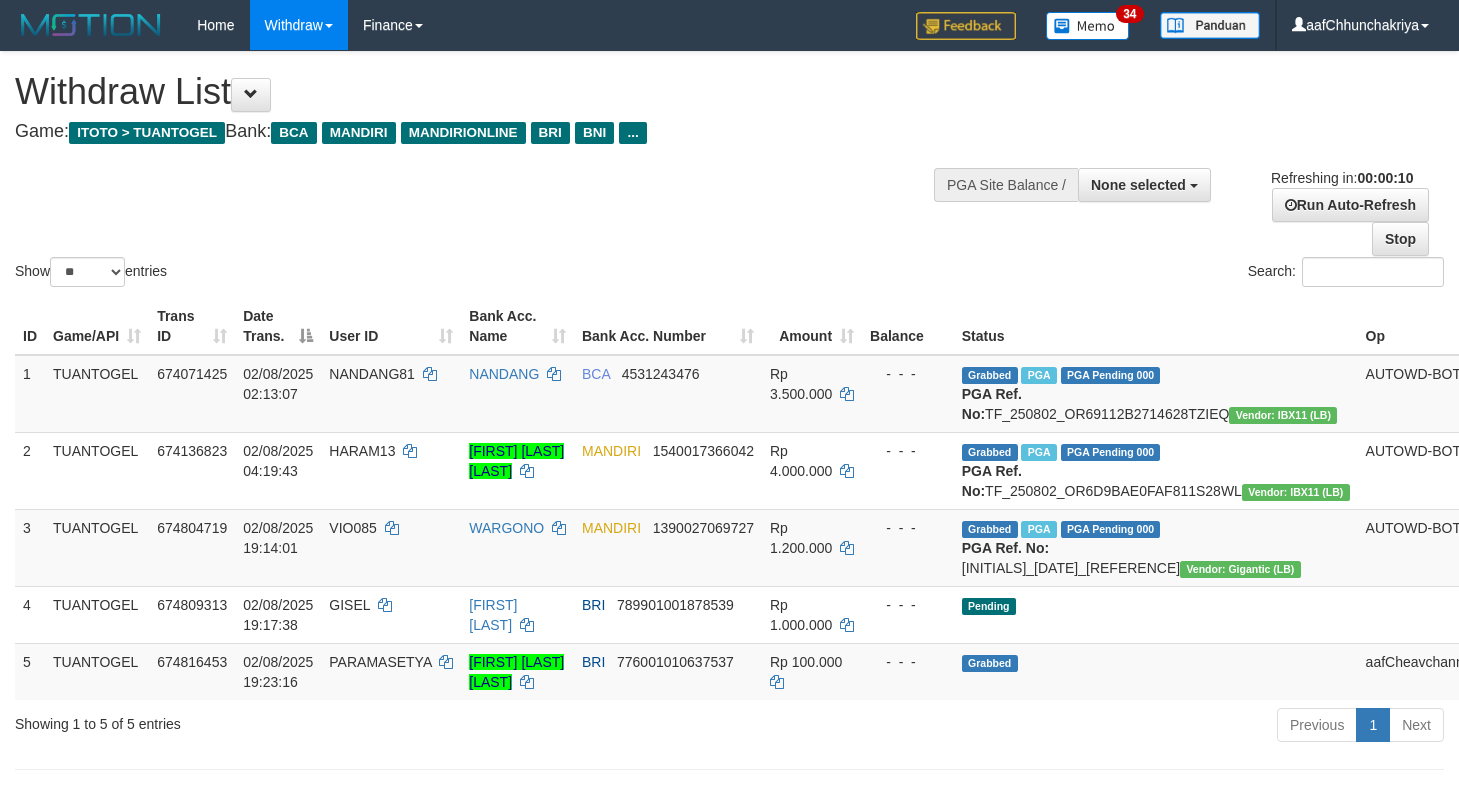 select 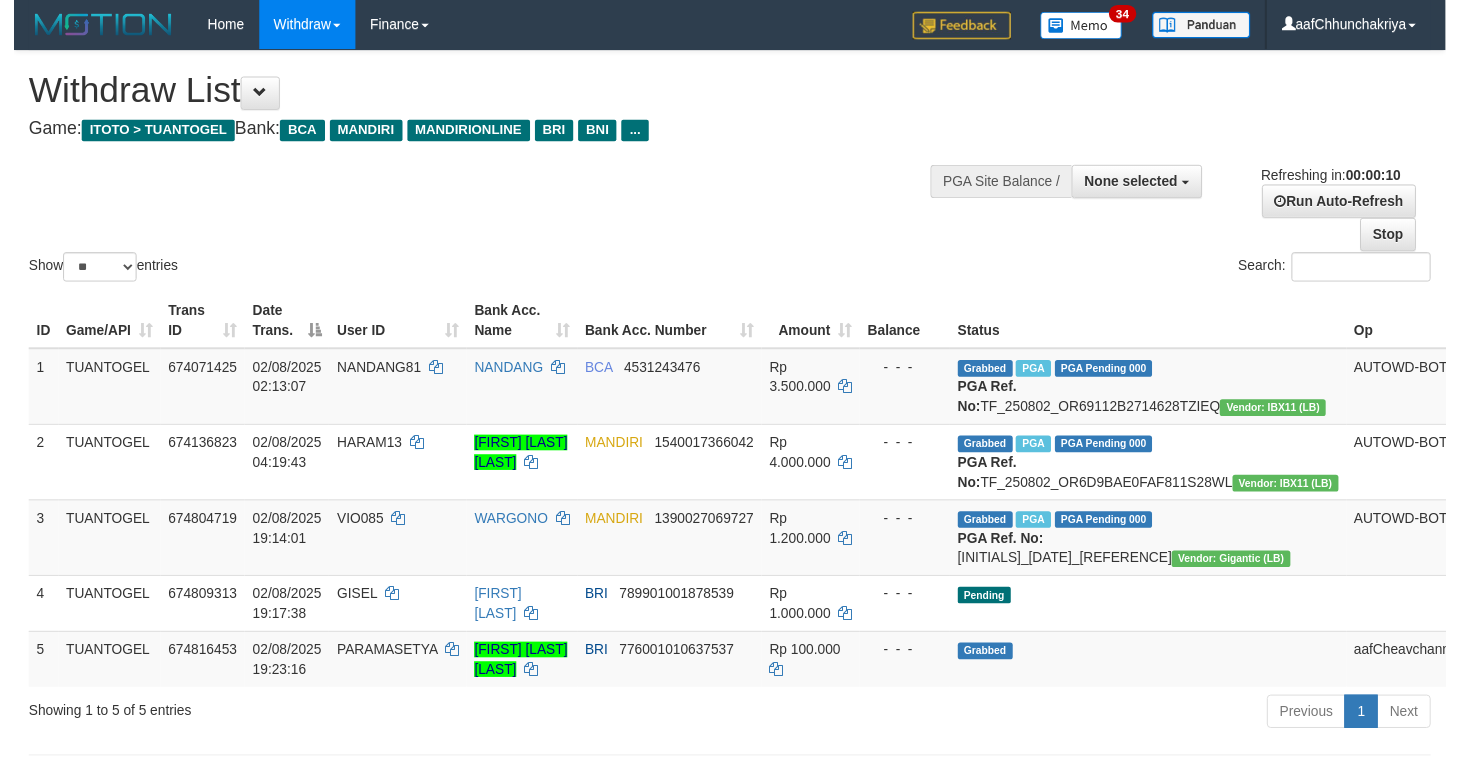 scroll, scrollTop: 0, scrollLeft: 0, axis: both 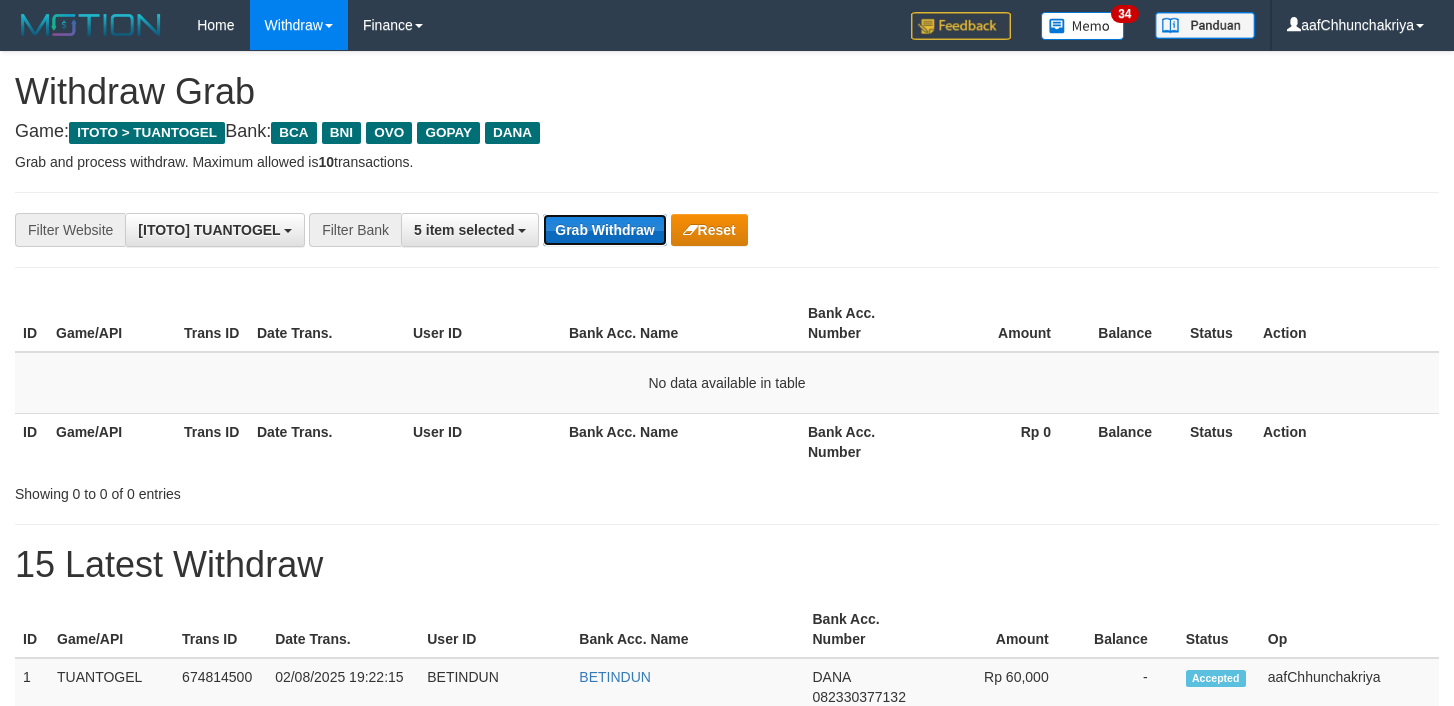click on "Grab Withdraw" at bounding box center [604, 230] 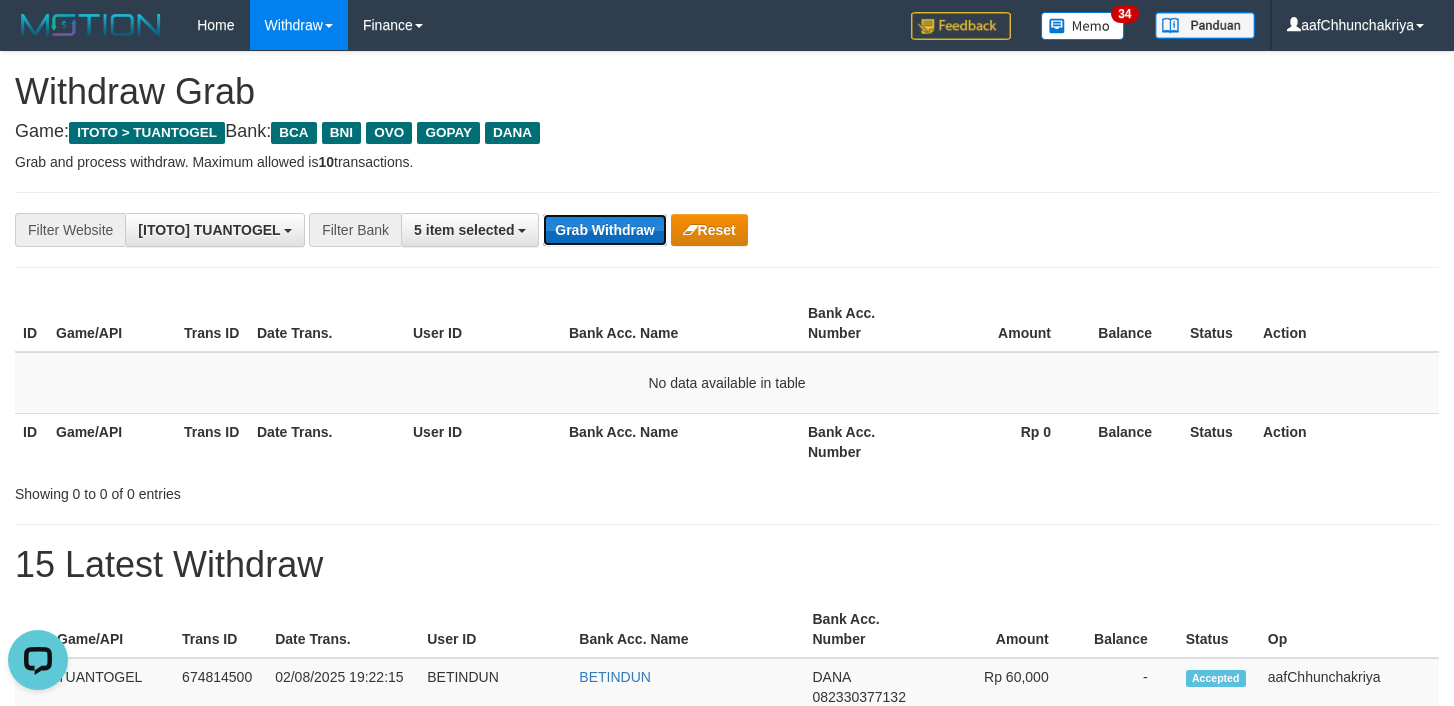 scroll, scrollTop: 0, scrollLeft: 0, axis: both 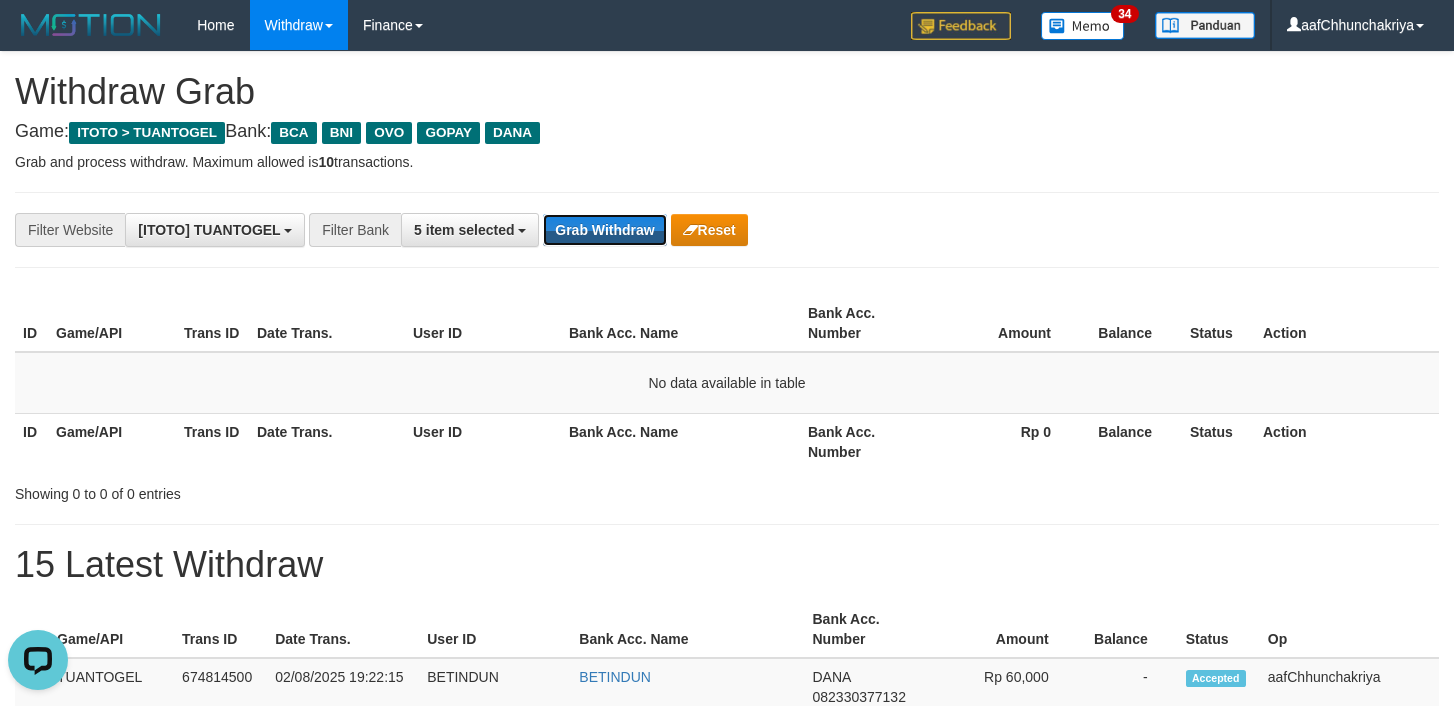 click on "Grab Withdraw" at bounding box center [604, 230] 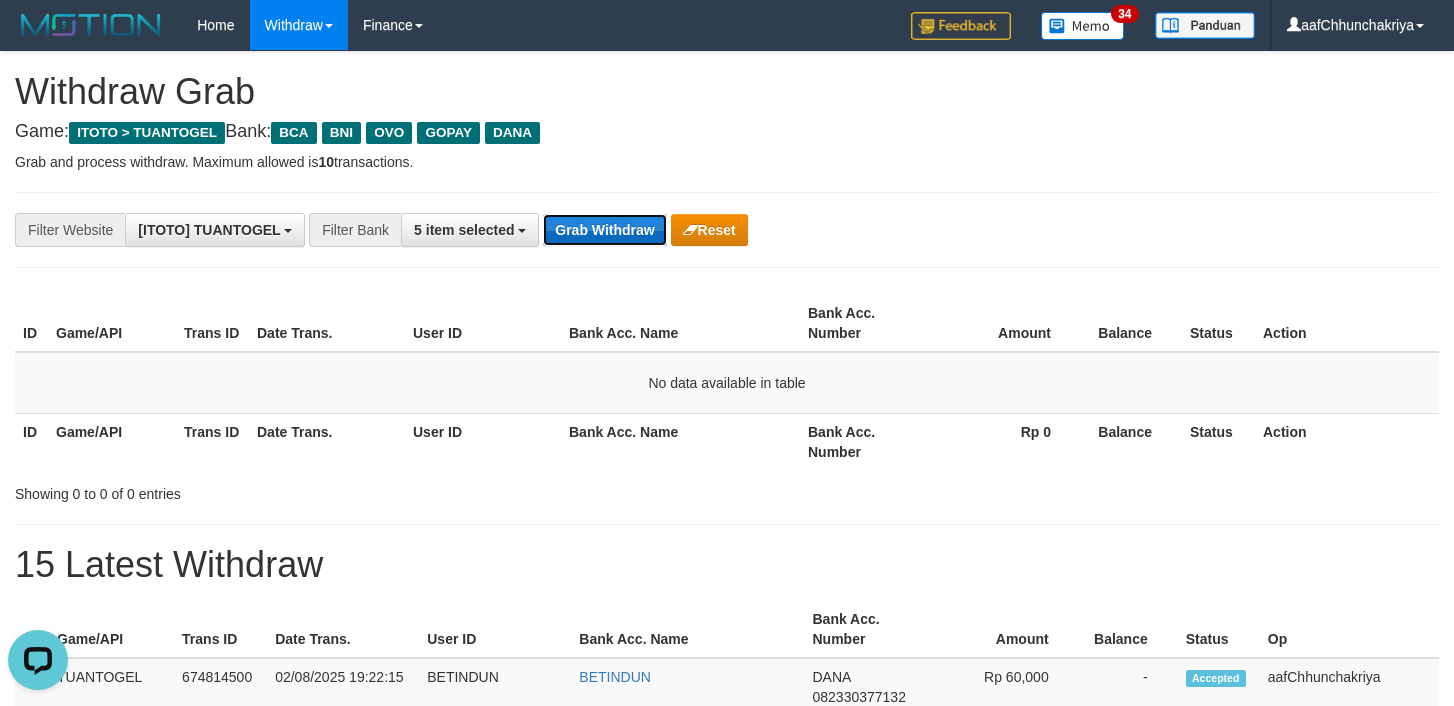 click on "Grab Withdraw" at bounding box center [604, 230] 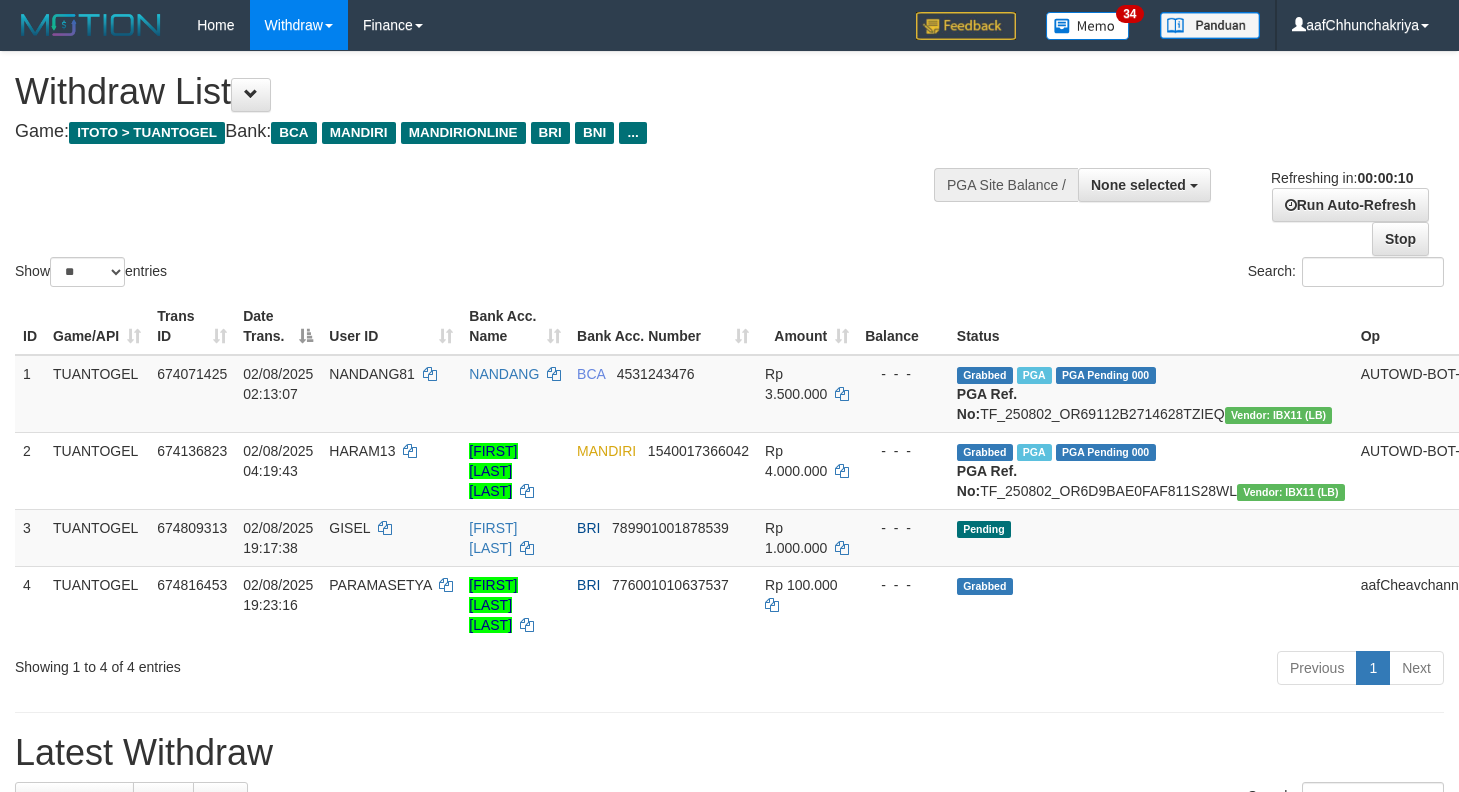 select 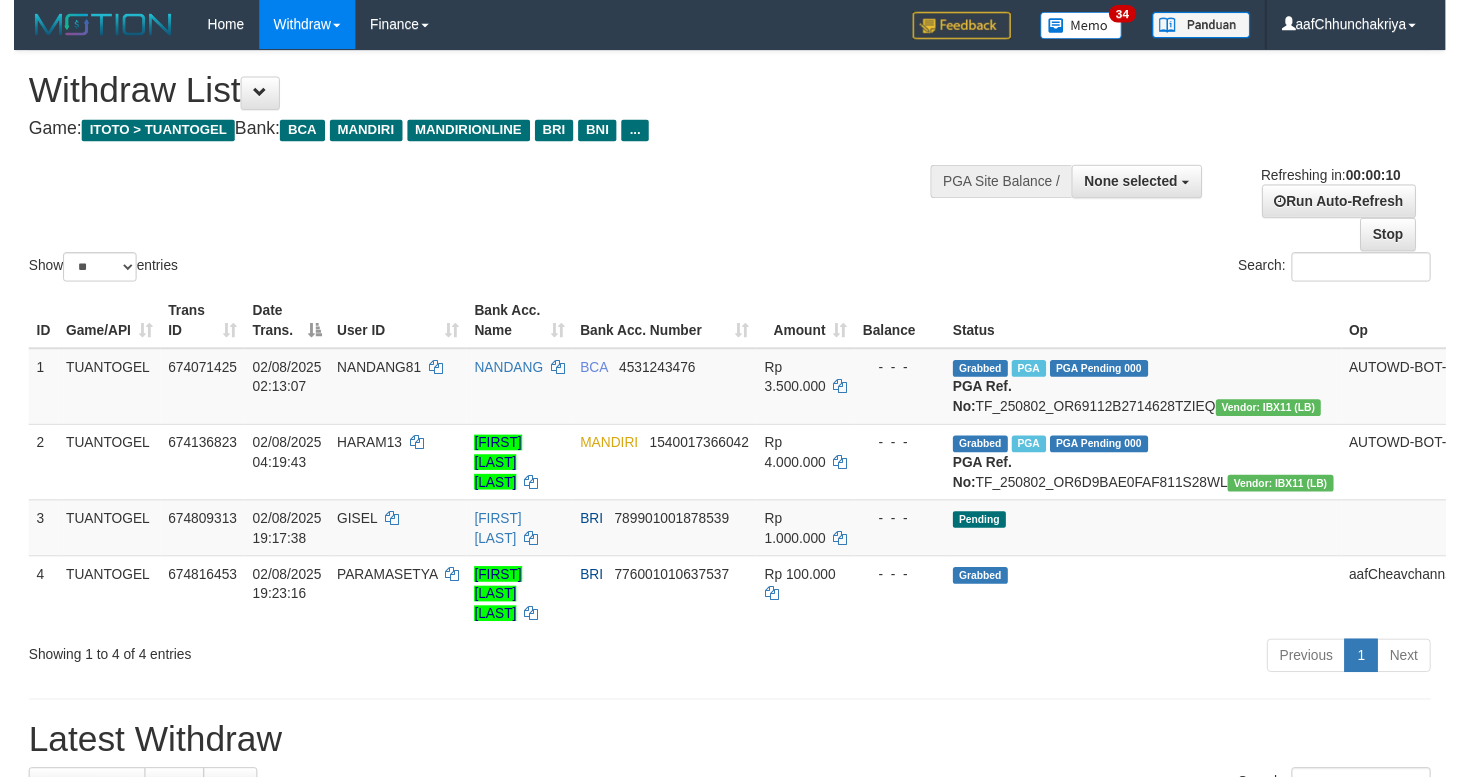 scroll, scrollTop: 0, scrollLeft: 0, axis: both 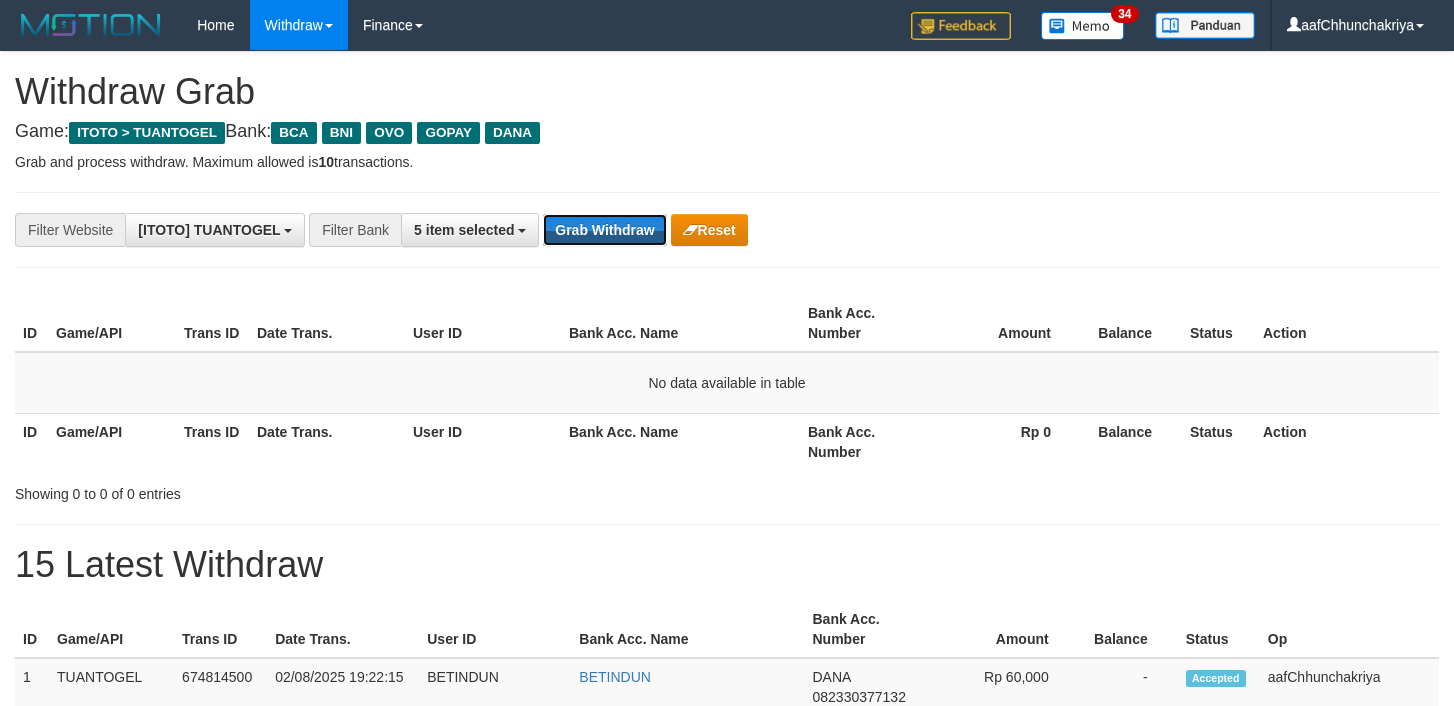 click on "Grab Withdraw" at bounding box center (604, 230) 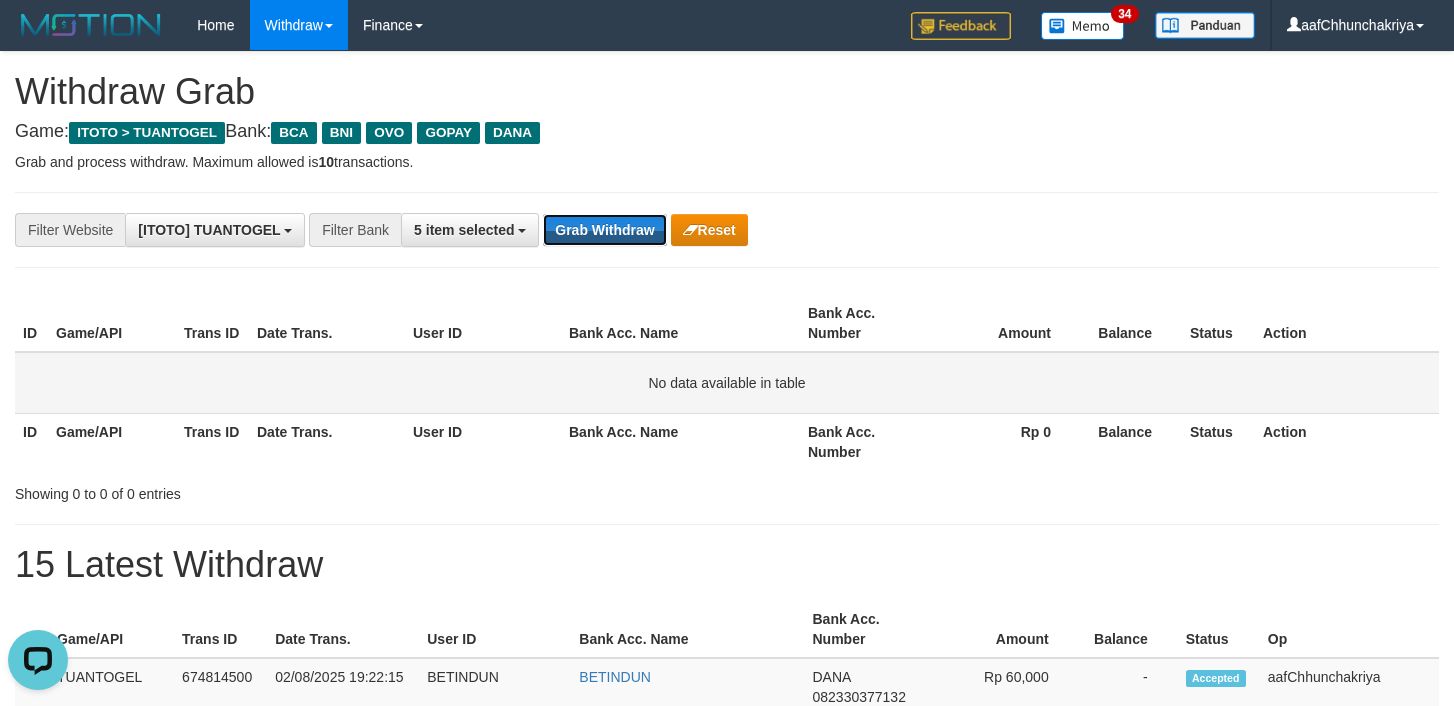 scroll, scrollTop: 0, scrollLeft: 0, axis: both 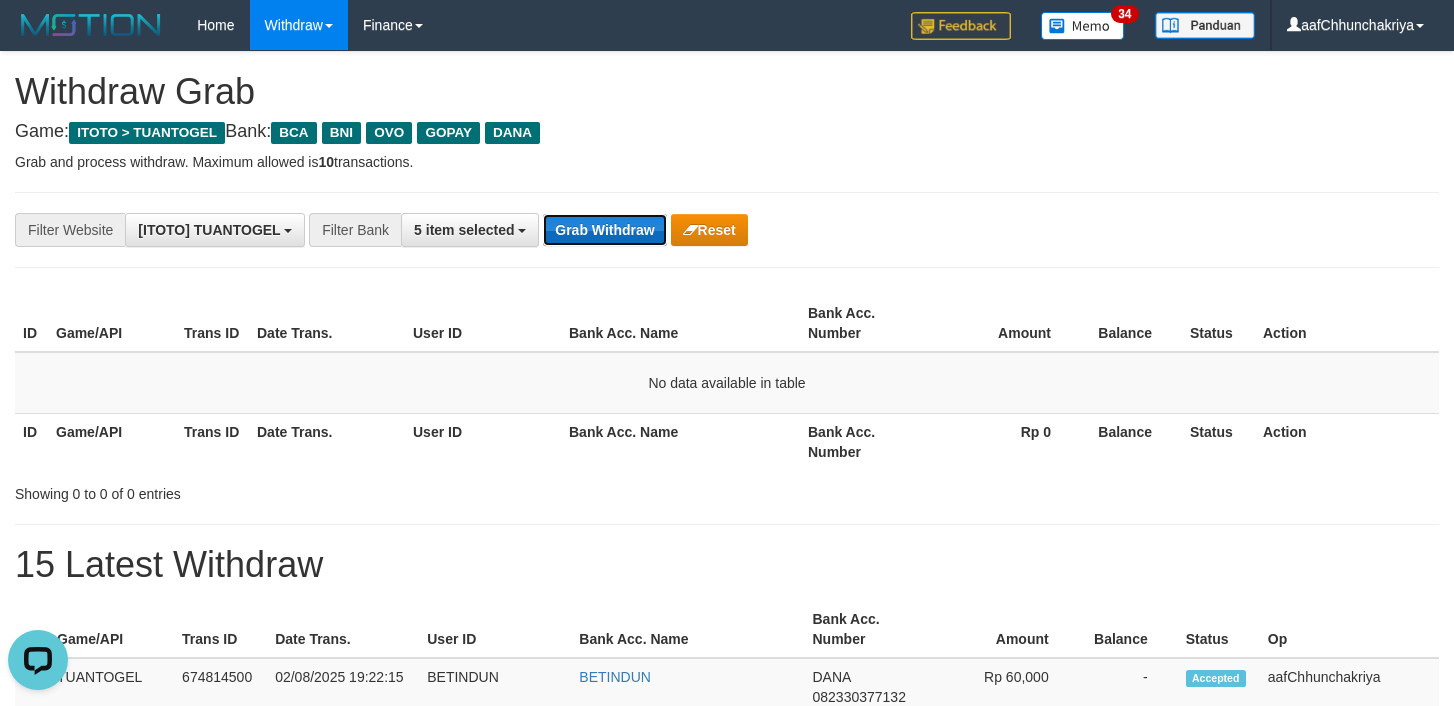 click on "Grab Withdraw" at bounding box center [604, 230] 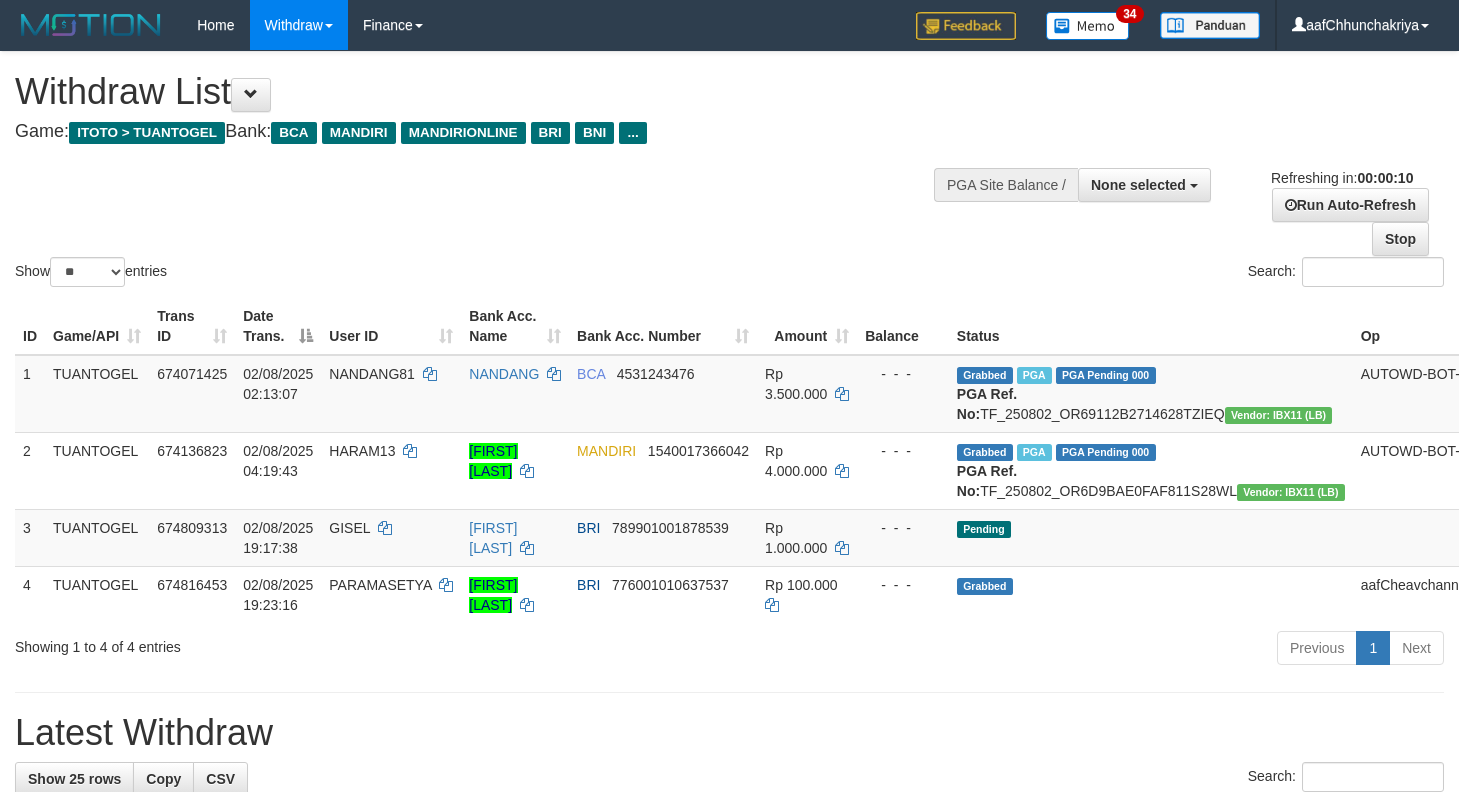 select 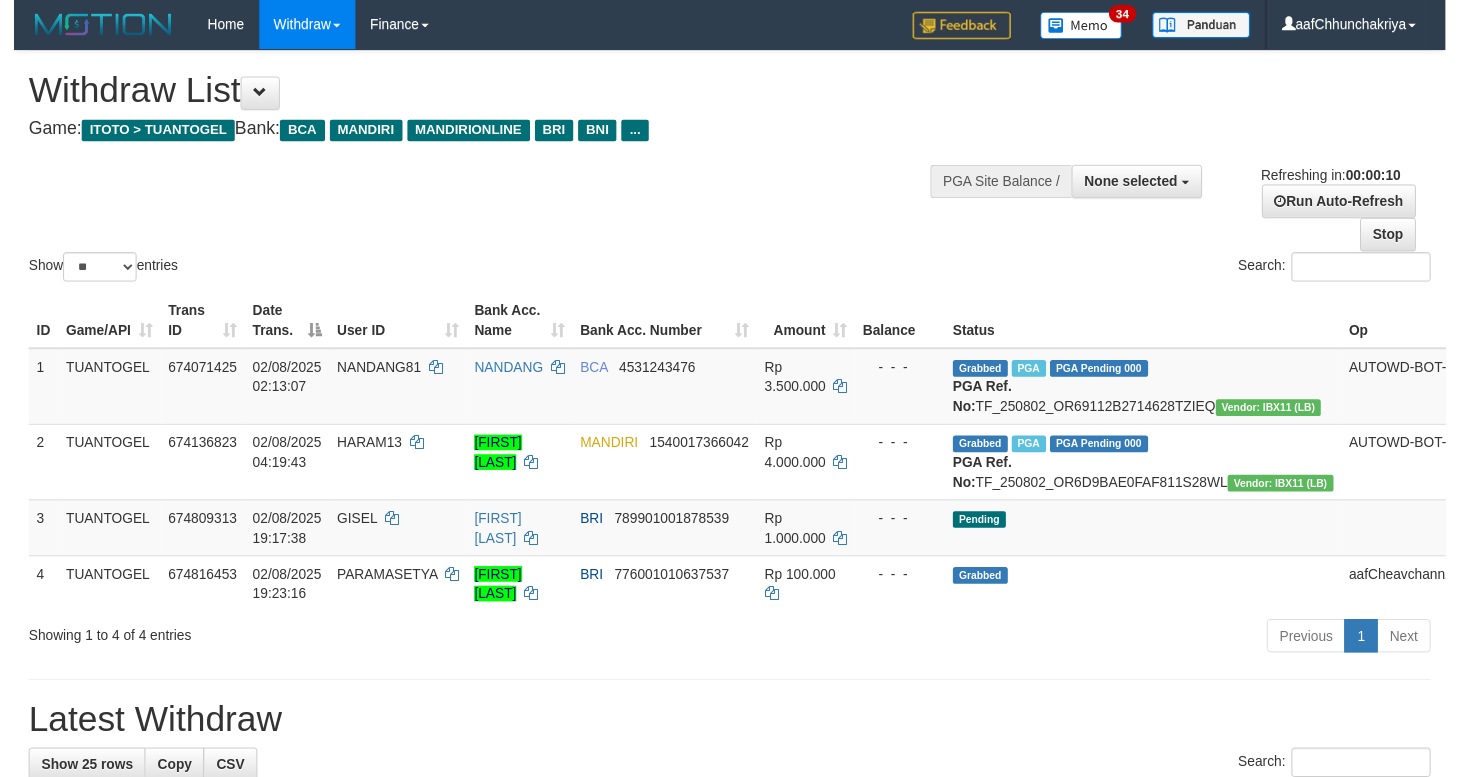 scroll, scrollTop: 0, scrollLeft: 0, axis: both 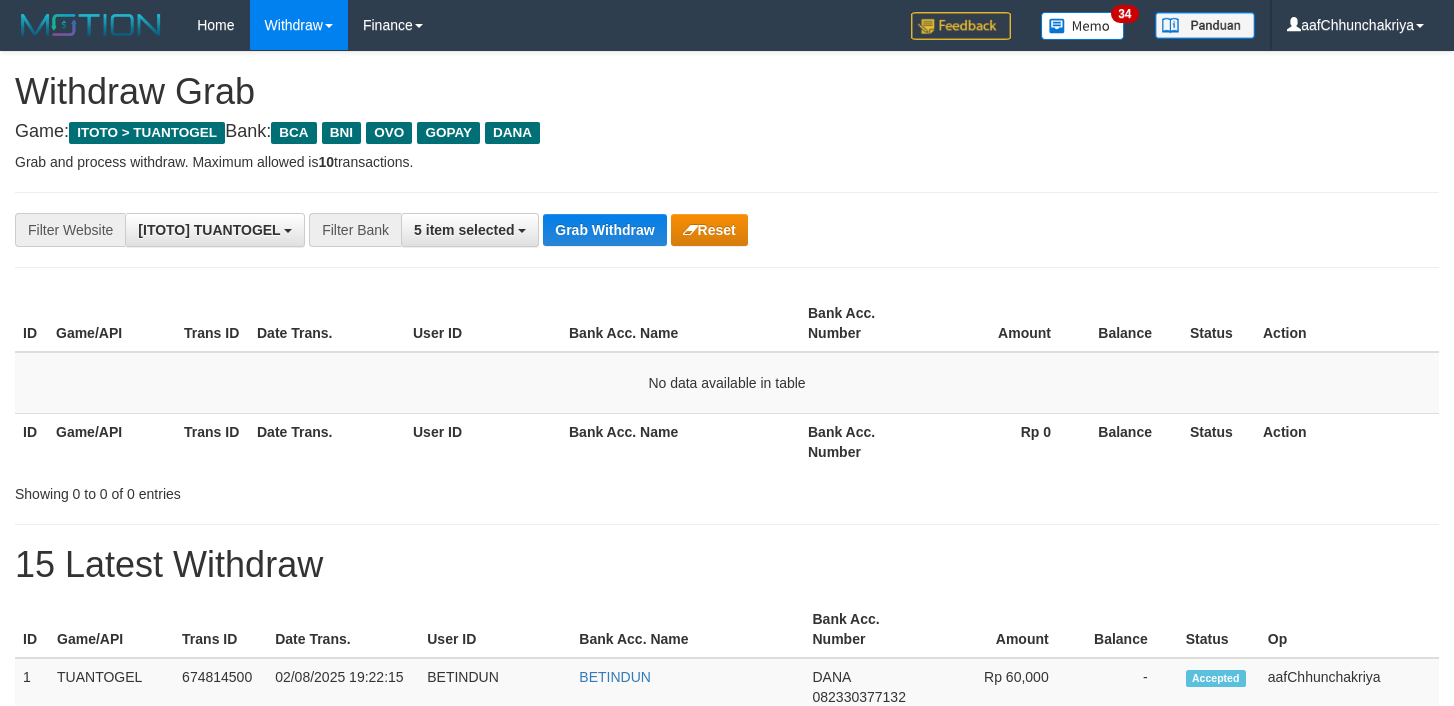 click on "Grab Withdraw" at bounding box center [604, 230] 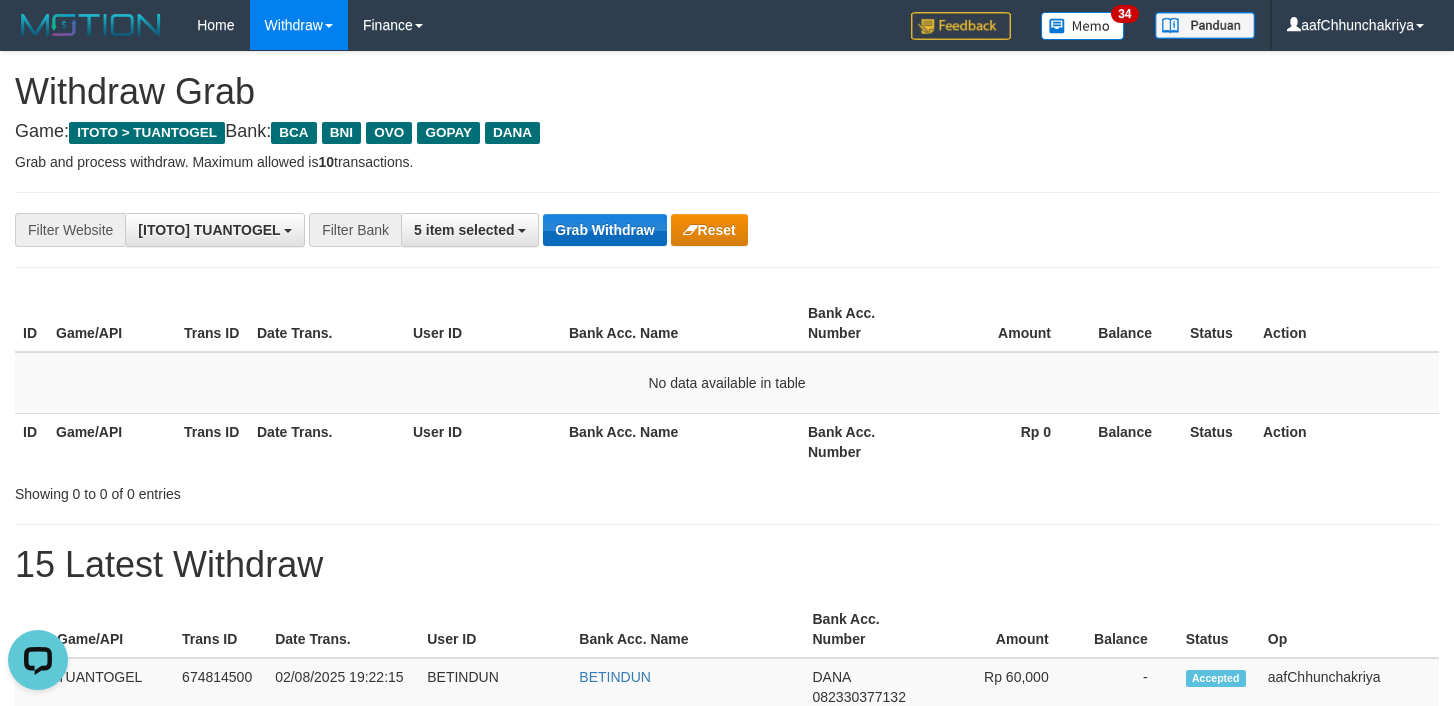 scroll, scrollTop: 0, scrollLeft: 0, axis: both 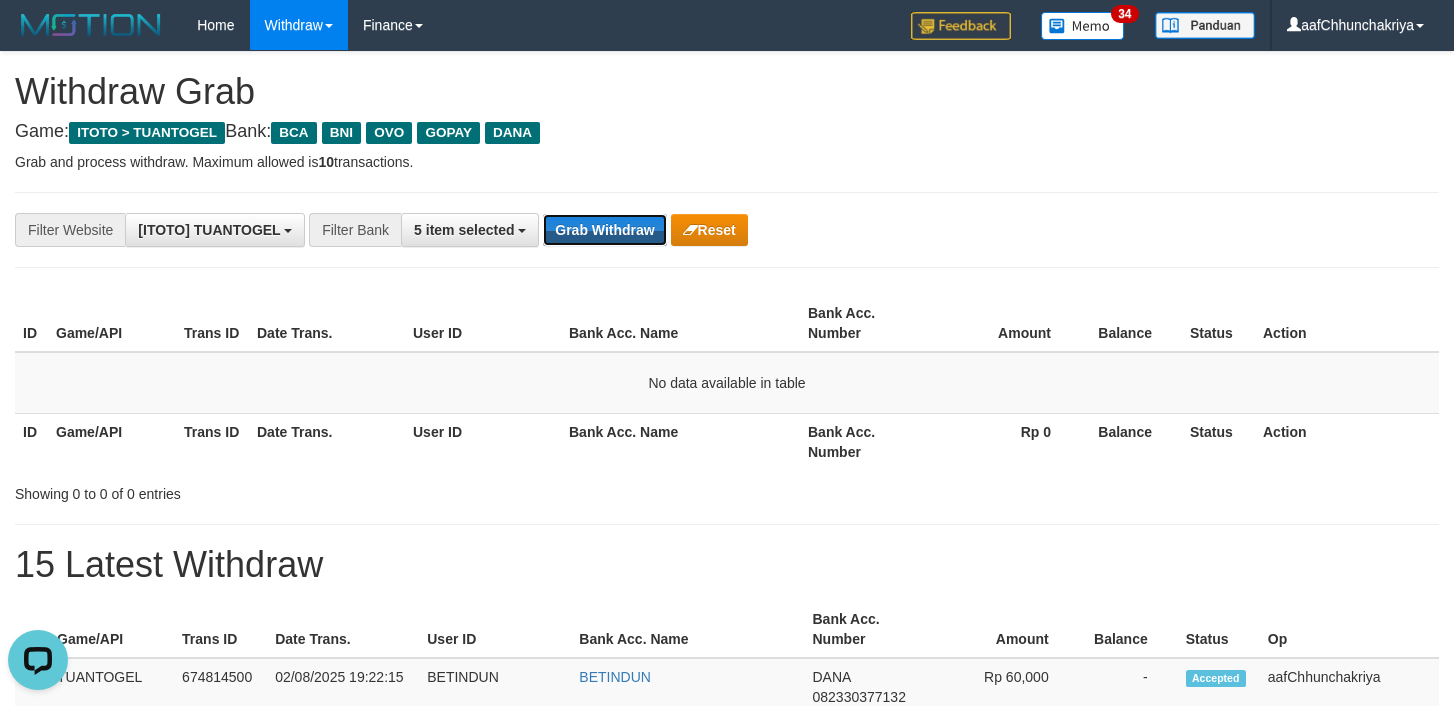 click on "Grab Withdraw" at bounding box center (604, 230) 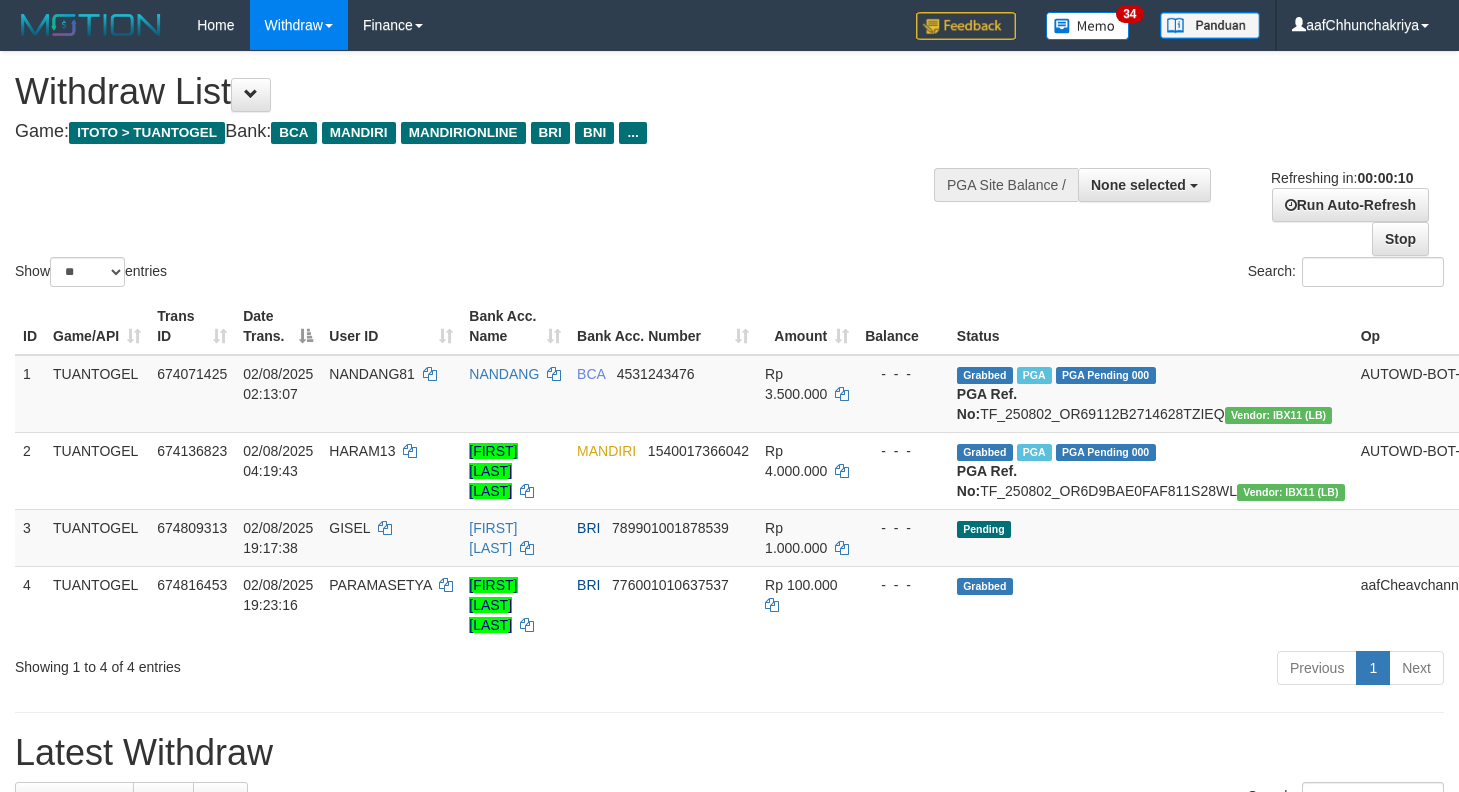select 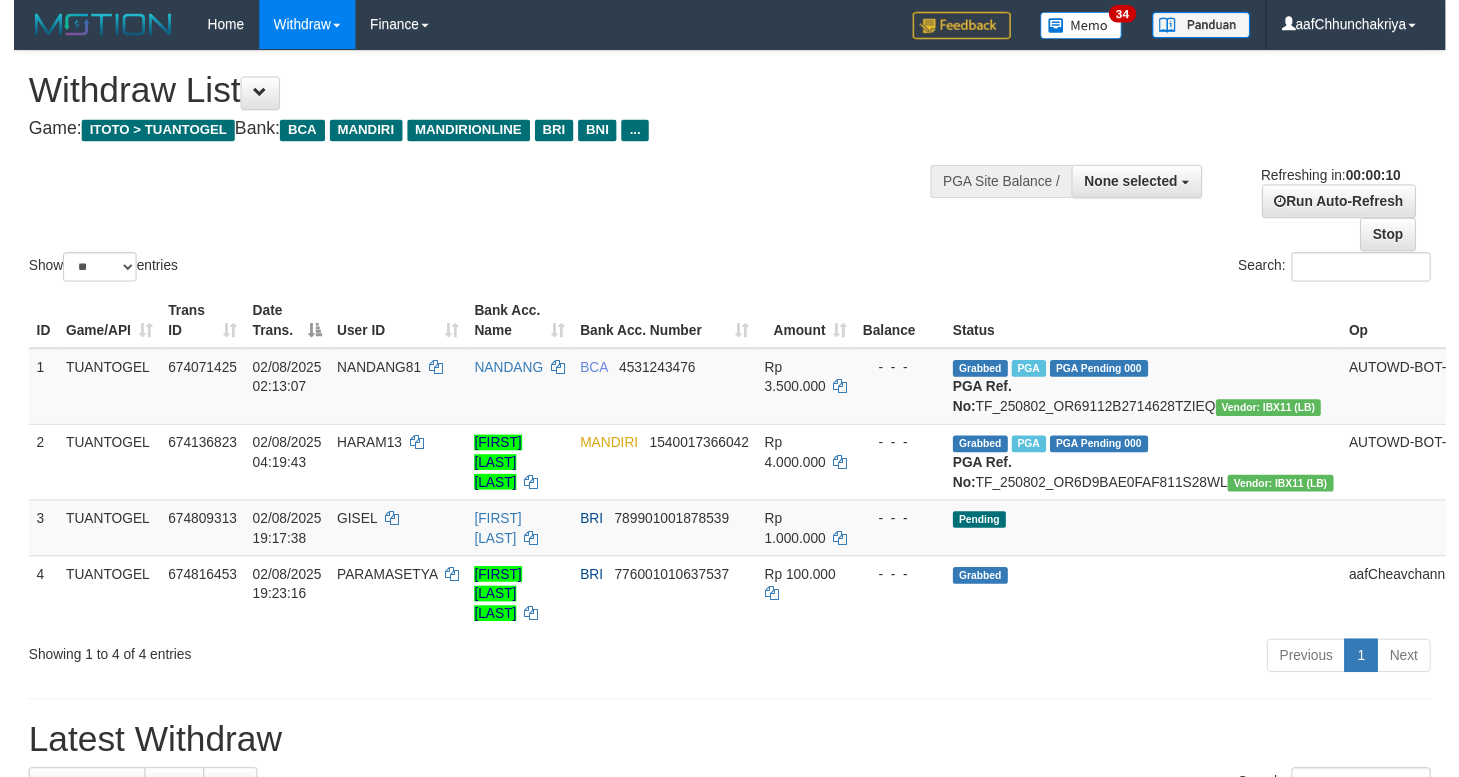 scroll, scrollTop: 0, scrollLeft: 0, axis: both 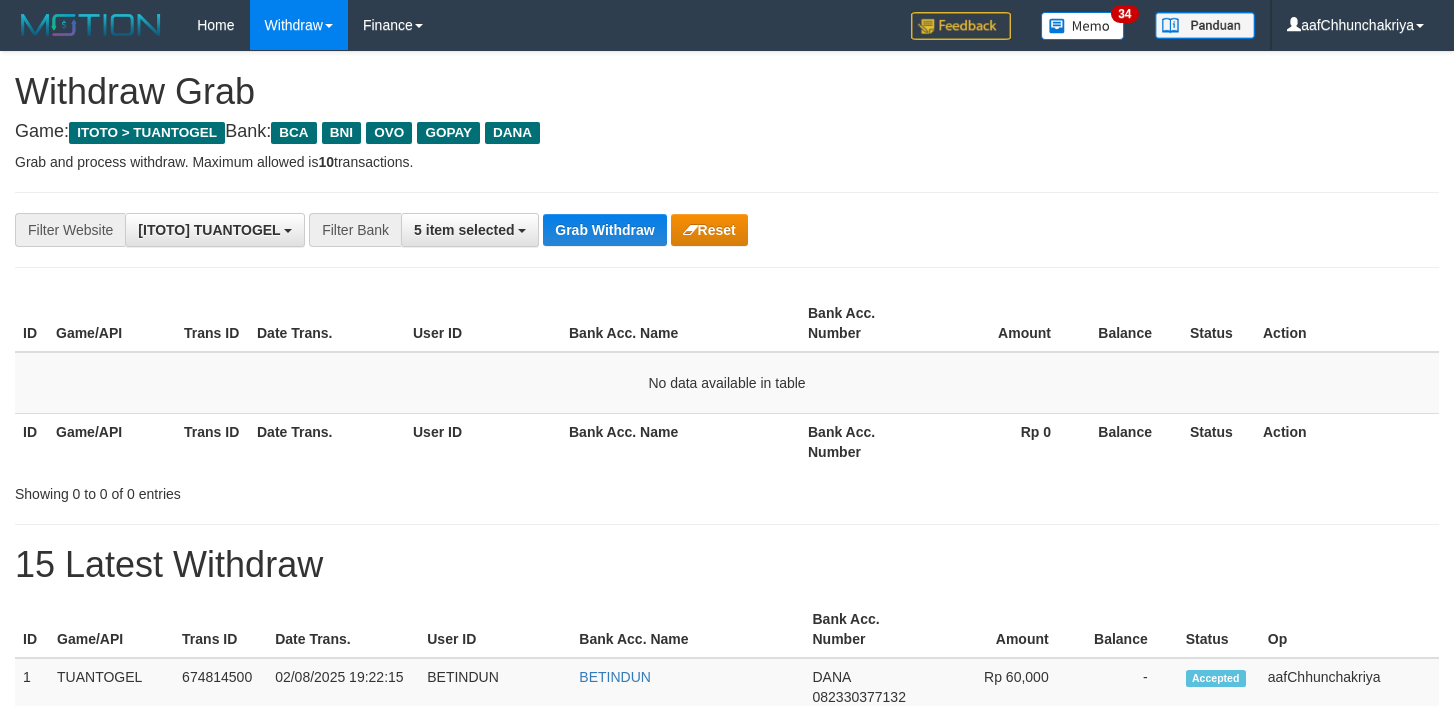 click on "Grab Withdraw" at bounding box center (604, 230) 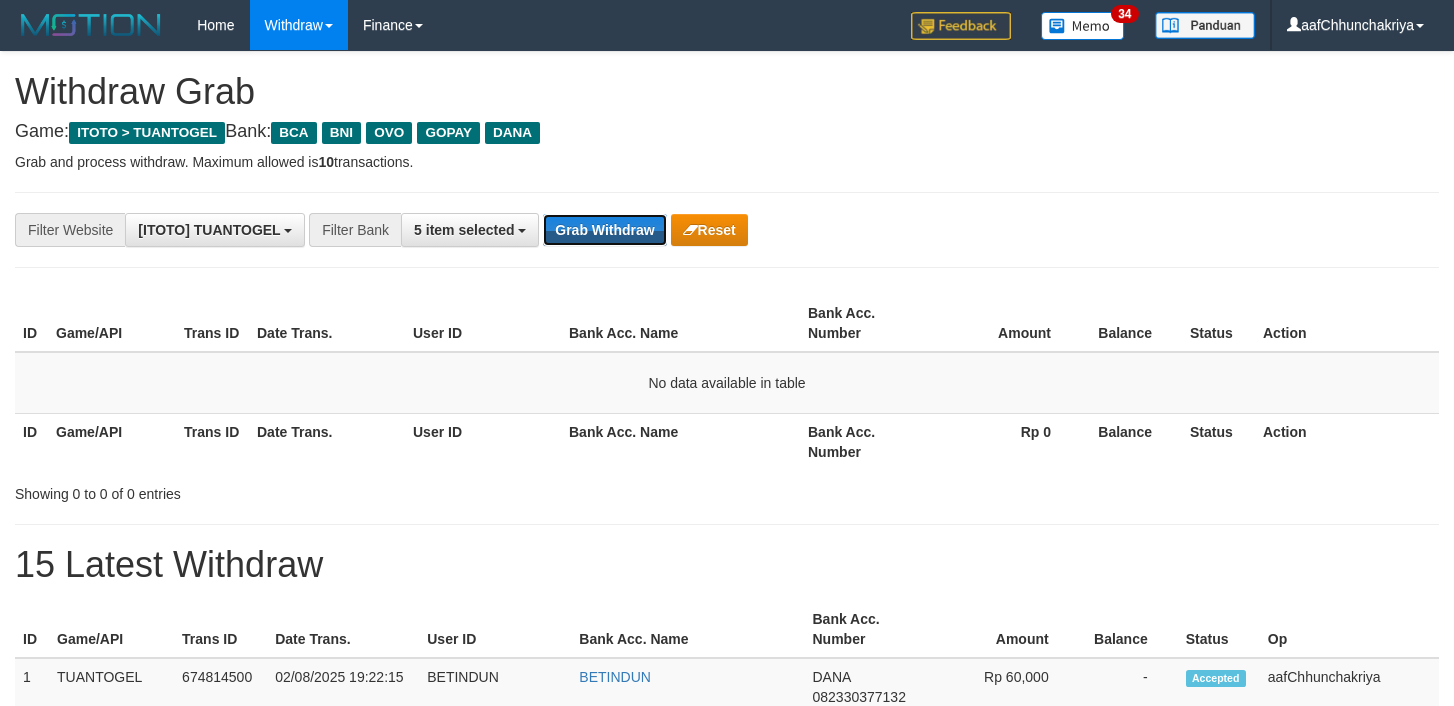 scroll, scrollTop: 0, scrollLeft: 0, axis: both 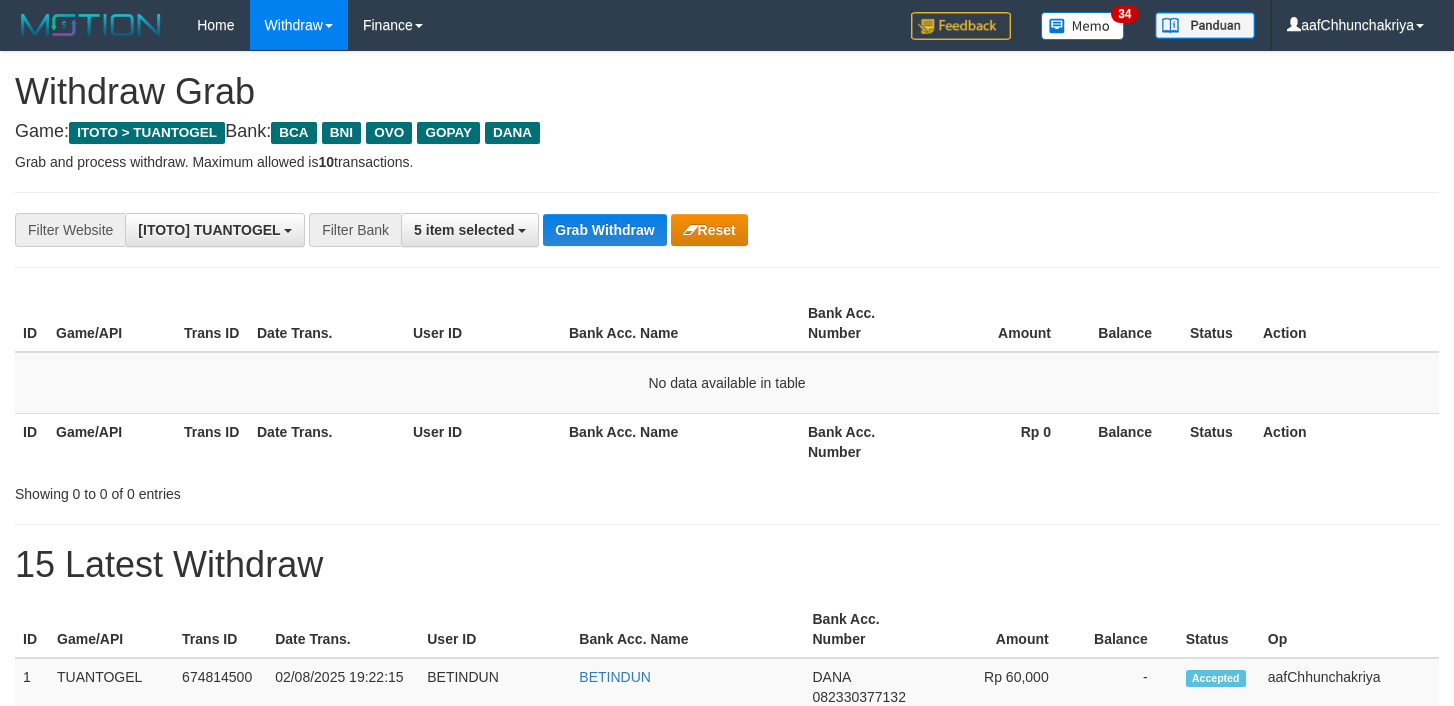 click on "Grab Withdraw" at bounding box center (604, 230) 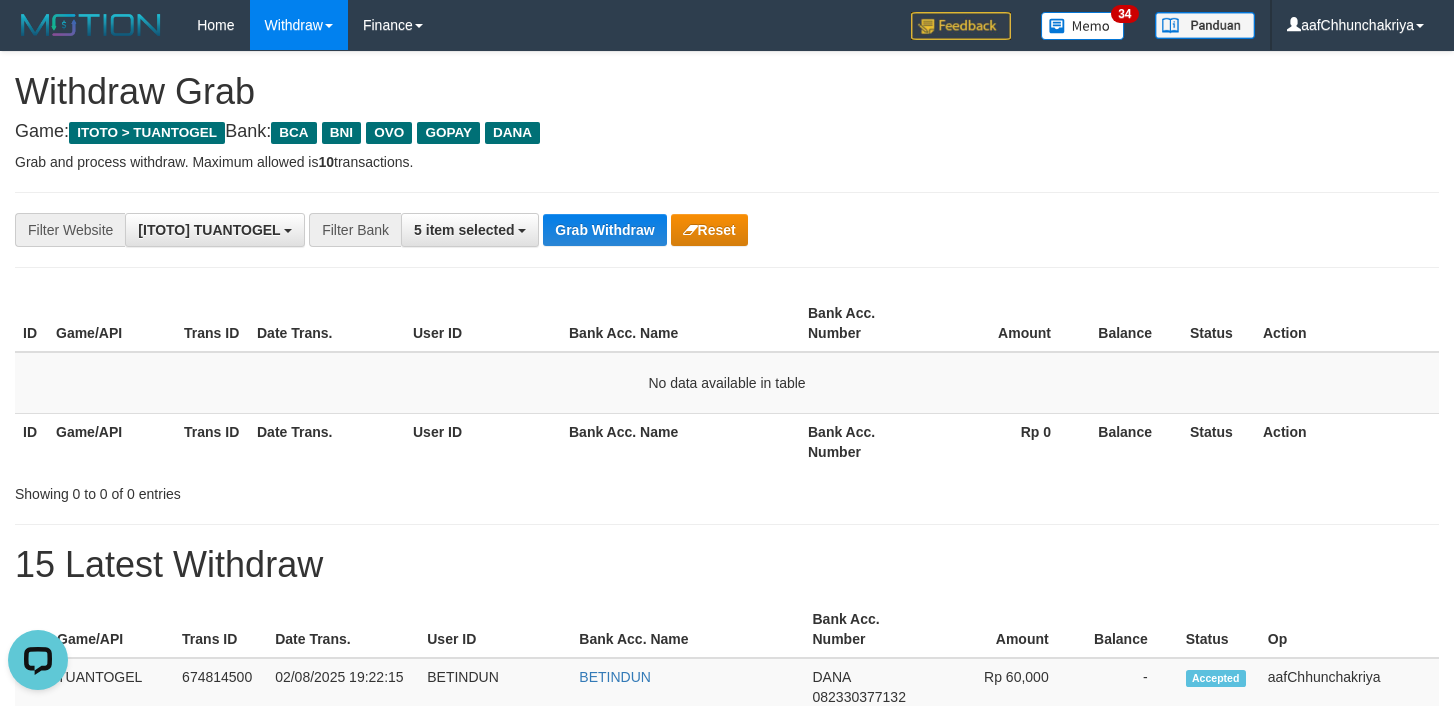 scroll, scrollTop: 0, scrollLeft: 0, axis: both 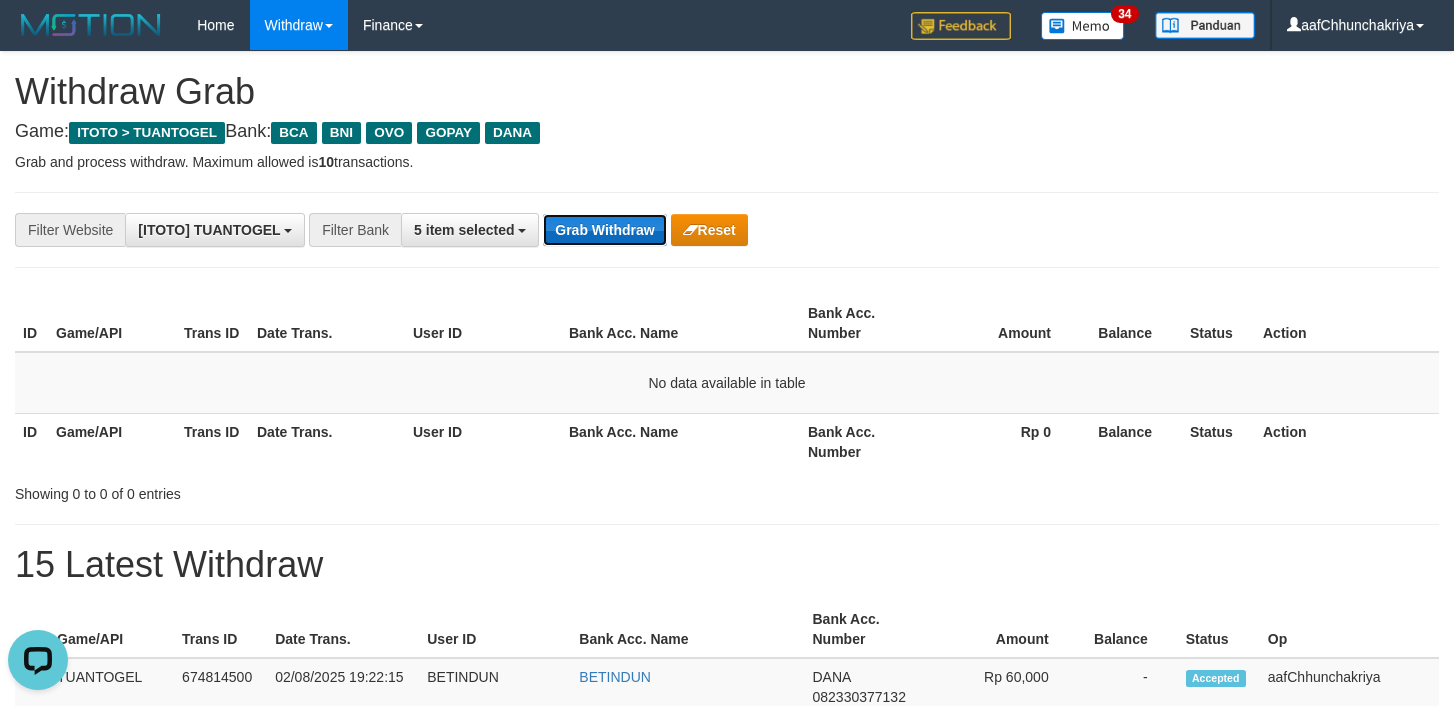 click on "Grab Withdraw" at bounding box center [604, 230] 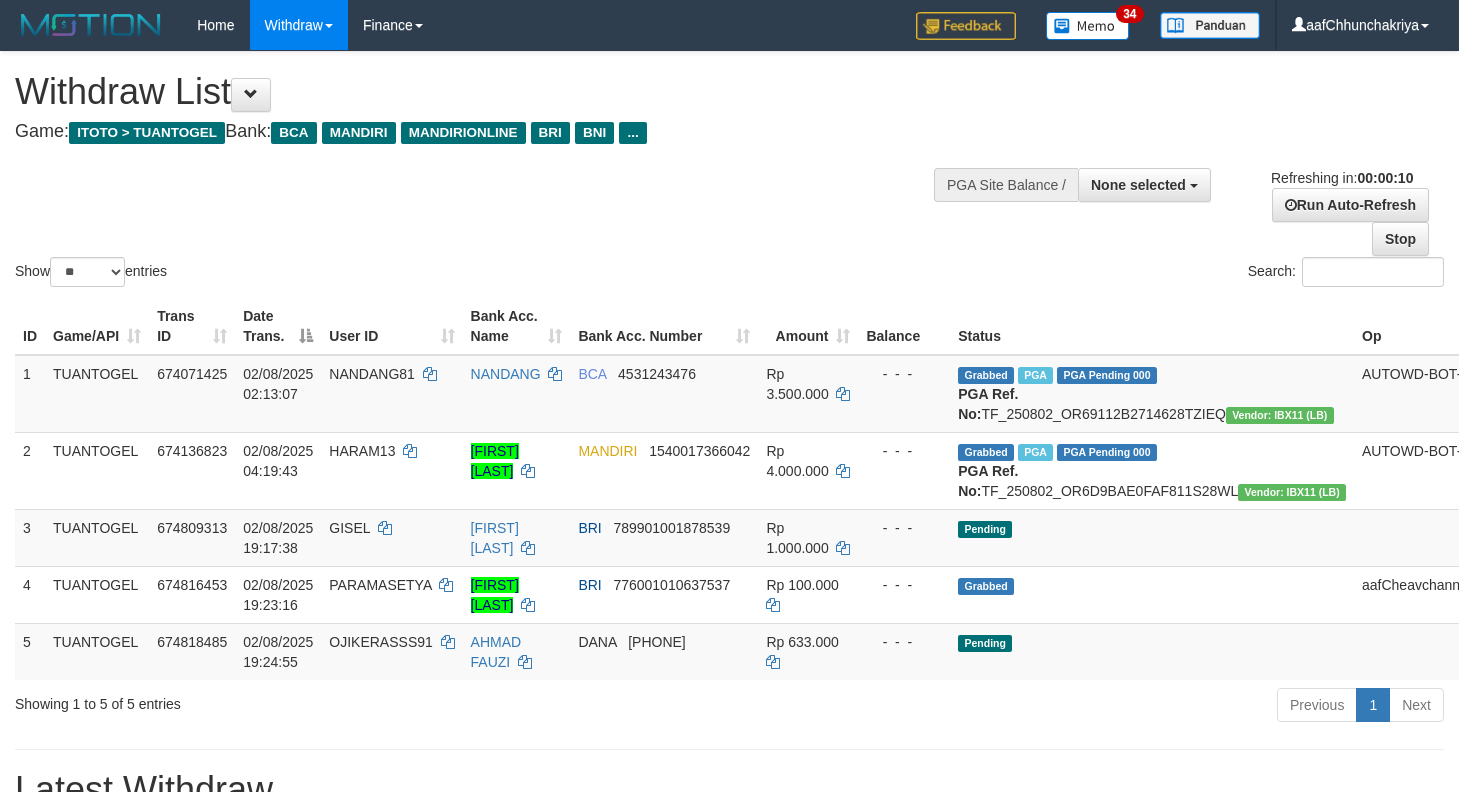 select 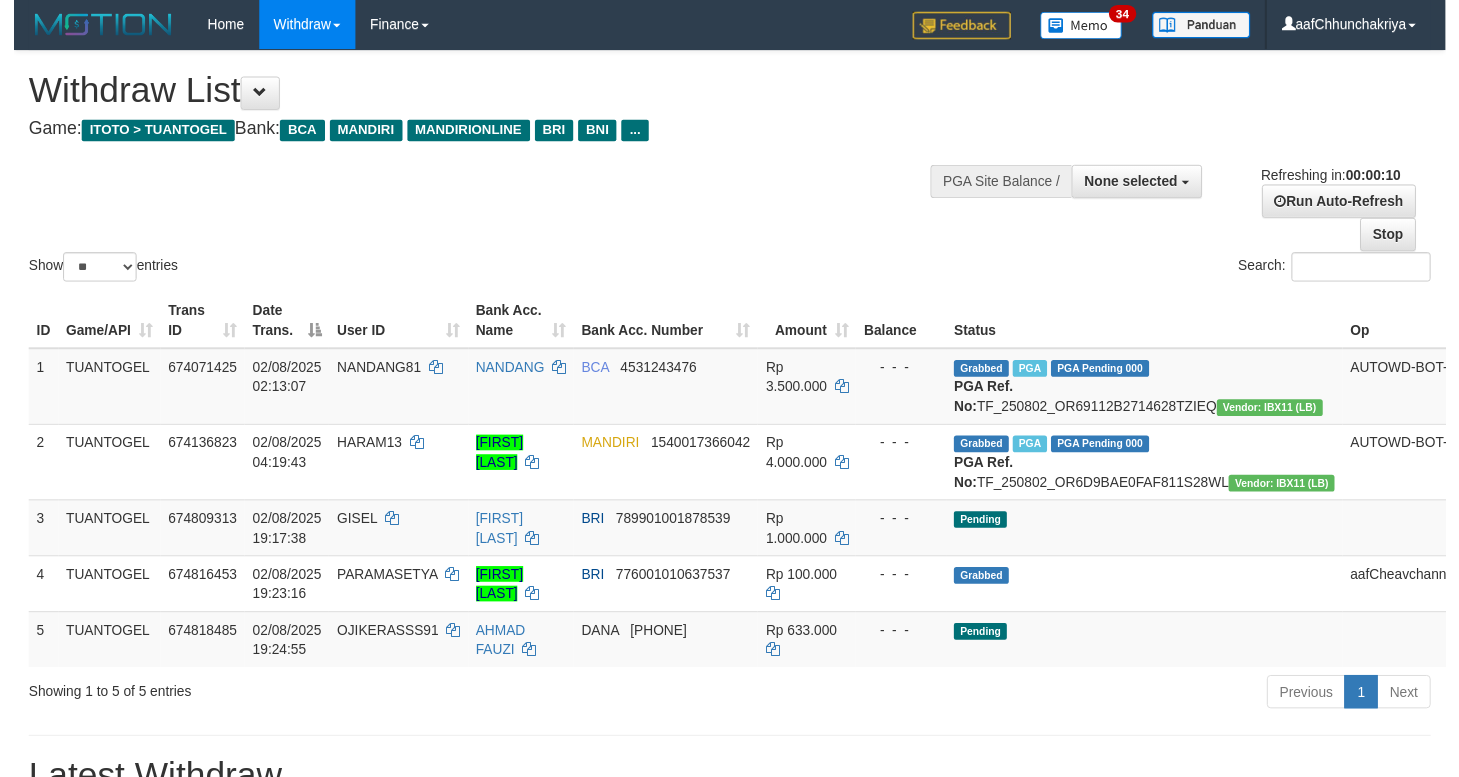 scroll, scrollTop: 0, scrollLeft: 0, axis: both 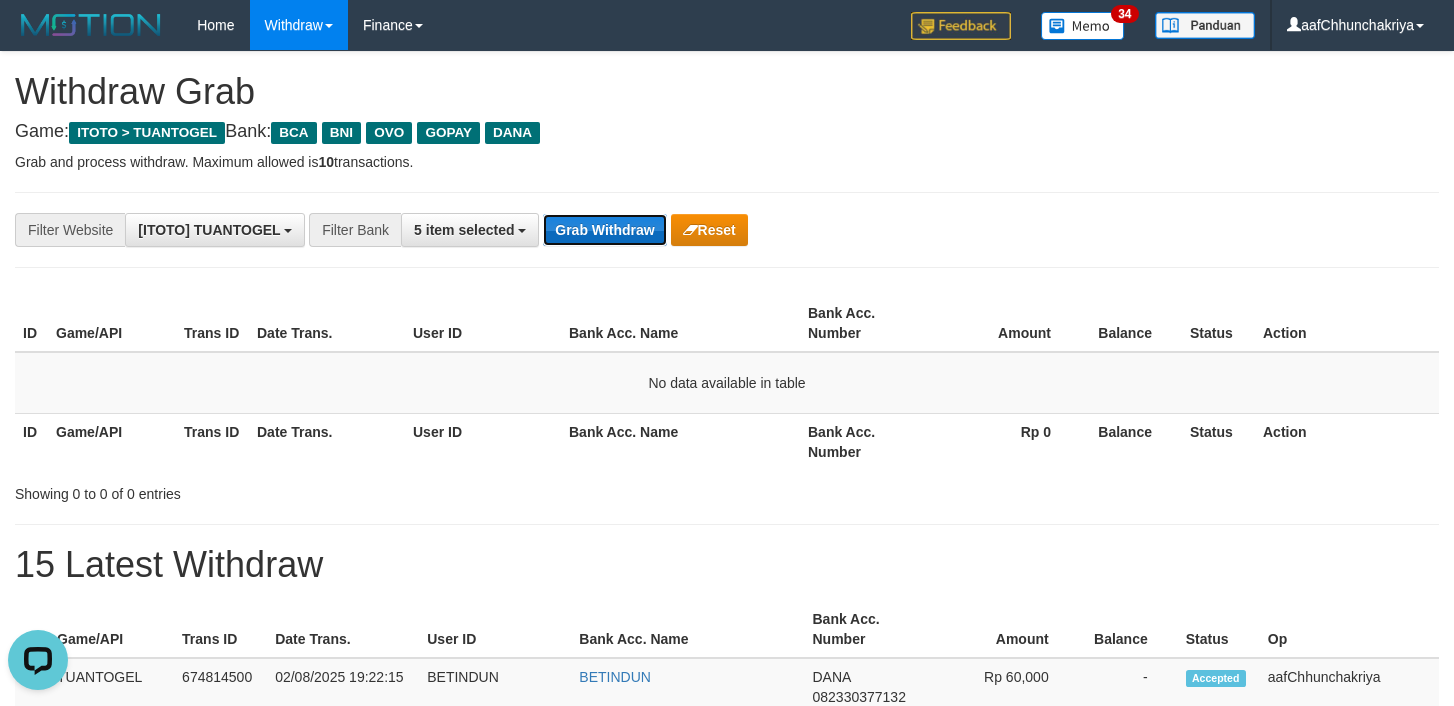 click on "Grab Withdraw" at bounding box center [604, 230] 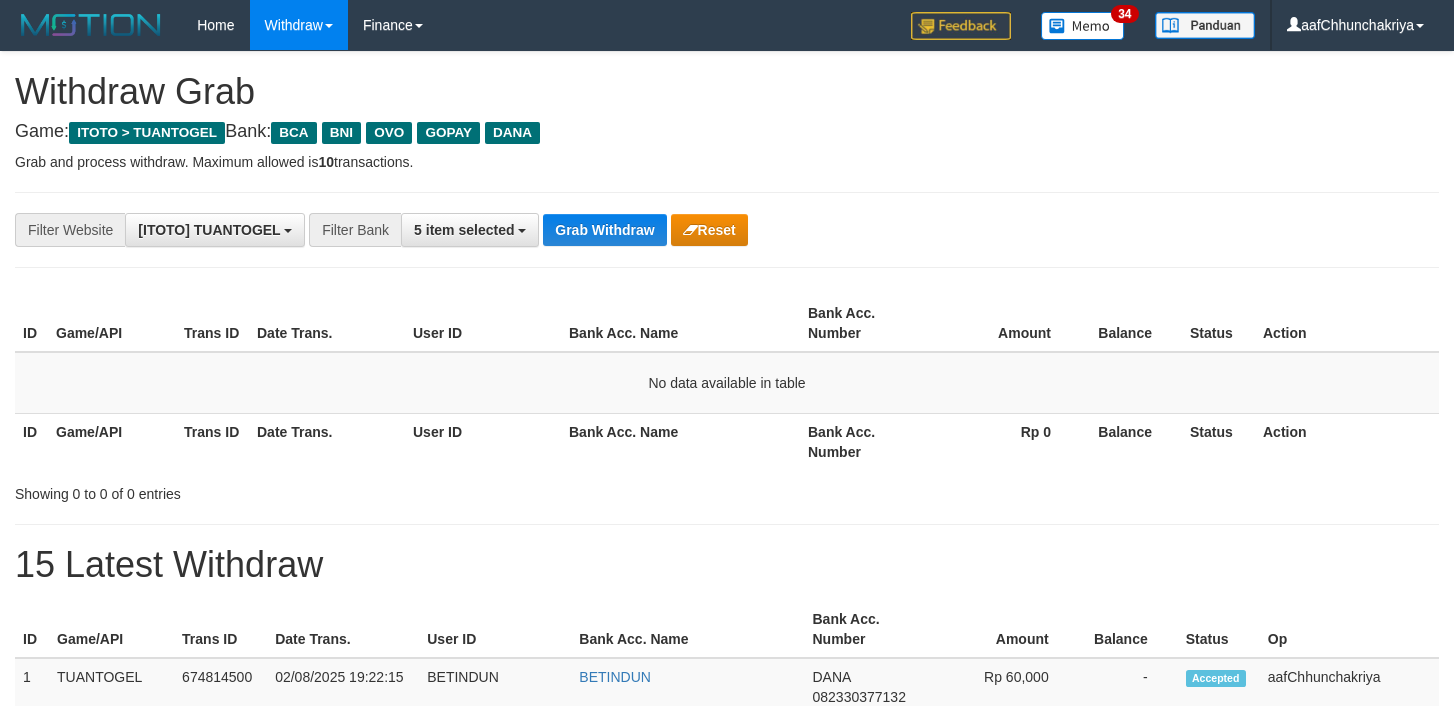 scroll, scrollTop: 0, scrollLeft: 0, axis: both 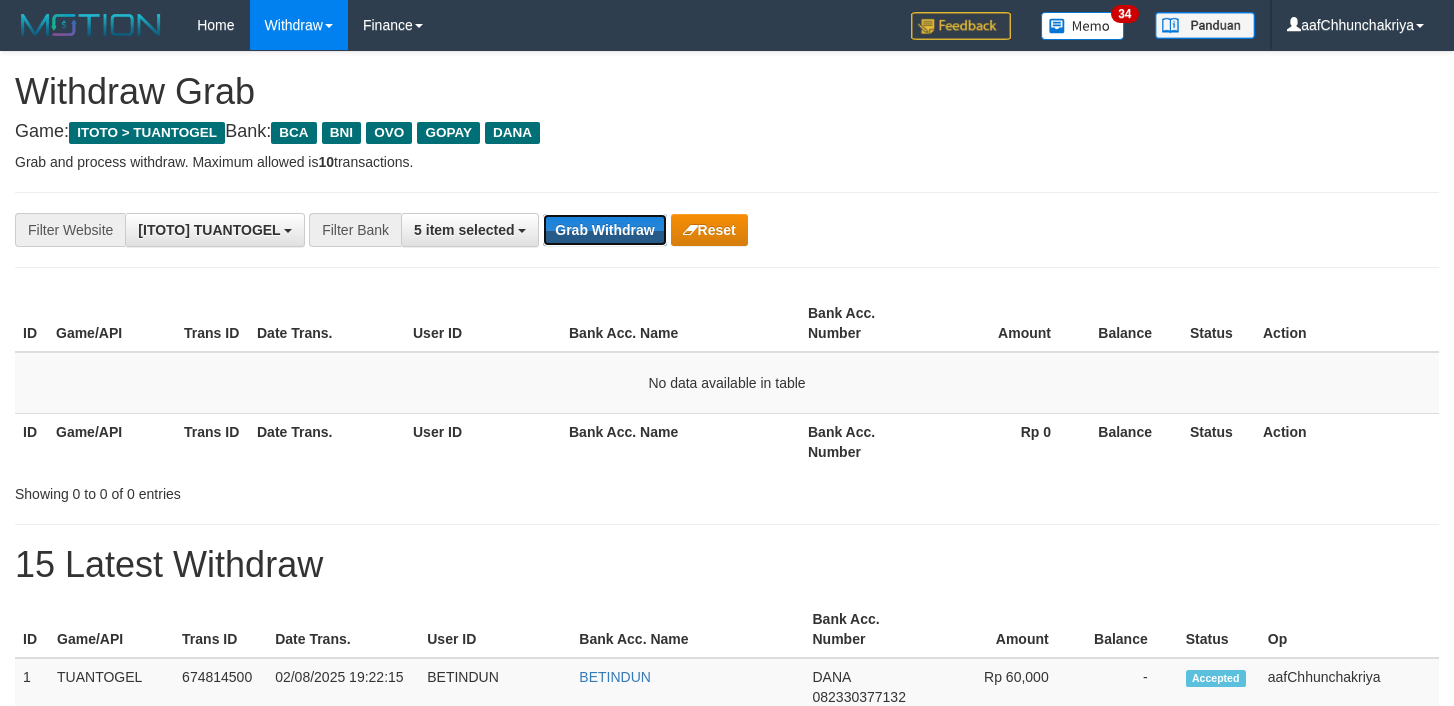click on "Grab Withdraw" at bounding box center [604, 230] 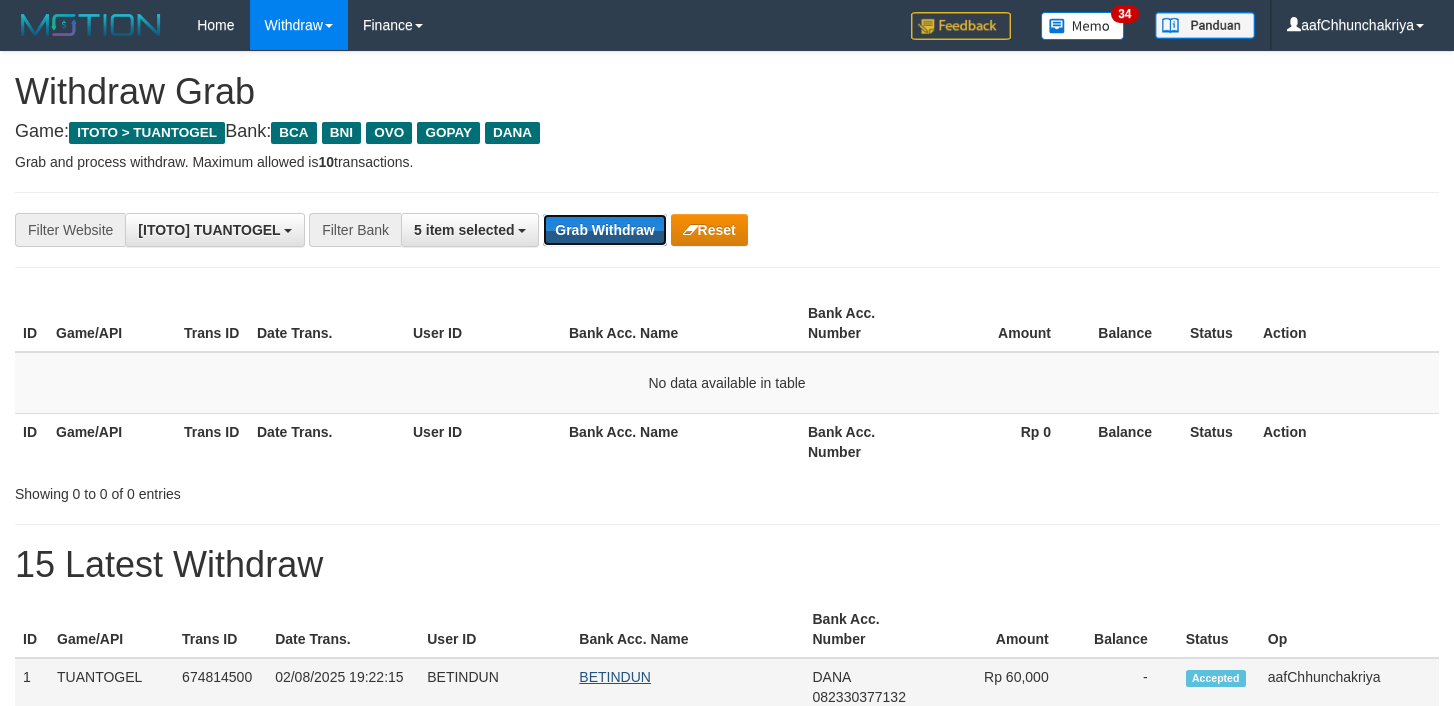 drag, startPoint x: 0, startPoint y: 0, endPoint x: 623, endPoint y: 671, distance: 915.6255 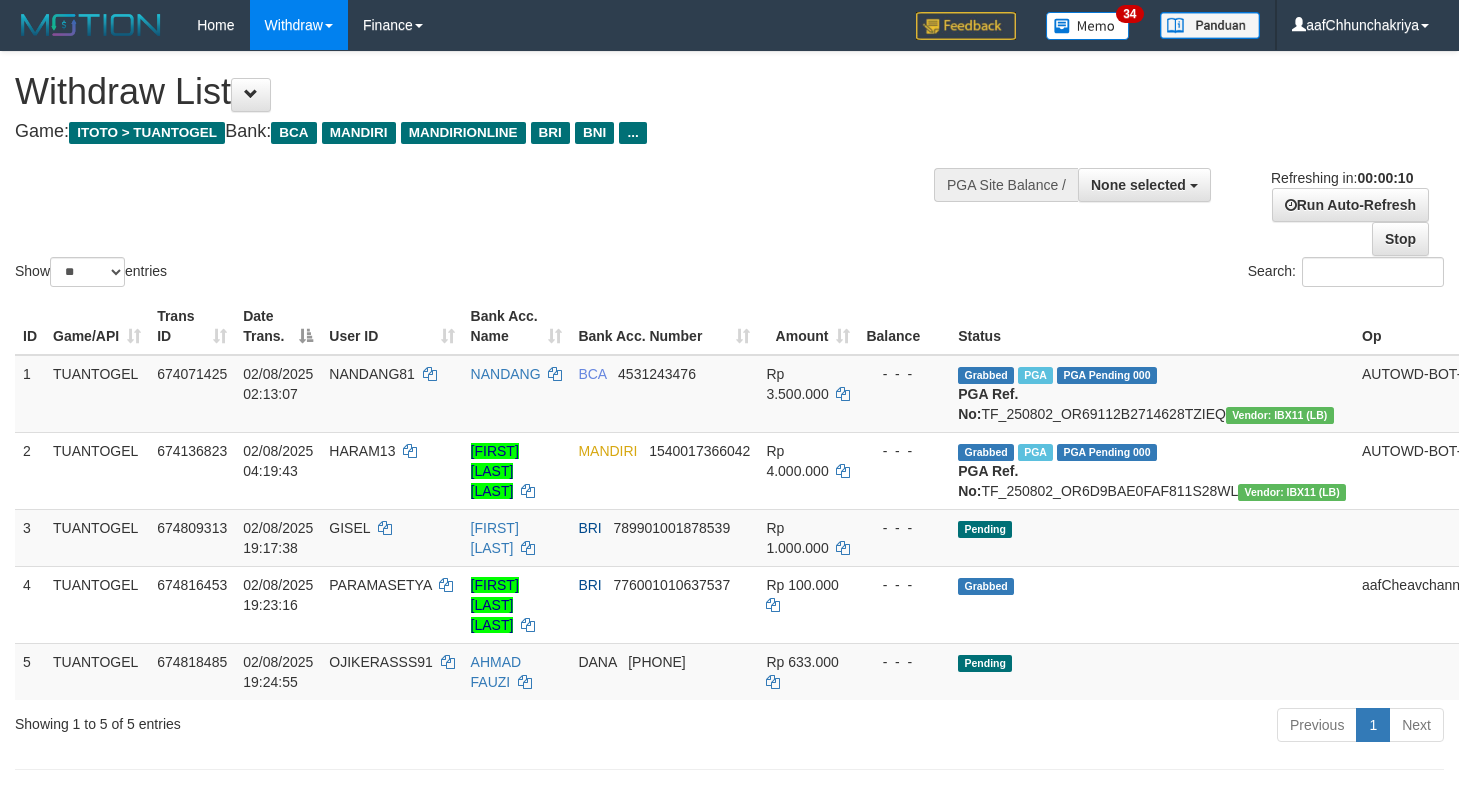select 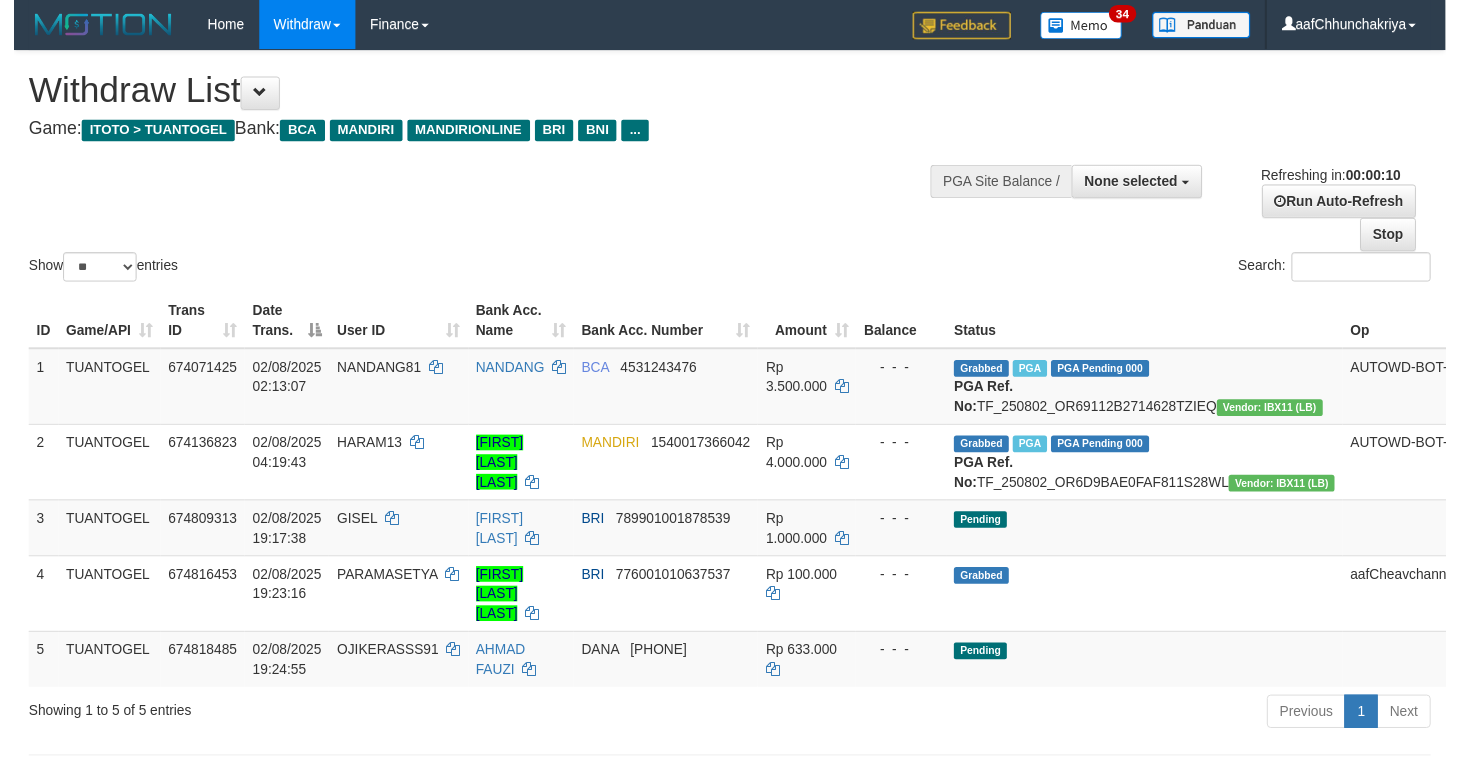 scroll, scrollTop: 0, scrollLeft: 0, axis: both 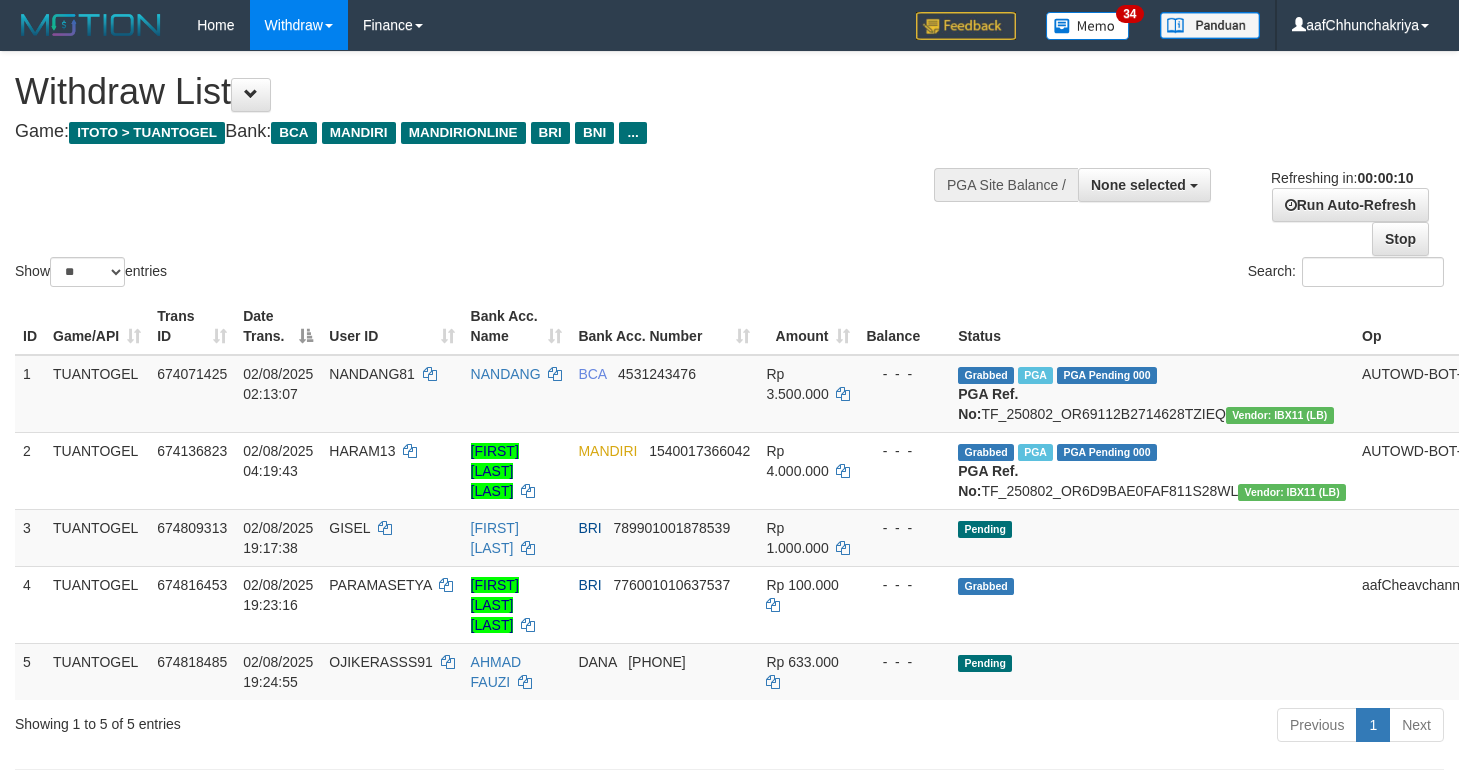 click on "Previous 1 Next" at bounding box center (1033, 727) 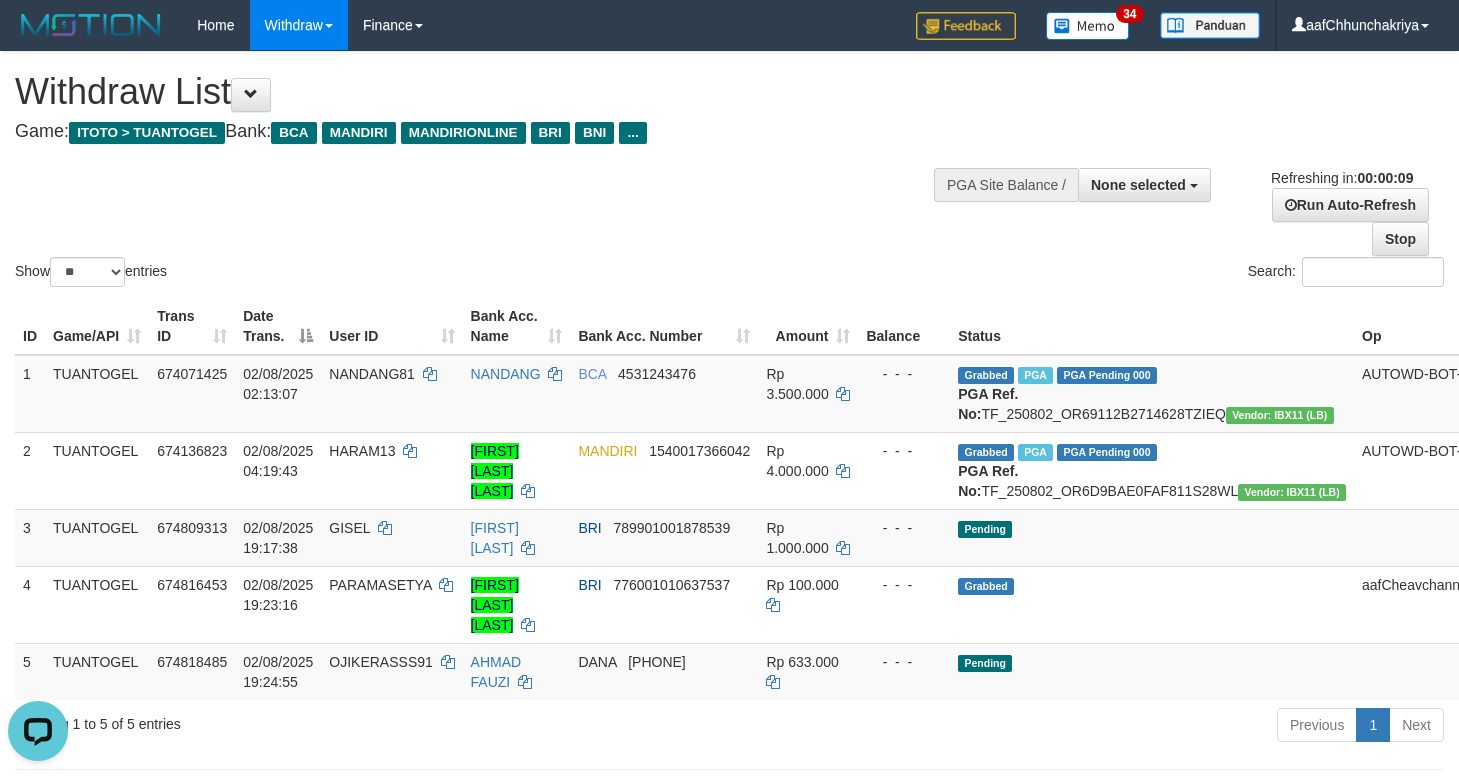 scroll, scrollTop: 0, scrollLeft: 0, axis: both 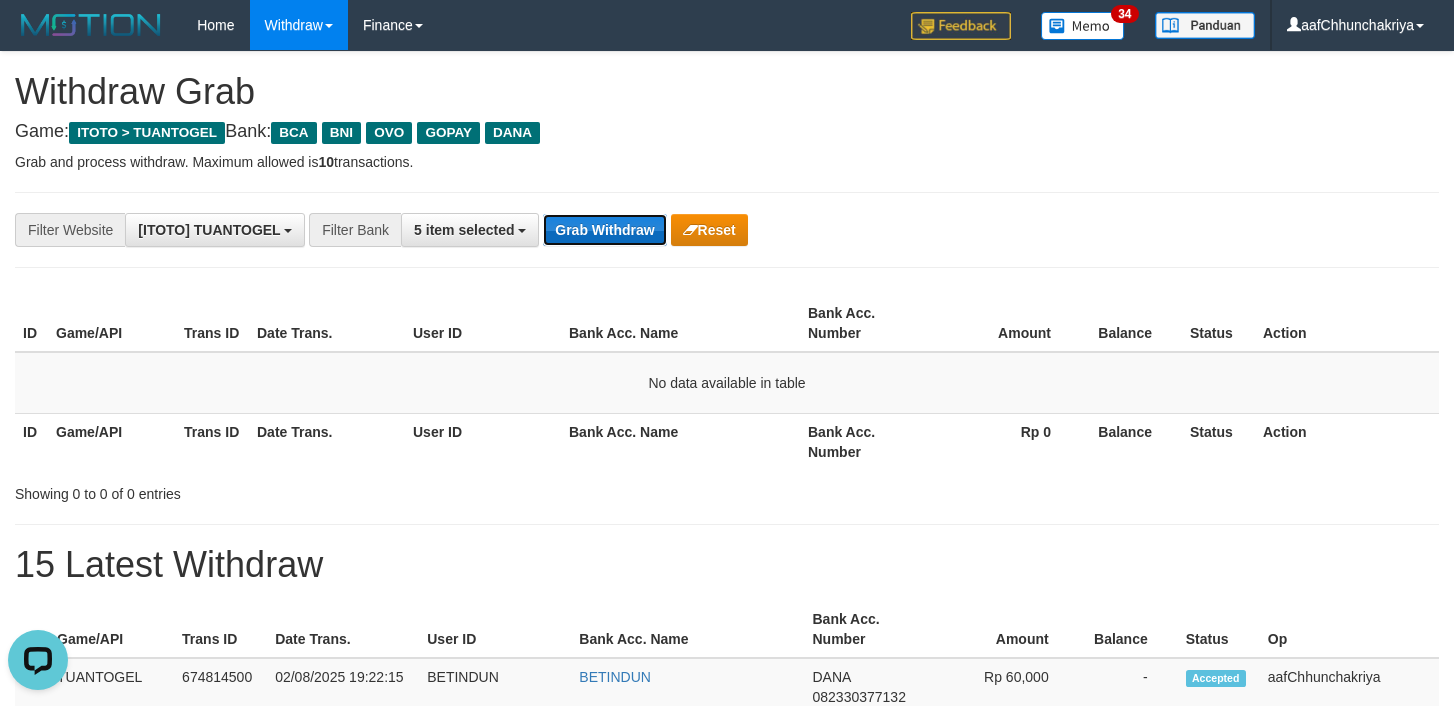 click on "Grab Withdraw" at bounding box center [604, 230] 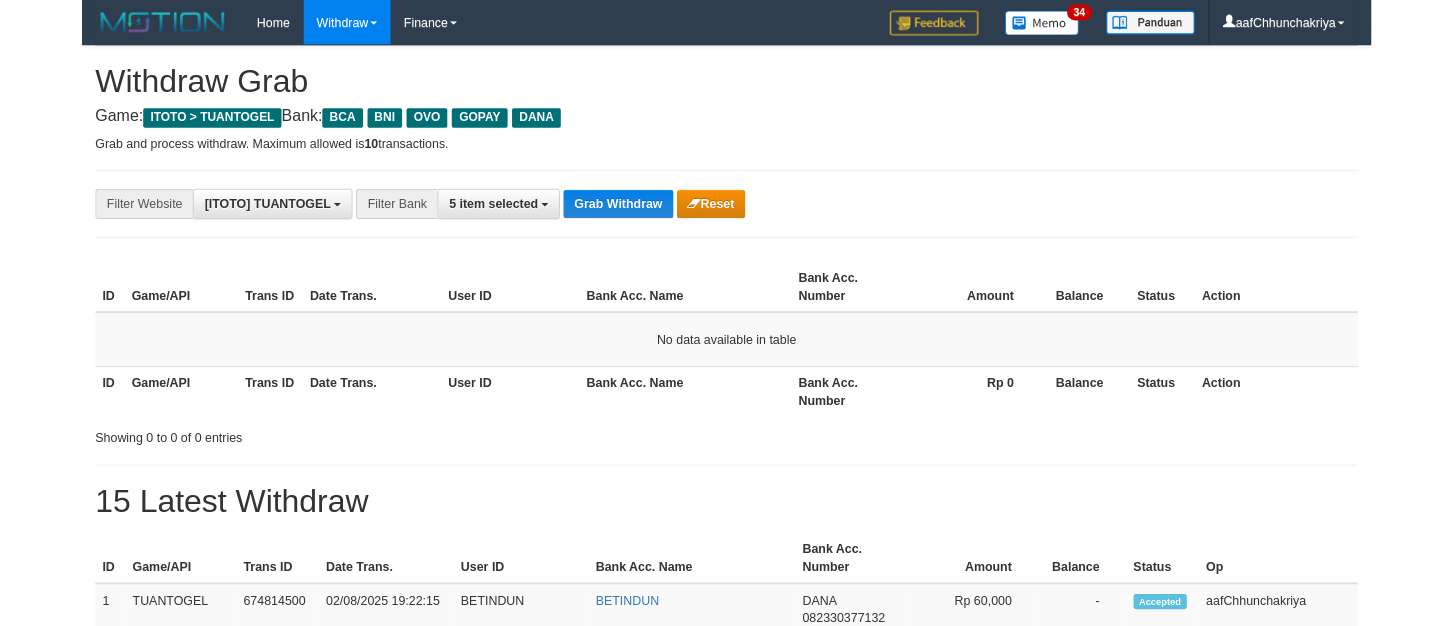 scroll, scrollTop: 0, scrollLeft: 0, axis: both 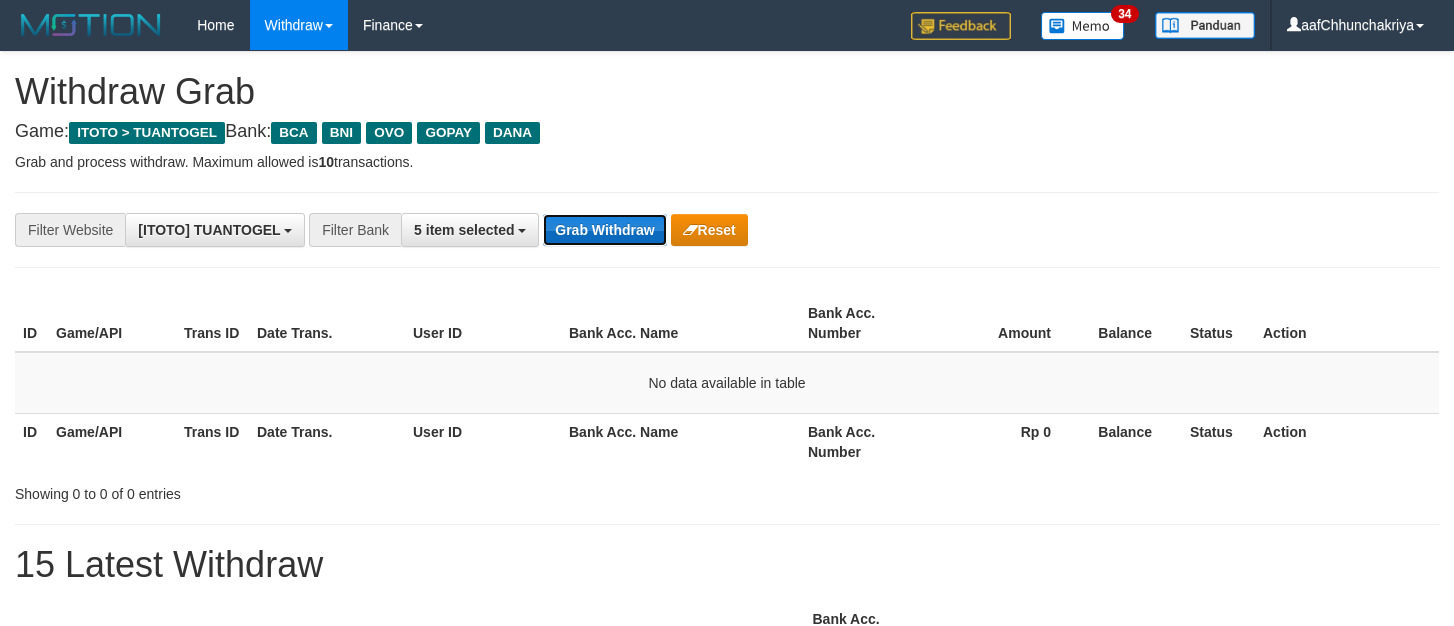 click on "Grab Withdraw" at bounding box center [604, 230] 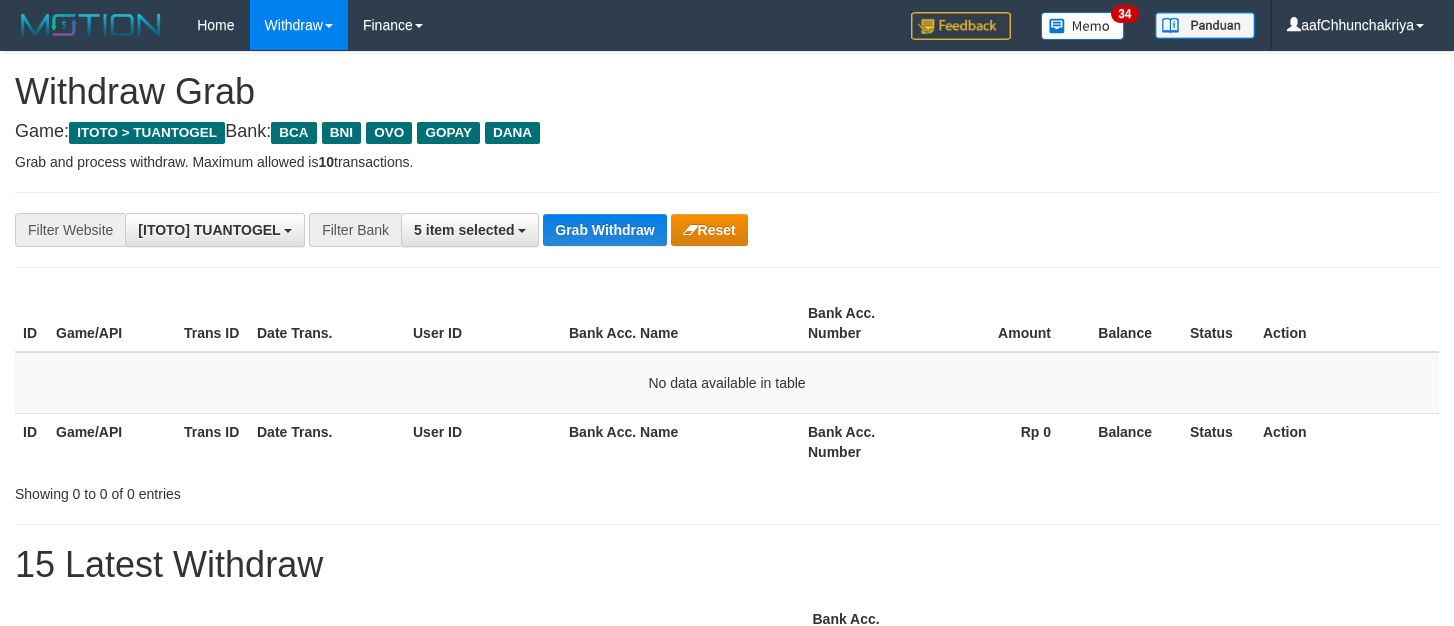 scroll, scrollTop: 0, scrollLeft: 0, axis: both 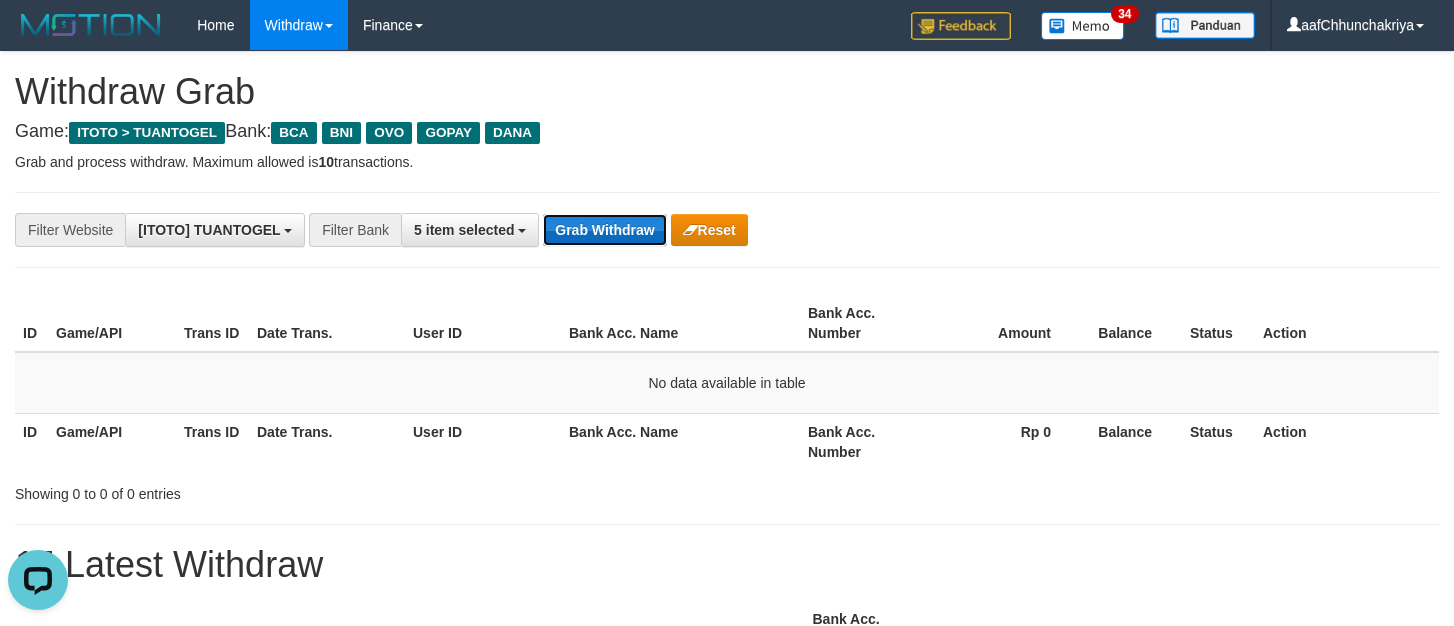 click on "Grab Withdraw" at bounding box center (604, 230) 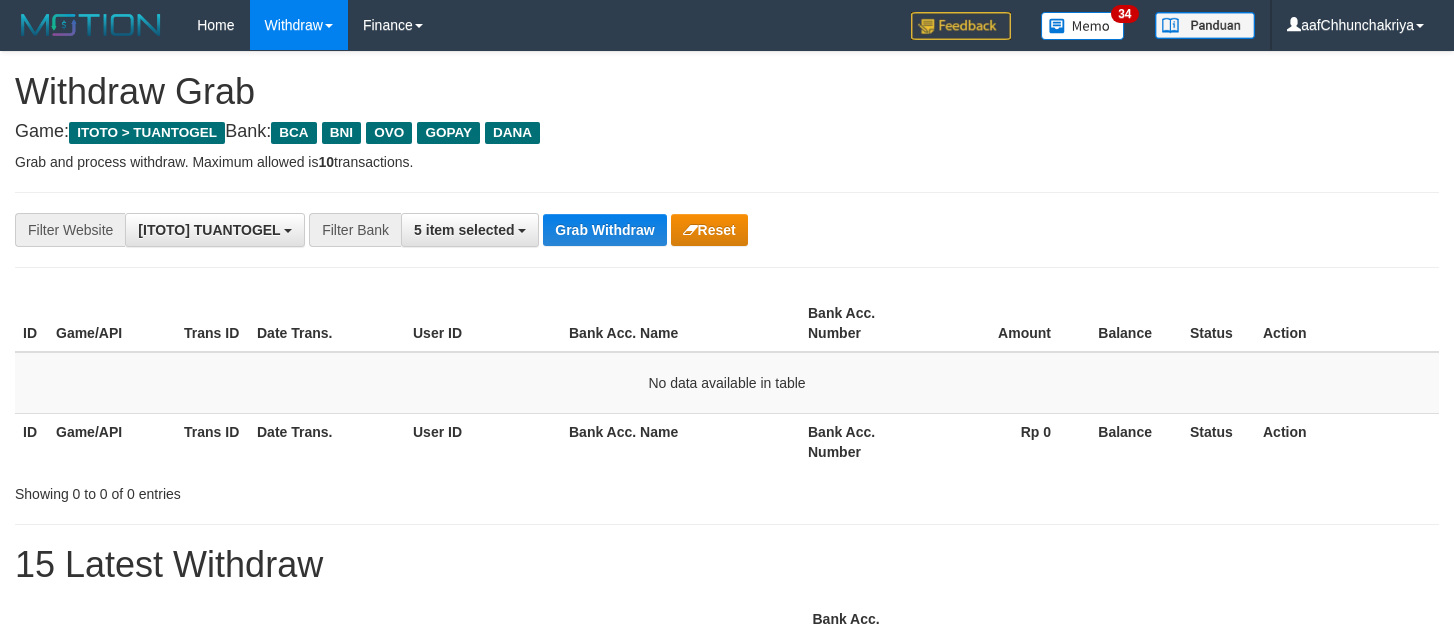 scroll, scrollTop: 0, scrollLeft: 0, axis: both 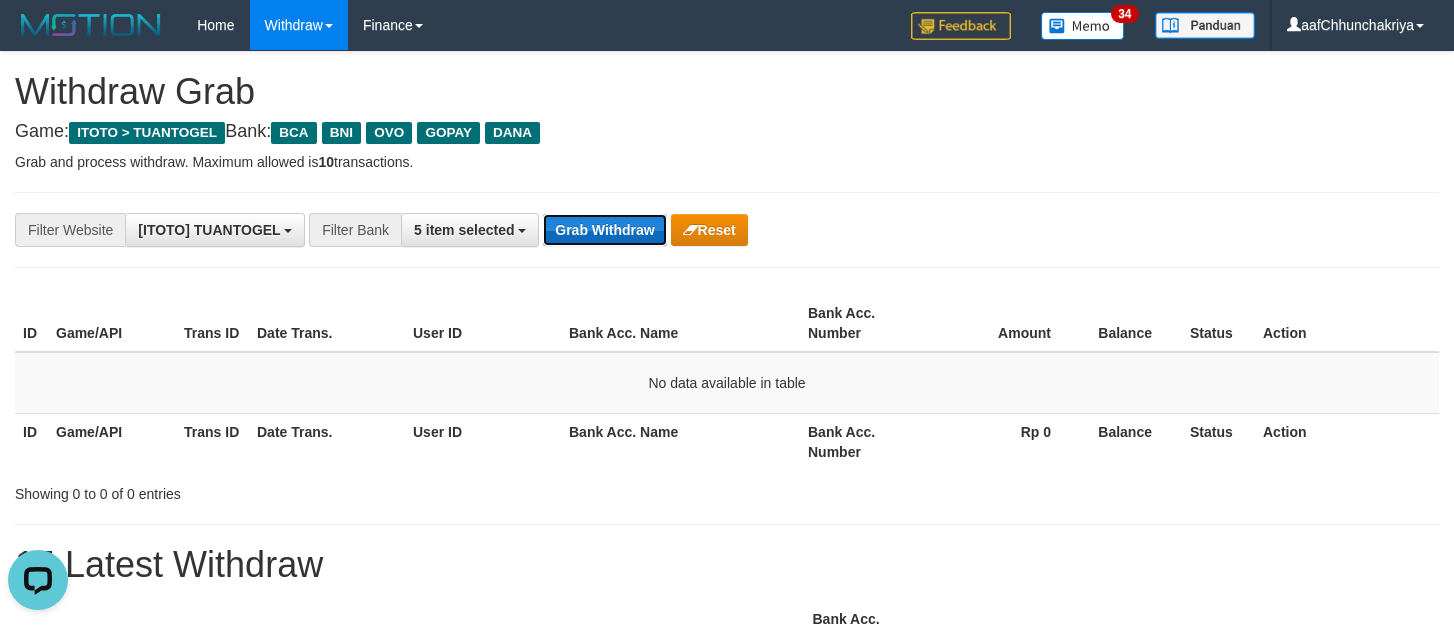 click on "Grab Withdraw" at bounding box center (604, 230) 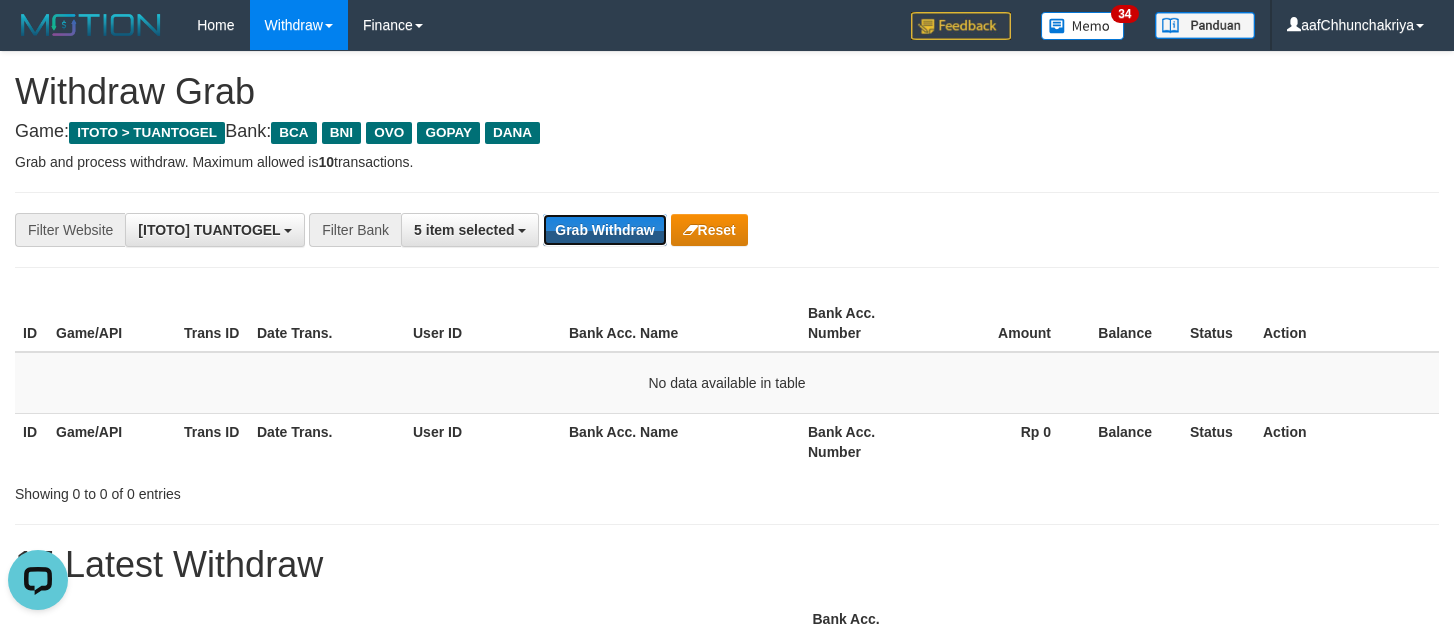 drag, startPoint x: 618, startPoint y: 231, endPoint x: 1459, endPoint y: 541, distance: 896.31525 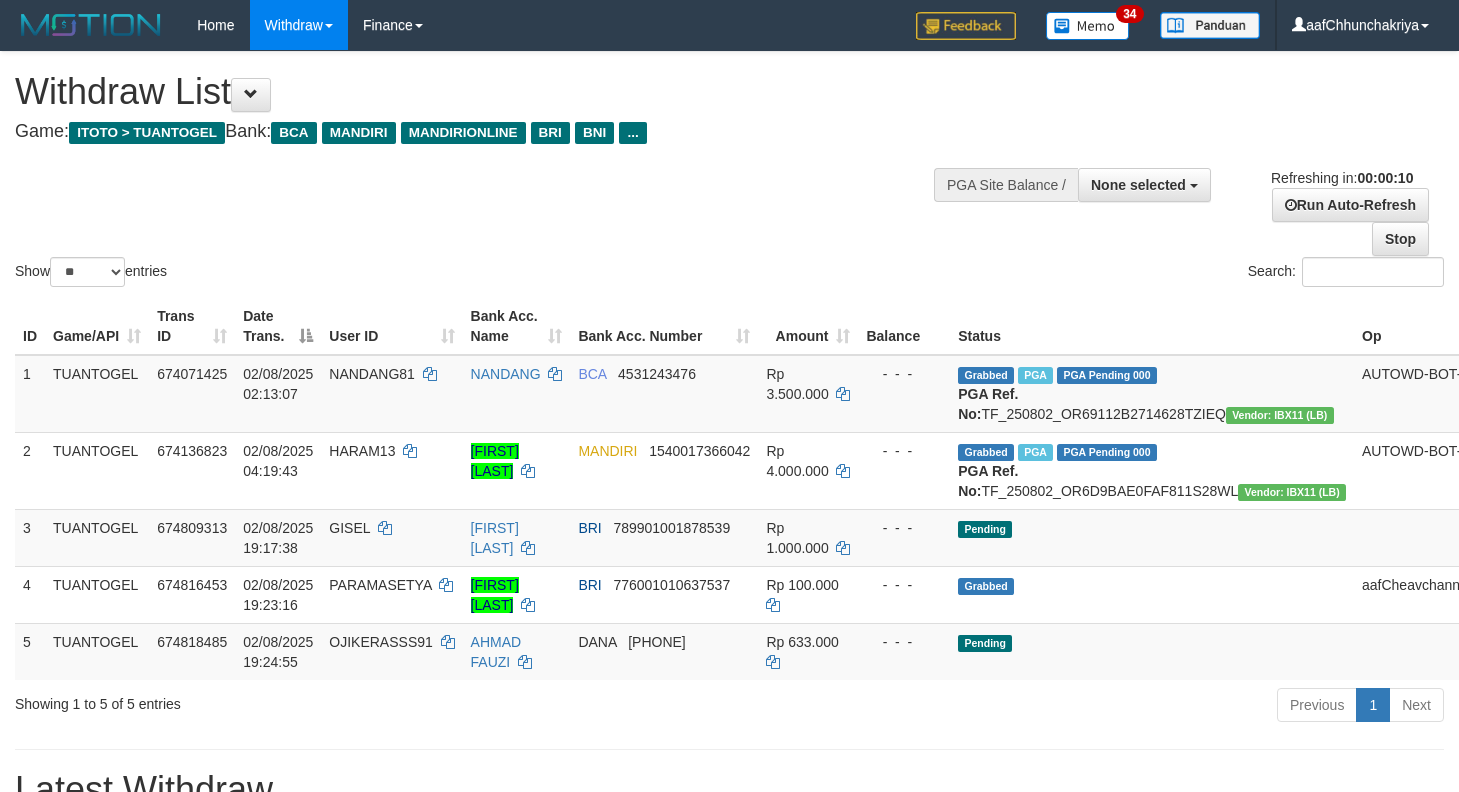 select 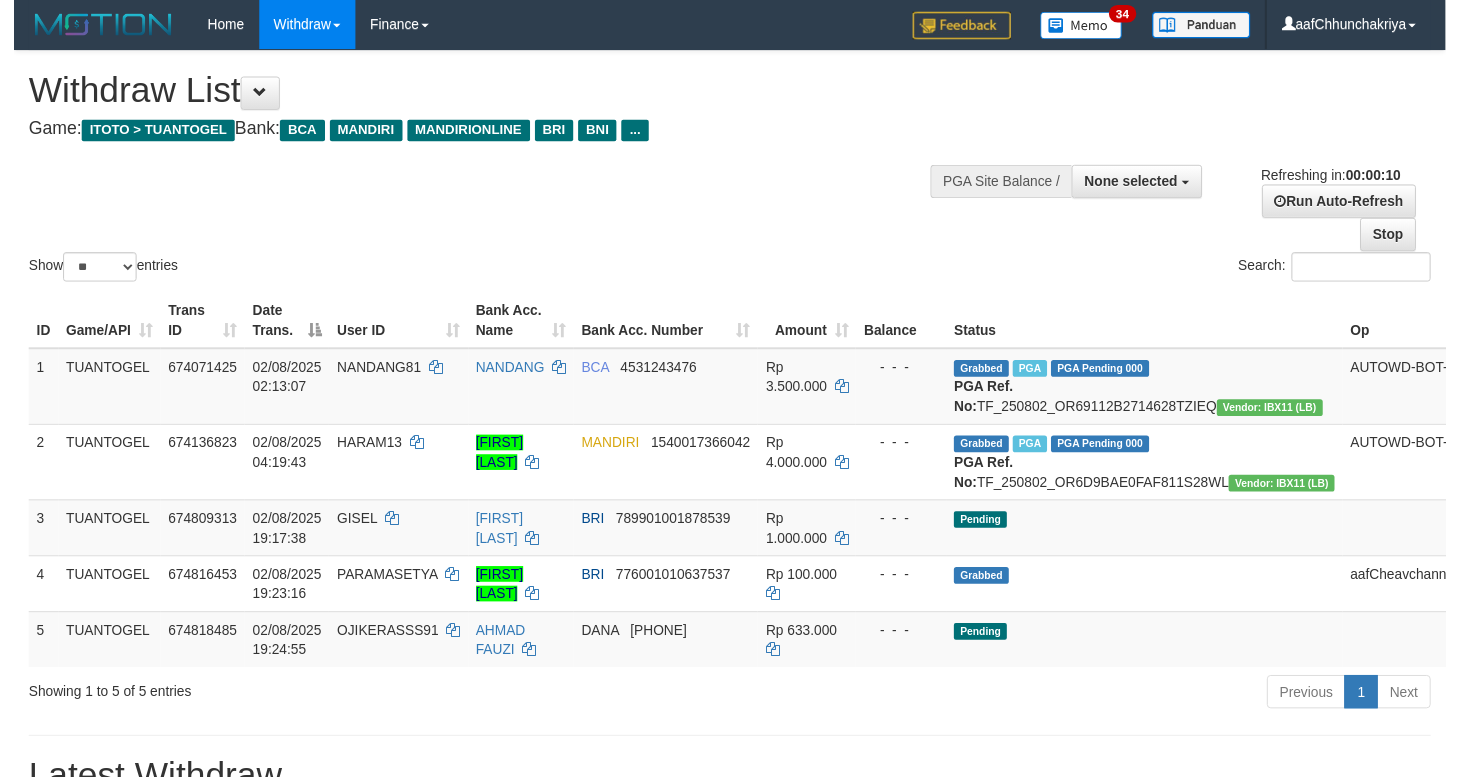 scroll, scrollTop: 0, scrollLeft: 0, axis: both 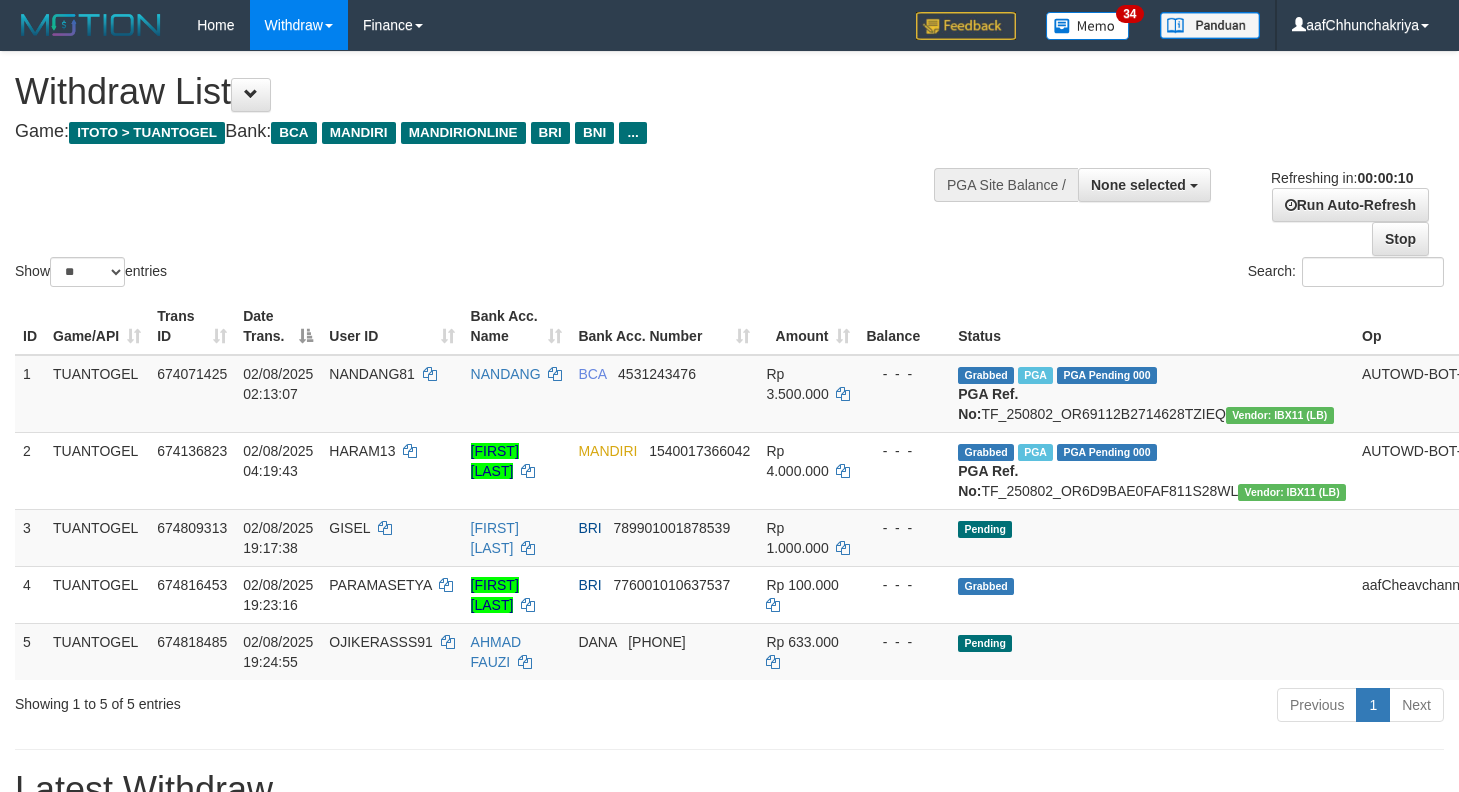 select 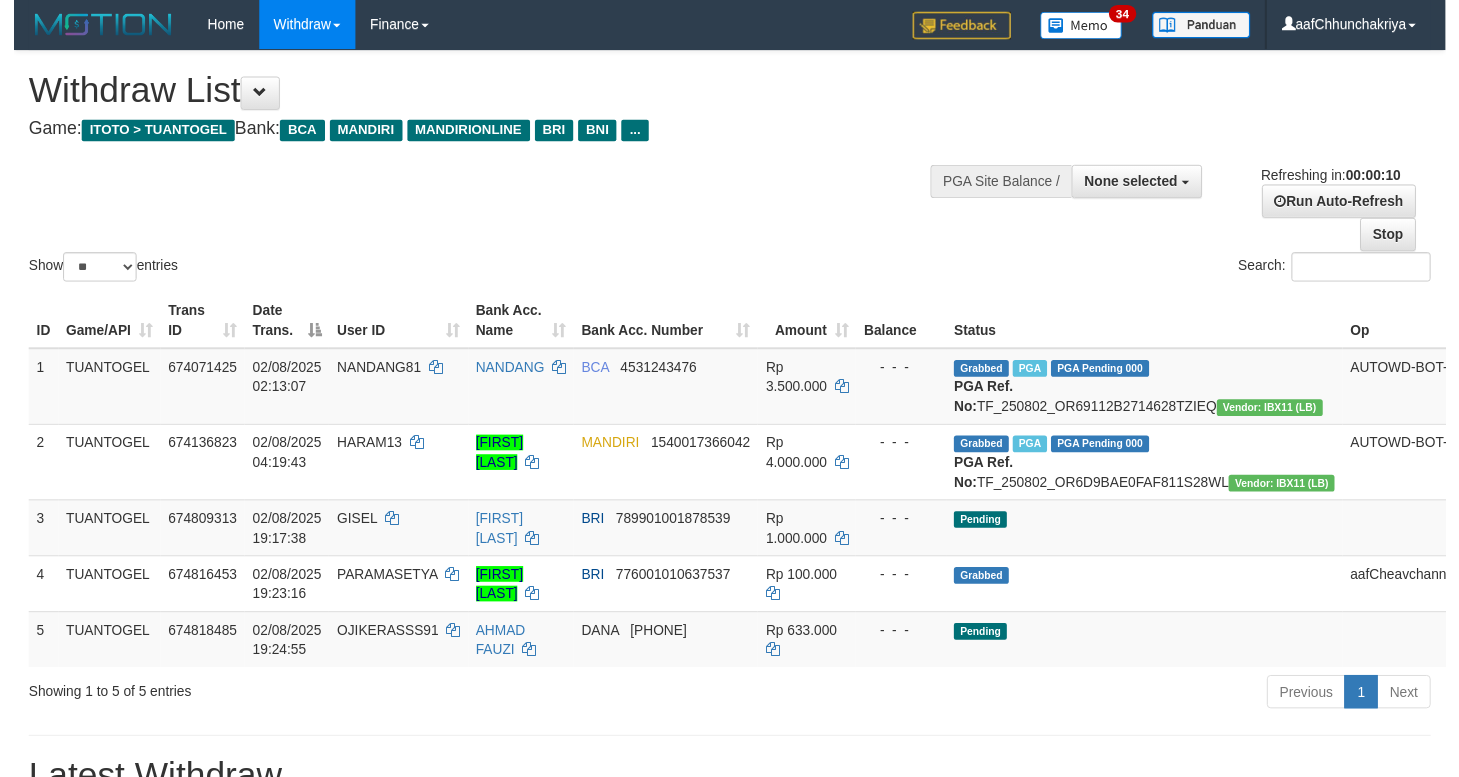 scroll, scrollTop: 0, scrollLeft: 0, axis: both 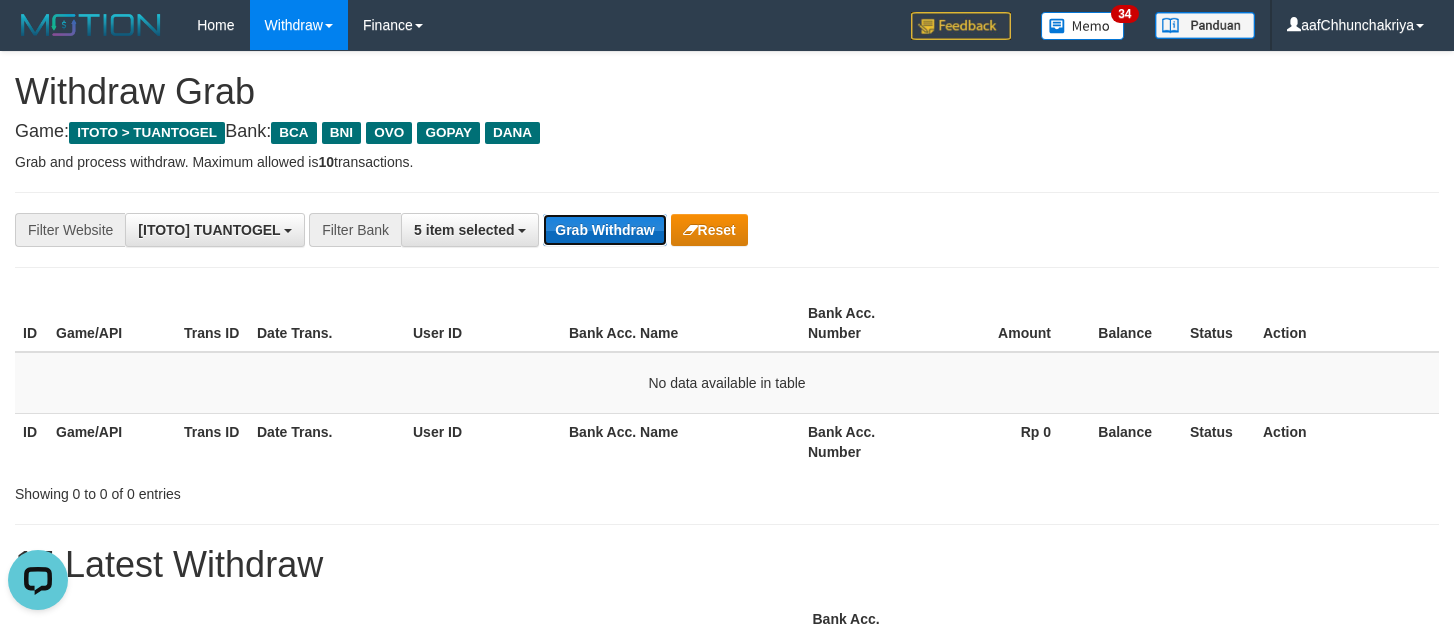 click on "Grab Withdraw" at bounding box center (604, 230) 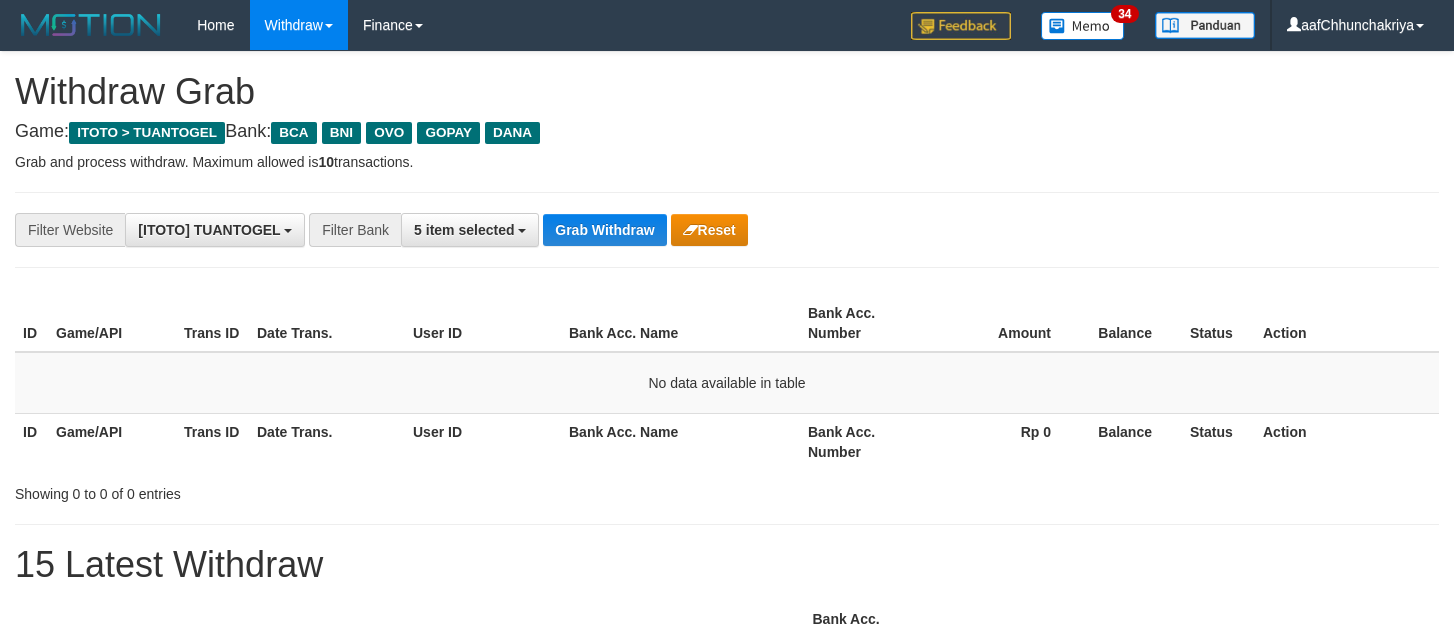 scroll, scrollTop: 0, scrollLeft: 0, axis: both 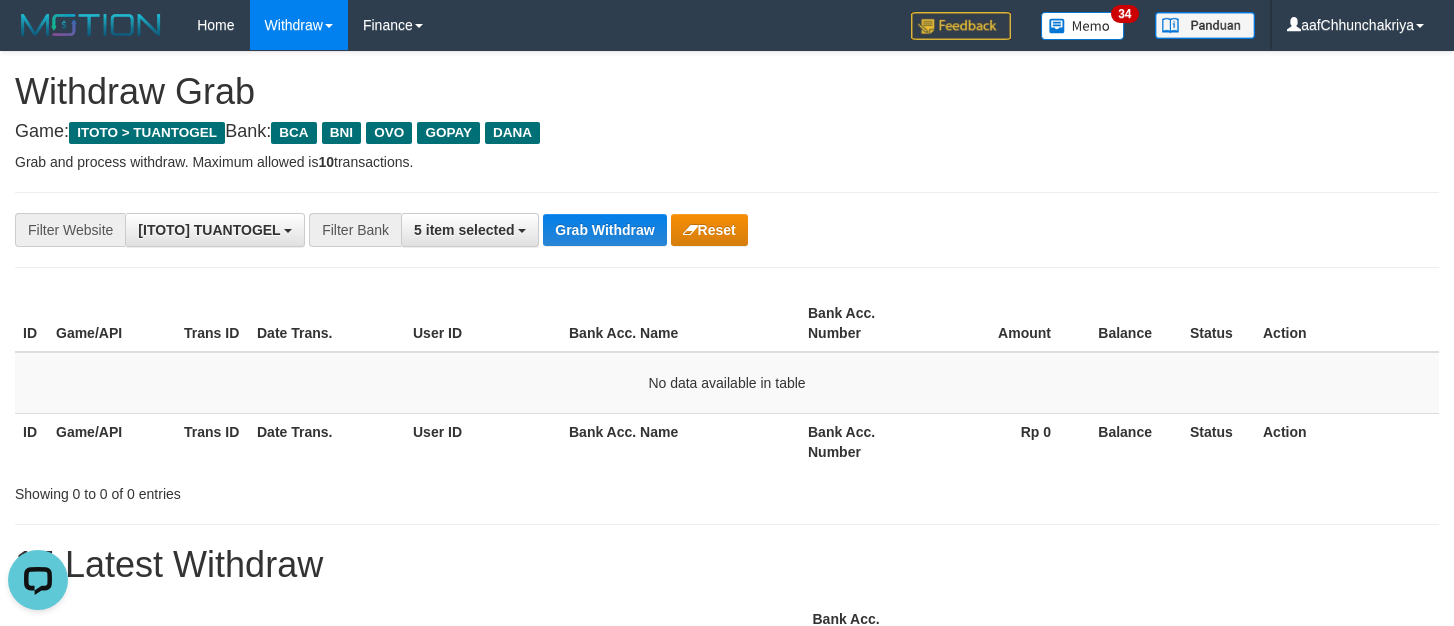 click on "Grab Withdraw" at bounding box center [604, 230] 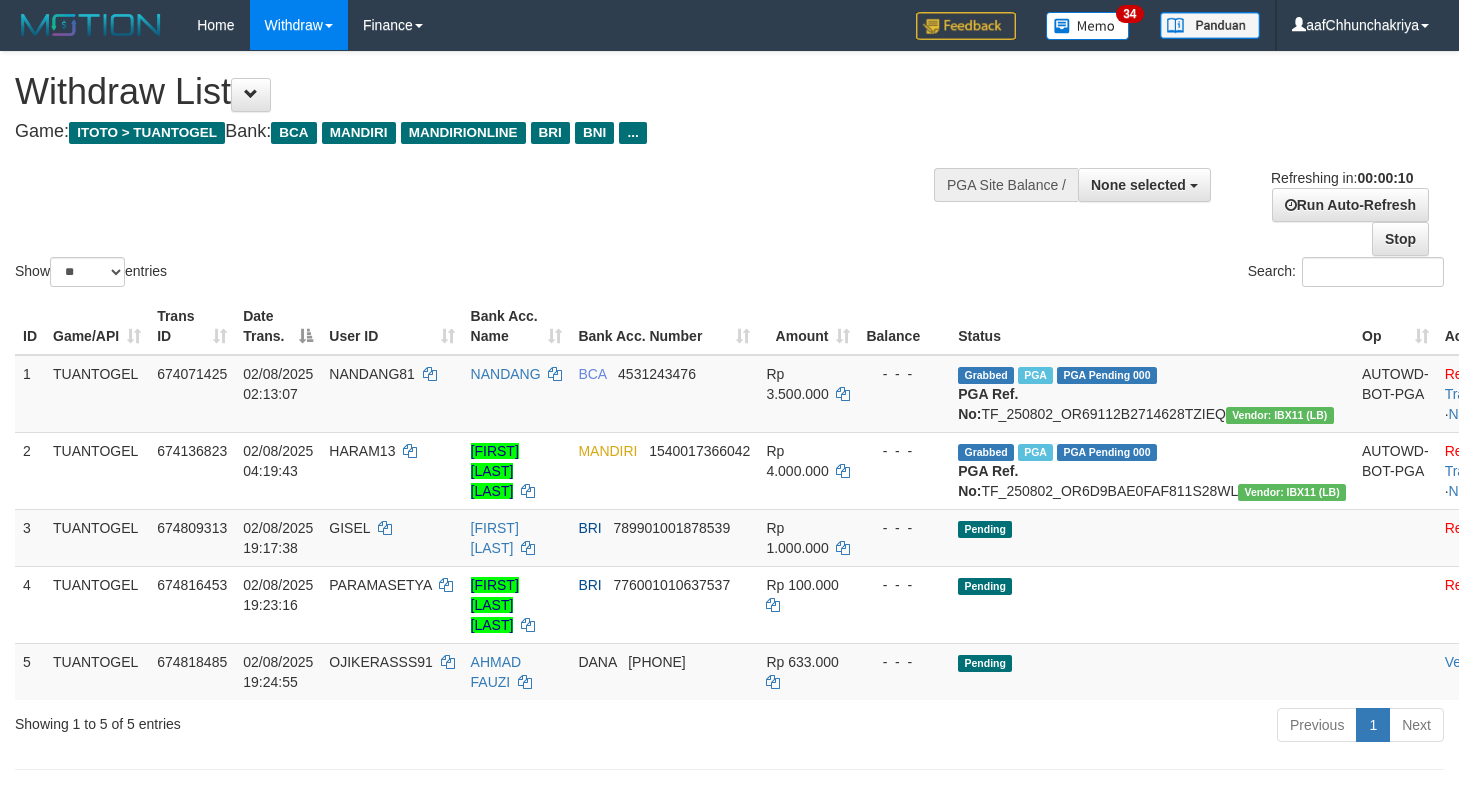 select 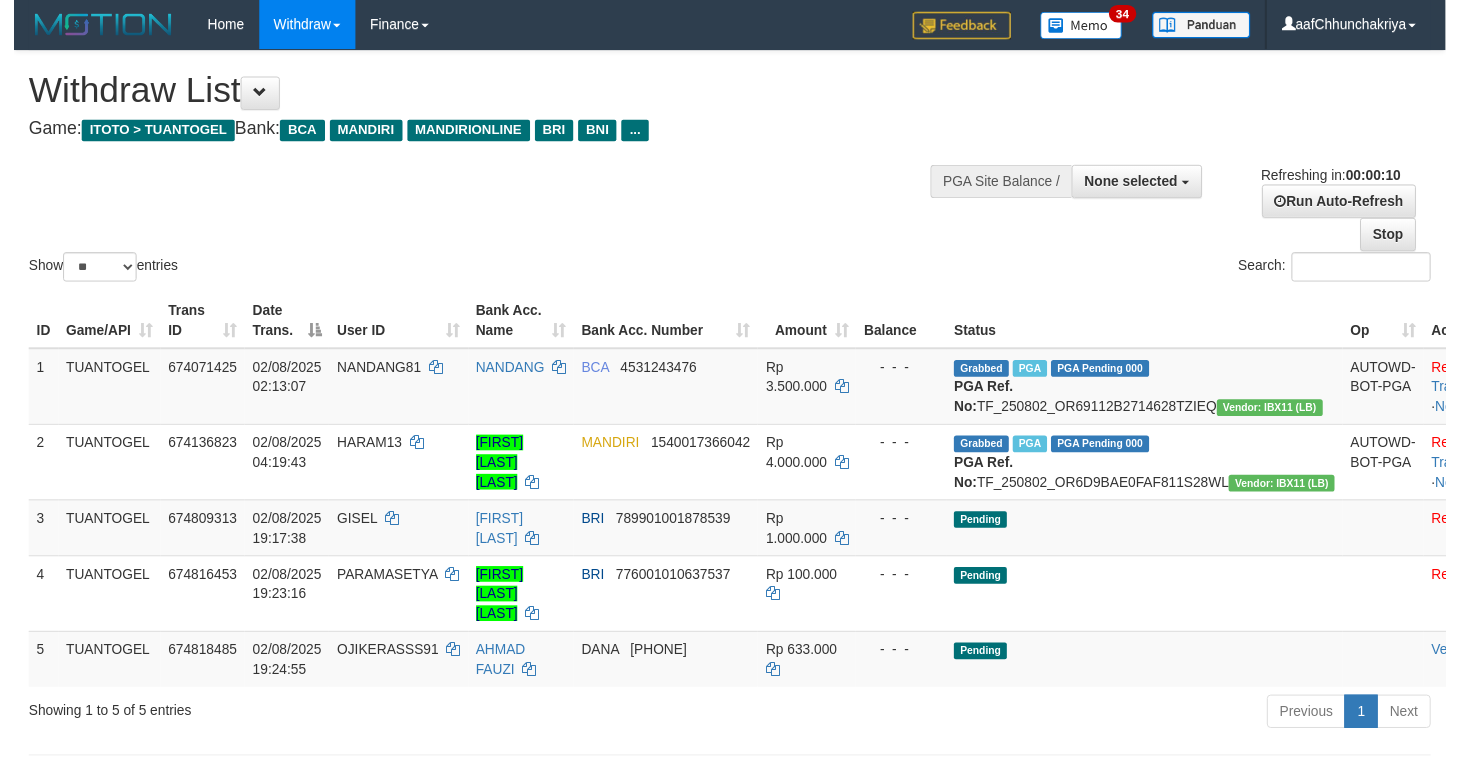 scroll, scrollTop: 0, scrollLeft: 0, axis: both 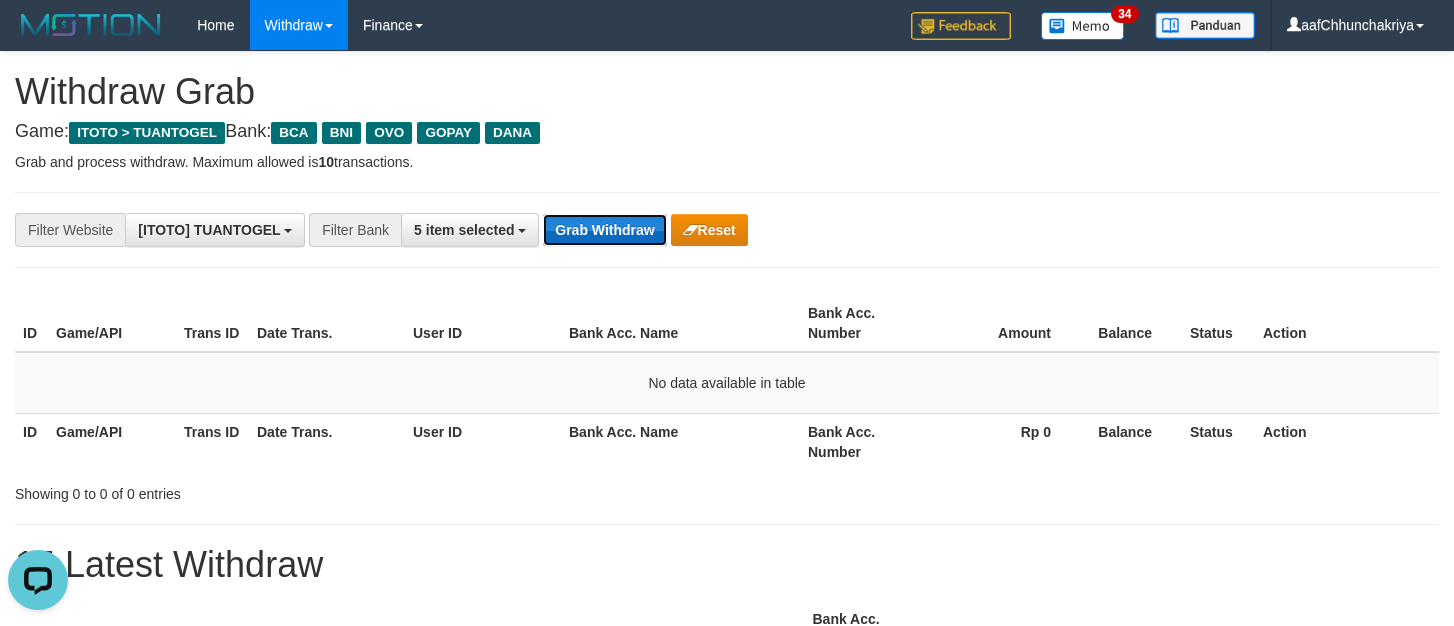 click on "Grab Withdraw" at bounding box center (604, 230) 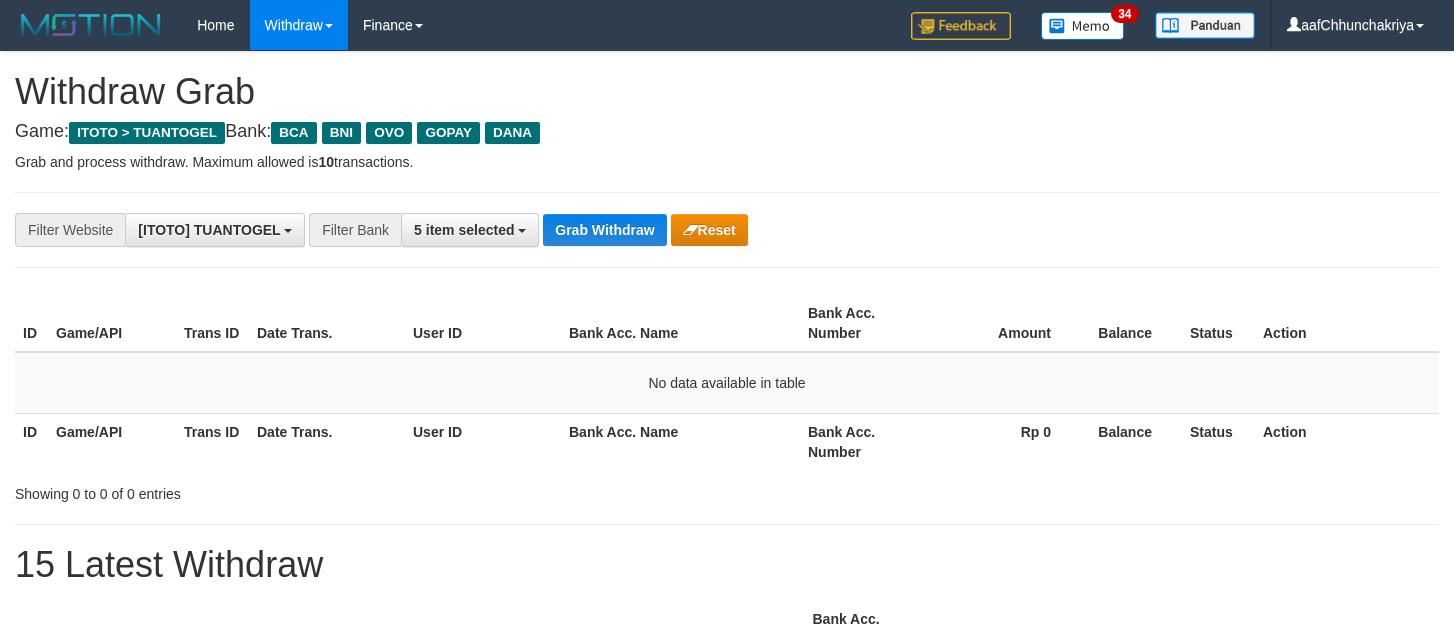 scroll, scrollTop: 0, scrollLeft: 0, axis: both 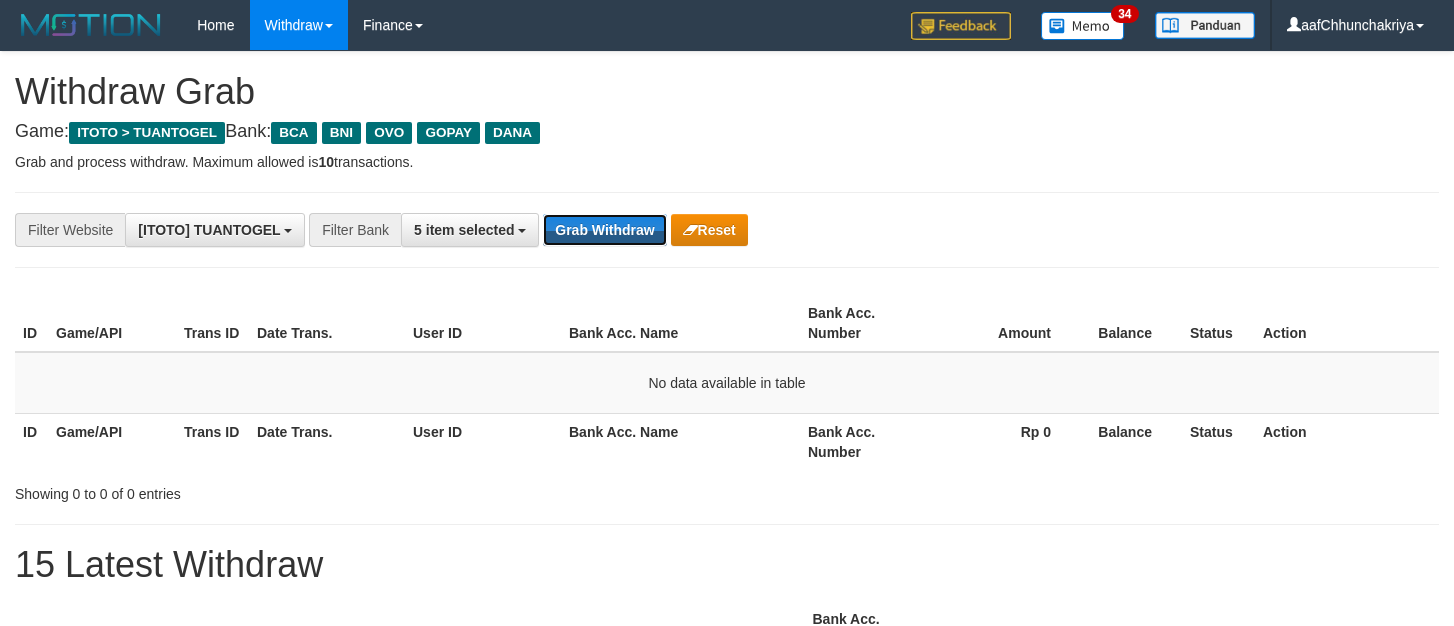 click on "Grab Withdraw" at bounding box center (604, 230) 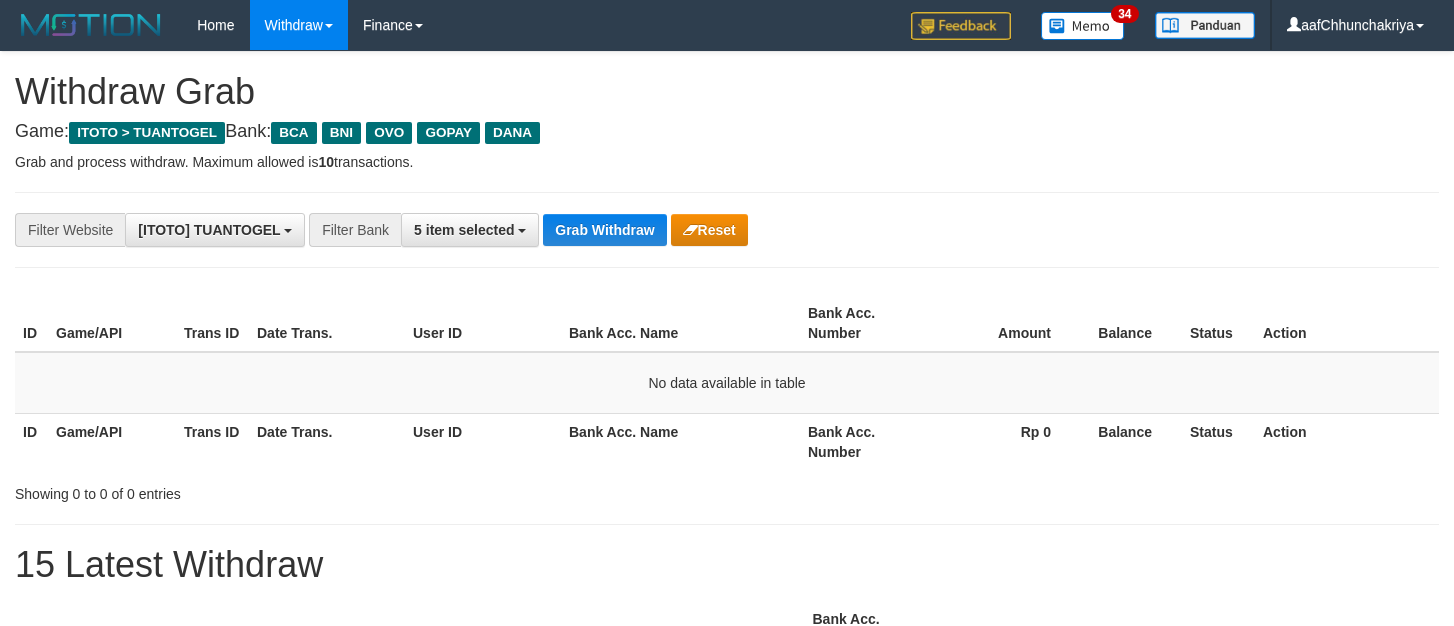 scroll, scrollTop: 0, scrollLeft: 0, axis: both 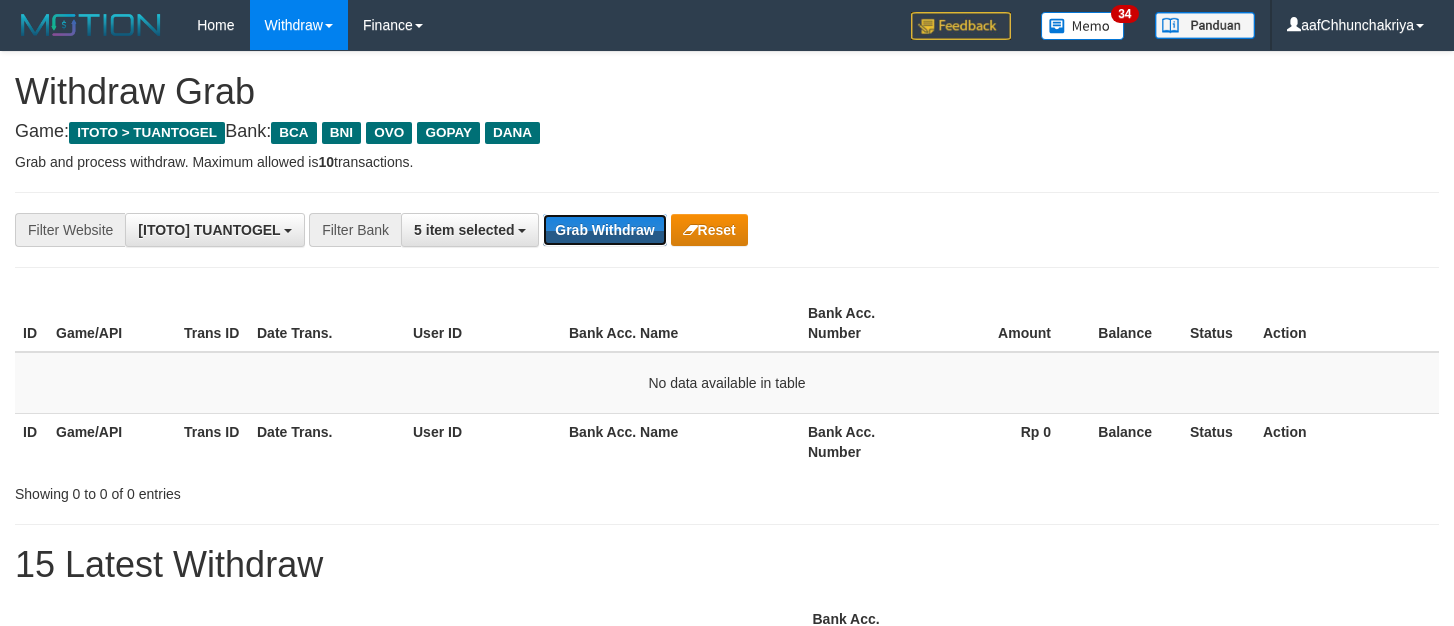 click on "Grab Withdraw" at bounding box center [604, 230] 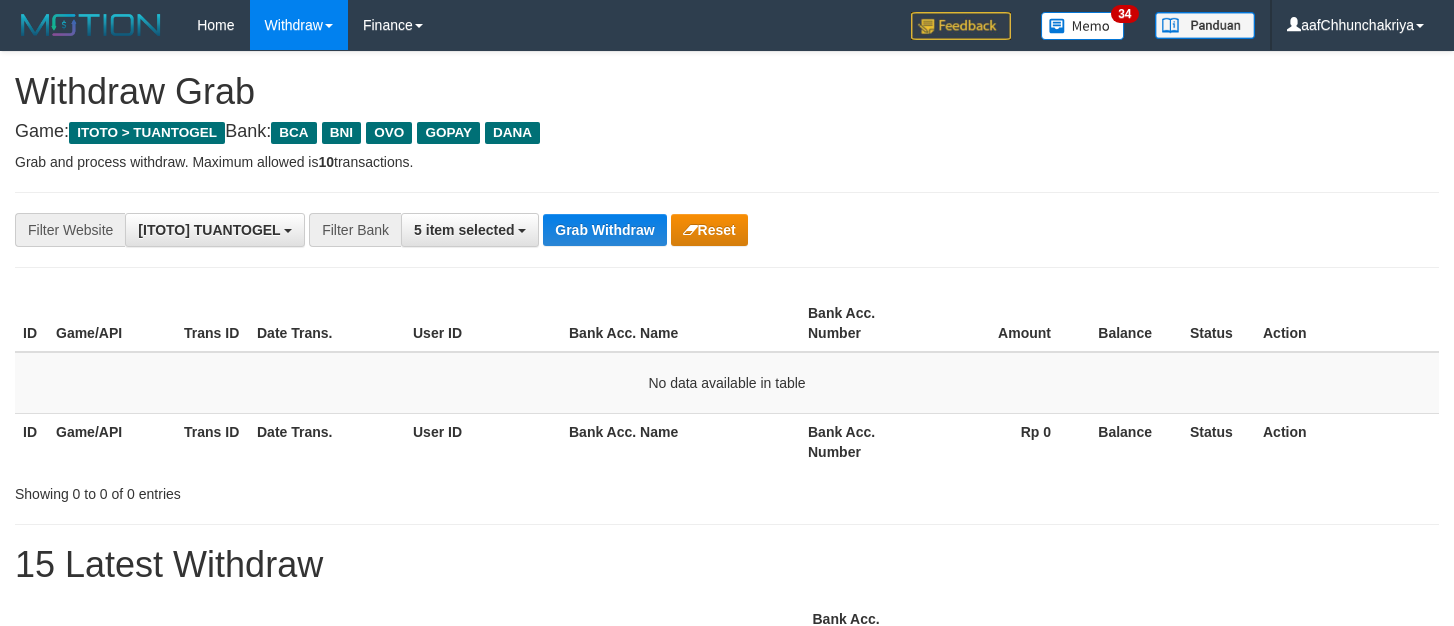 scroll, scrollTop: 0, scrollLeft: 0, axis: both 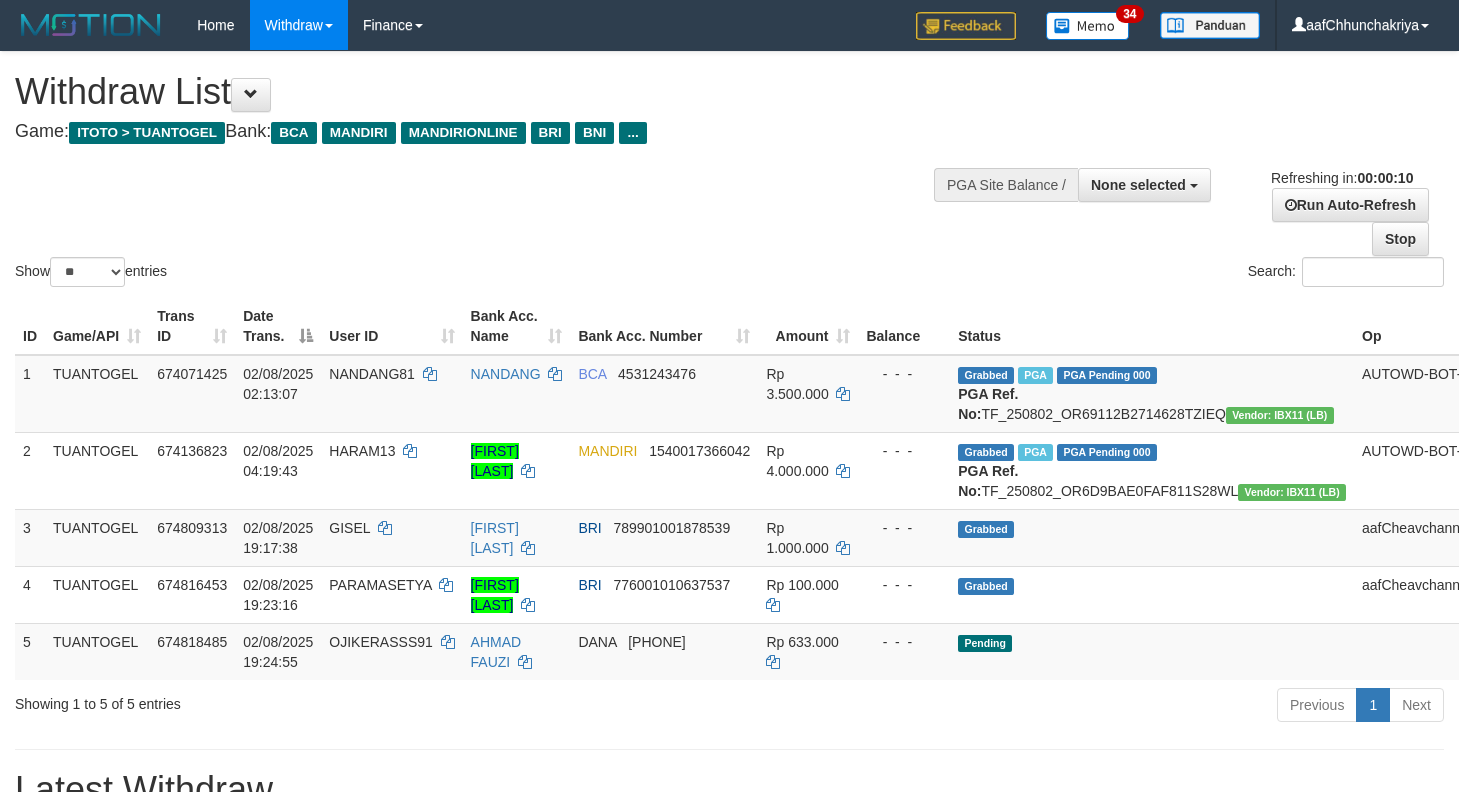 select 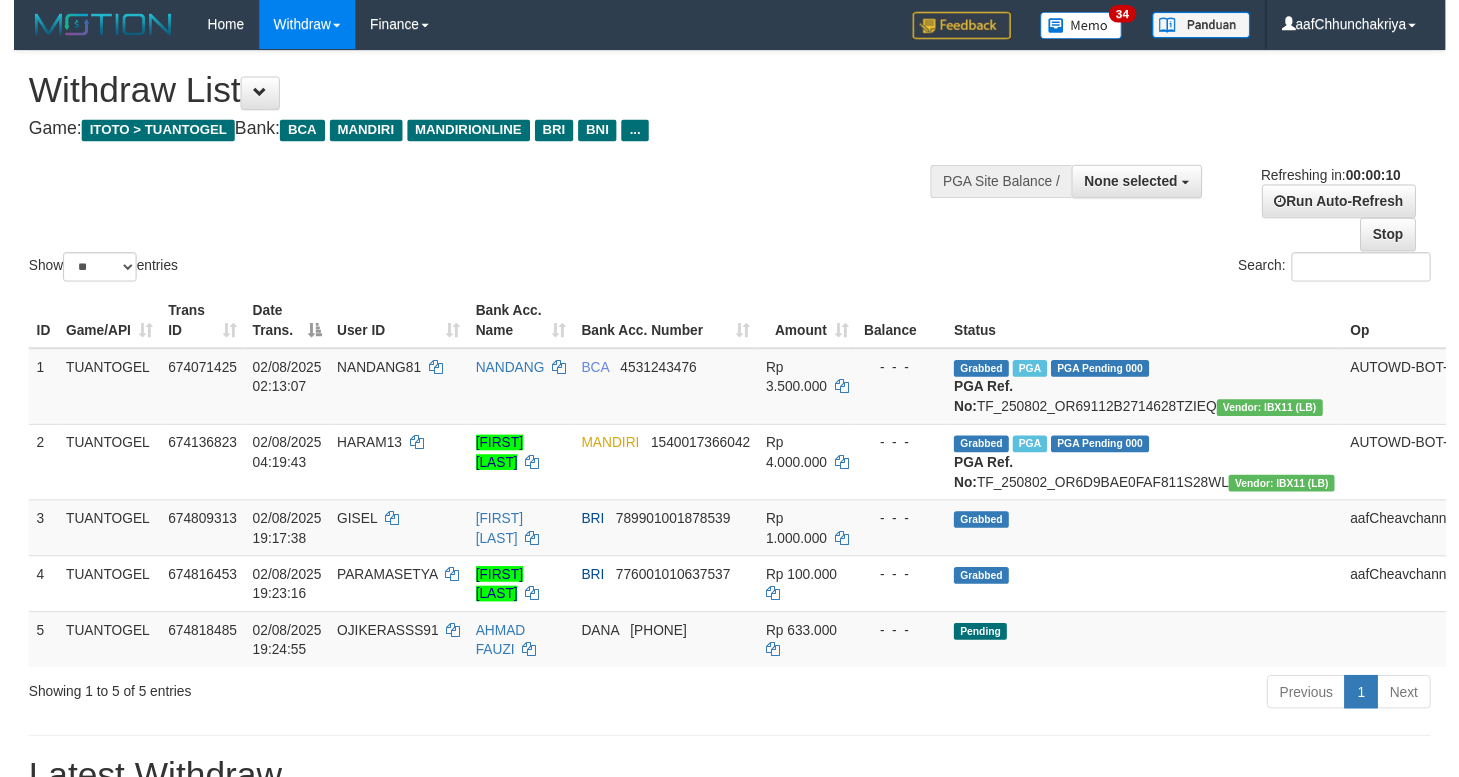 scroll, scrollTop: 0, scrollLeft: 0, axis: both 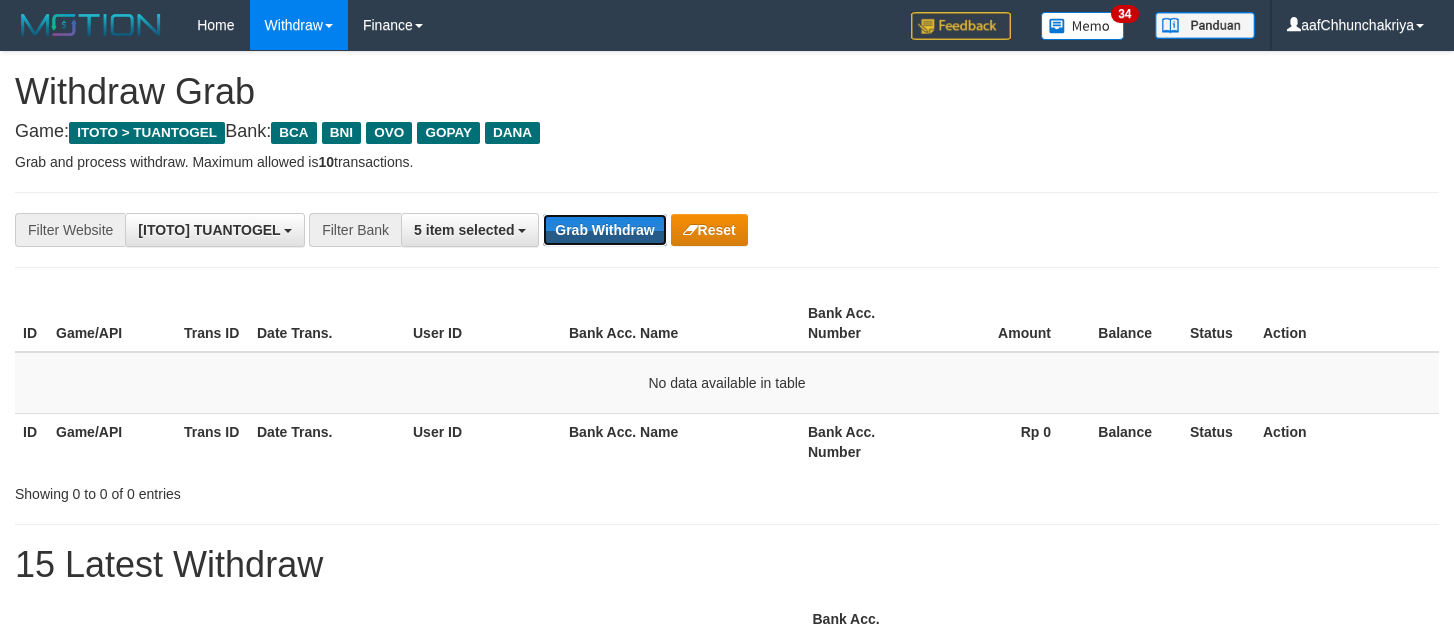 click on "Grab Withdraw" at bounding box center (604, 230) 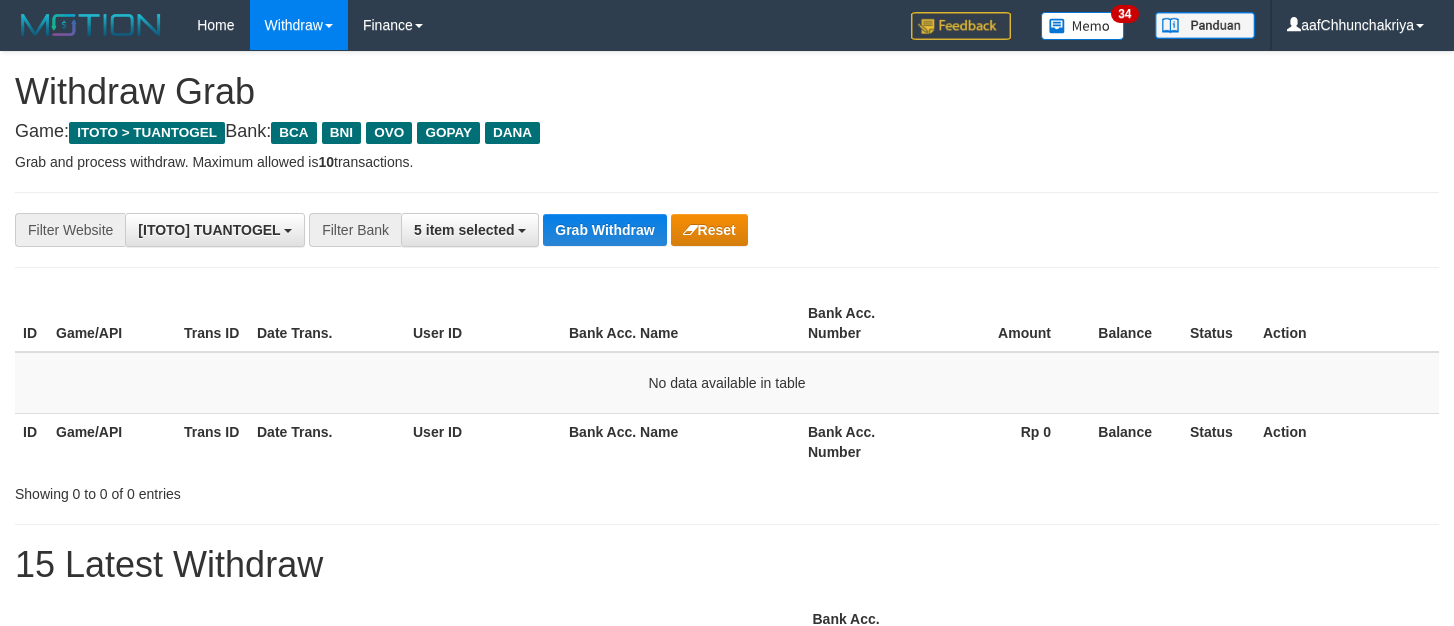scroll, scrollTop: 0, scrollLeft: 0, axis: both 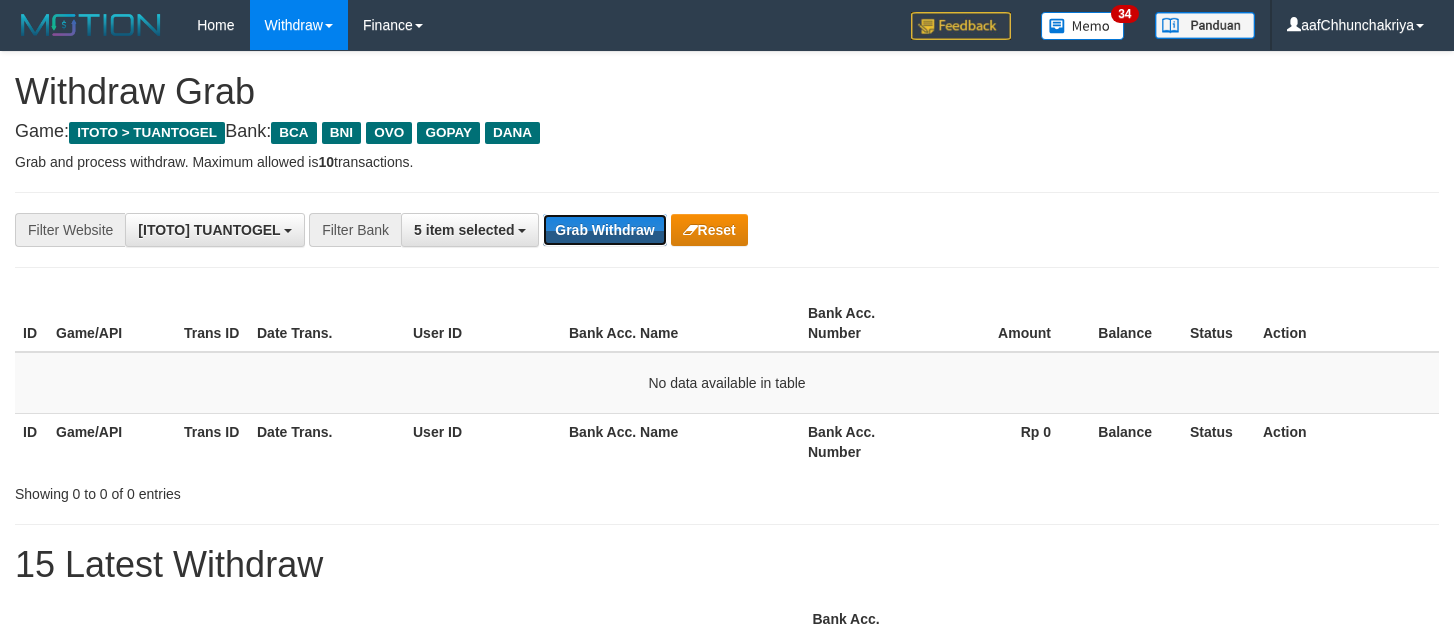 click on "Grab Withdraw" at bounding box center (604, 230) 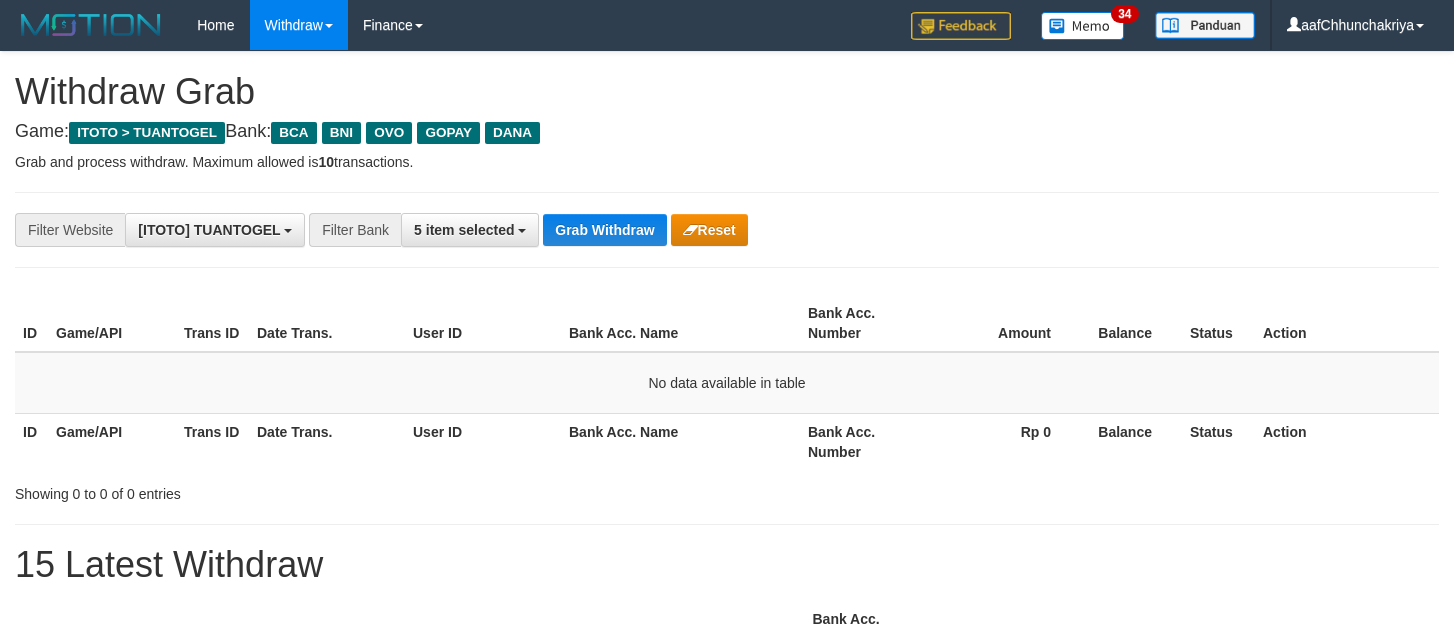 scroll, scrollTop: 0, scrollLeft: 0, axis: both 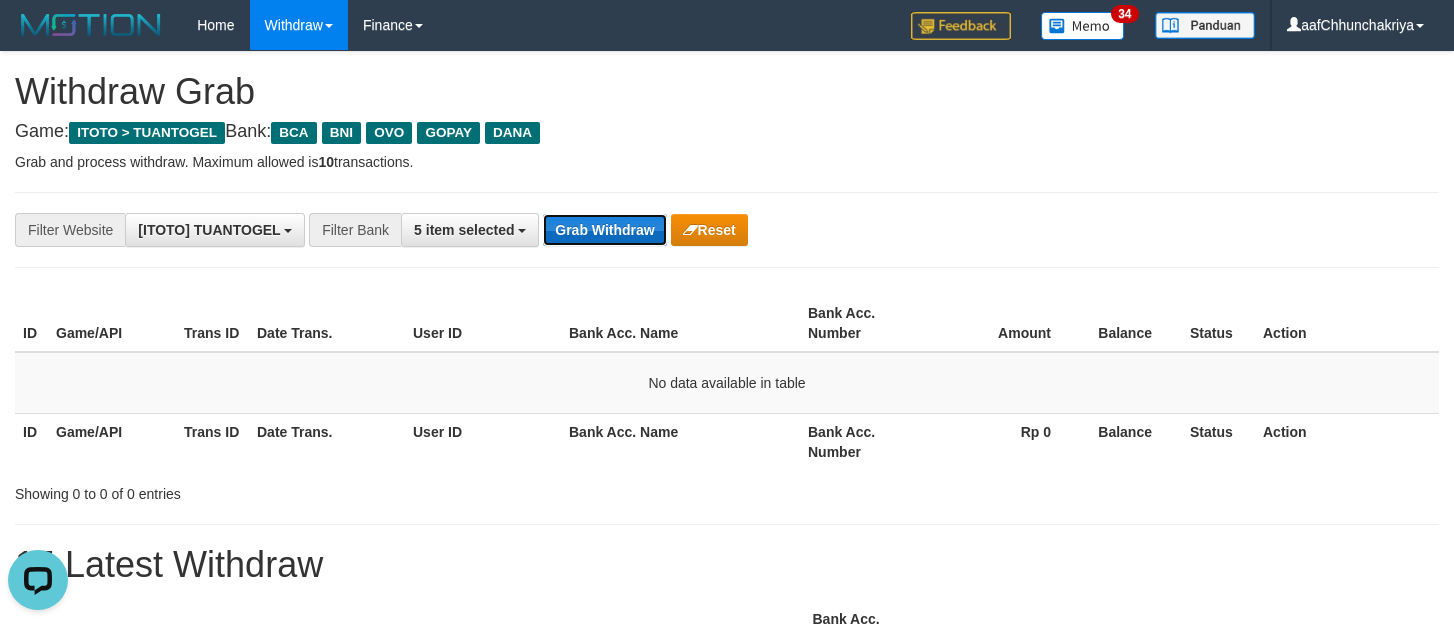 click on "Grab Withdraw" at bounding box center [604, 230] 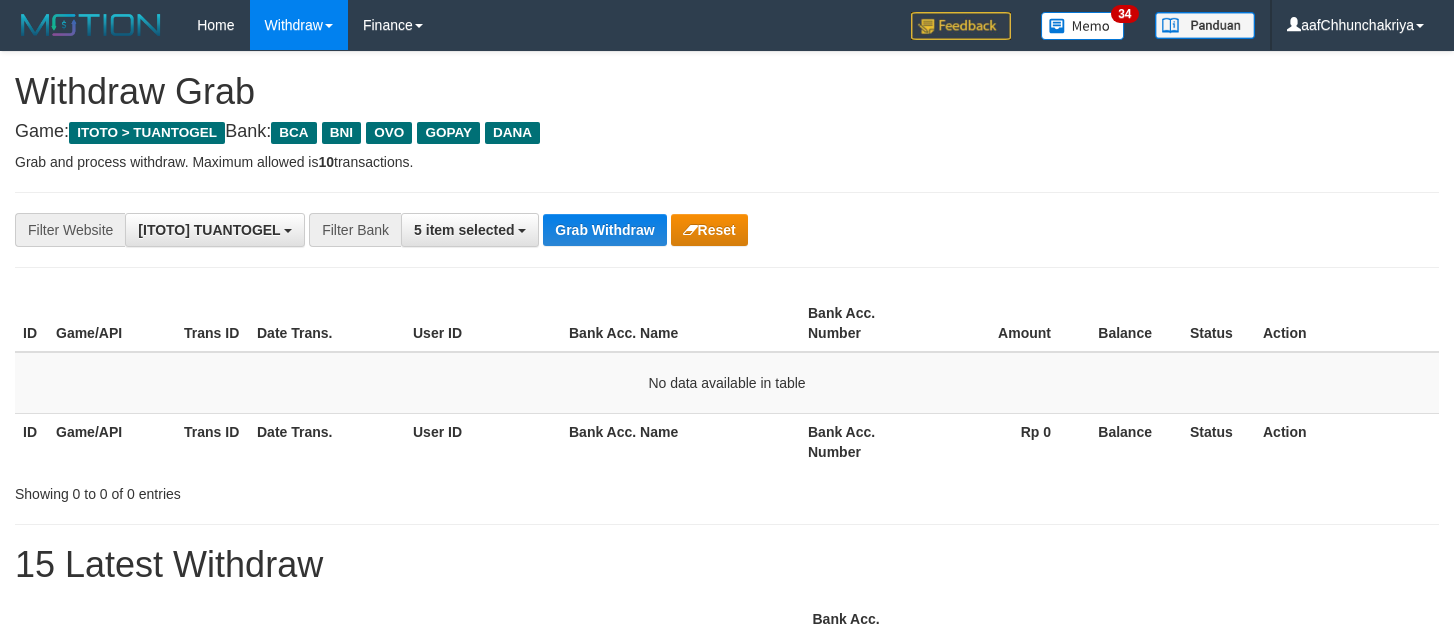 scroll, scrollTop: 0, scrollLeft: 0, axis: both 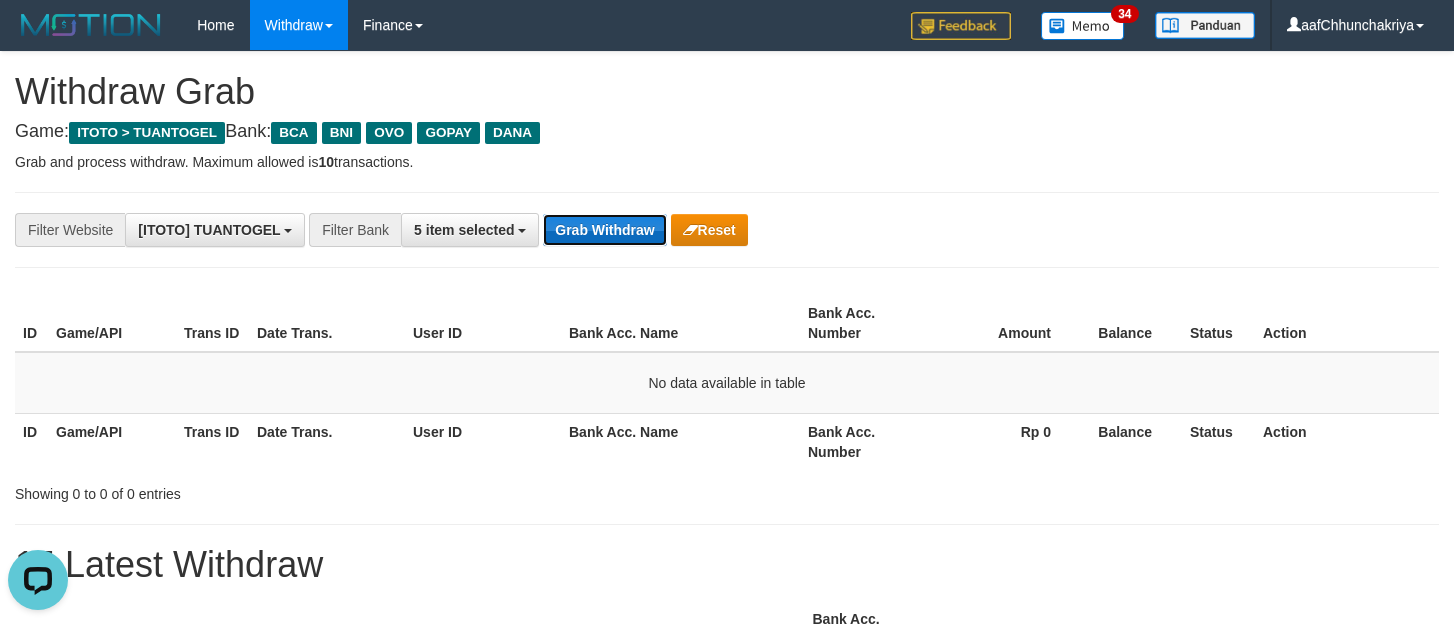 click on "Grab Withdraw" at bounding box center [604, 230] 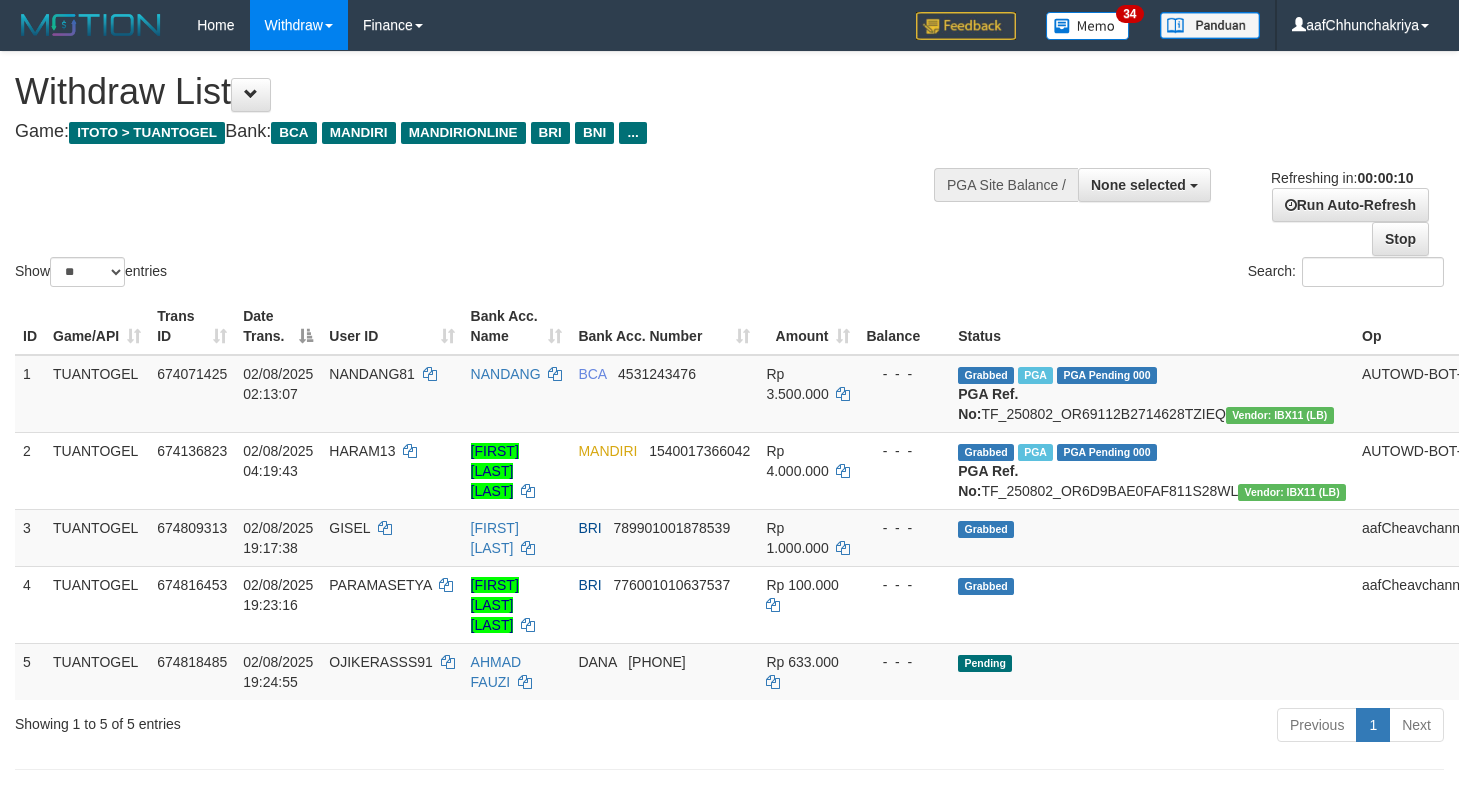 select 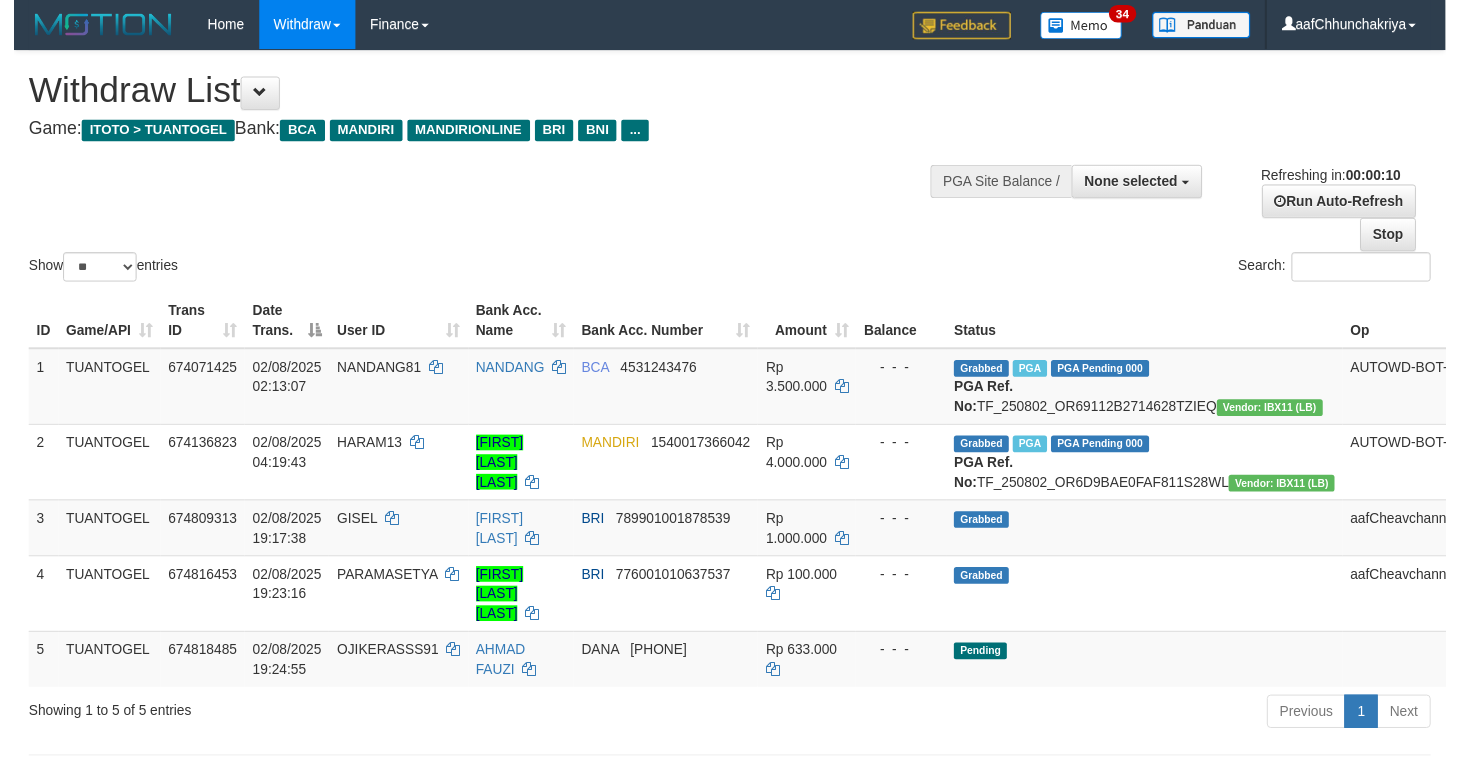 scroll, scrollTop: 0, scrollLeft: 0, axis: both 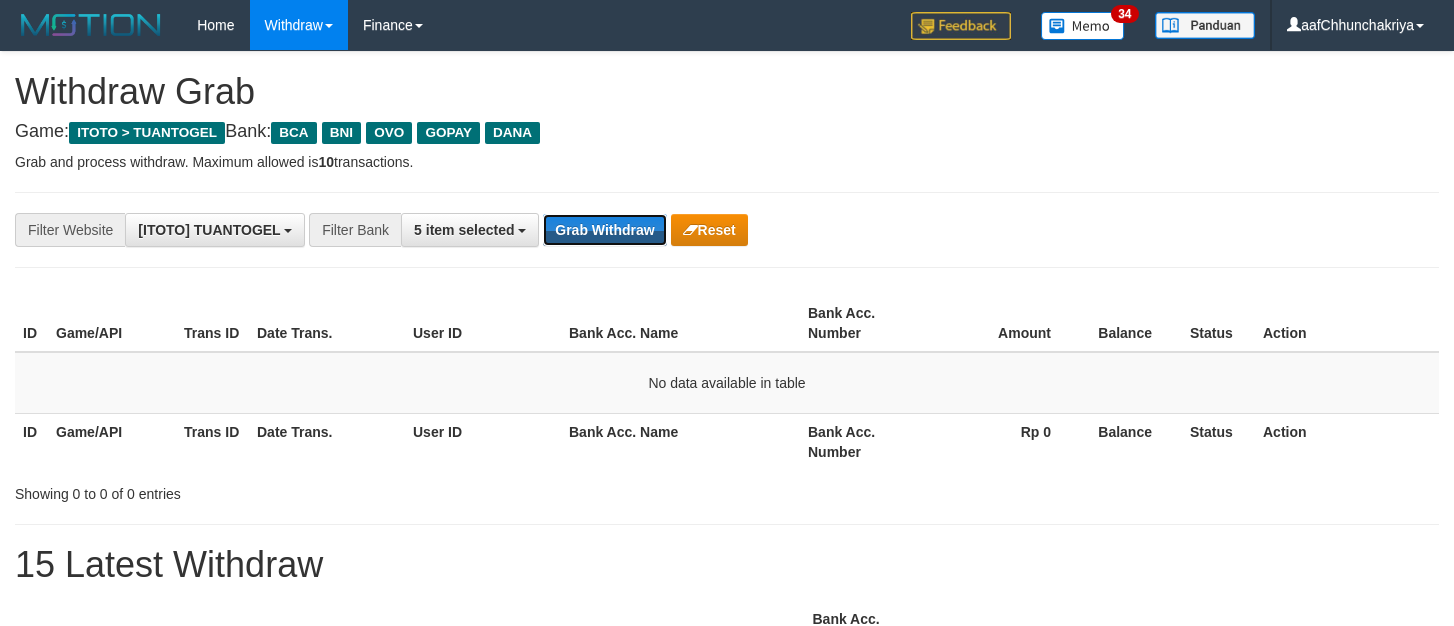 click on "Grab Withdraw" at bounding box center [604, 230] 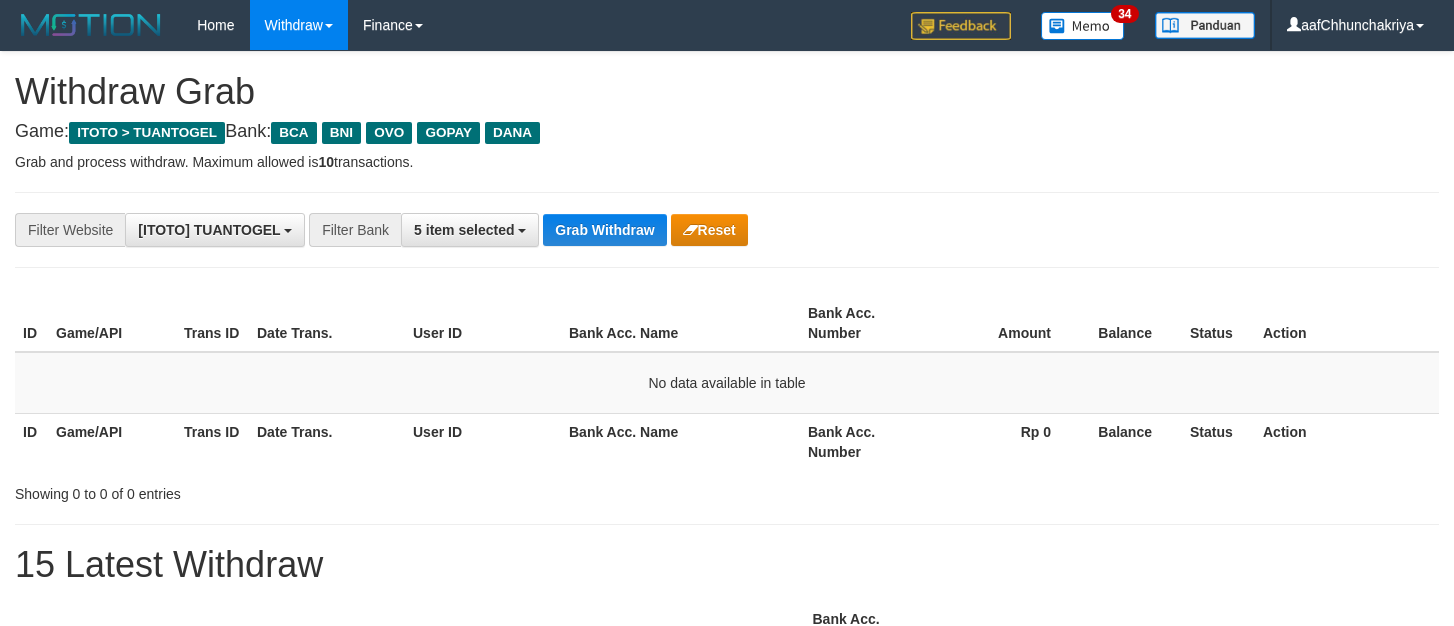 scroll, scrollTop: 0, scrollLeft: 0, axis: both 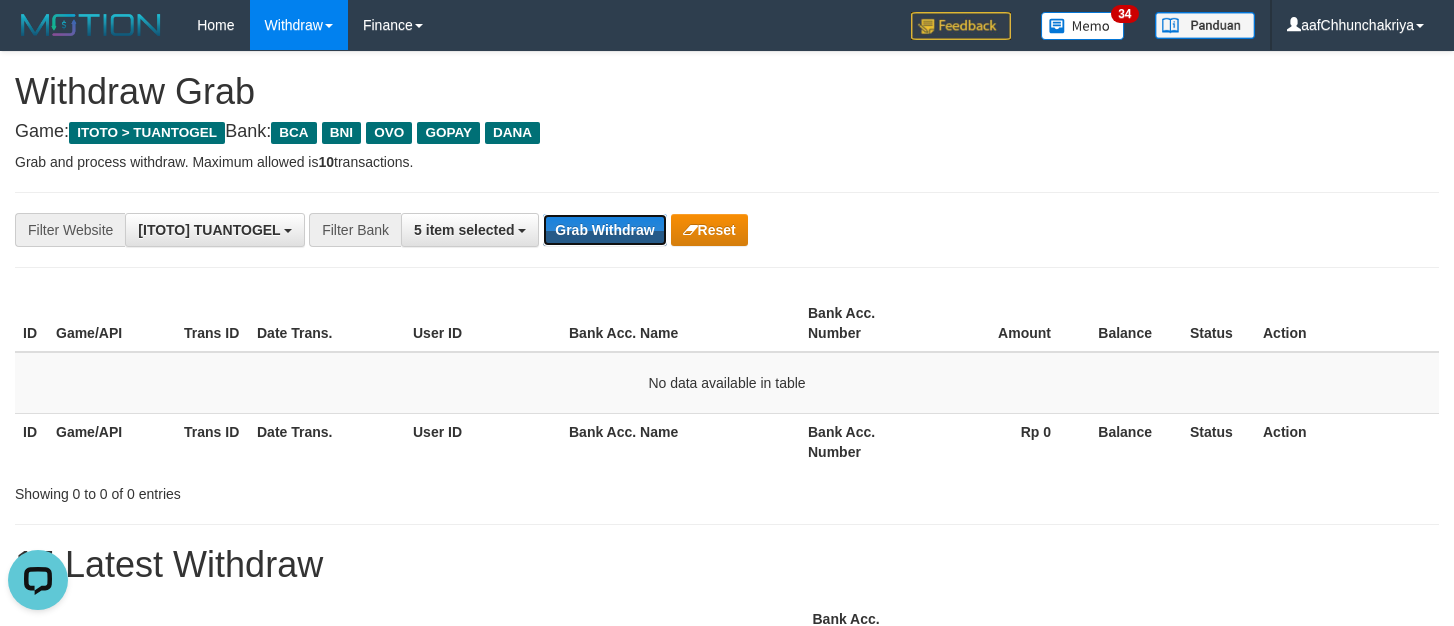 click on "Grab Withdraw" at bounding box center (604, 230) 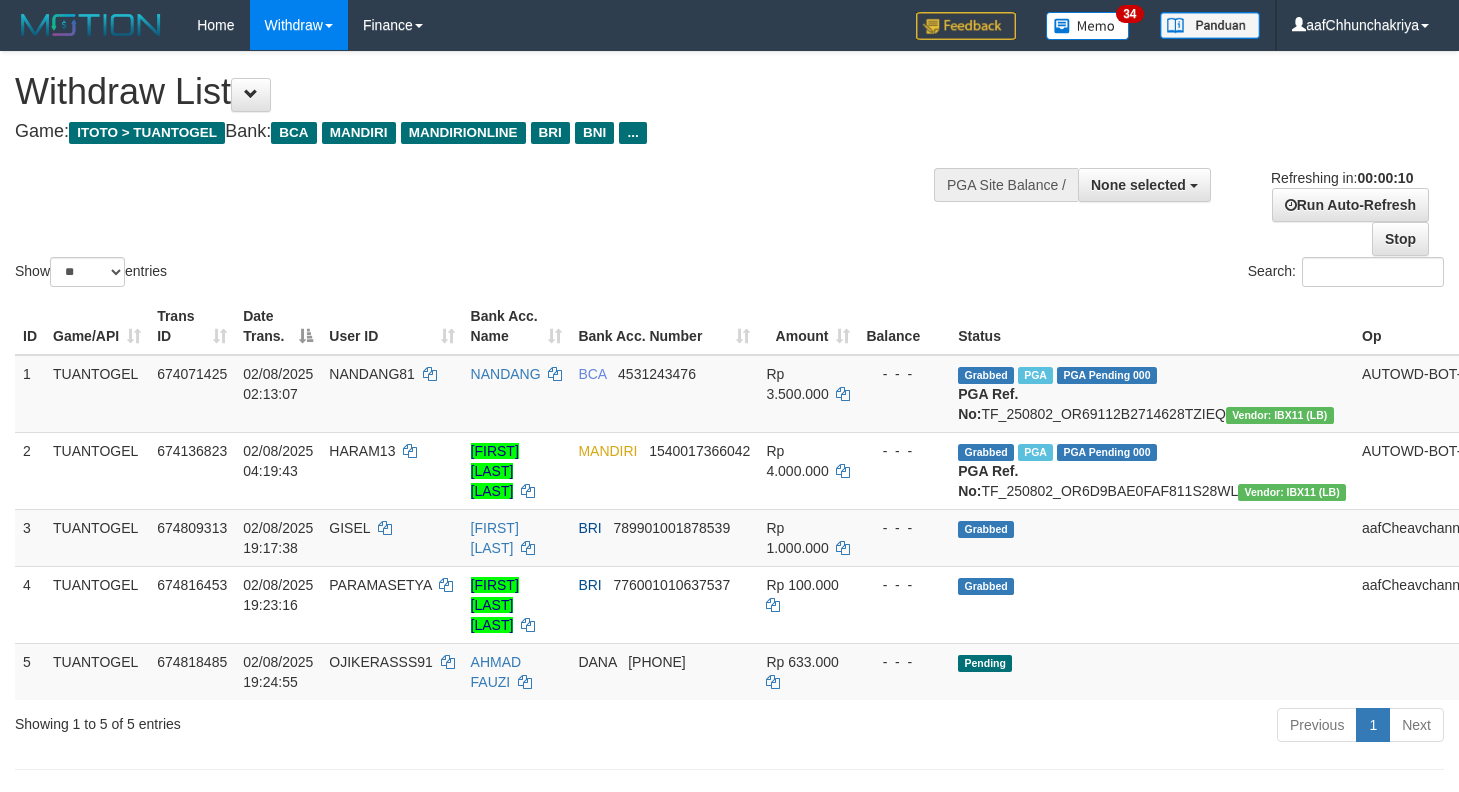select 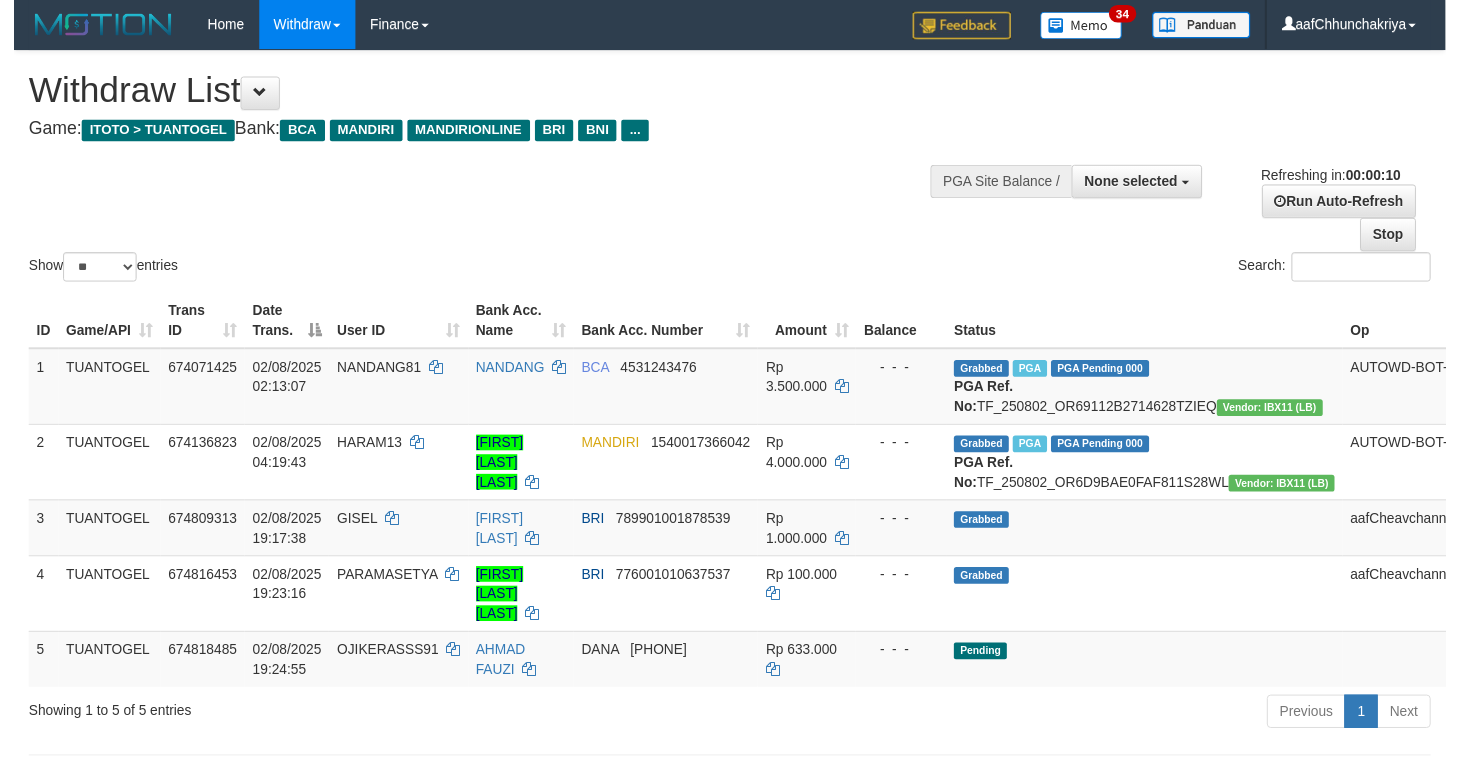 scroll, scrollTop: 0, scrollLeft: 0, axis: both 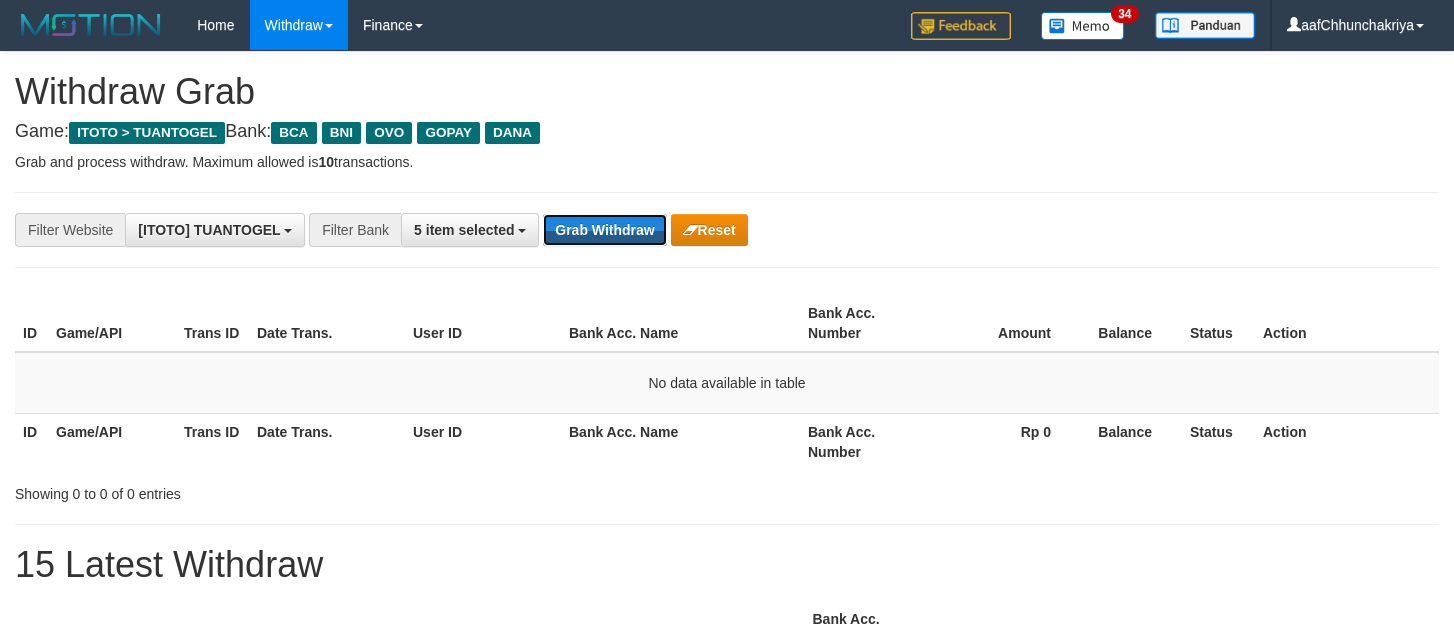 click on "Grab Withdraw" at bounding box center (604, 230) 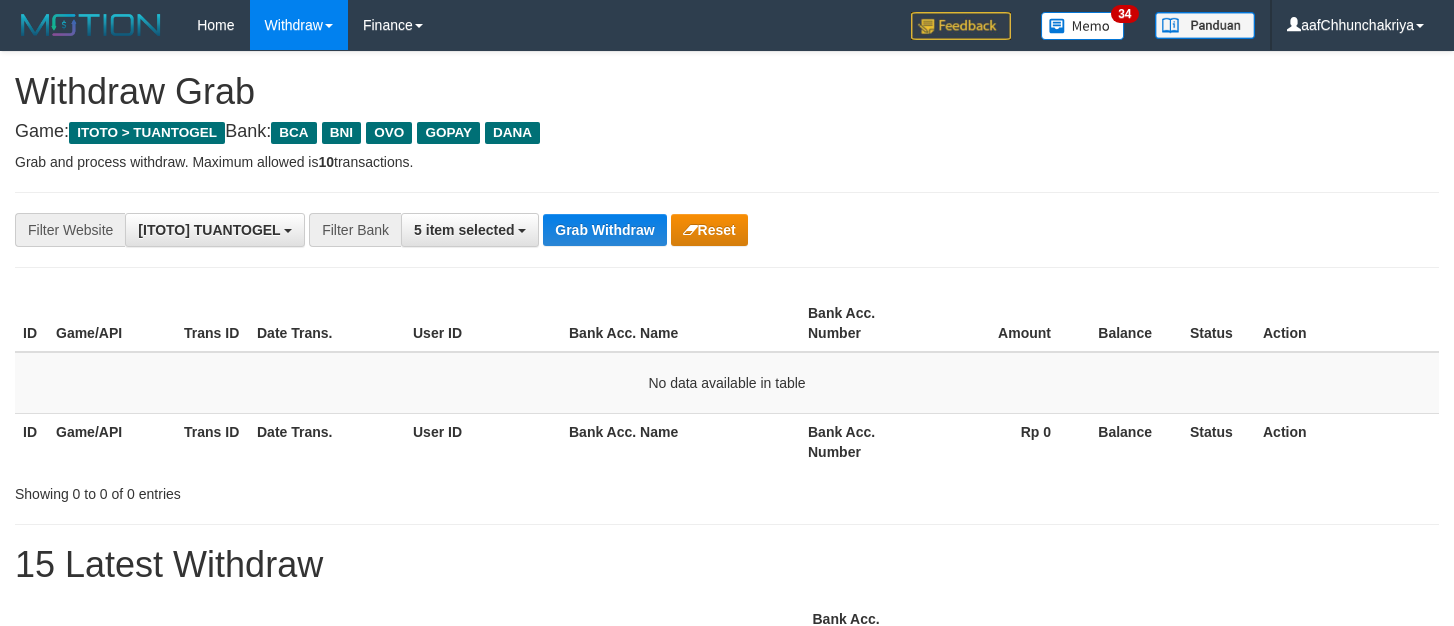 scroll, scrollTop: 0, scrollLeft: 0, axis: both 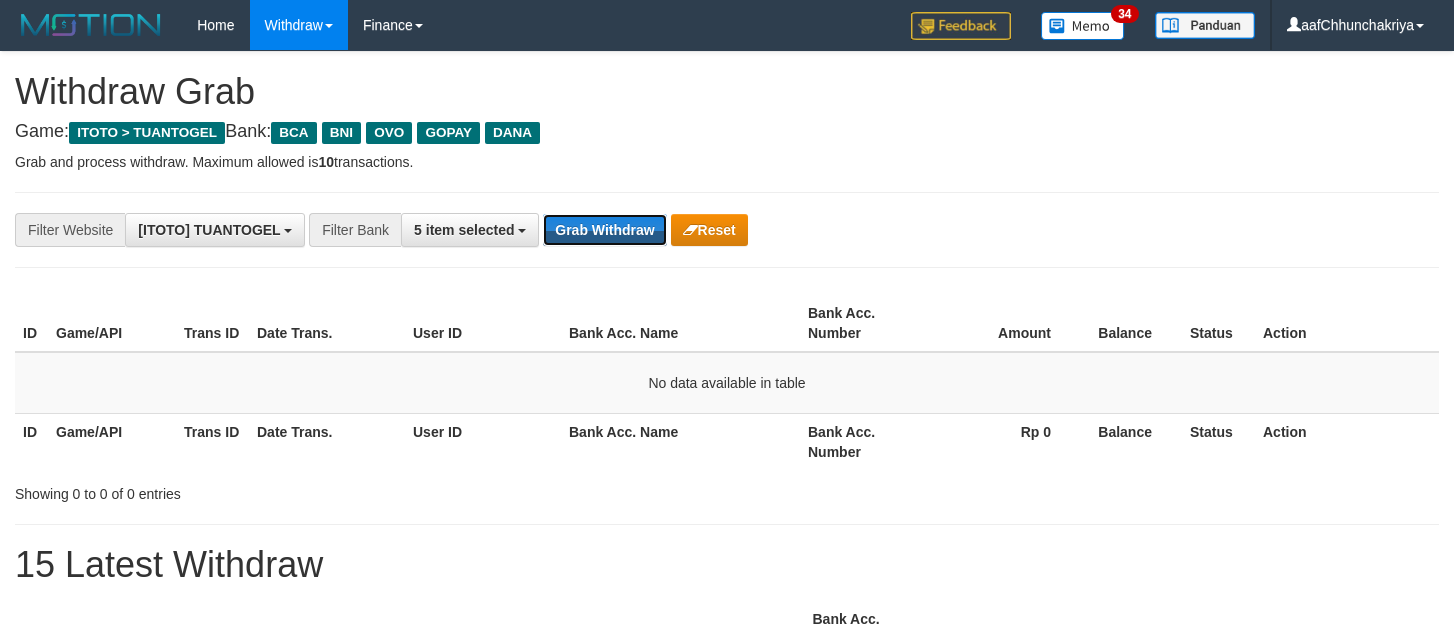 click on "Grab Withdraw" 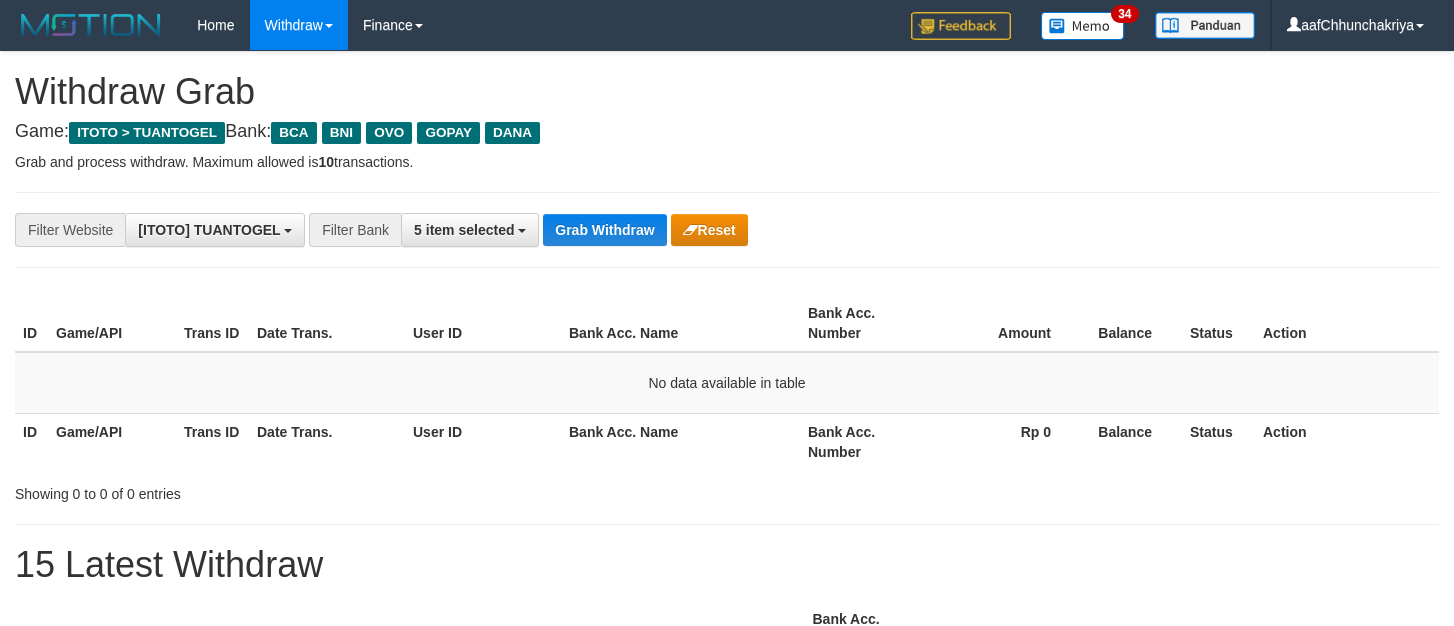 scroll, scrollTop: 0, scrollLeft: 0, axis: both 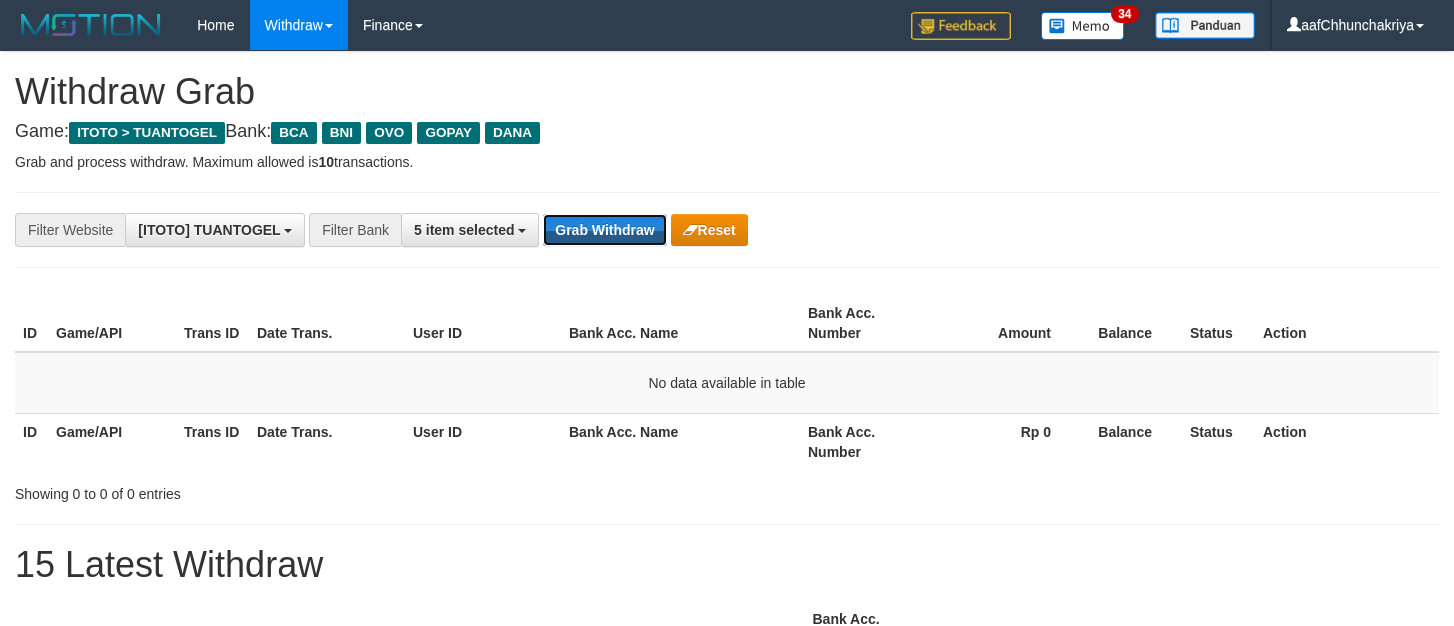 click on "Grab Withdraw" at bounding box center (604, 230) 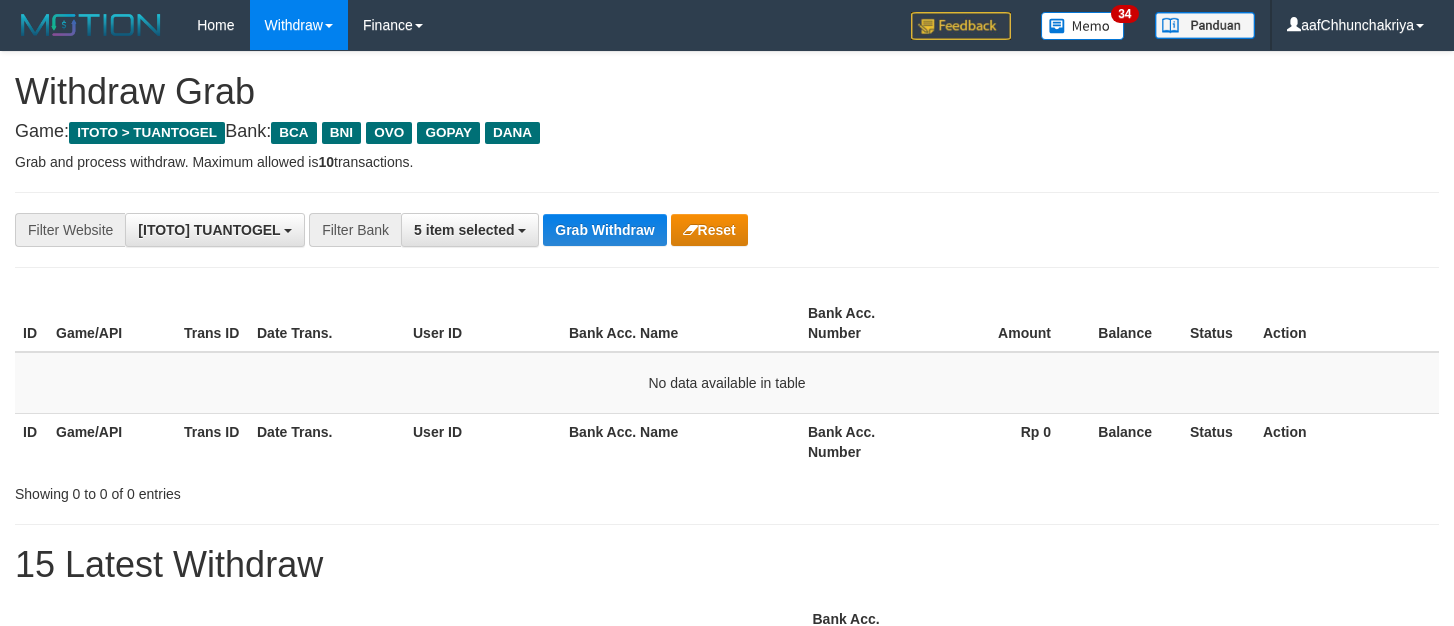scroll, scrollTop: 0, scrollLeft: 0, axis: both 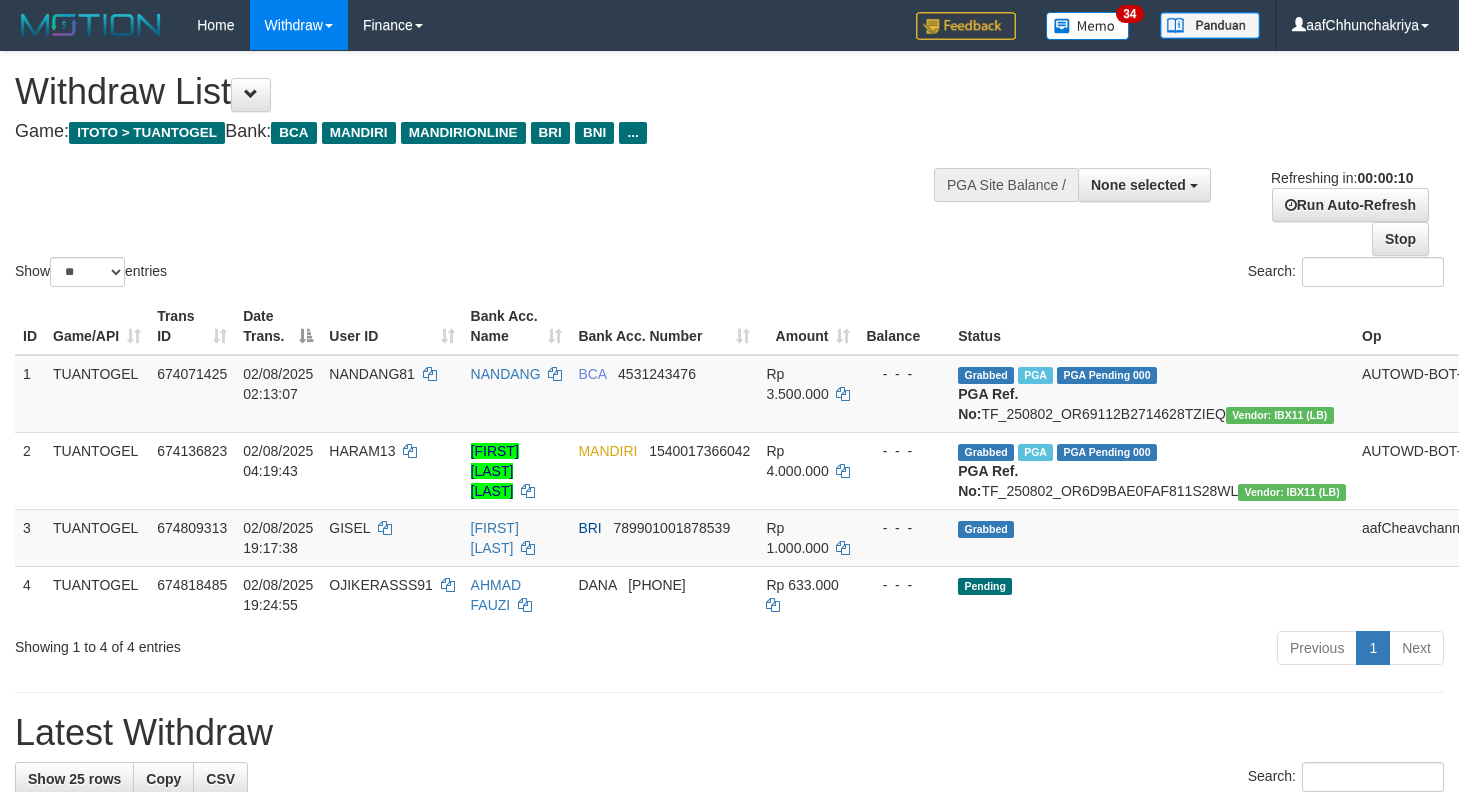 select 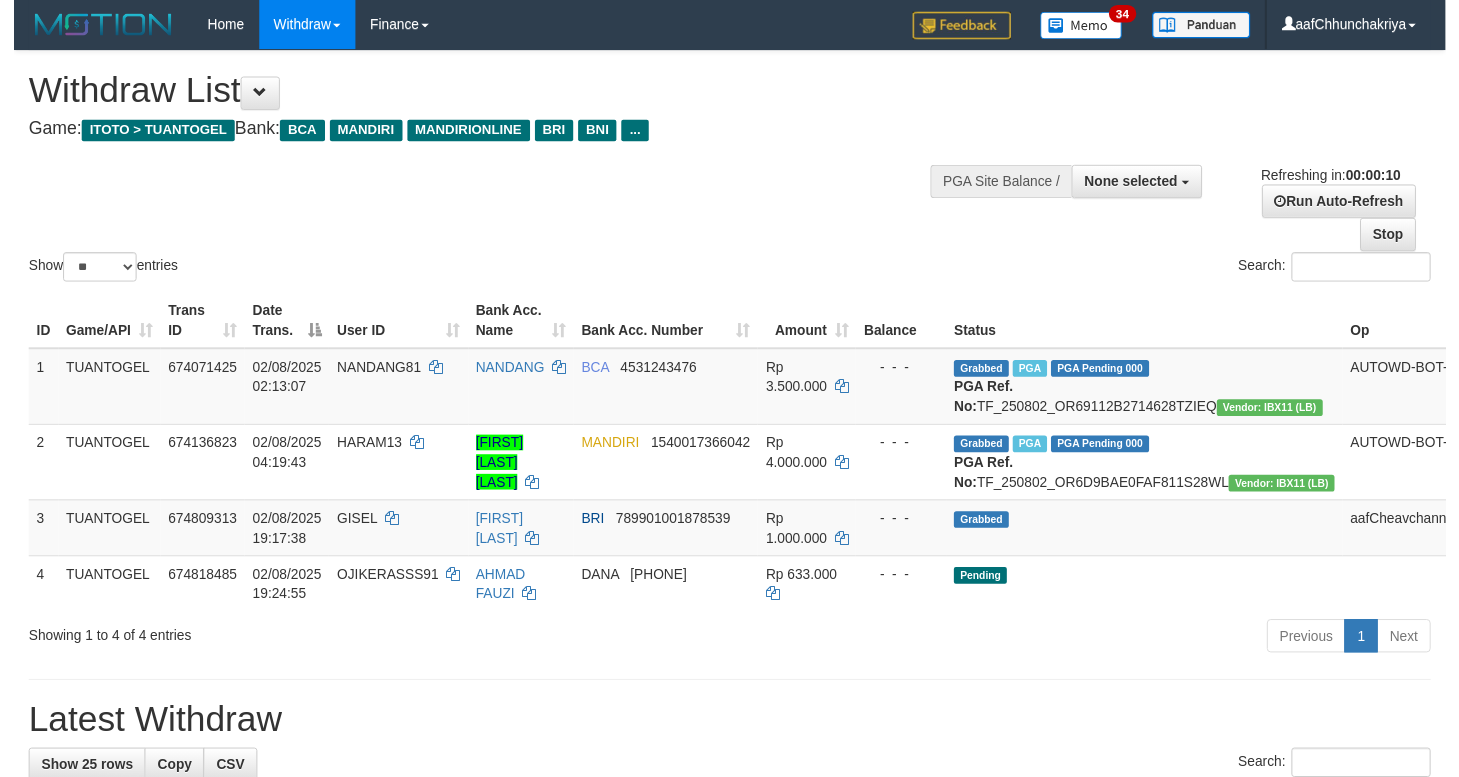 scroll, scrollTop: 0, scrollLeft: 0, axis: both 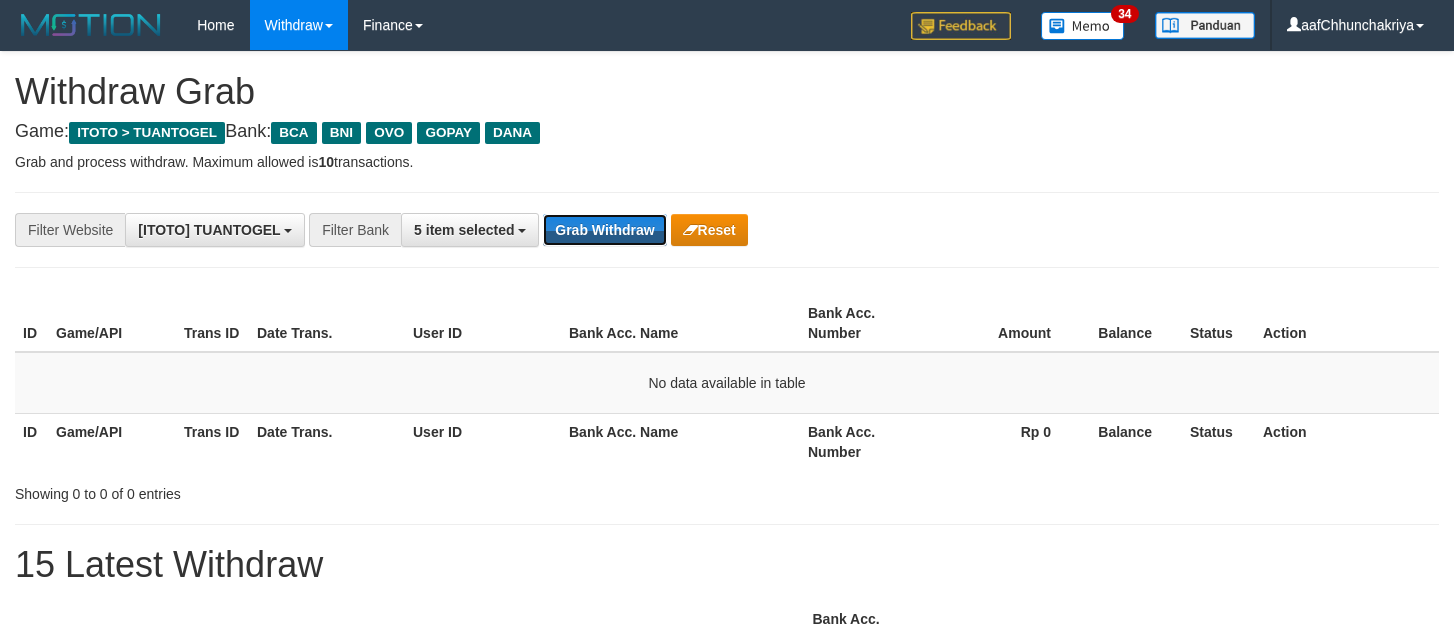 click on "Grab Withdraw" at bounding box center [604, 230] 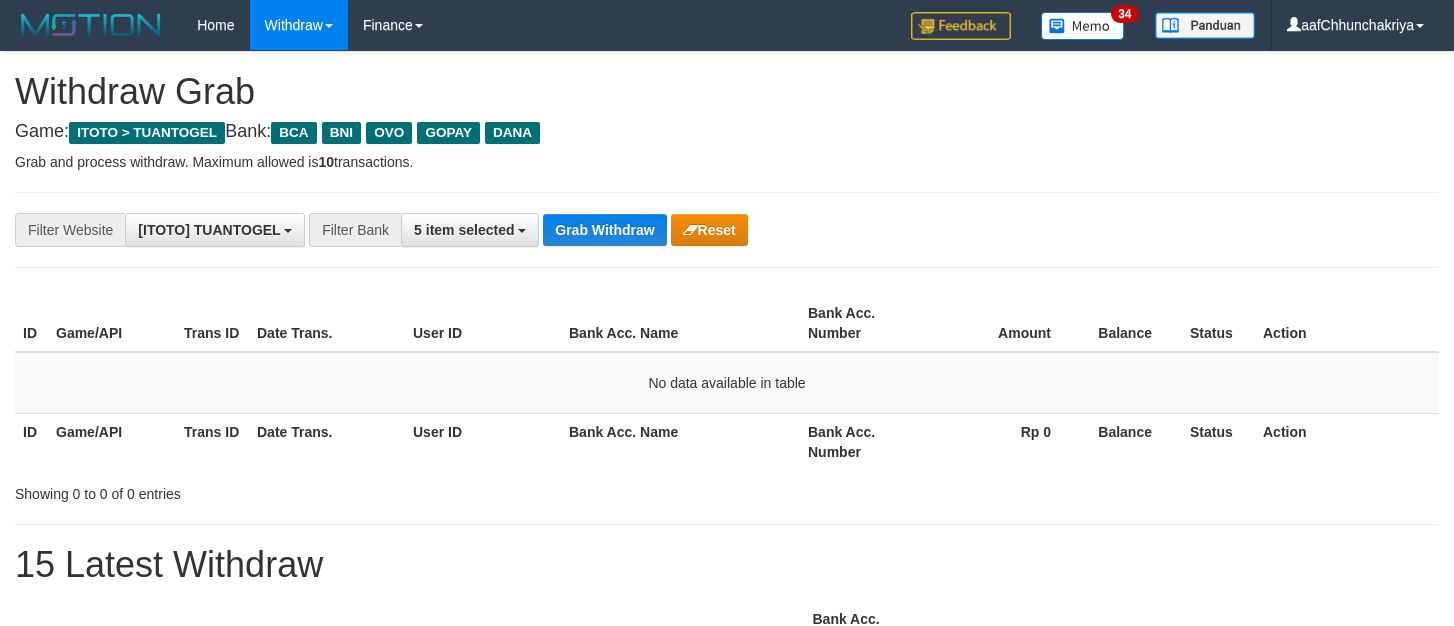 scroll, scrollTop: 0, scrollLeft: 0, axis: both 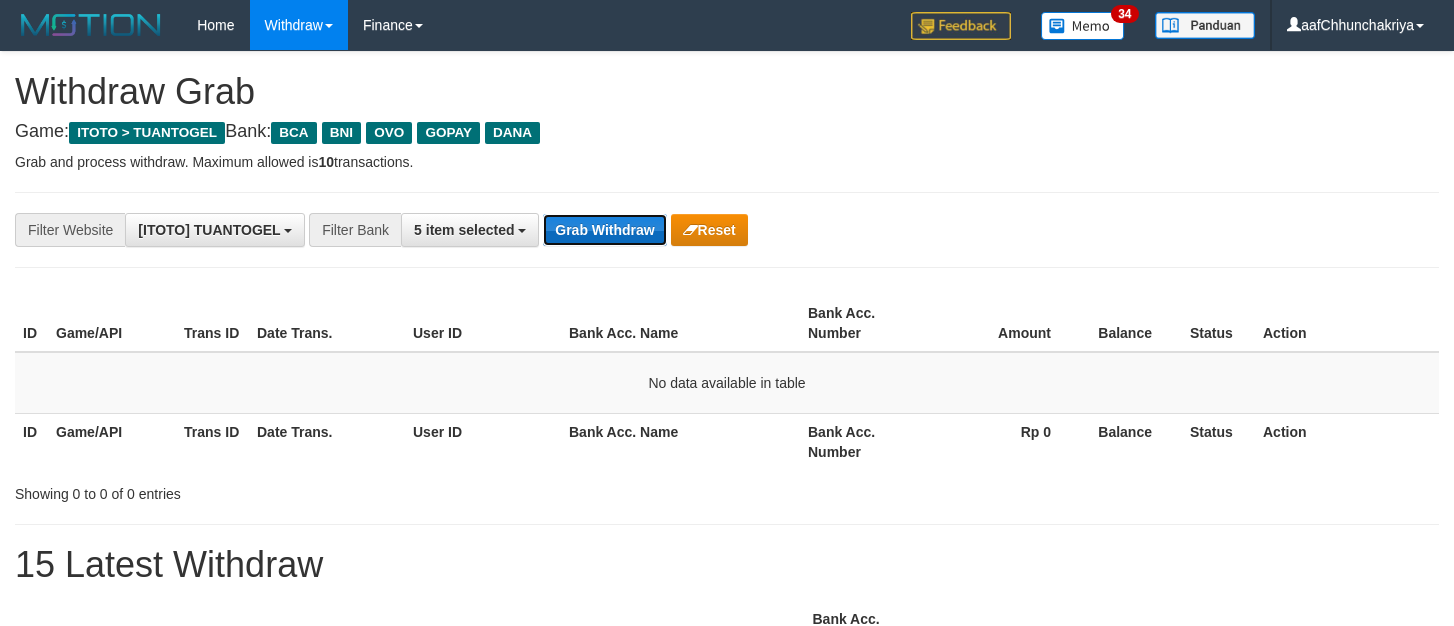 click on "Grab Withdraw" at bounding box center (604, 230) 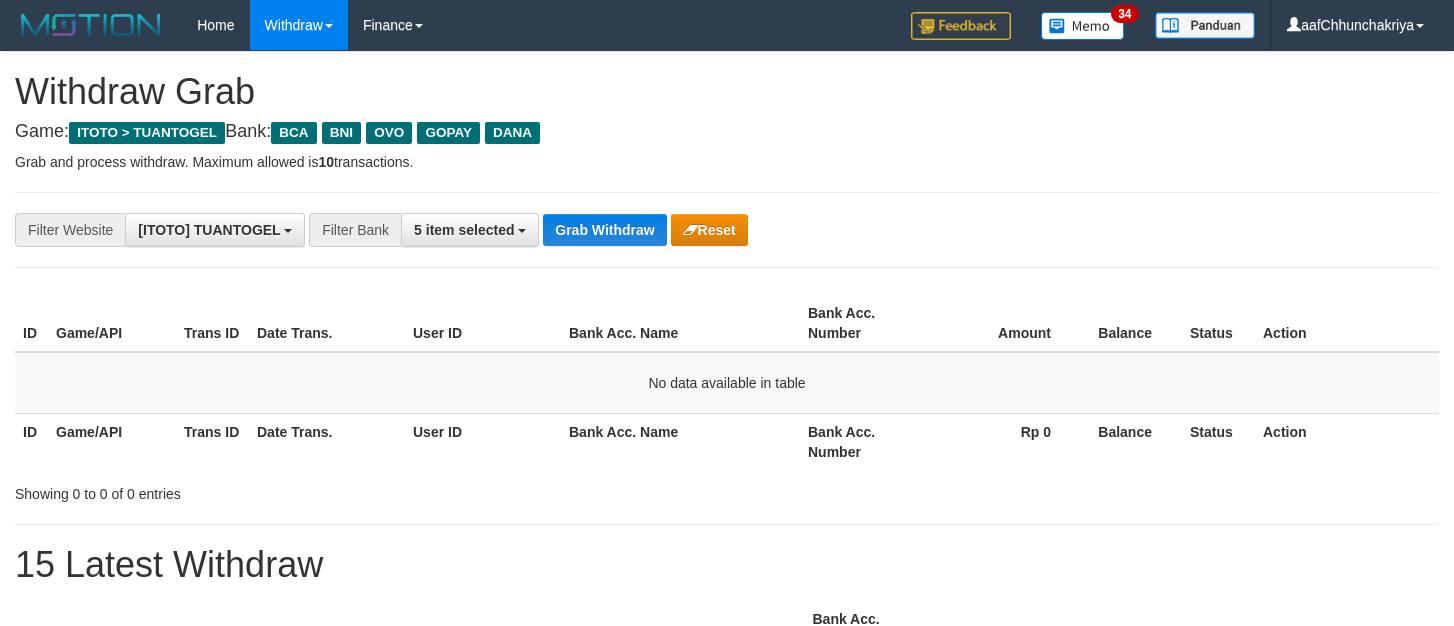 scroll, scrollTop: 0, scrollLeft: 0, axis: both 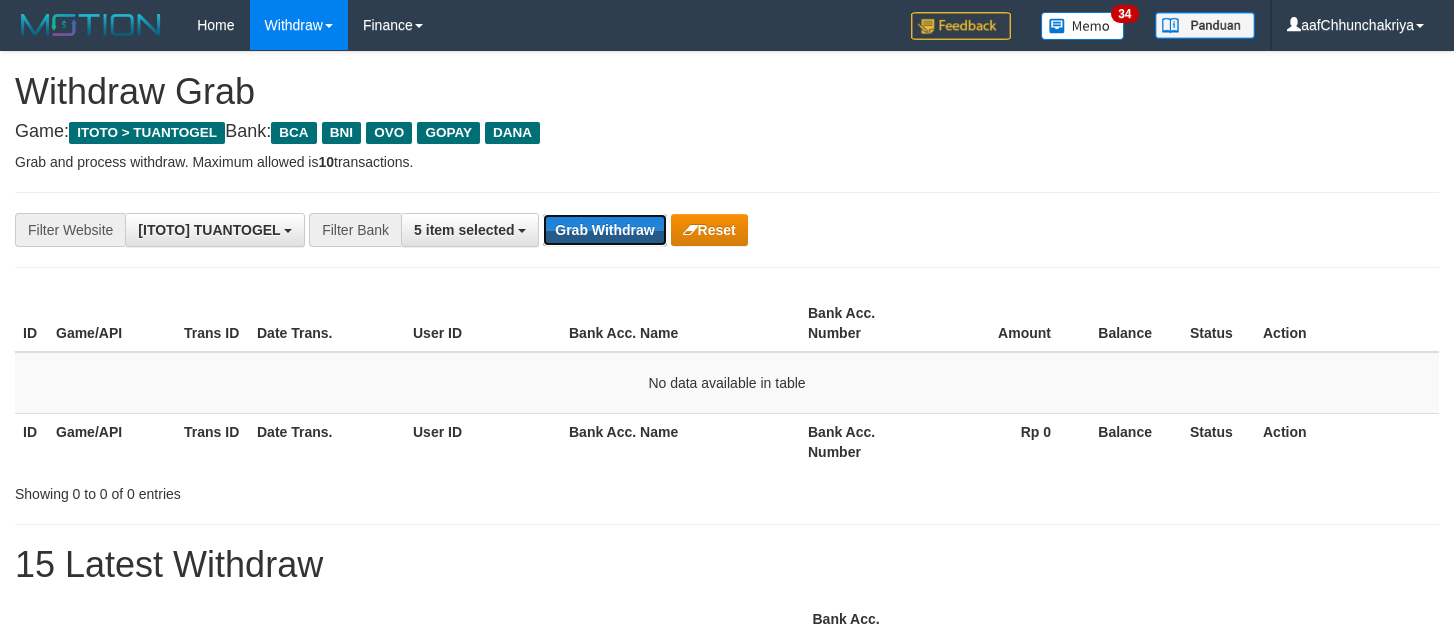 click on "Grab Withdraw" at bounding box center [604, 230] 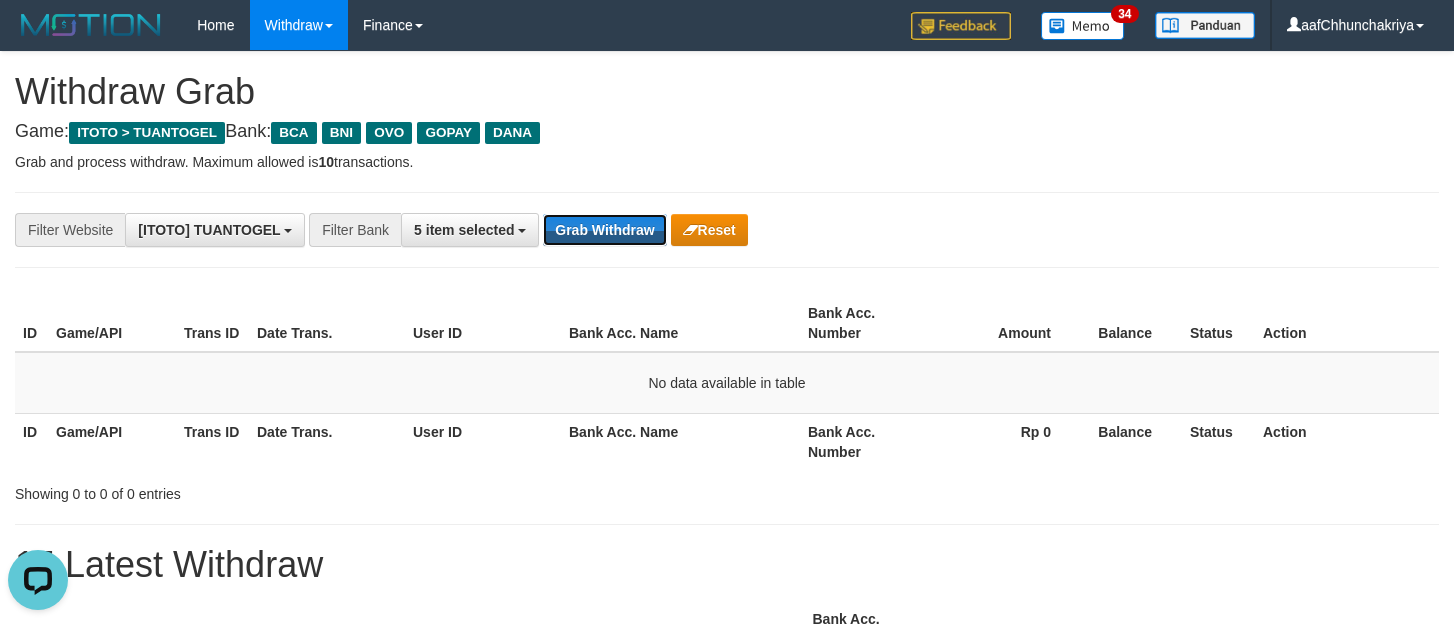 scroll, scrollTop: 0, scrollLeft: 0, axis: both 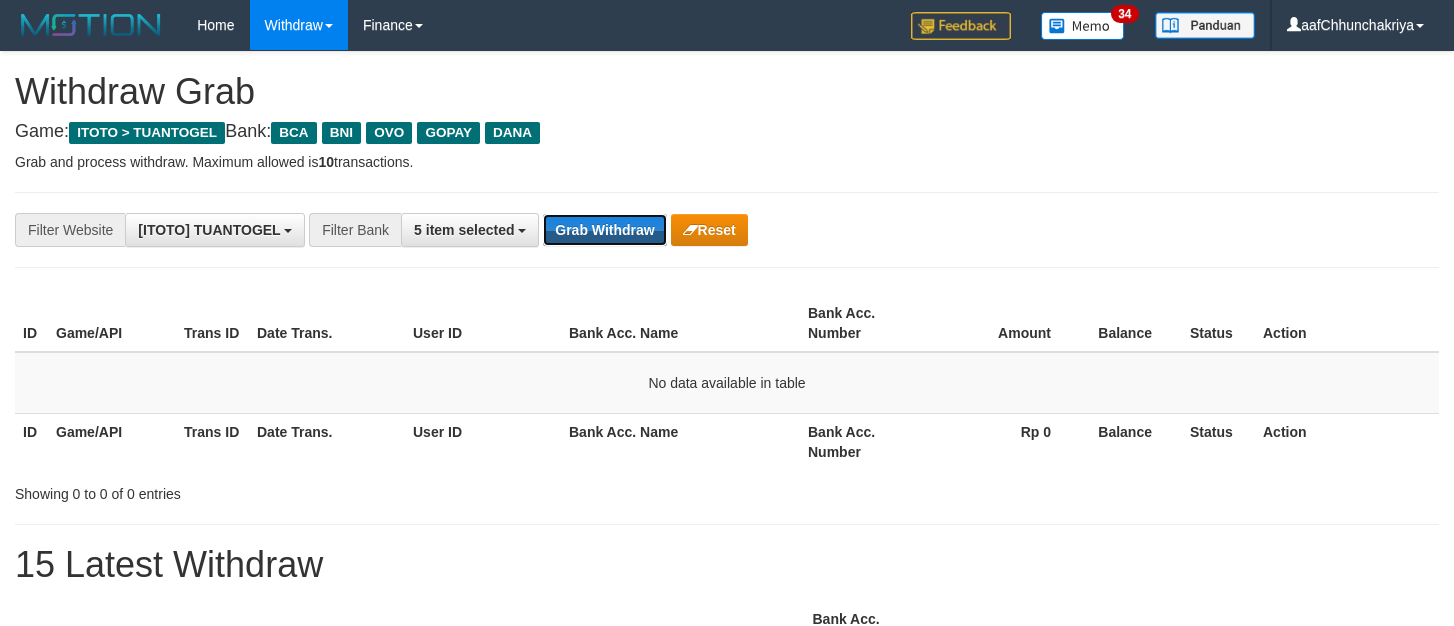 click on "Grab Withdraw" at bounding box center (604, 230) 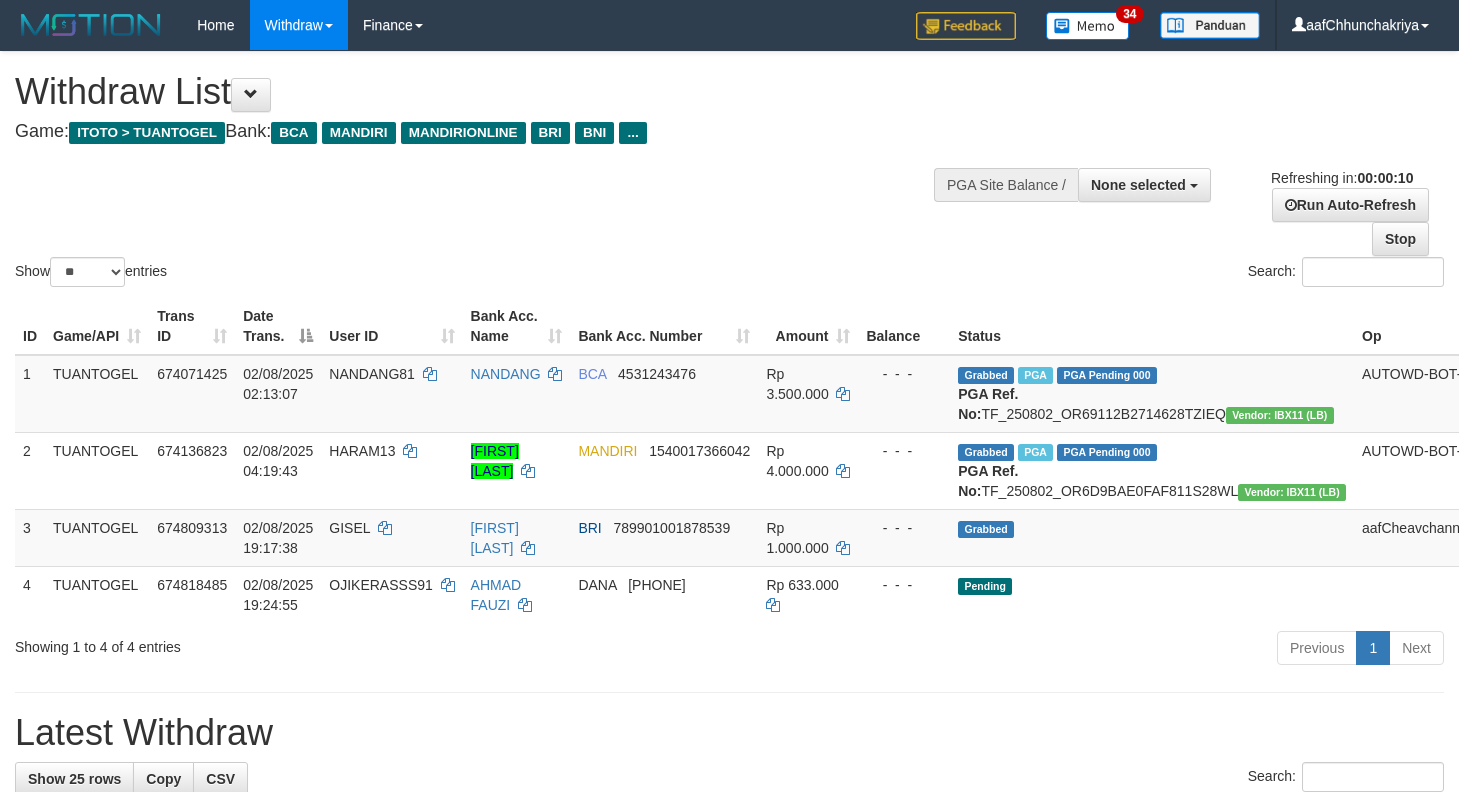 select 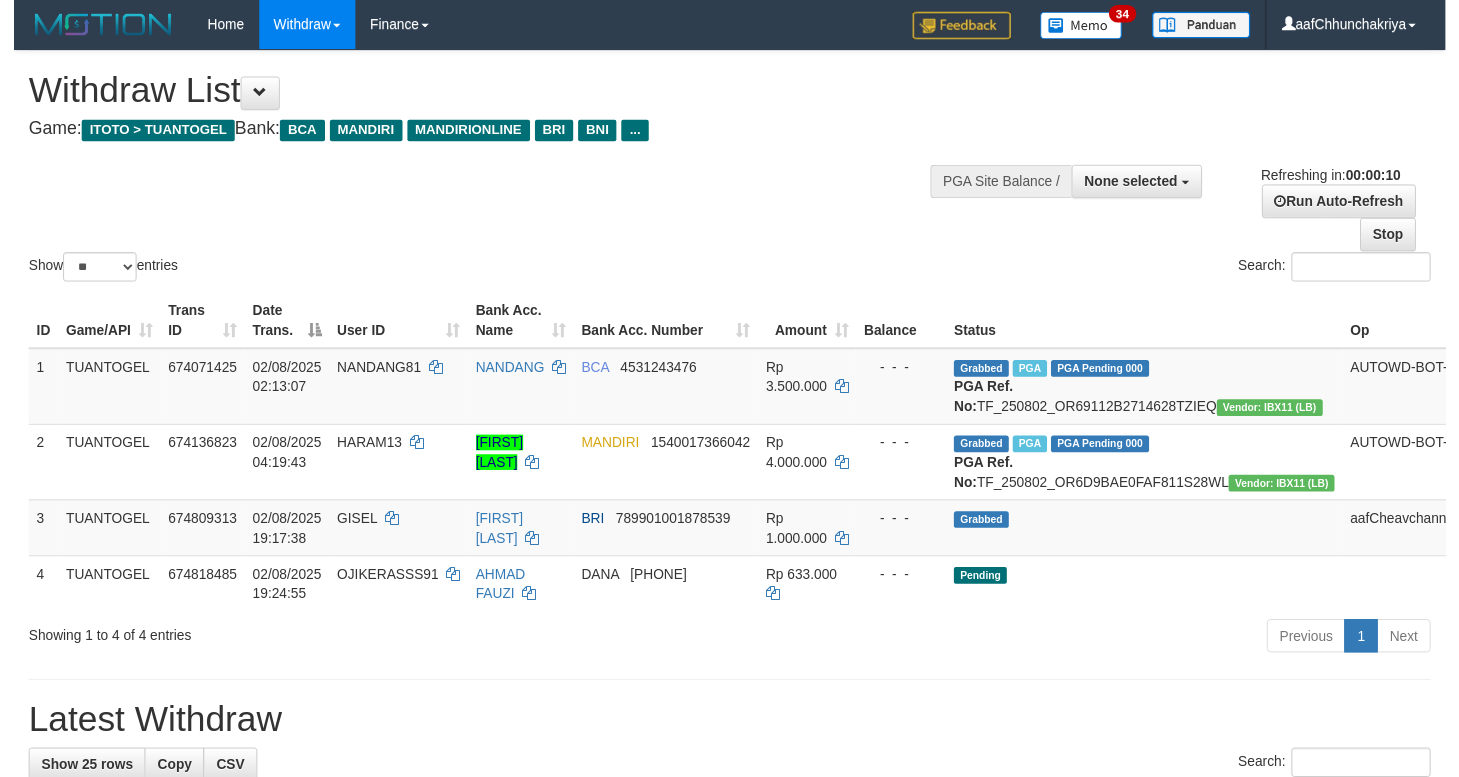 scroll, scrollTop: 0, scrollLeft: 0, axis: both 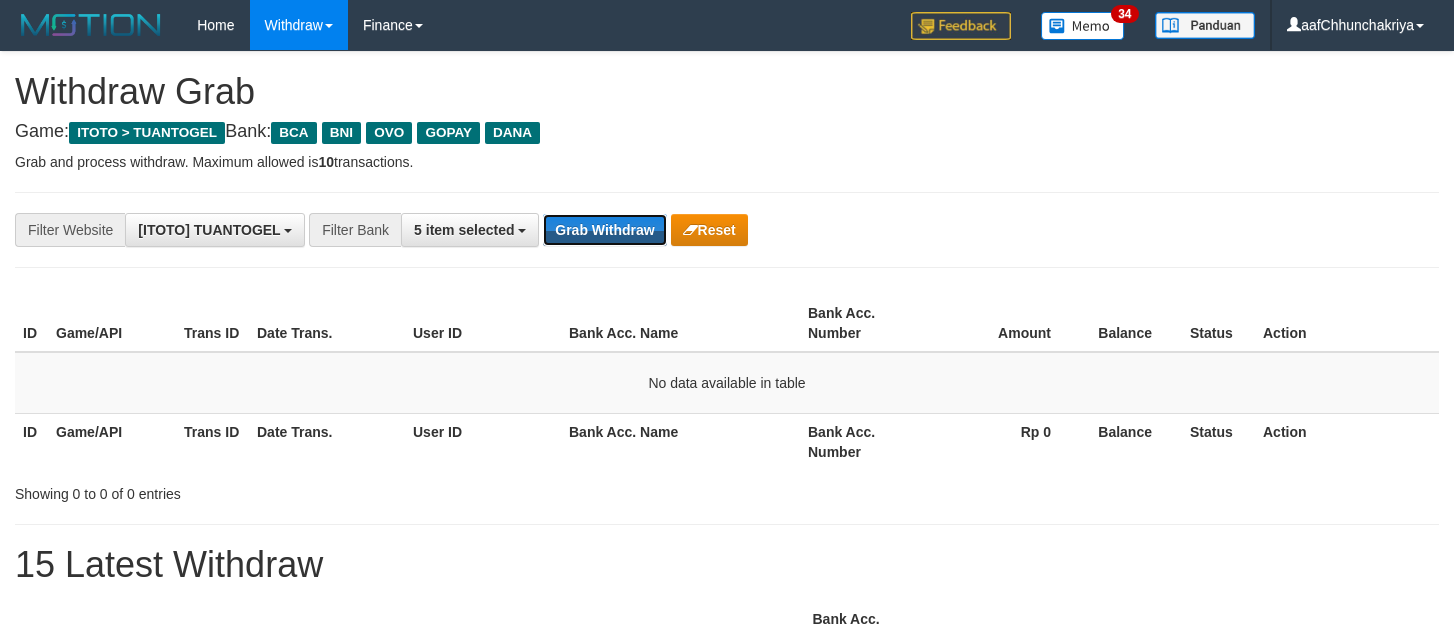 click on "Grab Withdraw" at bounding box center [604, 230] 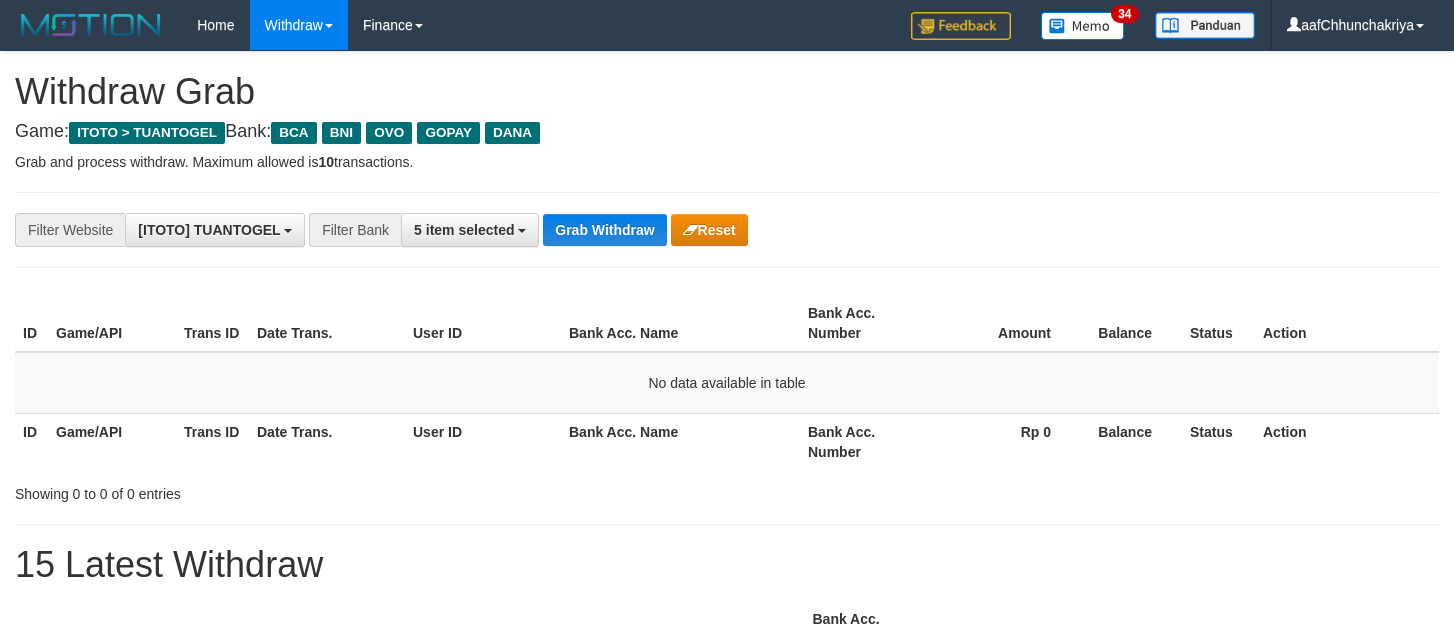 scroll, scrollTop: 0, scrollLeft: 0, axis: both 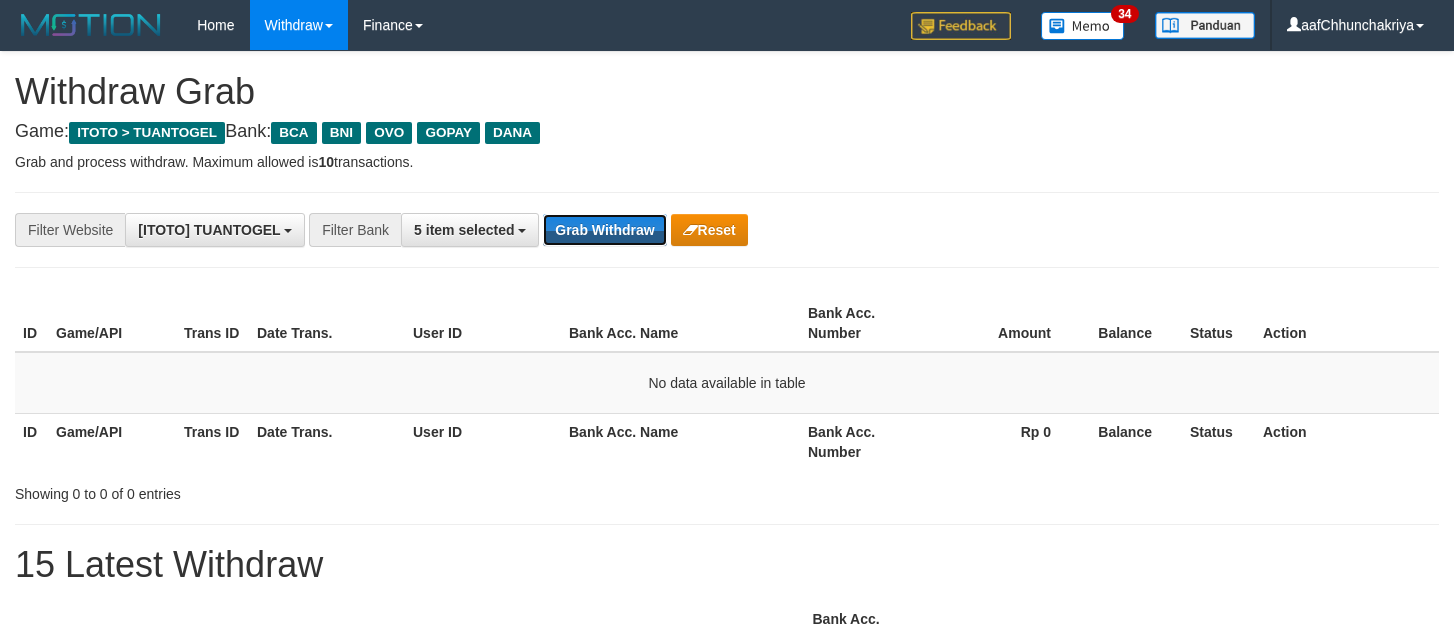 click on "Grab Withdraw" at bounding box center (604, 230) 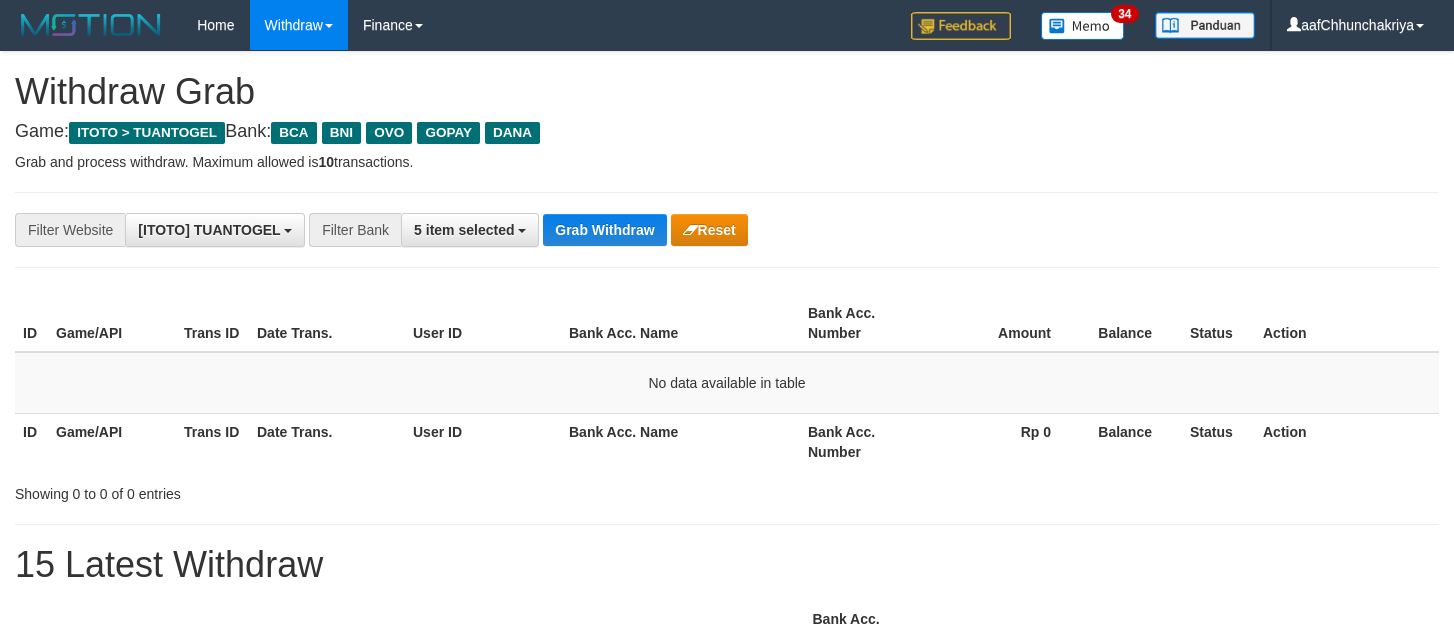 scroll, scrollTop: 0, scrollLeft: 0, axis: both 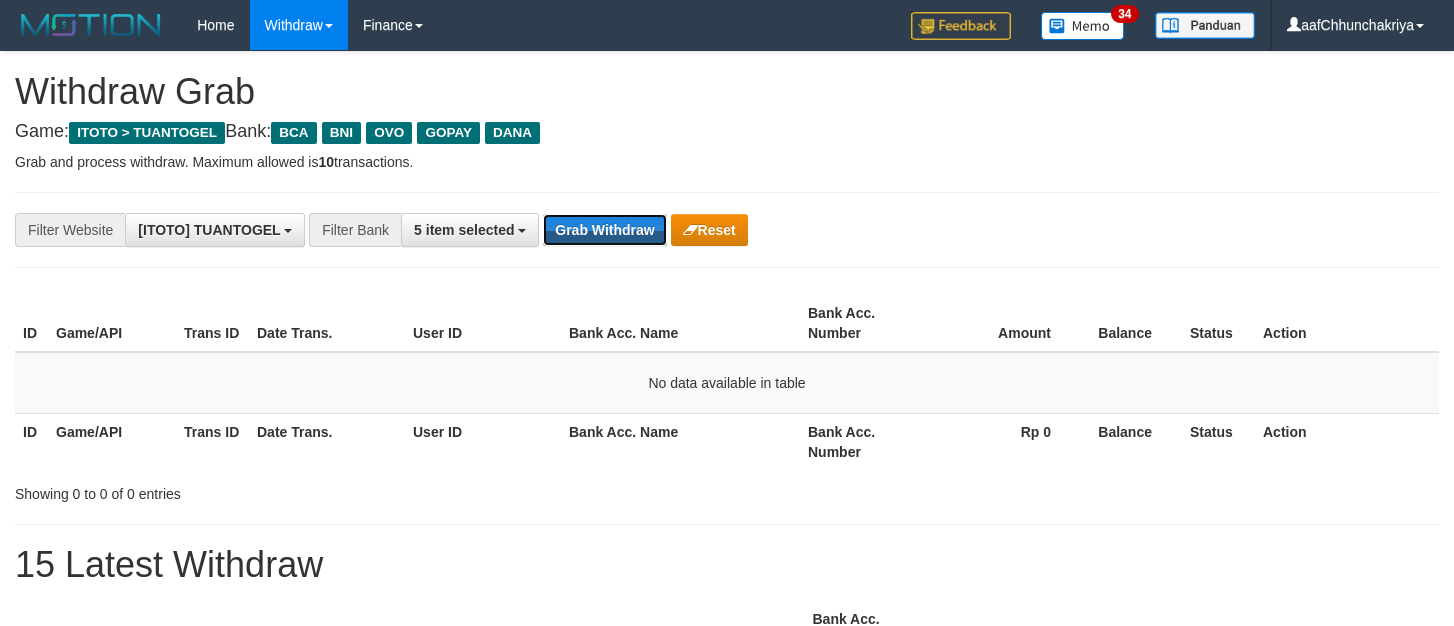 click on "Grab Withdraw" at bounding box center [604, 230] 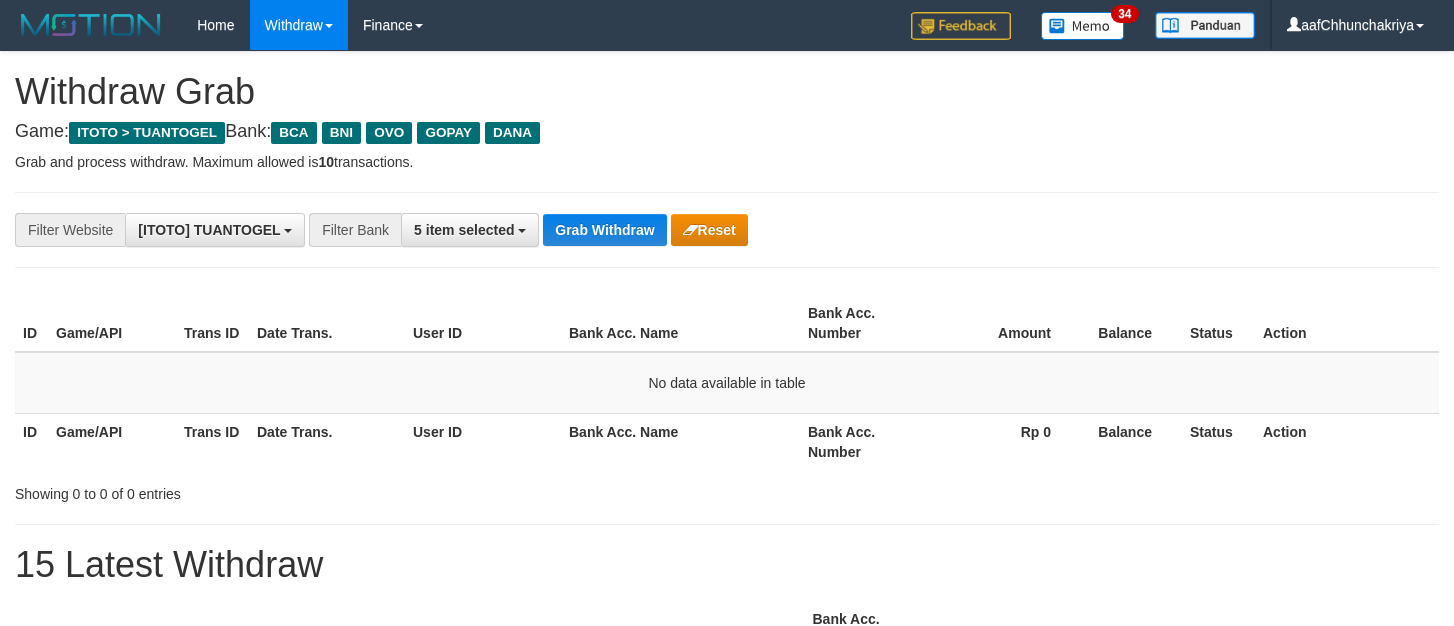 scroll, scrollTop: 0, scrollLeft: 0, axis: both 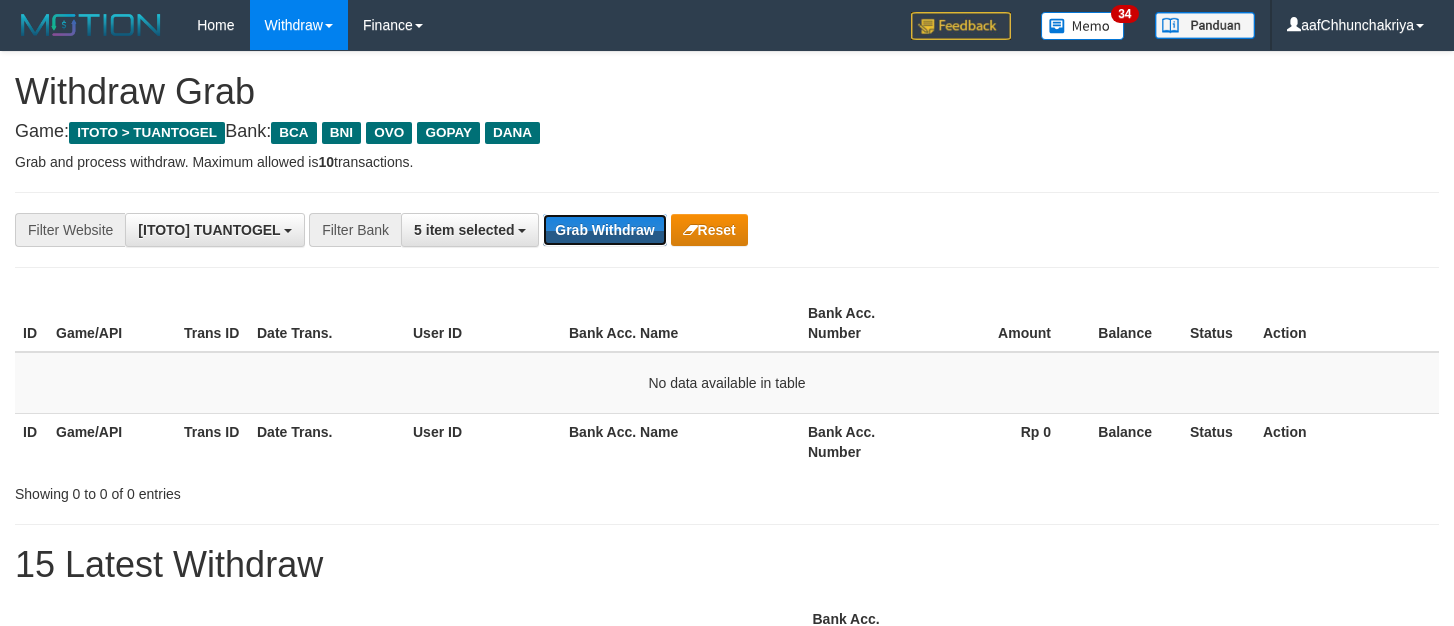 click on "Grab Withdraw" at bounding box center [604, 230] 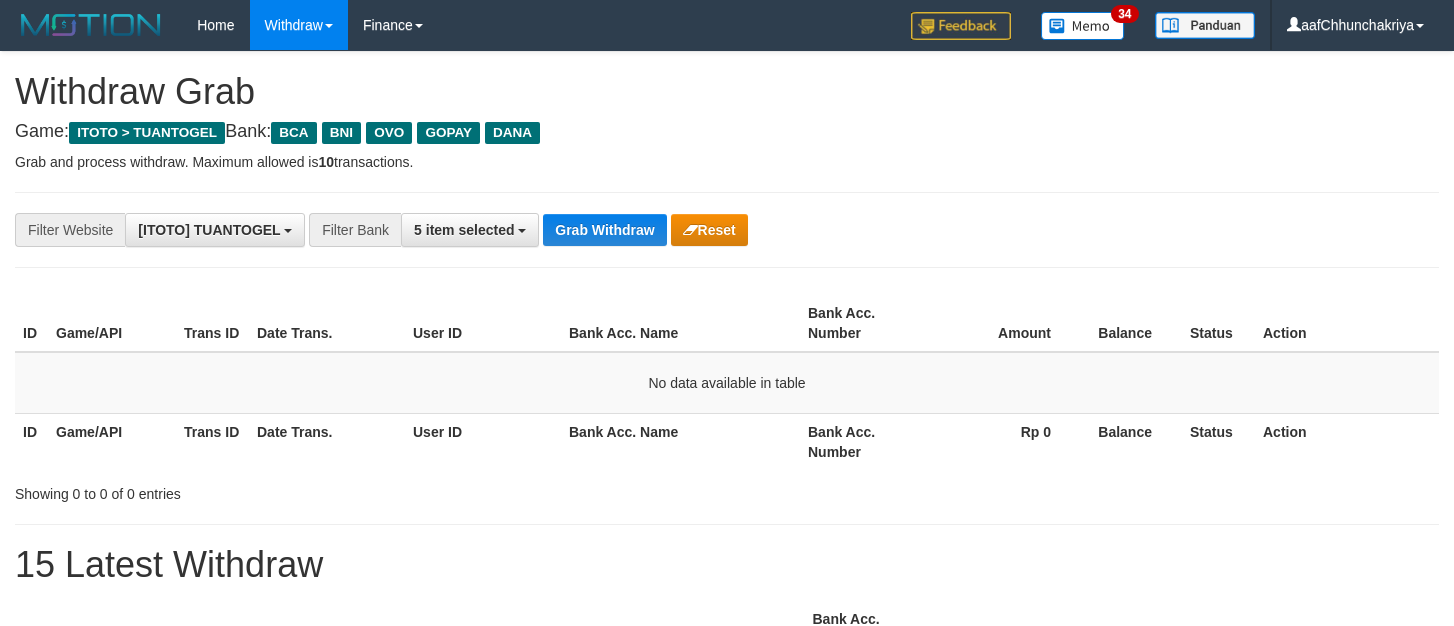 scroll, scrollTop: 0, scrollLeft: 0, axis: both 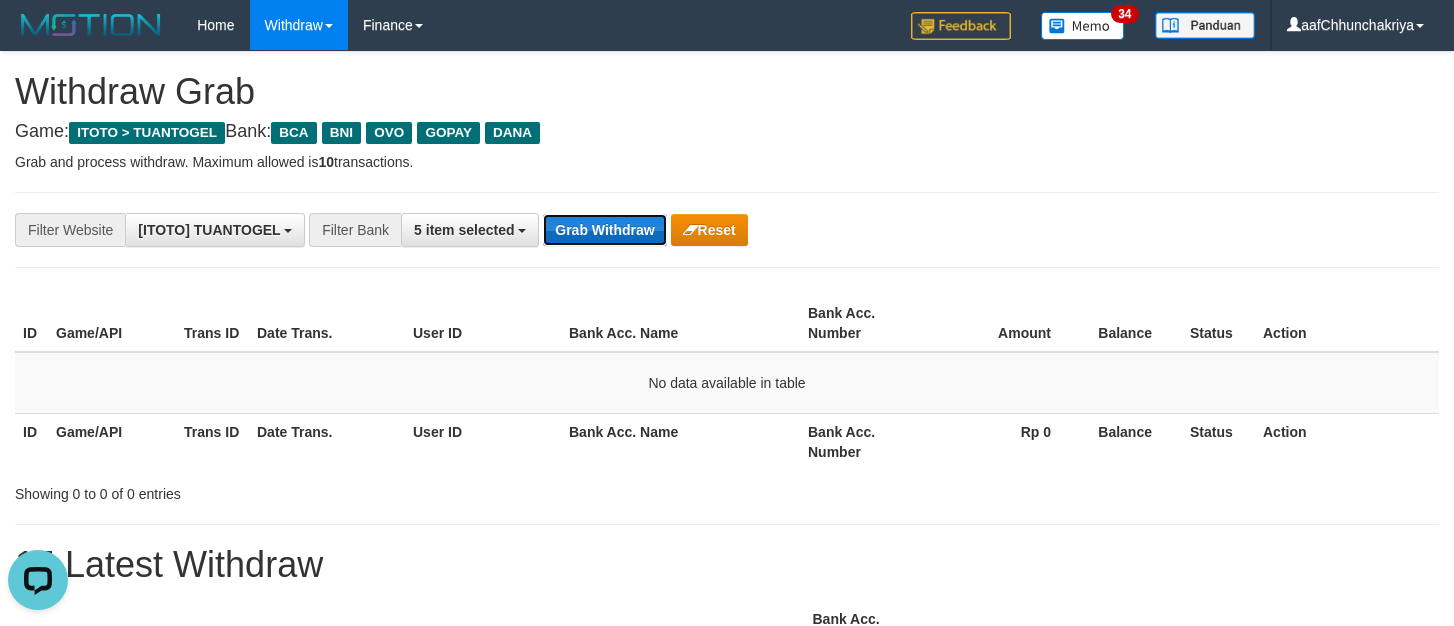 click on "Grab Withdraw" at bounding box center [604, 230] 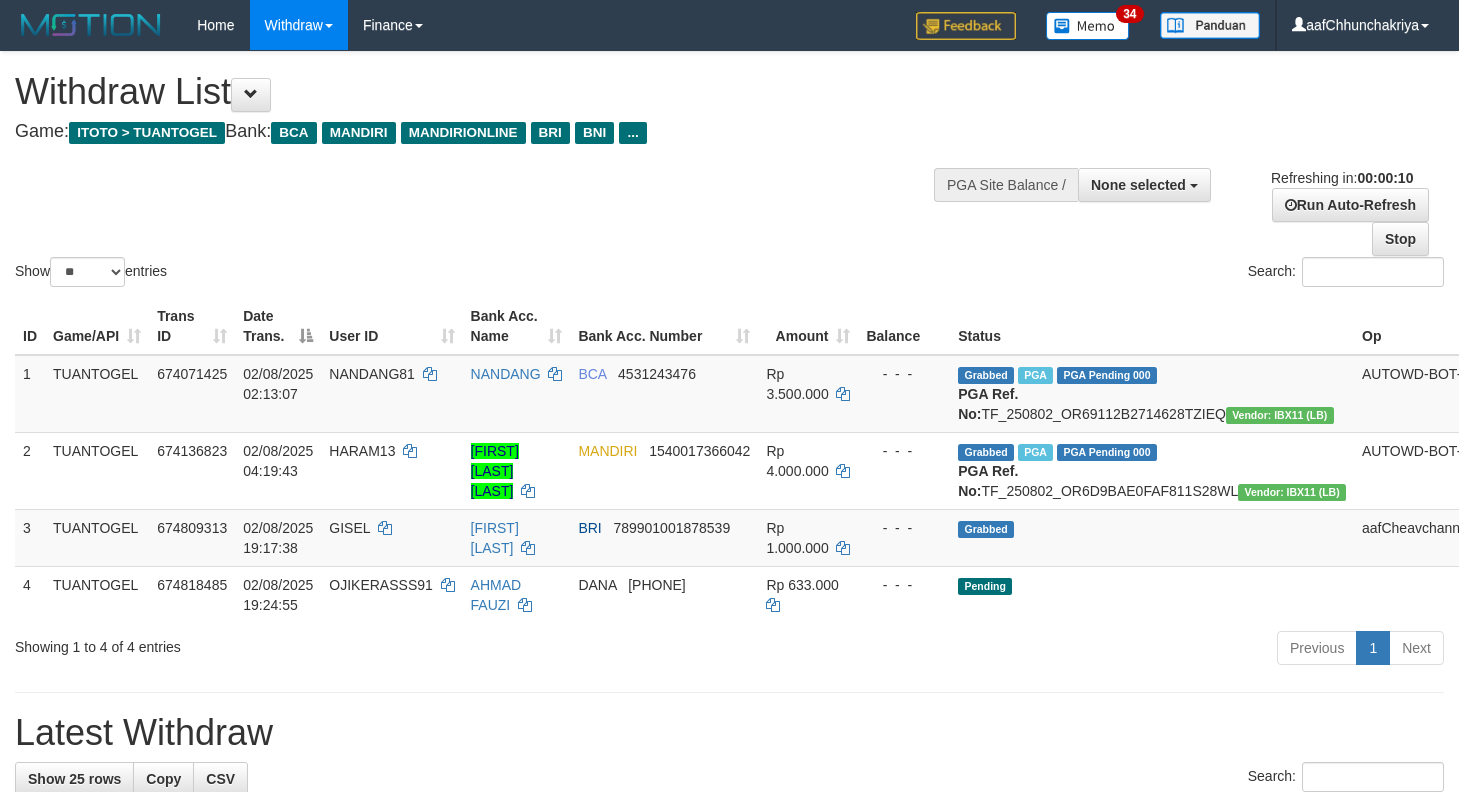 select 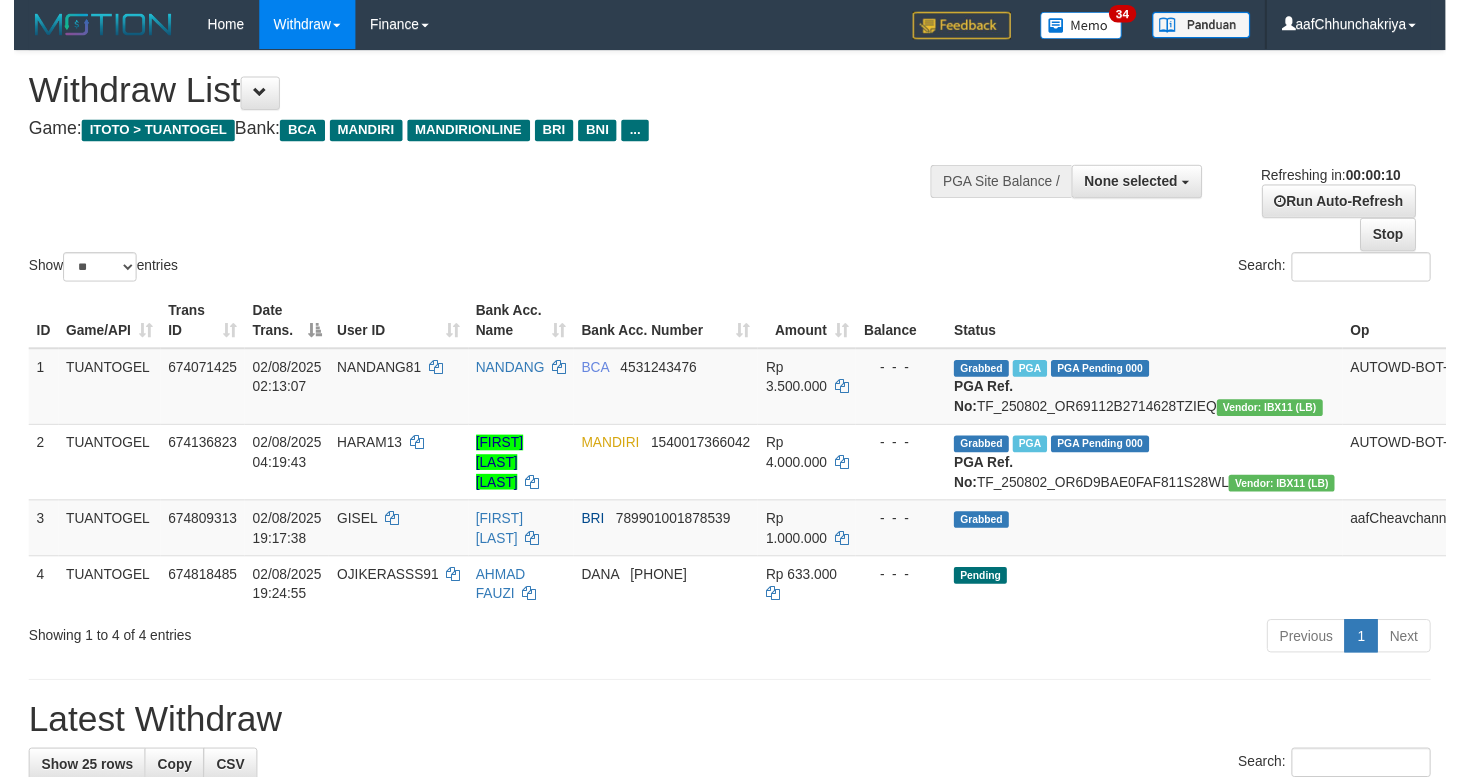 scroll, scrollTop: 0, scrollLeft: 0, axis: both 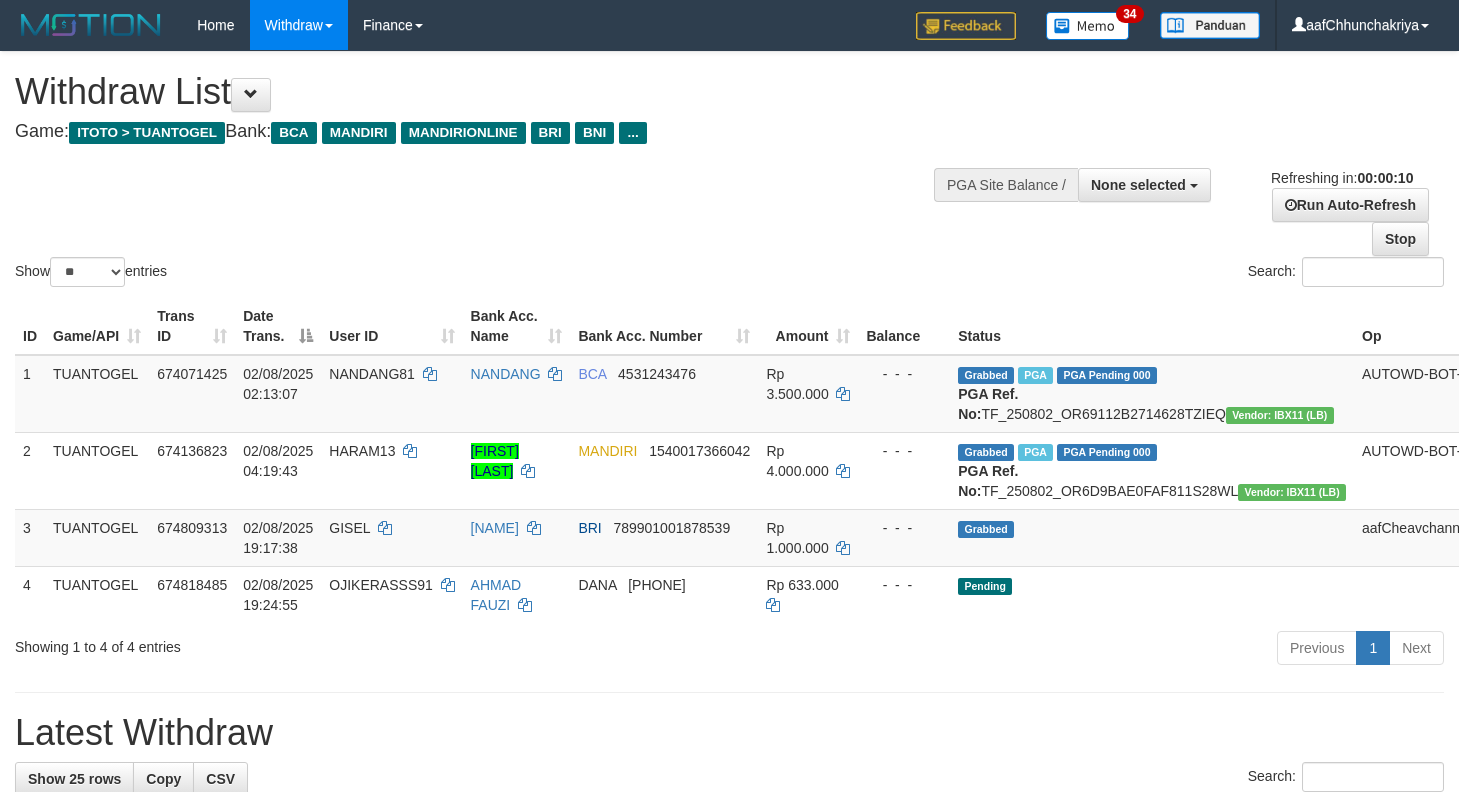 select 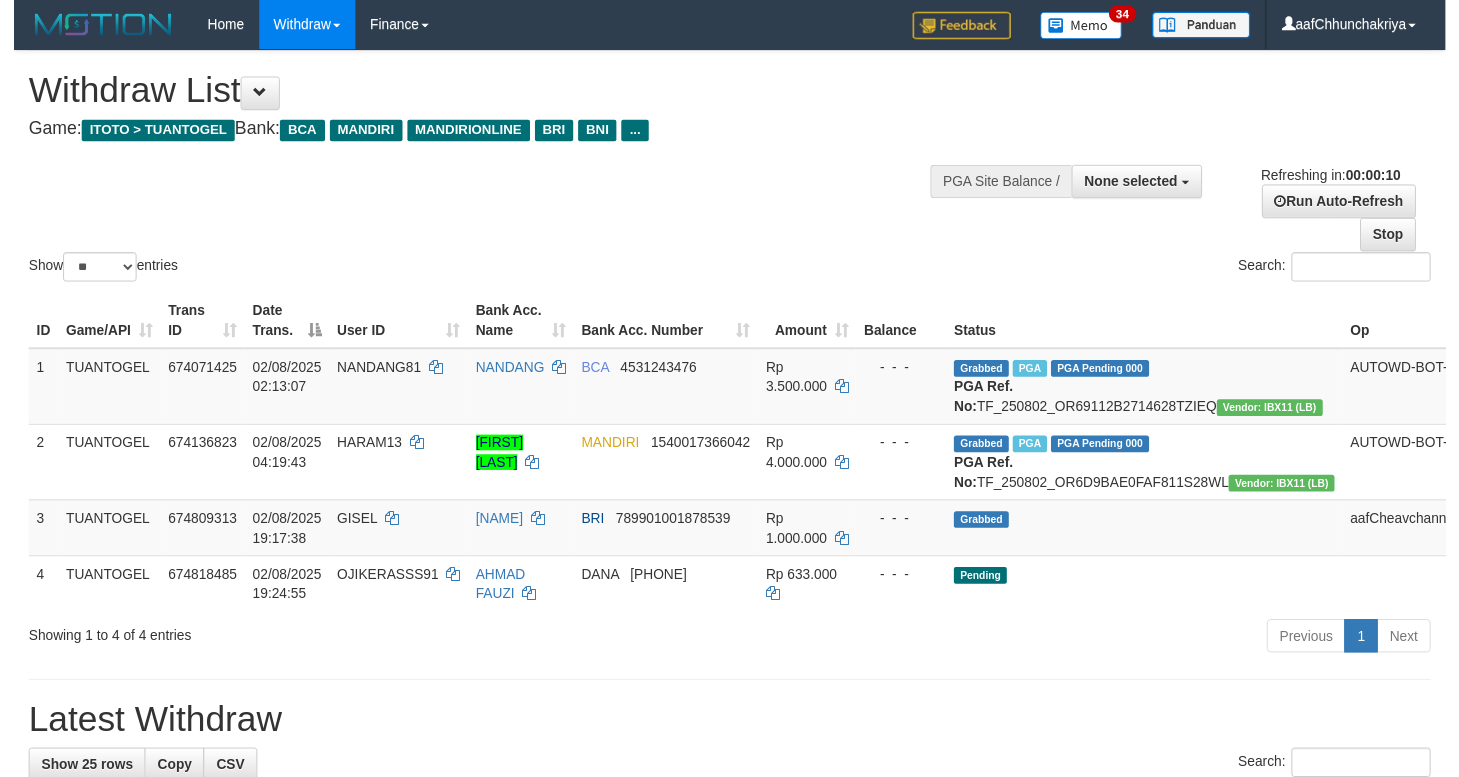 scroll, scrollTop: 0, scrollLeft: 0, axis: both 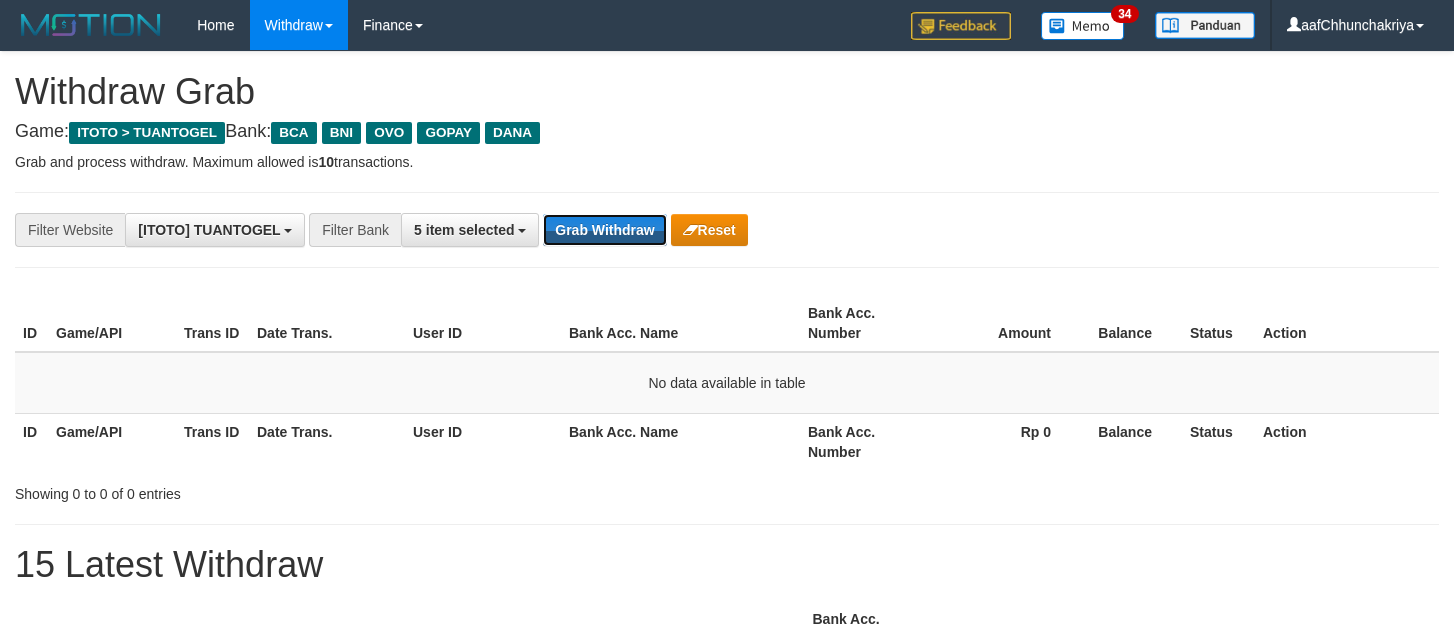 click on "Grab Withdraw" at bounding box center (604, 230) 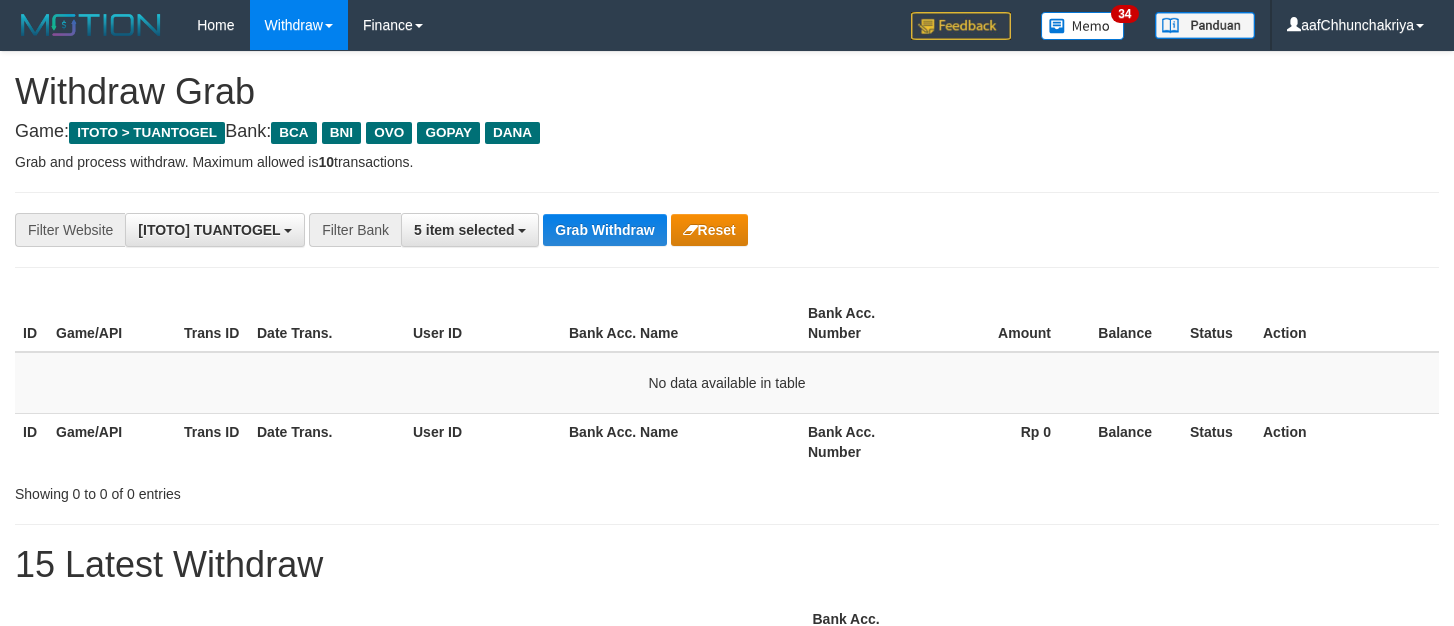 scroll, scrollTop: 0, scrollLeft: 0, axis: both 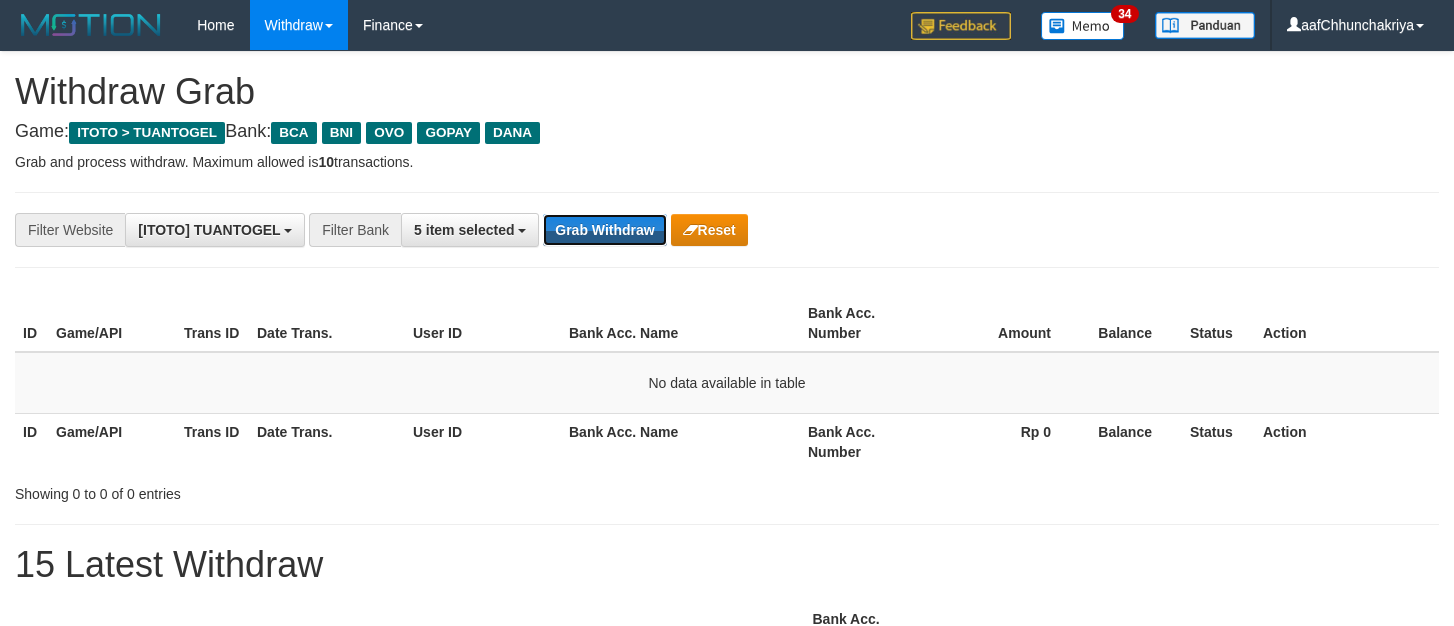 click on "Grab Withdraw" at bounding box center [604, 230] 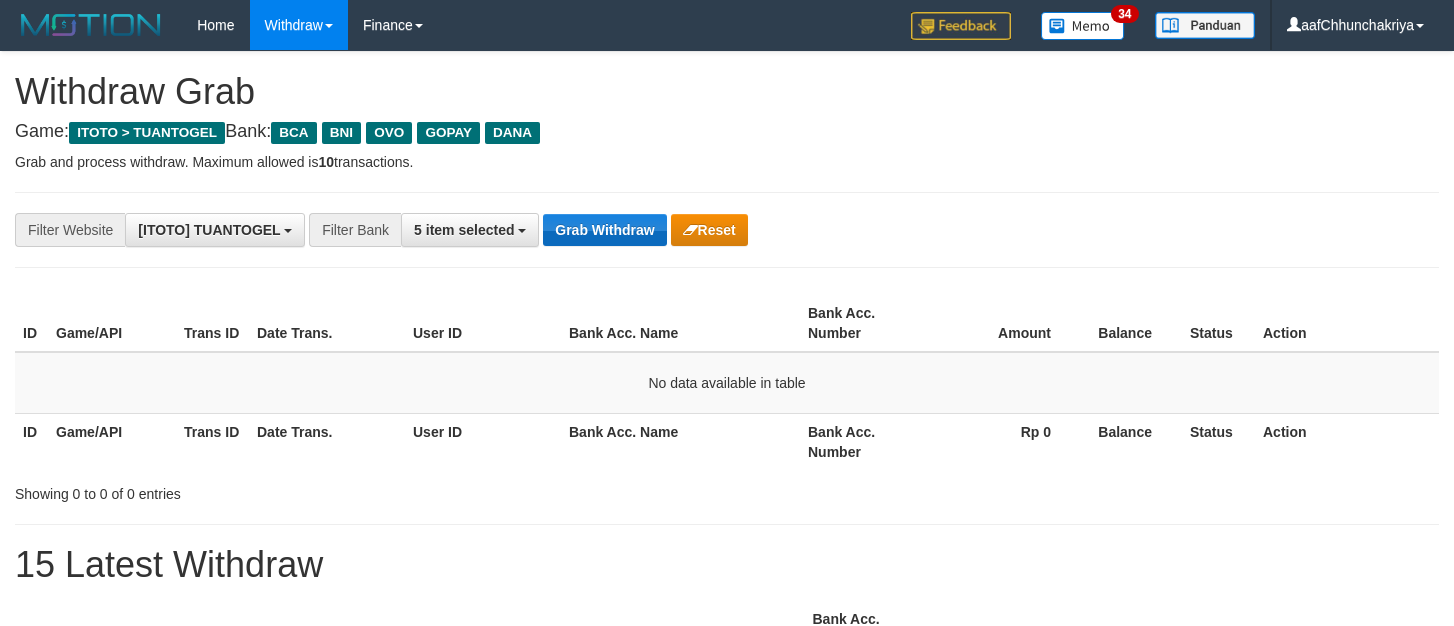 scroll, scrollTop: 0, scrollLeft: 0, axis: both 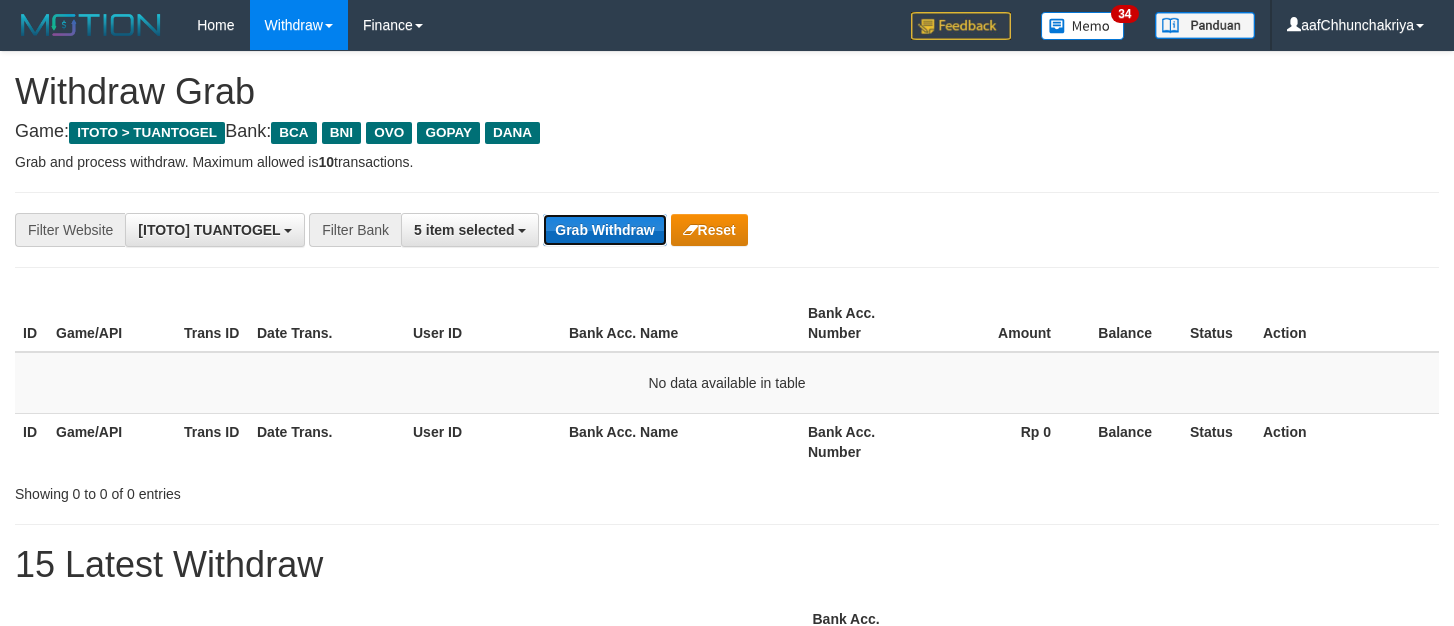click on "Grab Withdraw" at bounding box center [604, 230] 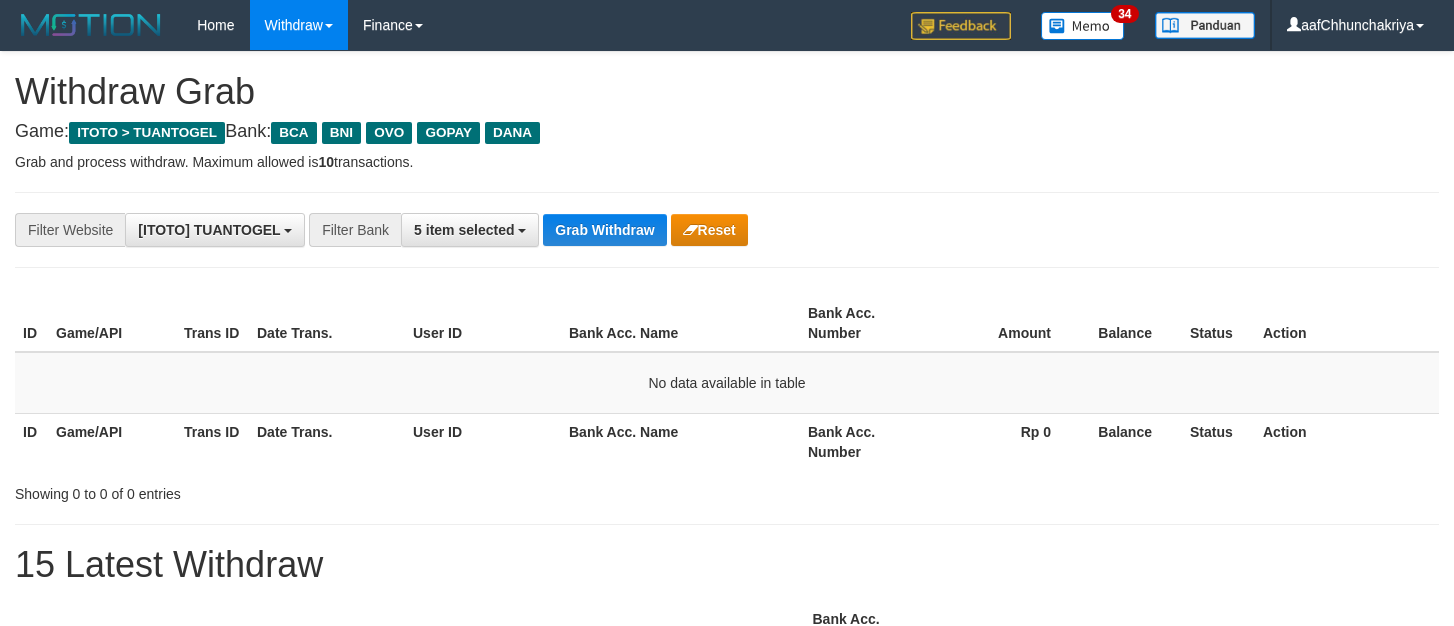 scroll, scrollTop: 0, scrollLeft: 0, axis: both 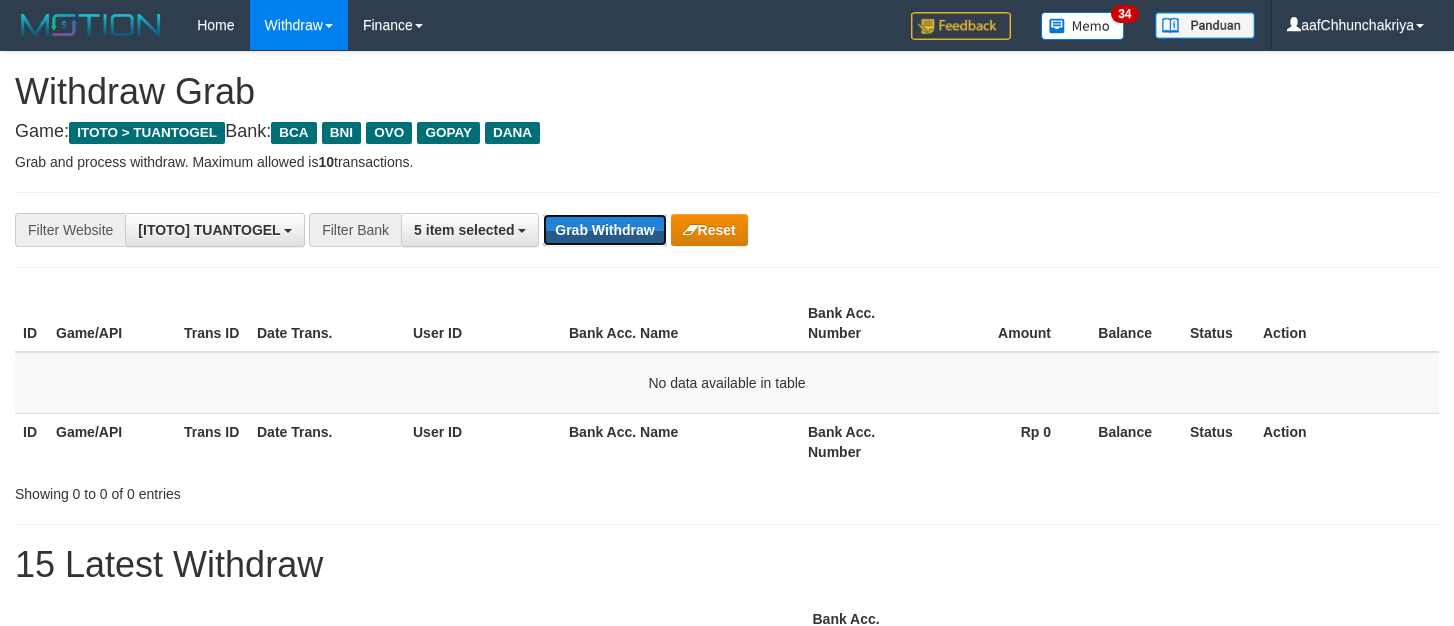 click on "Grab Withdraw" at bounding box center [604, 230] 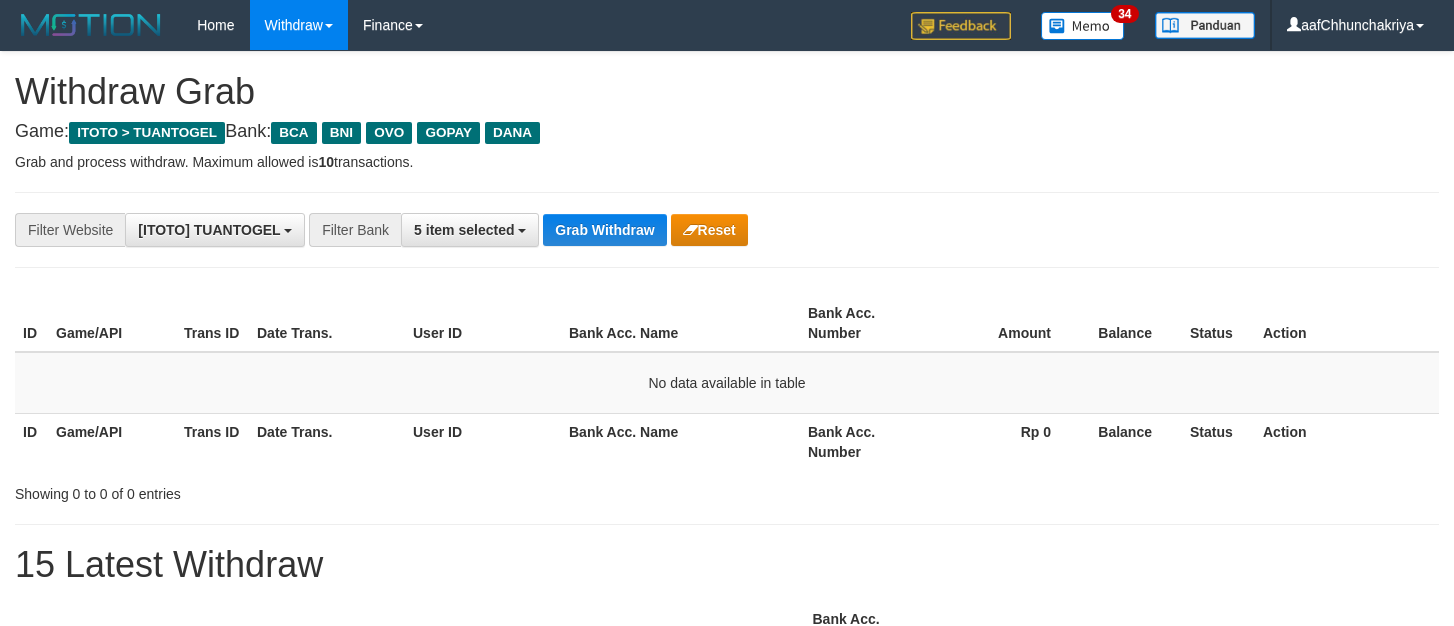 click on "Grab Withdraw" at bounding box center [604, 230] 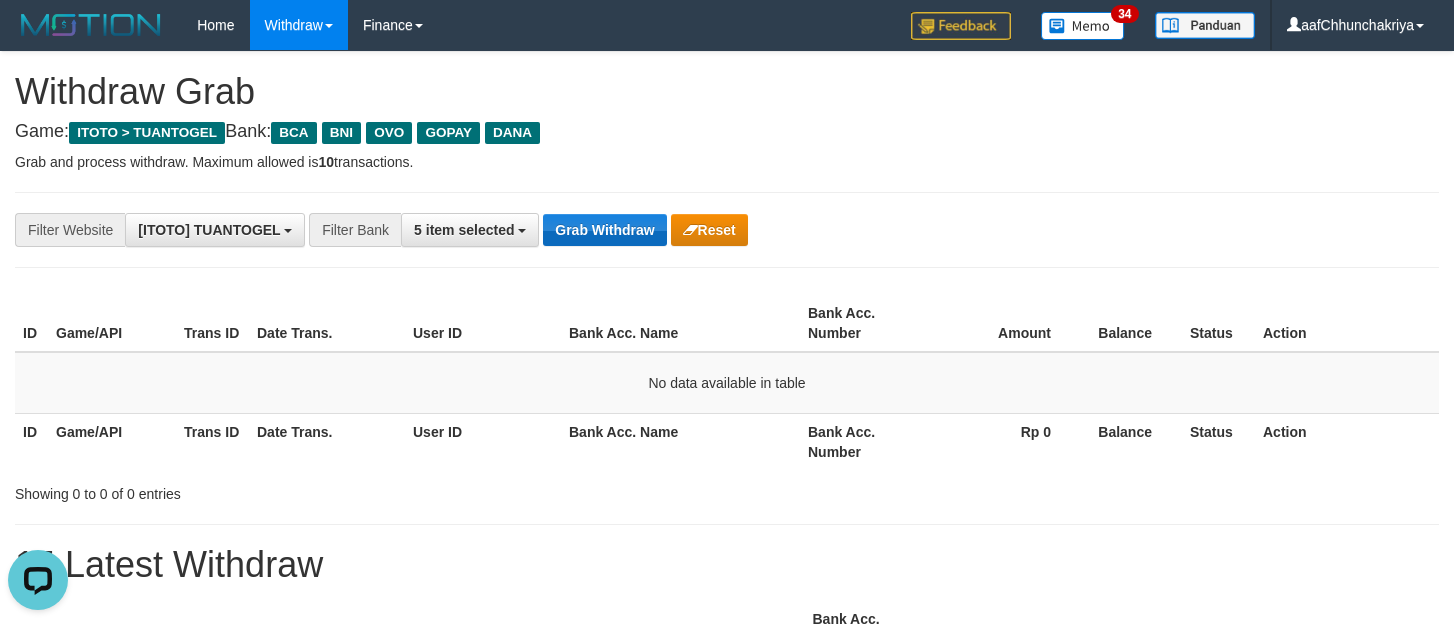 scroll, scrollTop: 0, scrollLeft: 0, axis: both 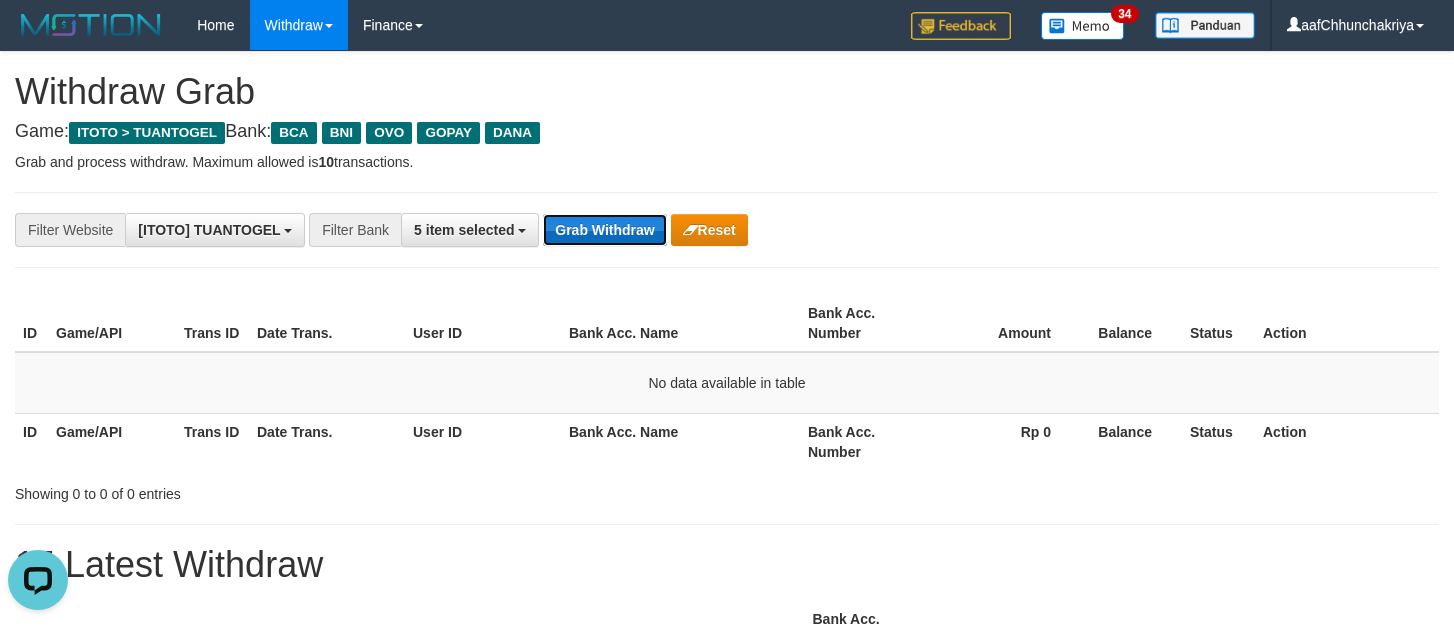 click on "Grab Withdraw" at bounding box center (604, 230) 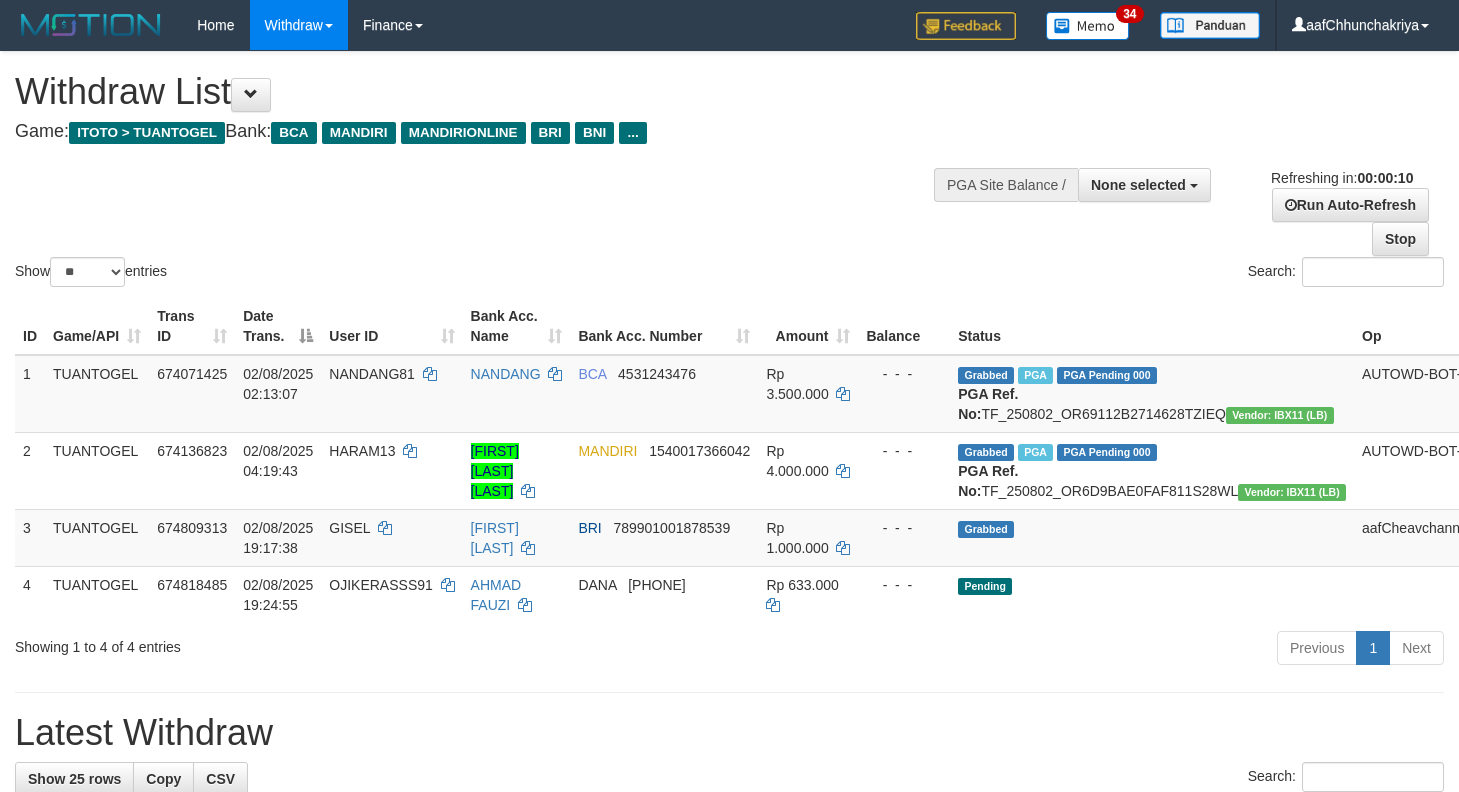 select 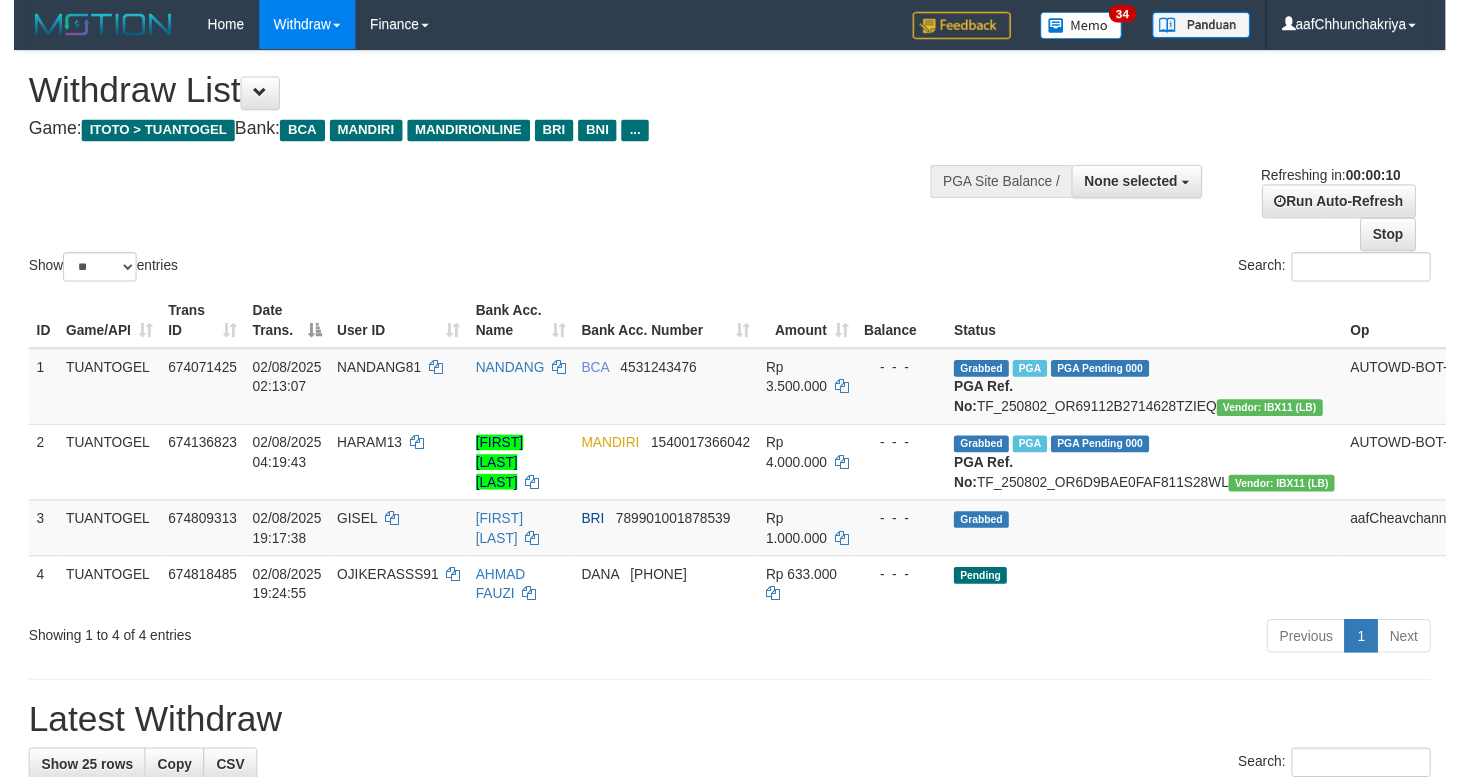 scroll, scrollTop: 0, scrollLeft: 0, axis: both 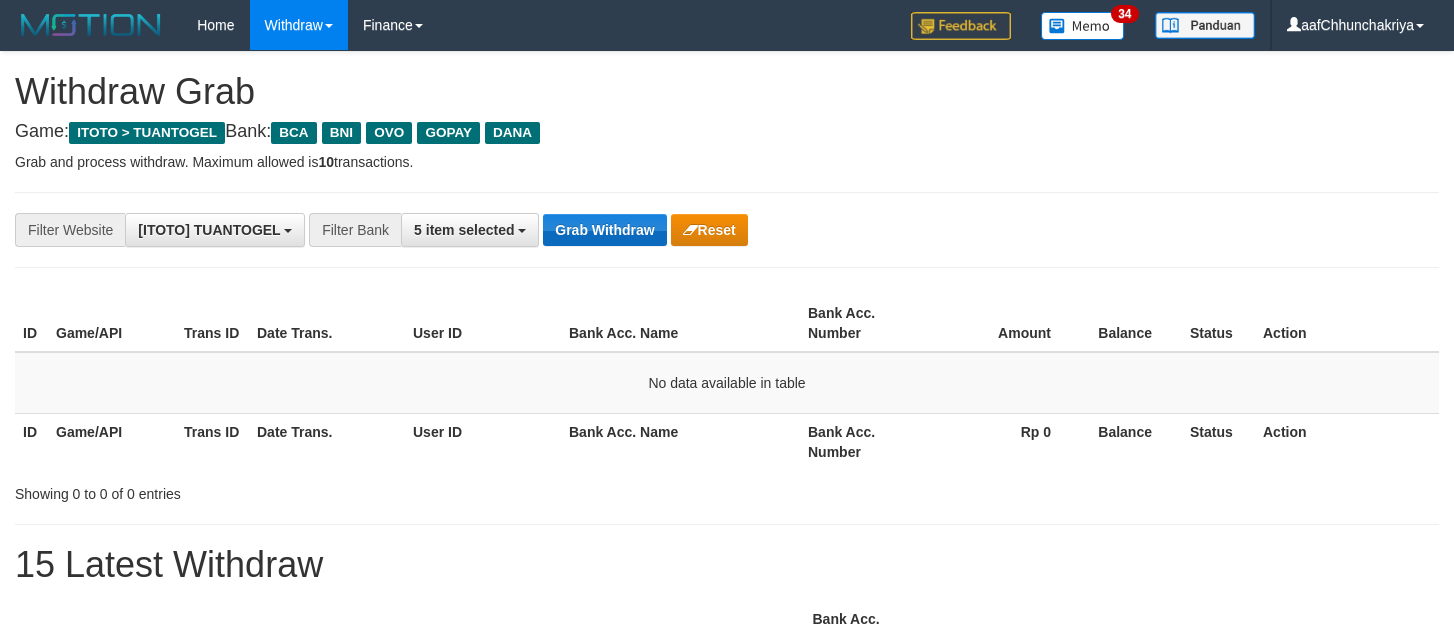 drag, startPoint x: 0, startPoint y: 0, endPoint x: 619, endPoint y: 233, distance: 661.4 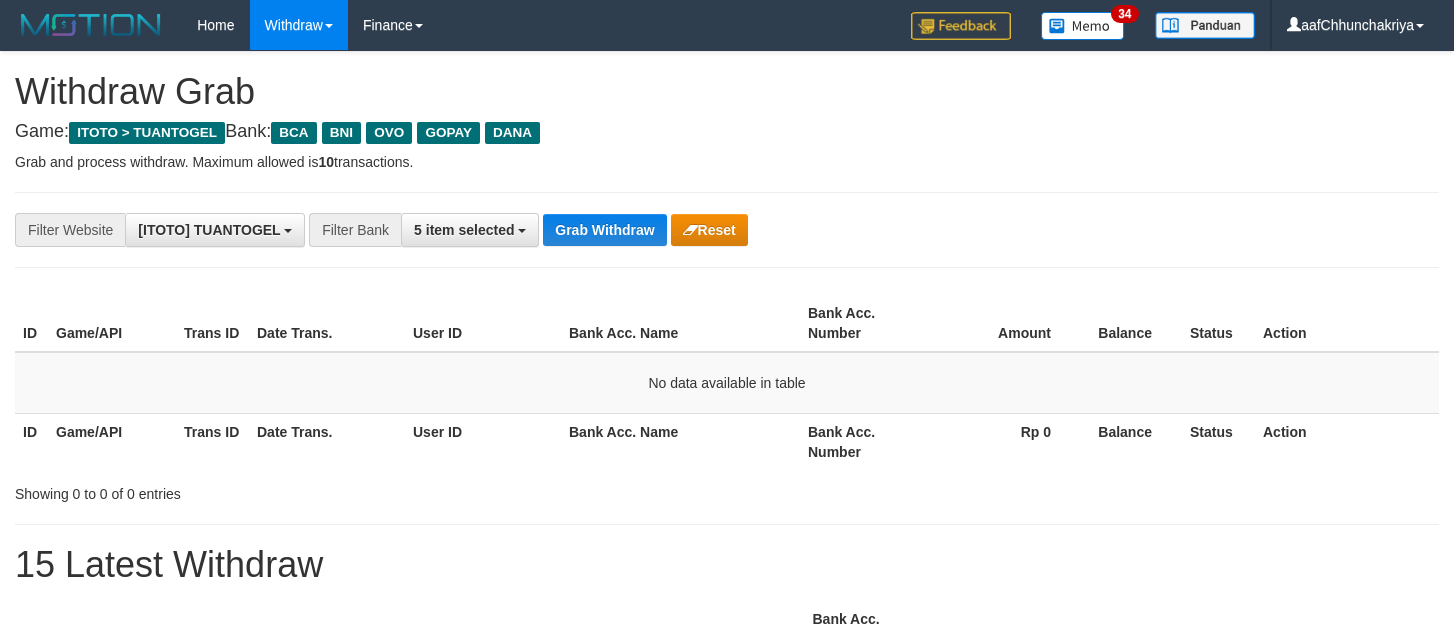 scroll, scrollTop: 0, scrollLeft: 0, axis: both 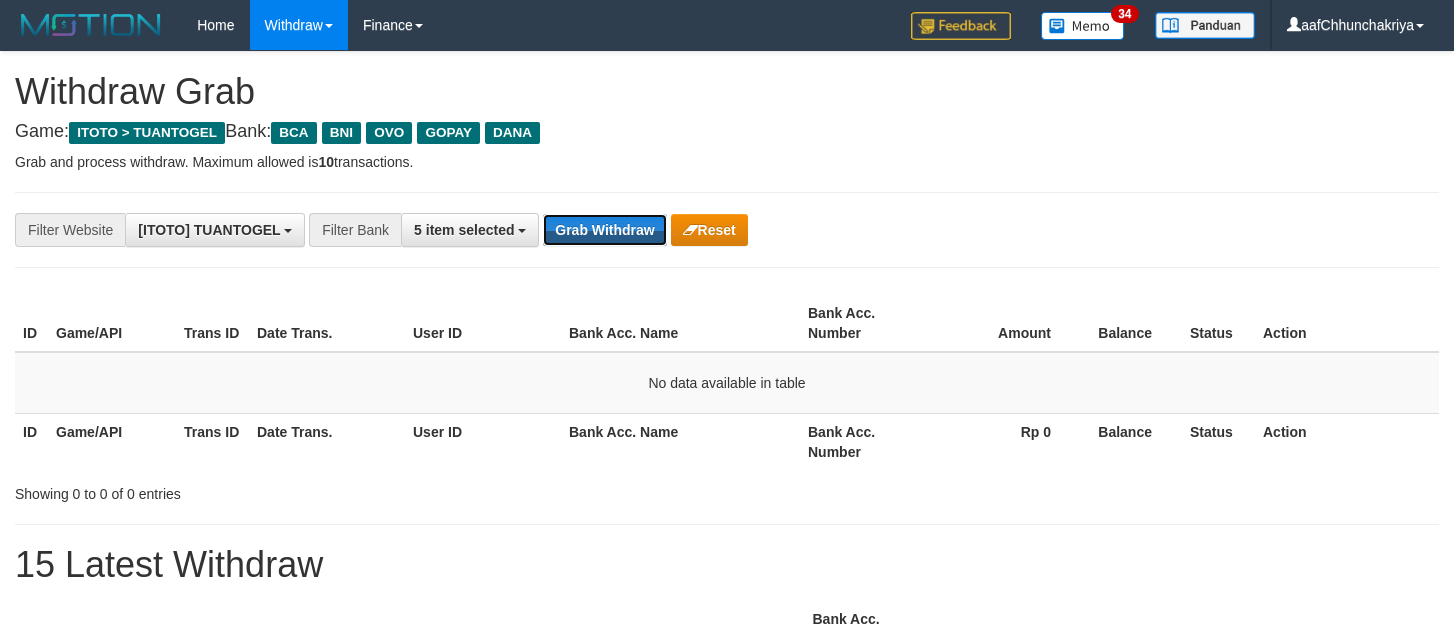 click on "Grab Withdraw" at bounding box center [604, 230] 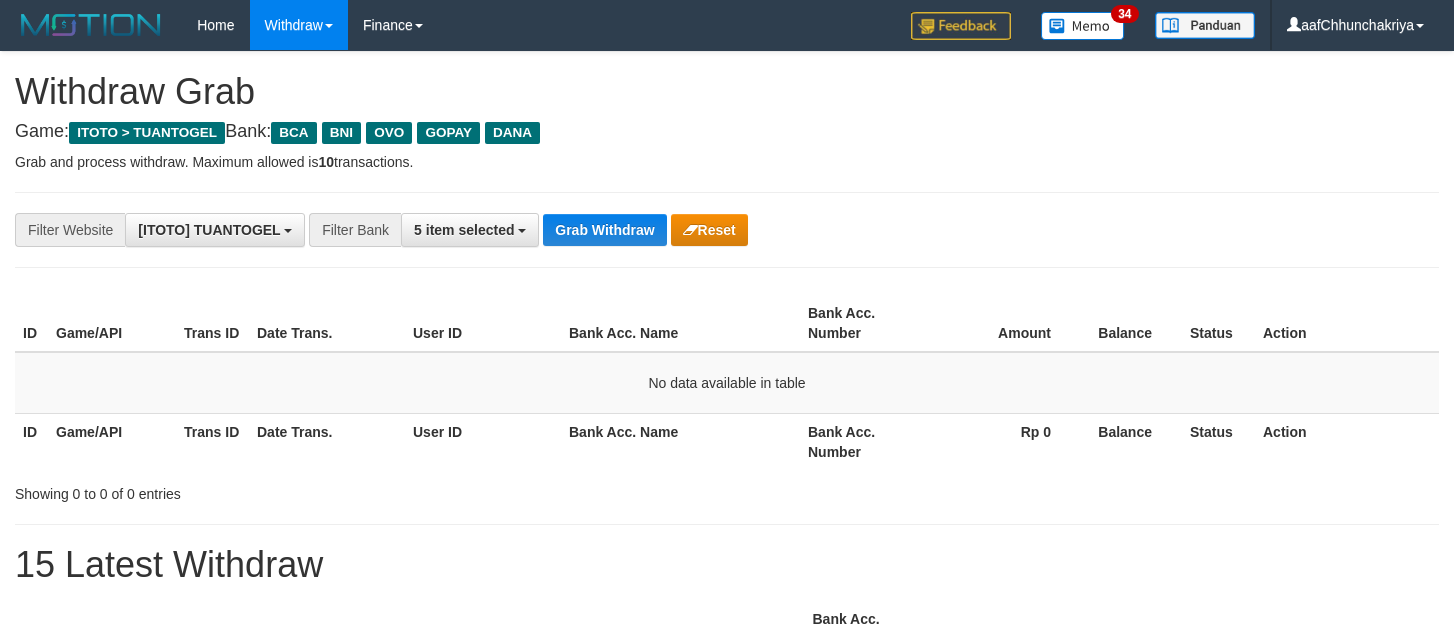 scroll, scrollTop: 0, scrollLeft: 0, axis: both 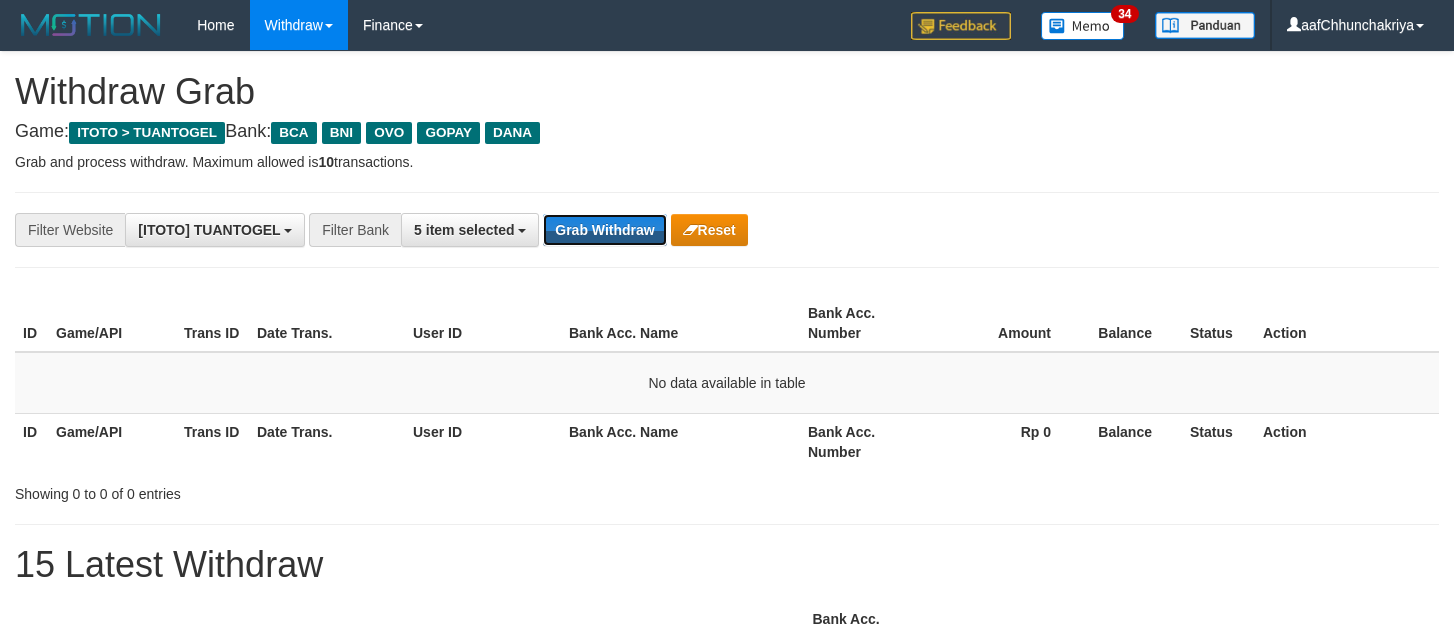 click on "Grab Withdraw" at bounding box center (604, 230) 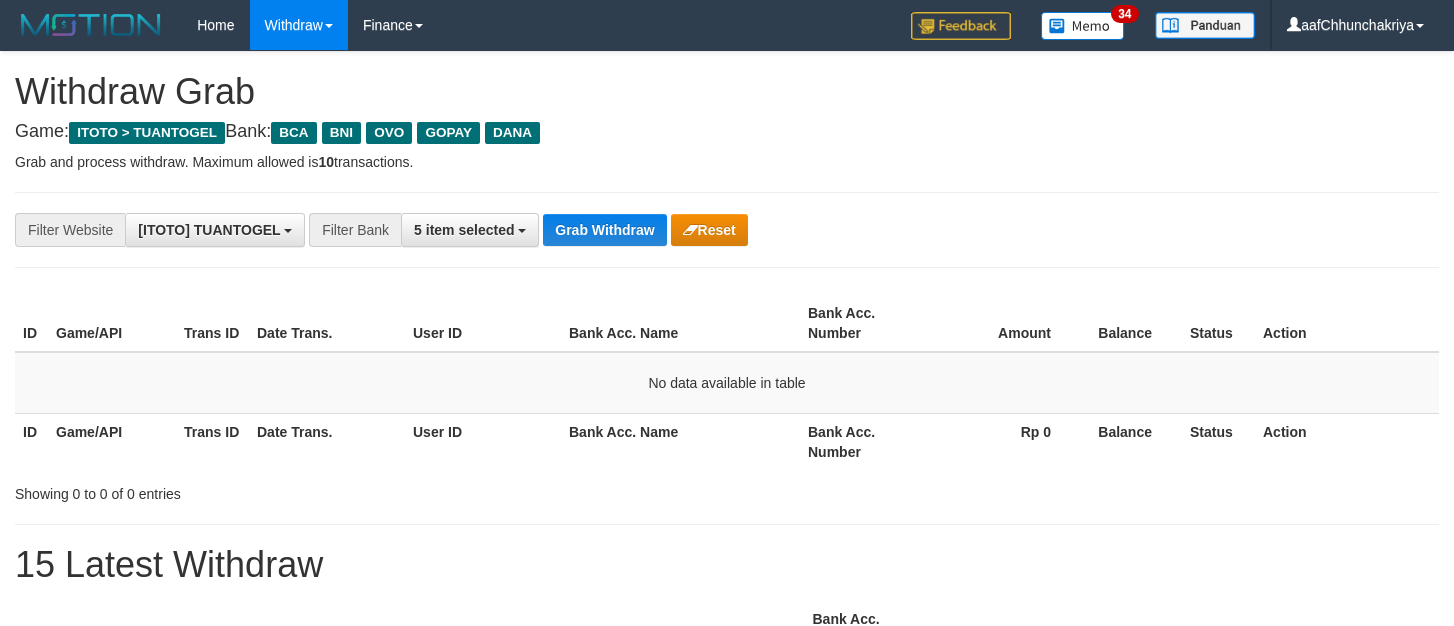 scroll, scrollTop: 0, scrollLeft: 0, axis: both 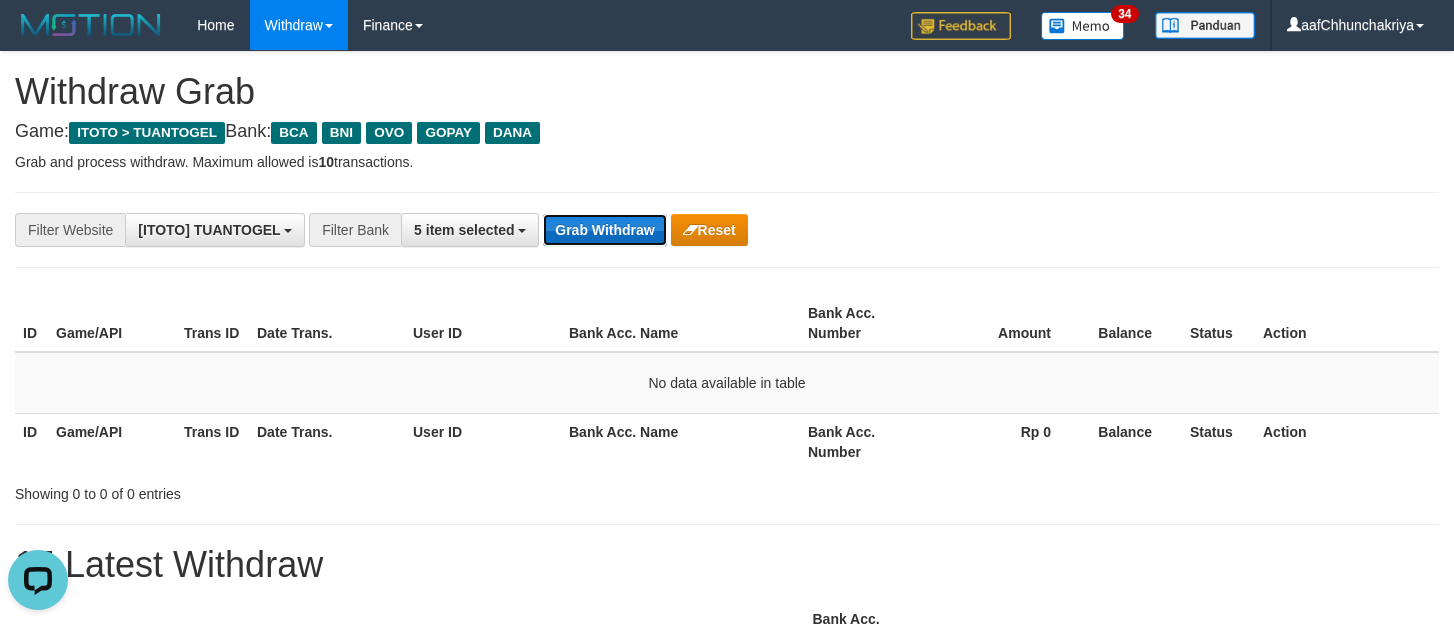 click on "Grab Withdraw" at bounding box center [604, 230] 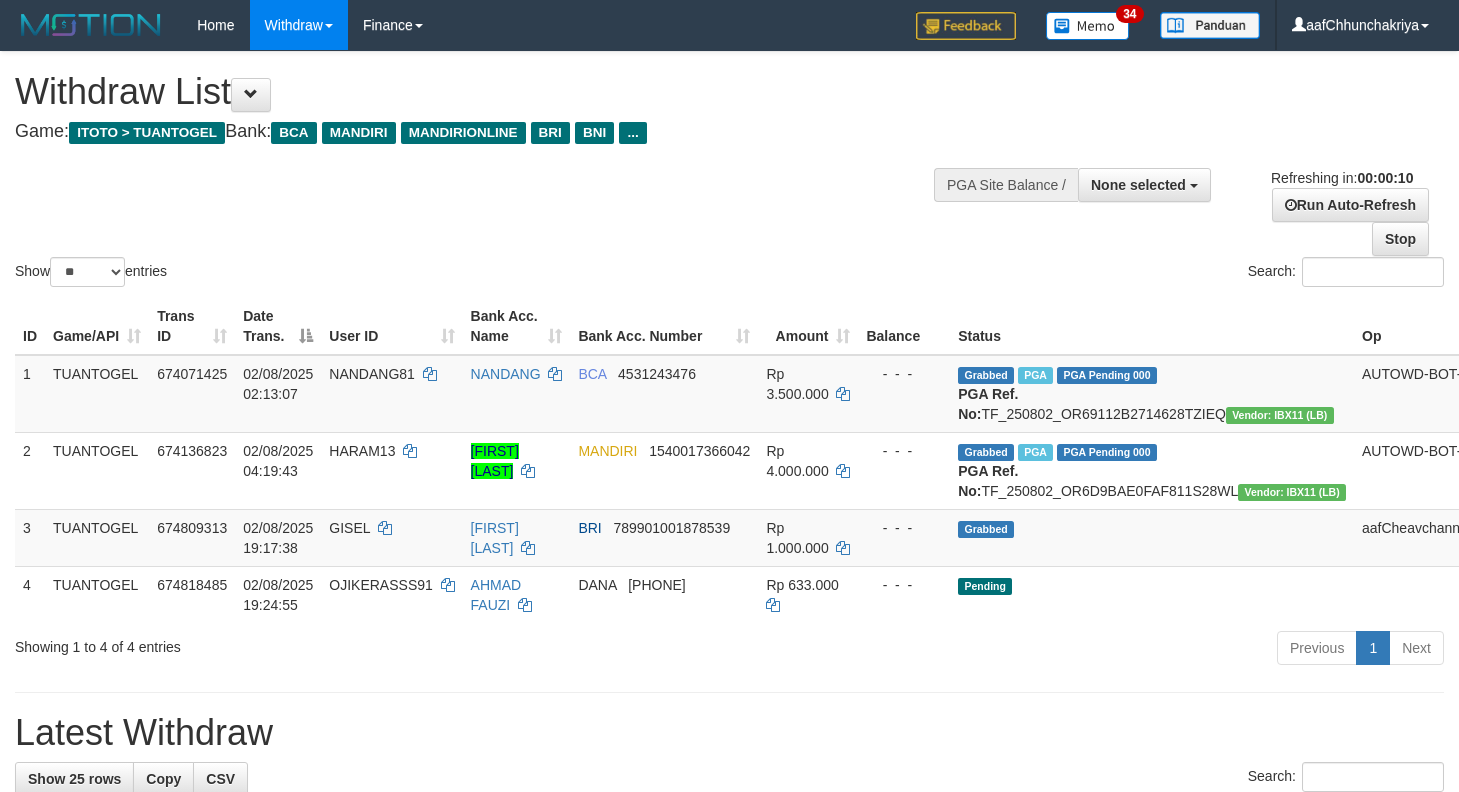 select 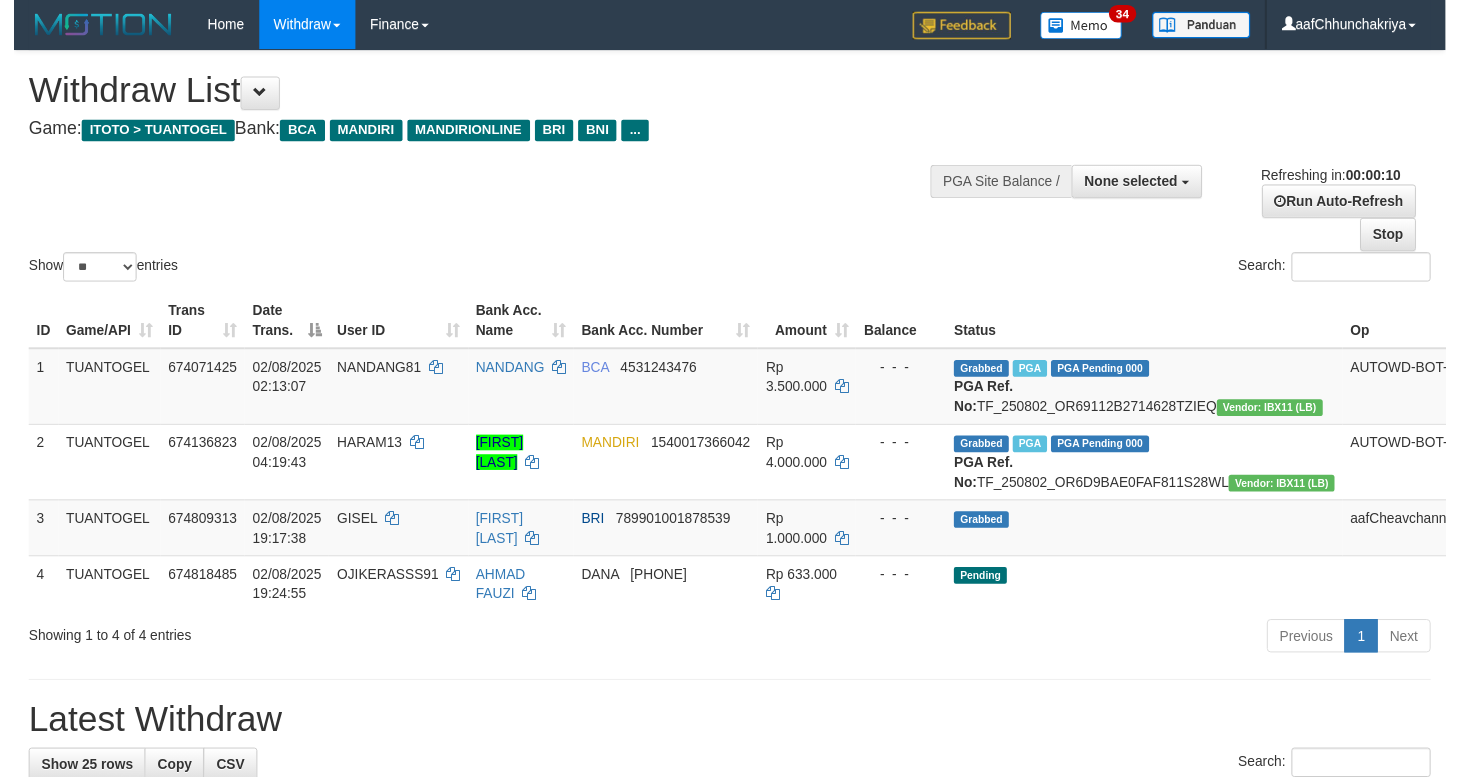 scroll, scrollTop: 0, scrollLeft: 0, axis: both 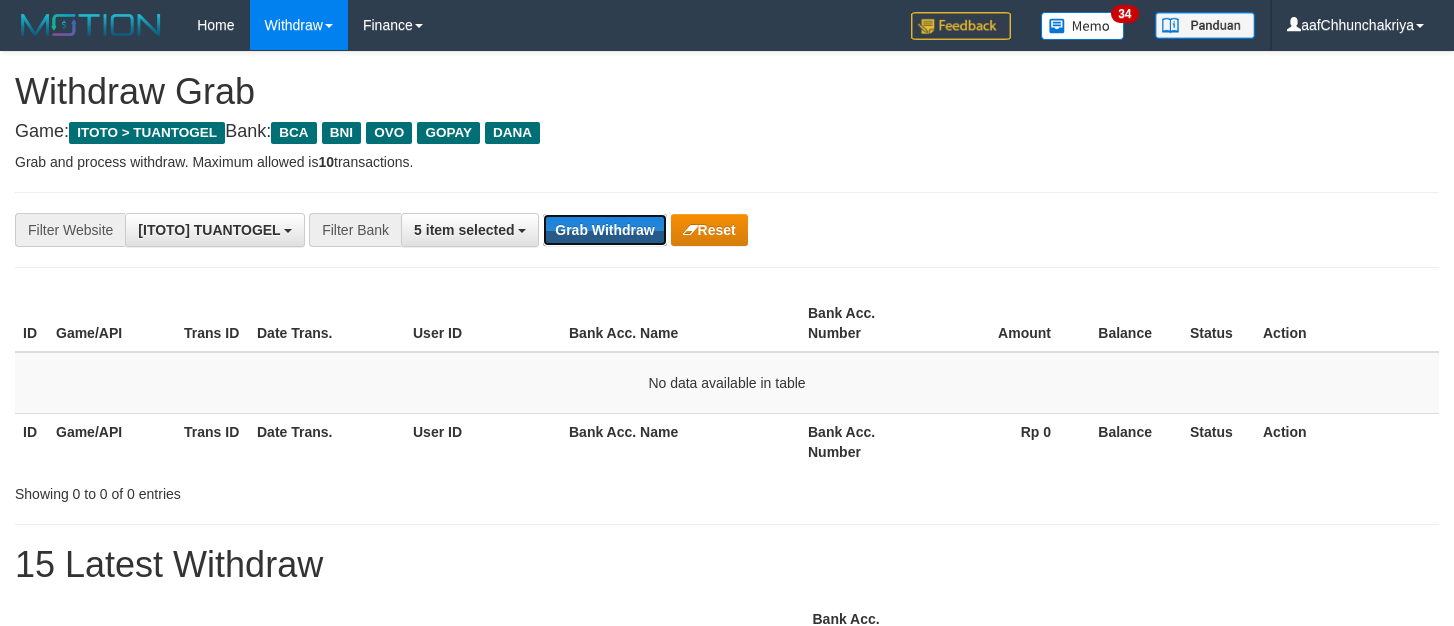 click on "Grab Withdraw" at bounding box center (604, 230) 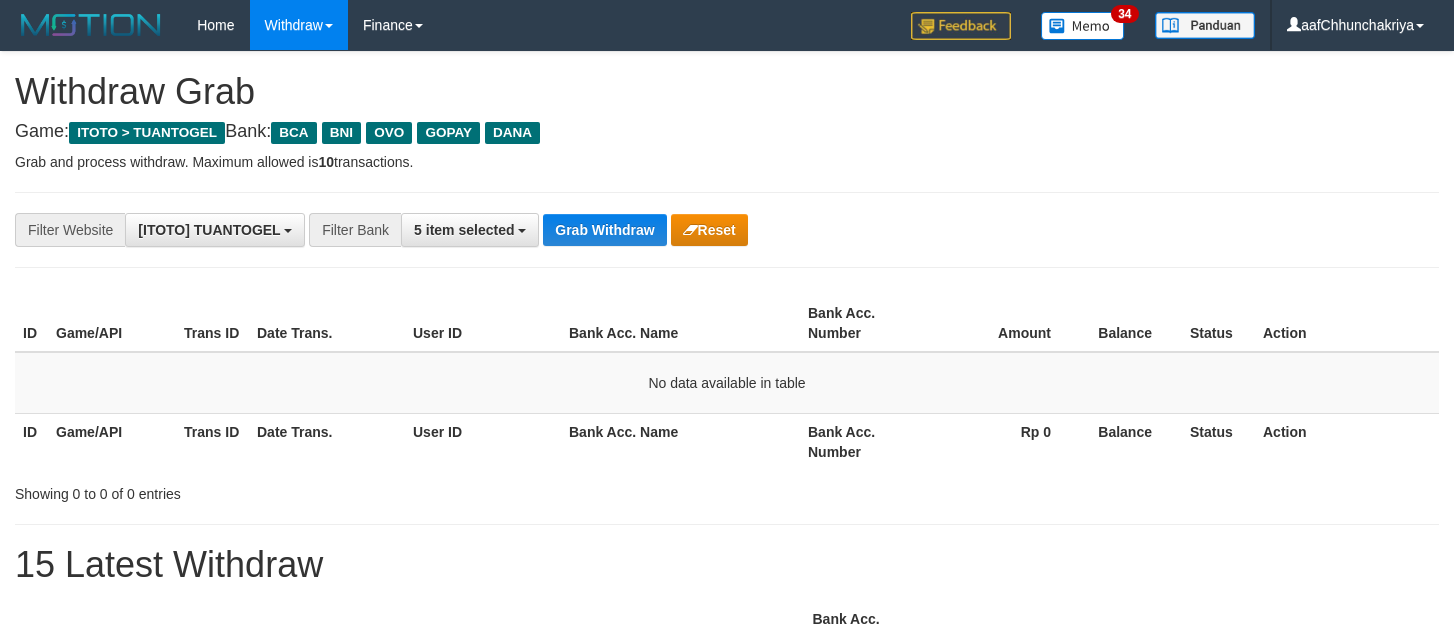 scroll, scrollTop: 0, scrollLeft: 0, axis: both 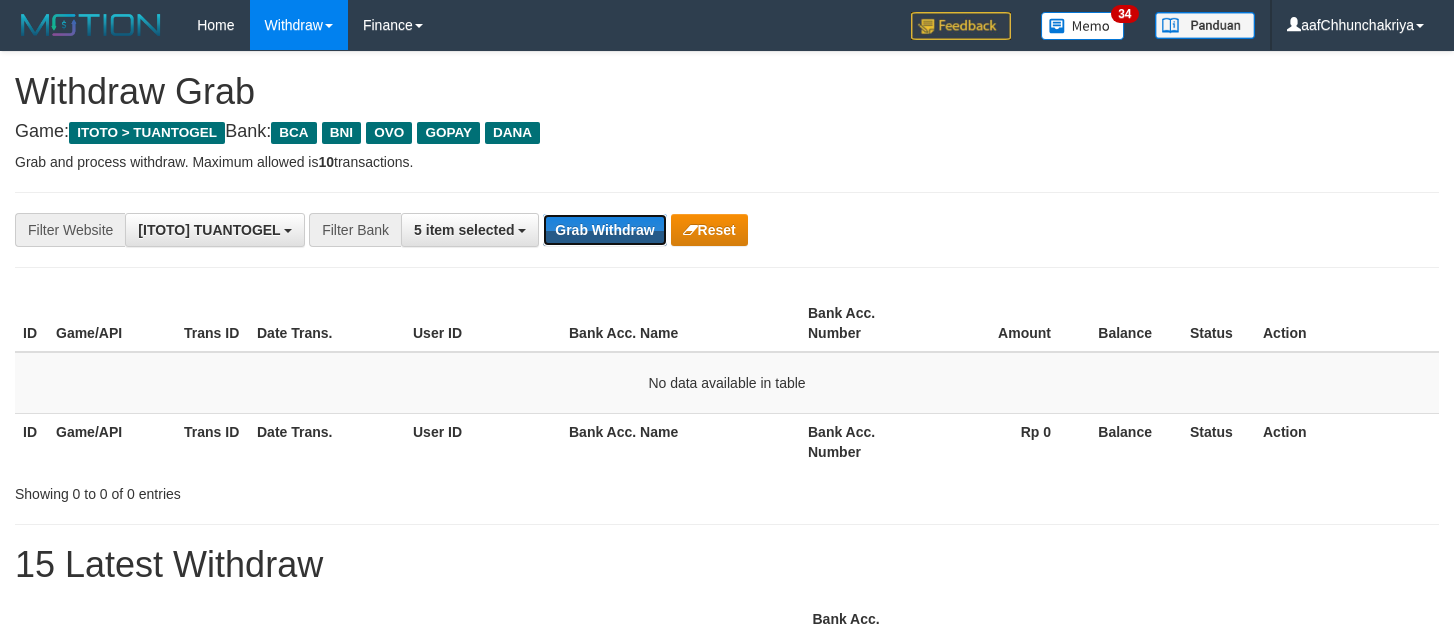 click on "Grab Withdraw" at bounding box center (604, 230) 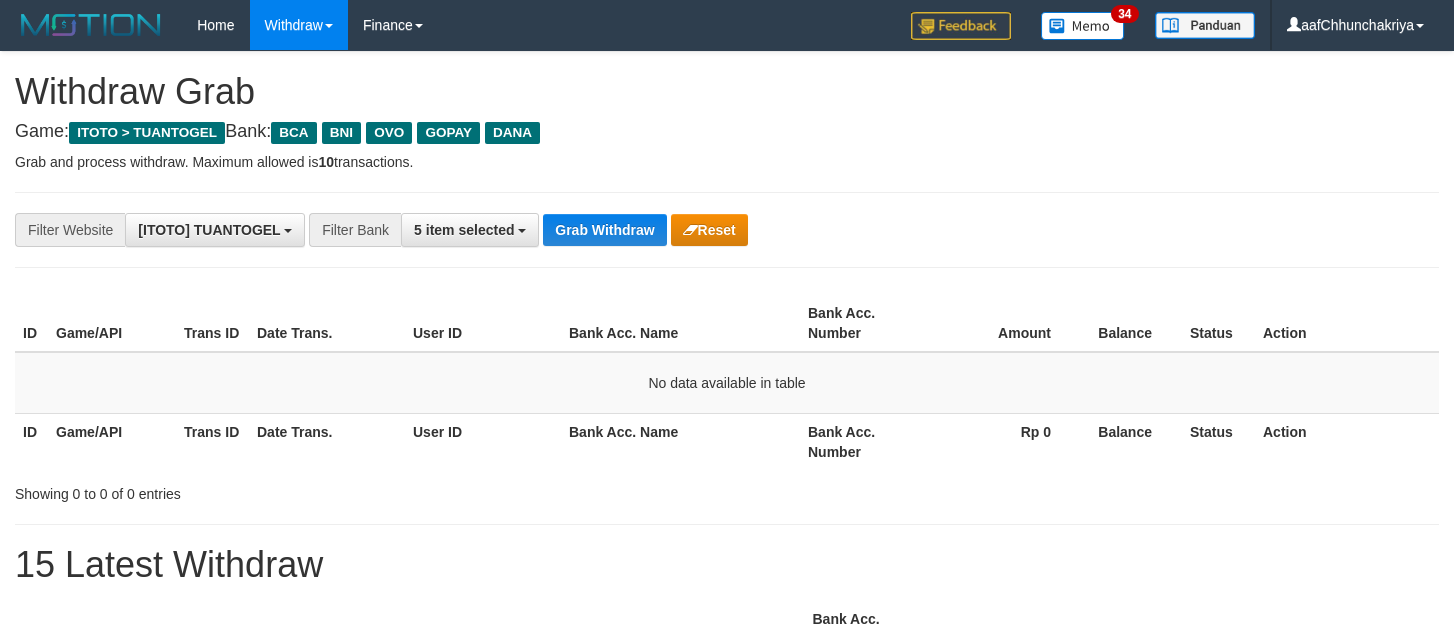 scroll, scrollTop: 0, scrollLeft: 0, axis: both 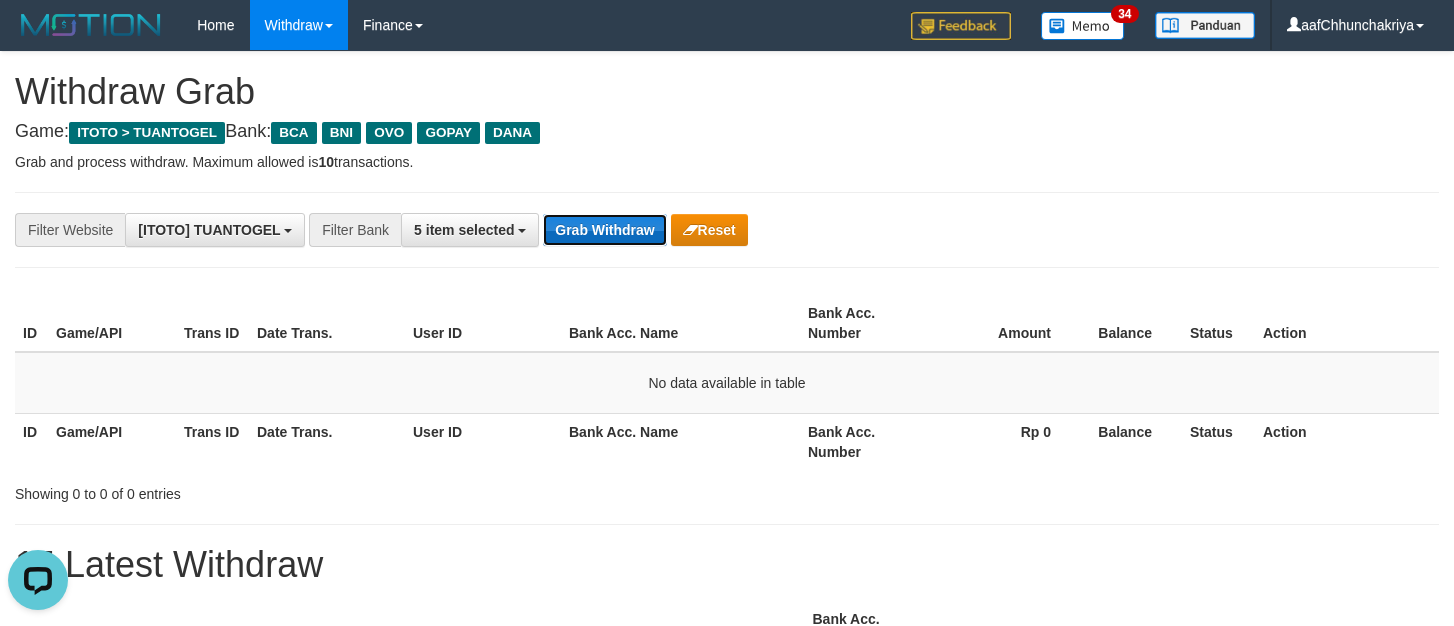 click on "Grab Withdraw" at bounding box center (604, 230) 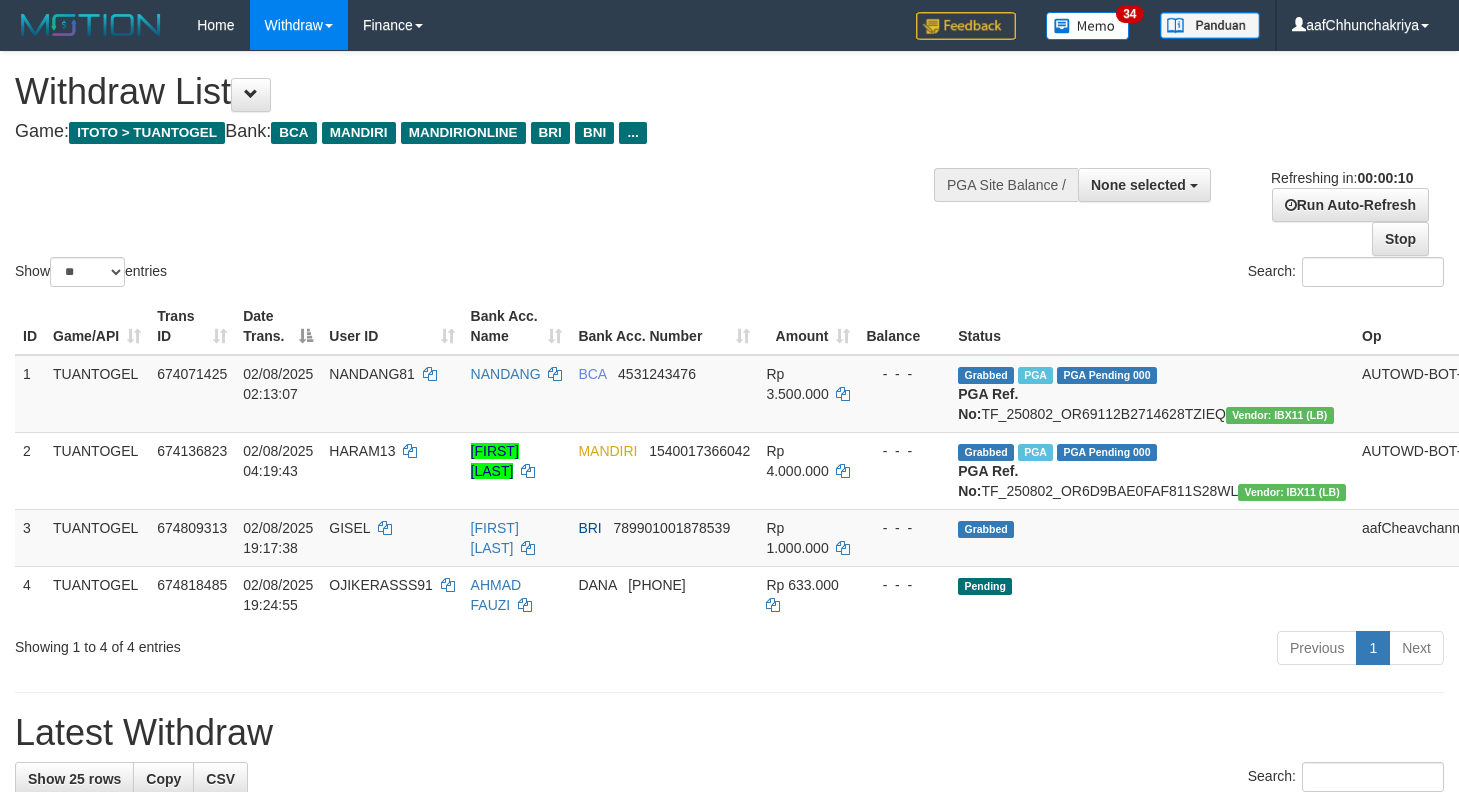 select 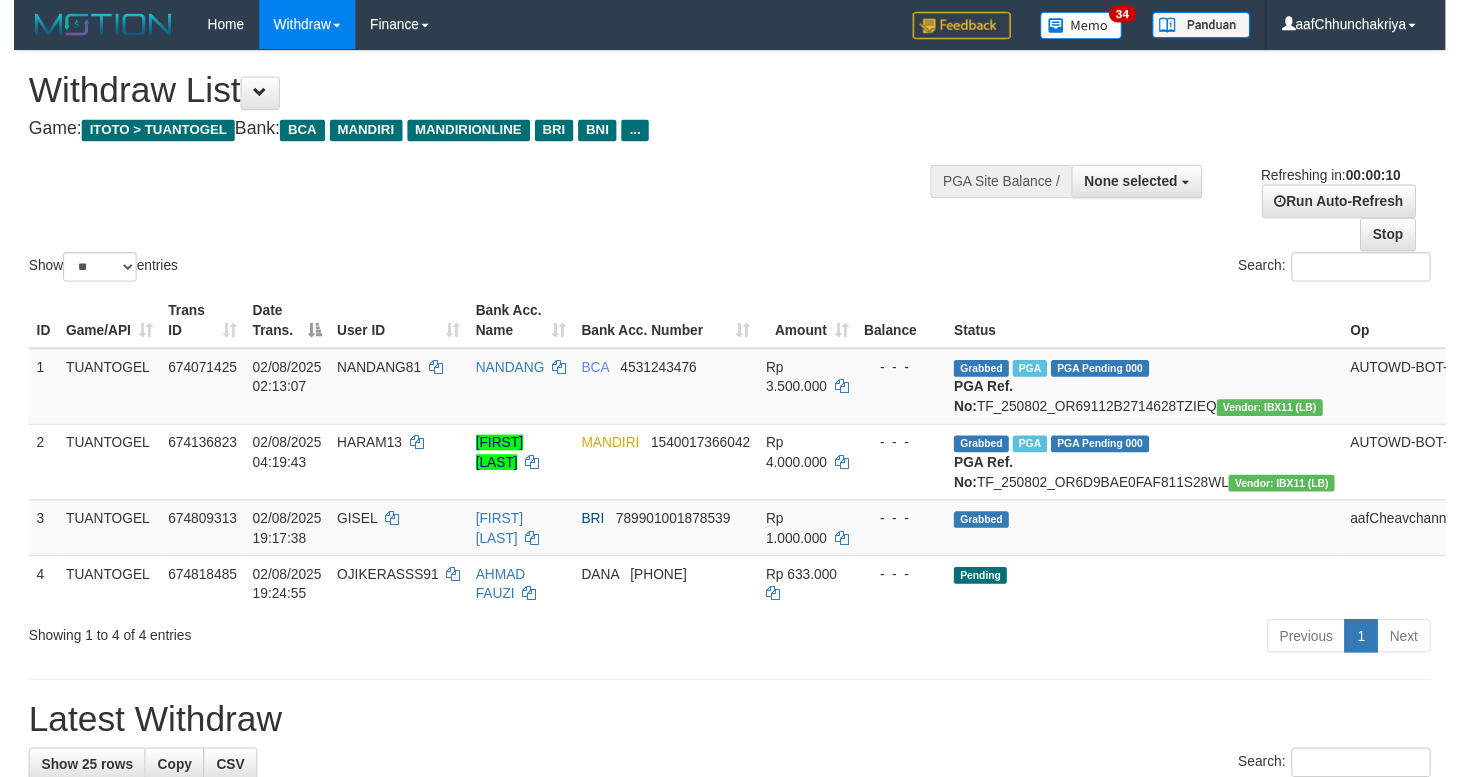 scroll, scrollTop: 0, scrollLeft: 0, axis: both 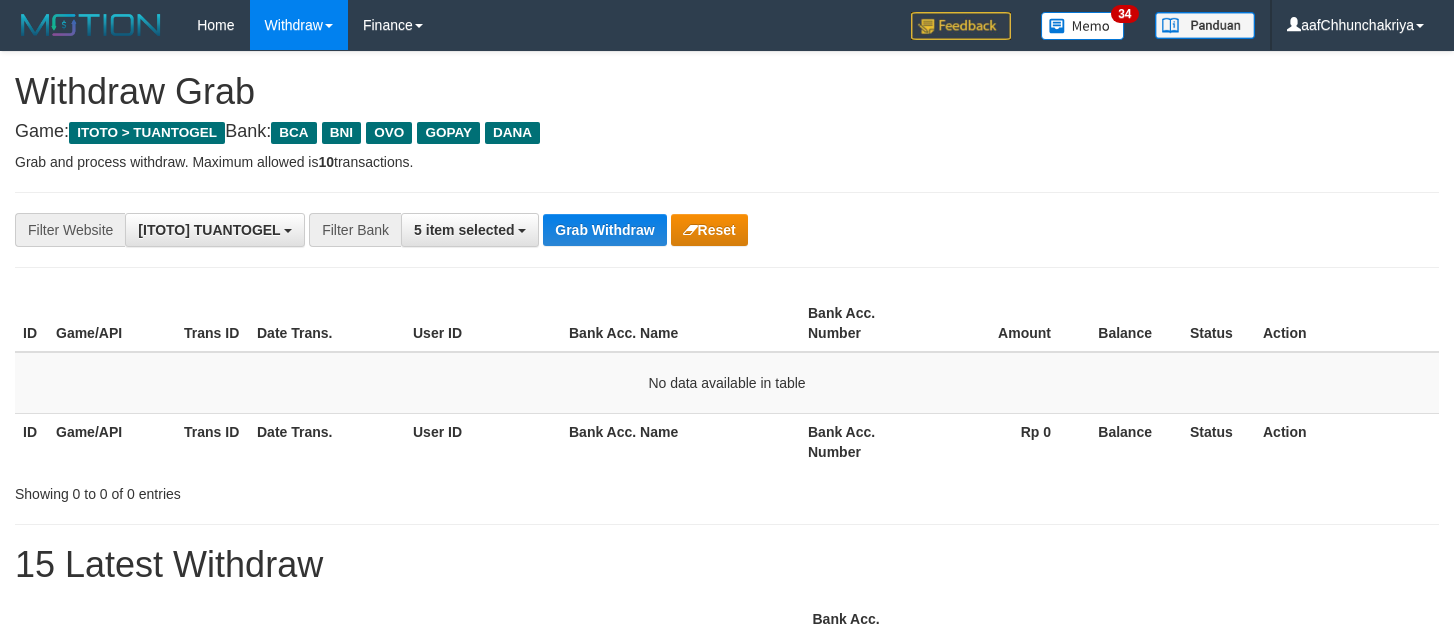 click on "Grab Withdraw" at bounding box center (604, 230) 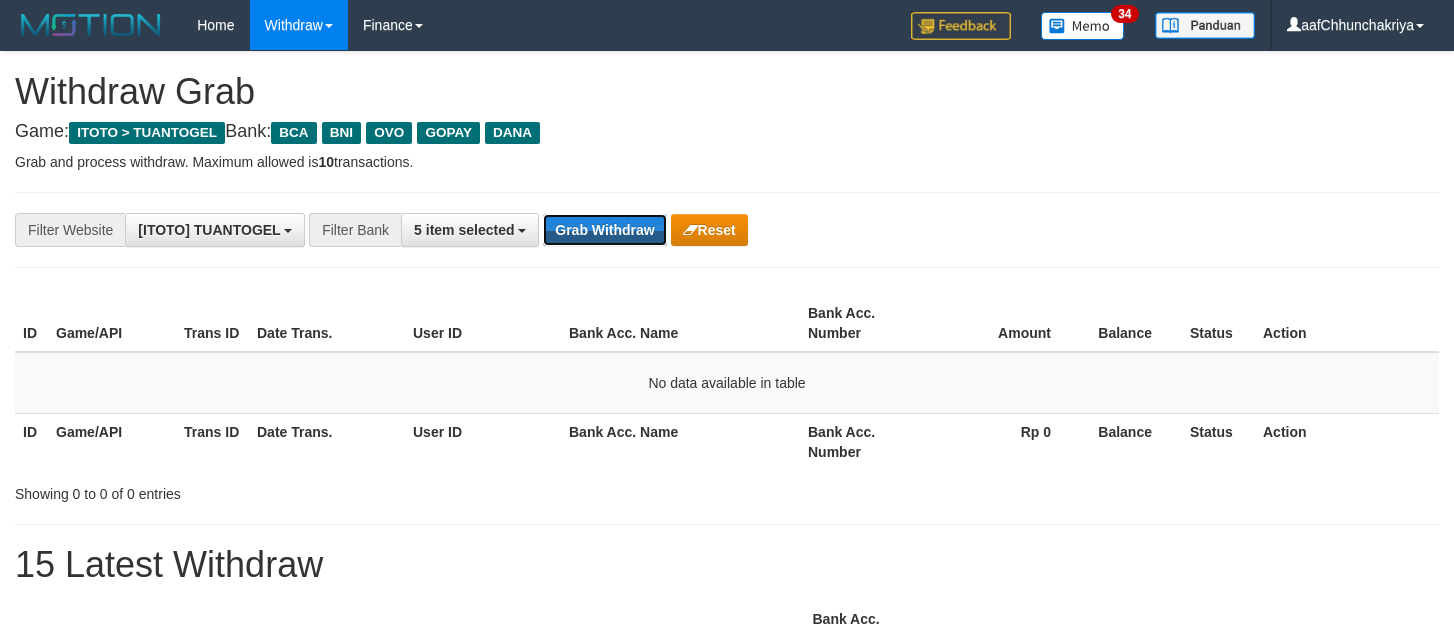 click on "Grab Withdraw" at bounding box center (604, 230) 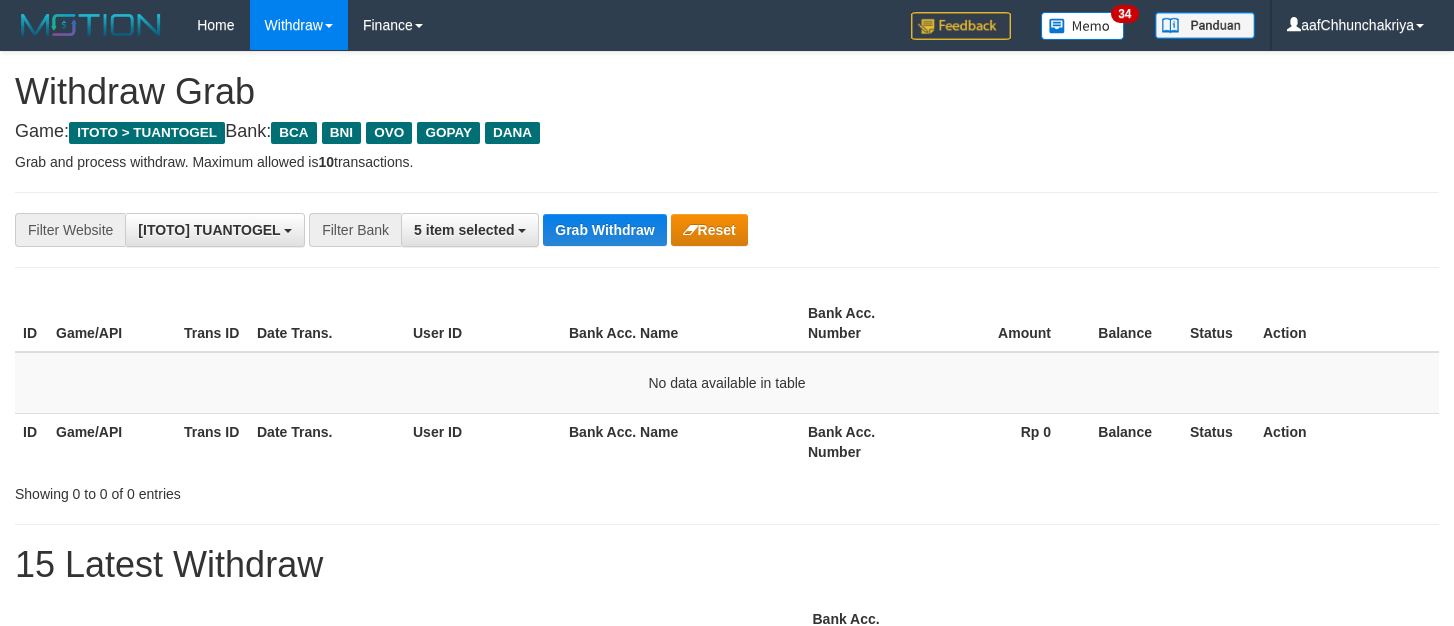 click on "Grab Withdraw" at bounding box center [604, 230] 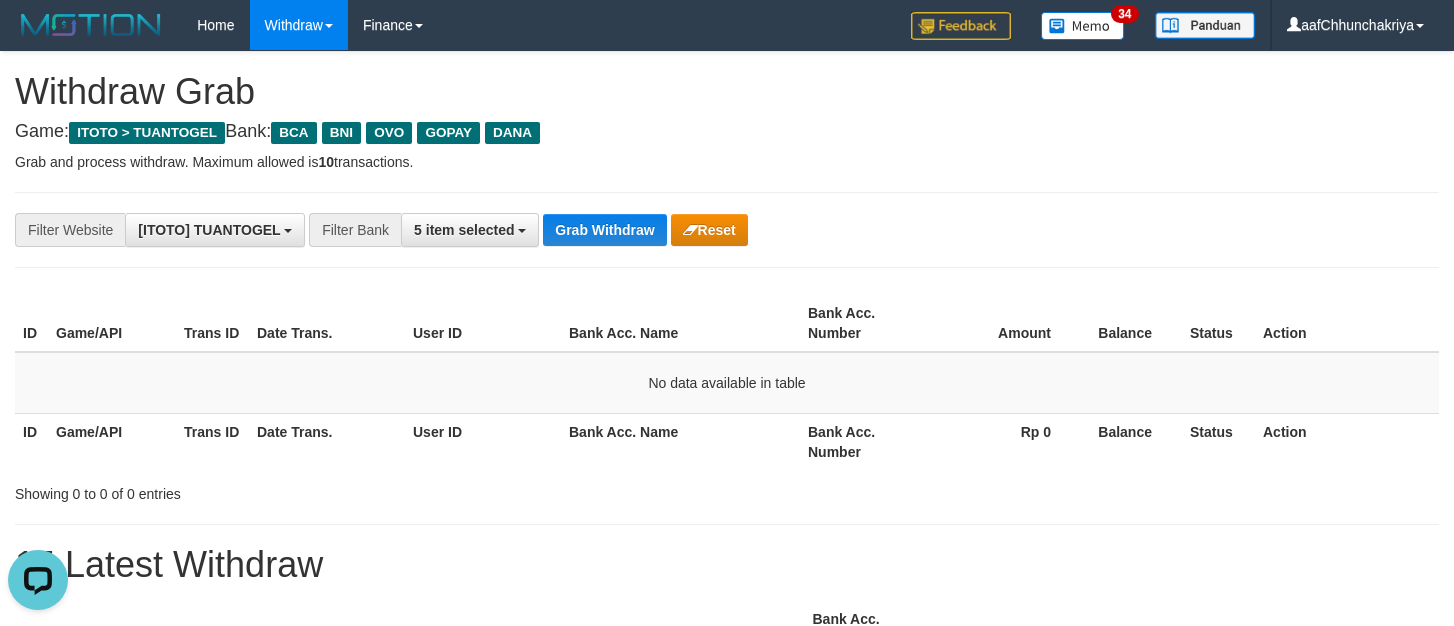 scroll, scrollTop: 0, scrollLeft: 0, axis: both 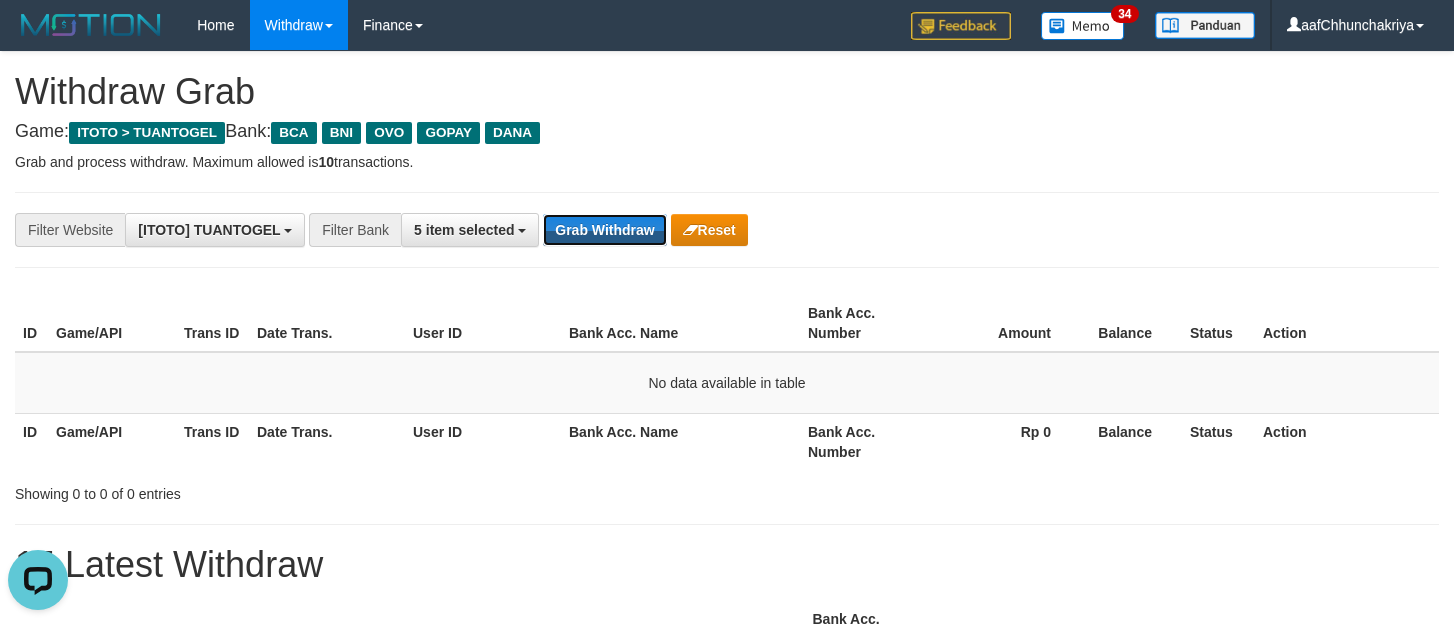 click on "Grab Withdraw" at bounding box center (604, 230) 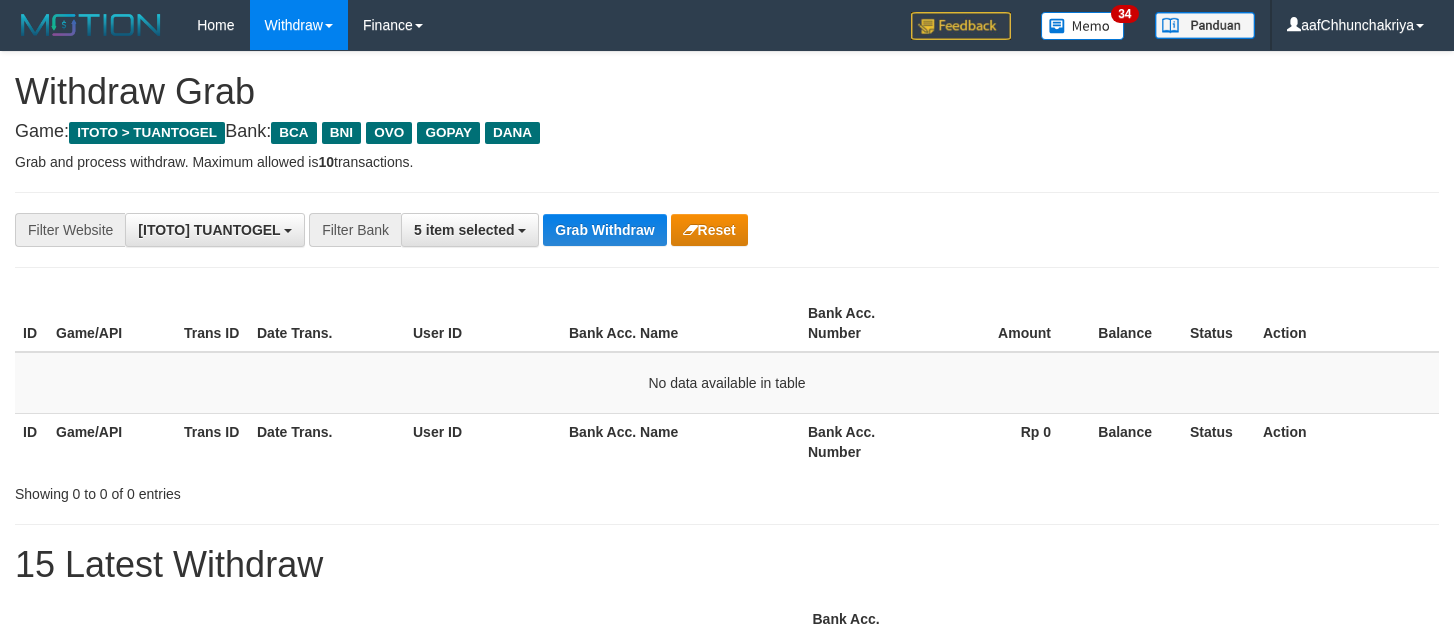 scroll, scrollTop: 0, scrollLeft: 0, axis: both 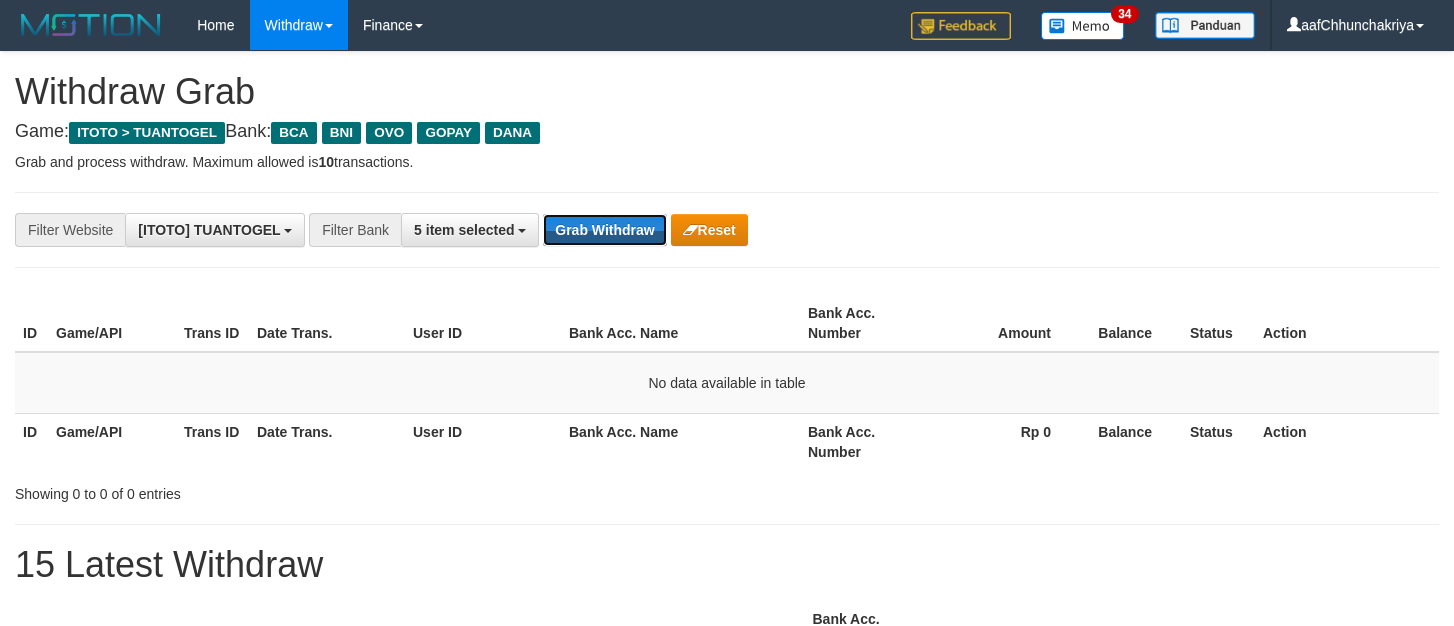 click on "Grab Withdraw" at bounding box center [604, 230] 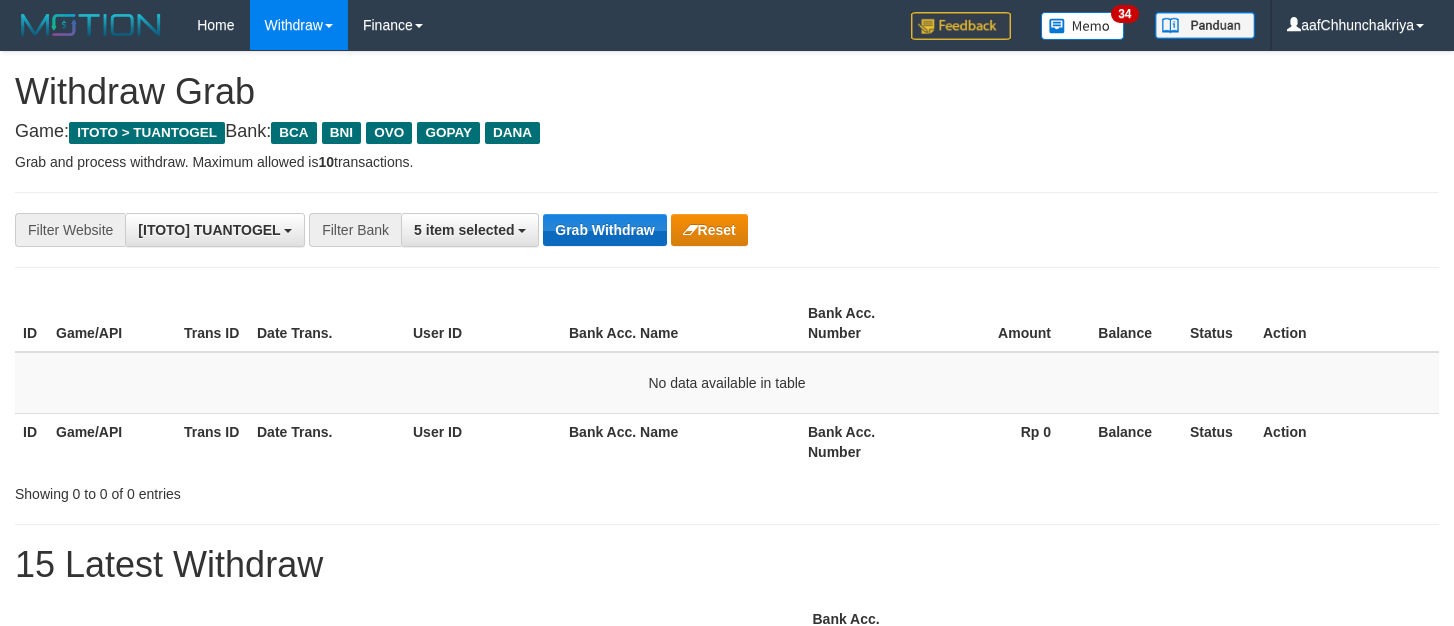 scroll, scrollTop: 0, scrollLeft: 0, axis: both 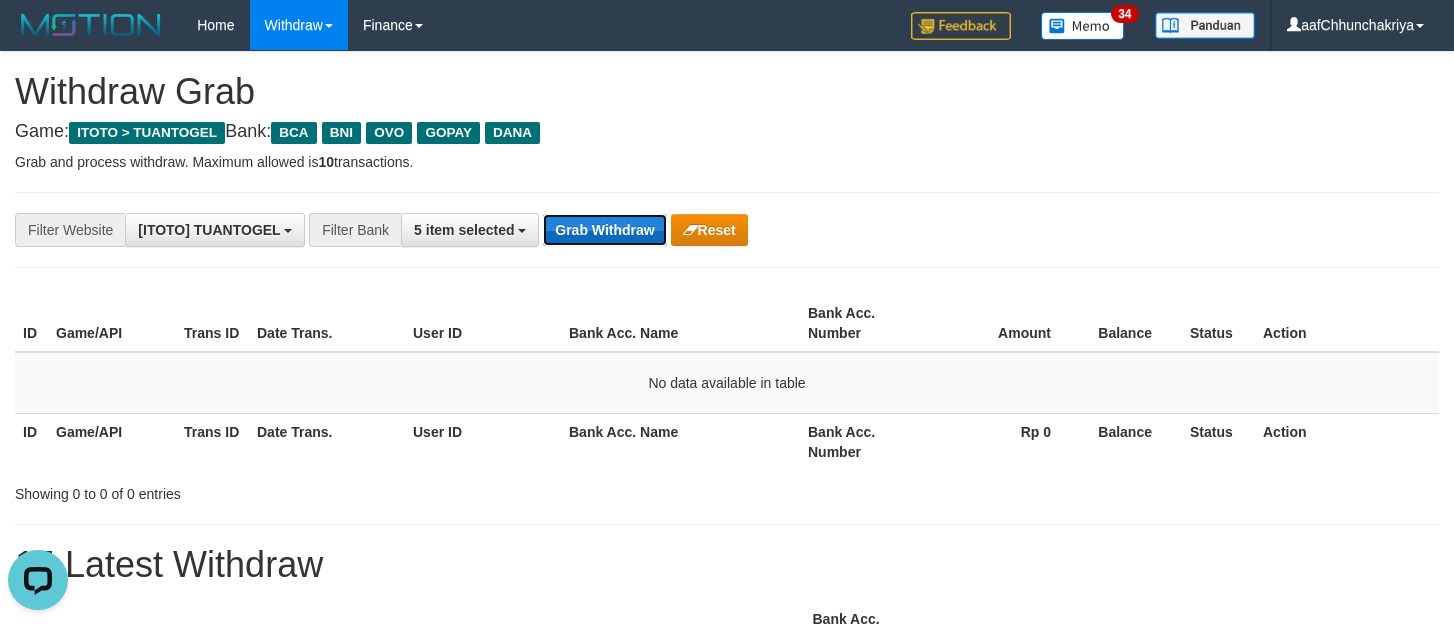 click on "Grab Withdraw" at bounding box center (604, 230) 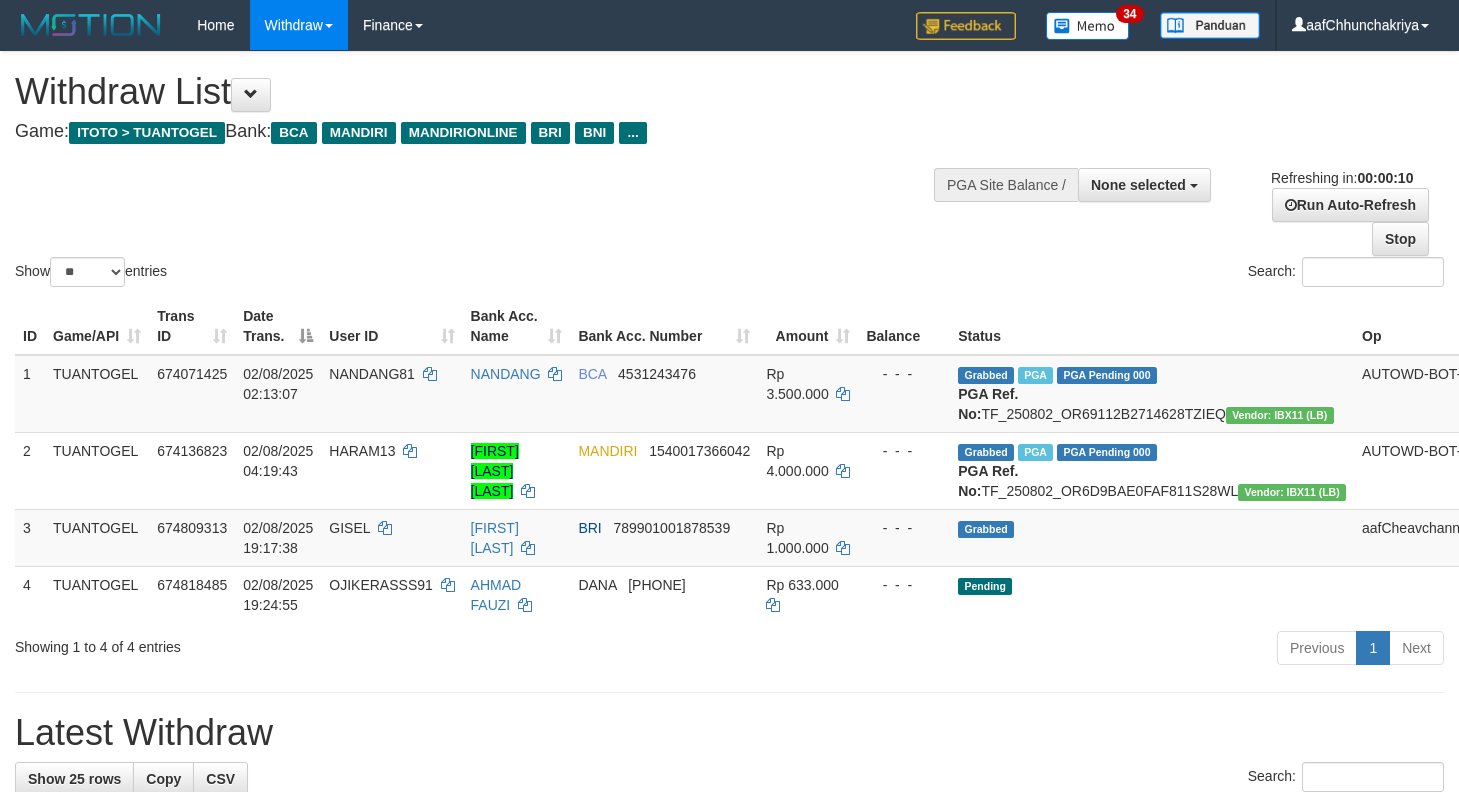 select 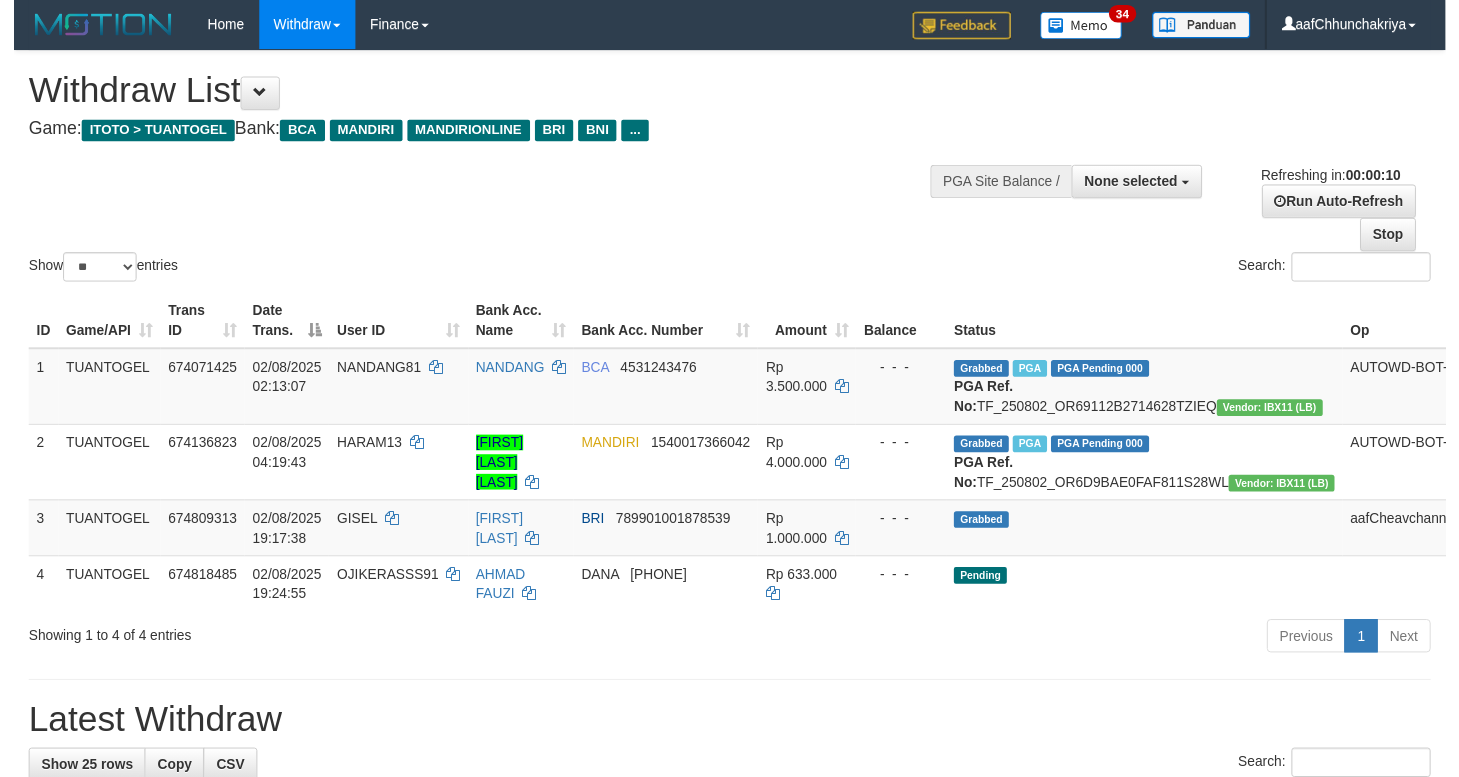 scroll, scrollTop: 0, scrollLeft: 0, axis: both 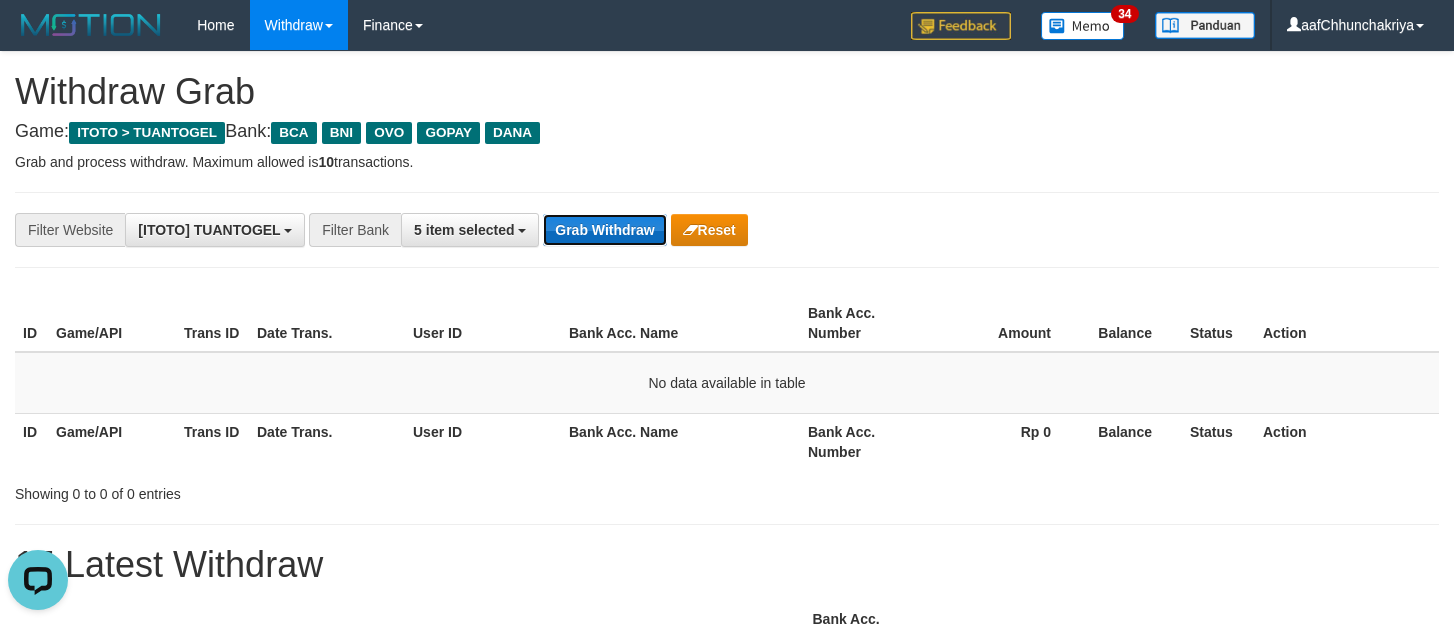 click on "Grab Withdraw" at bounding box center (604, 230) 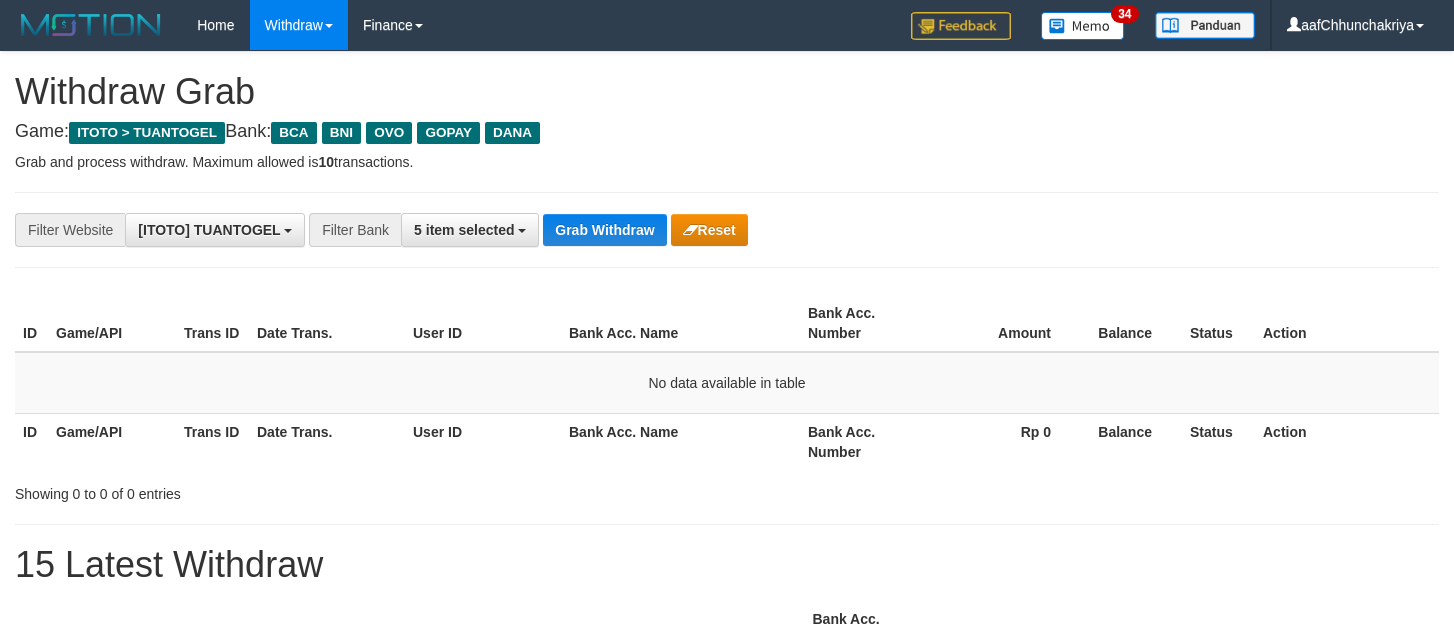 scroll, scrollTop: 0, scrollLeft: 0, axis: both 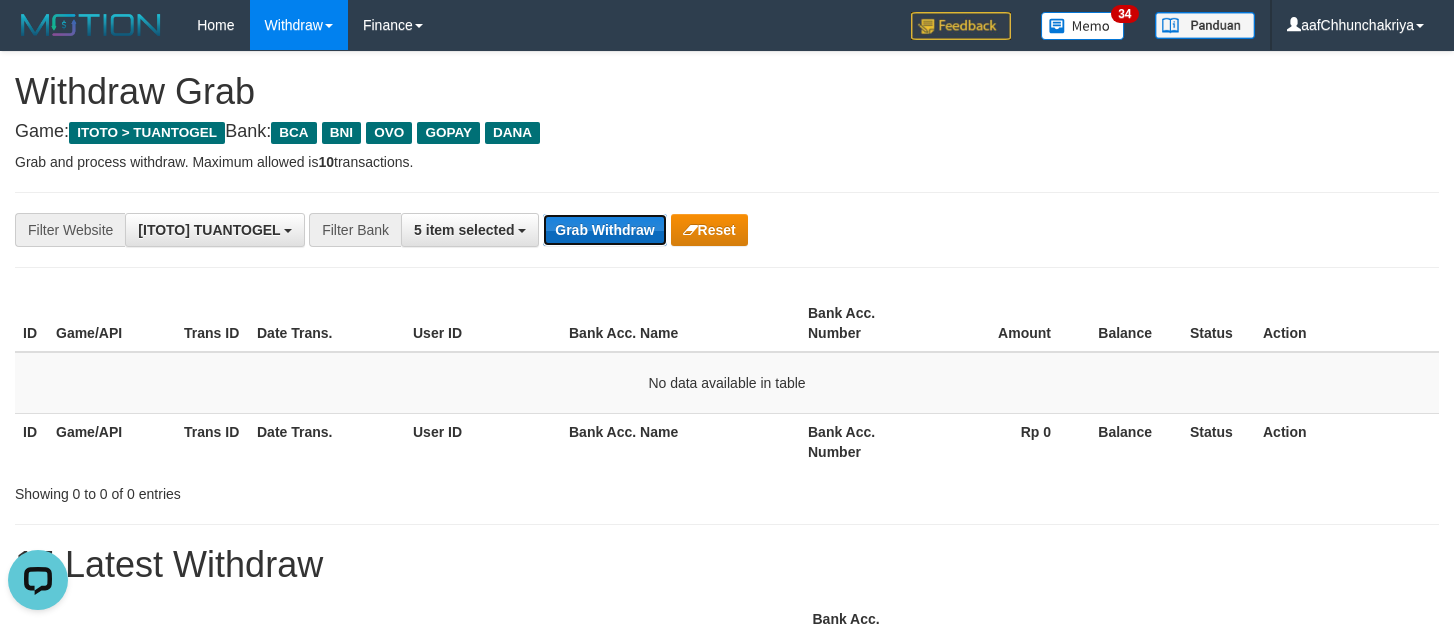 click on "Grab Withdraw" at bounding box center [604, 230] 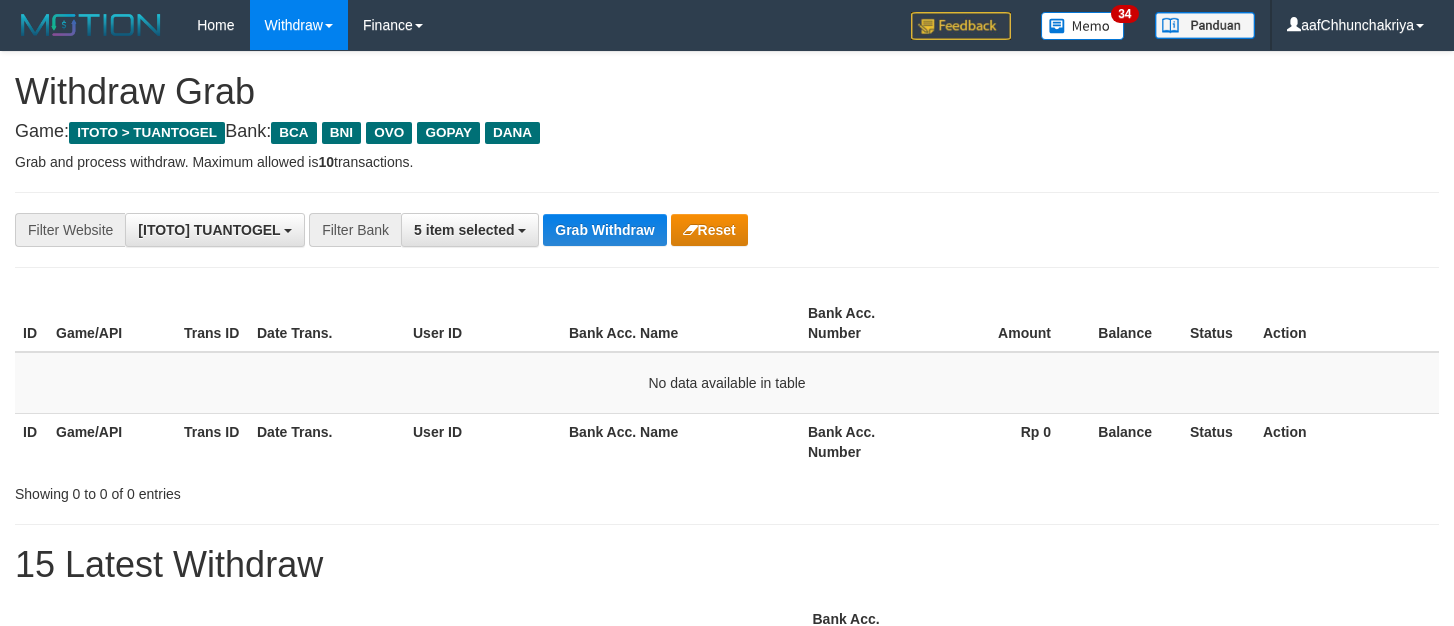 scroll, scrollTop: 0, scrollLeft: 0, axis: both 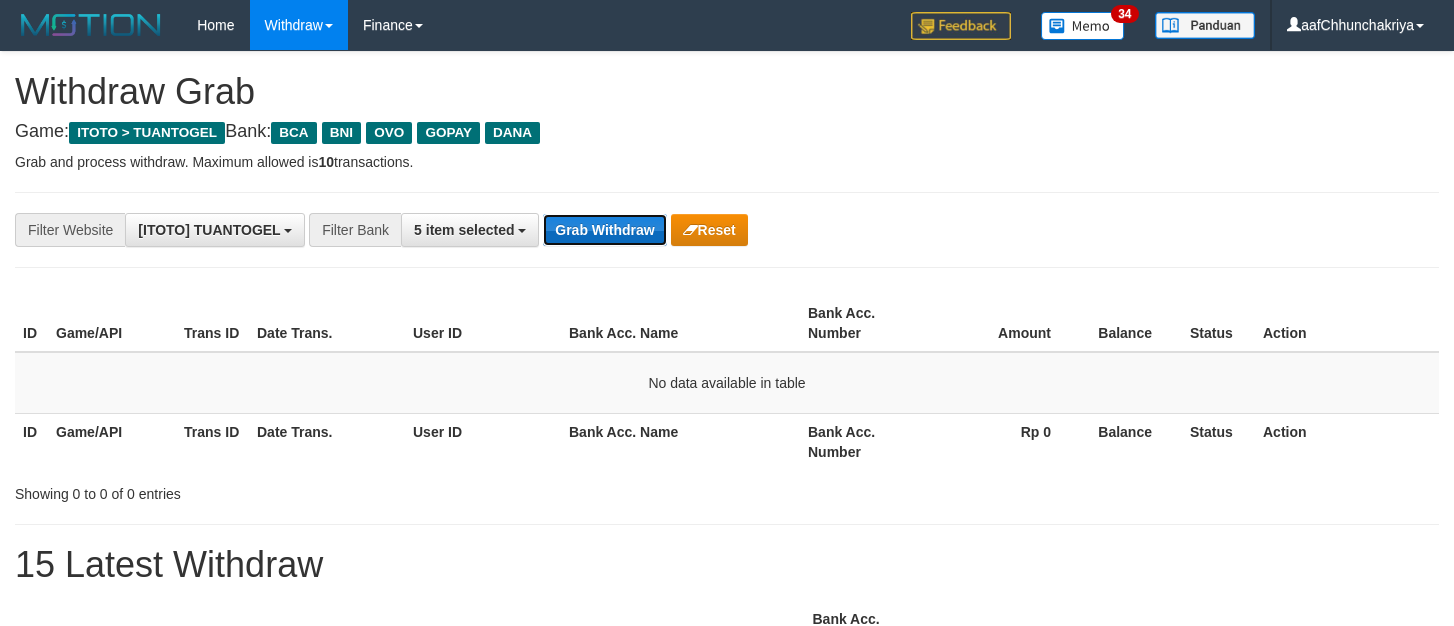 click on "Grab Withdraw" at bounding box center (604, 230) 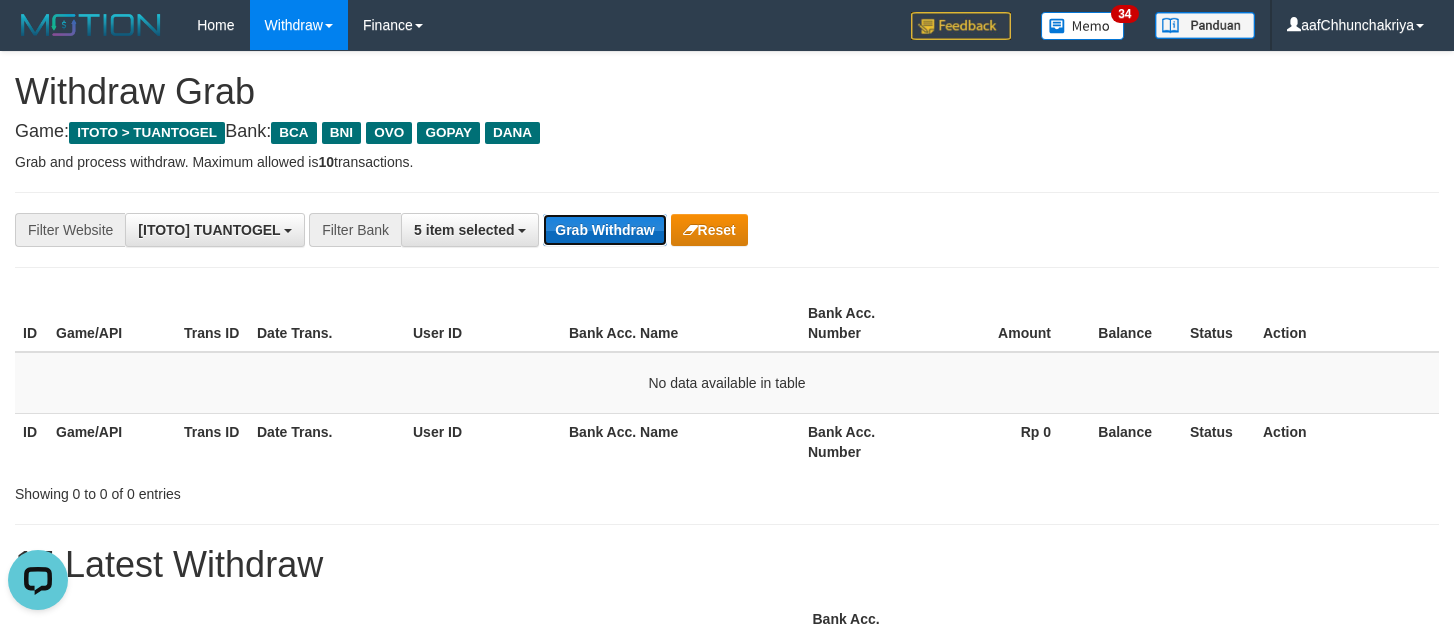 scroll, scrollTop: 0, scrollLeft: 0, axis: both 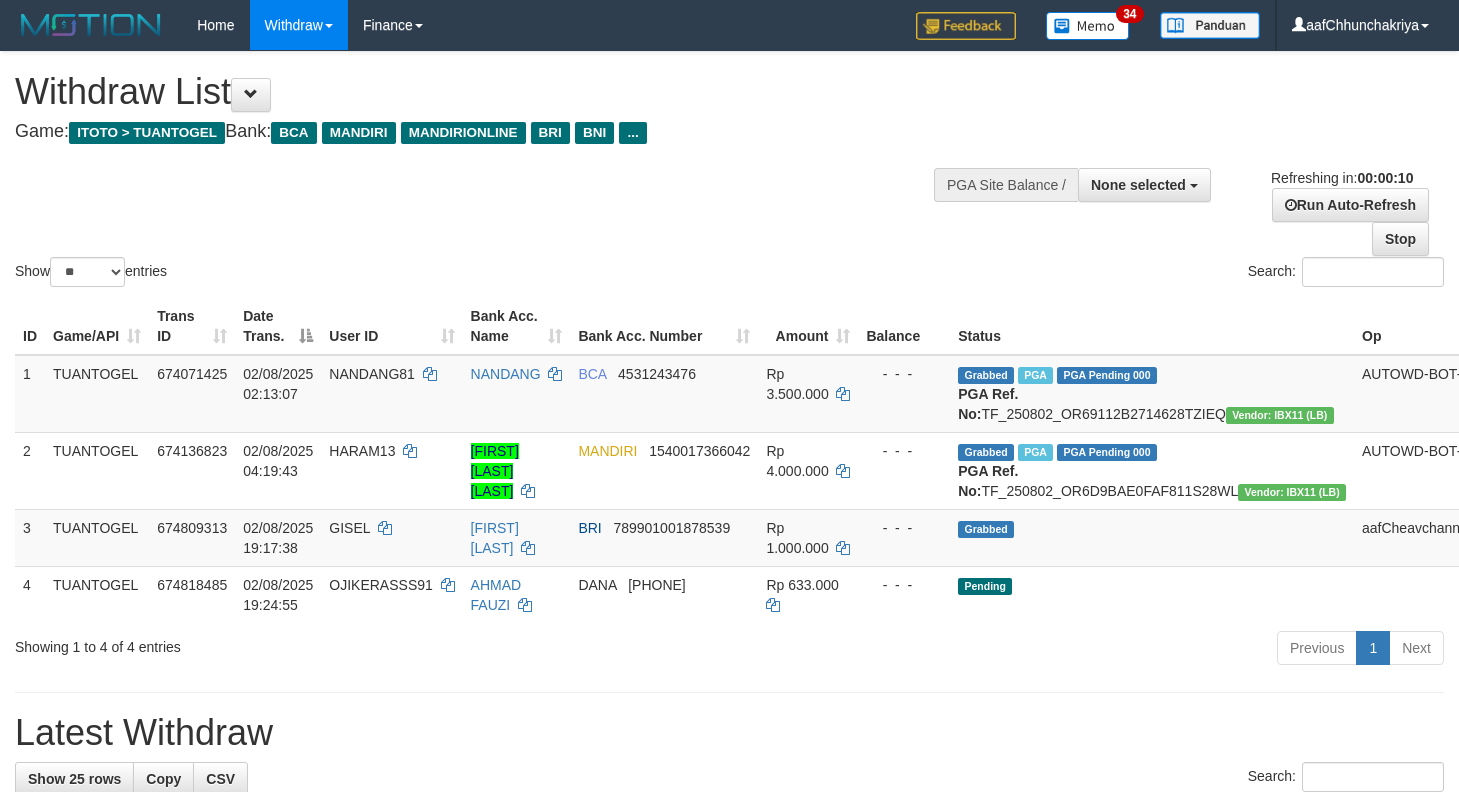 select 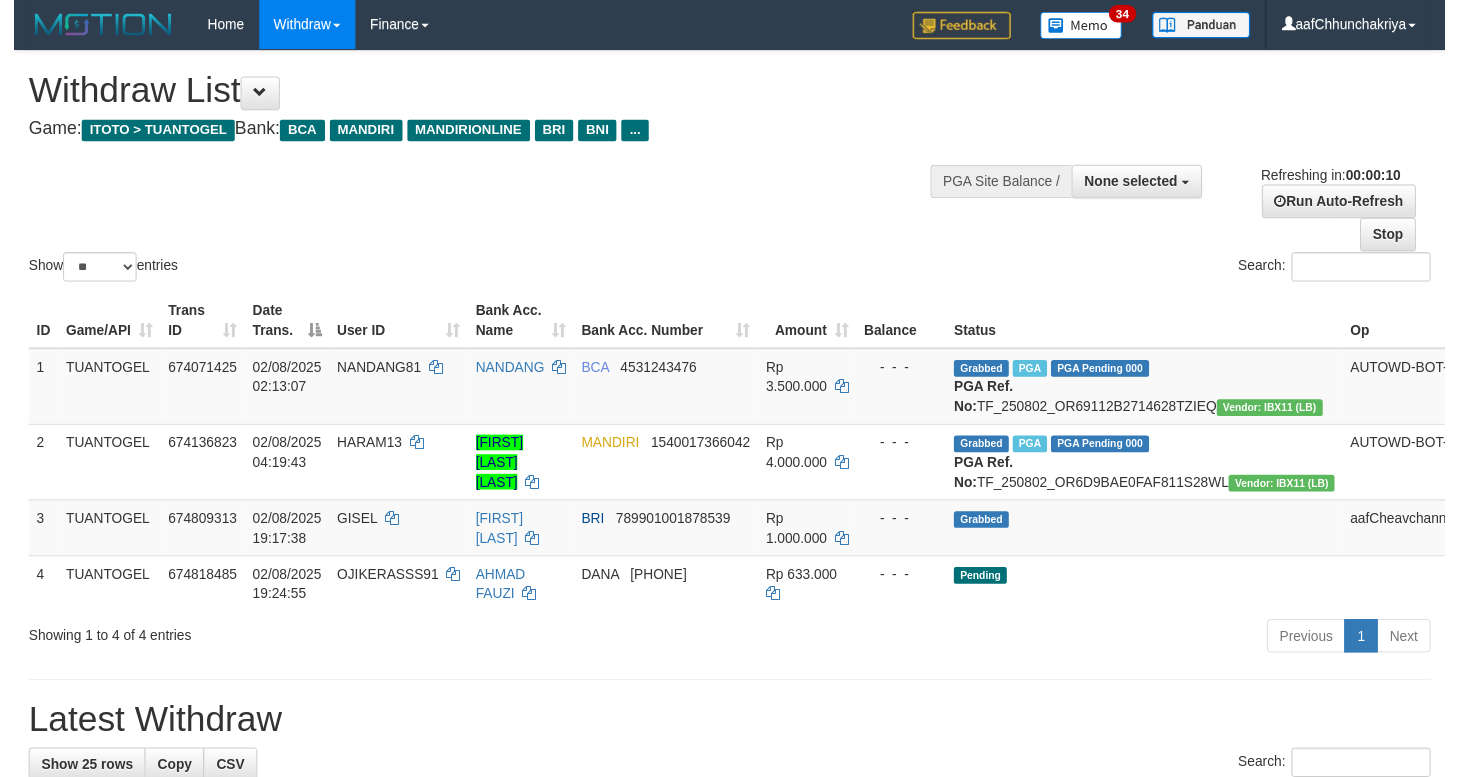 scroll, scrollTop: 0, scrollLeft: 0, axis: both 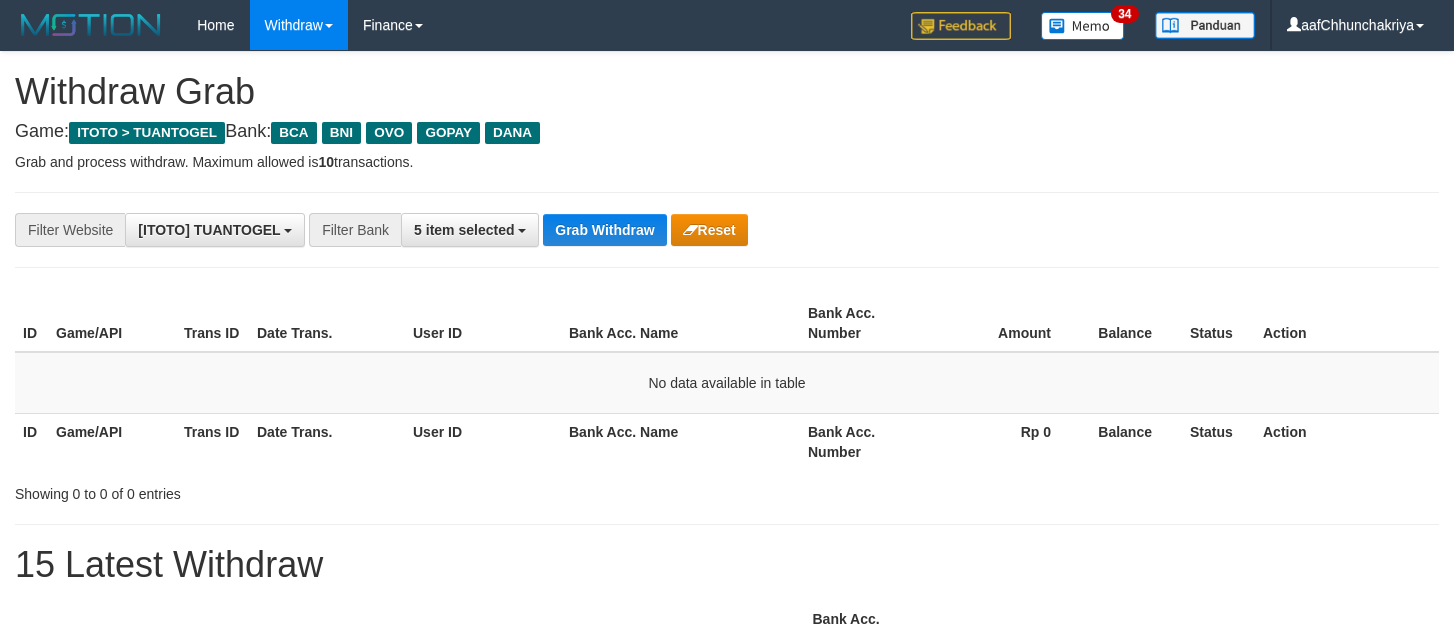 click on "Grab Withdraw" at bounding box center [604, 230] 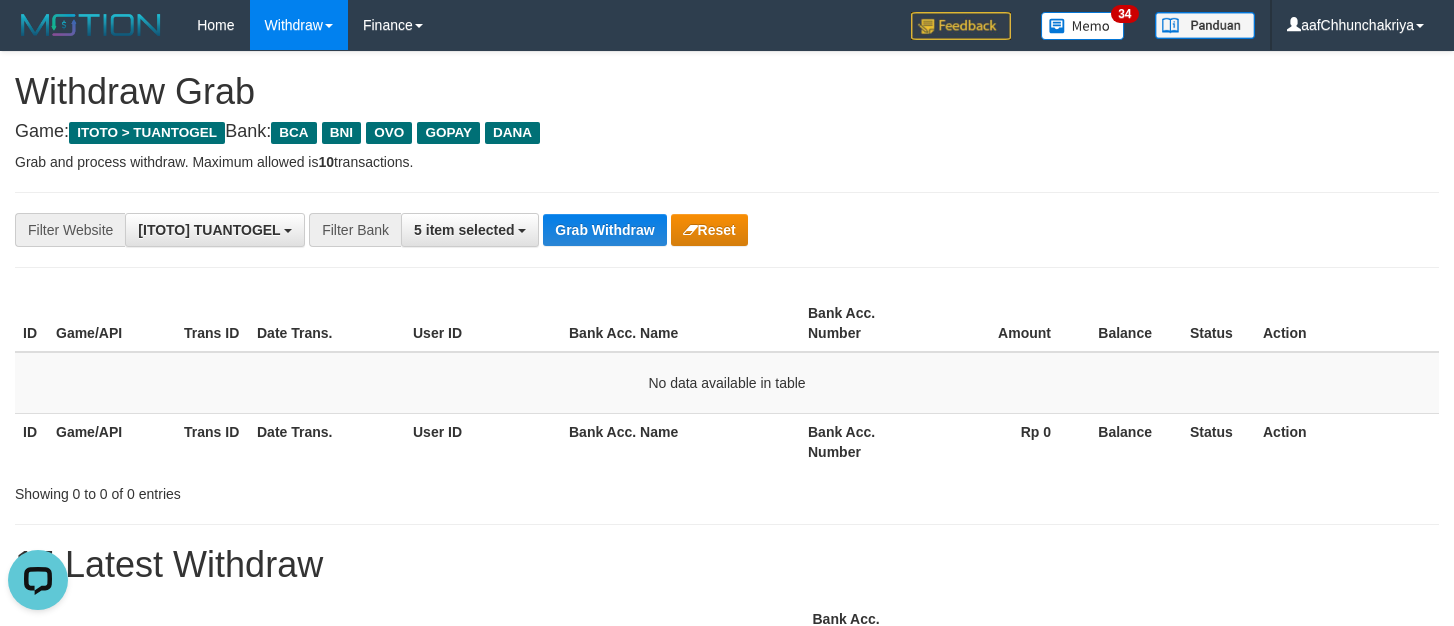 scroll, scrollTop: 0, scrollLeft: 0, axis: both 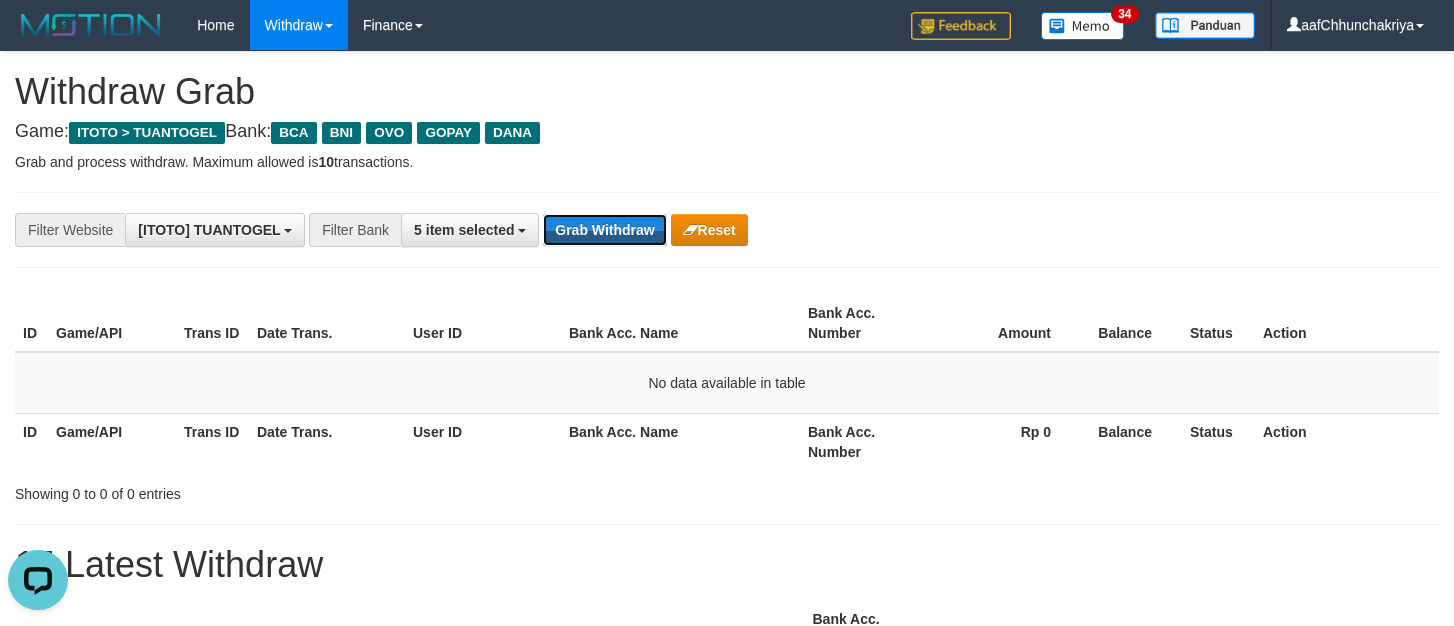 click on "Grab Withdraw" at bounding box center (604, 230) 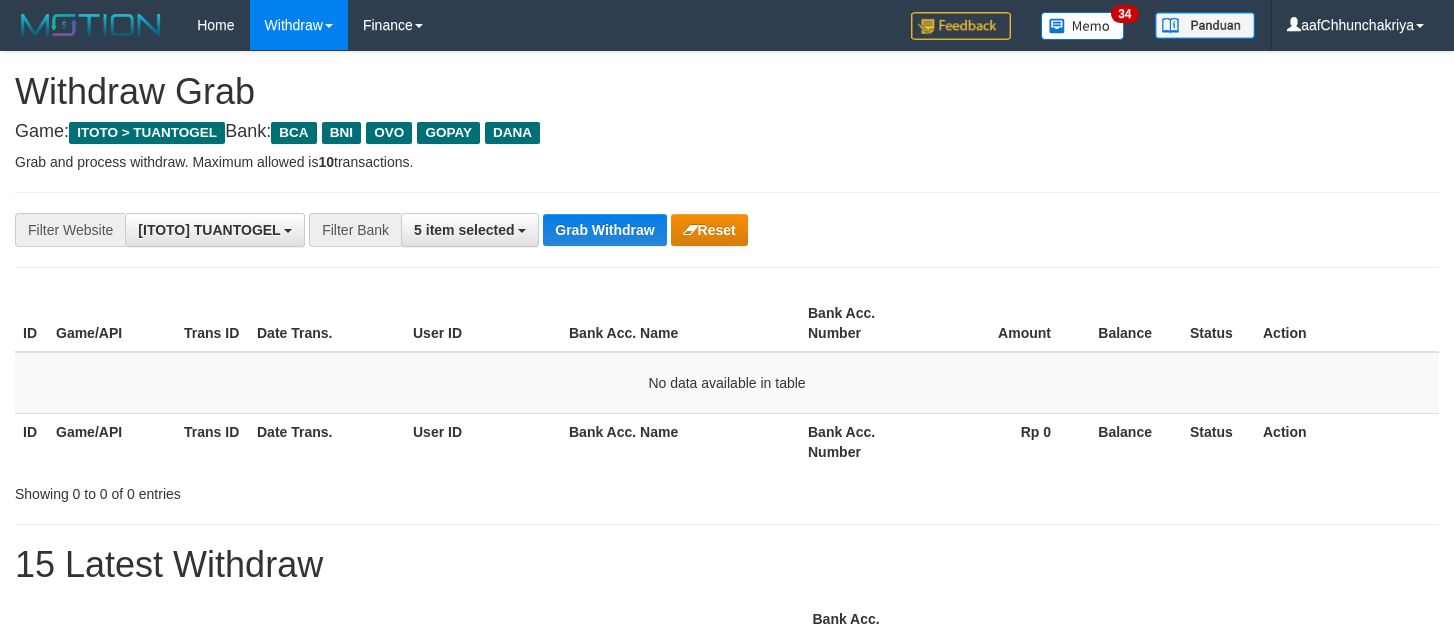 scroll, scrollTop: 0, scrollLeft: 0, axis: both 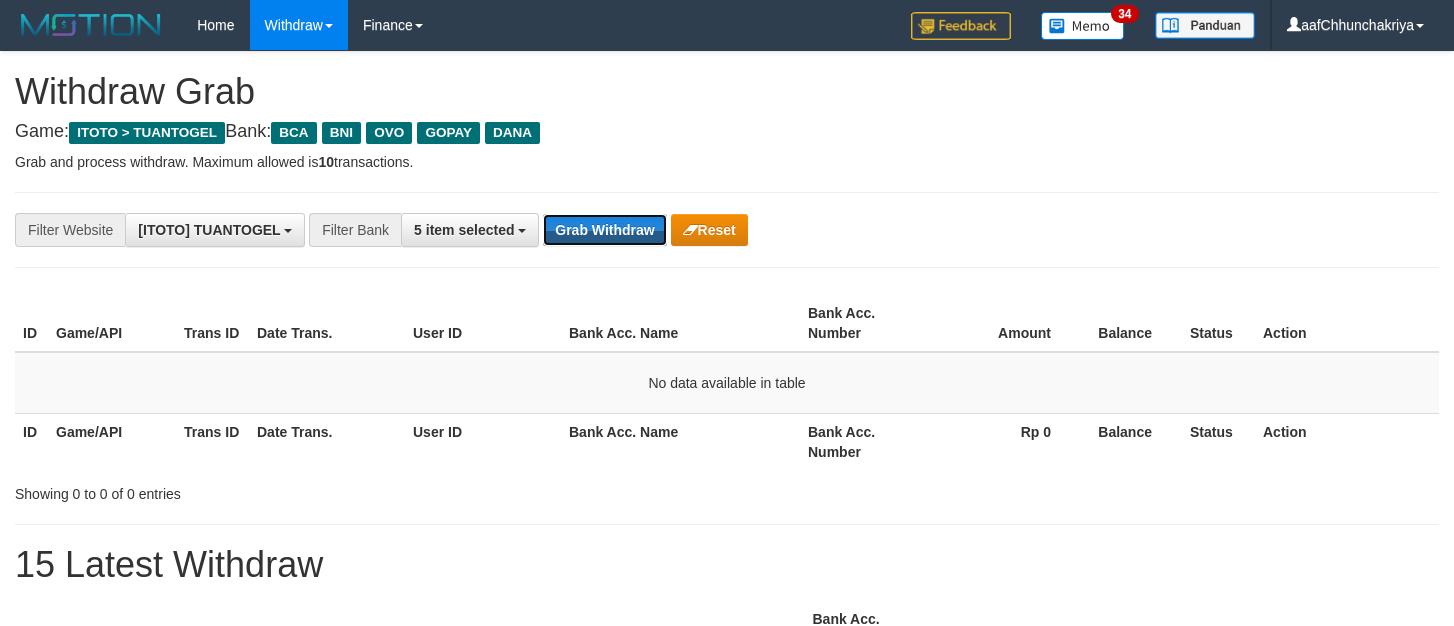 click on "Grab Withdraw" at bounding box center (604, 230) 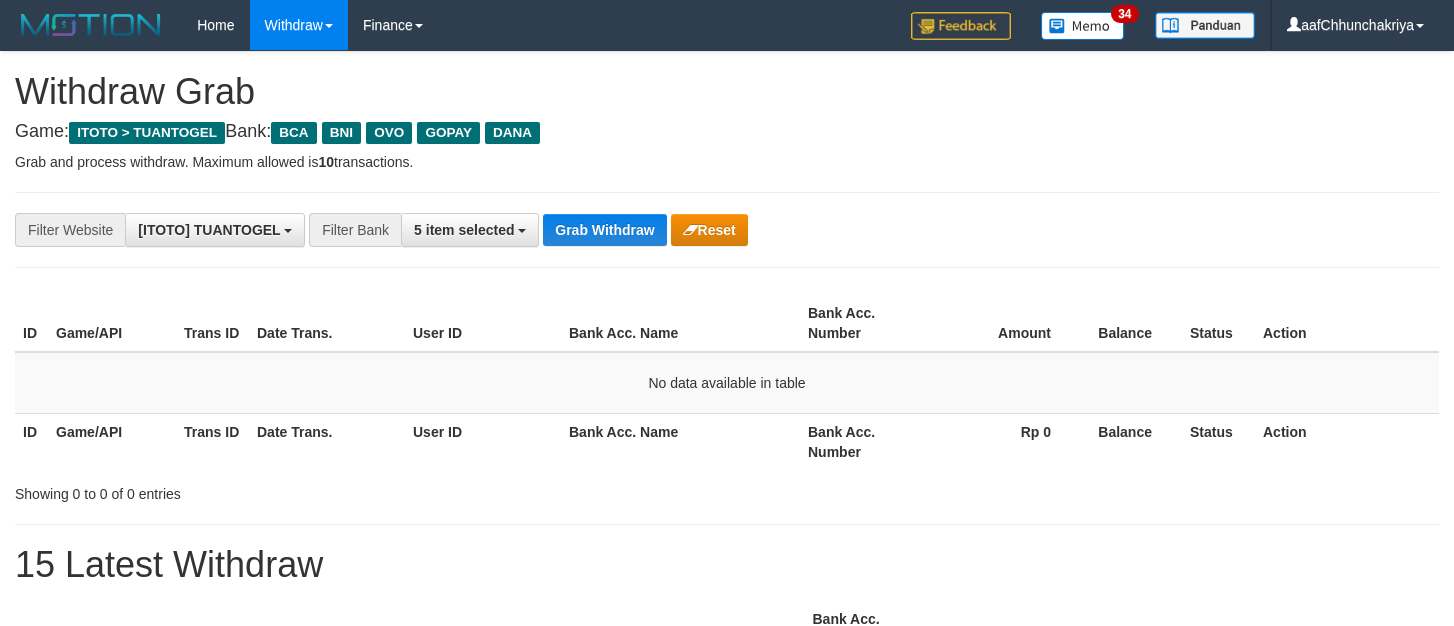 scroll, scrollTop: 0, scrollLeft: 0, axis: both 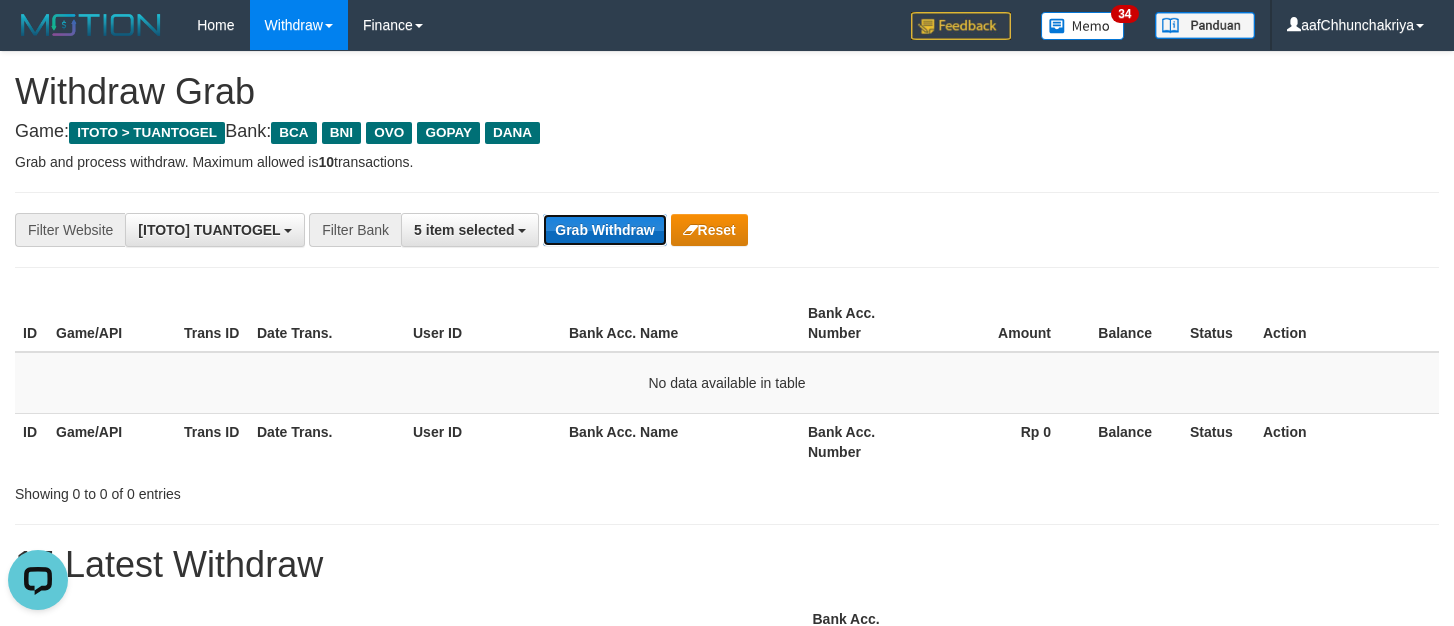 click on "Grab Withdraw" at bounding box center (604, 230) 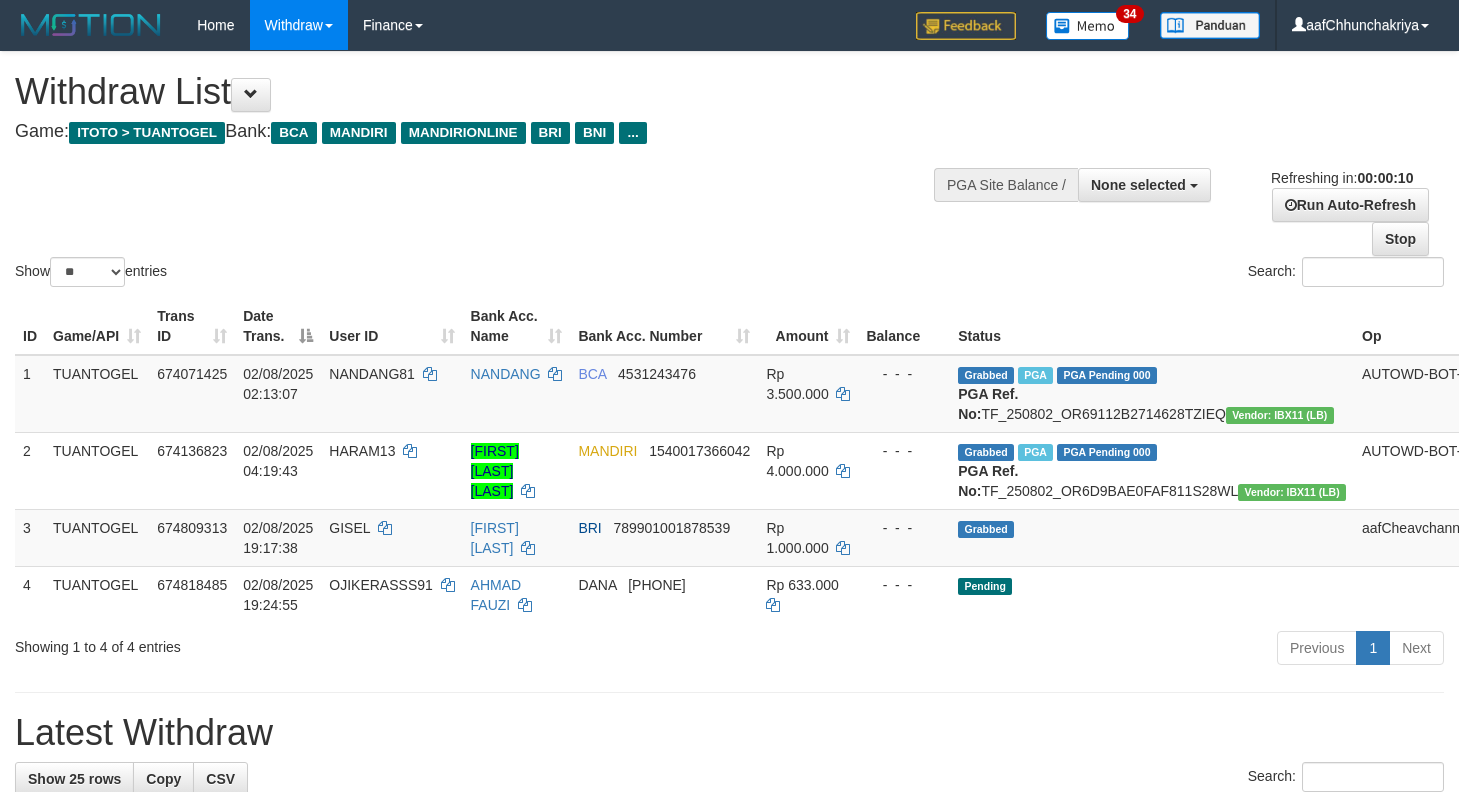 select 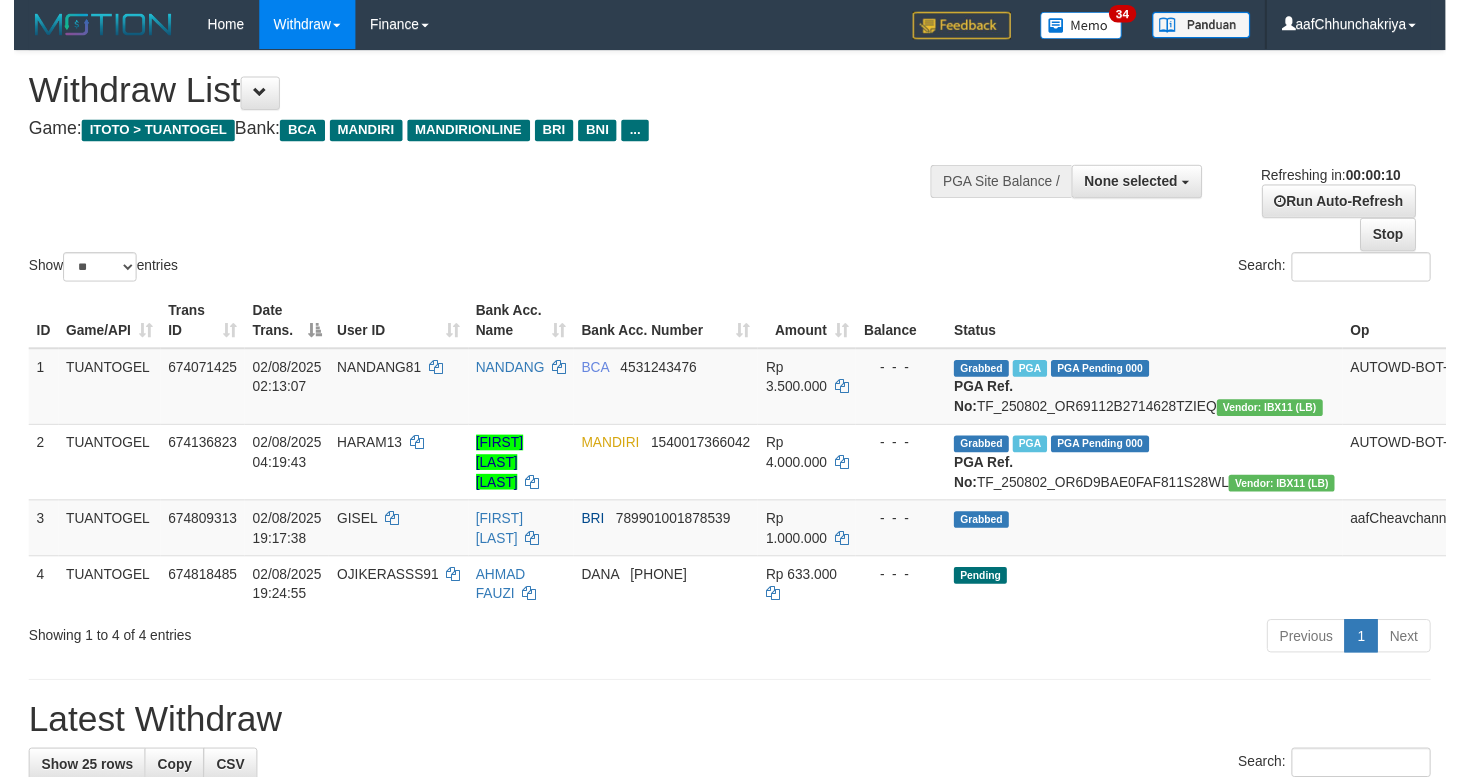 scroll, scrollTop: 0, scrollLeft: 0, axis: both 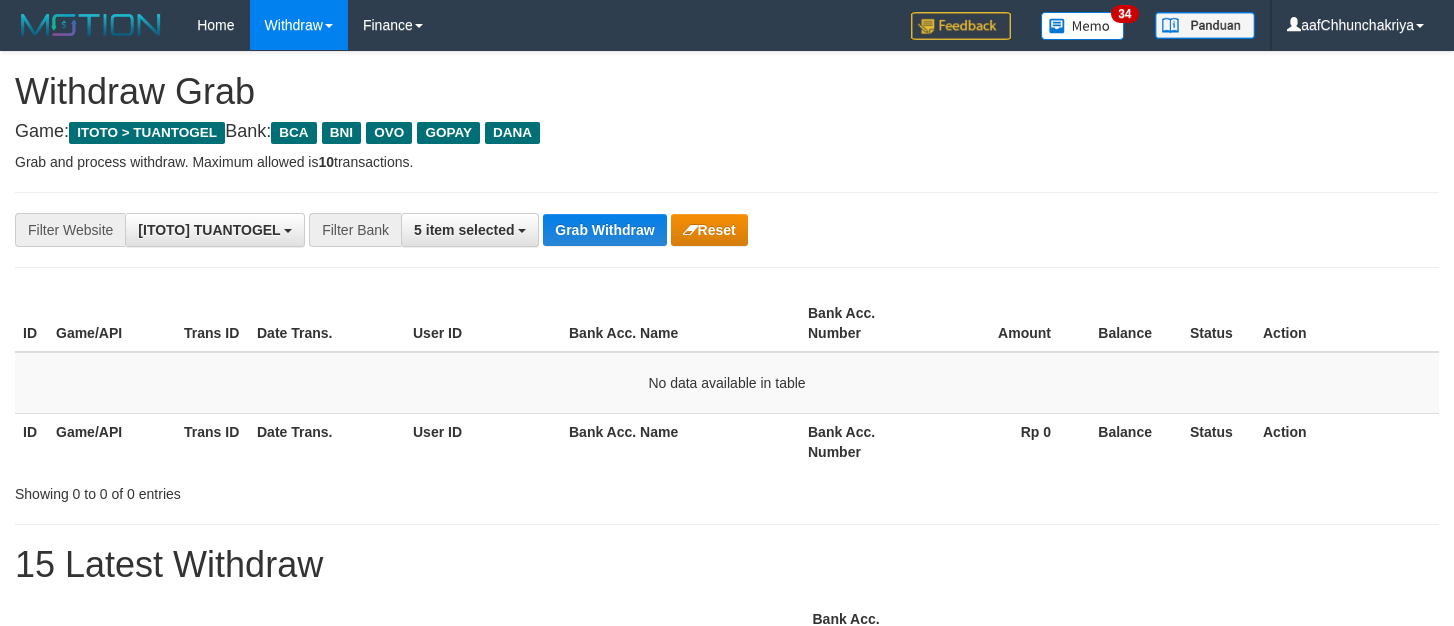 click on "Grab Withdraw" at bounding box center (604, 230) 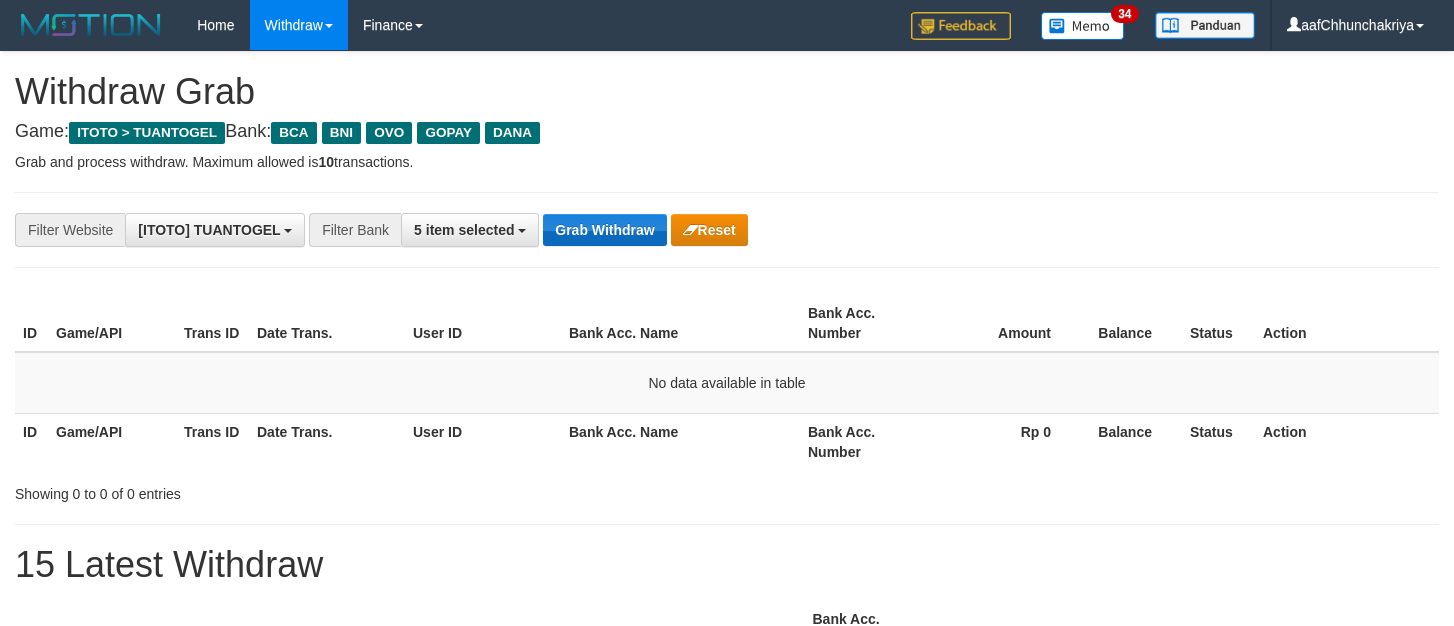 scroll, scrollTop: 0, scrollLeft: 0, axis: both 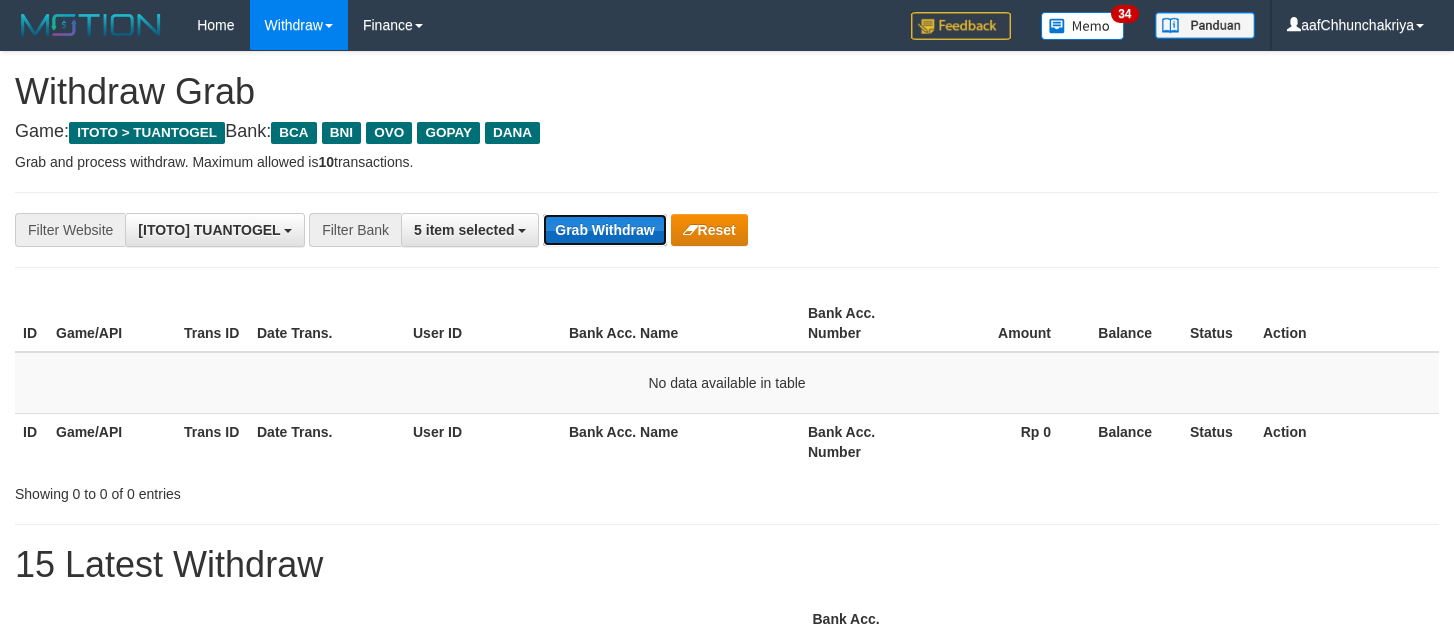 click on "Grab Withdraw" at bounding box center [604, 230] 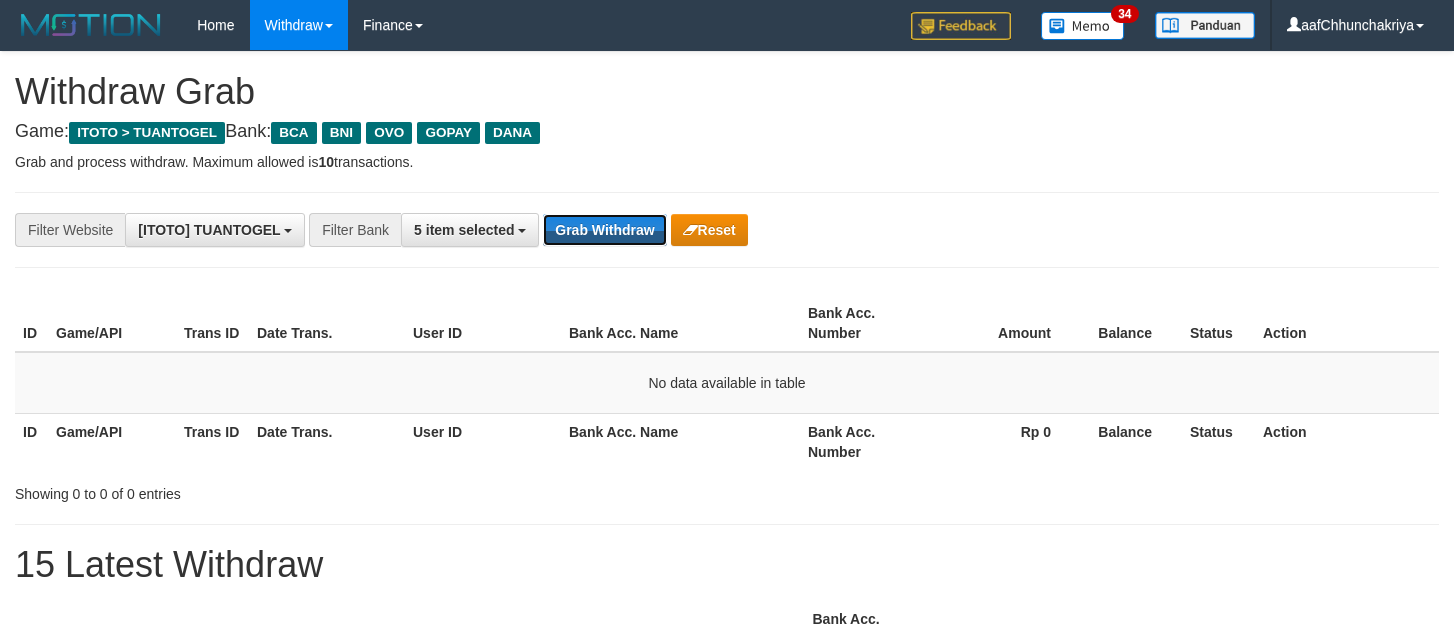 scroll, scrollTop: 0, scrollLeft: 0, axis: both 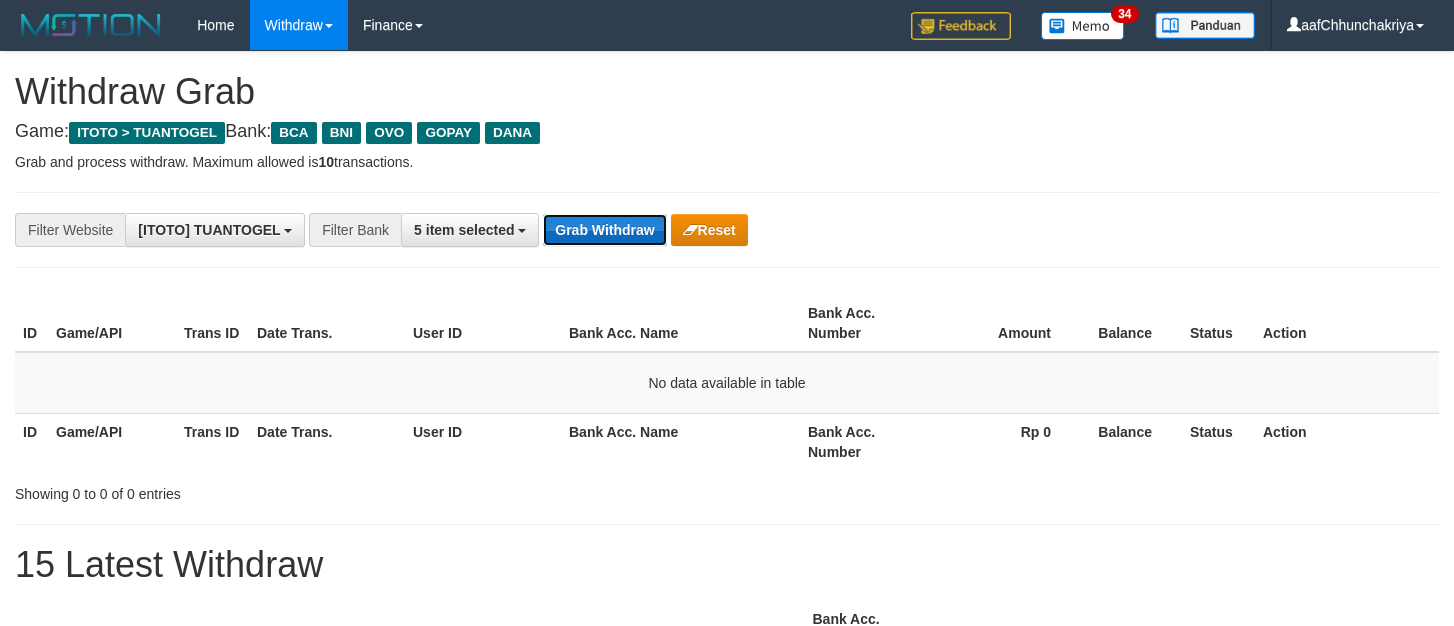 drag, startPoint x: 0, startPoint y: 0, endPoint x: 617, endPoint y: 226, distance: 657.08826 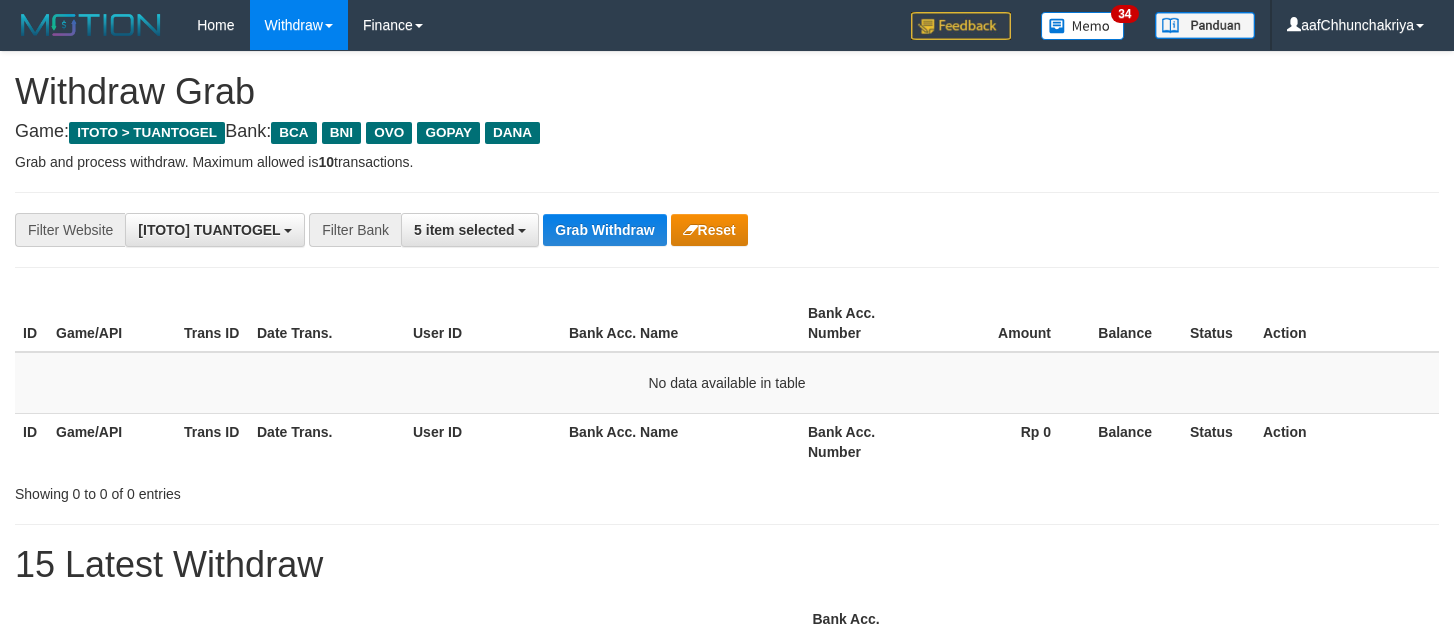 scroll, scrollTop: 0, scrollLeft: 0, axis: both 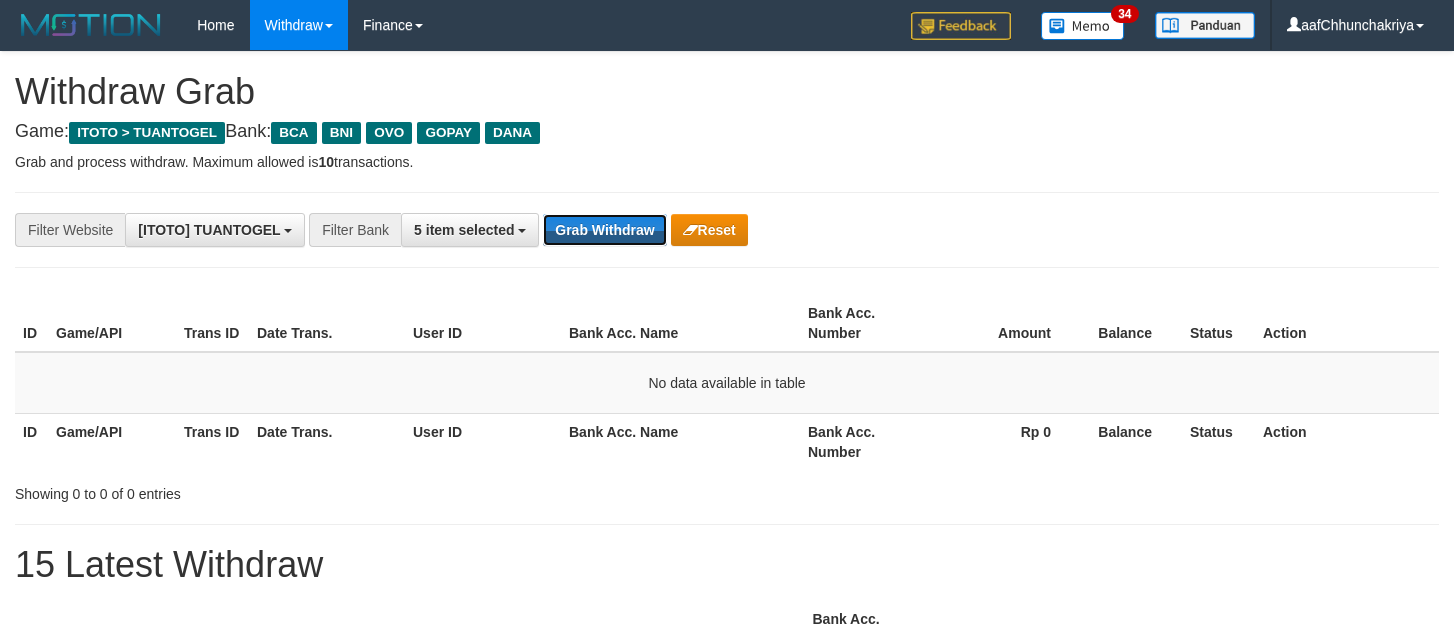 click on "Grab Withdraw" at bounding box center [604, 230] 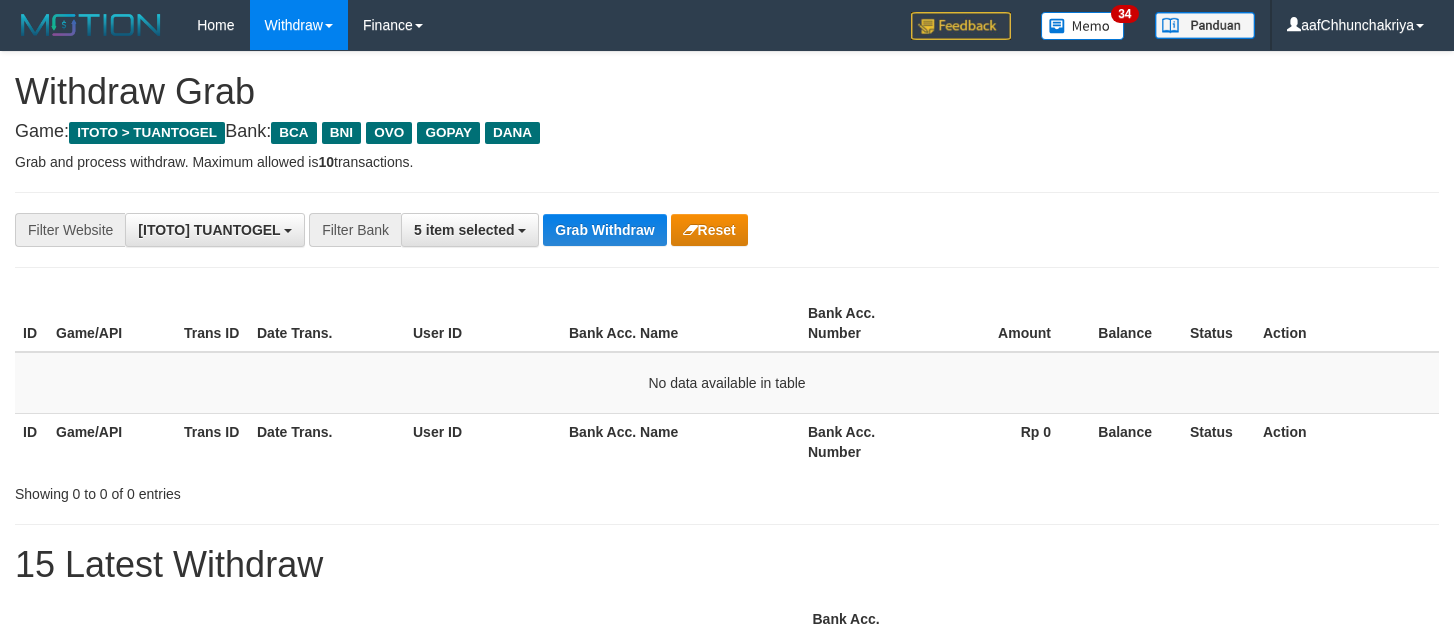 scroll, scrollTop: 0, scrollLeft: 0, axis: both 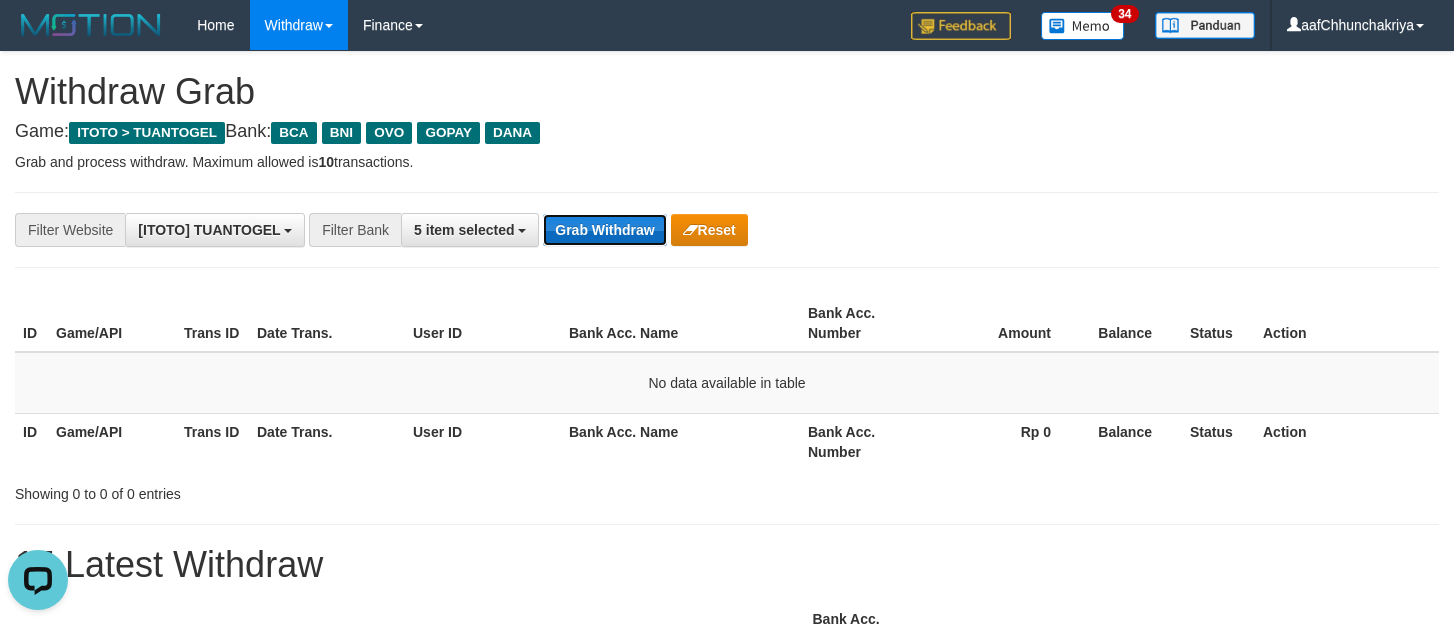 click on "Grab Withdraw" at bounding box center (604, 230) 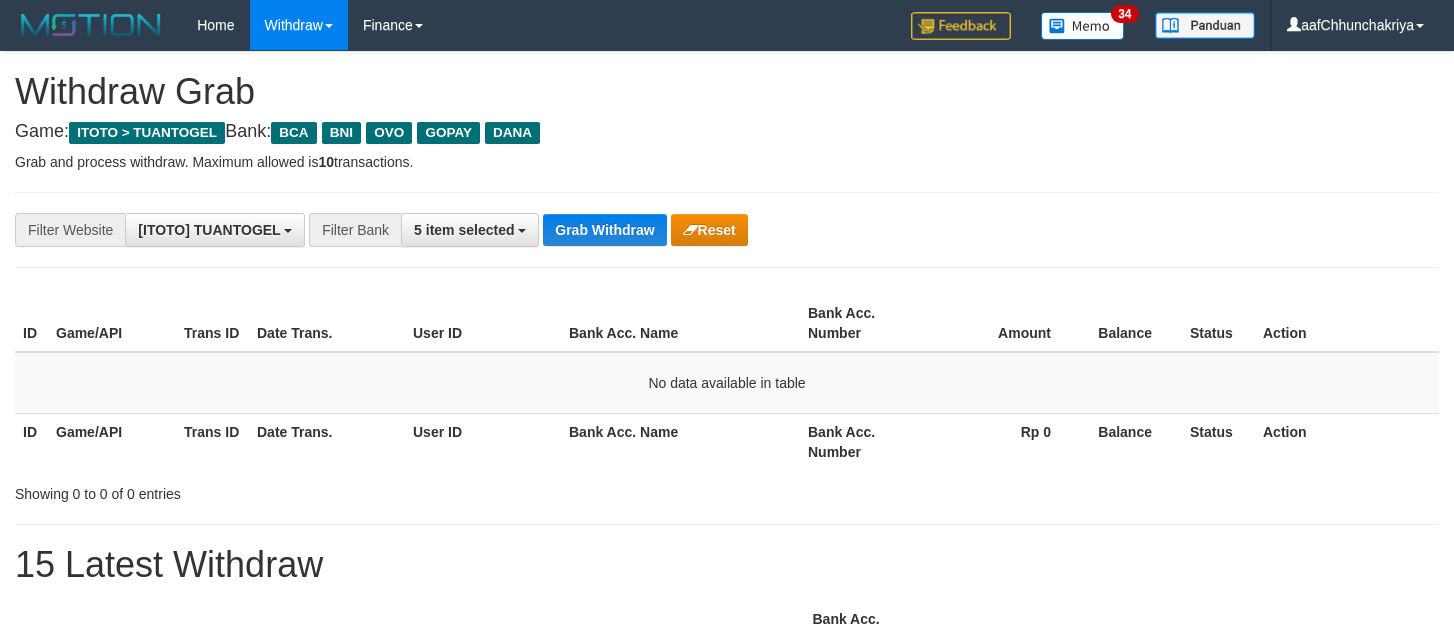 scroll, scrollTop: 0, scrollLeft: 0, axis: both 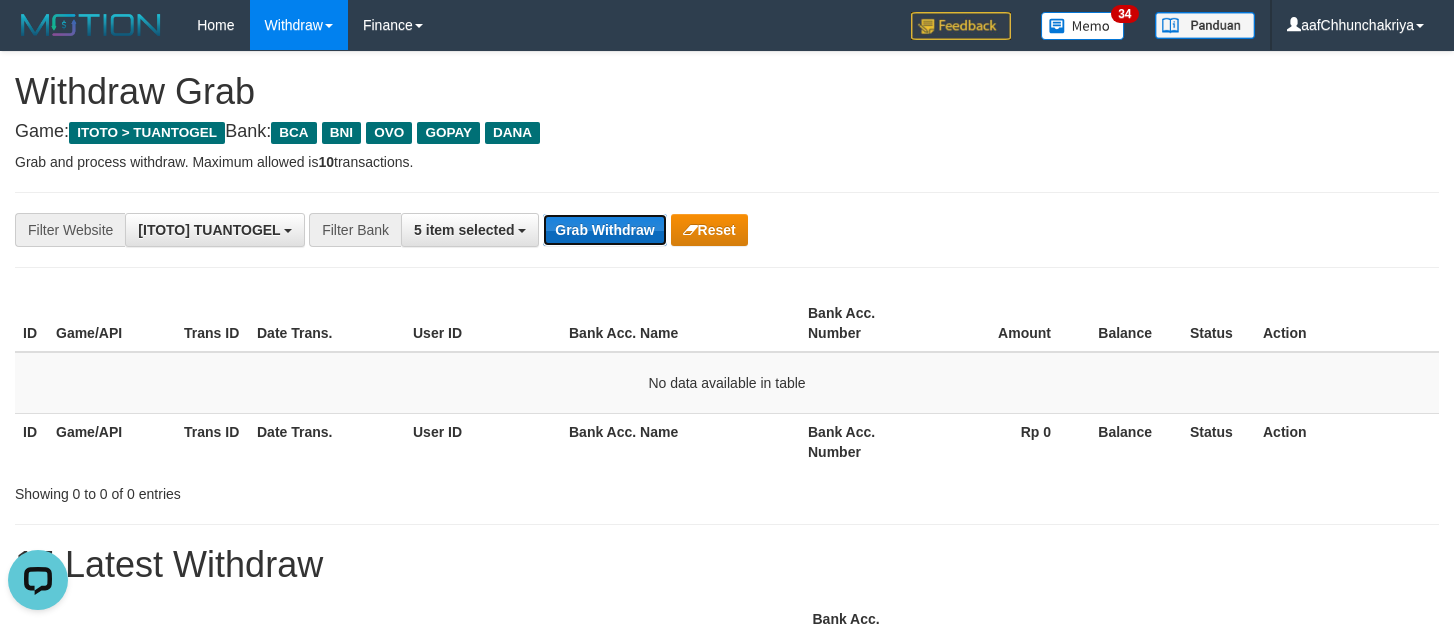 click on "Grab Withdraw" at bounding box center (604, 230) 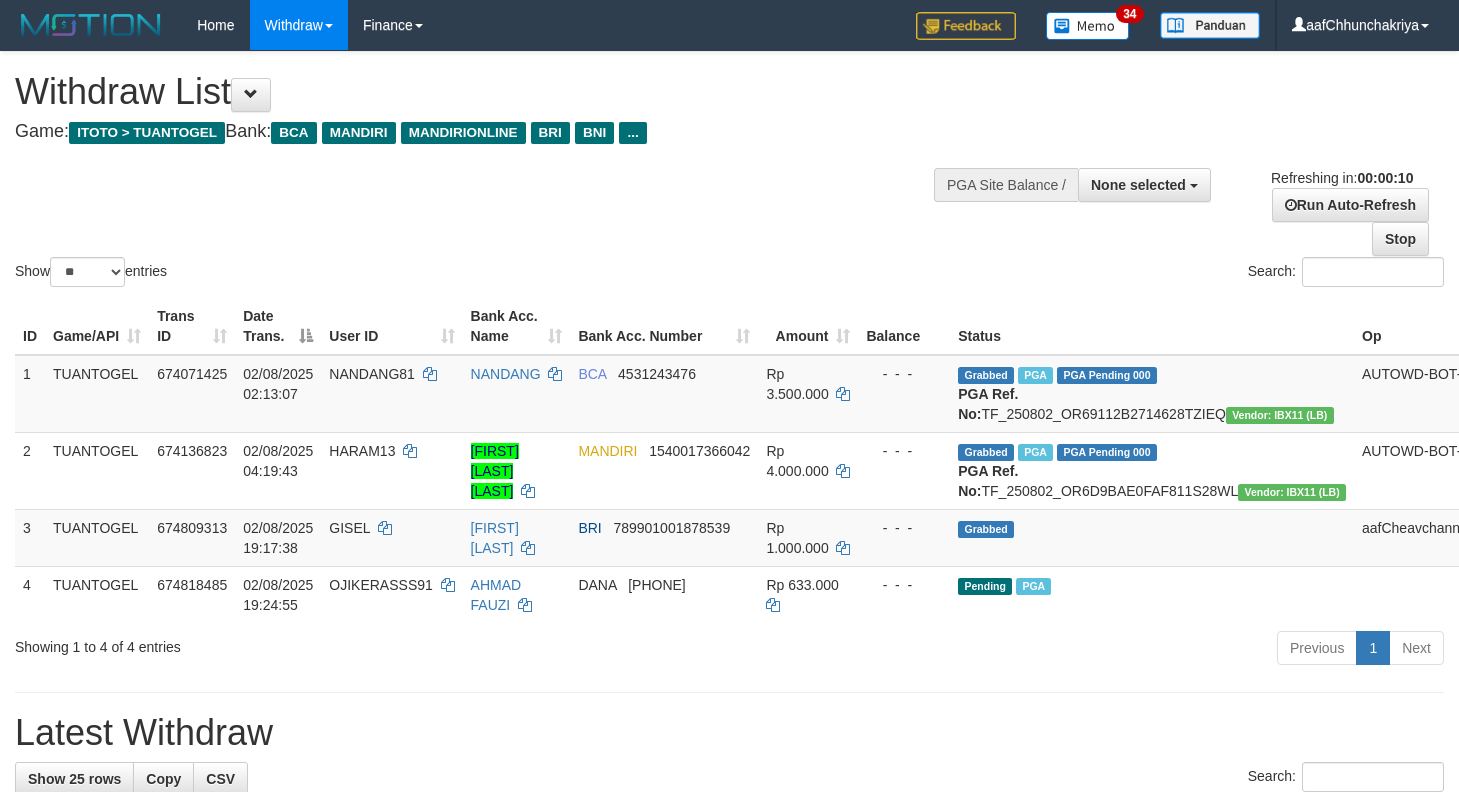 select 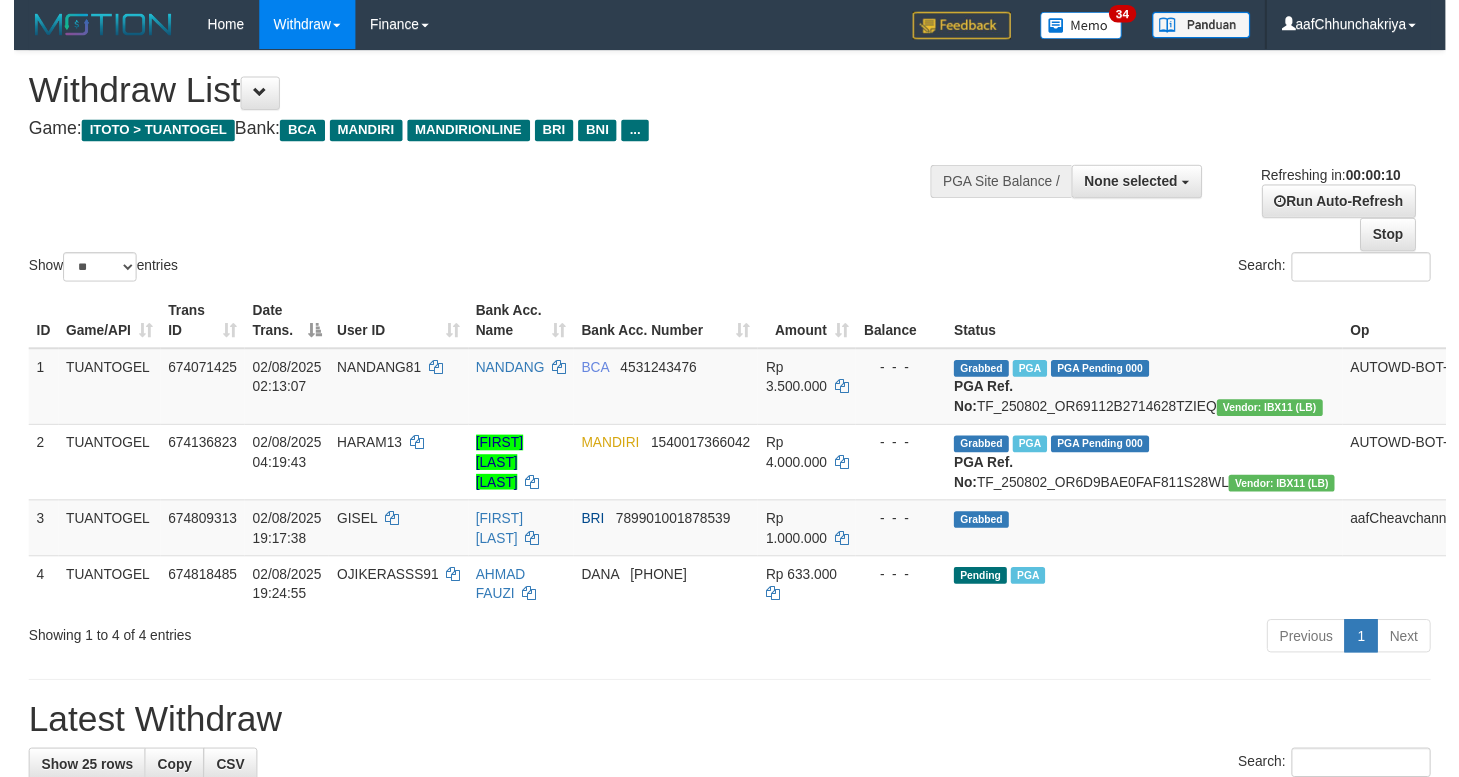 scroll, scrollTop: 0, scrollLeft: 0, axis: both 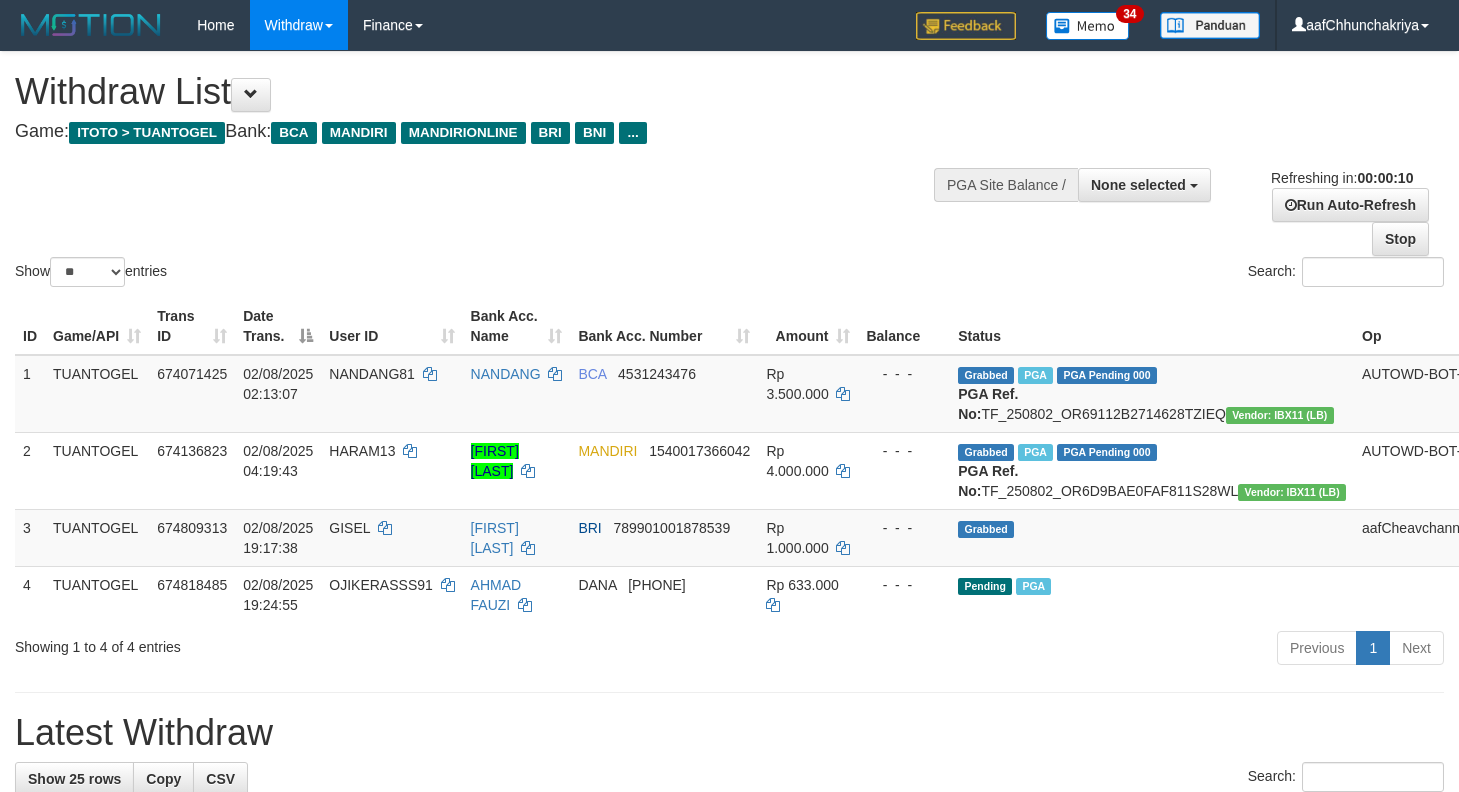 select 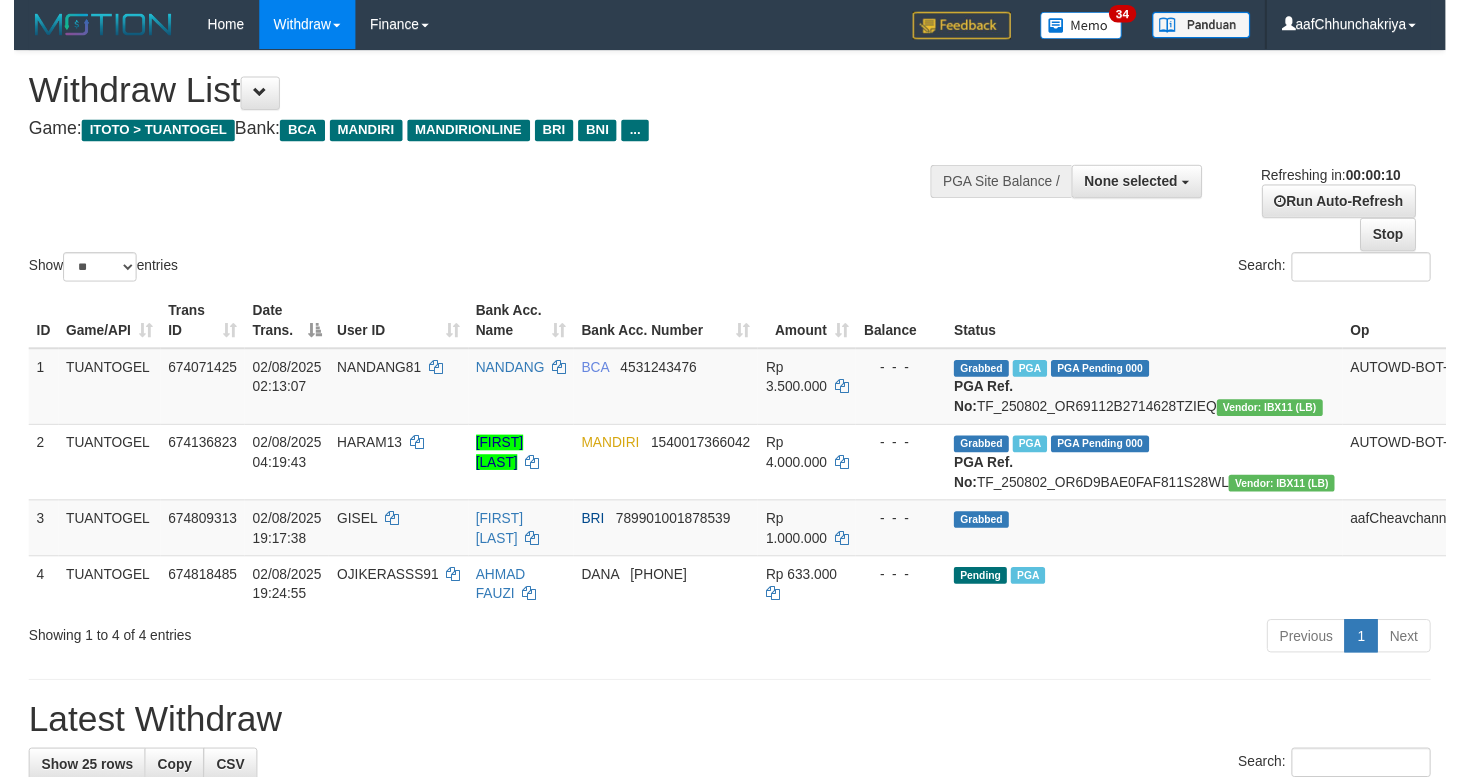 scroll, scrollTop: 0, scrollLeft: 0, axis: both 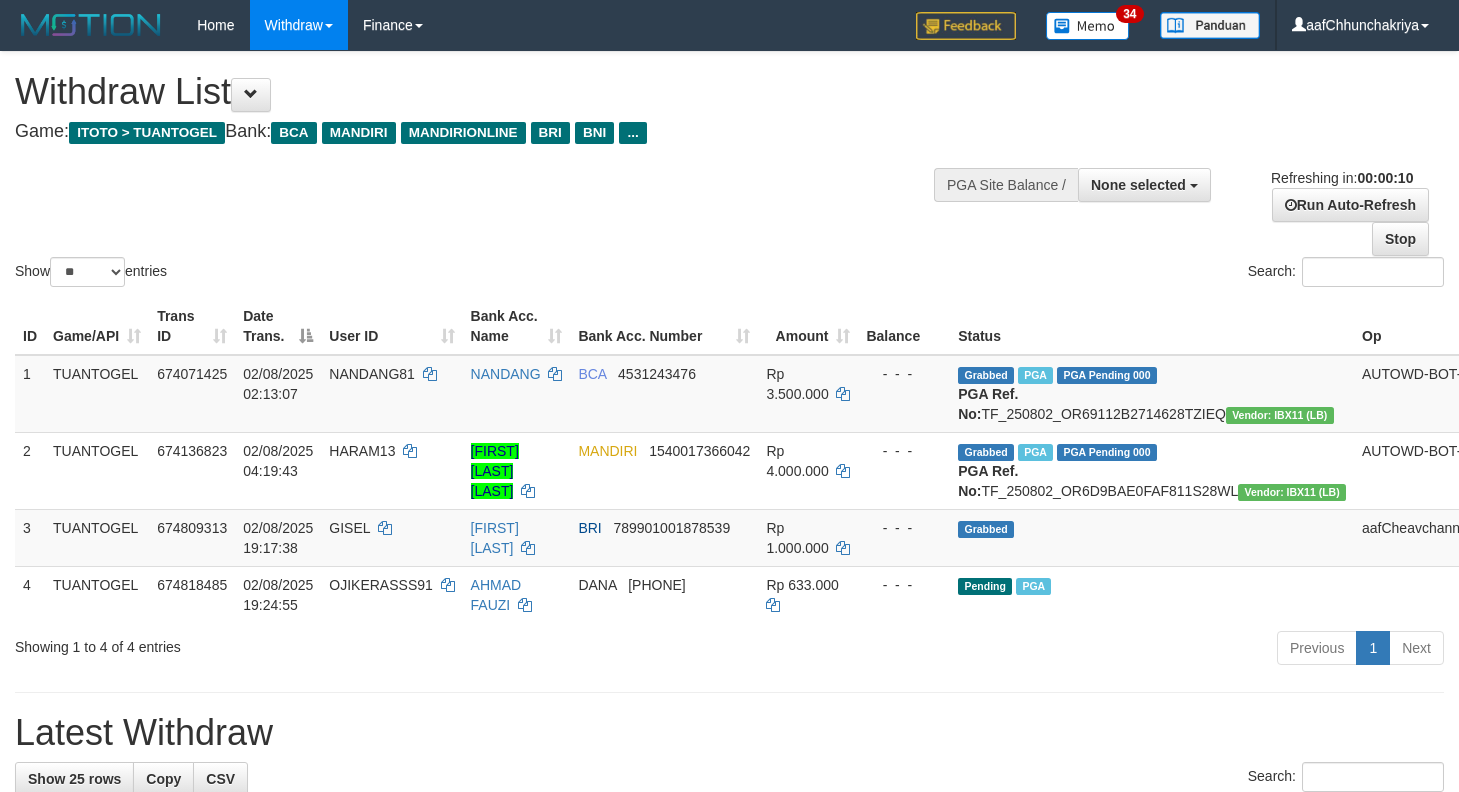 select 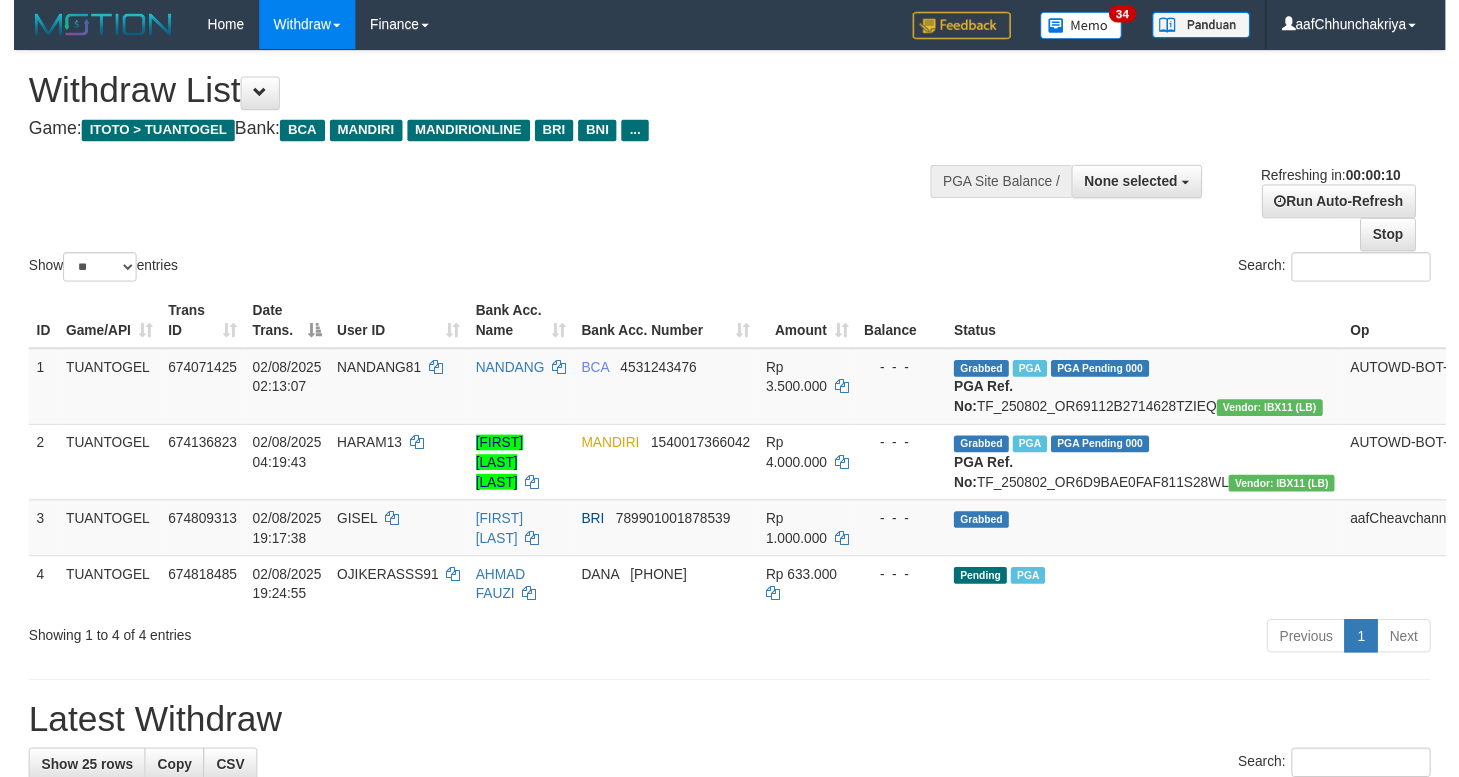 scroll, scrollTop: 0, scrollLeft: 0, axis: both 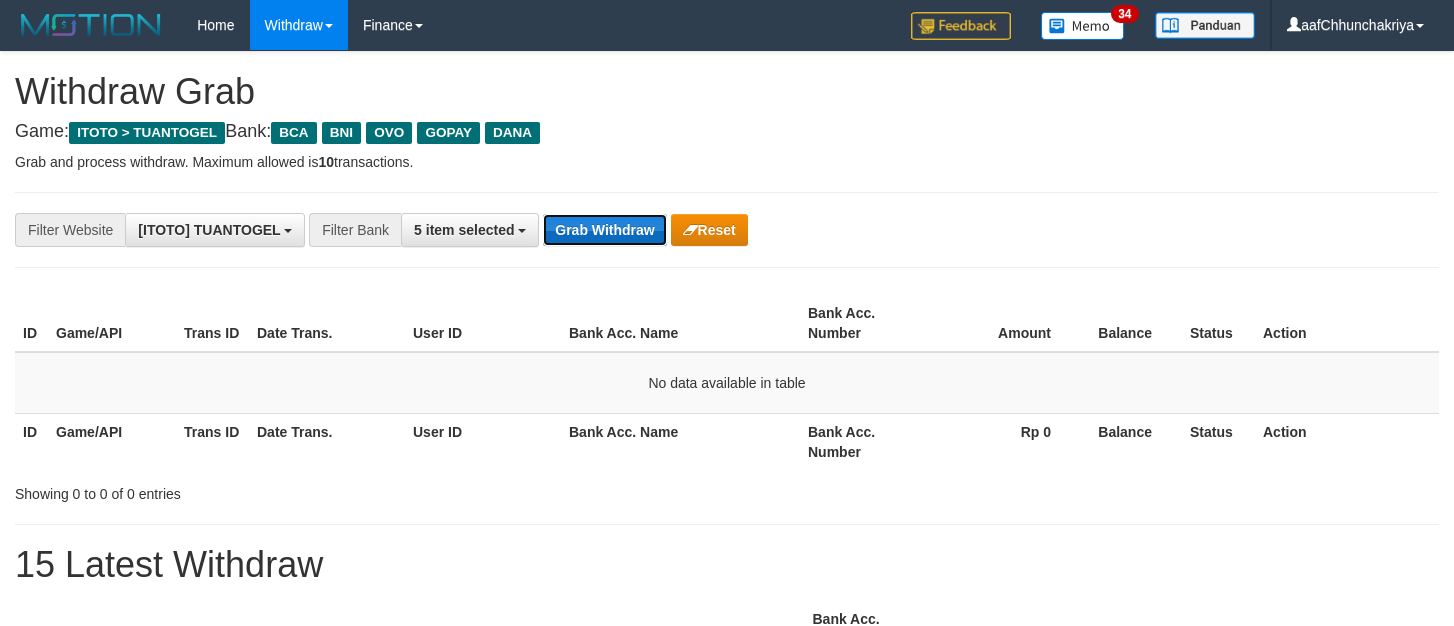 click on "Grab Withdraw" at bounding box center [604, 230] 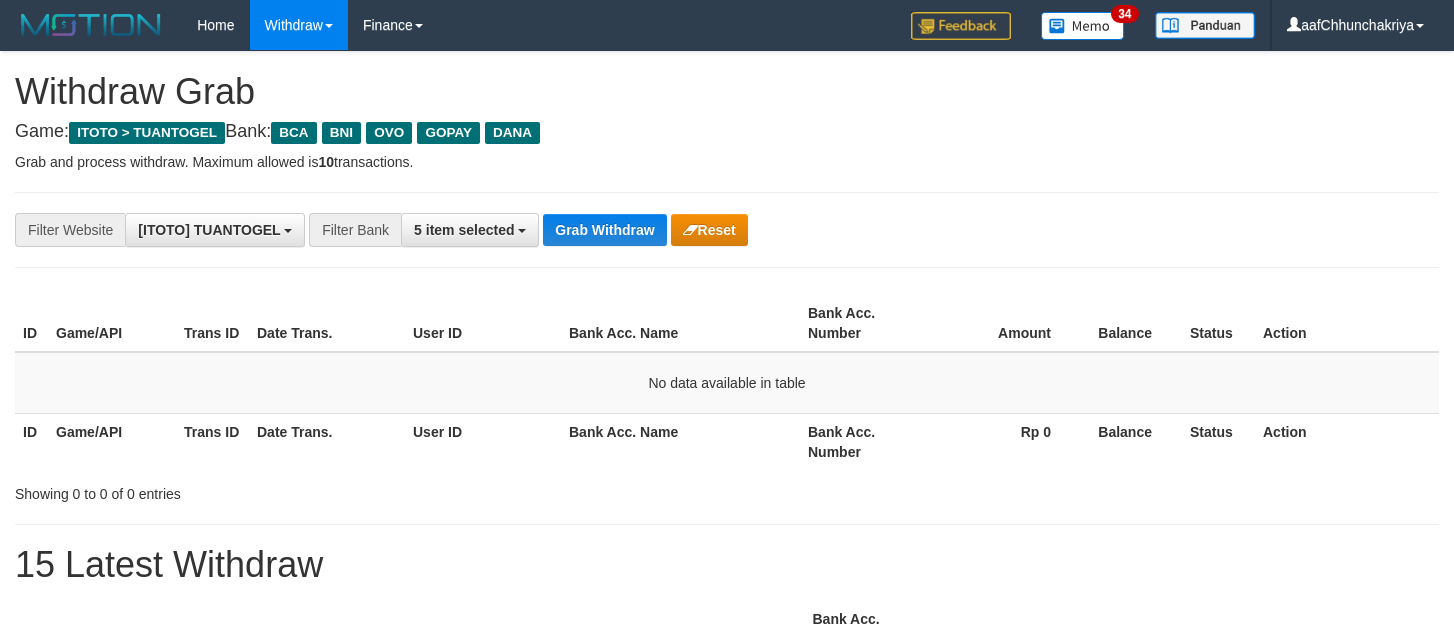 scroll, scrollTop: 0, scrollLeft: 0, axis: both 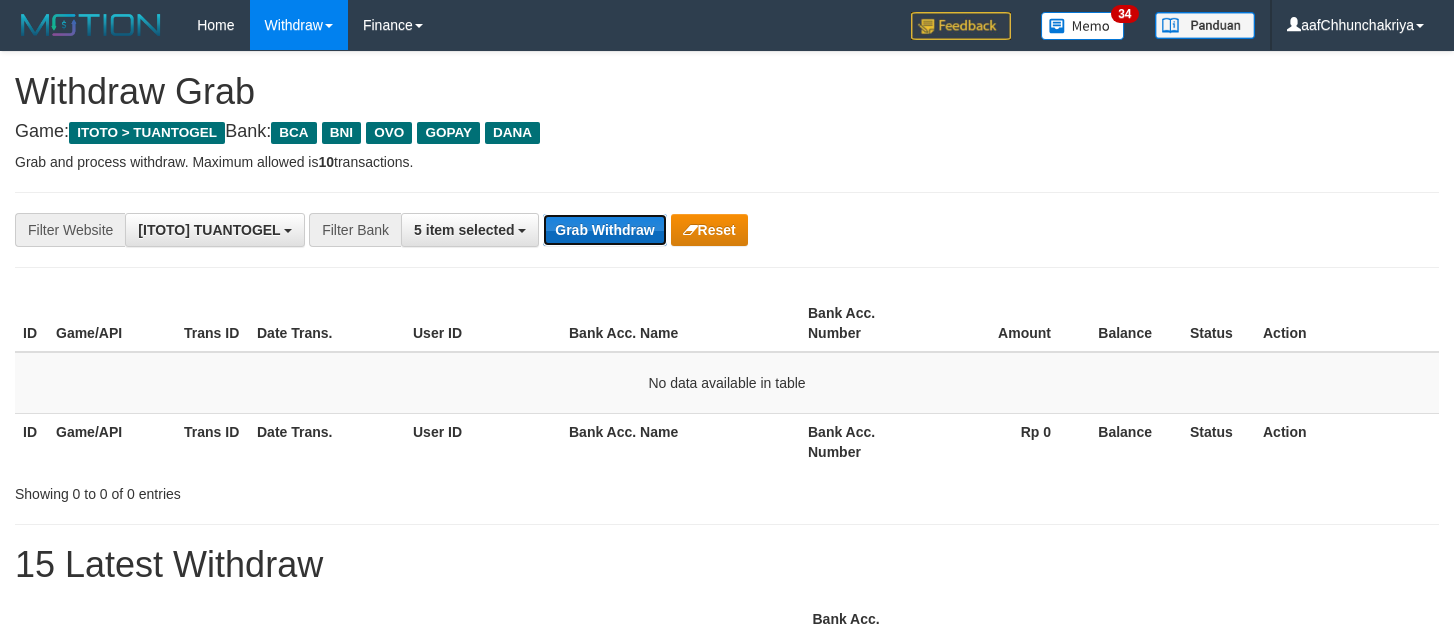 click on "Grab Withdraw" at bounding box center (604, 230) 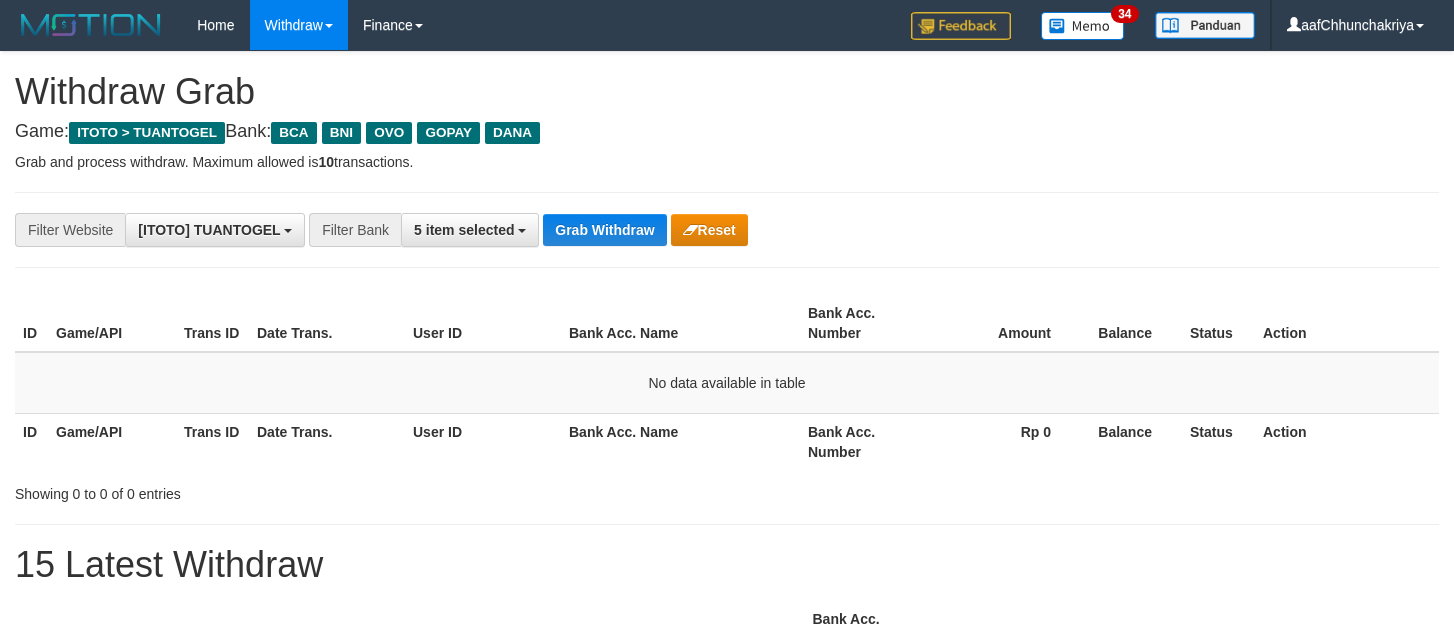 scroll, scrollTop: 0, scrollLeft: 0, axis: both 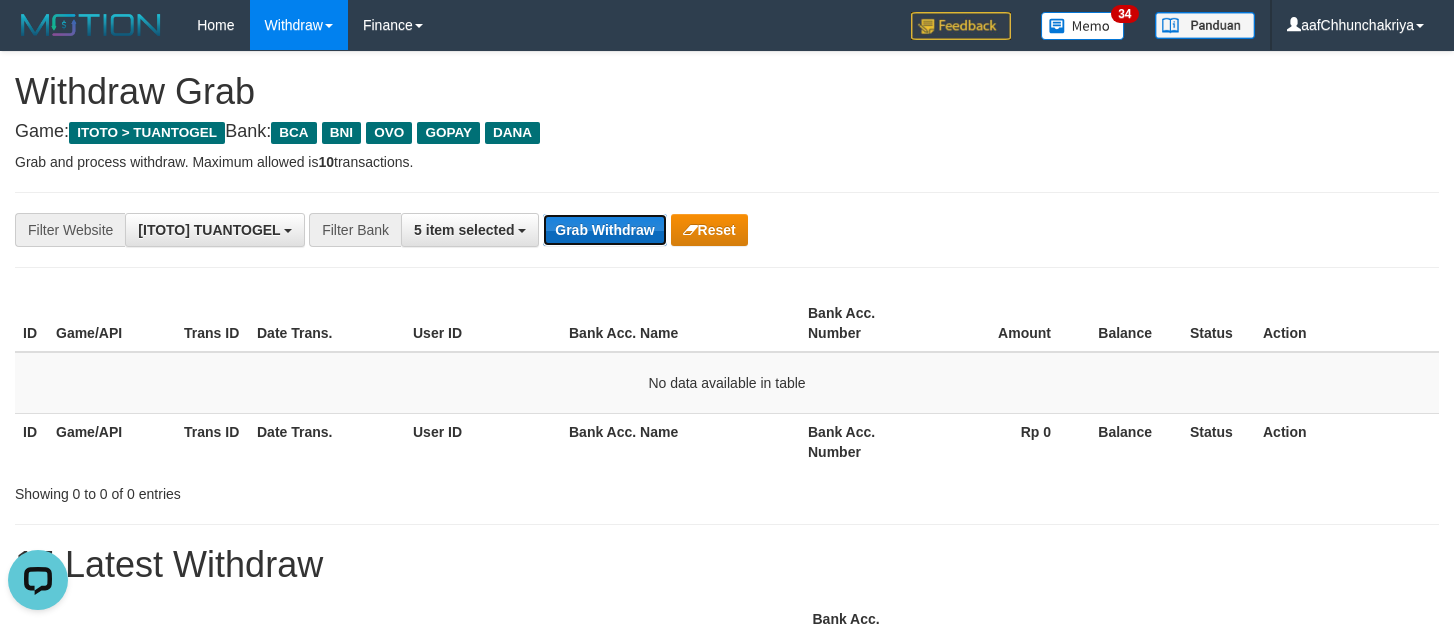 click on "Grab Withdraw" at bounding box center [604, 230] 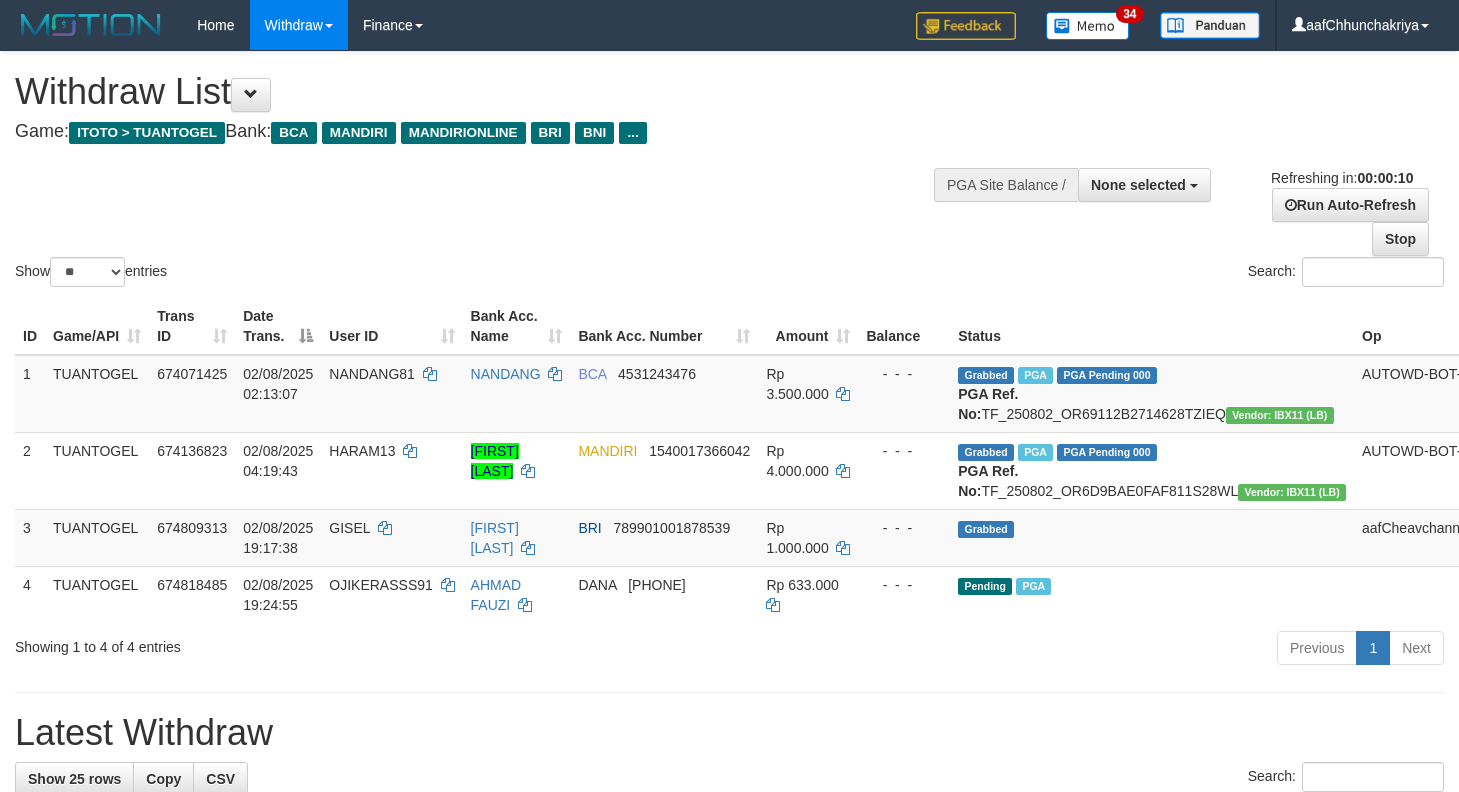 select 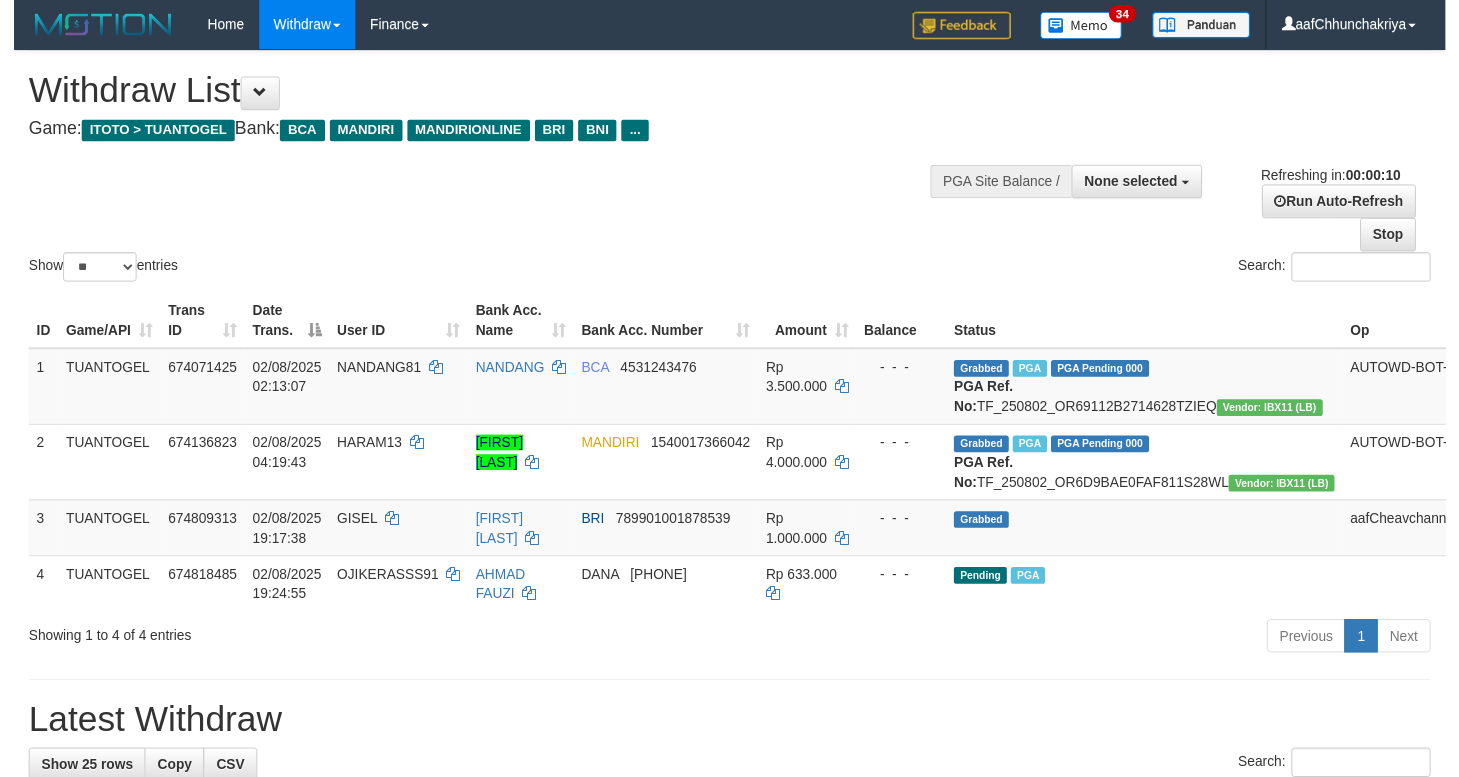 scroll, scrollTop: 0, scrollLeft: 0, axis: both 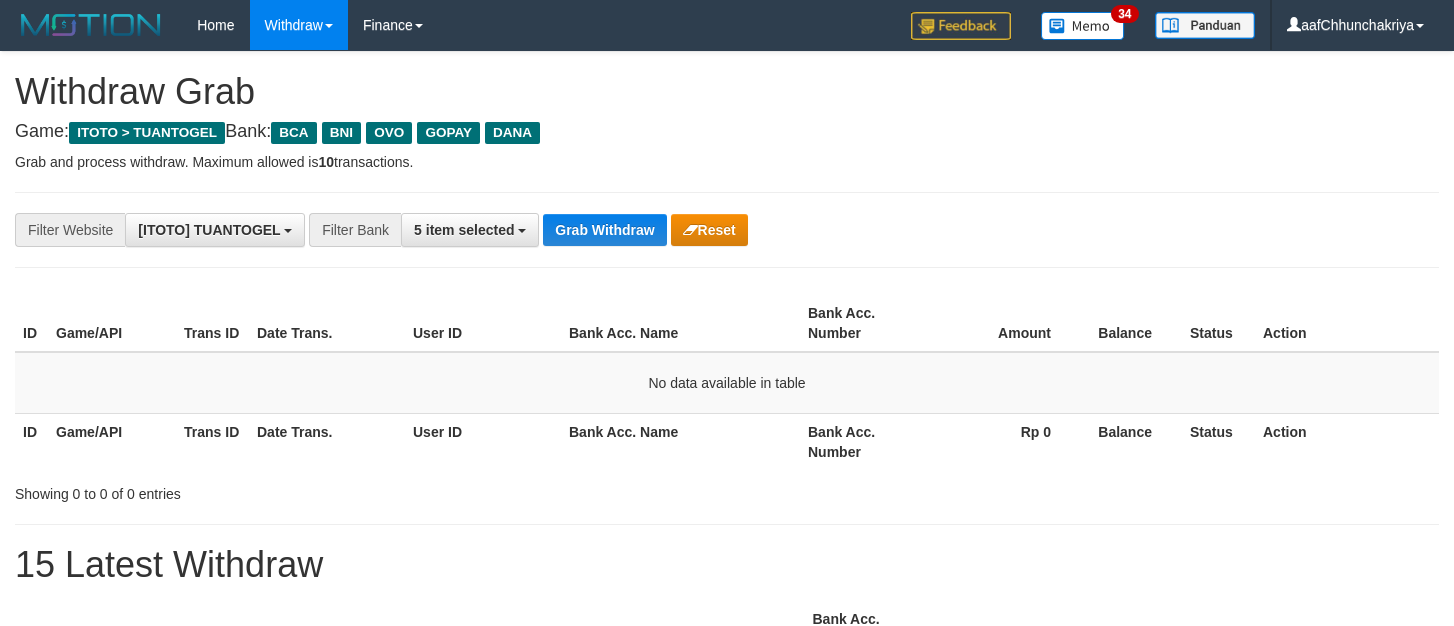 click on "Grab Withdraw" at bounding box center [604, 230] 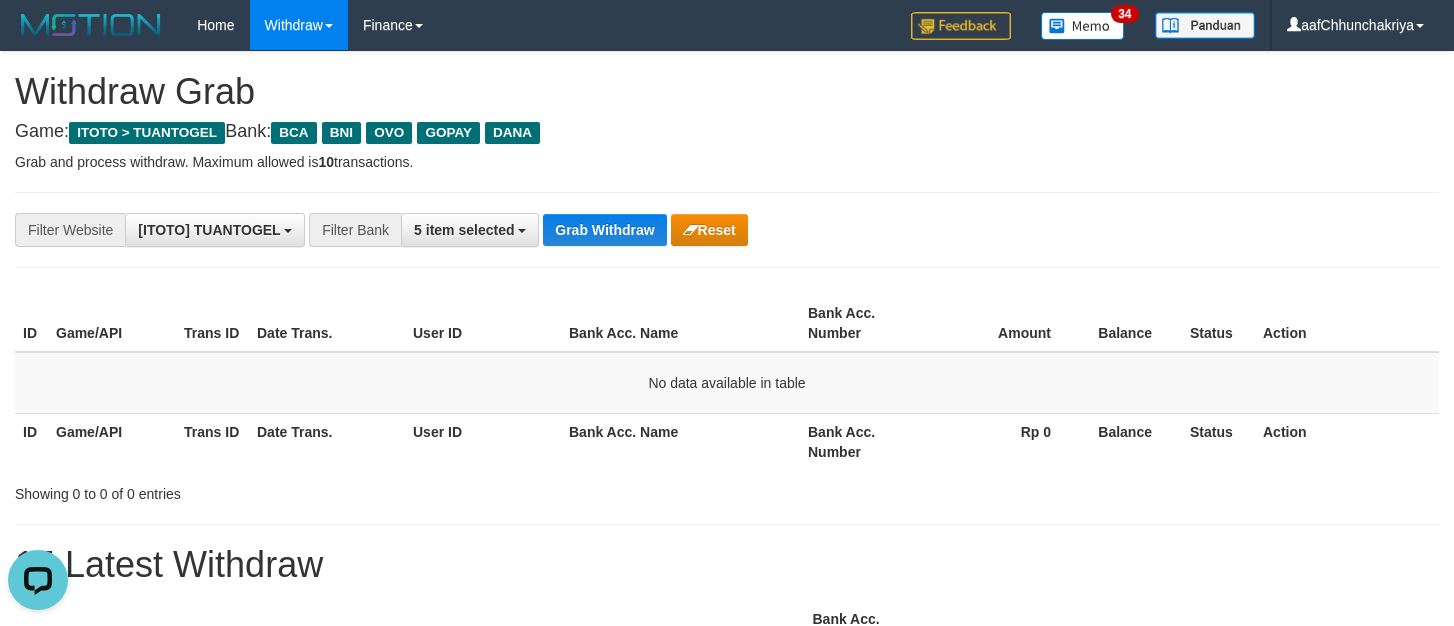 scroll, scrollTop: 0, scrollLeft: 0, axis: both 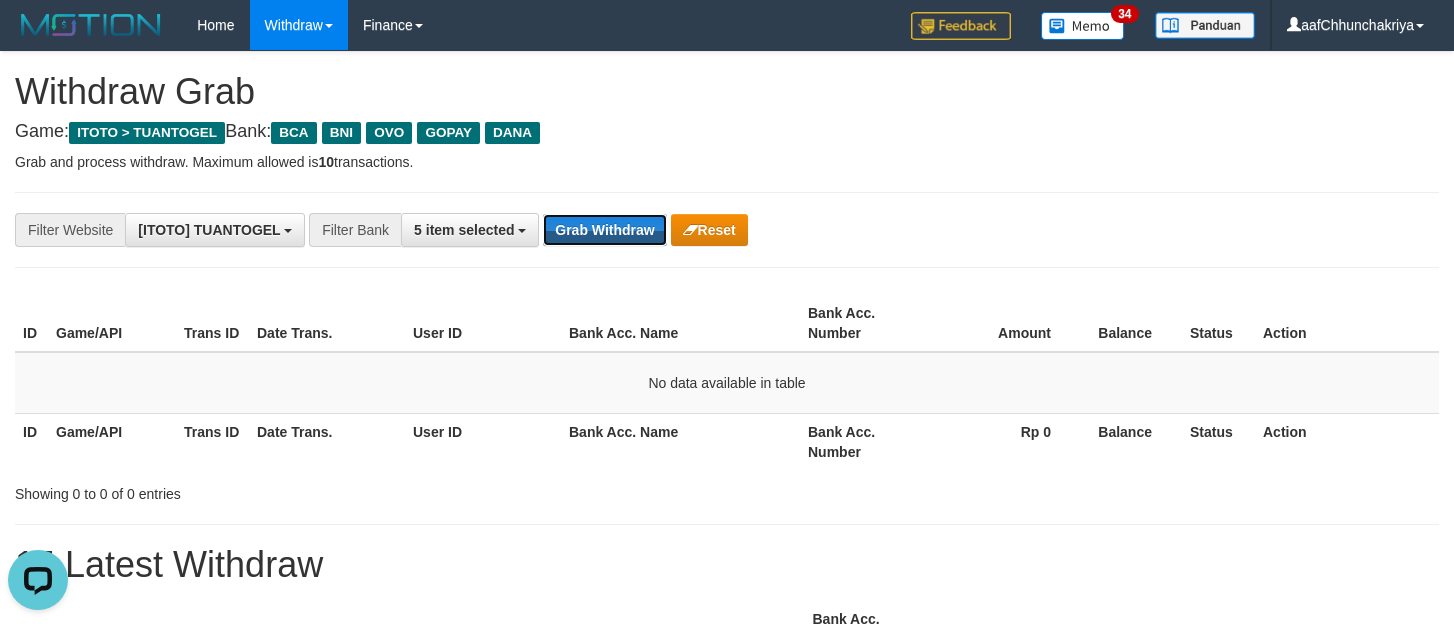 click on "Grab Withdraw" at bounding box center (604, 230) 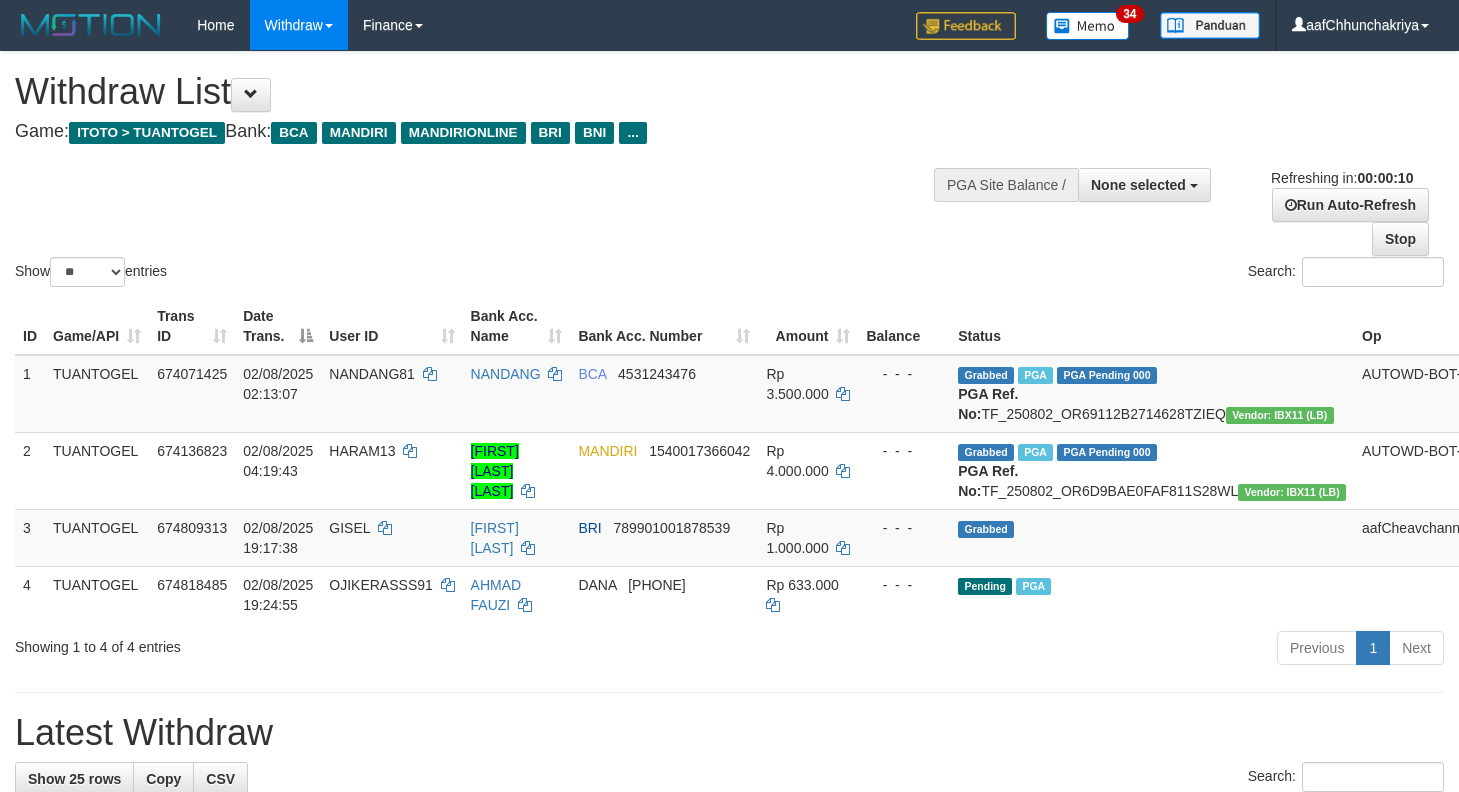 select 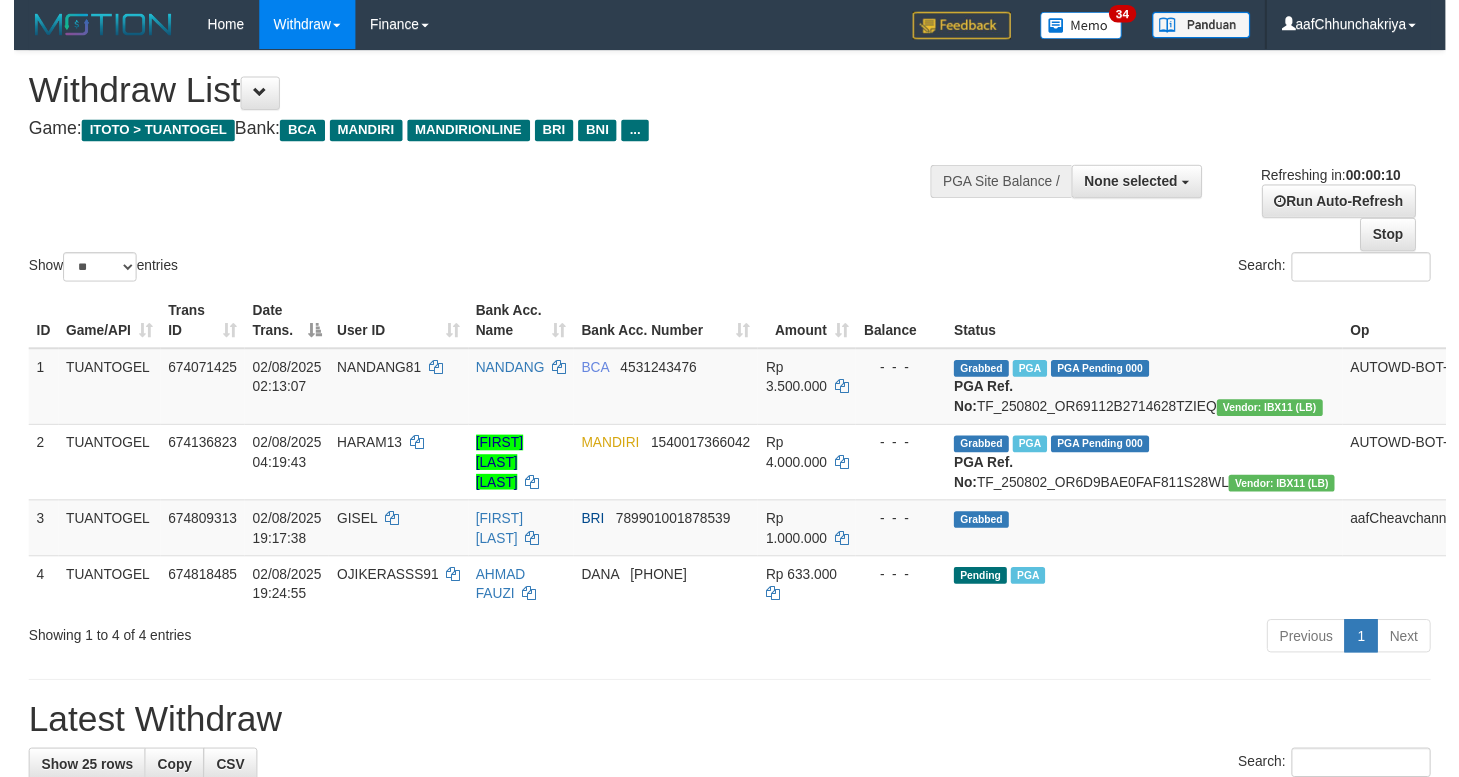 scroll, scrollTop: 0, scrollLeft: 0, axis: both 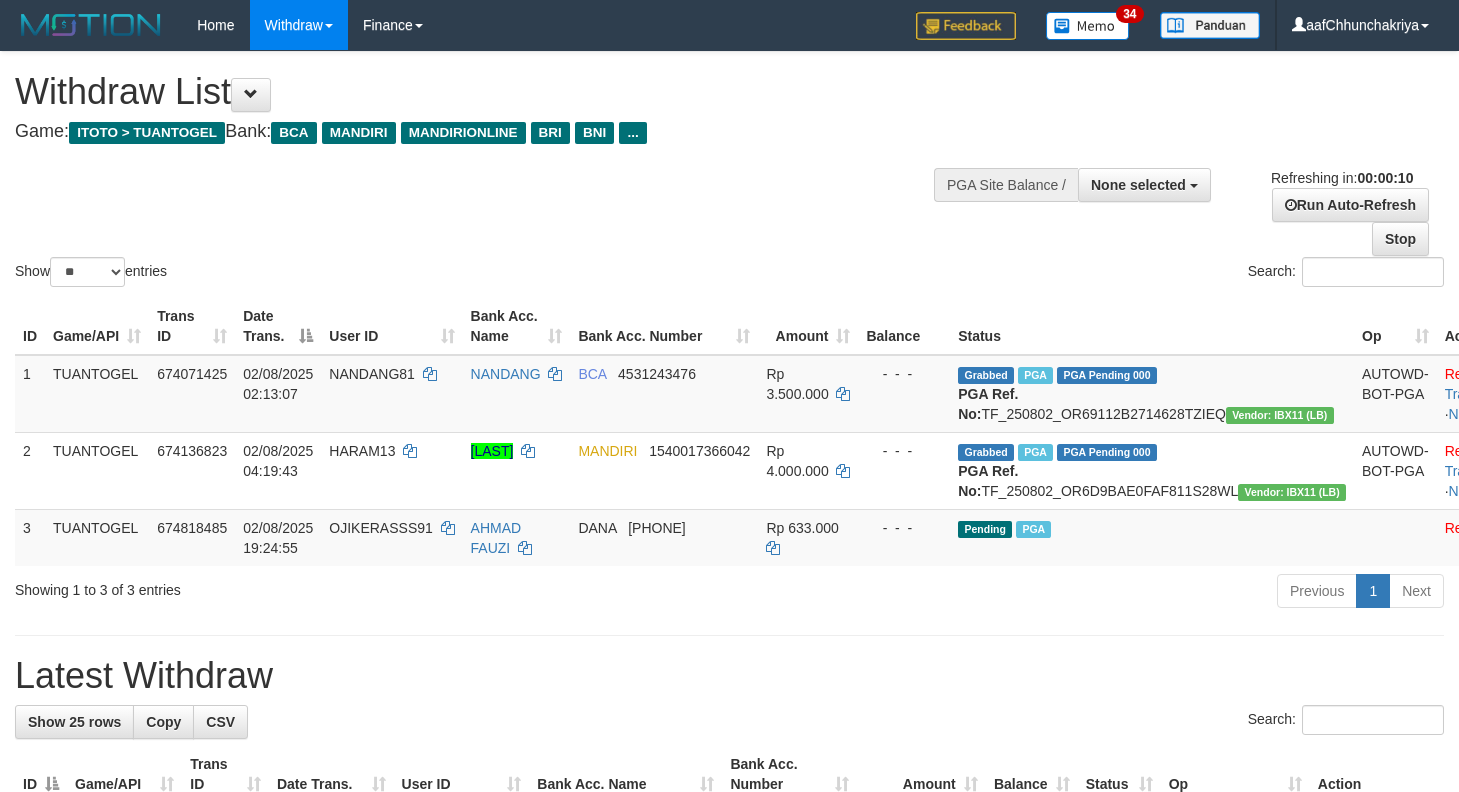 select 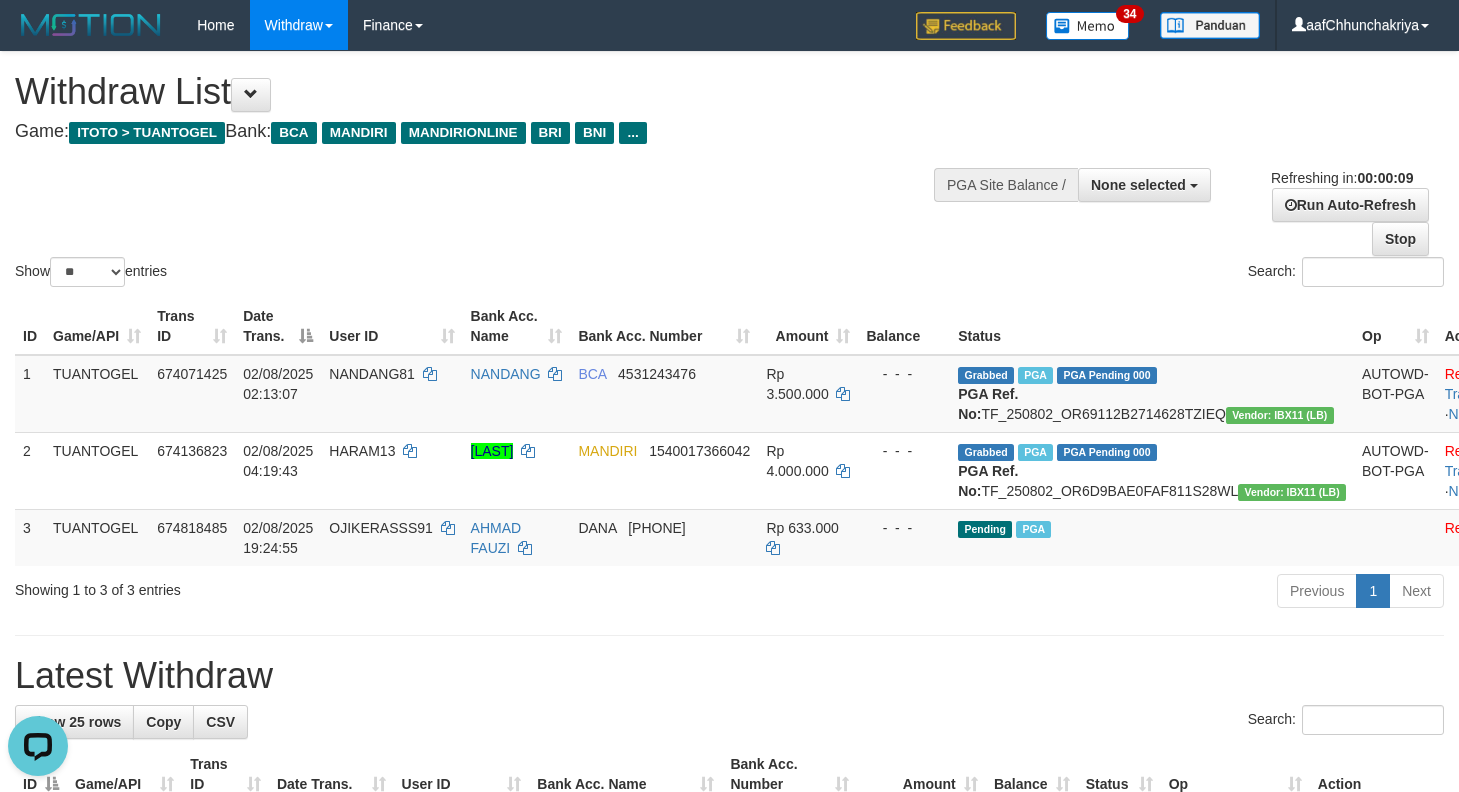 scroll, scrollTop: 0, scrollLeft: 0, axis: both 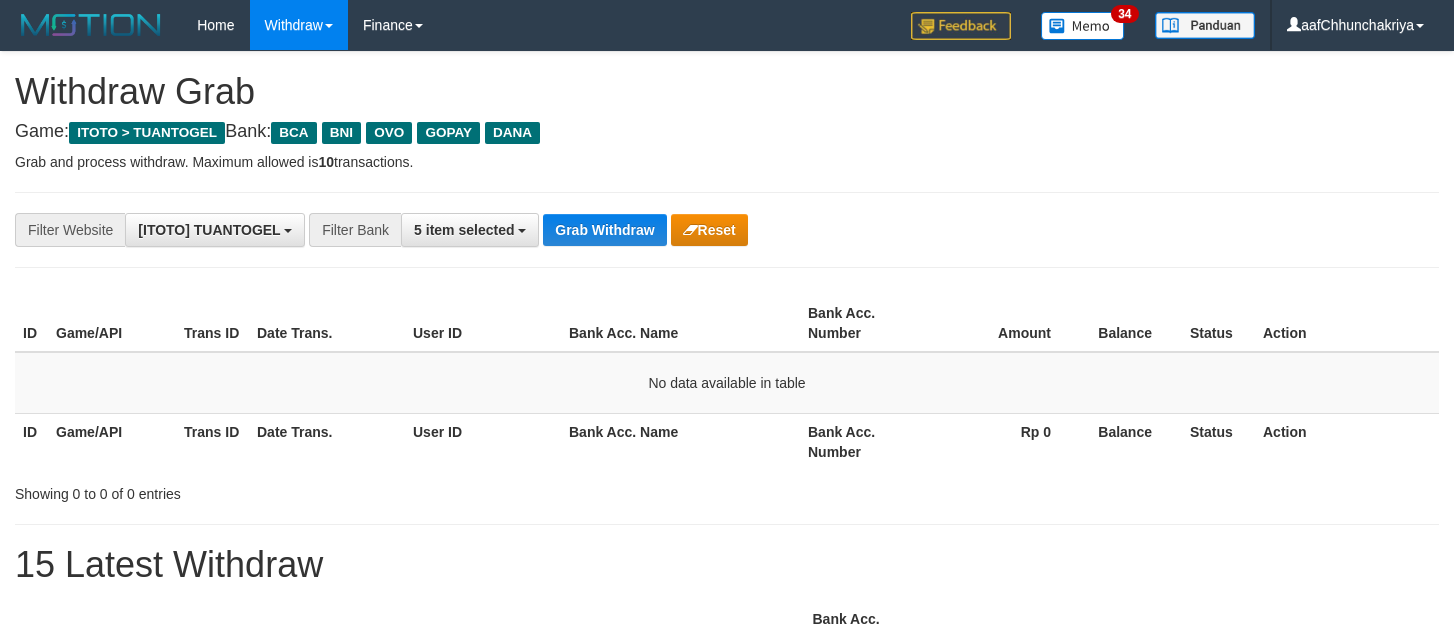 click on "Grab Withdraw" at bounding box center (604, 230) 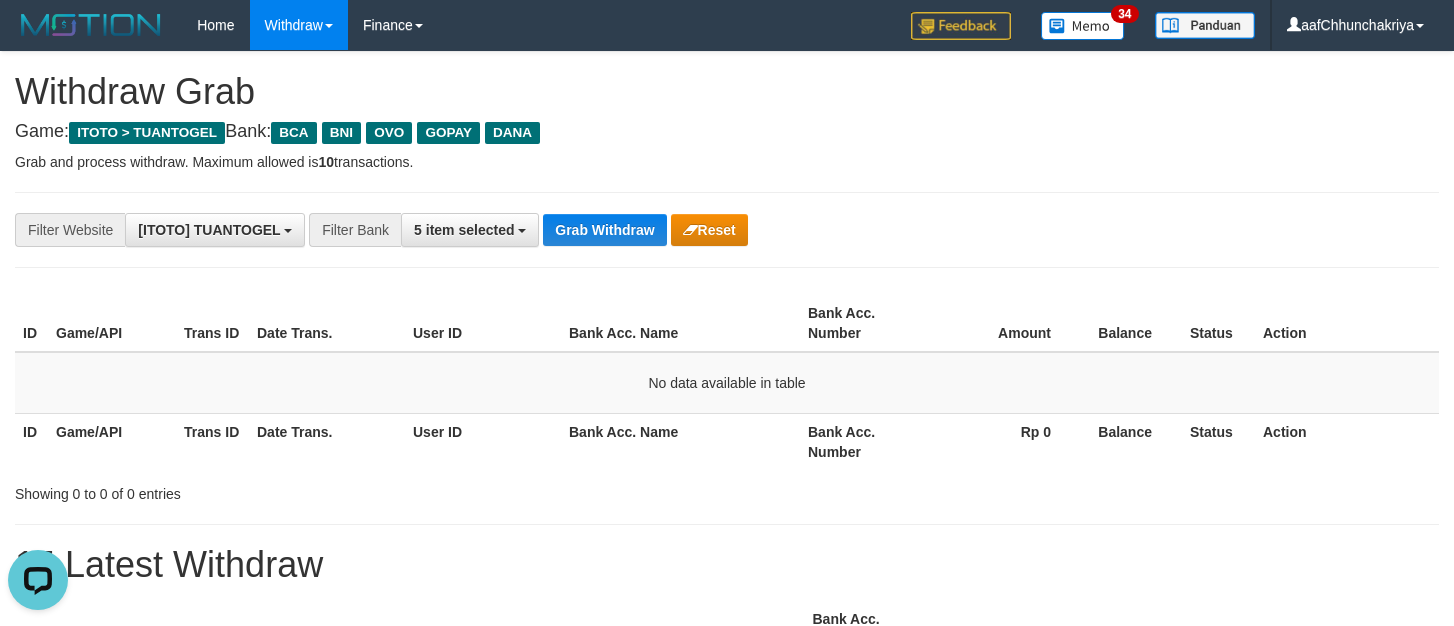 scroll, scrollTop: 0, scrollLeft: 0, axis: both 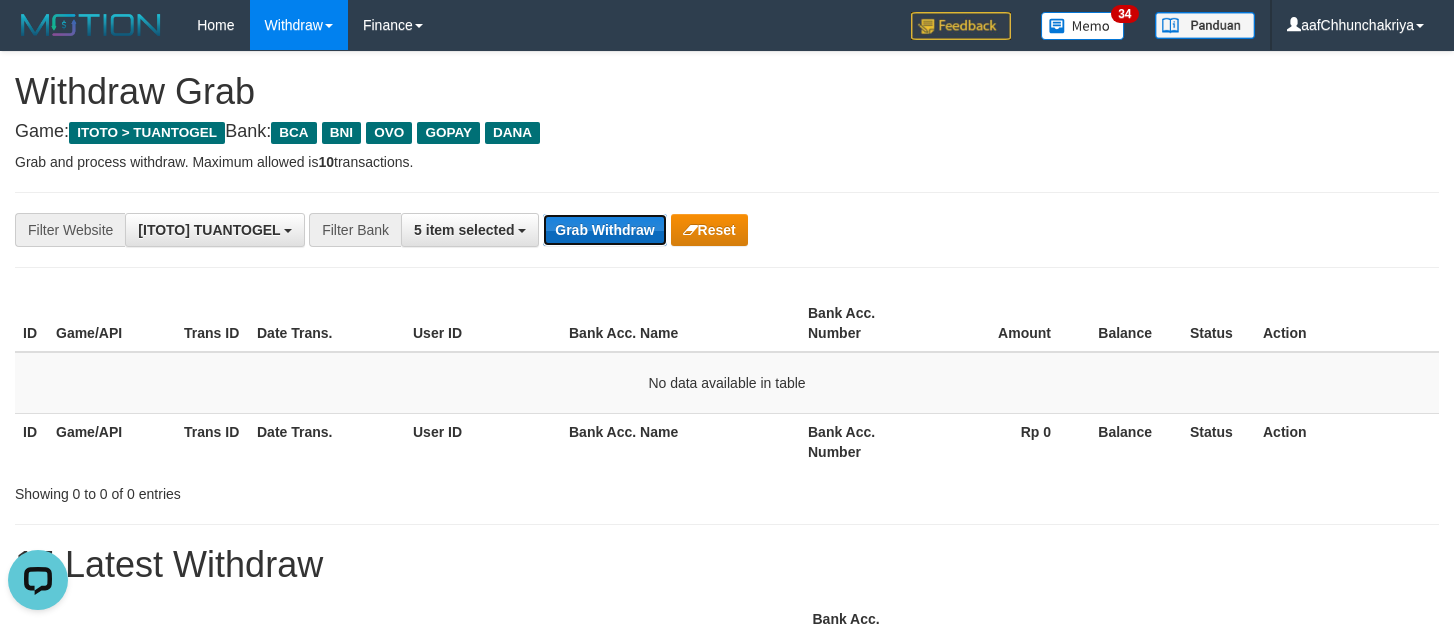 click on "Grab Withdraw" at bounding box center (604, 230) 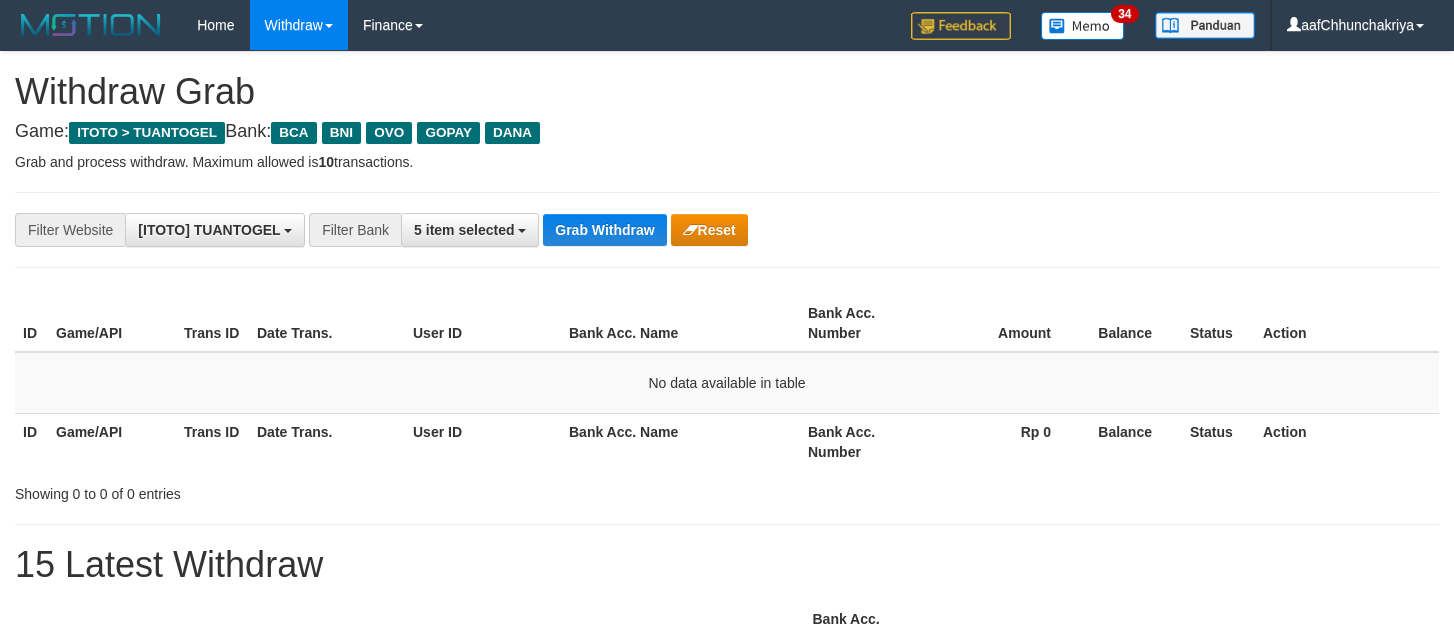 scroll, scrollTop: 0, scrollLeft: 0, axis: both 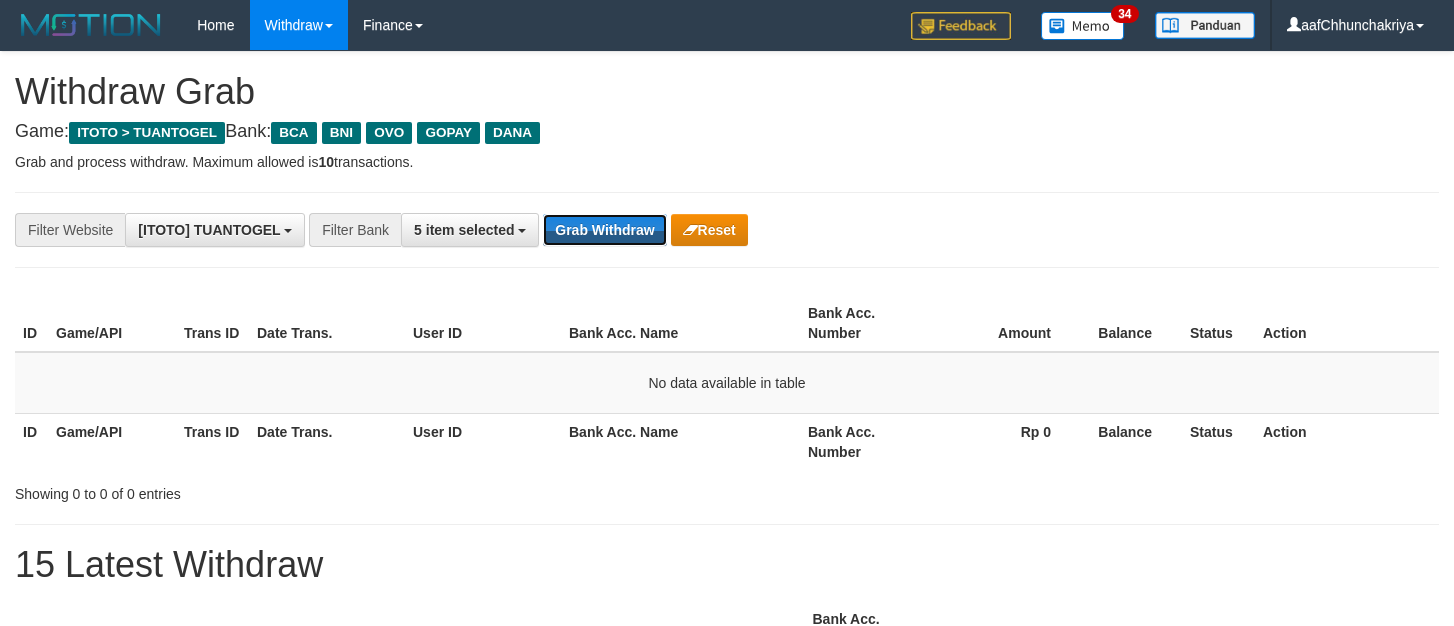 click on "Grab Withdraw" at bounding box center (604, 230) 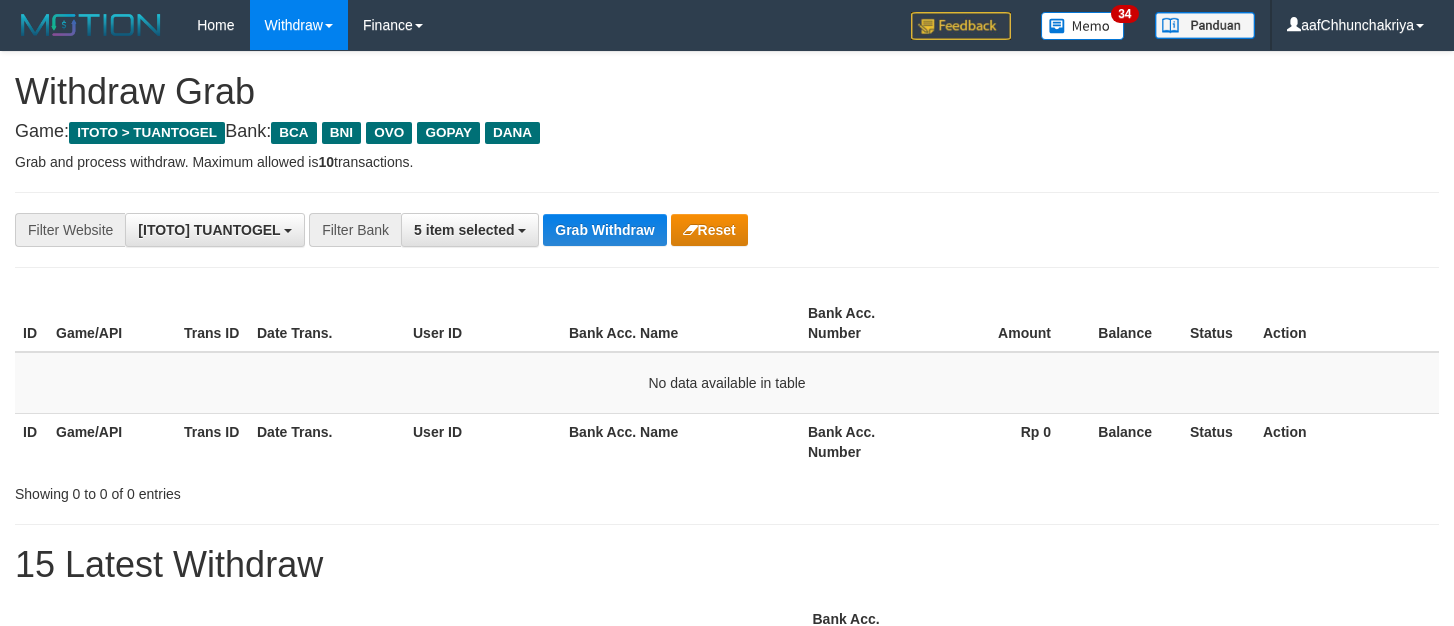 scroll, scrollTop: 0, scrollLeft: 0, axis: both 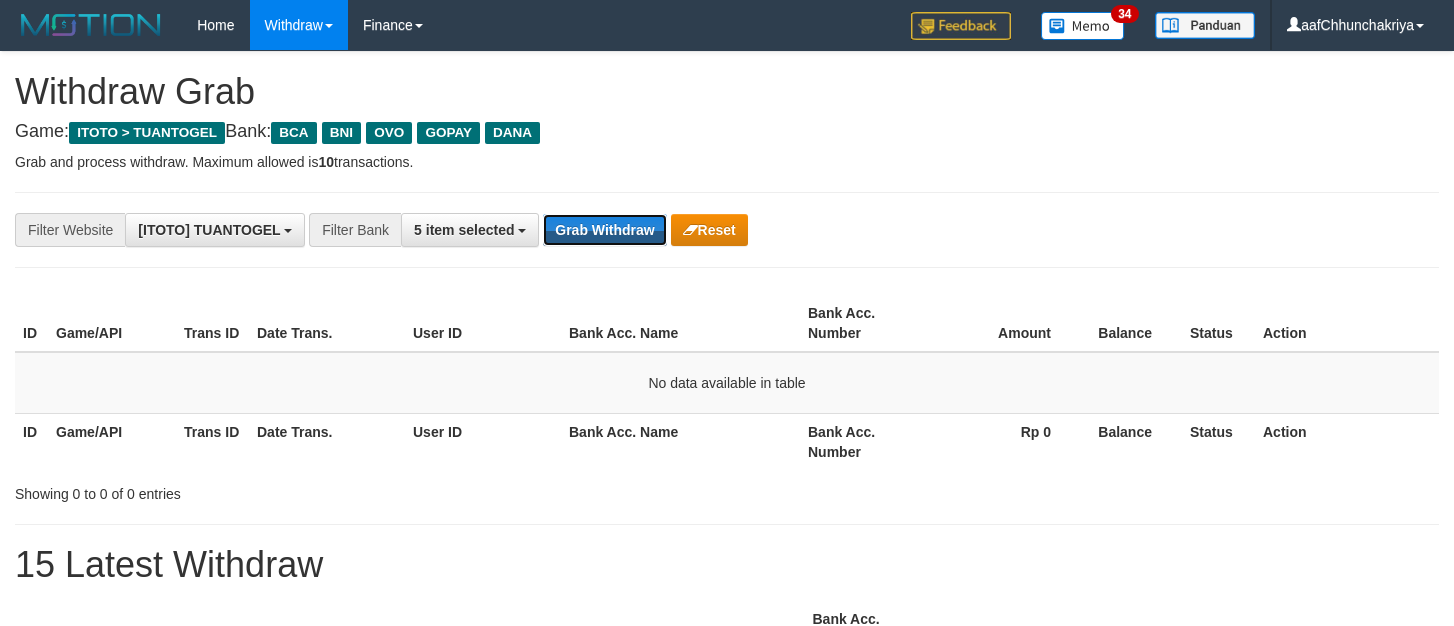 click on "Grab Withdraw" at bounding box center (604, 230) 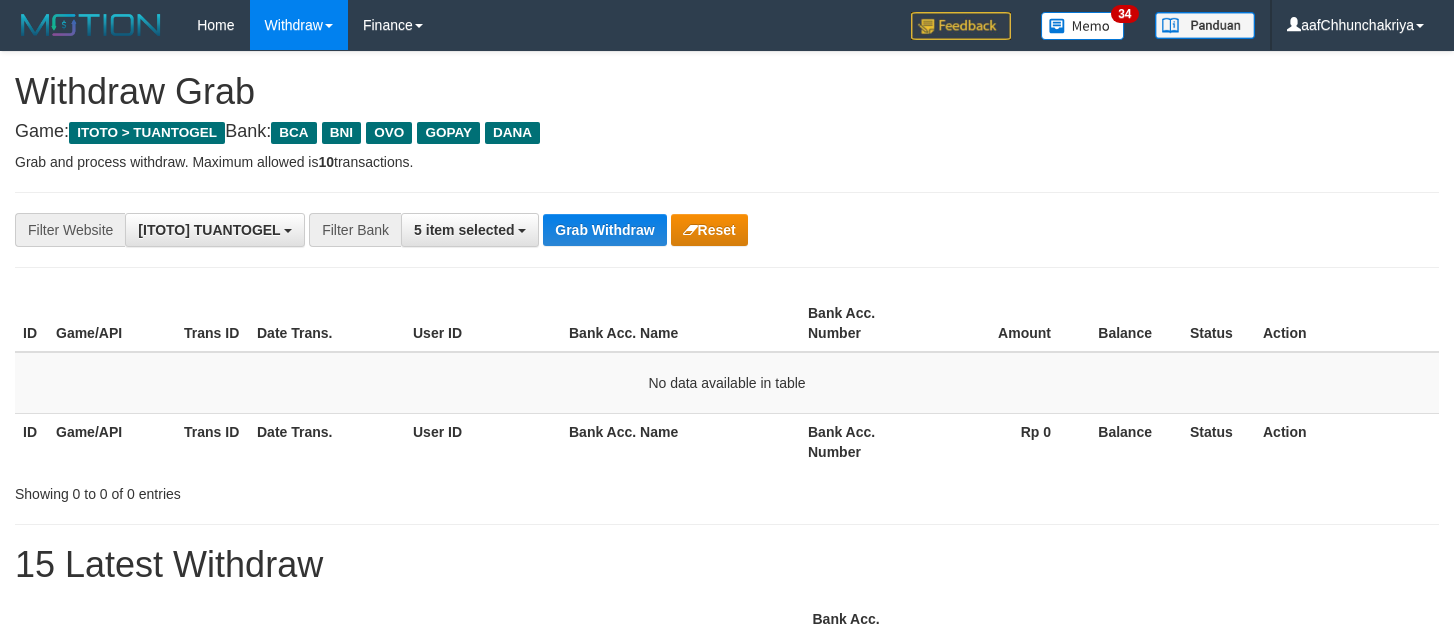 scroll, scrollTop: 0, scrollLeft: 0, axis: both 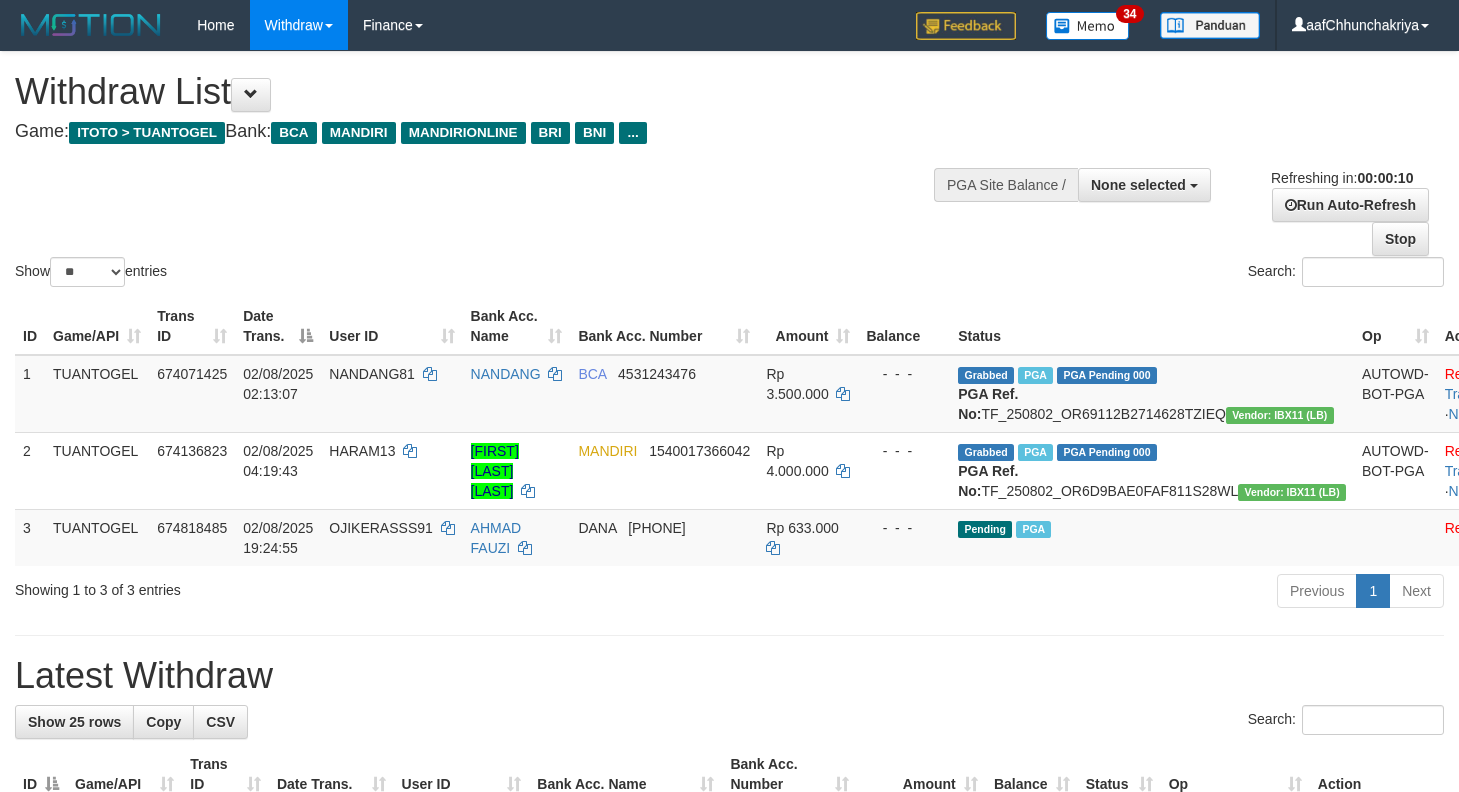 select 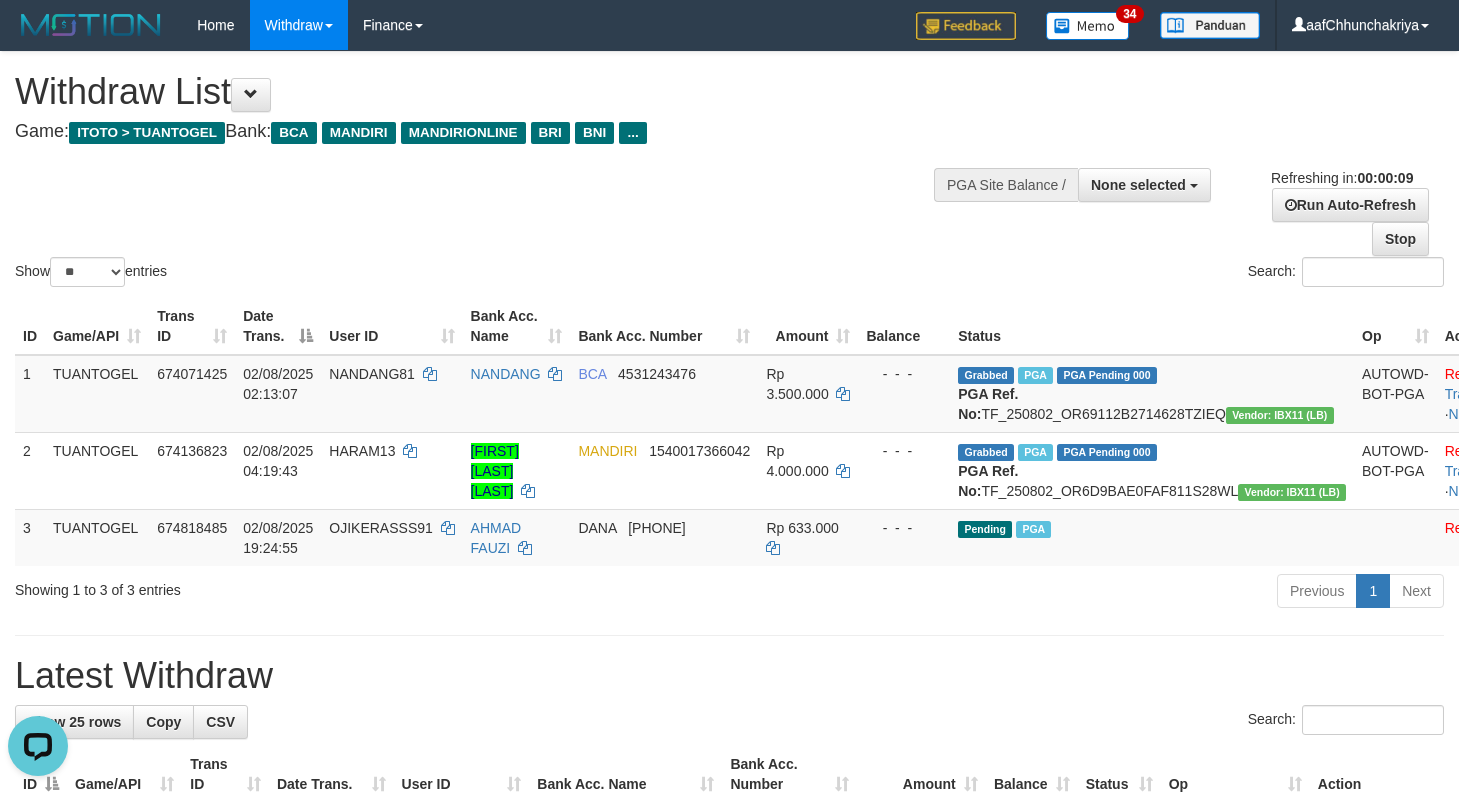 scroll, scrollTop: 0, scrollLeft: 0, axis: both 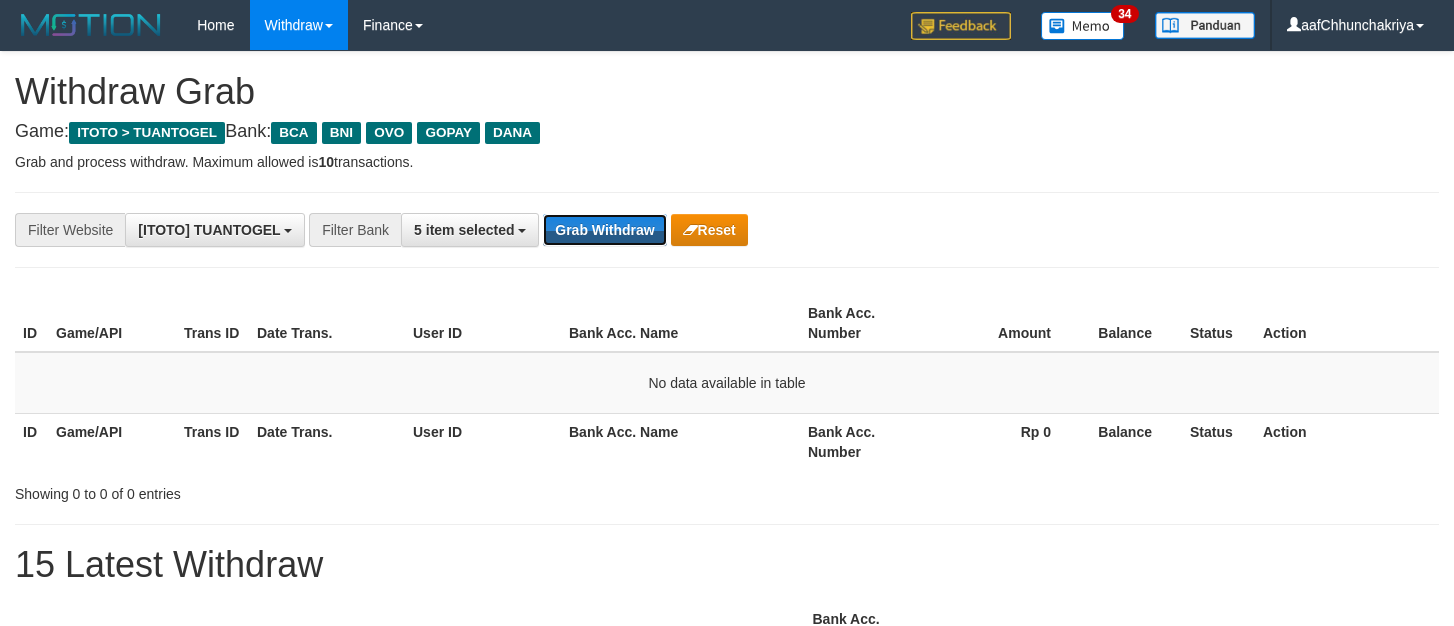 click on "Grab Withdraw" at bounding box center (604, 230) 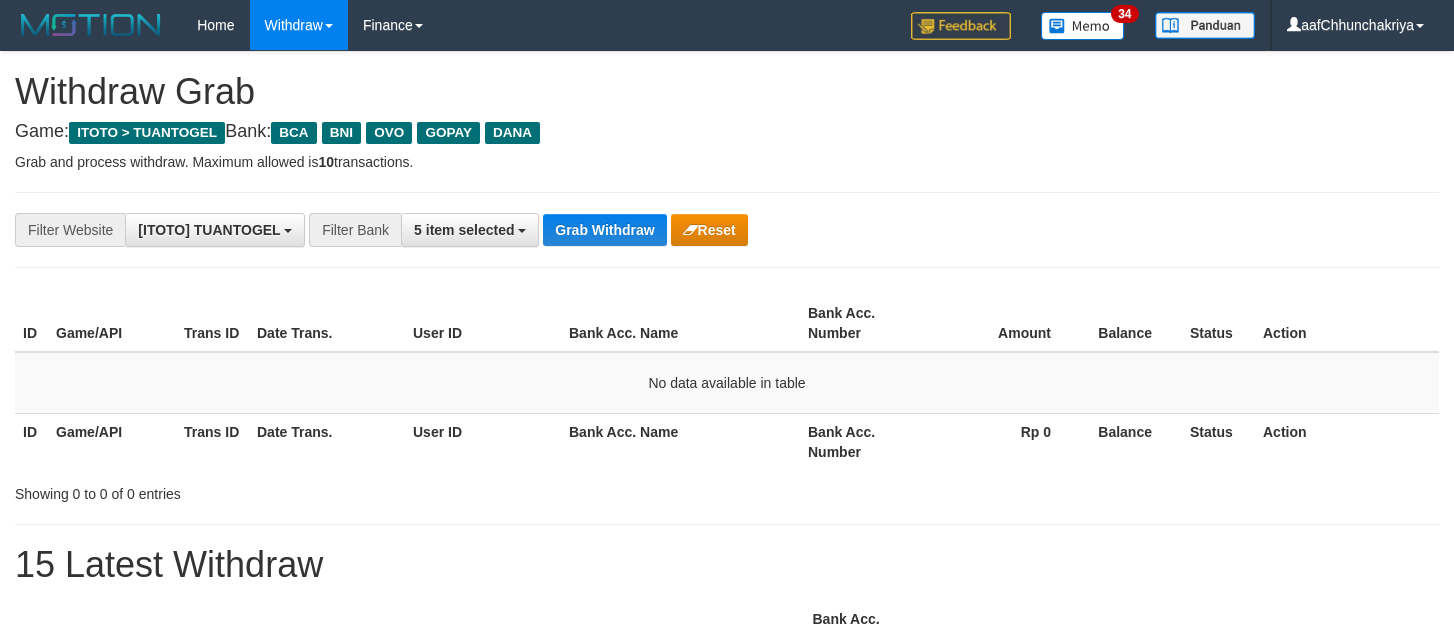 scroll, scrollTop: 0, scrollLeft: 0, axis: both 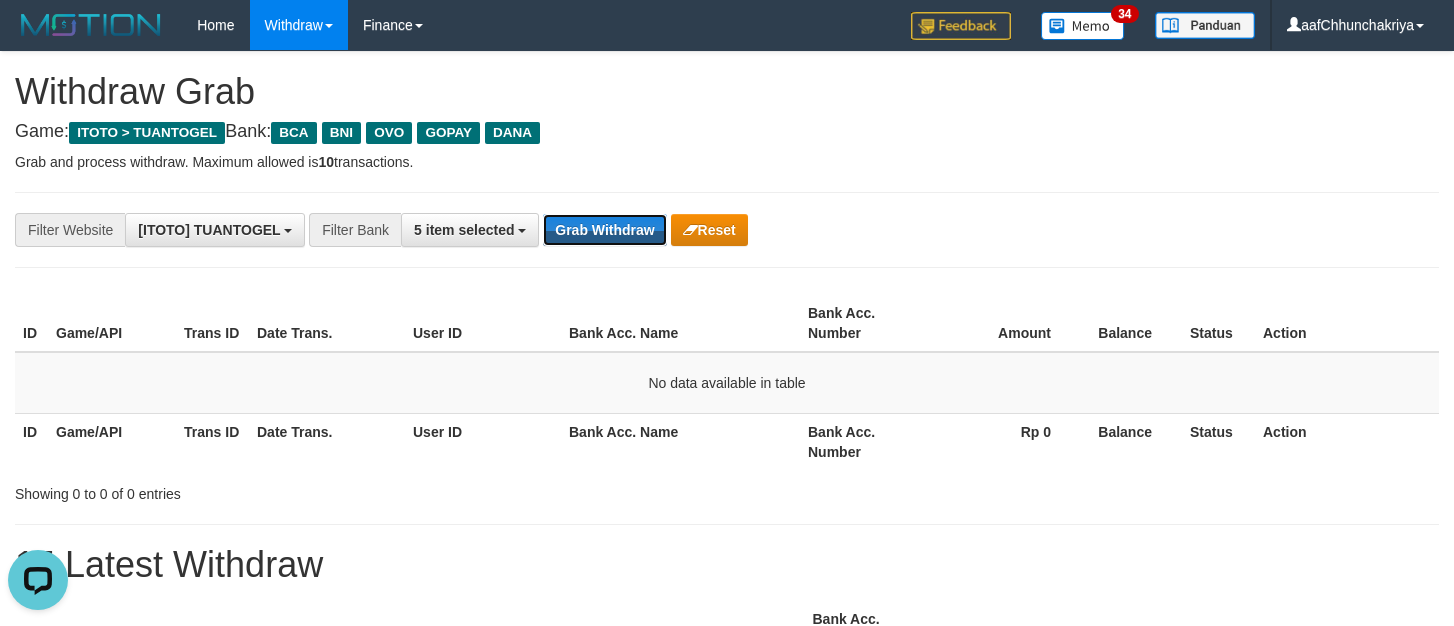 drag, startPoint x: 592, startPoint y: 230, endPoint x: 658, endPoint y: 305, distance: 99.90495 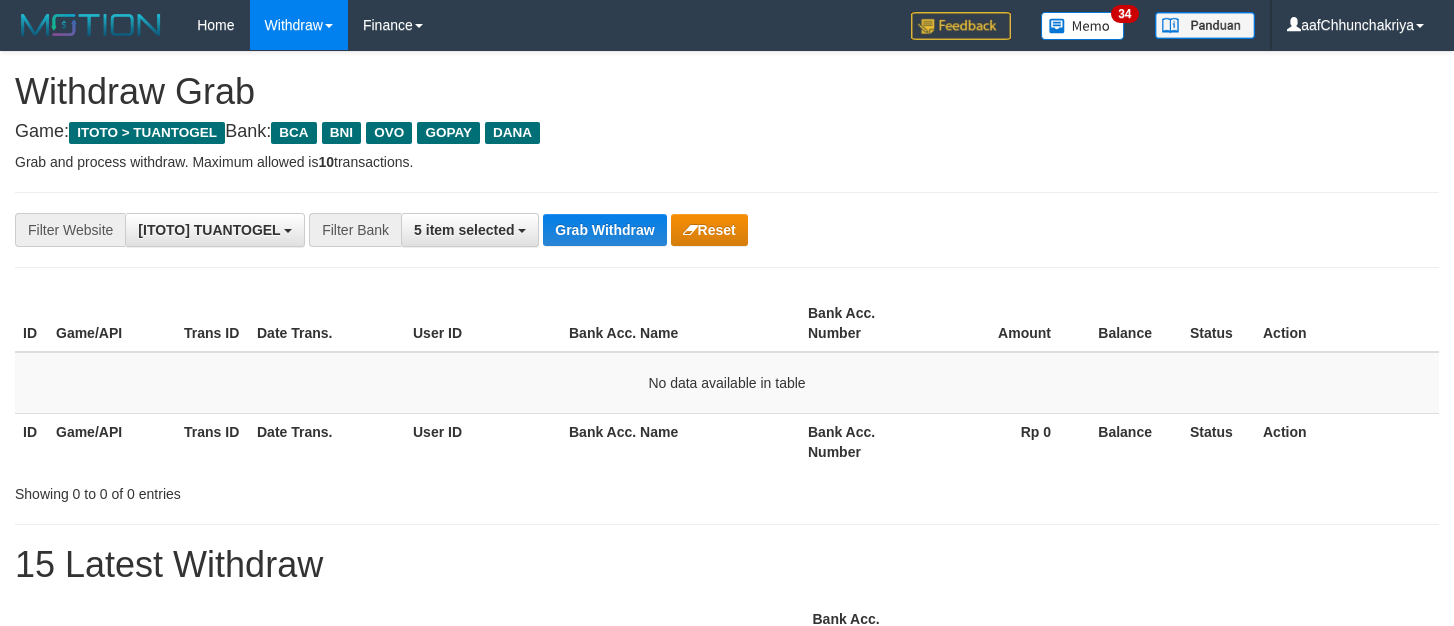 scroll, scrollTop: 0, scrollLeft: 0, axis: both 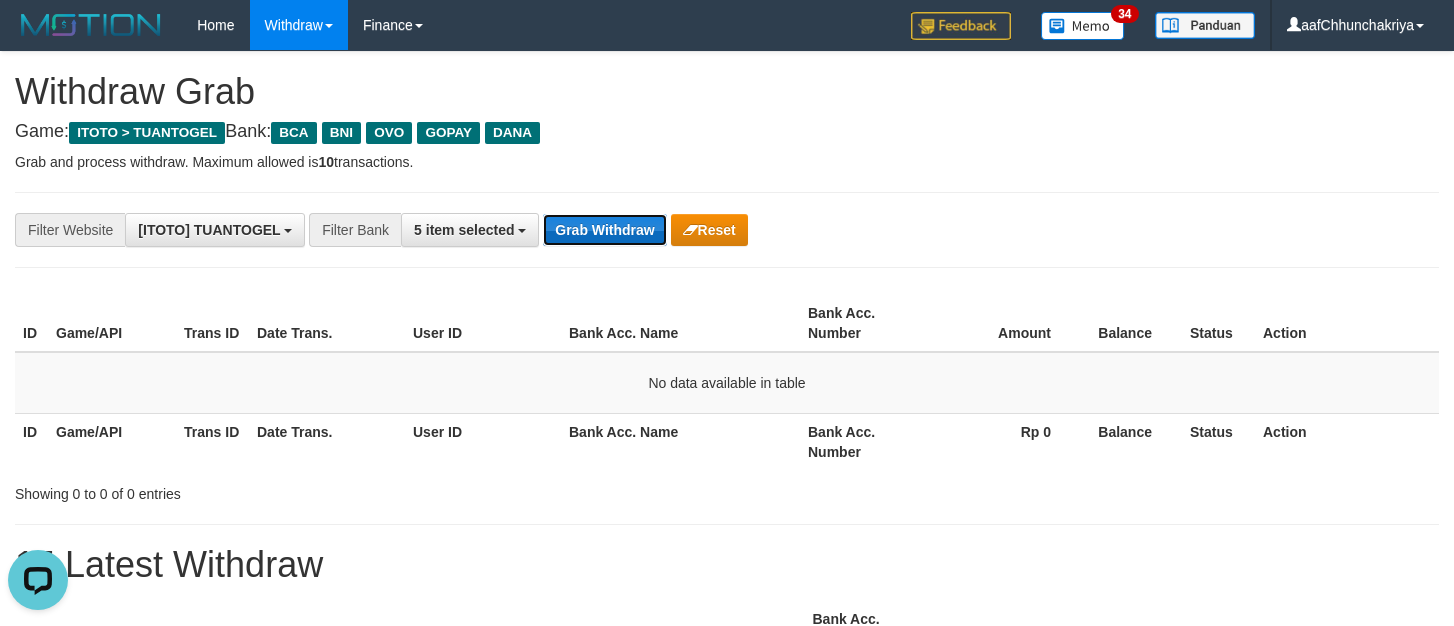 click on "Grab Withdraw" at bounding box center (604, 230) 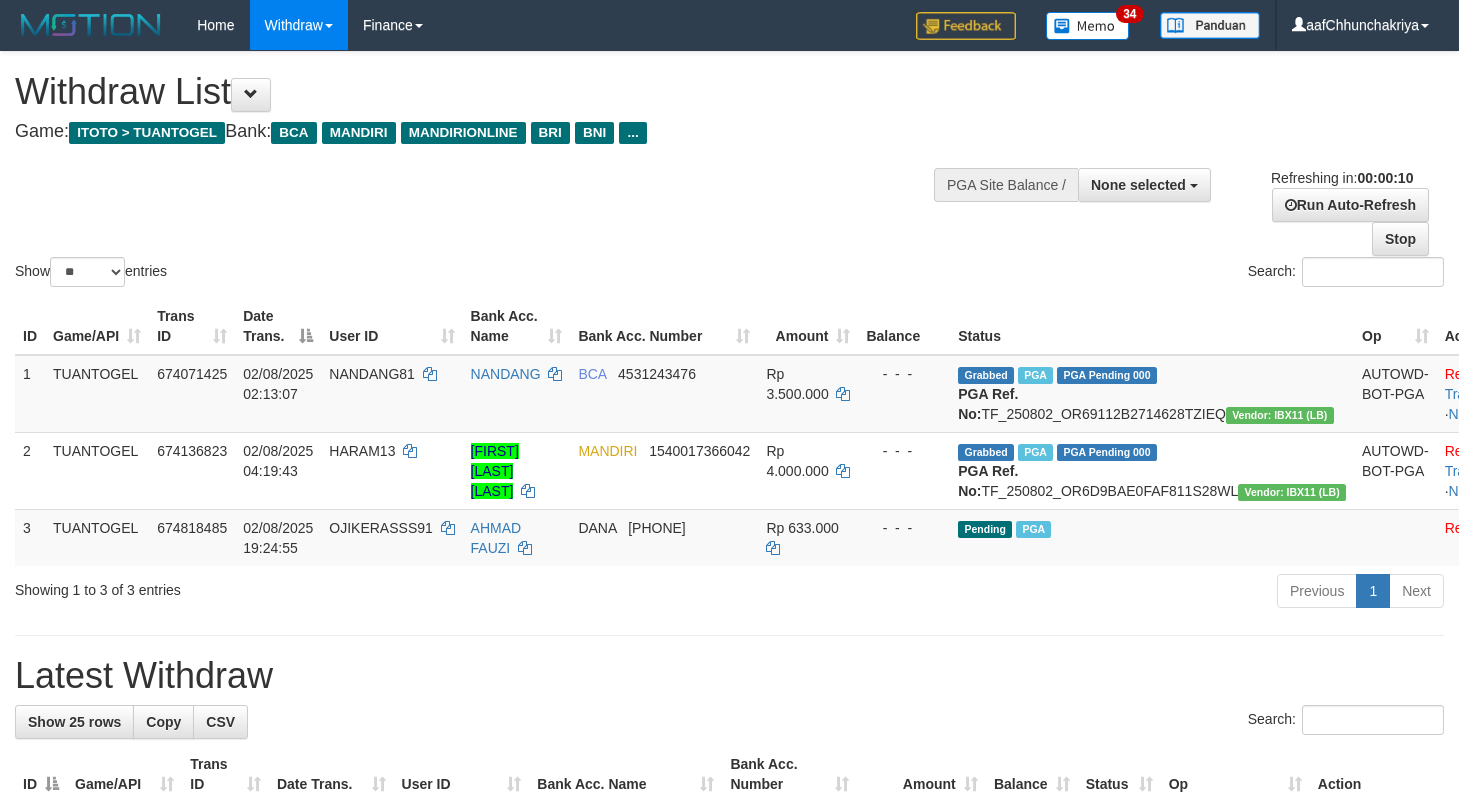 select 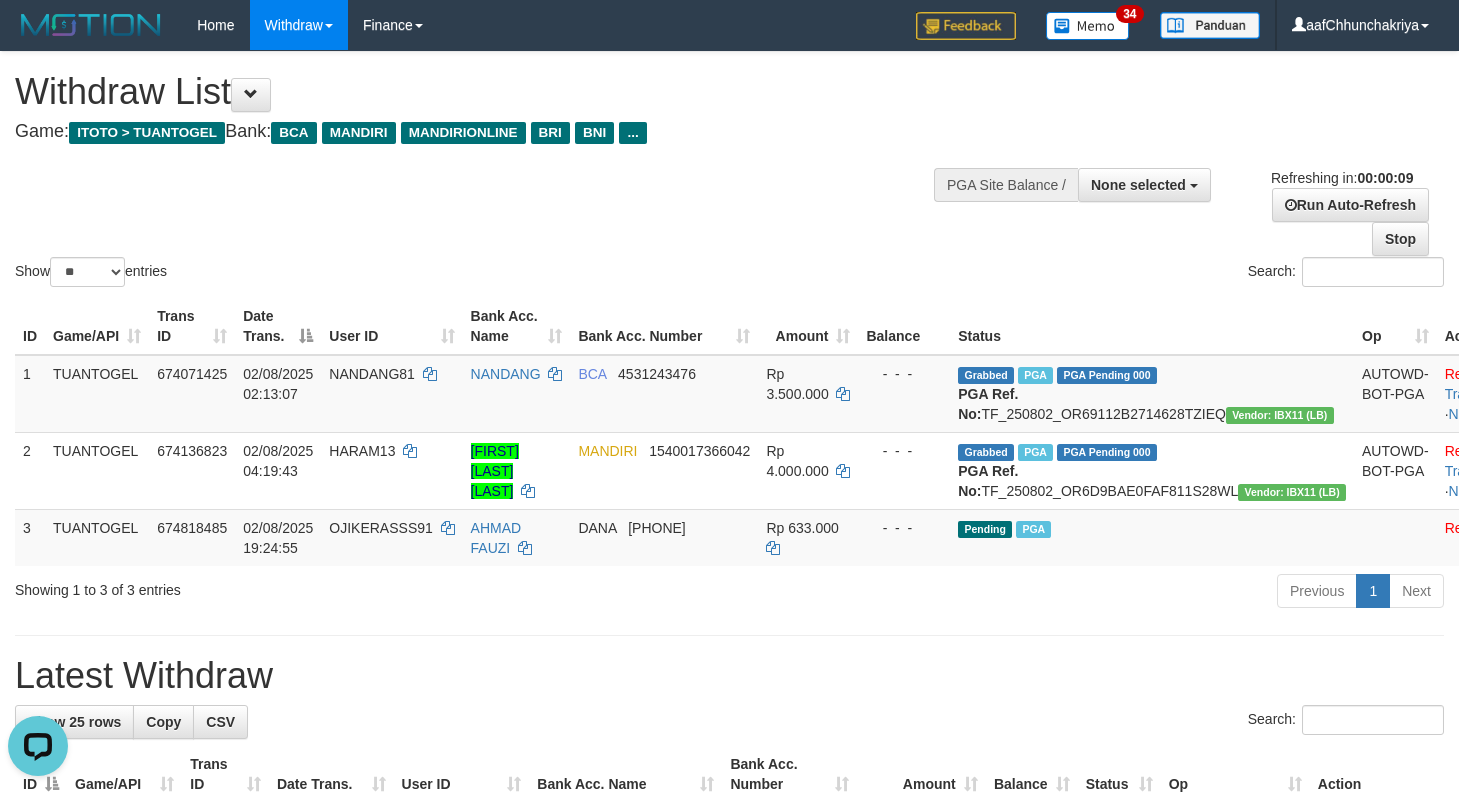 scroll, scrollTop: 0, scrollLeft: 0, axis: both 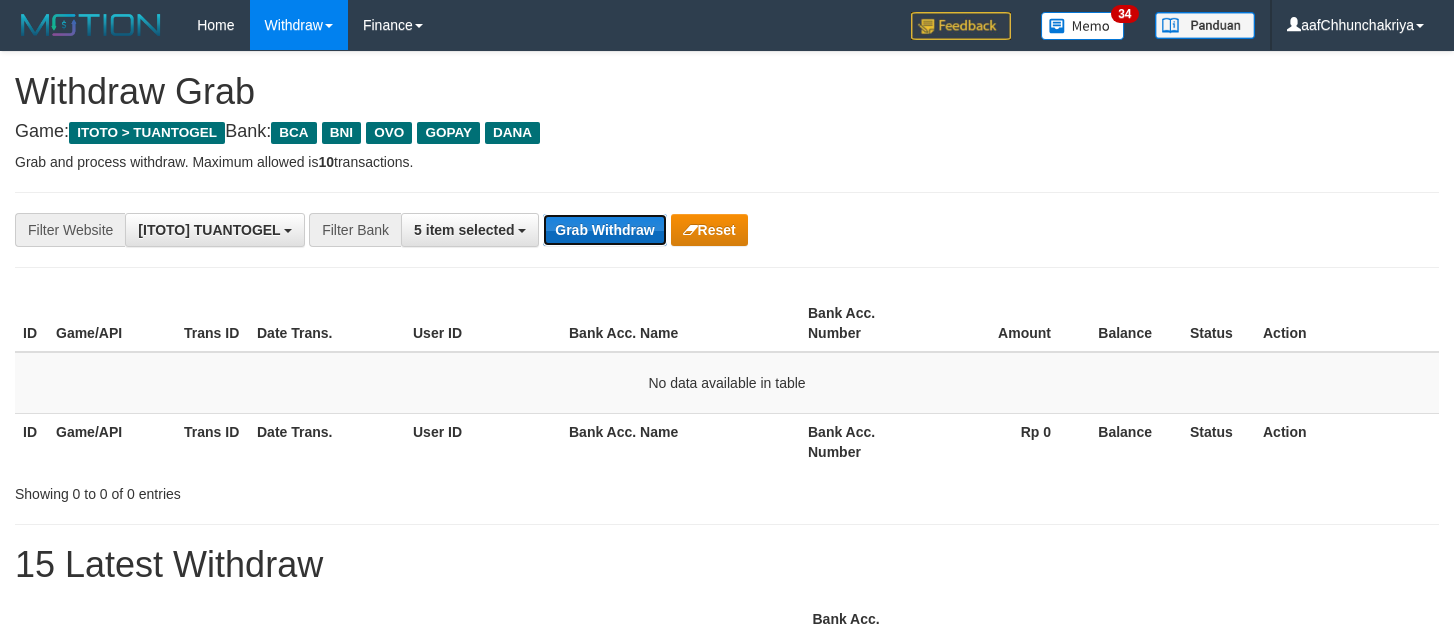 click on "Grab Withdraw" at bounding box center (604, 230) 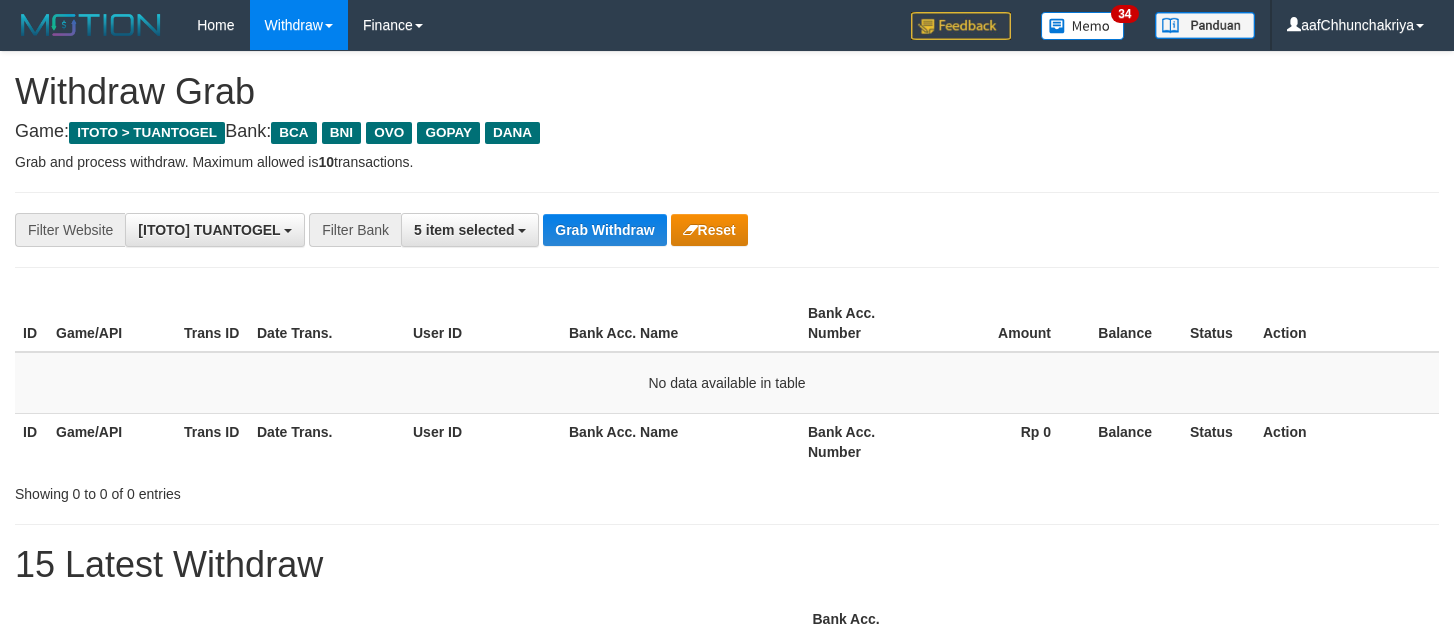 scroll, scrollTop: 0, scrollLeft: 0, axis: both 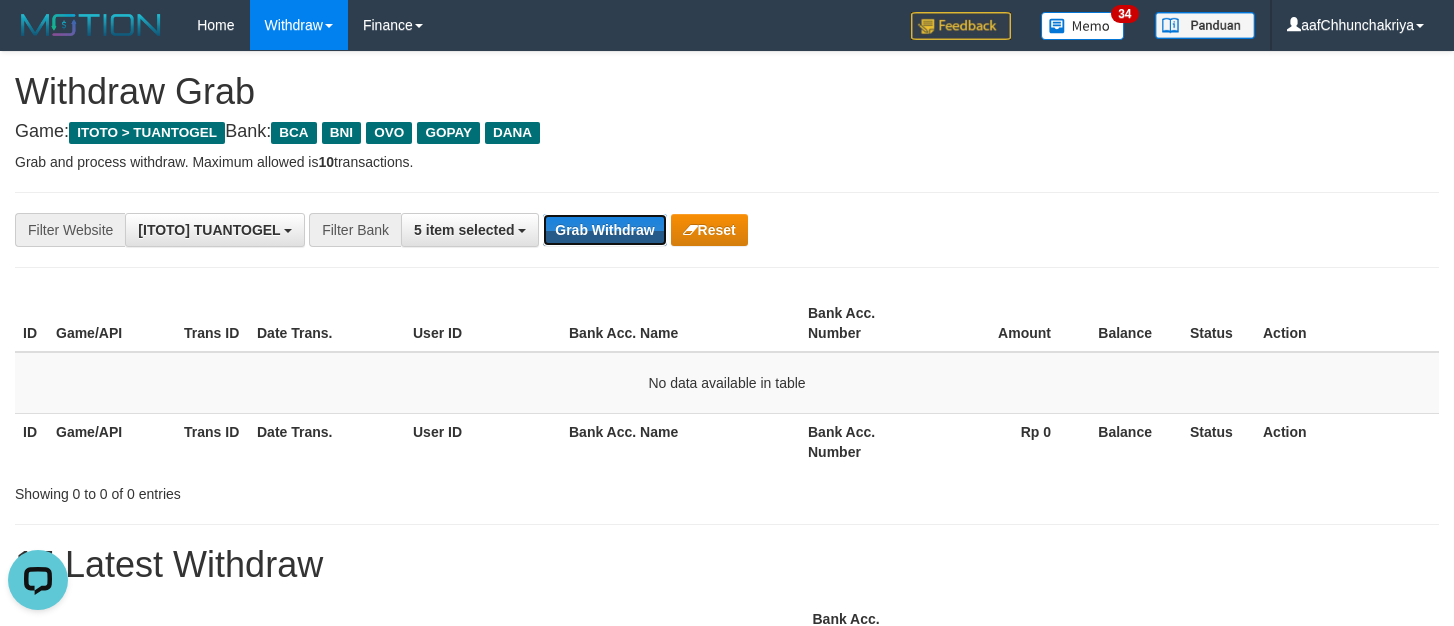 drag, startPoint x: 602, startPoint y: 229, endPoint x: 628, endPoint y: 264, distance: 43.60046 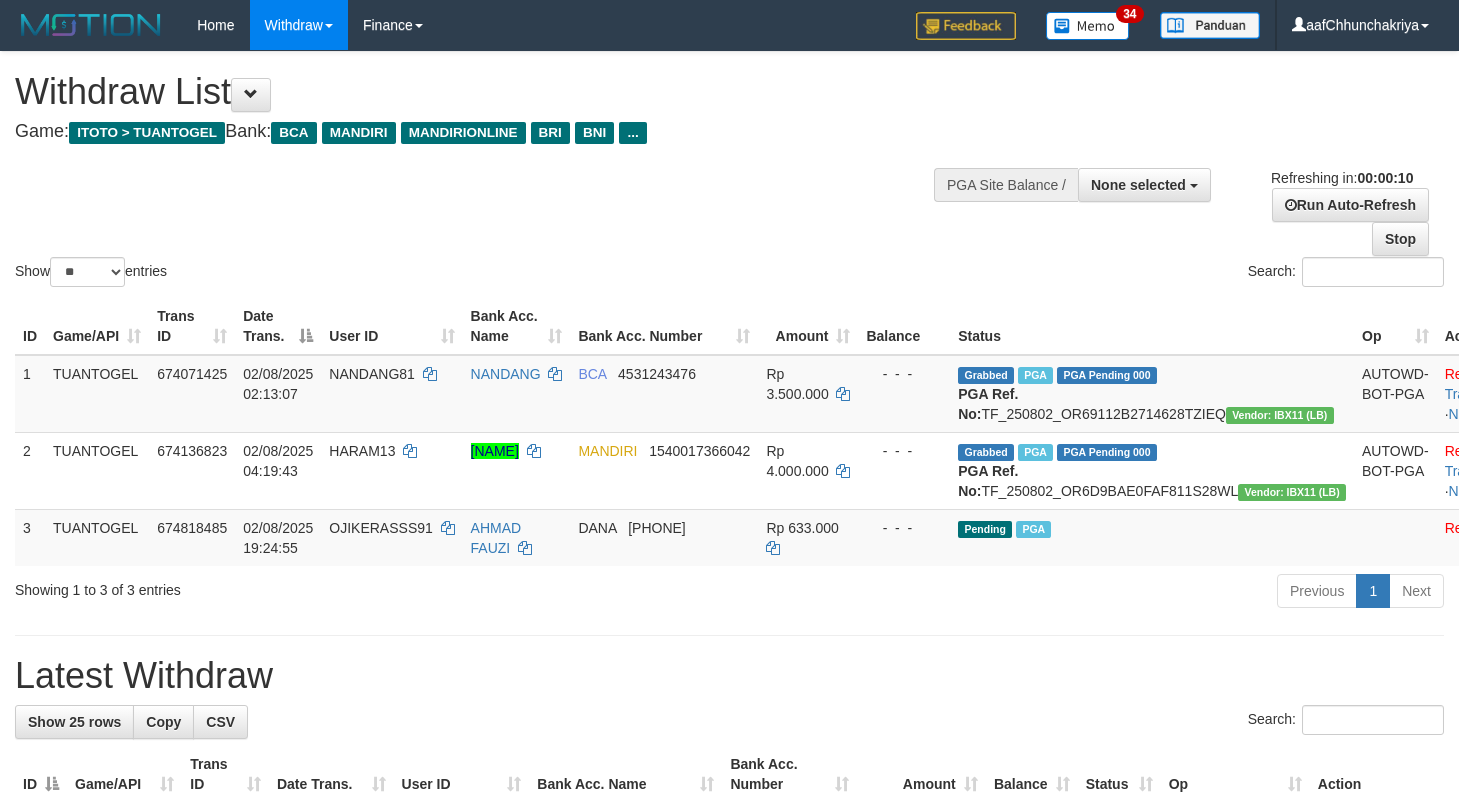 select 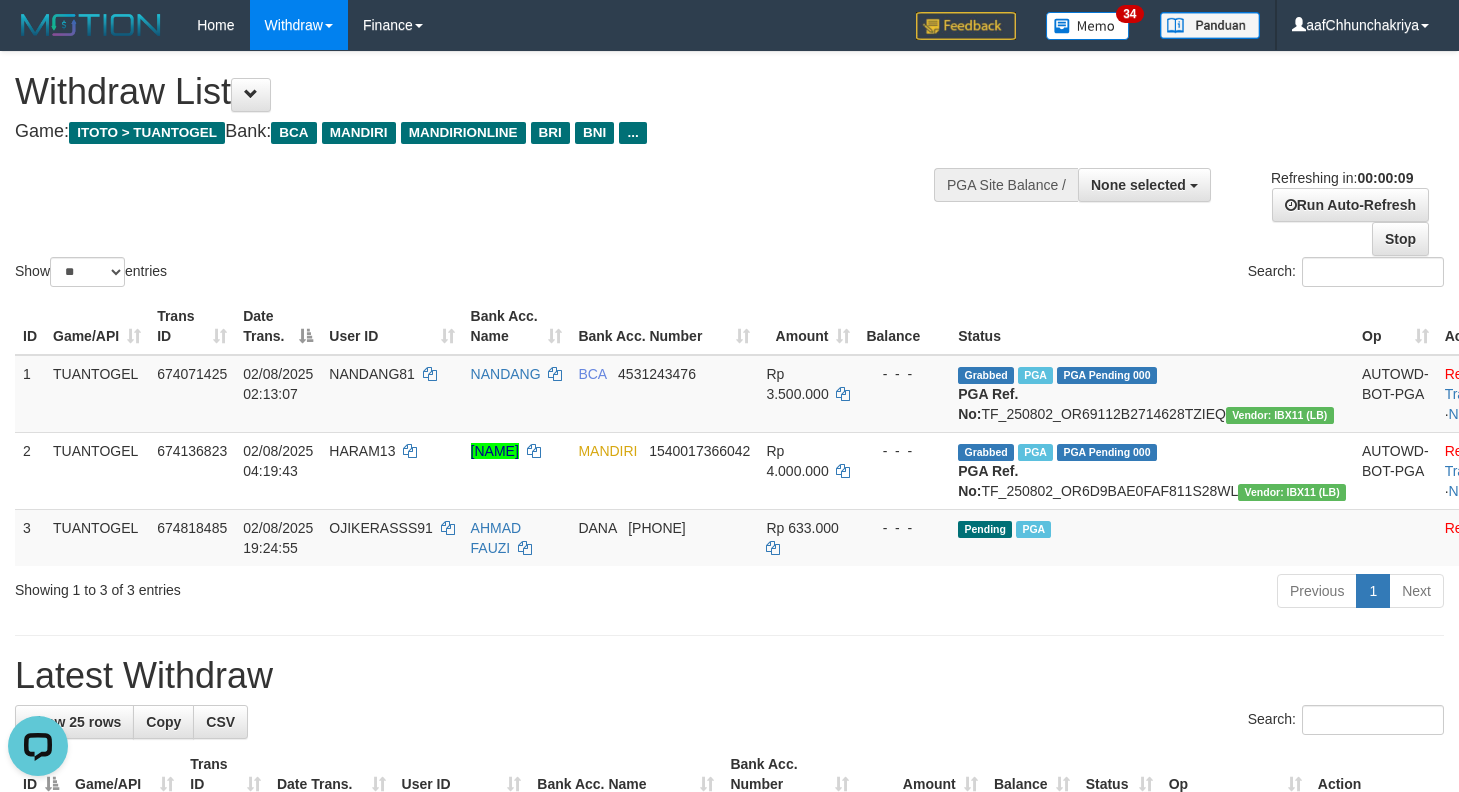 scroll, scrollTop: 0, scrollLeft: 0, axis: both 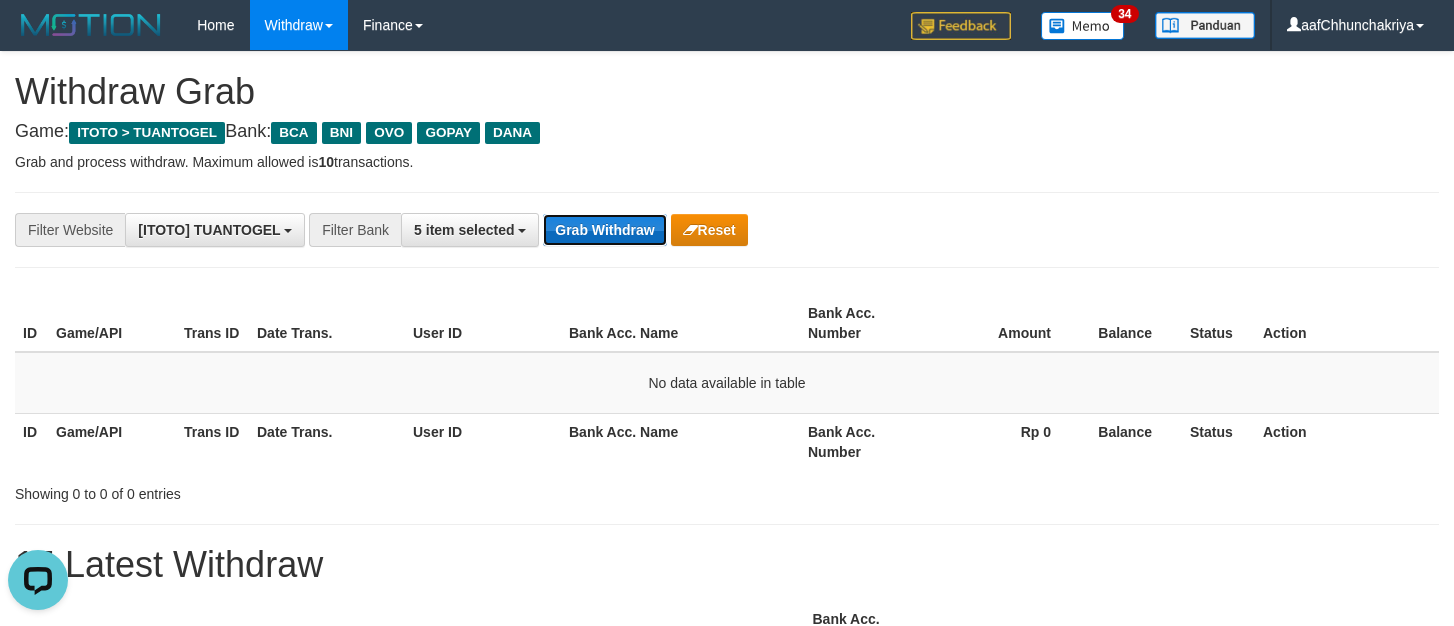 click on "Grab Withdraw" at bounding box center [604, 230] 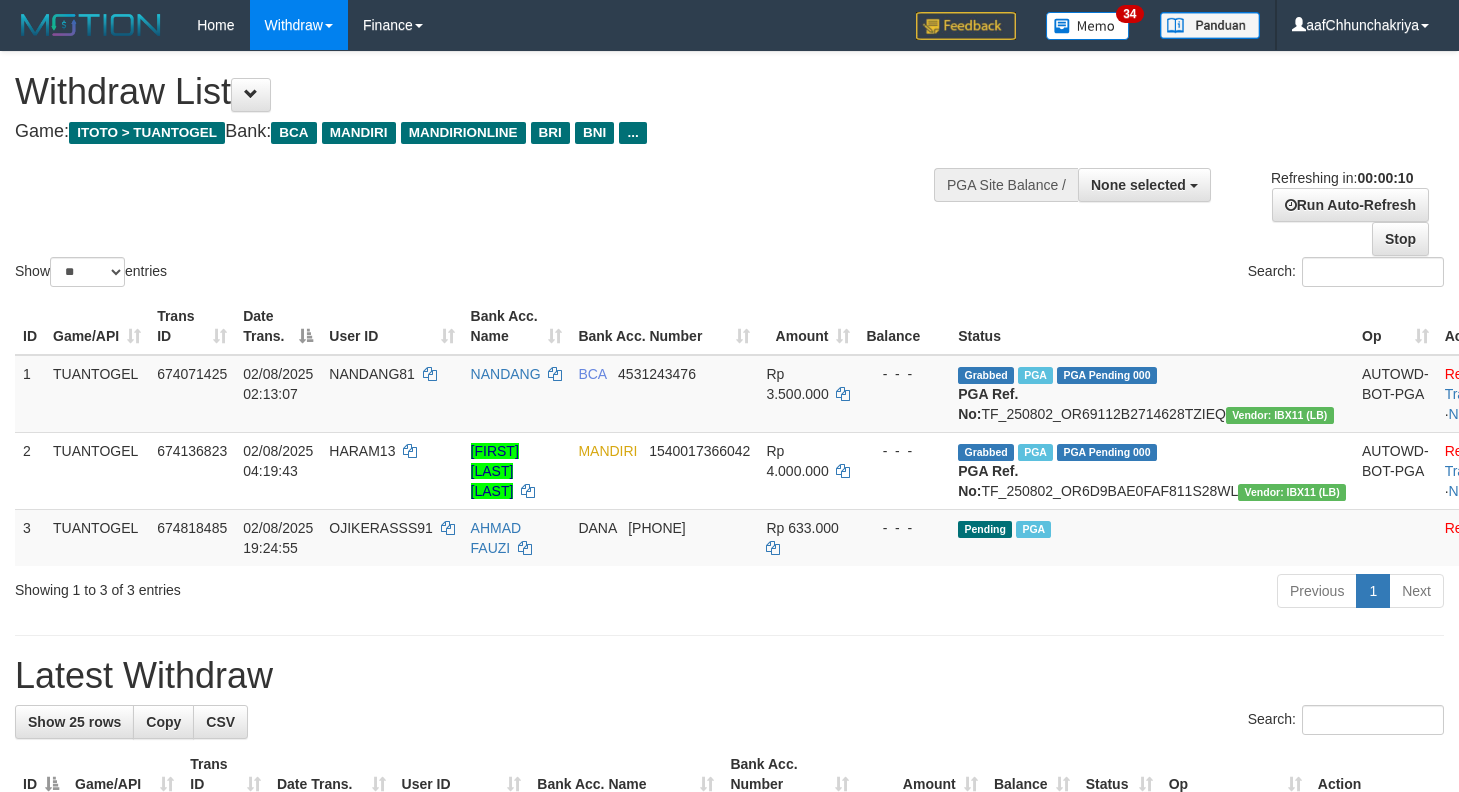 select 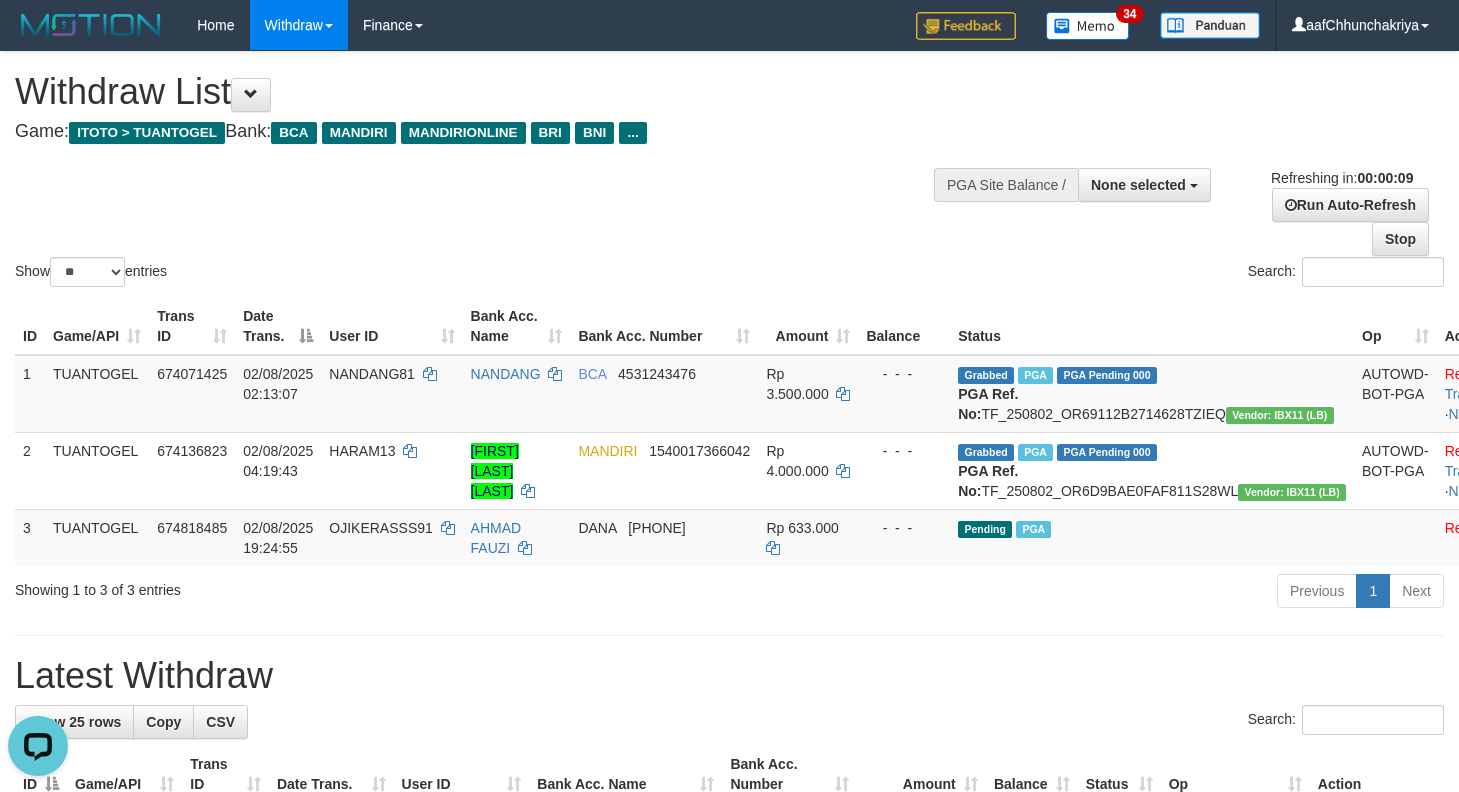scroll, scrollTop: 0, scrollLeft: 0, axis: both 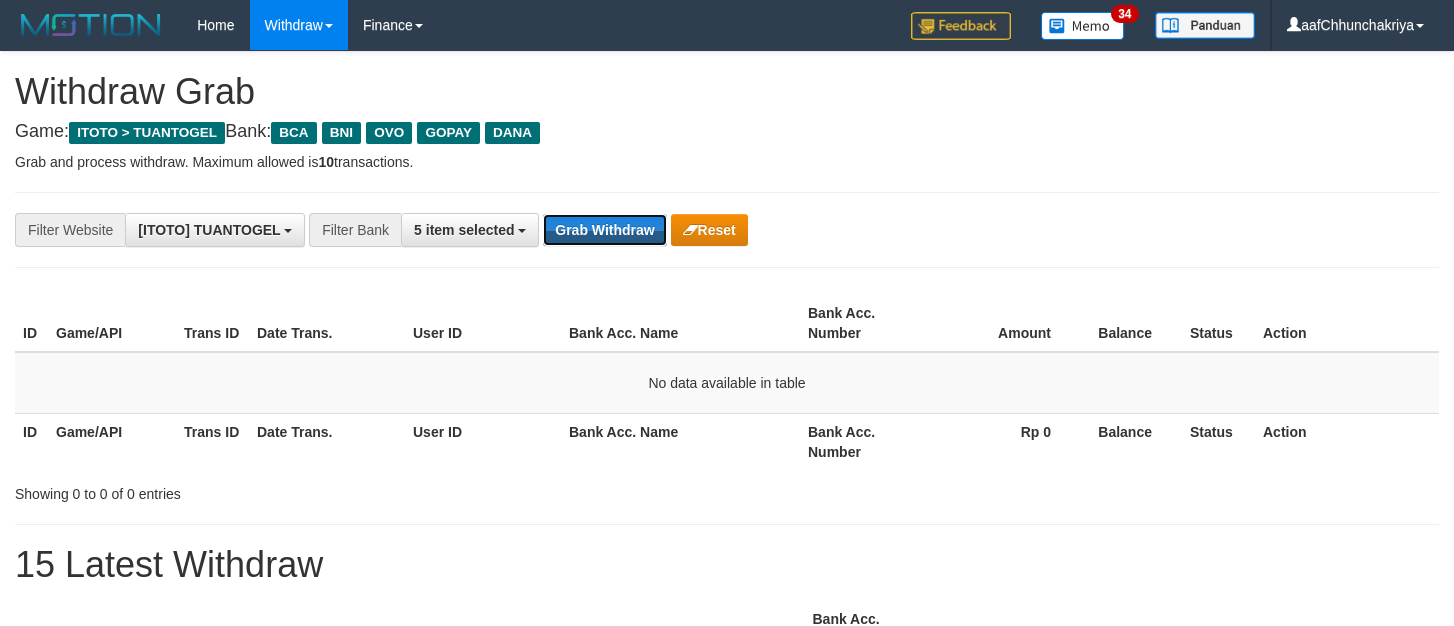 click on "Grab Withdraw" at bounding box center (604, 230) 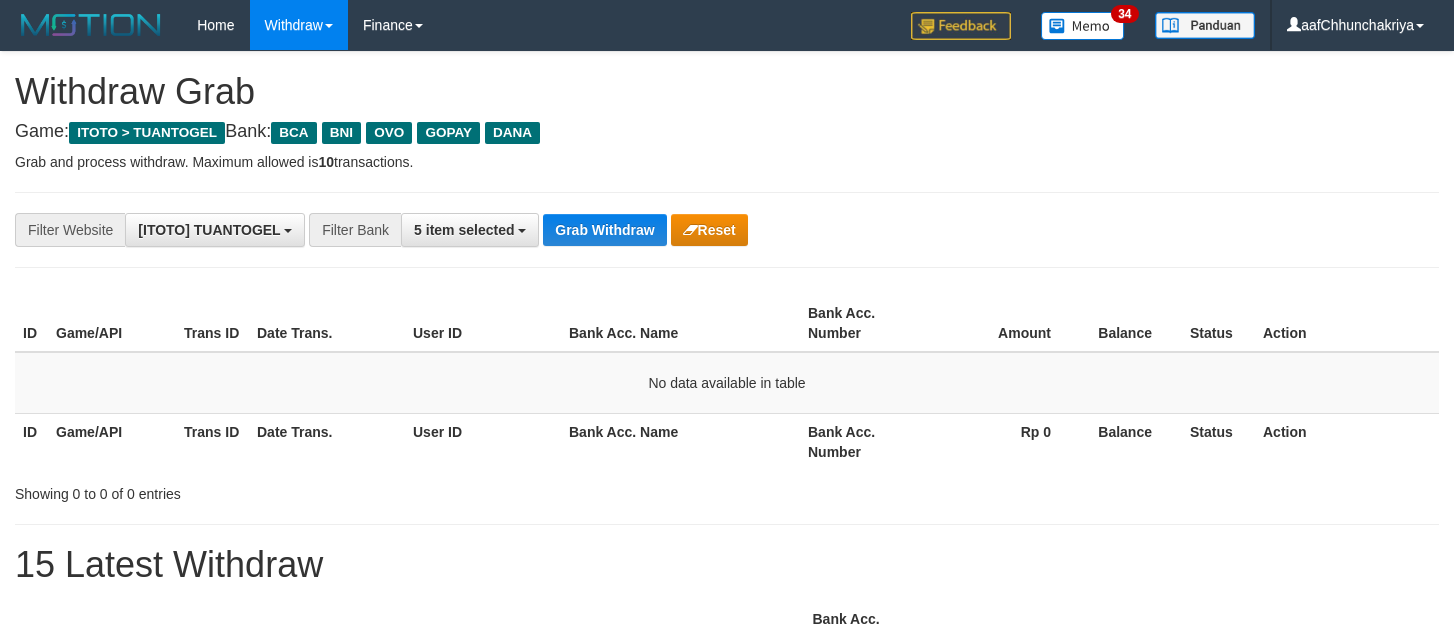 scroll, scrollTop: 0, scrollLeft: 0, axis: both 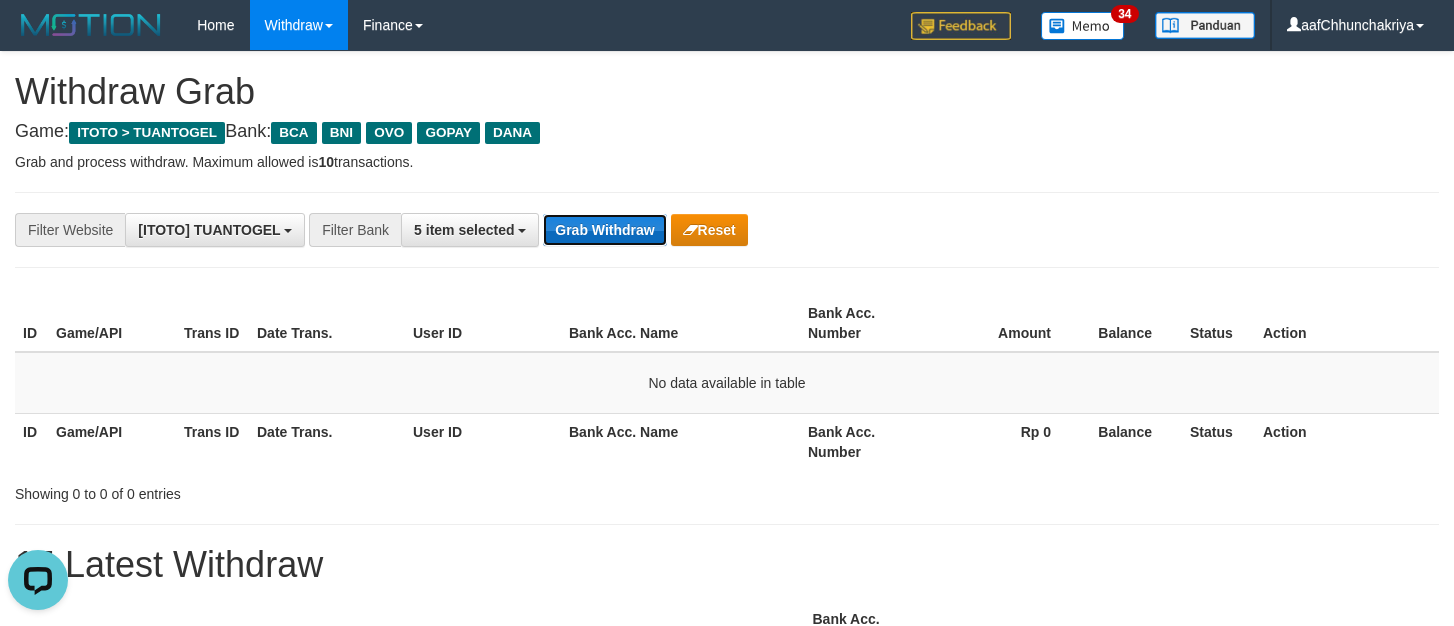 click on "Grab Withdraw" at bounding box center [604, 230] 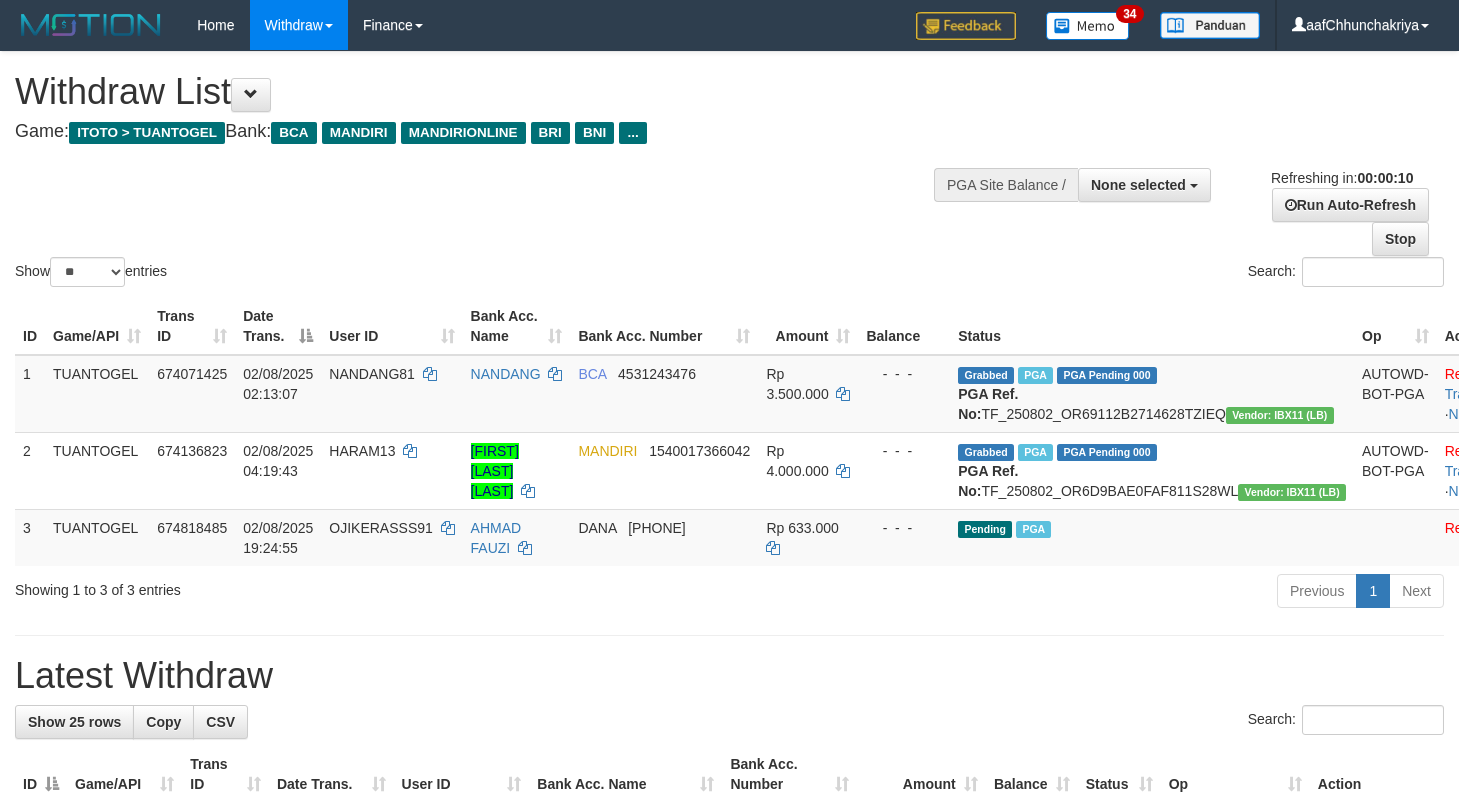 select 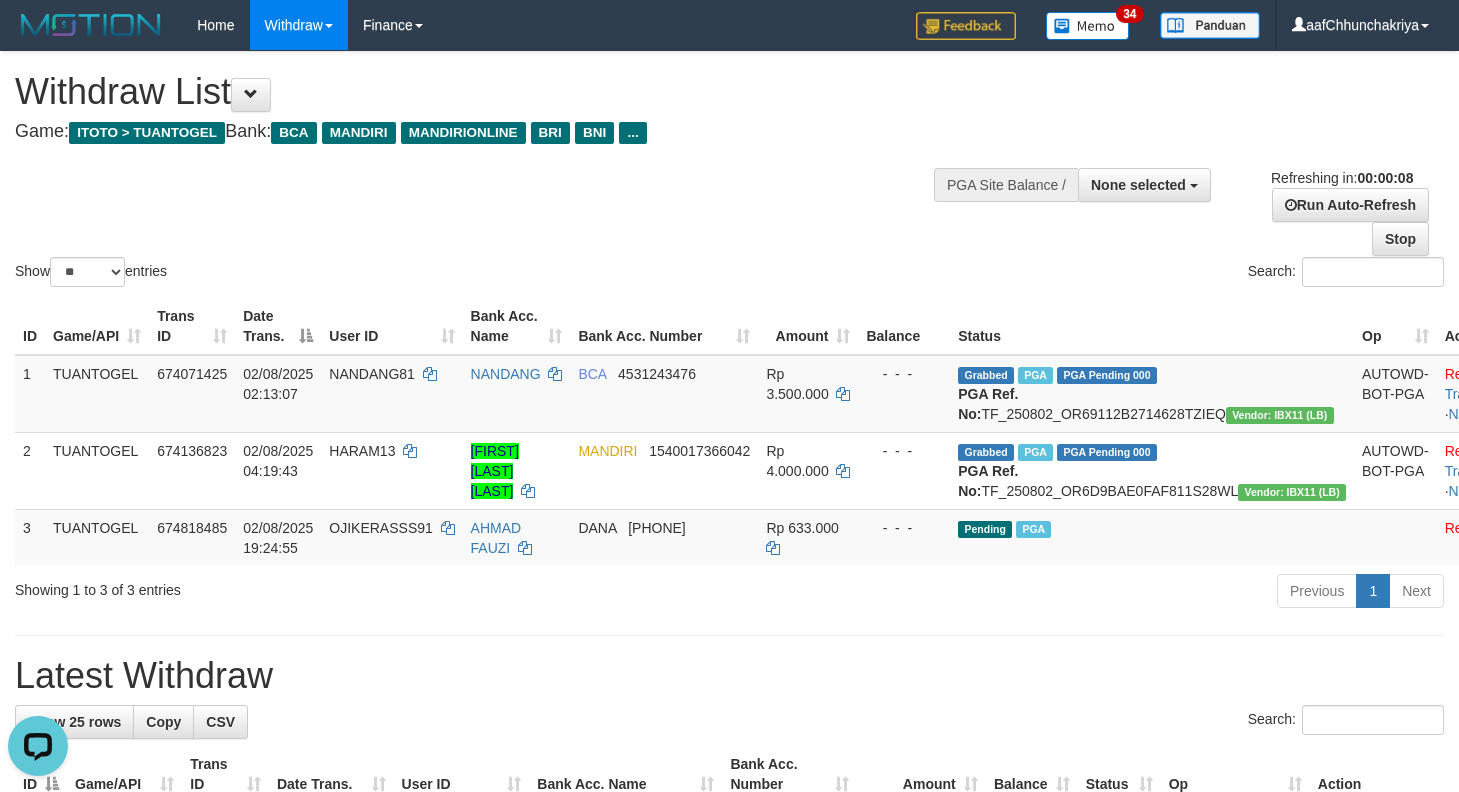 scroll, scrollTop: 0, scrollLeft: 0, axis: both 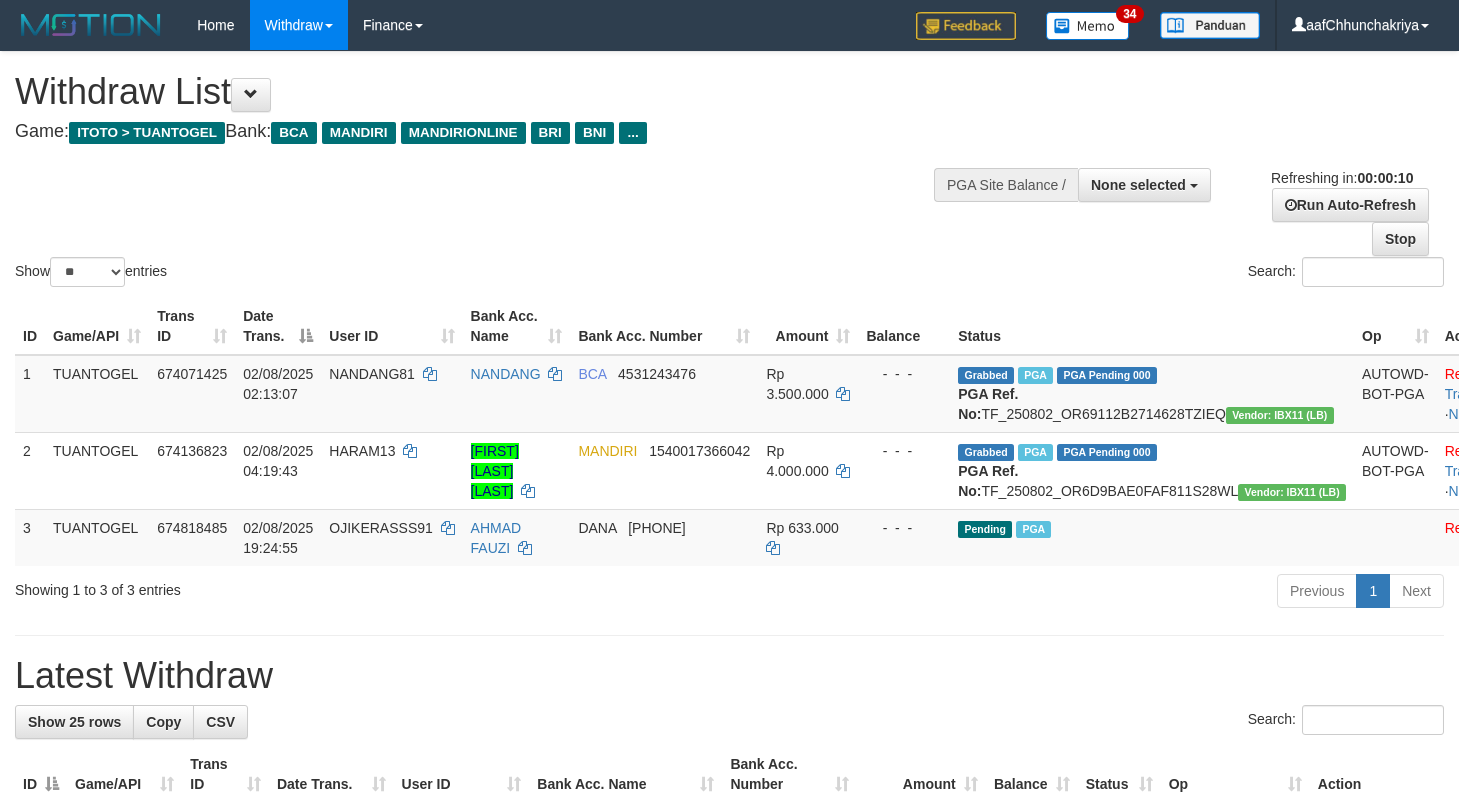 select 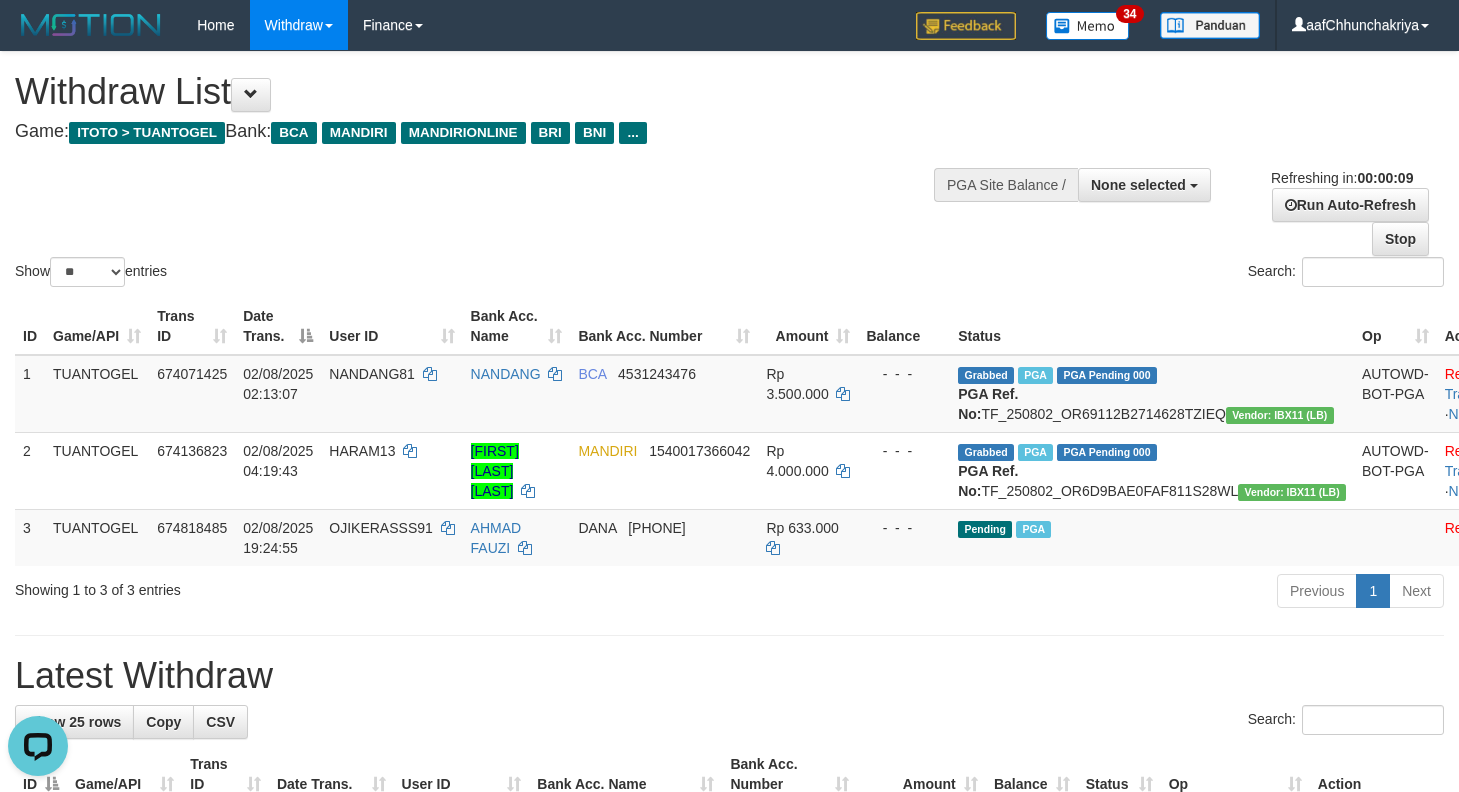 scroll, scrollTop: 0, scrollLeft: 0, axis: both 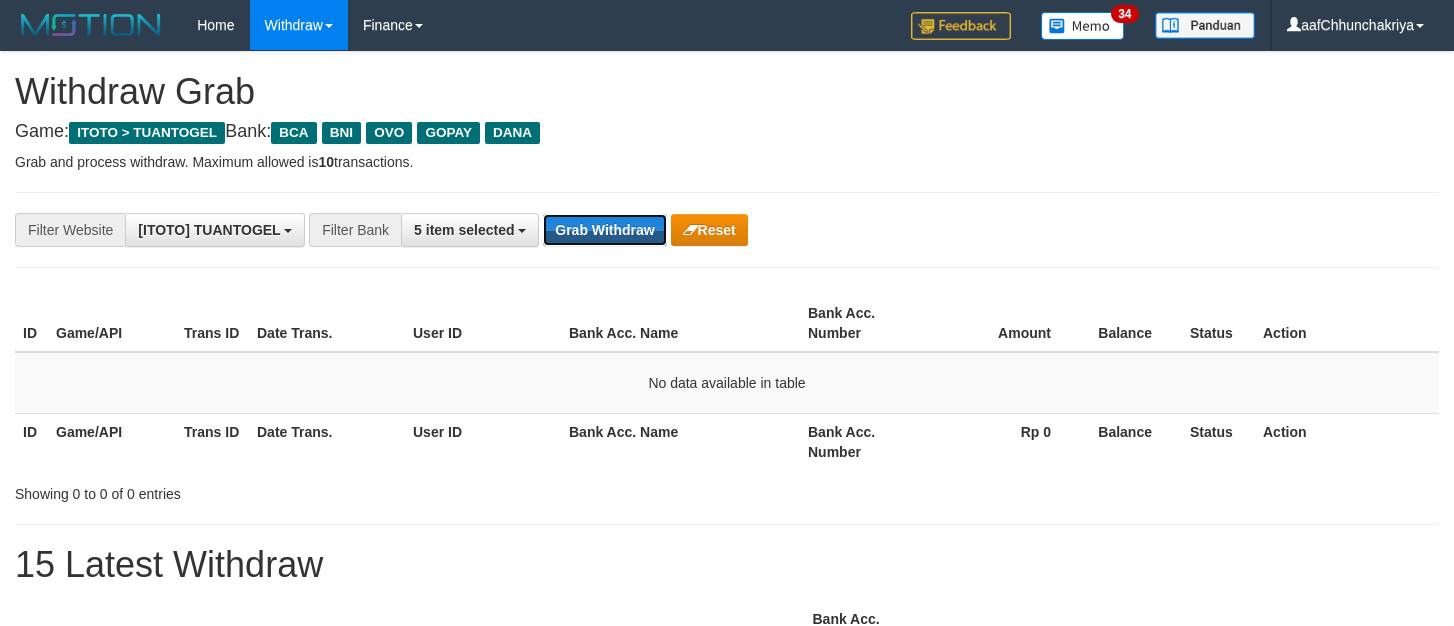 click on "Grab Withdraw" at bounding box center [604, 230] 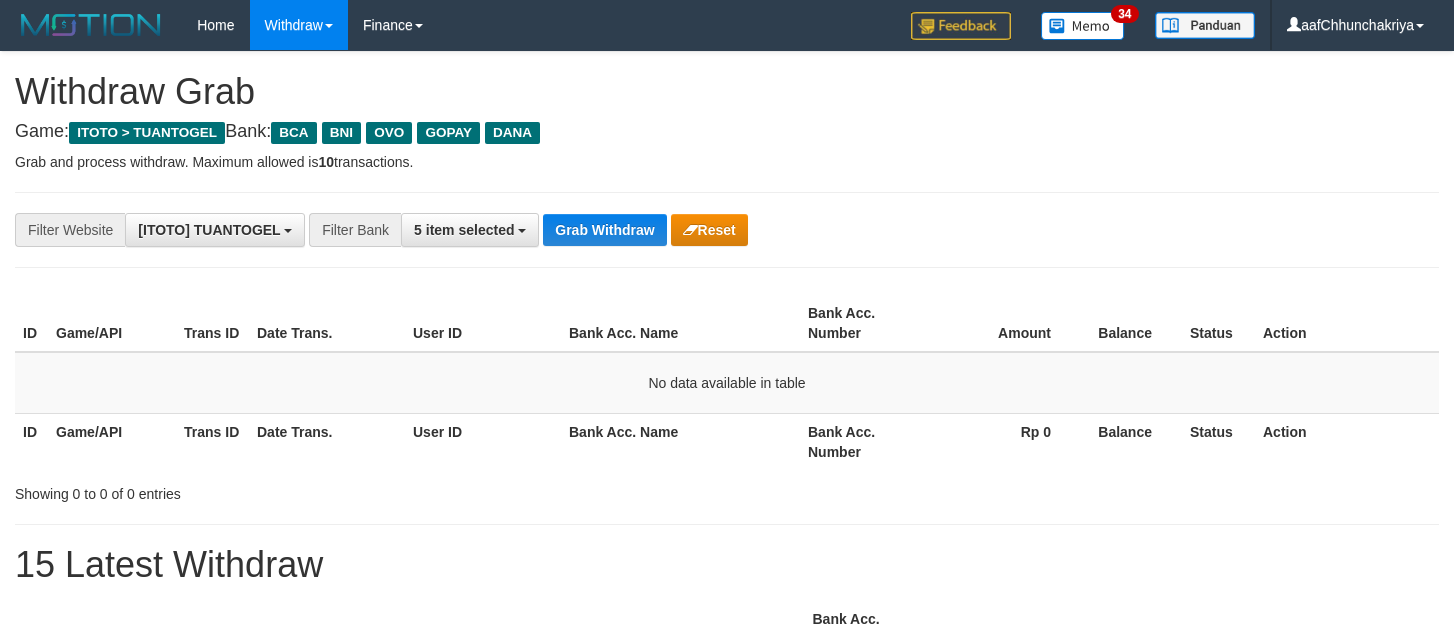 scroll, scrollTop: 0, scrollLeft: 0, axis: both 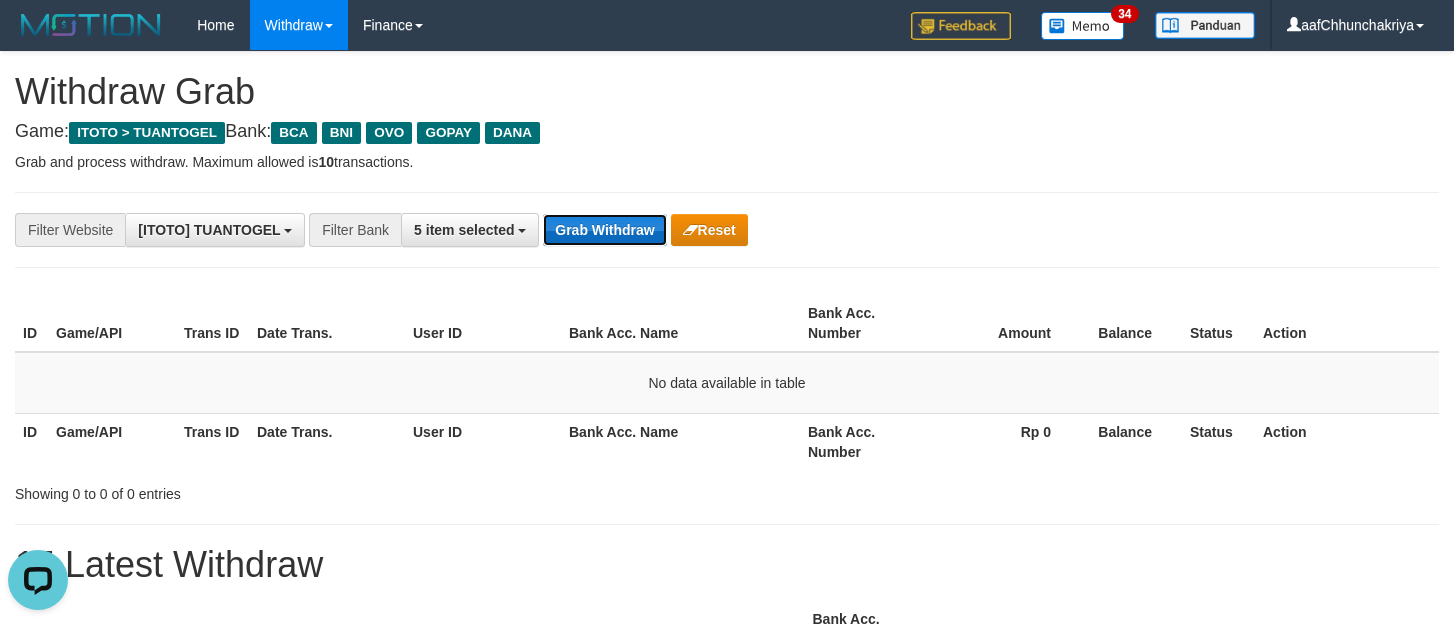 click on "Grab Withdraw" at bounding box center [604, 230] 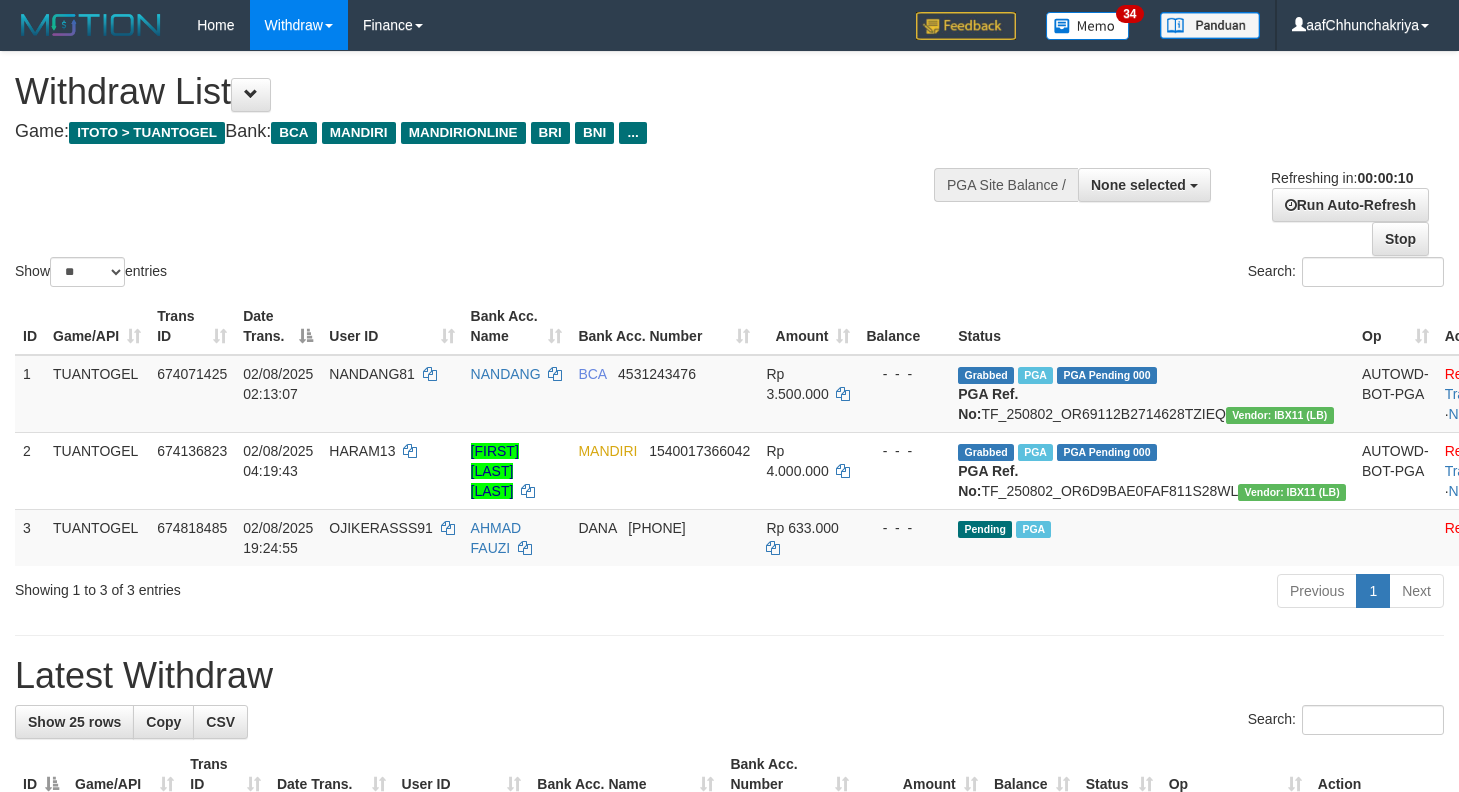 select 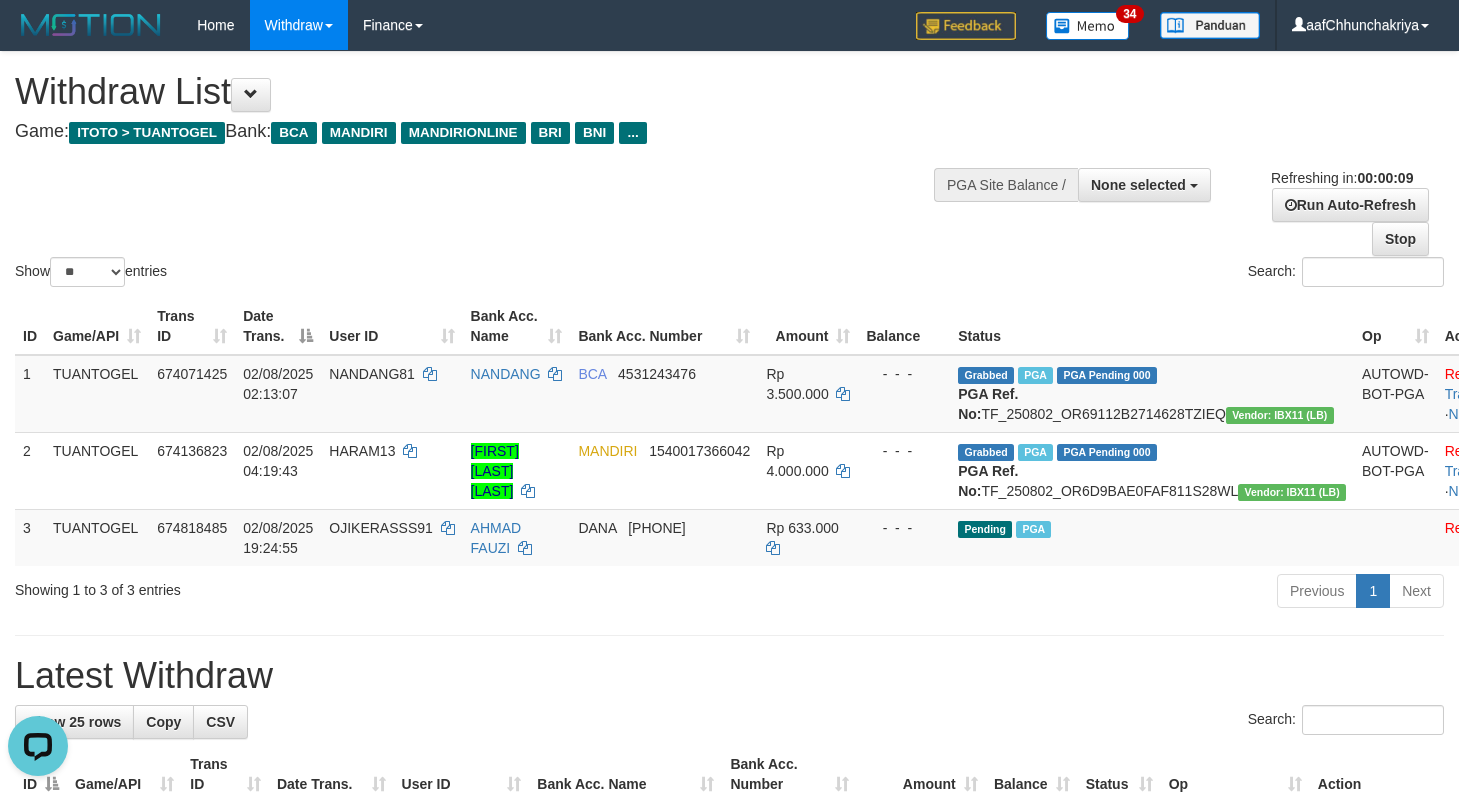 scroll, scrollTop: 0, scrollLeft: 0, axis: both 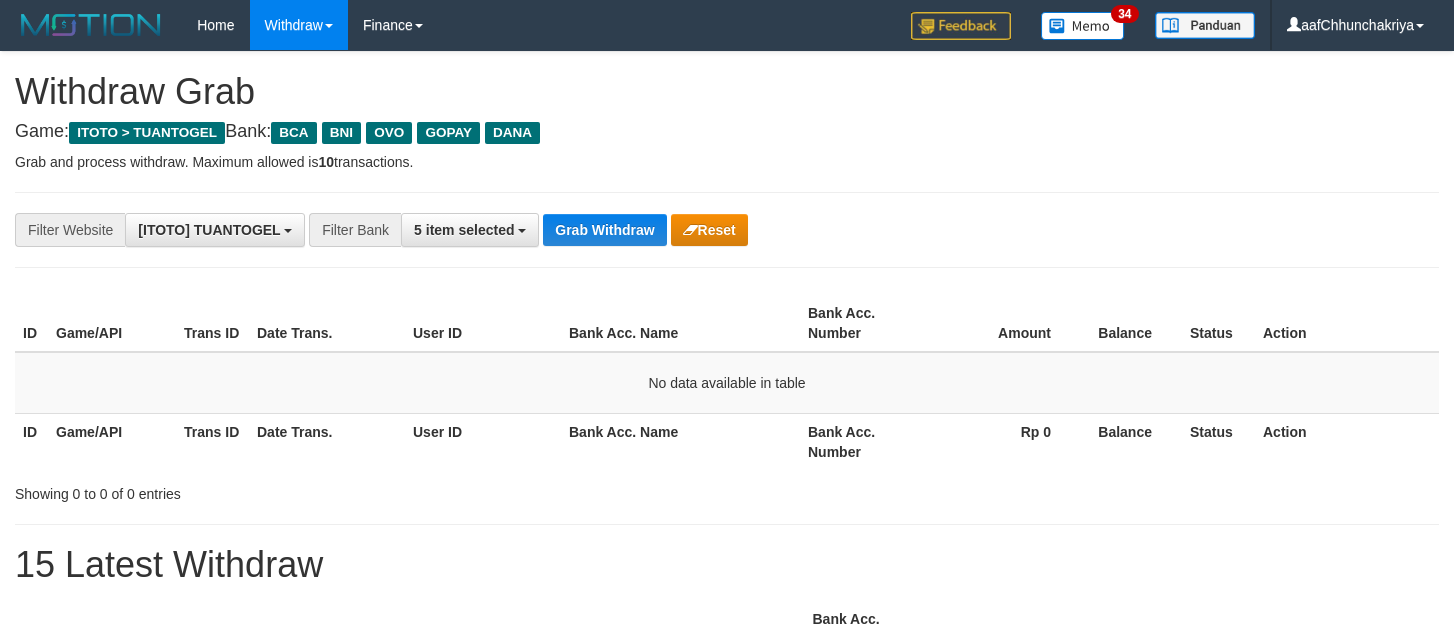 click on "Grab Withdraw" at bounding box center [604, 230] 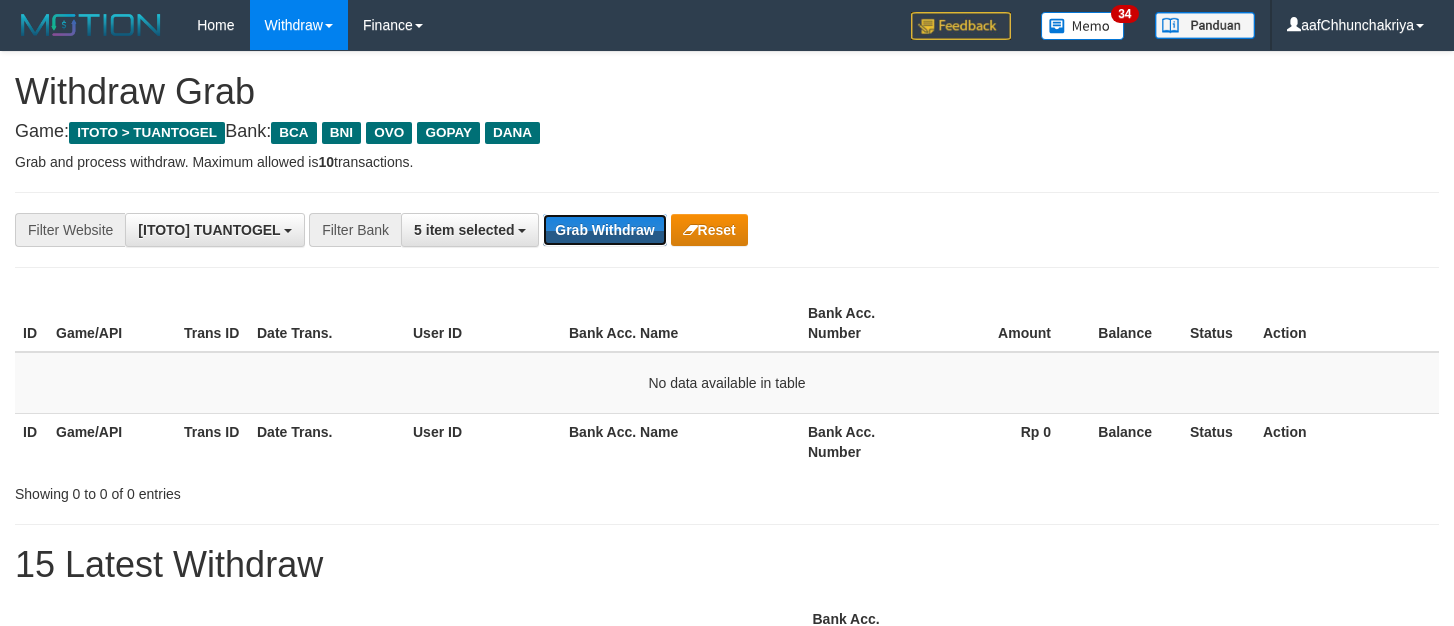 click on "Grab Withdraw" at bounding box center [604, 230] 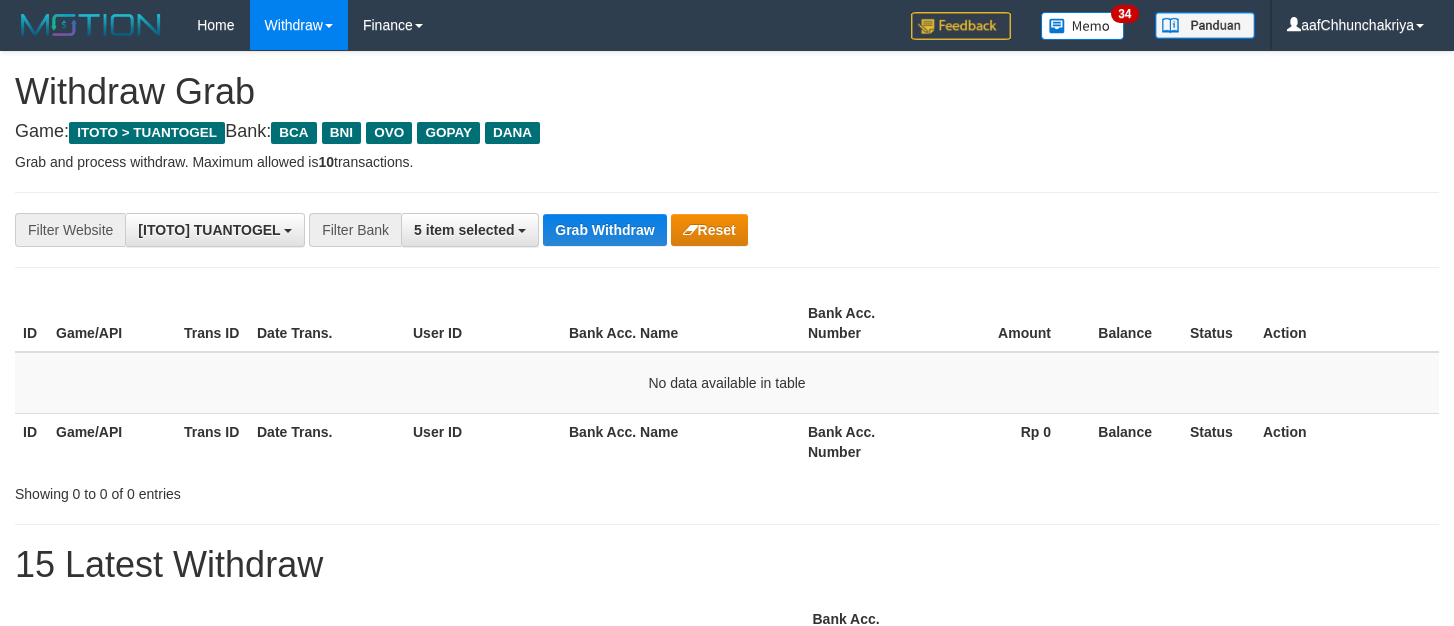 scroll, scrollTop: 0, scrollLeft: 0, axis: both 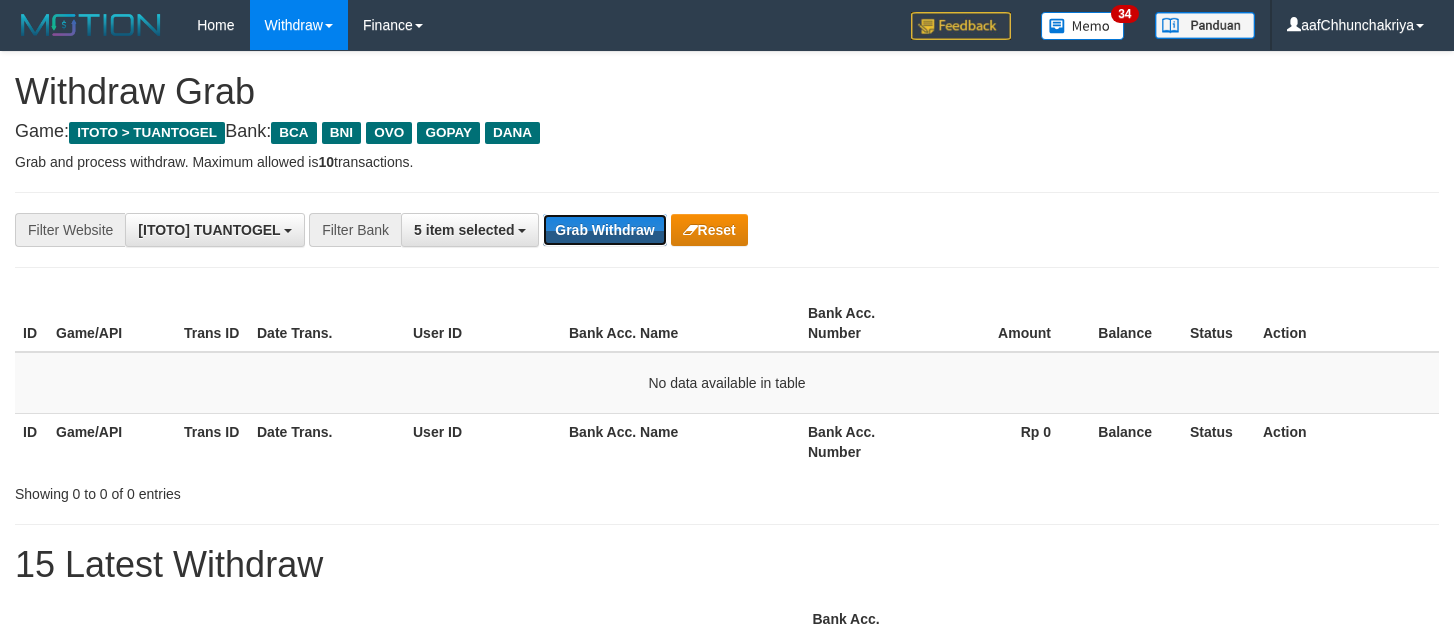 click on "Grab Withdraw" at bounding box center [604, 230] 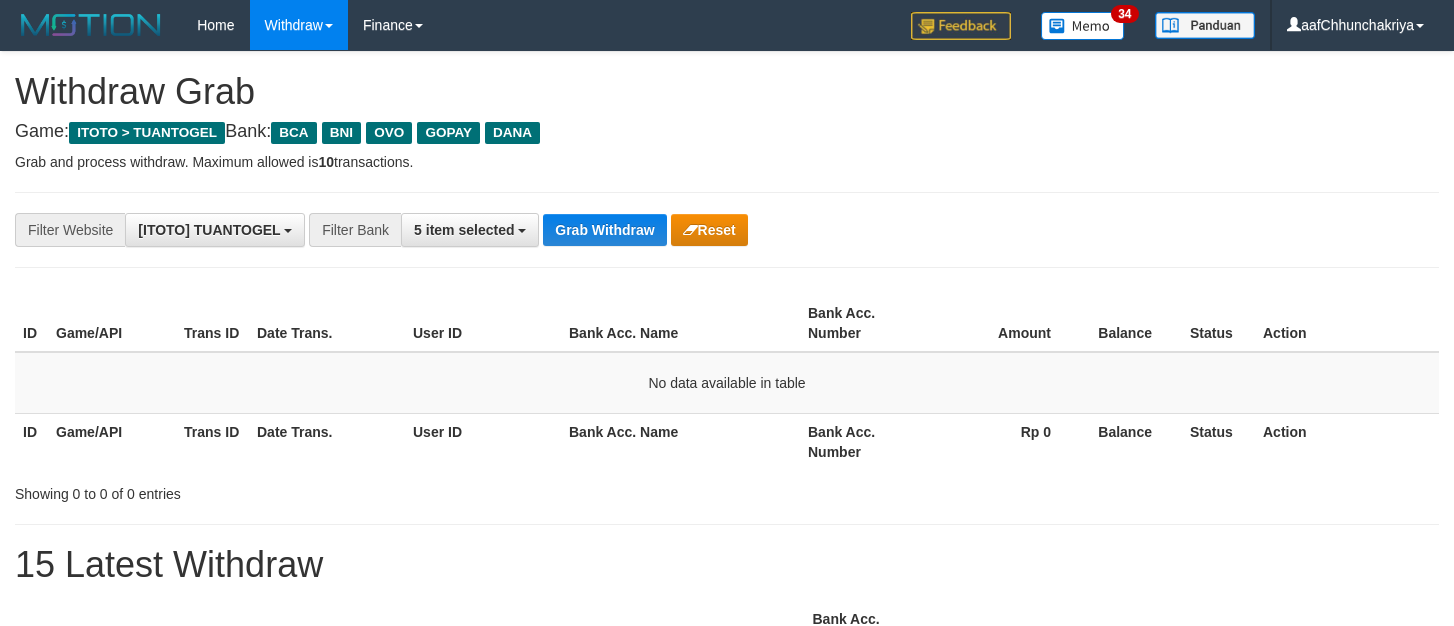 scroll, scrollTop: 0, scrollLeft: 0, axis: both 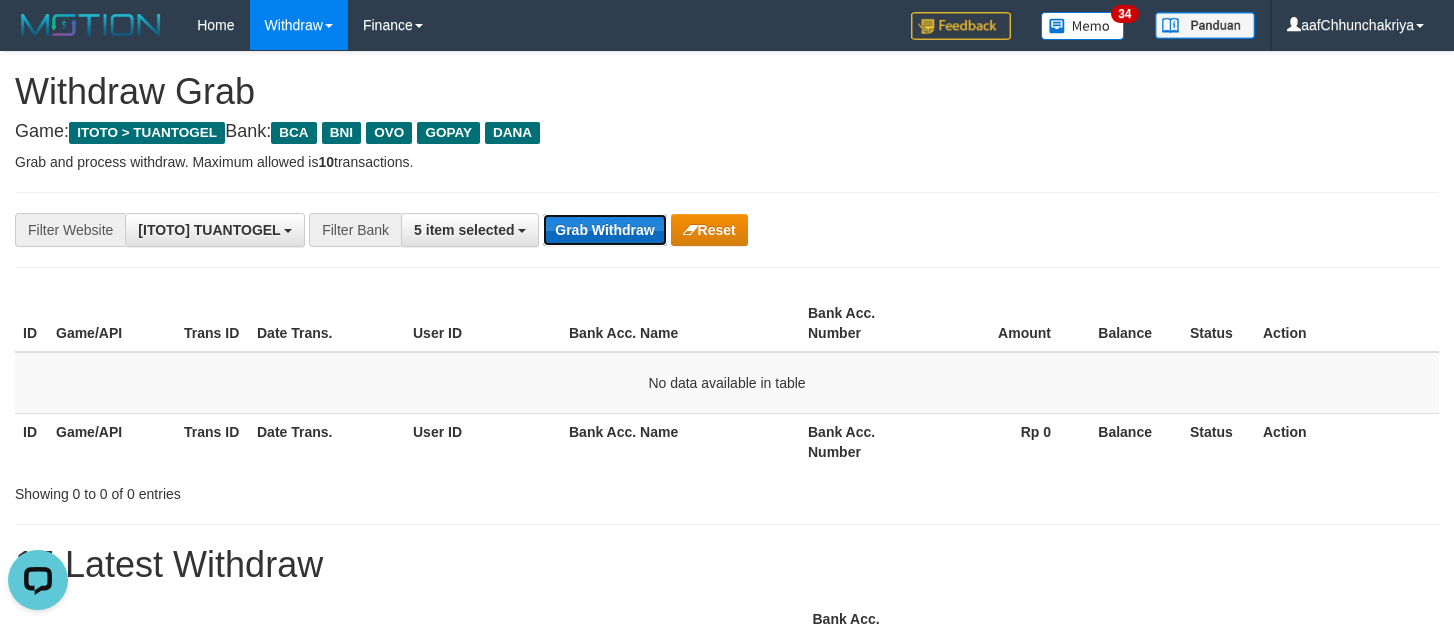 click on "Grab Withdraw" at bounding box center (604, 230) 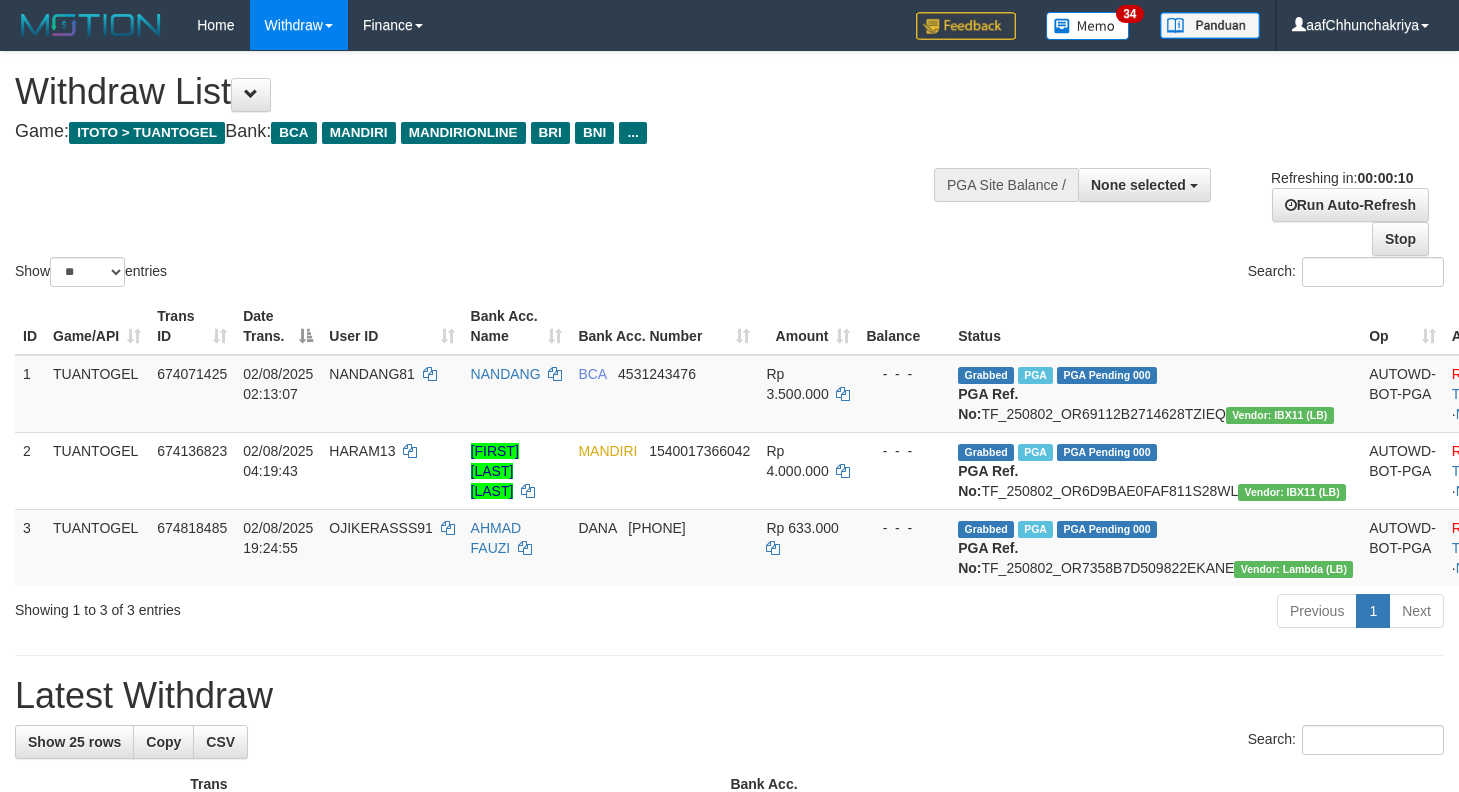 select 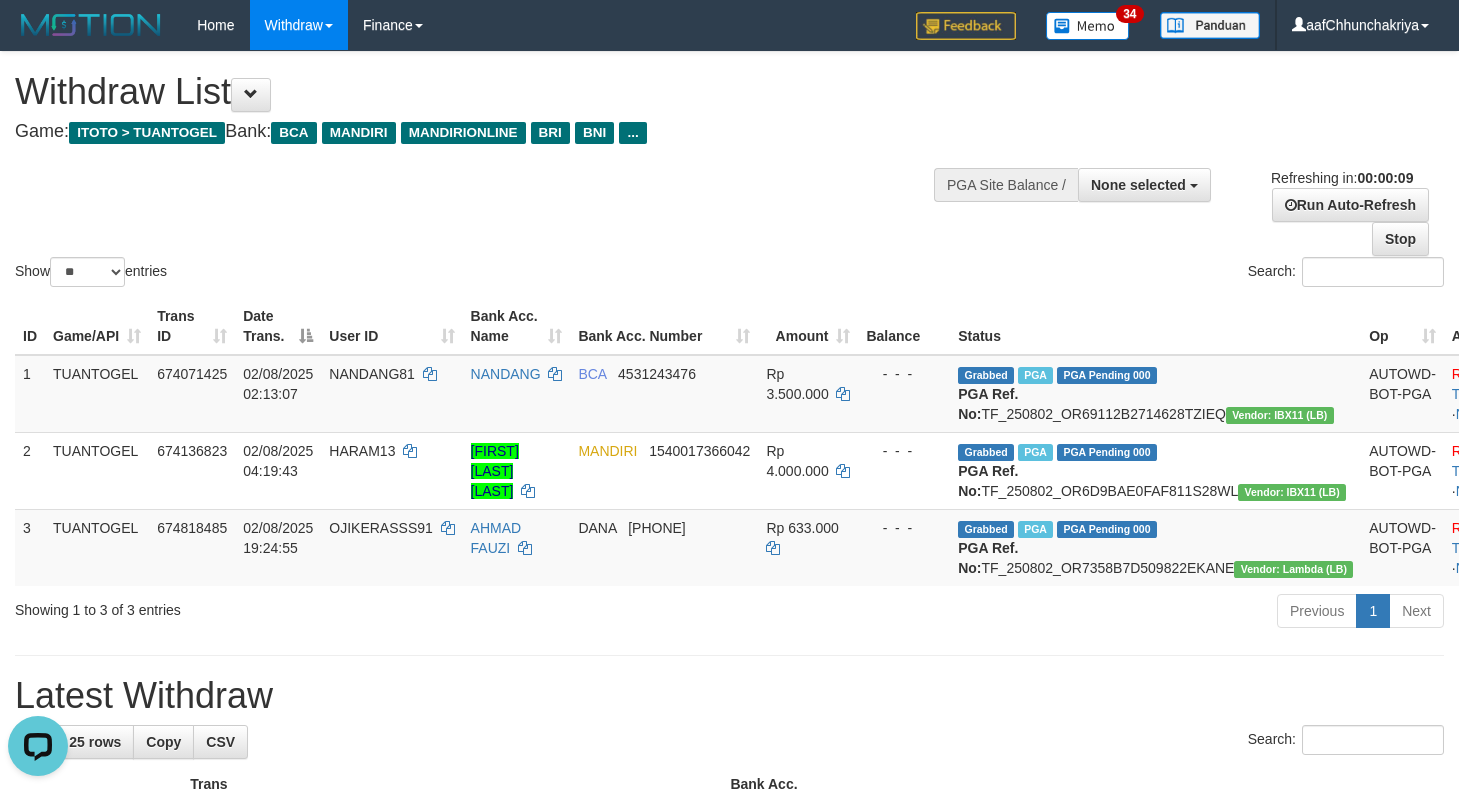 scroll, scrollTop: 0, scrollLeft: 0, axis: both 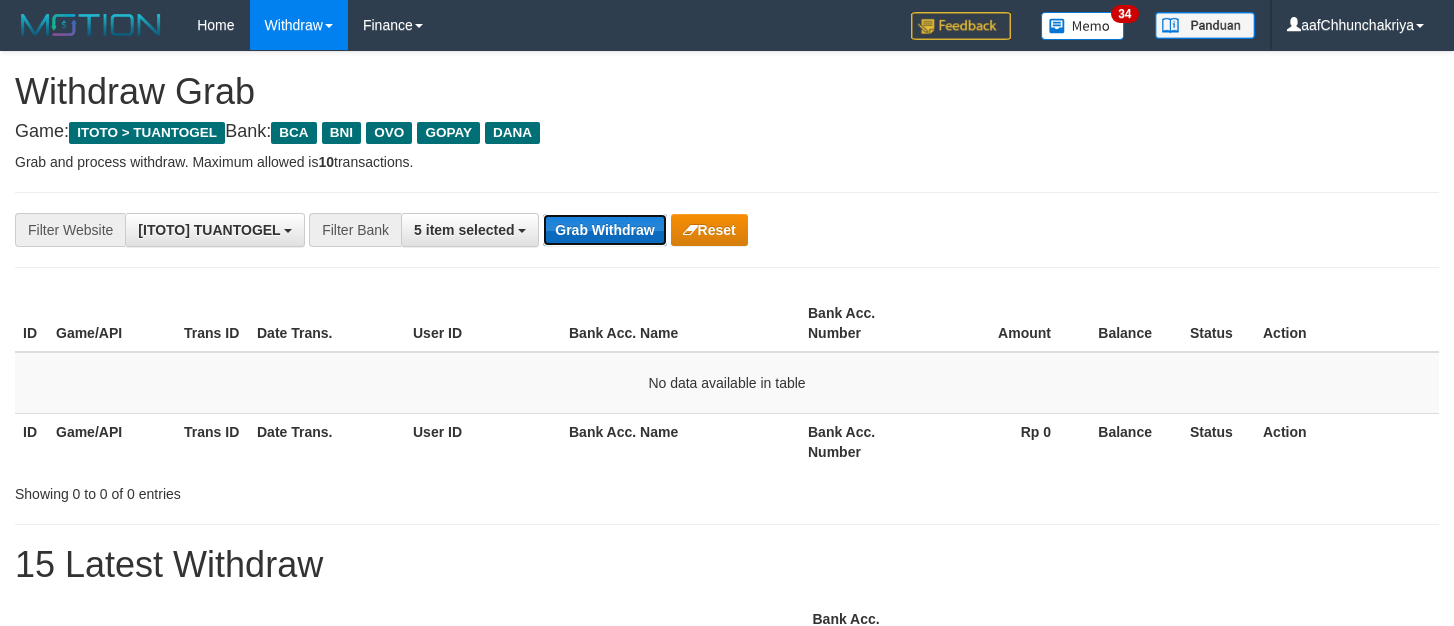click on "Grab Withdraw" at bounding box center (604, 230) 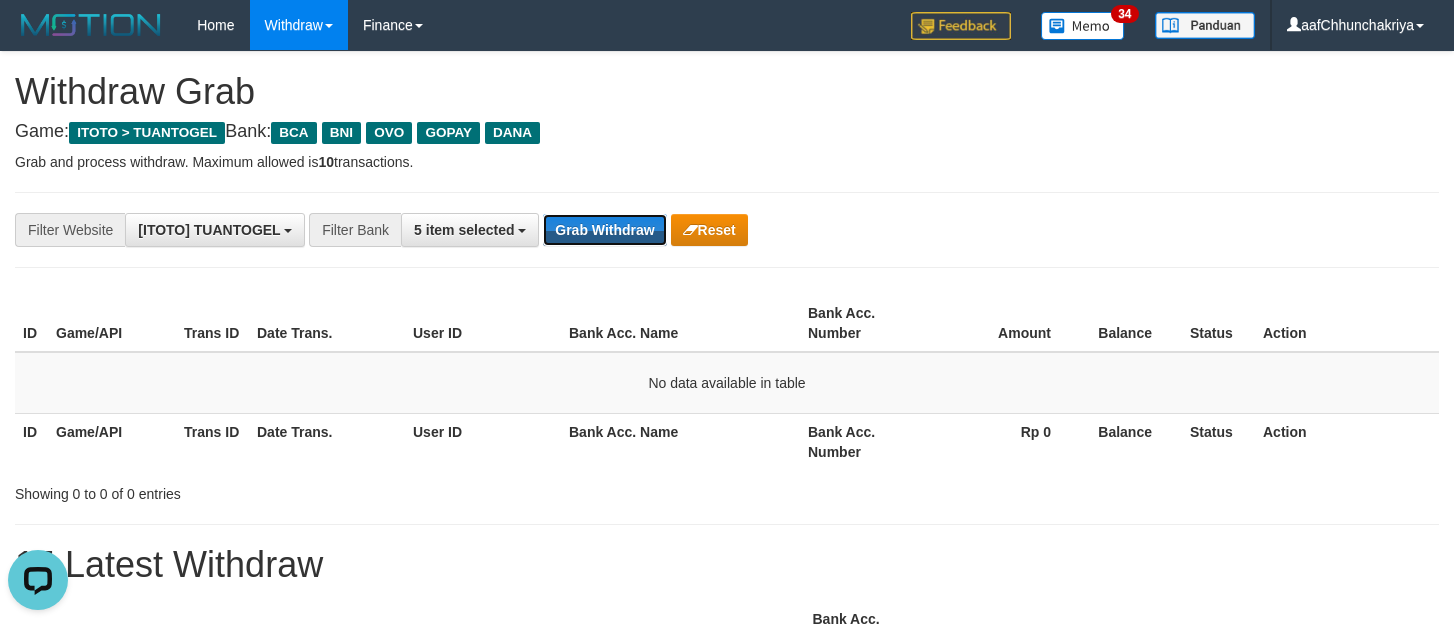 scroll, scrollTop: 0, scrollLeft: 0, axis: both 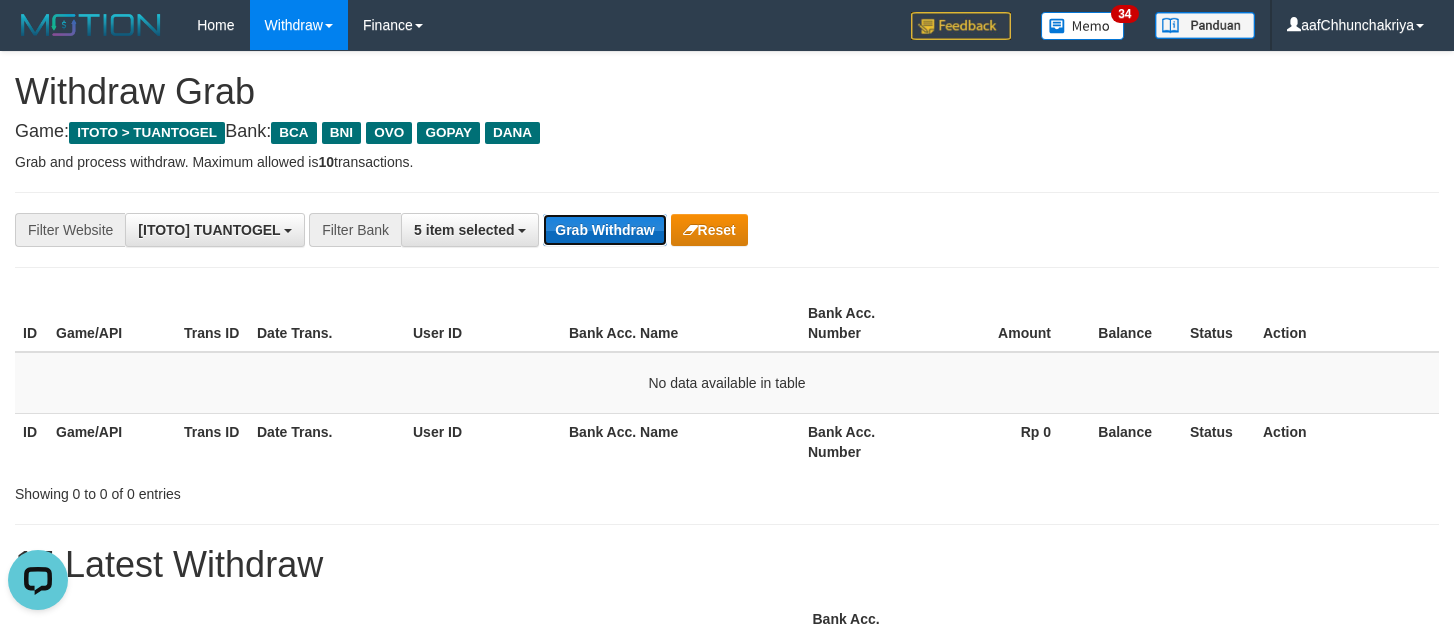 click on "Grab Withdraw" at bounding box center (604, 230) 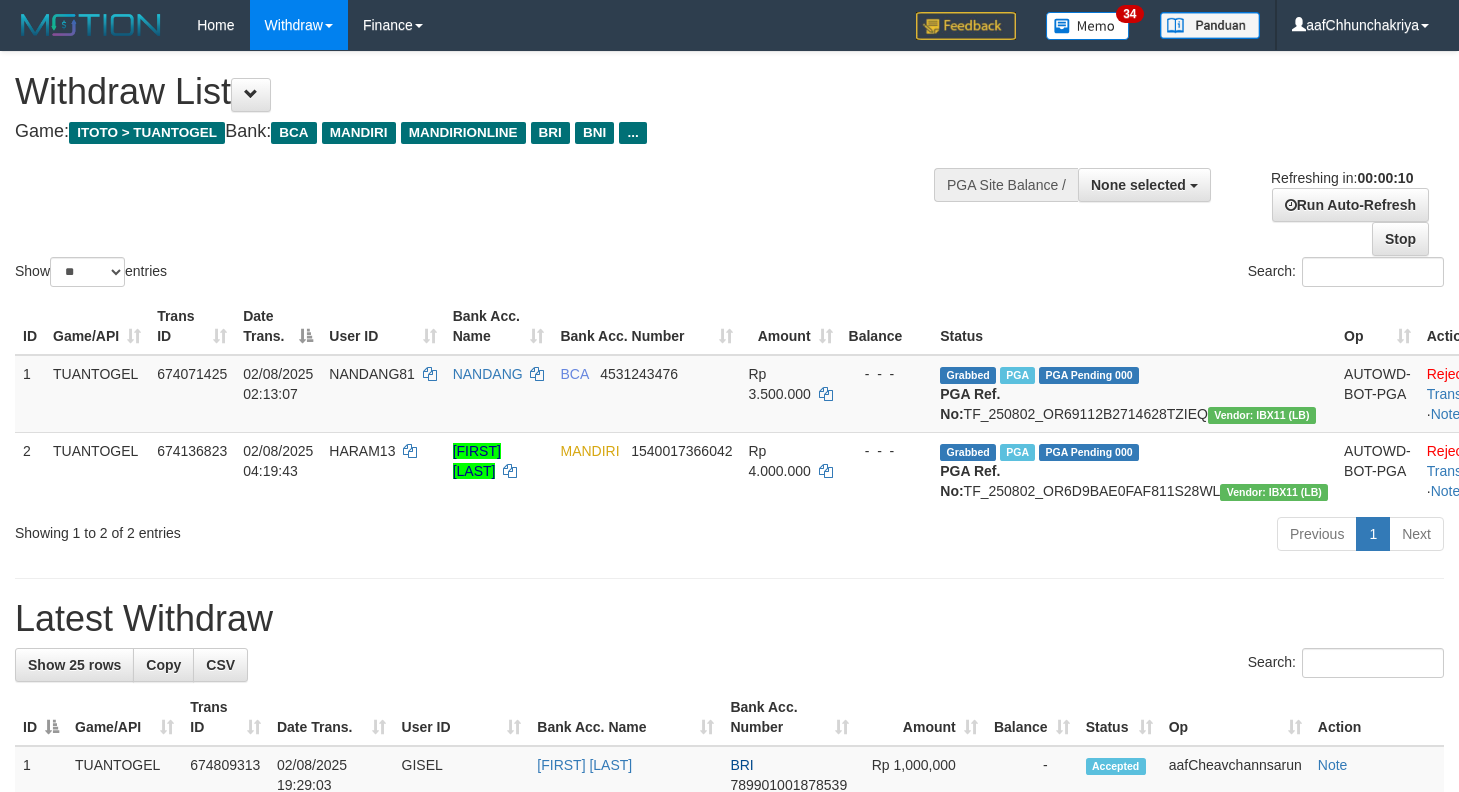 select 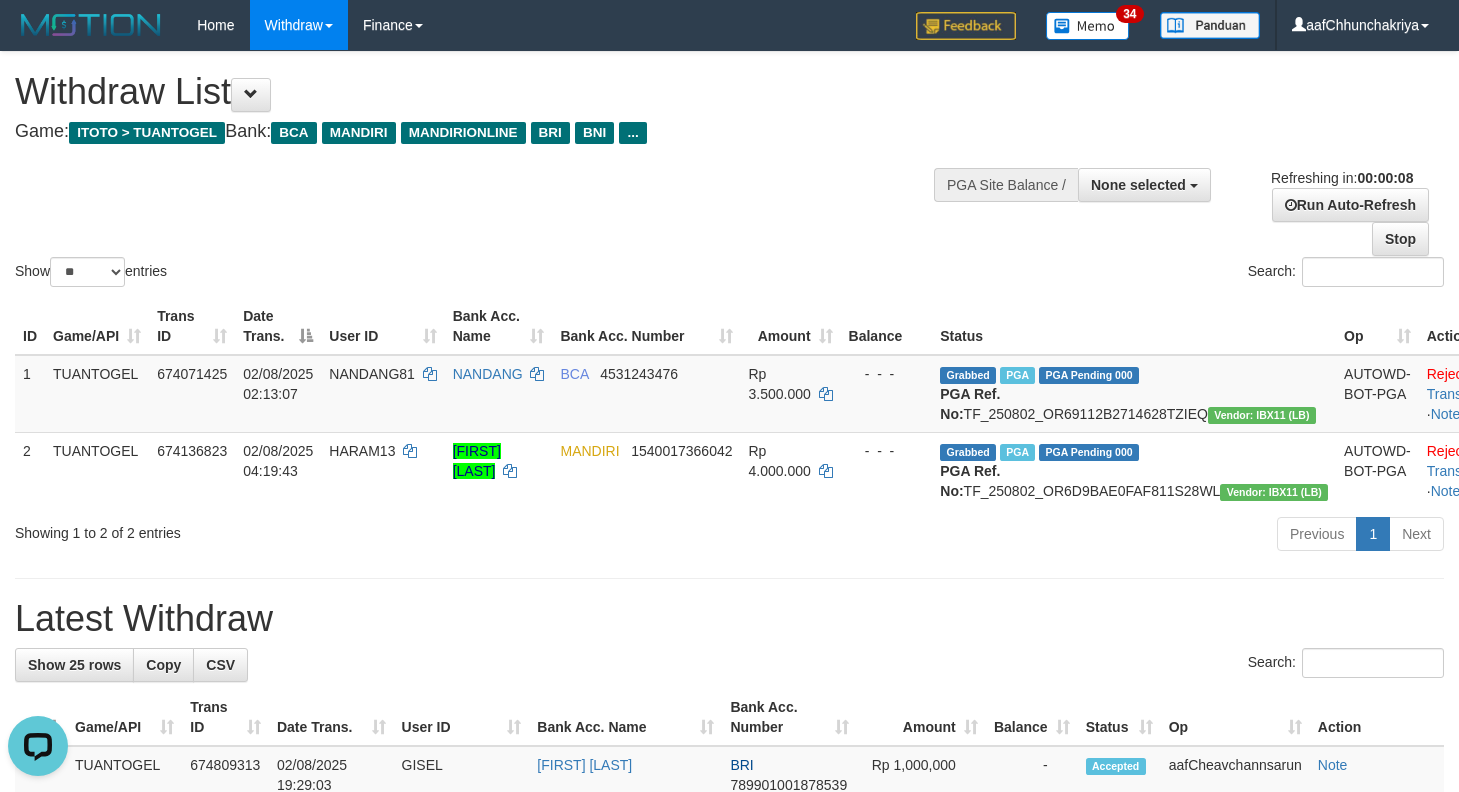 scroll, scrollTop: 0, scrollLeft: 0, axis: both 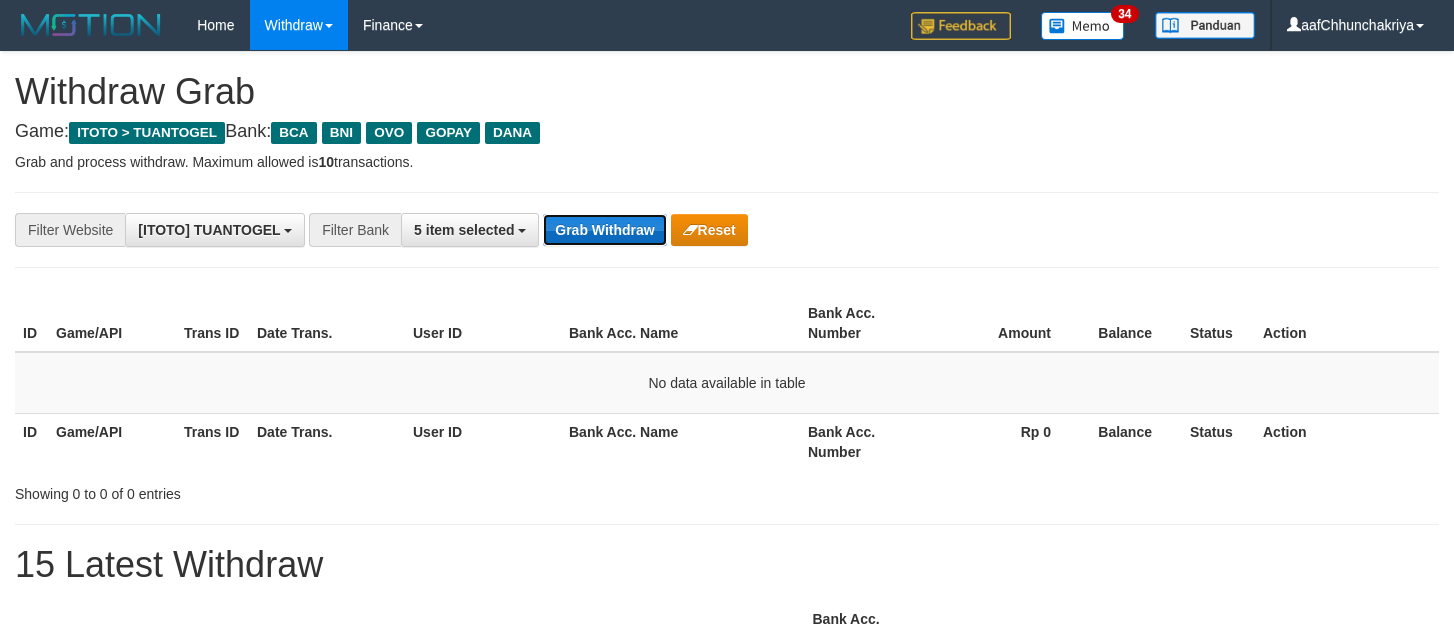 click on "Grab Withdraw" at bounding box center [604, 230] 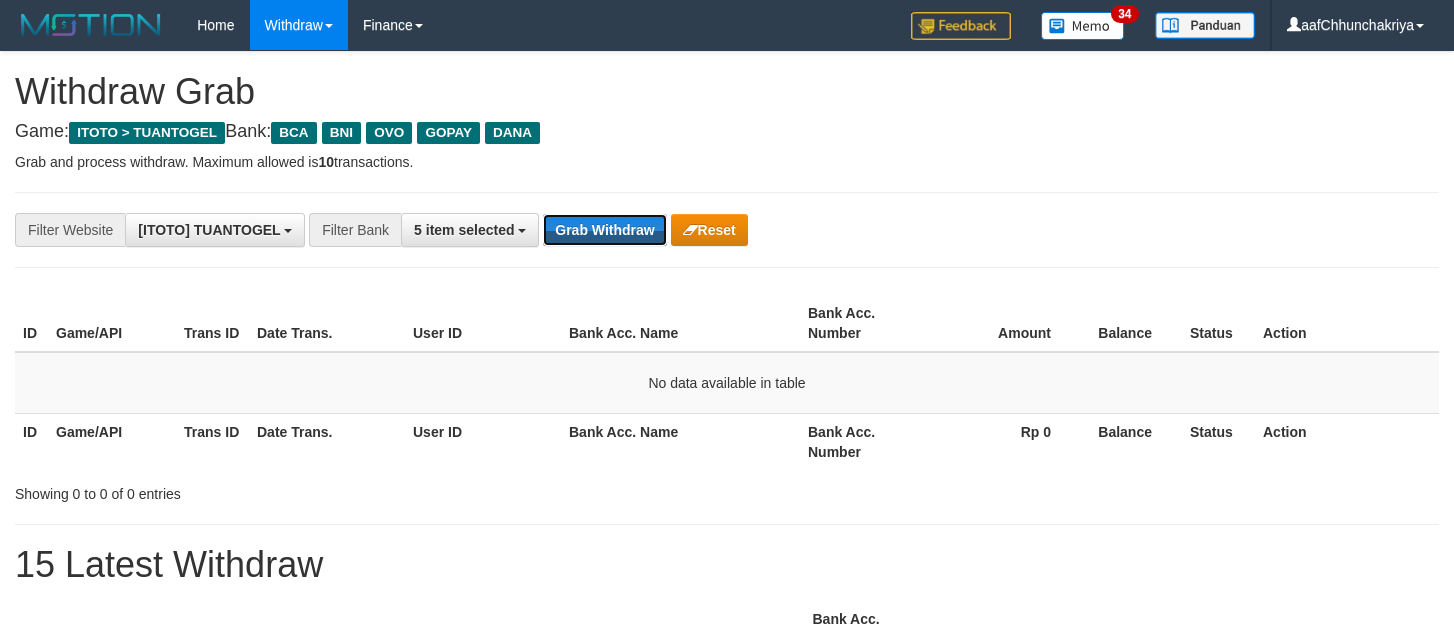 drag, startPoint x: 615, startPoint y: 225, endPoint x: 1080, endPoint y: 548, distance: 566.17487 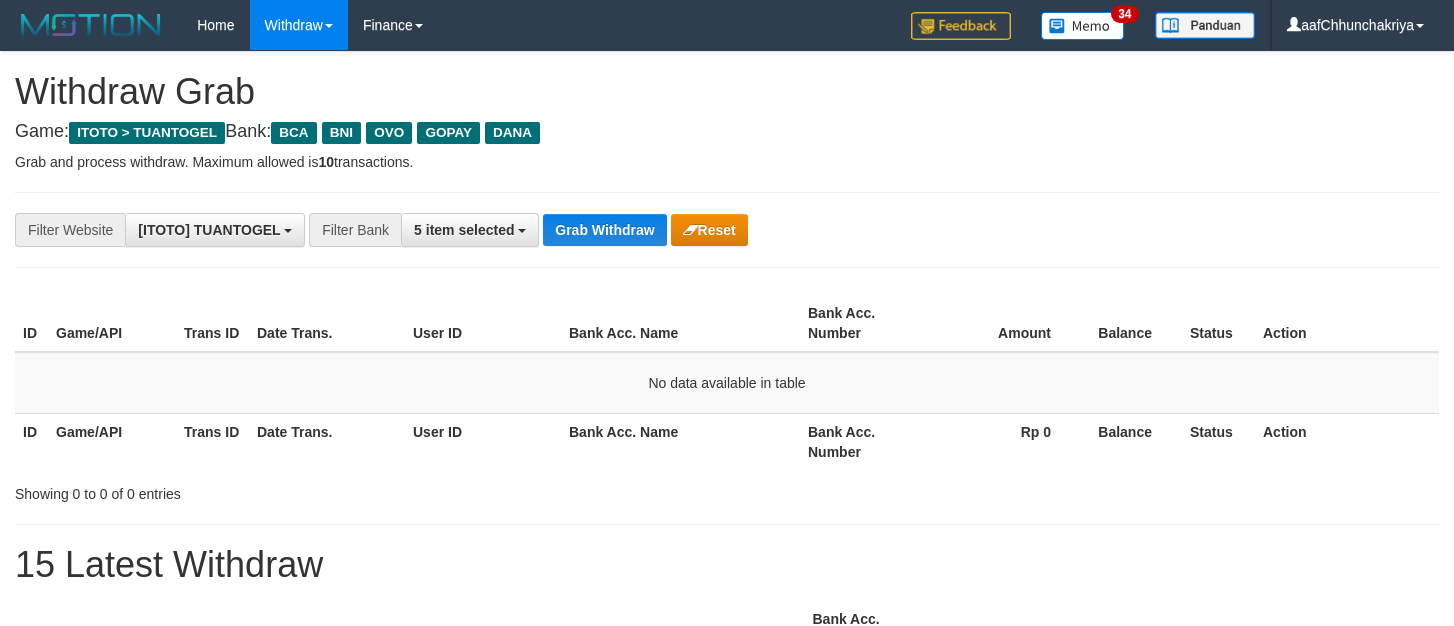 scroll, scrollTop: 0, scrollLeft: 0, axis: both 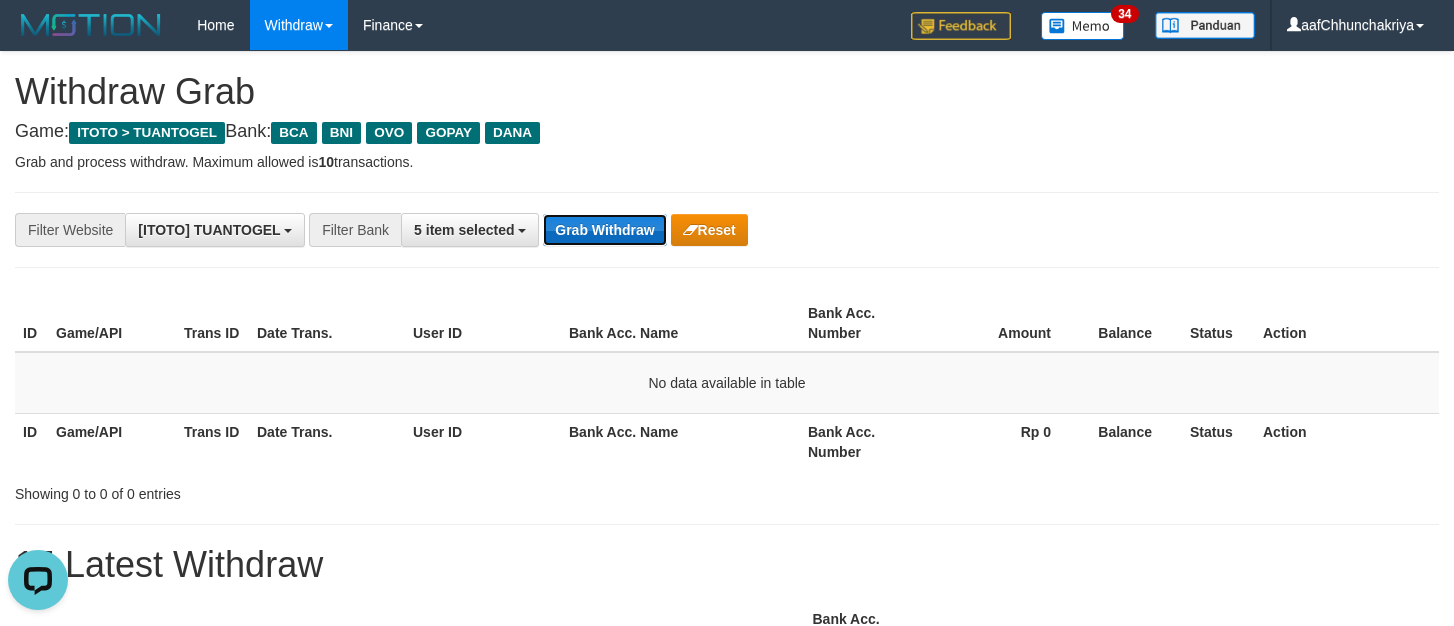 click on "Grab Withdraw" at bounding box center [604, 230] 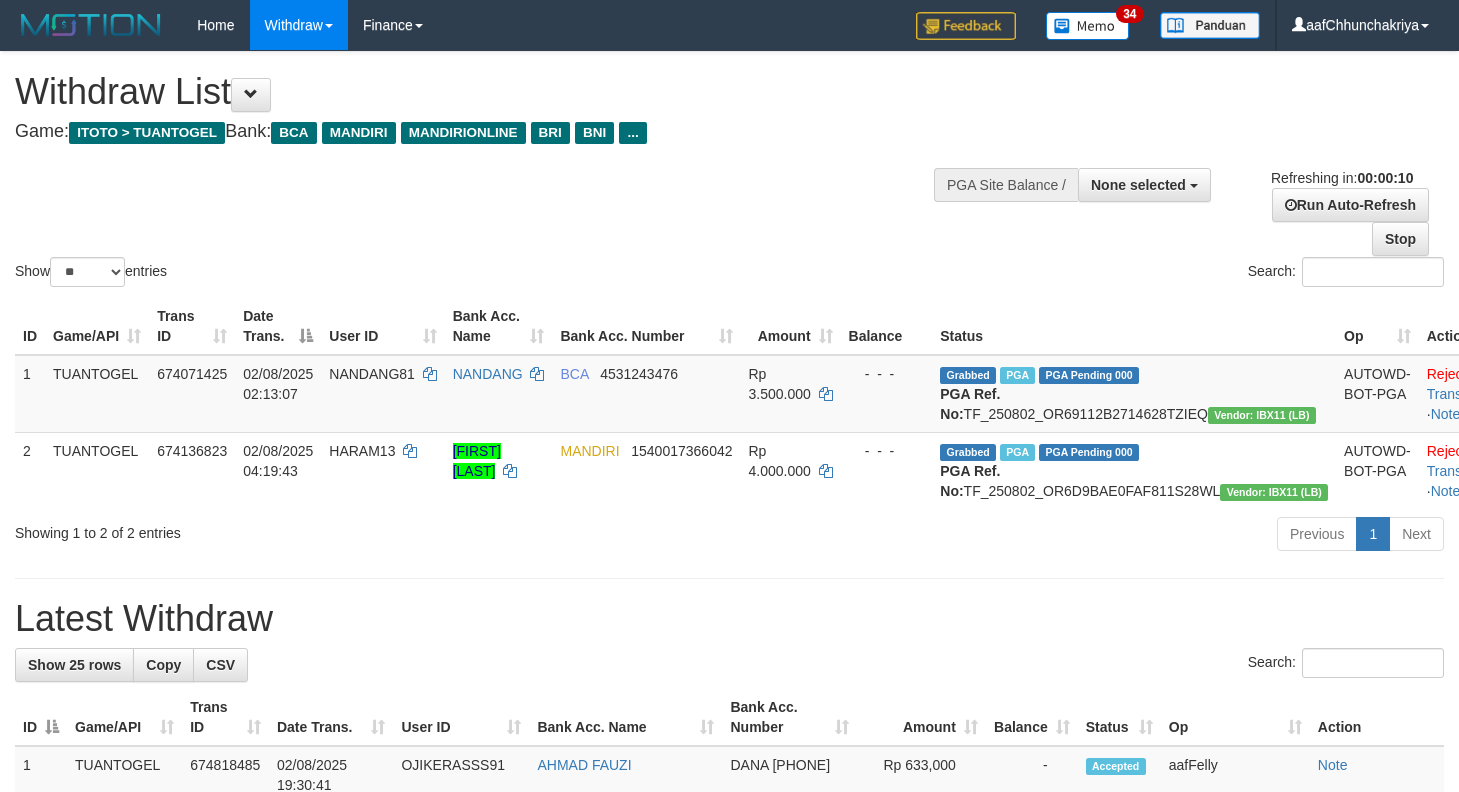 select 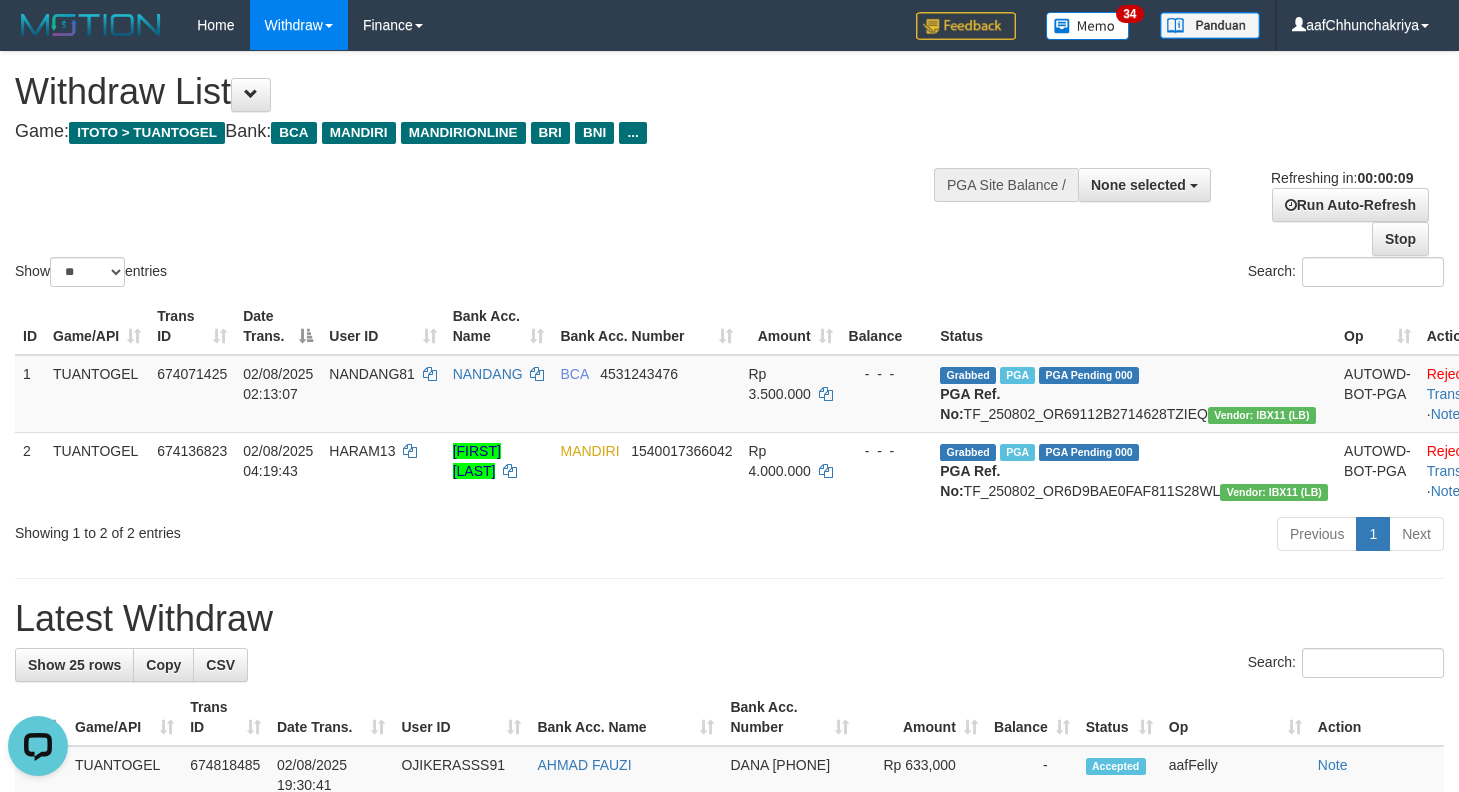 scroll, scrollTop: 0, scrollLeft: 0, axis: both 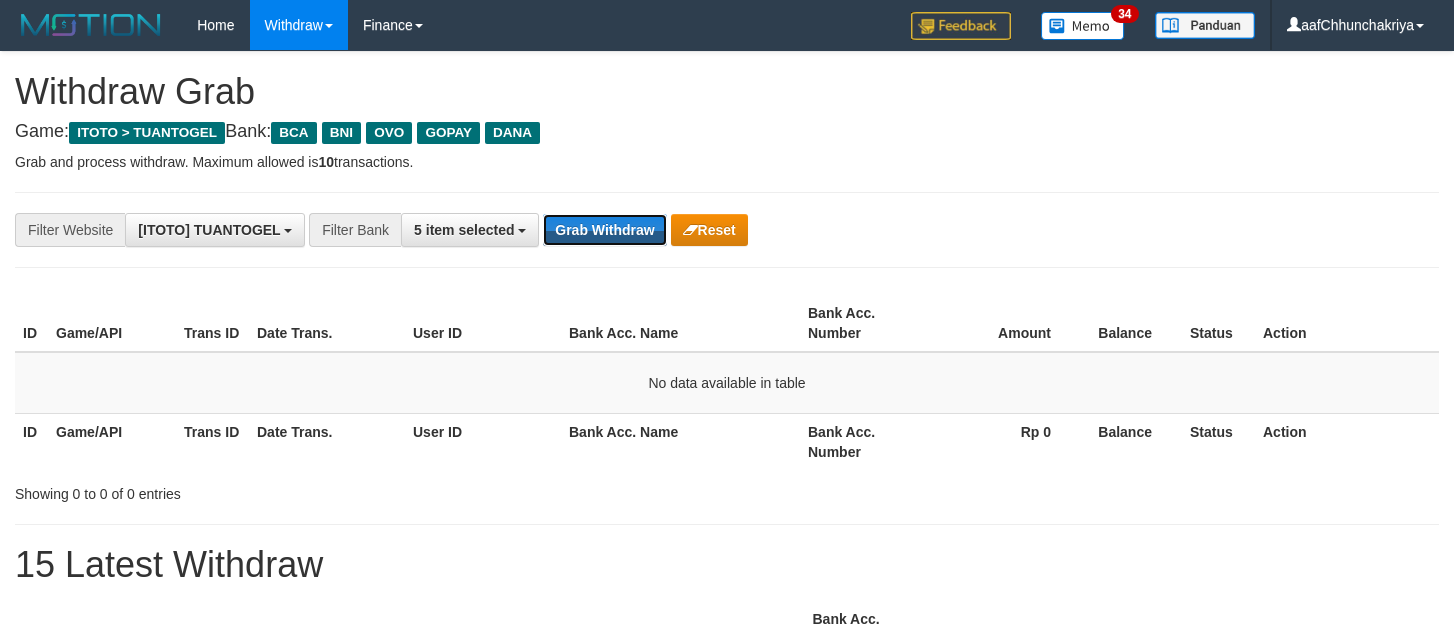 click on "Grab Withdraw" at bounding box center (604, 230) 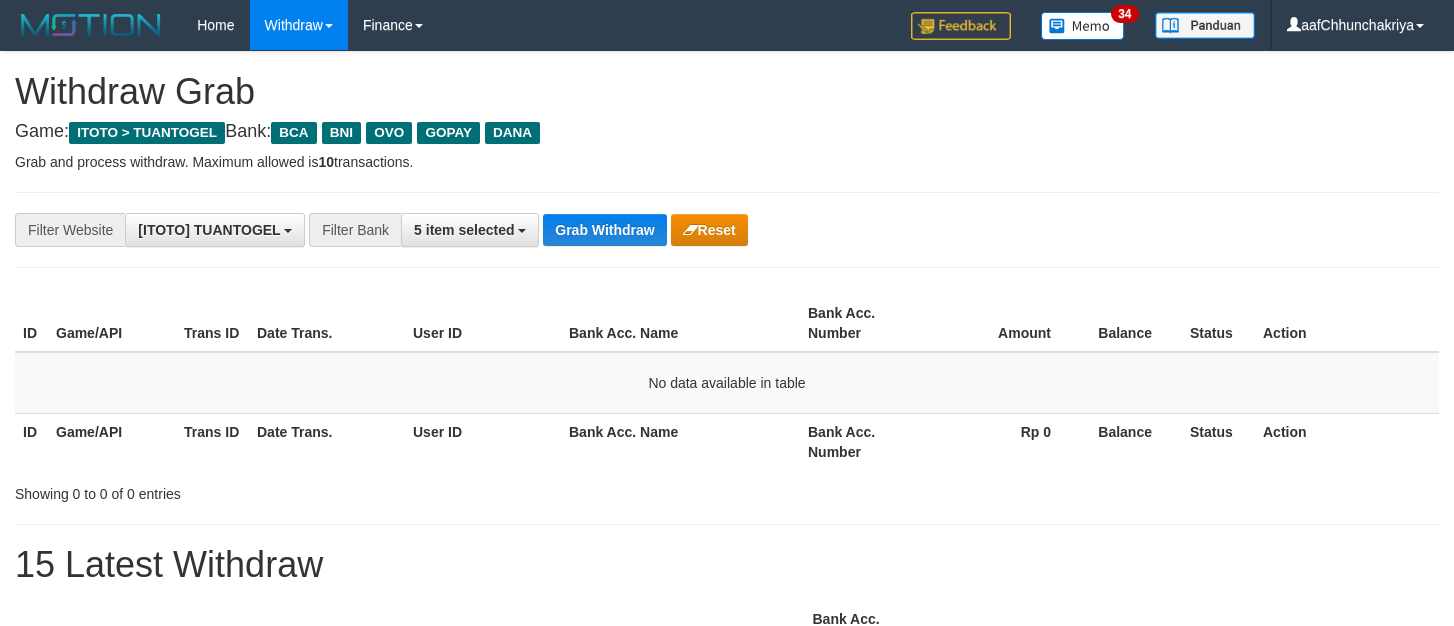 scroll, scrollTop: 0, scrollLeft: 0, axis: both 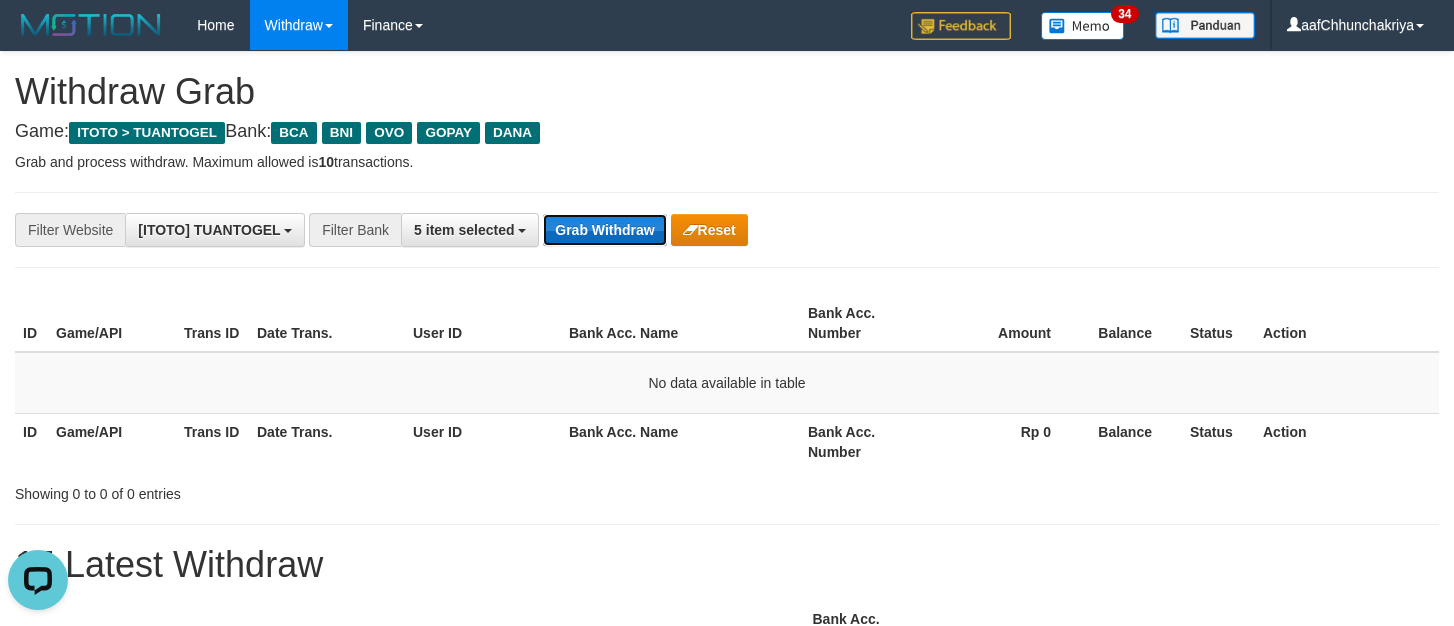 click on "Grab Withdraw" at bounding box center (604, 230) 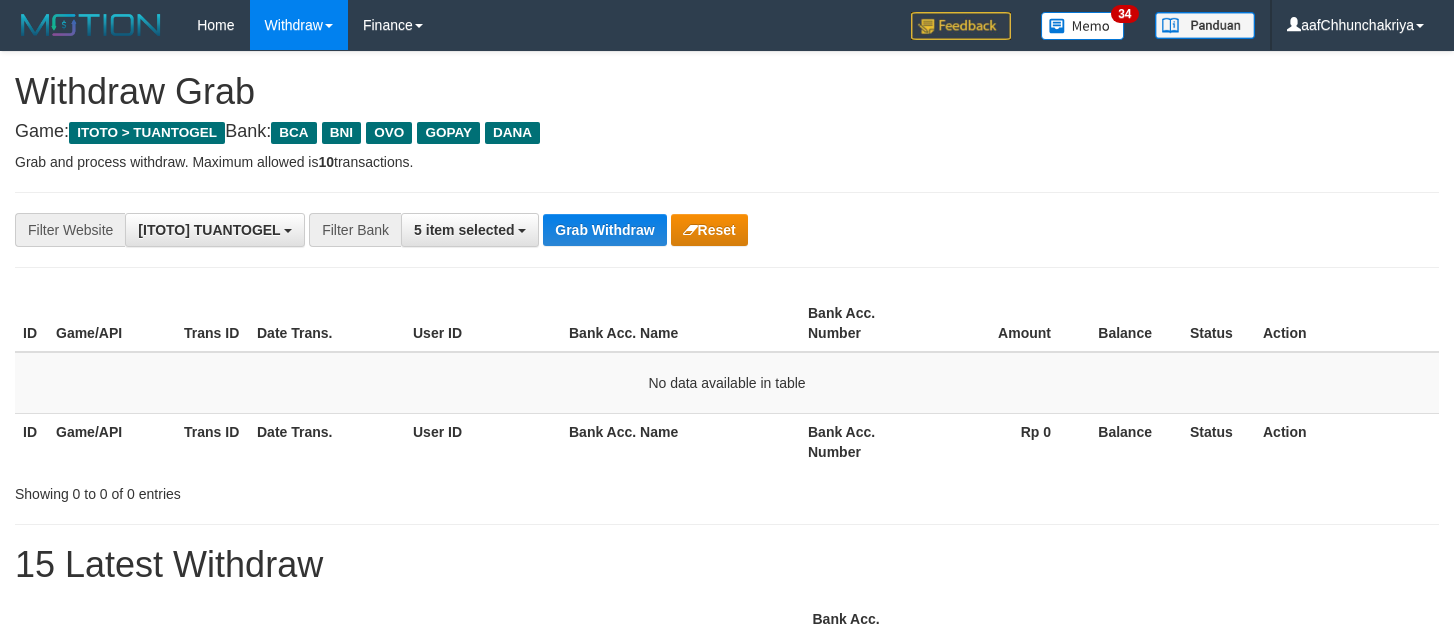 scroll, scrollTop: 0, scrollLeft: 0, axis: both 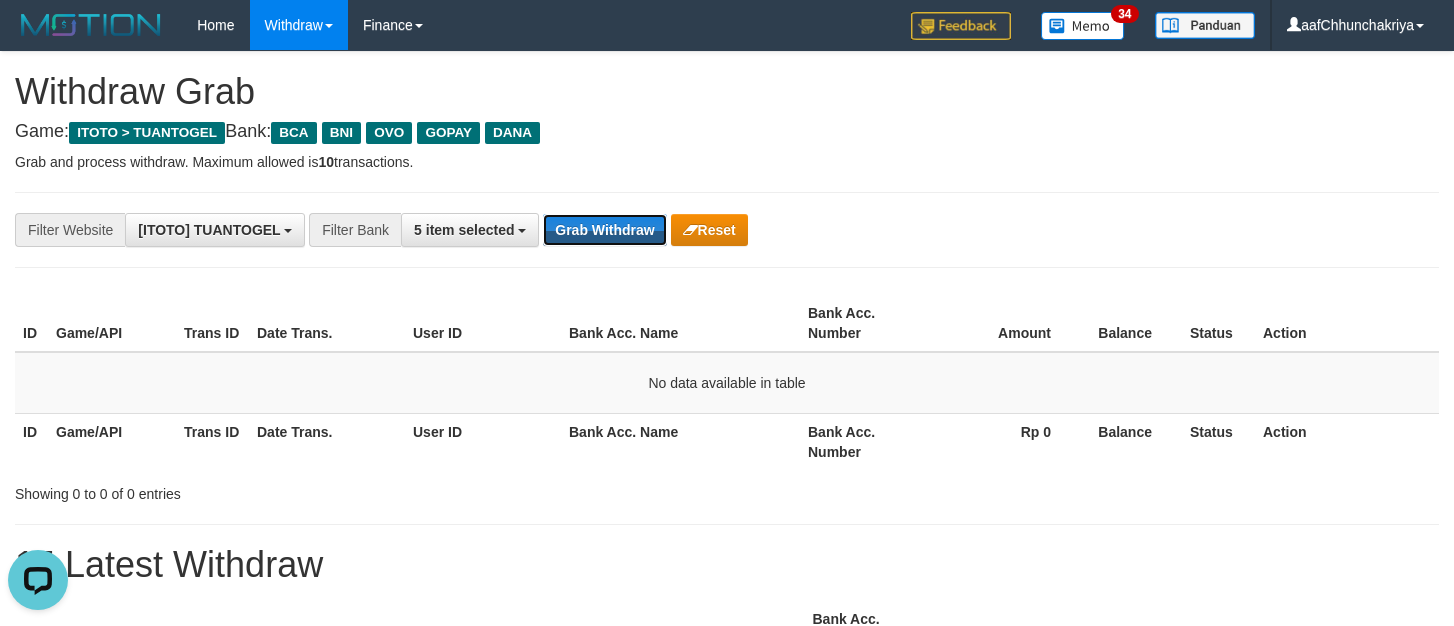 click on "Grab Withdraw" at bounding box center (604, 230) 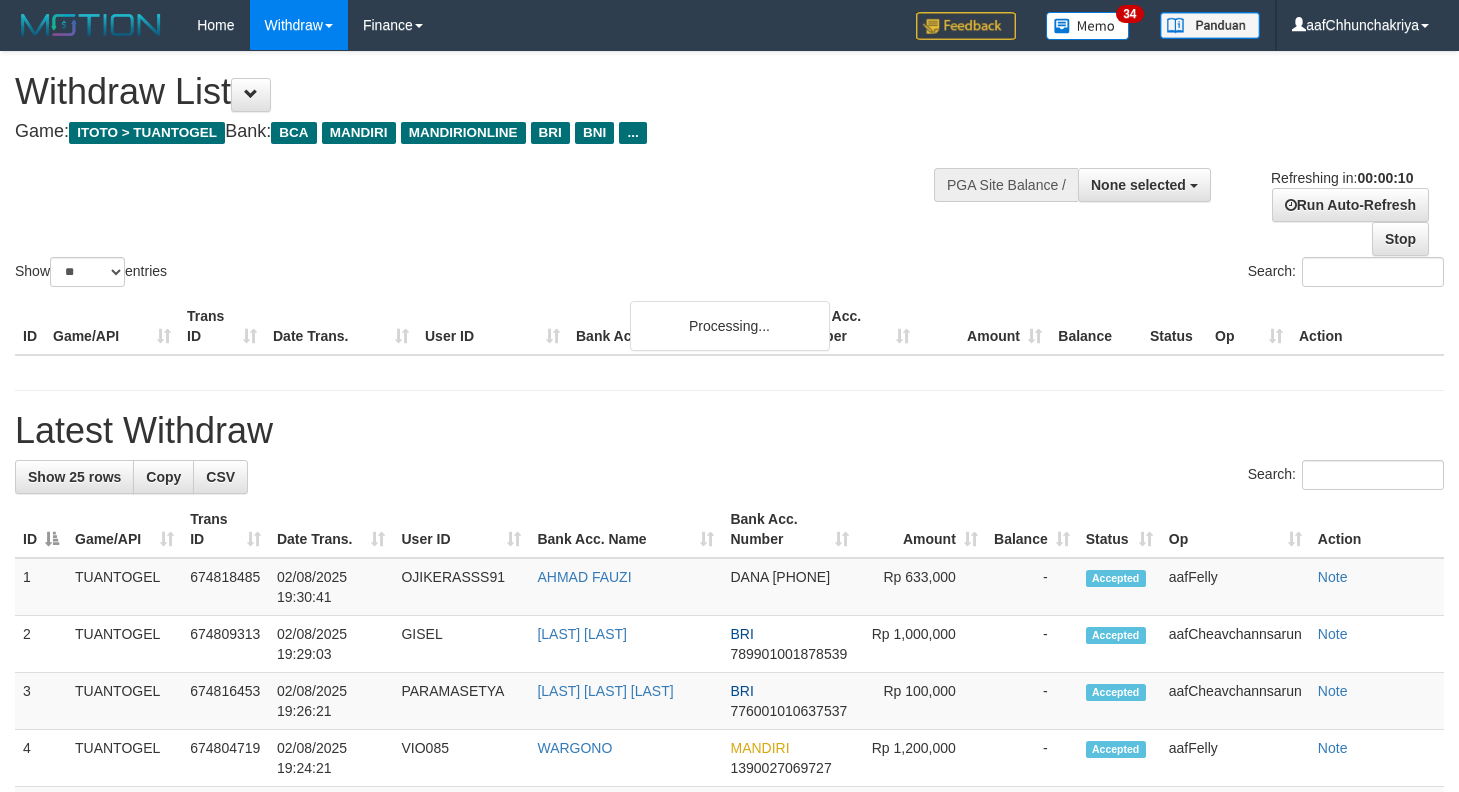 select 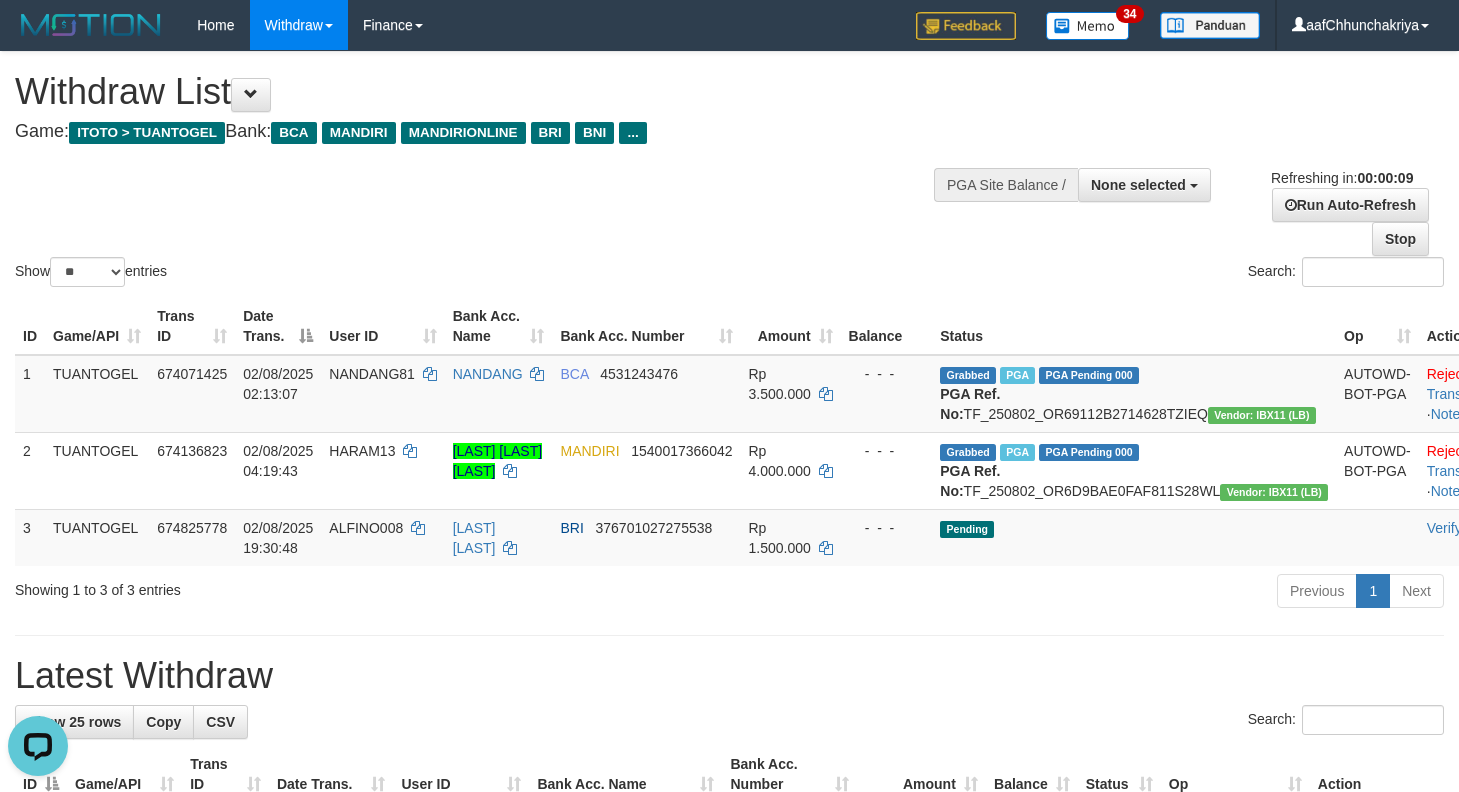 scroll, scrollTop: 0, scrollLeft: 0, axis: both 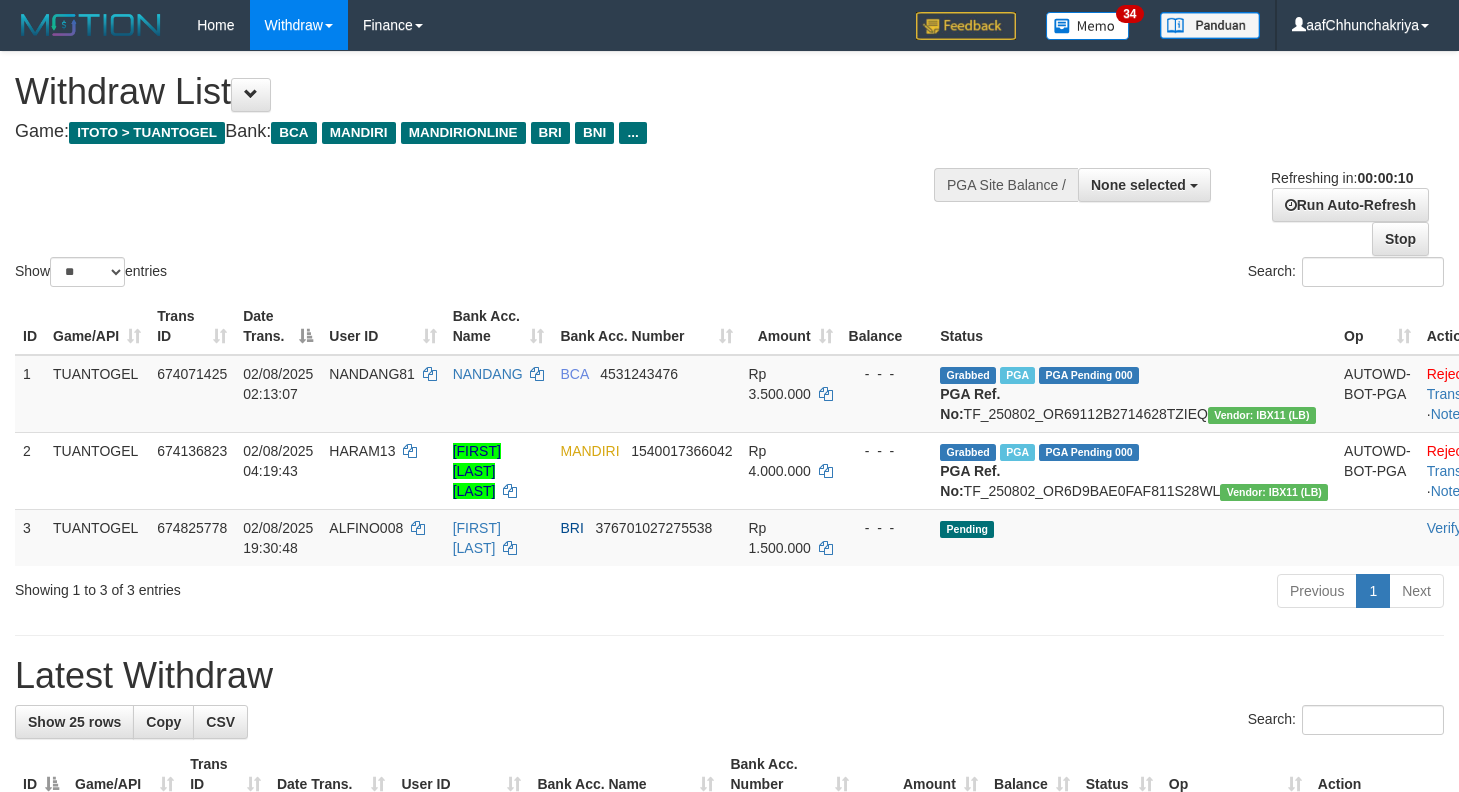 select 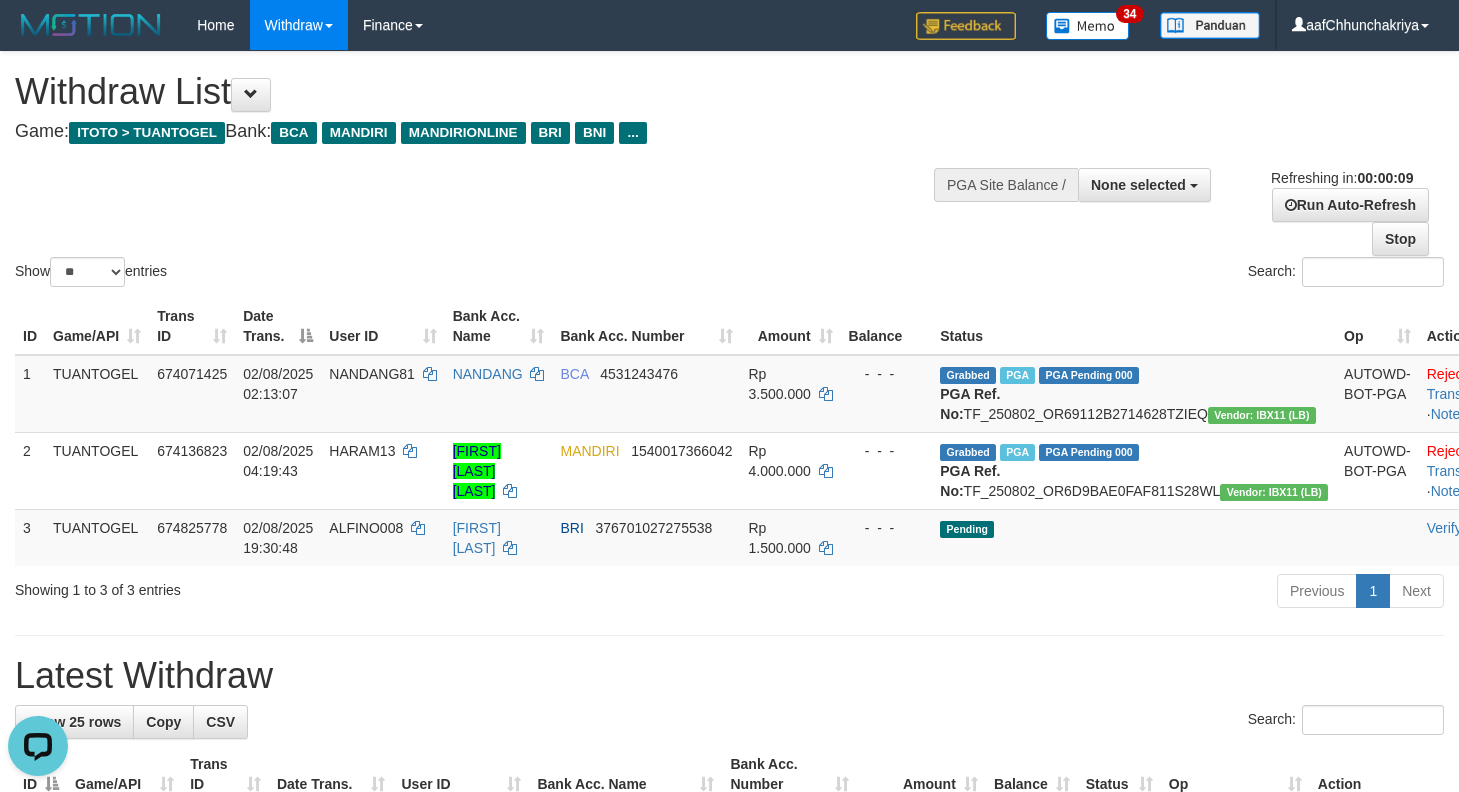 scroll, scrollTop: 0, scrollLeft: 0, axis: both 